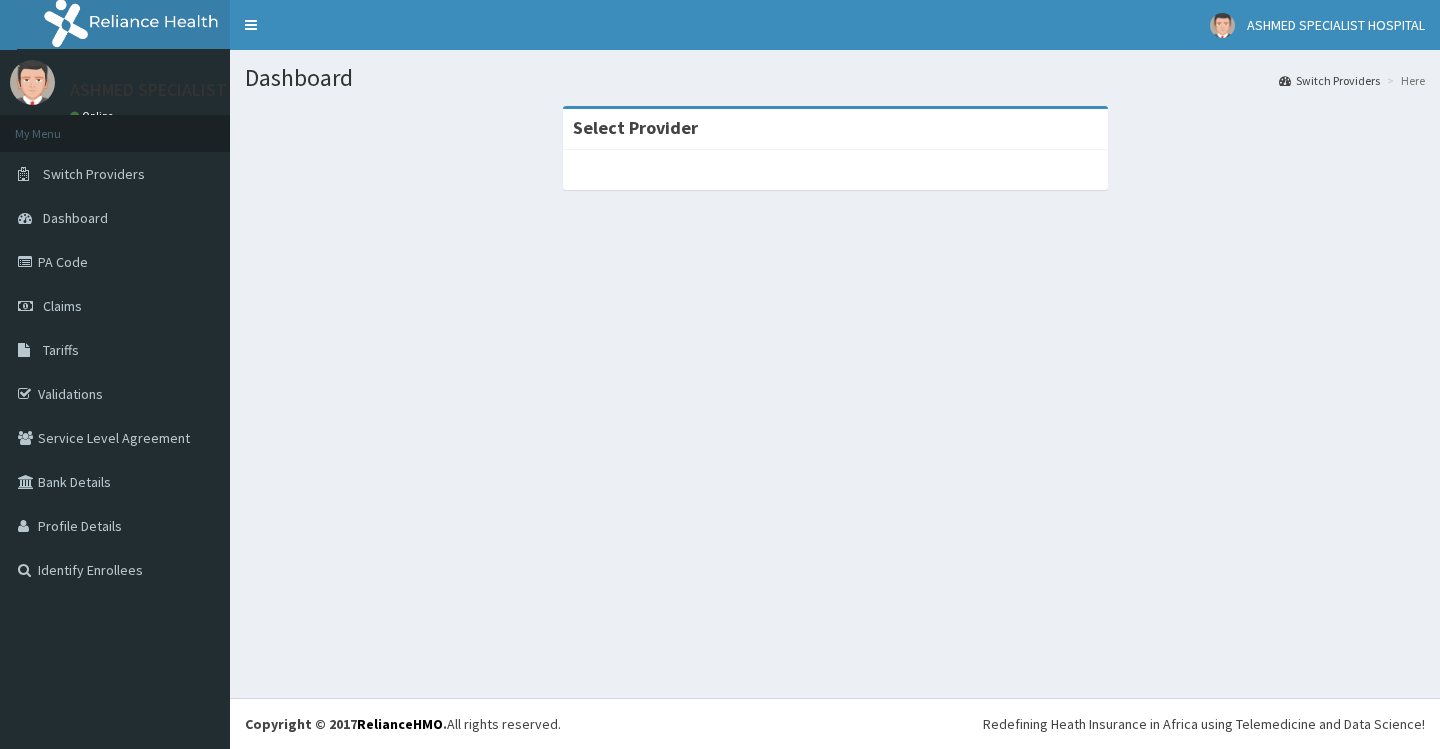 scroll, scrollTop: 0, scrollLeft: 0, axis: both 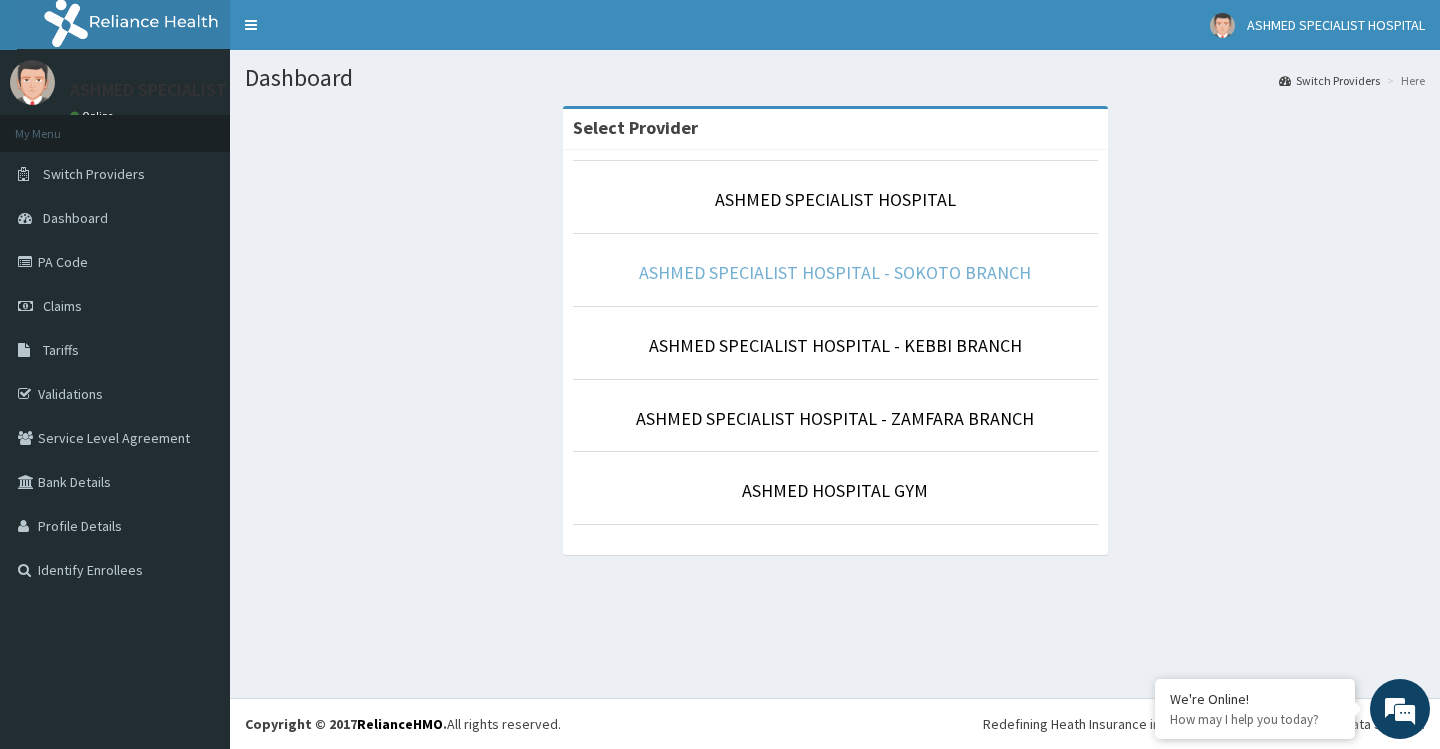 click on "ASHMED SPECIALIST HOSPITAL - SOKOTO BRANCH" at bounding box center (835, 273) 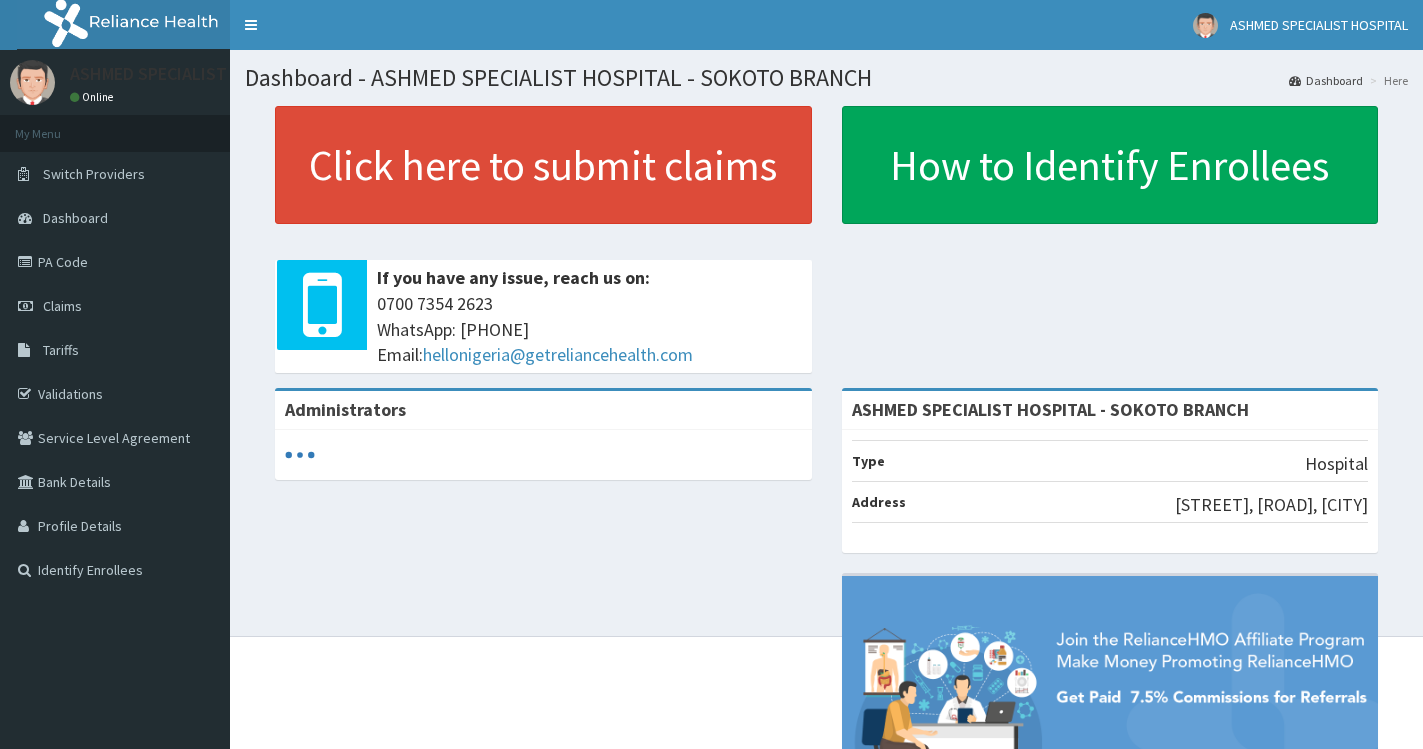 scroll, scrollTop: 0, scrollLeft: 0, axis: both 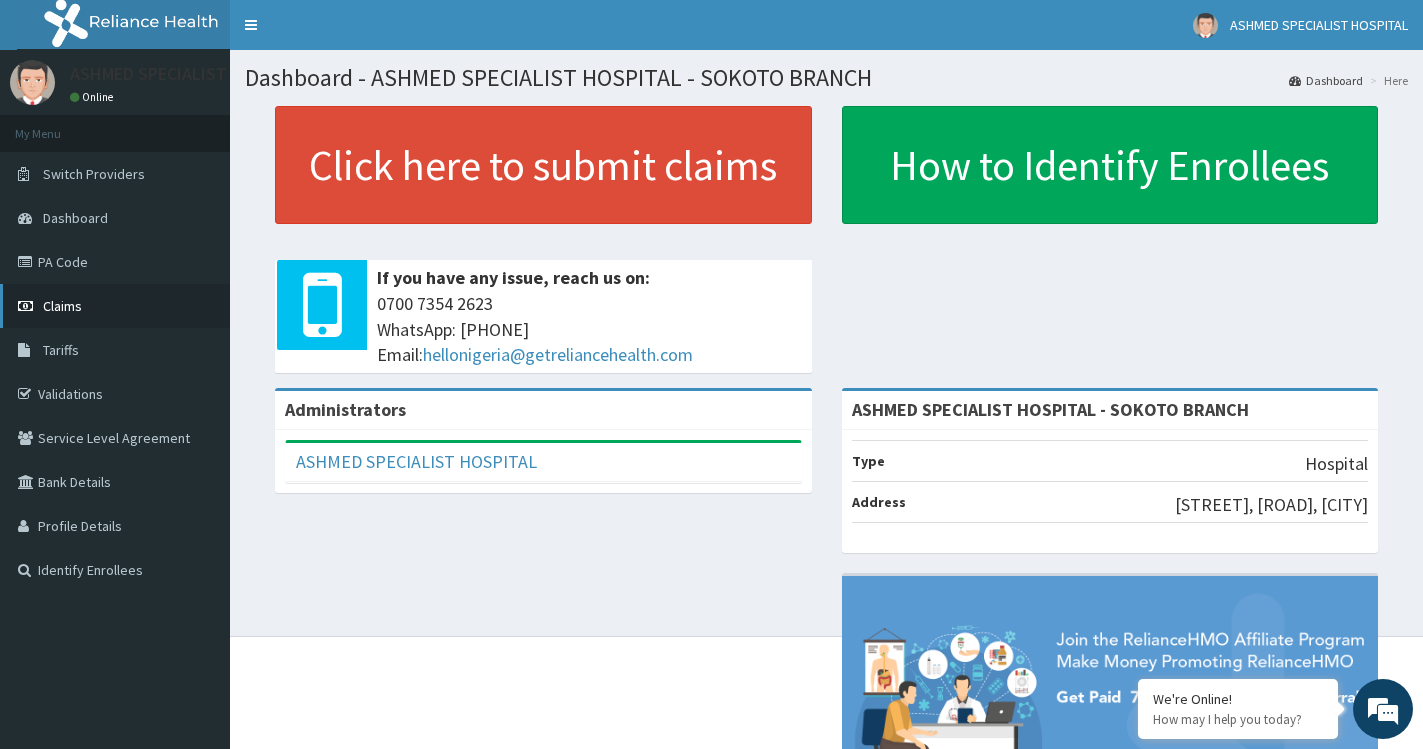 click at bounding box center (28, 306) 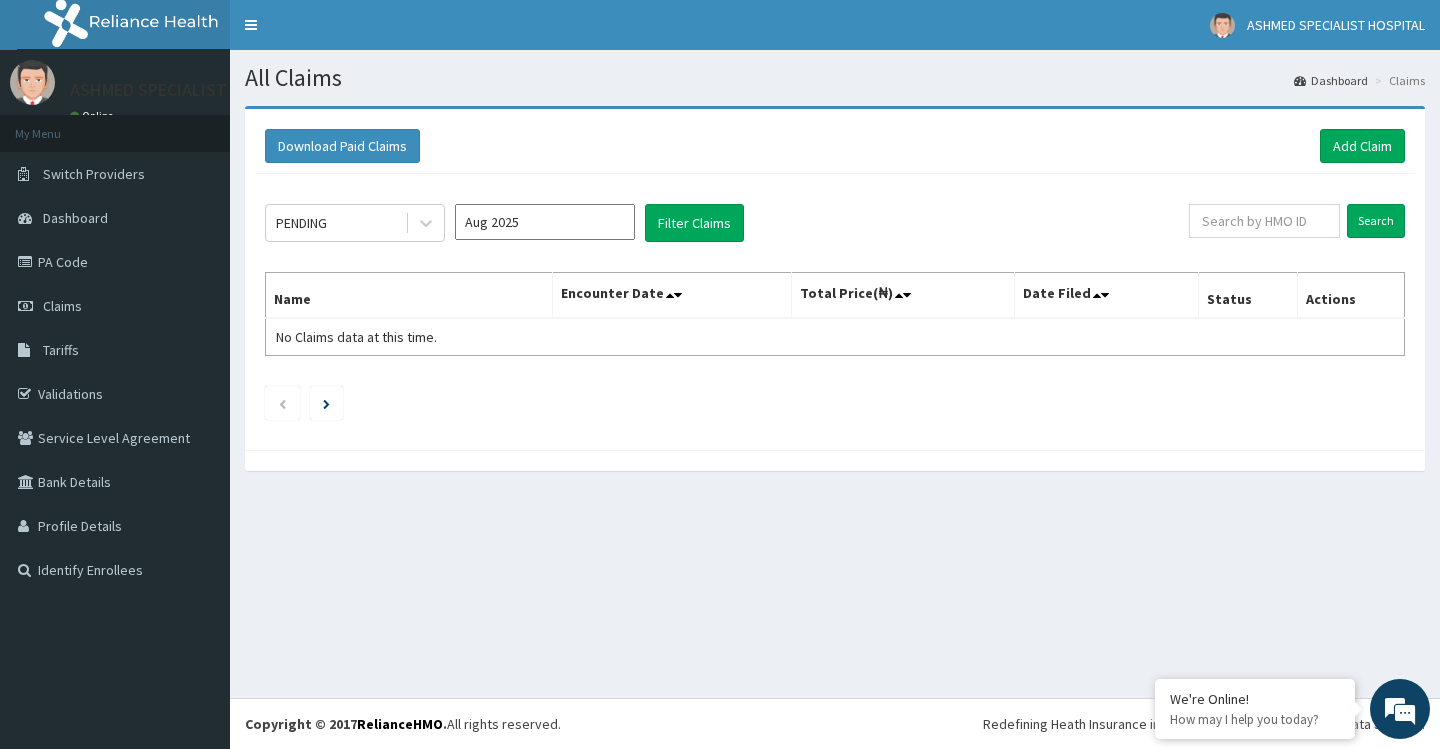 scroll, scrollTop: 0, scrollLeft: 0, axis: both 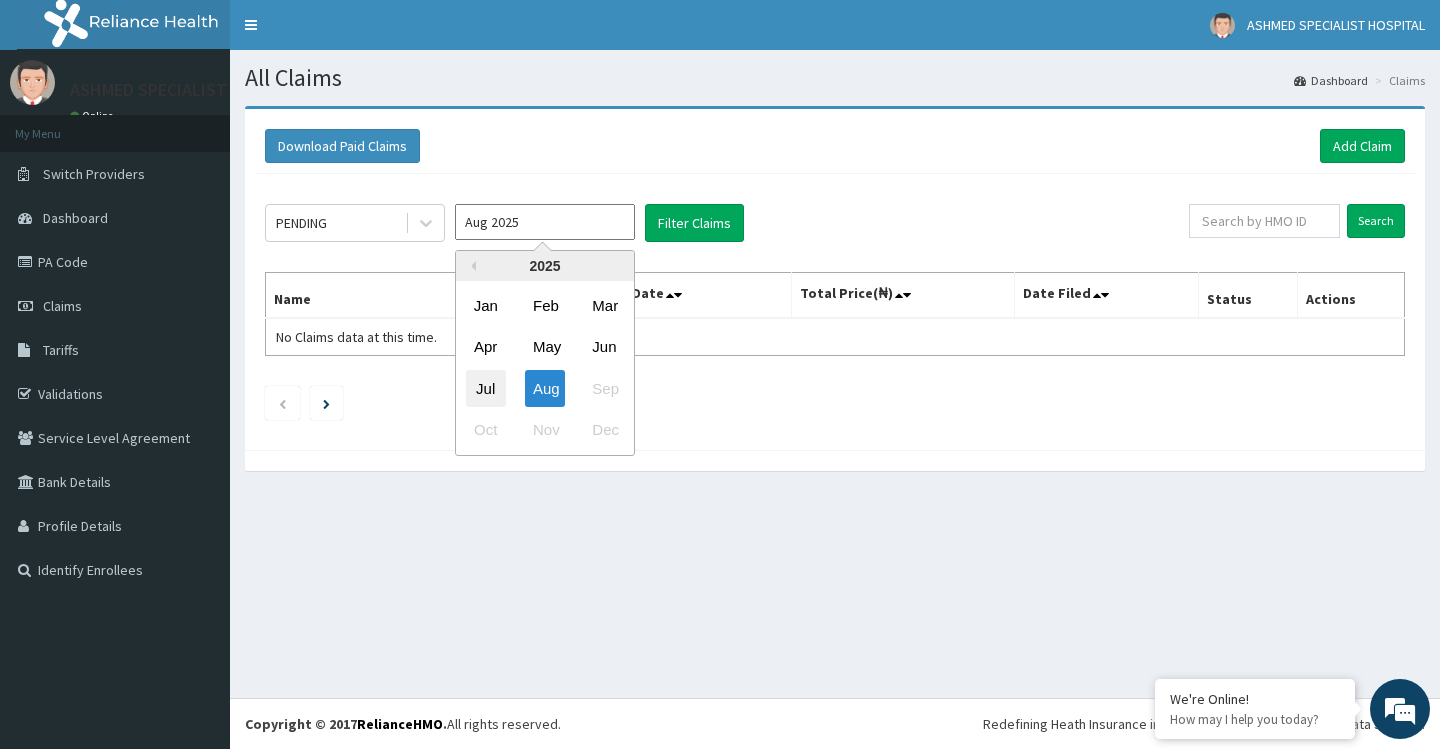 click on "Jul" at bounding box center [486, 388] 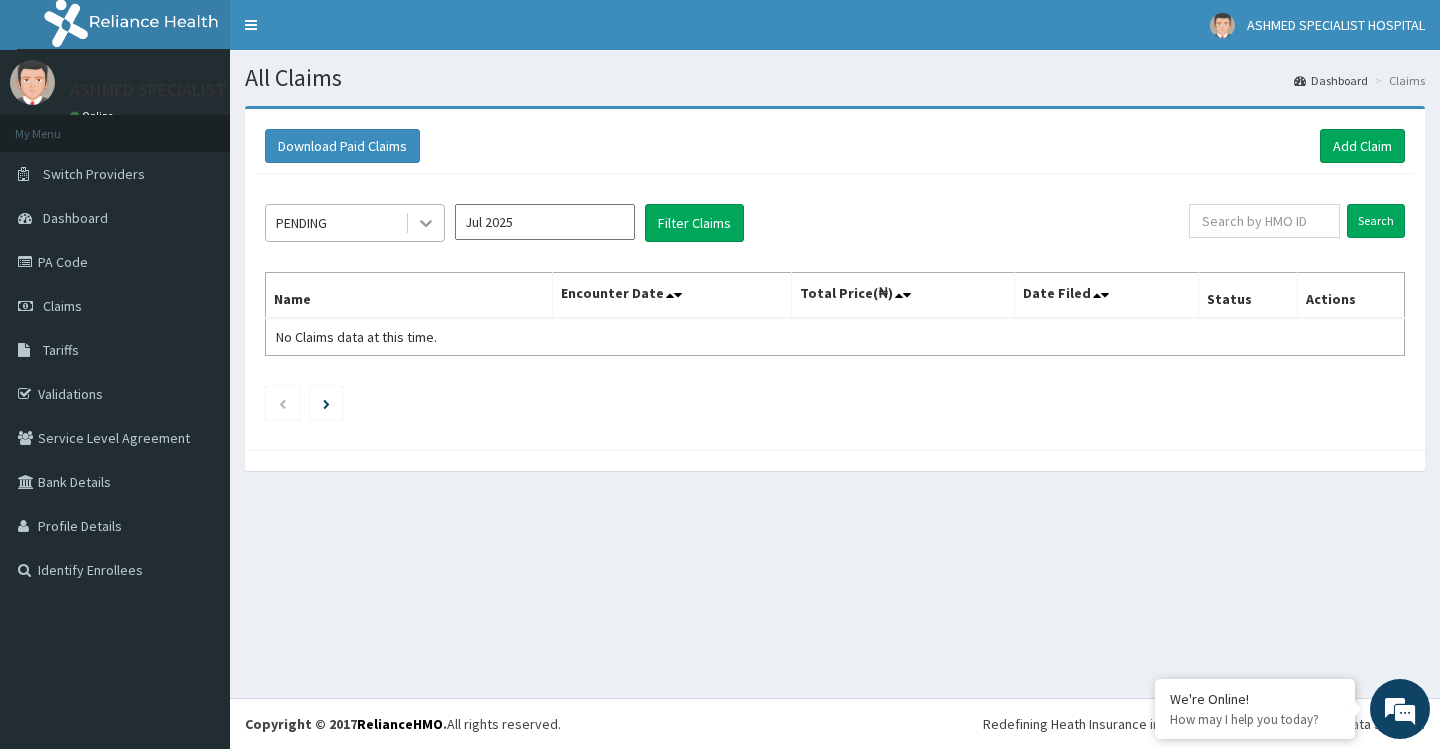 click 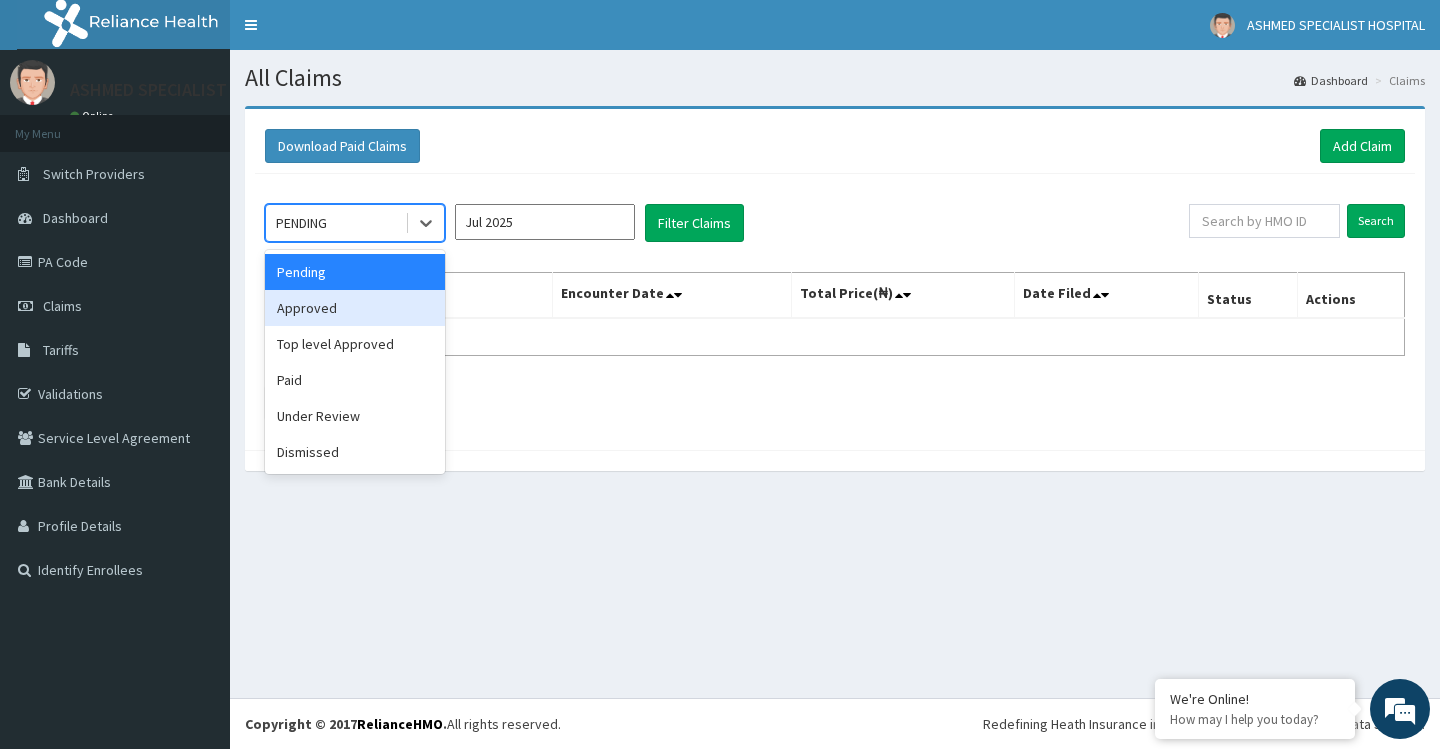 click on "Approved" at bounding box center (355, 308) 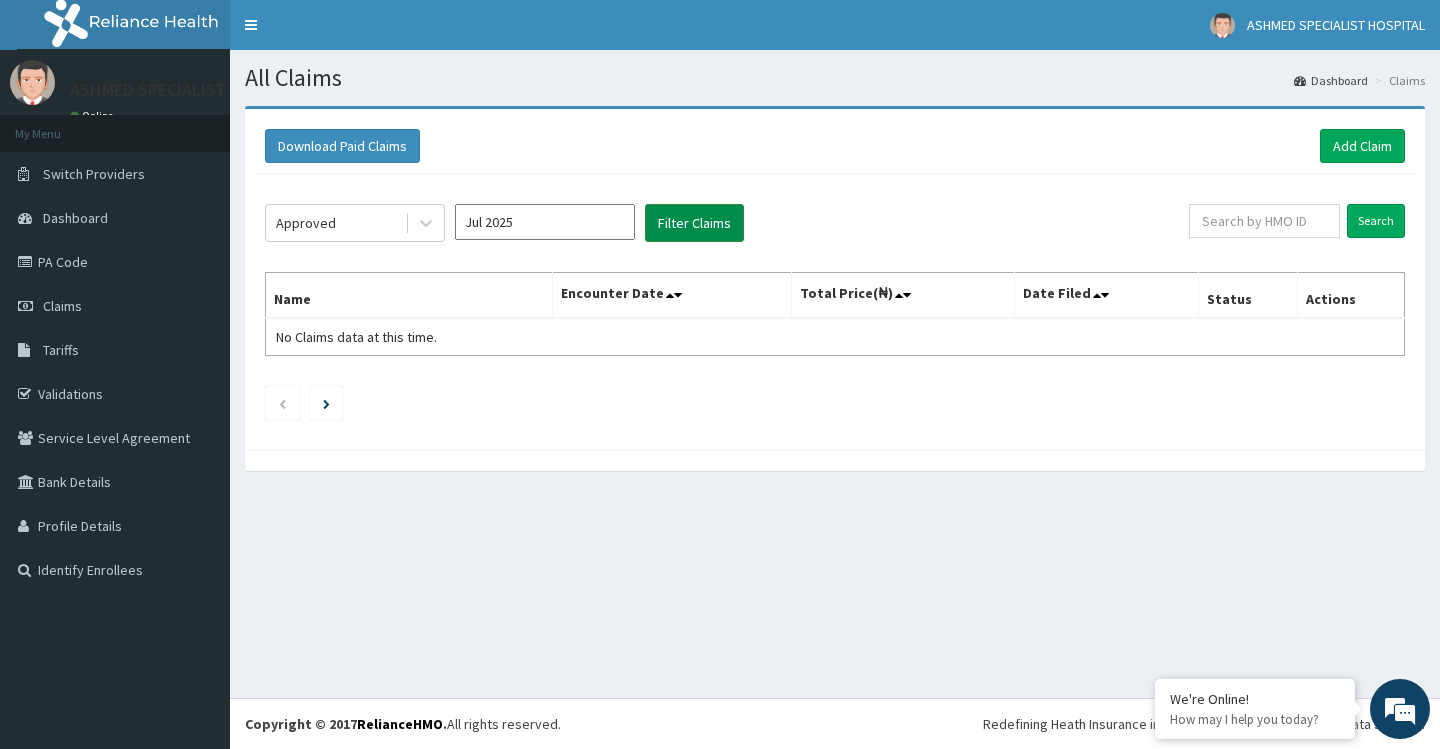 click on "Filter Claims" at bounding box center [694, 223] 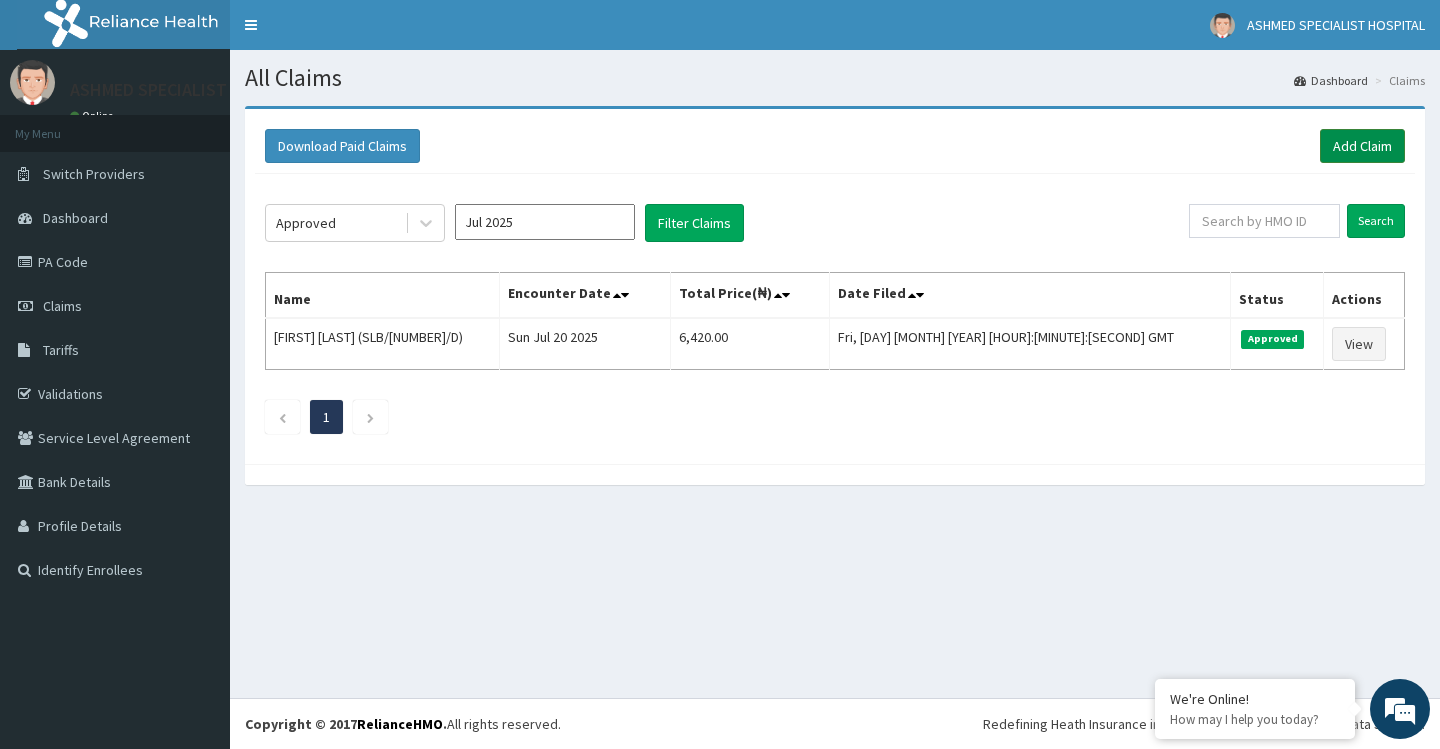 click on "Add Claim" at bounding box center [1362, 146] 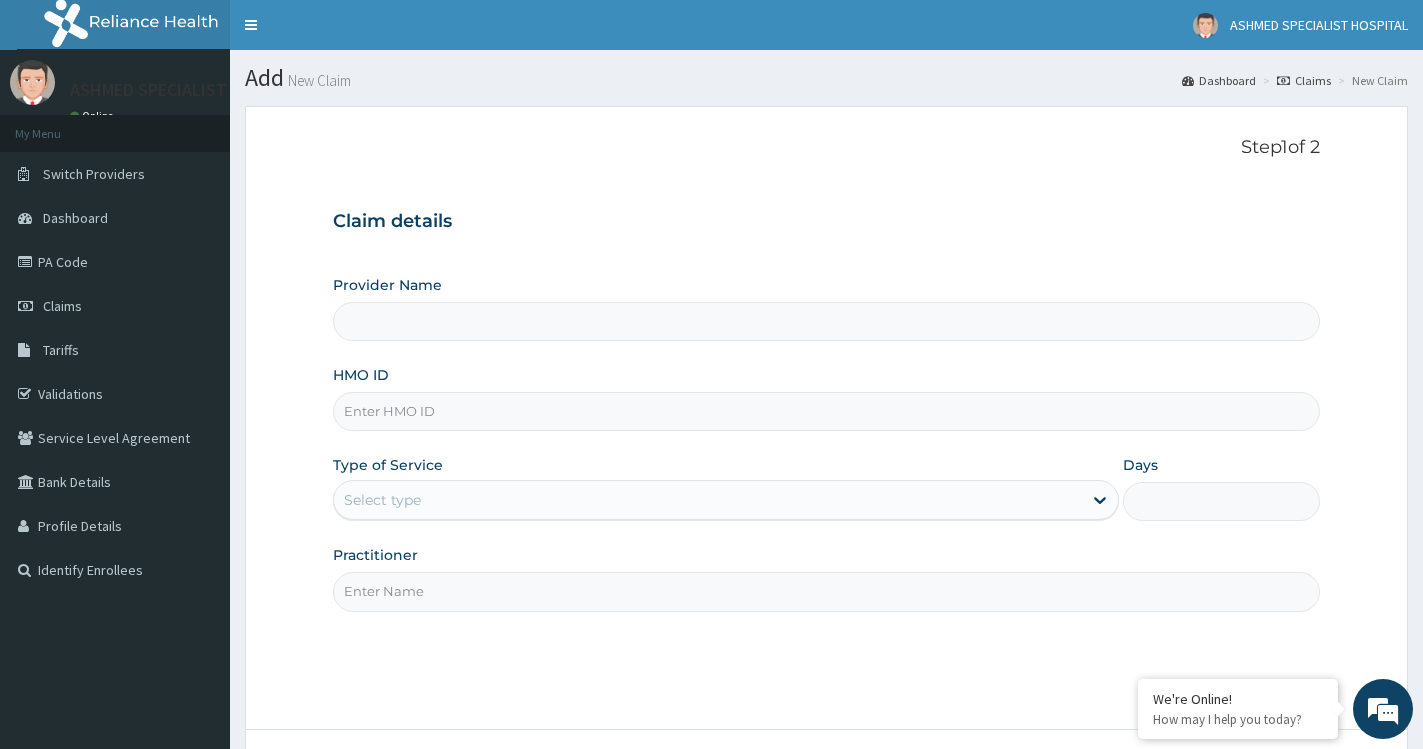 type on "ASHMED SPECIALIST HOSPITAL - SOKOTO BRANCH" 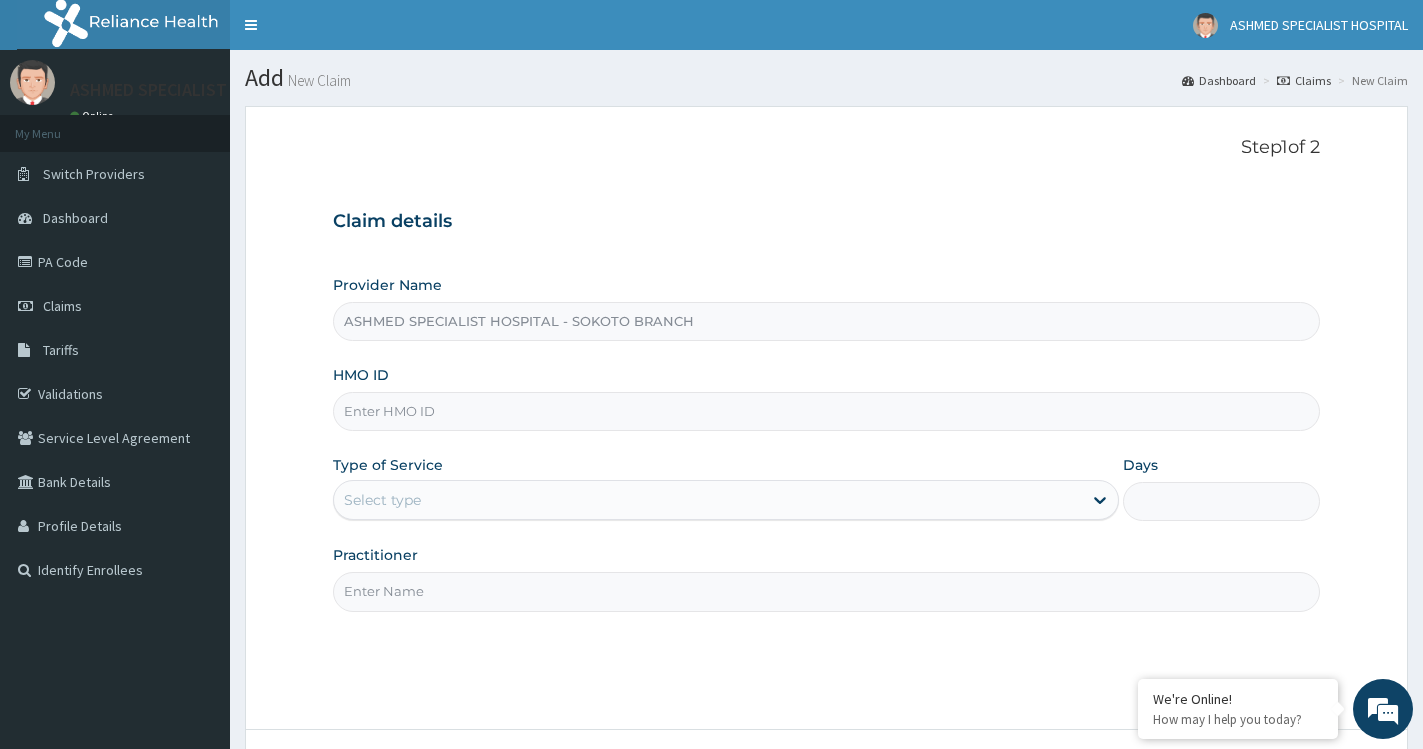 scroll, scrollTop: 0, scrollLeft: 0, axis: both 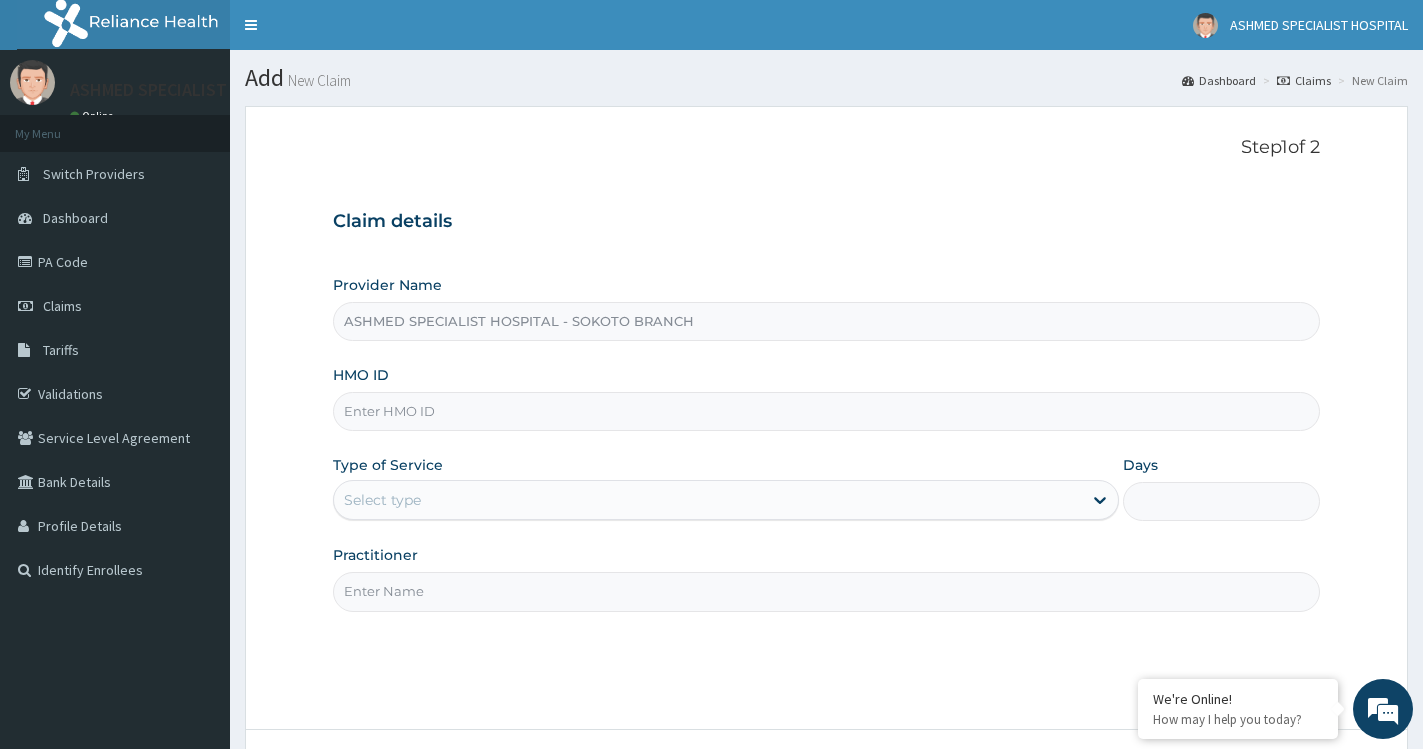 click on "HMO ID" at bounding box center (826, 411) 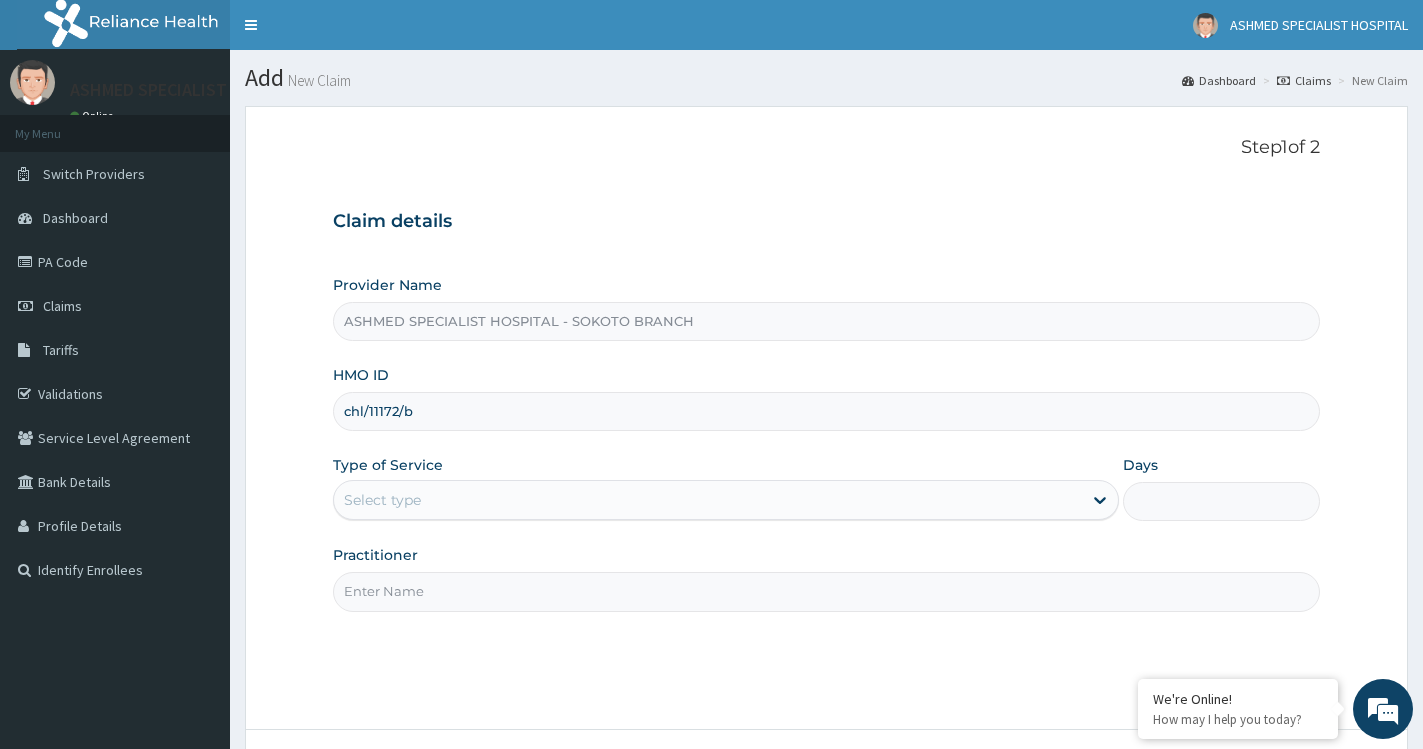 click on "chl/11172/b" at bounding box center (826, 411) 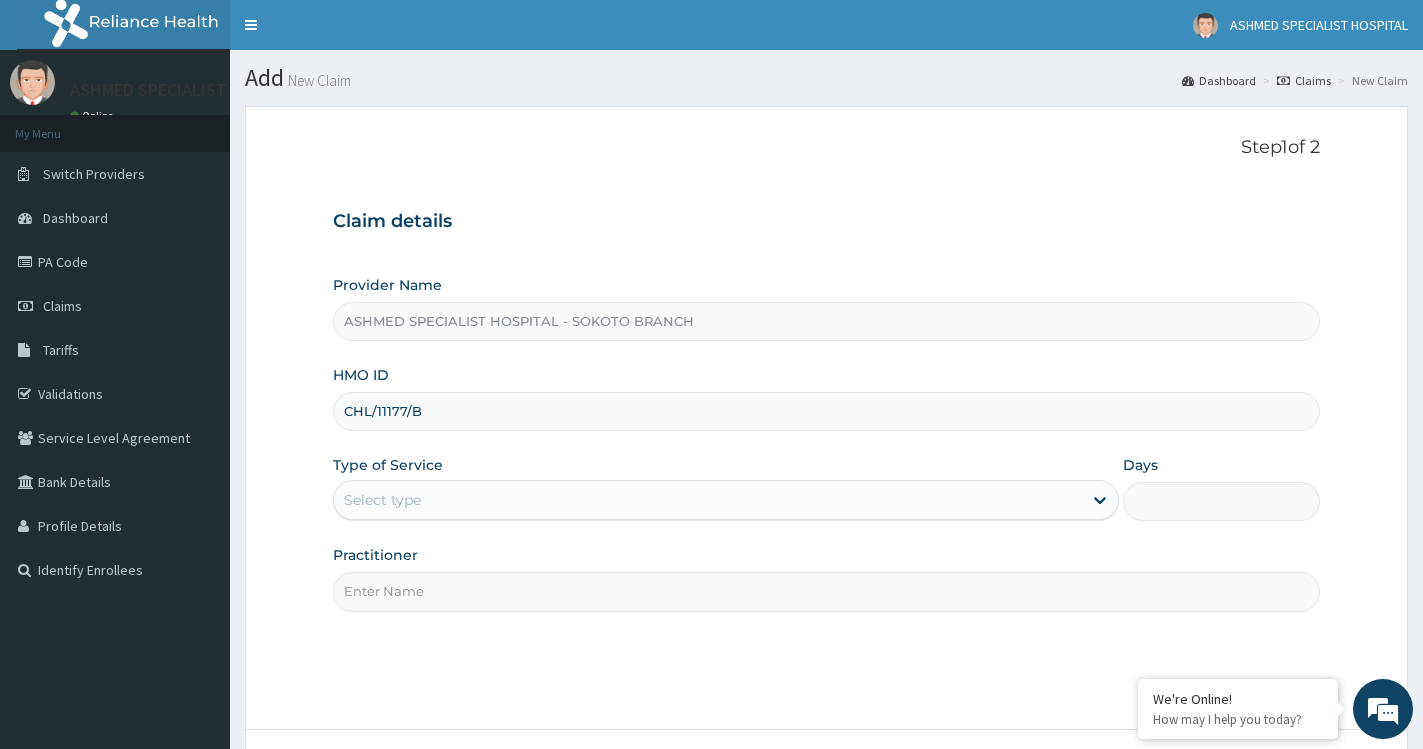 type on "CHL/11177/B" 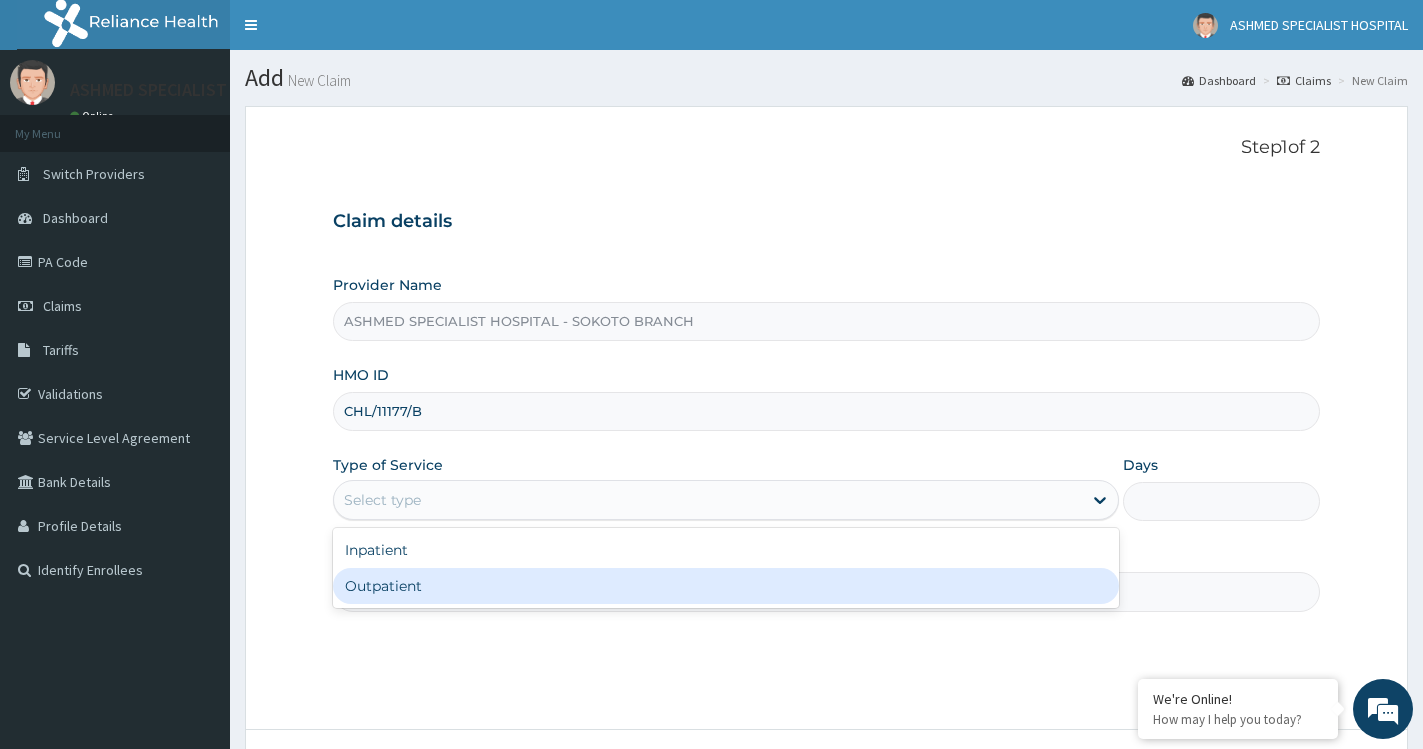click on "Outpatient" at bounding box center [726, 586] 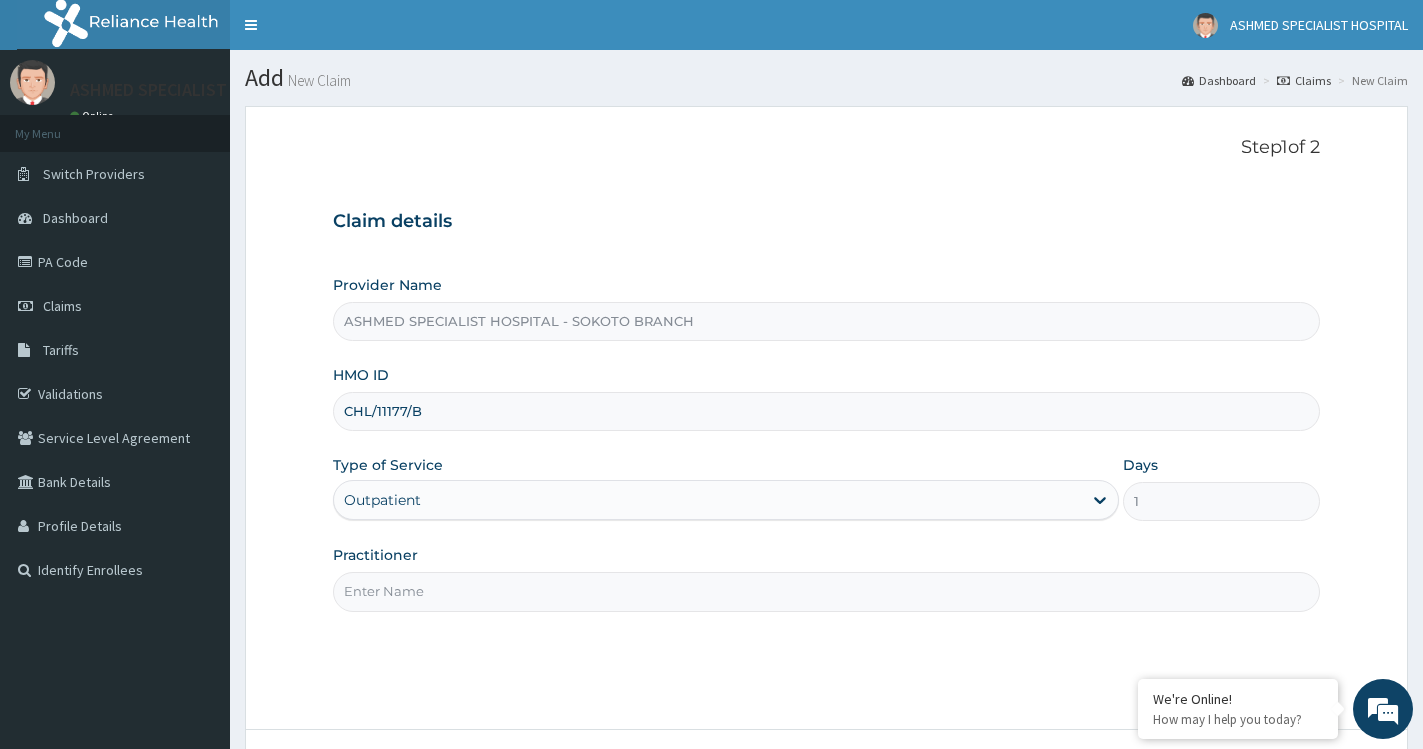 click on "Practitioner" at bounding box center (826, 591) 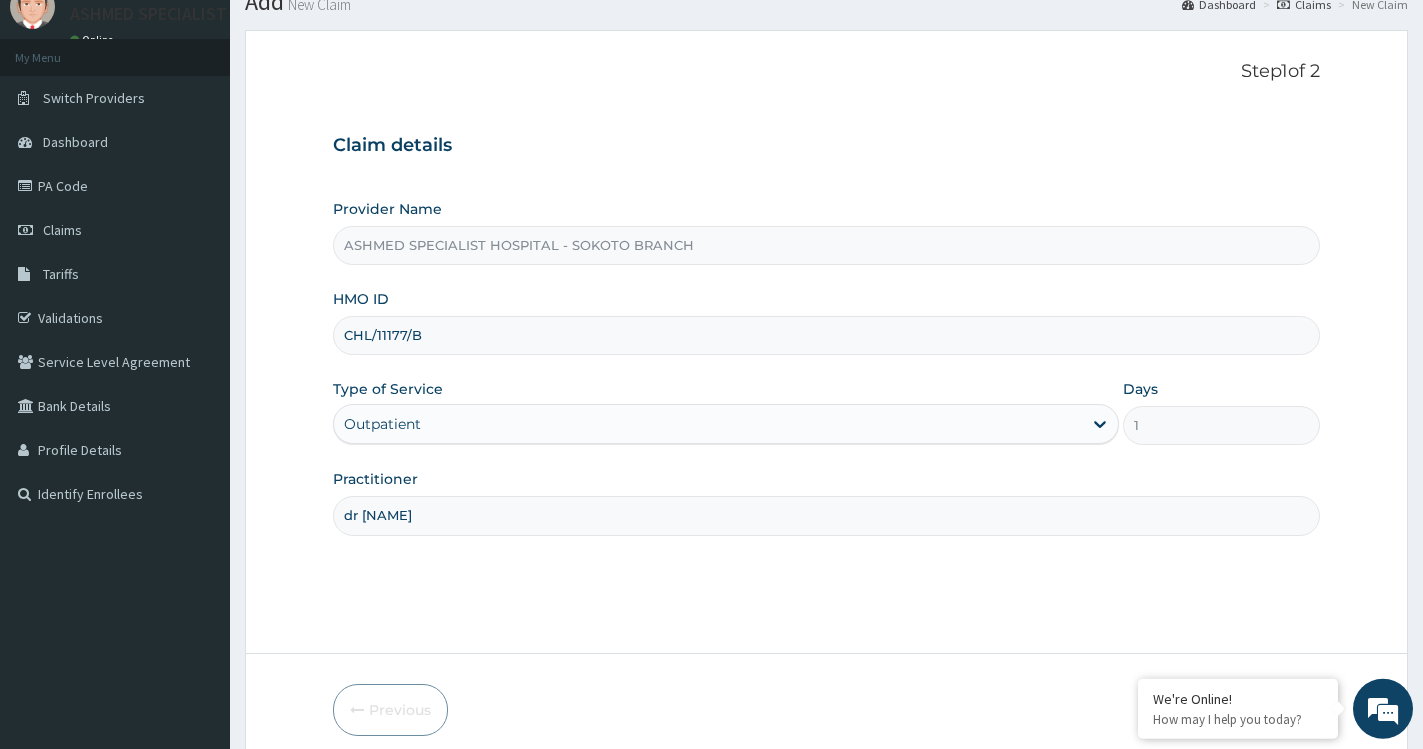 scroll, scrollTop: 160, scrollLeft: 0, axis: vertical 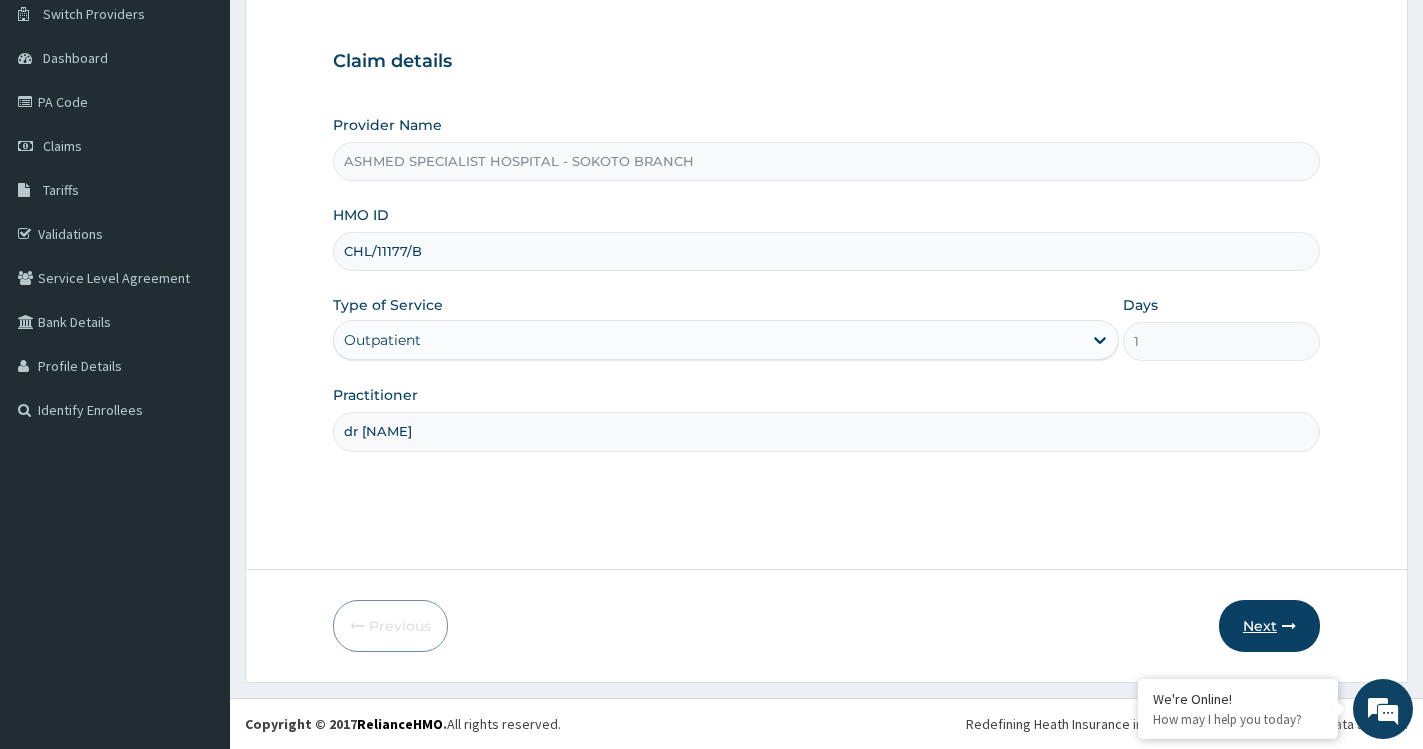 type on "dr [NAME]" 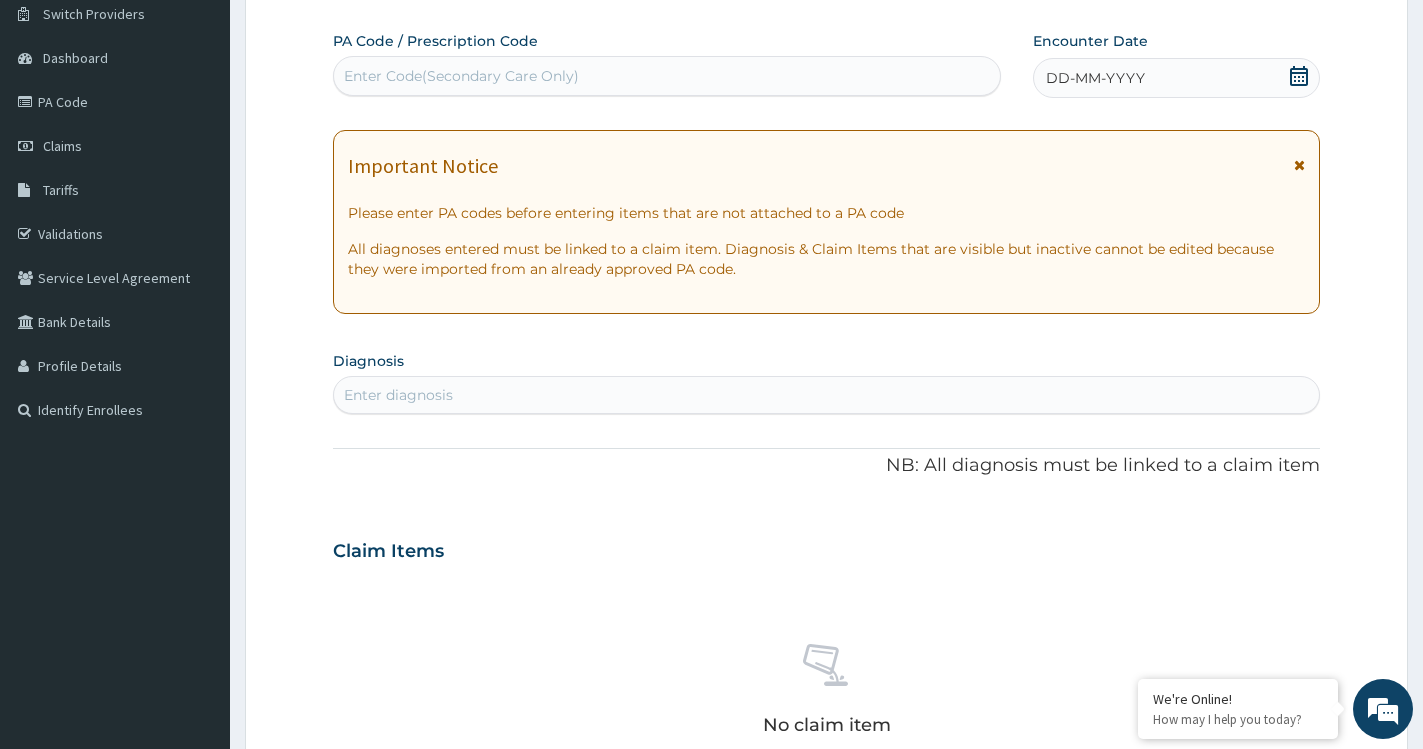 click 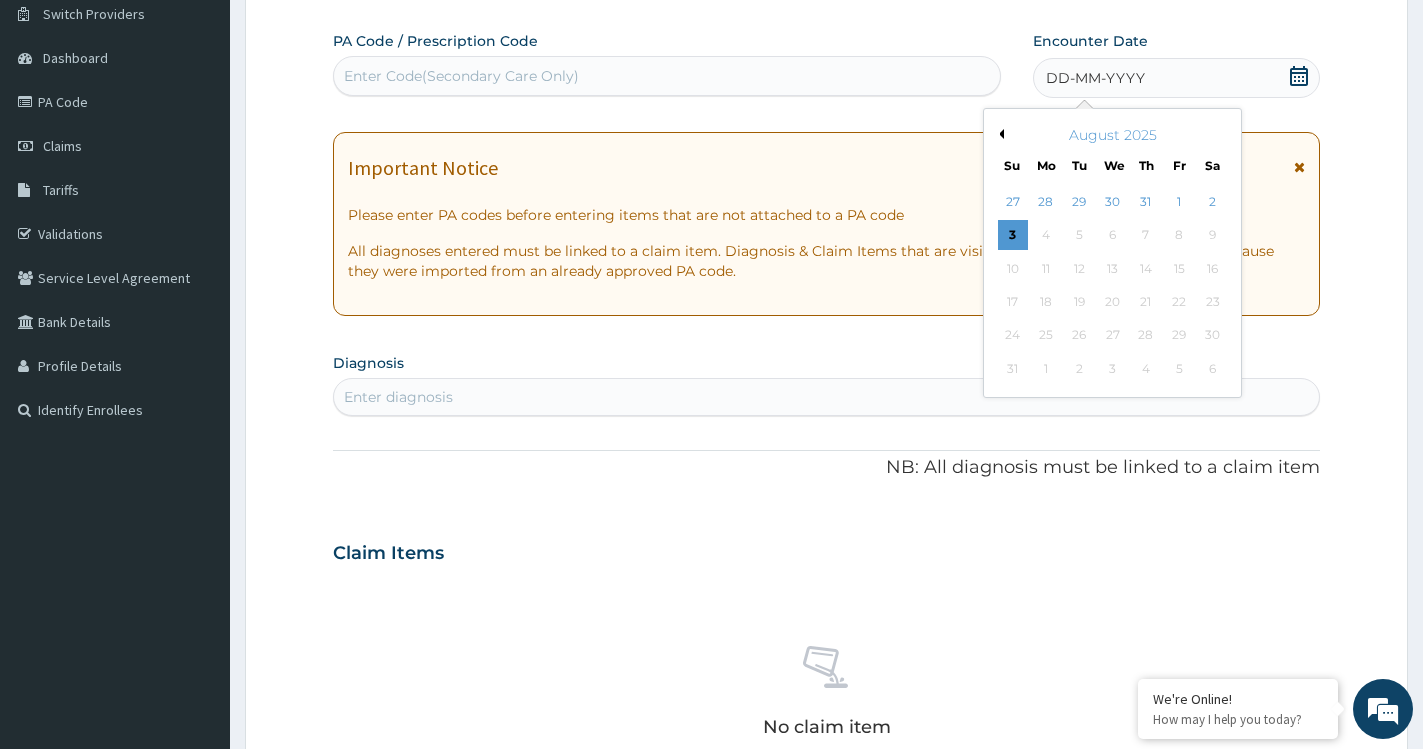 click on "August 2025" at bounding box center (1112, 135) 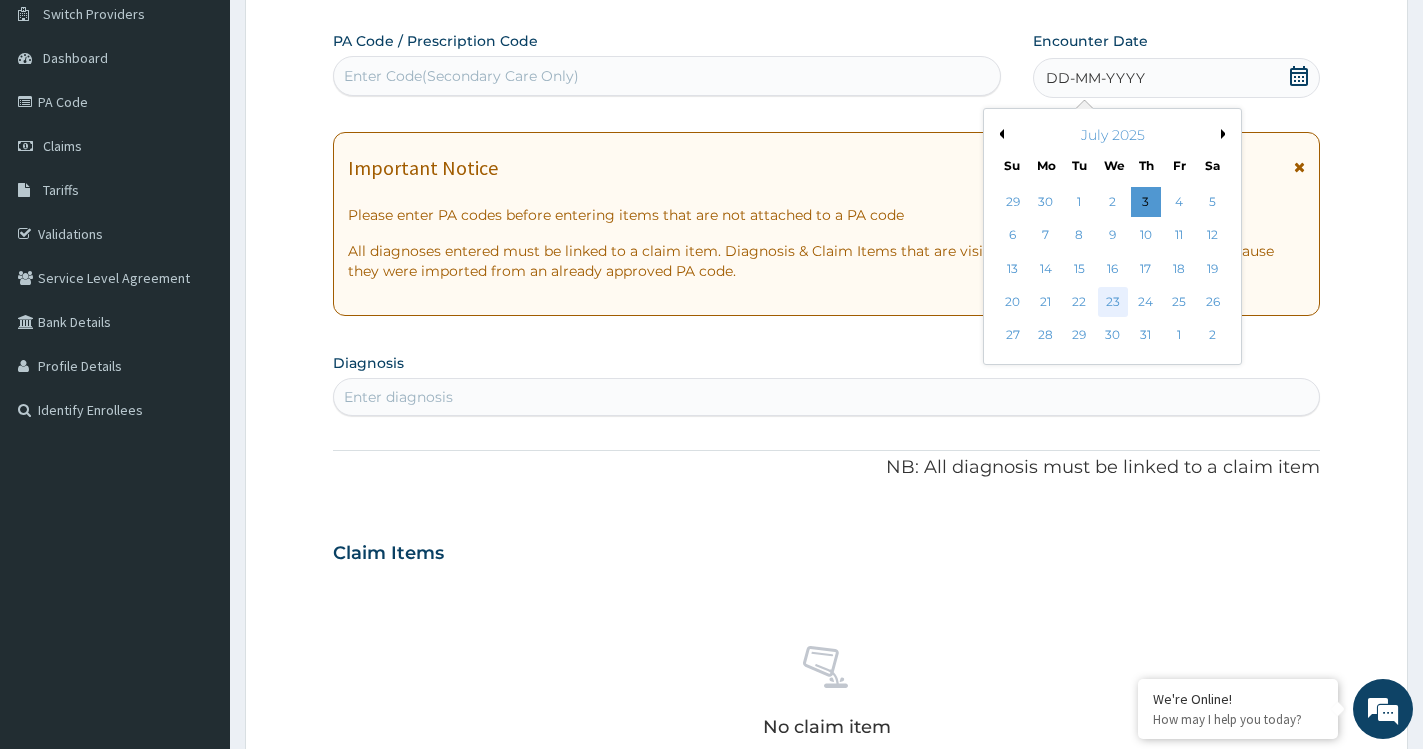 drag, startPoint x: 1103, startPoint y: 300, endPoint x: 1106, endPoint y: 310, distance: 10.440307 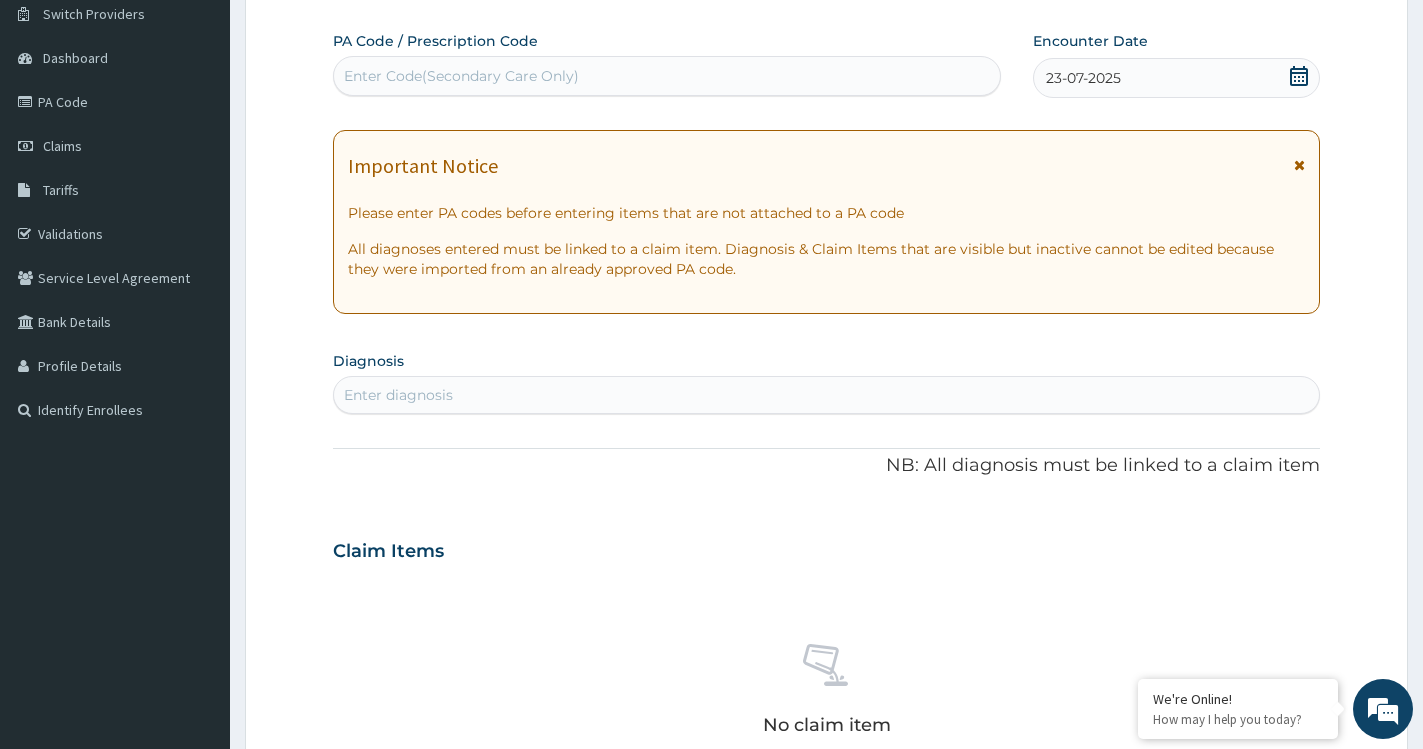click on "Enter diagnosis" at bounding box center (398, 395) 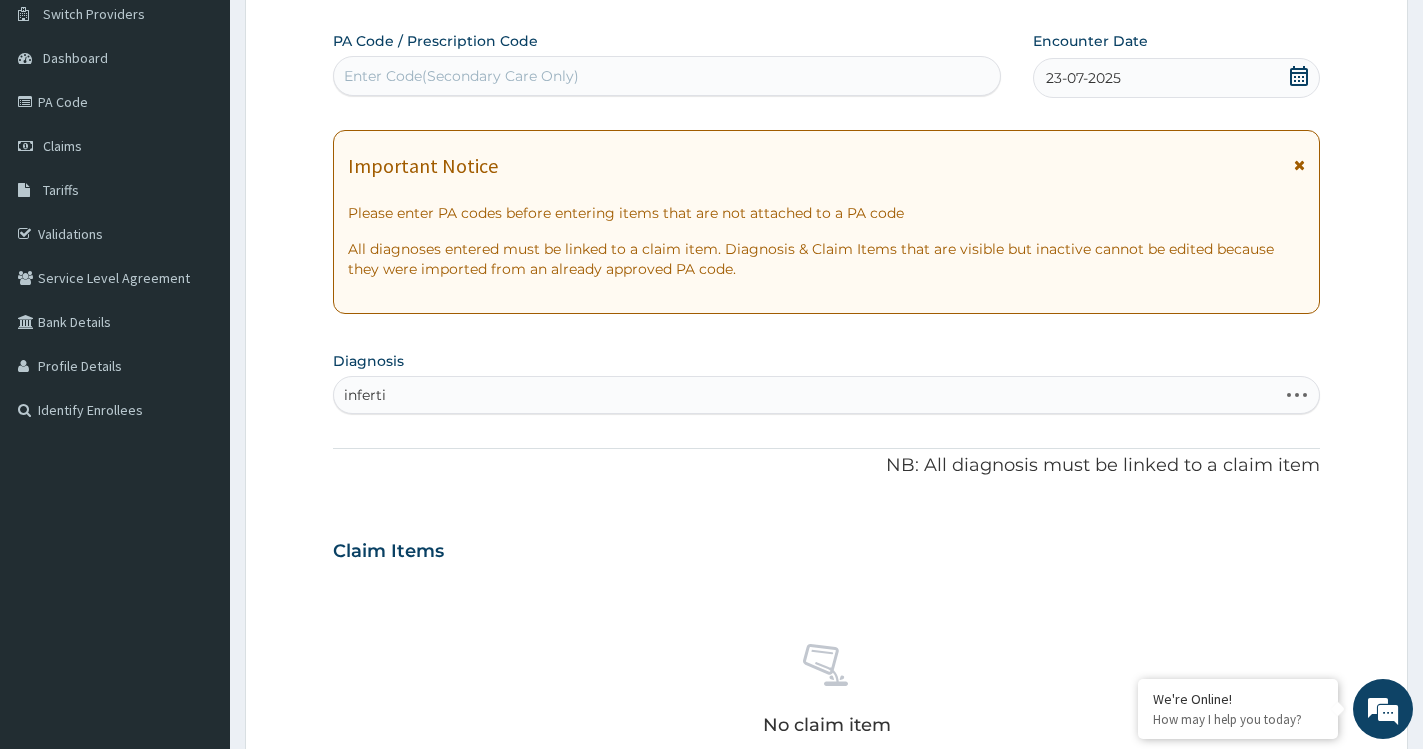 type on "infertil" 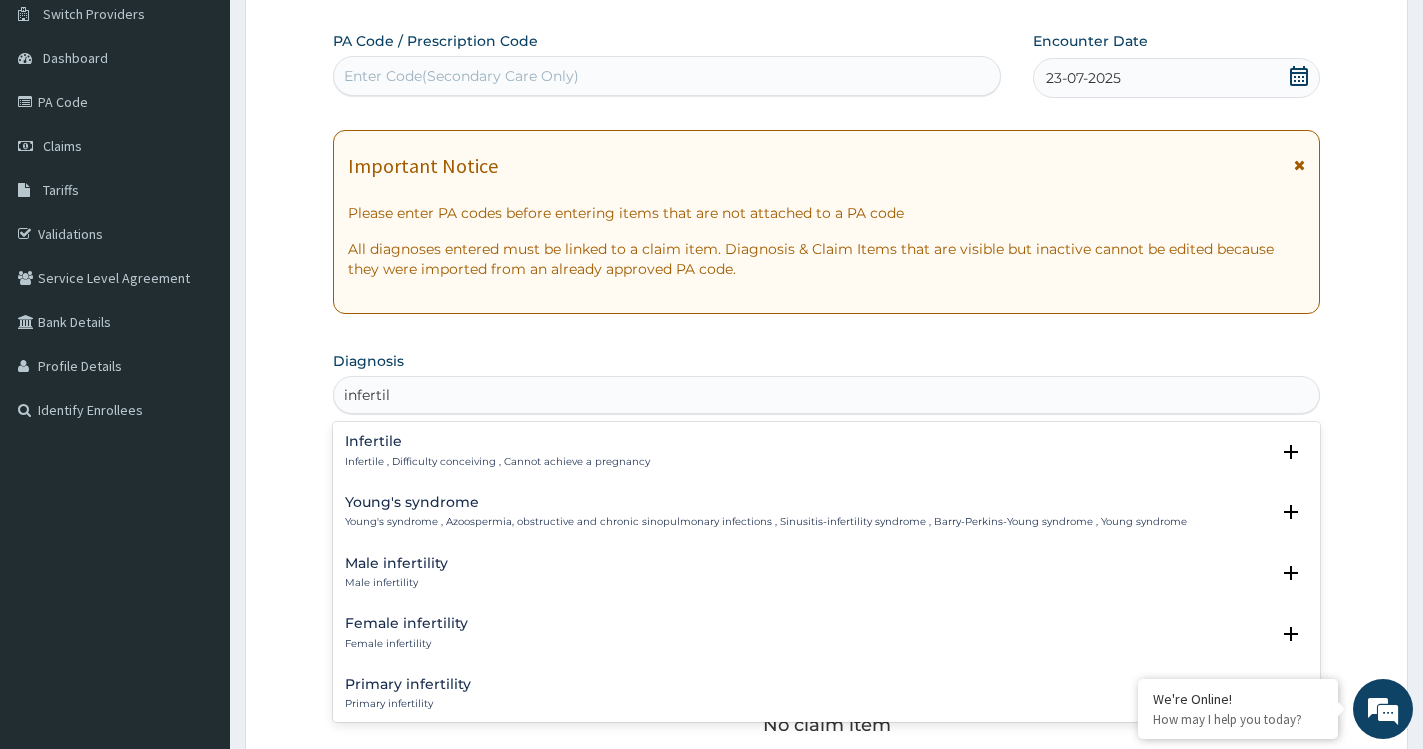 click on "Primary infertility" at bounding box center [408, 684] 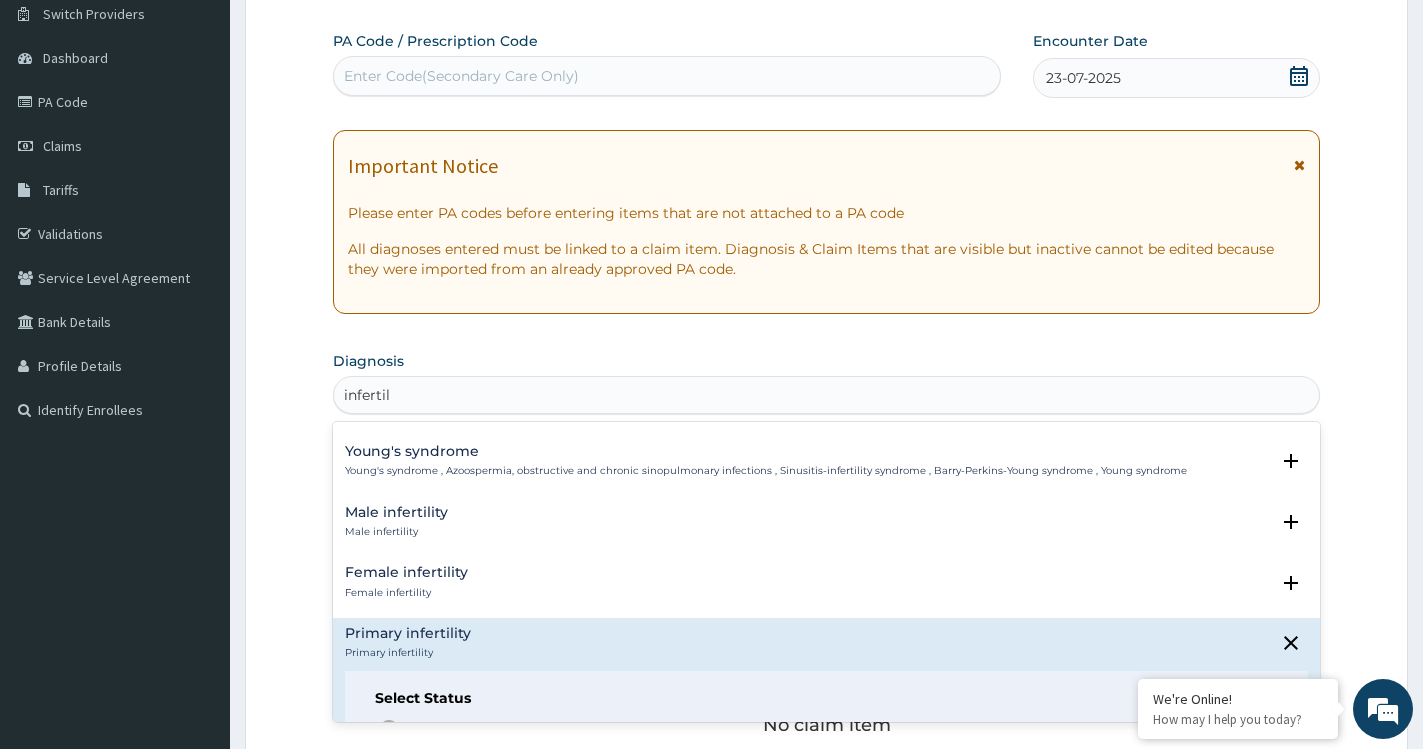 scroll, scrollTop: 72, scrollLeft: 0, axis: vertical 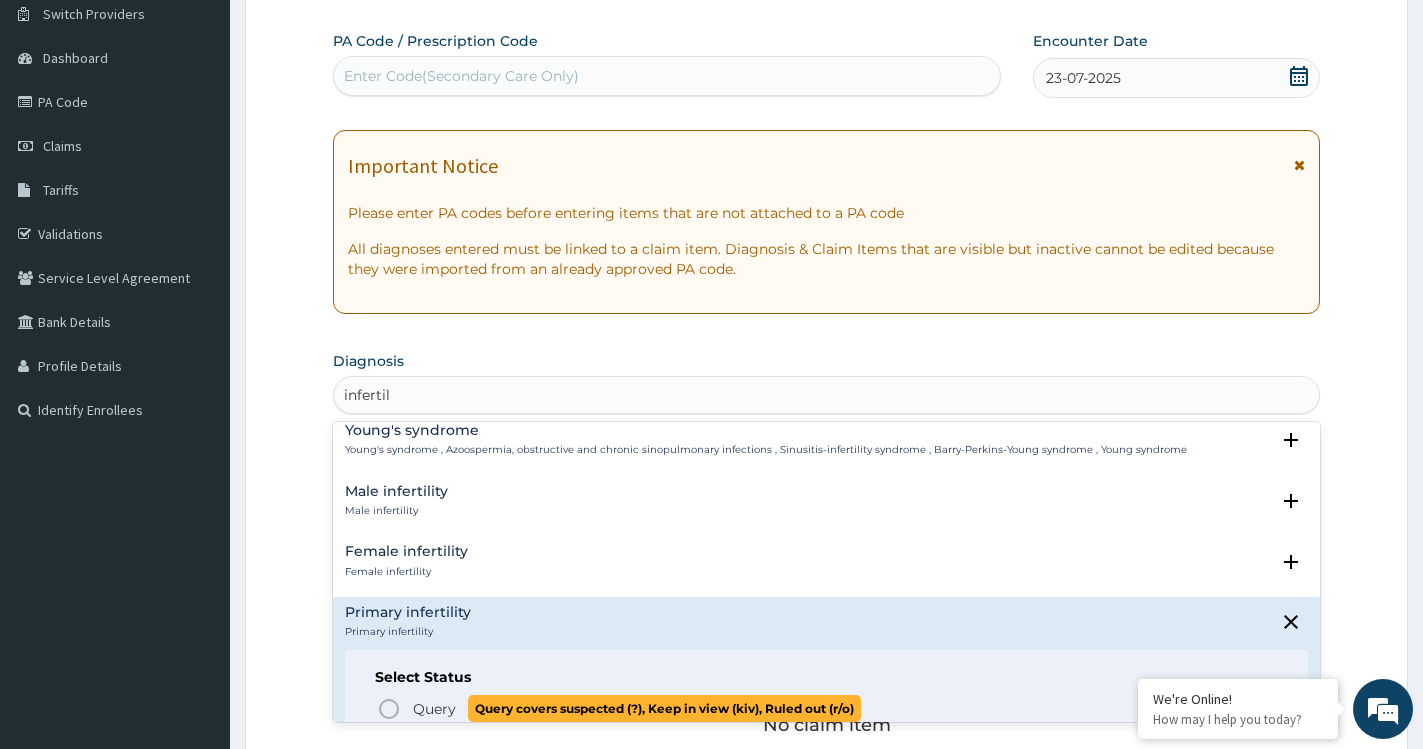 click on "Query" at bounding box center [434, 709] 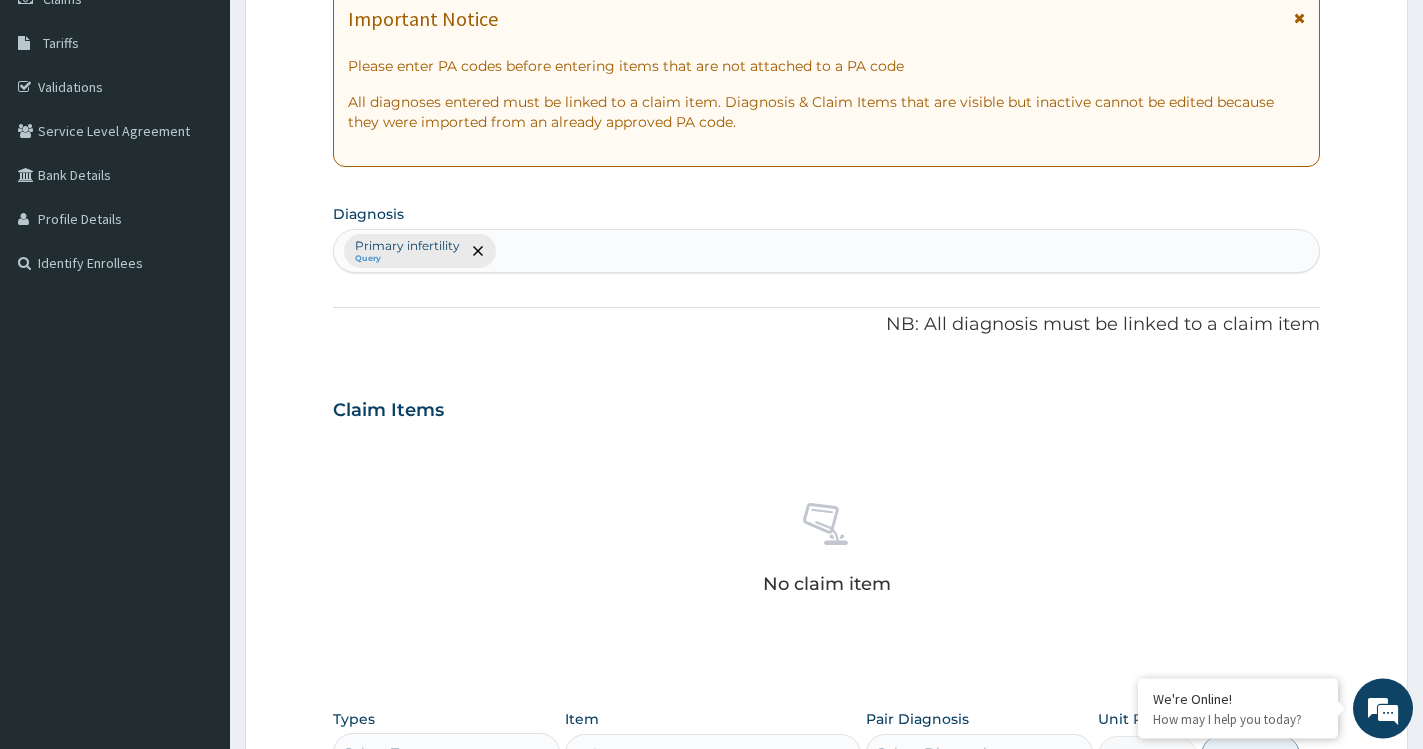 scroll, scrollTop: 364, scrollLeft: 0, axis: vertical 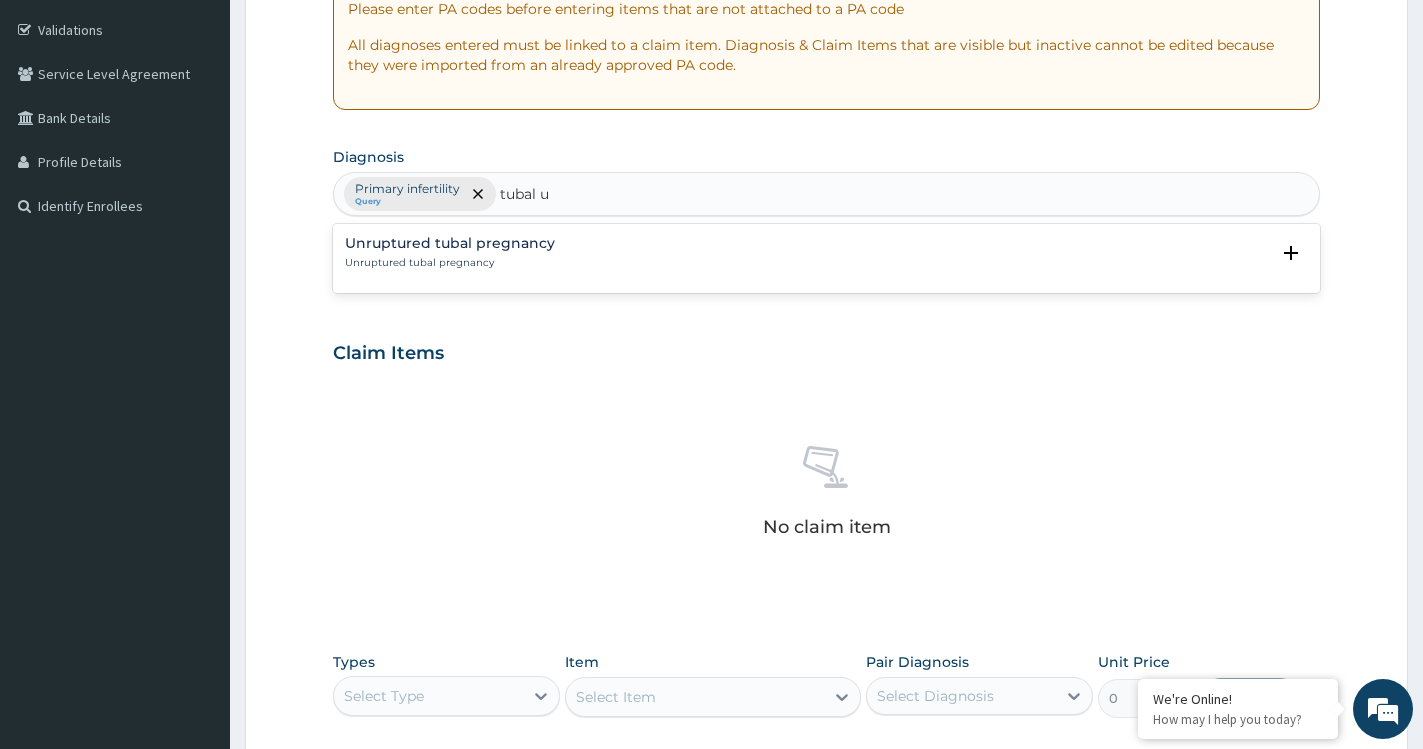 type on "tubal" 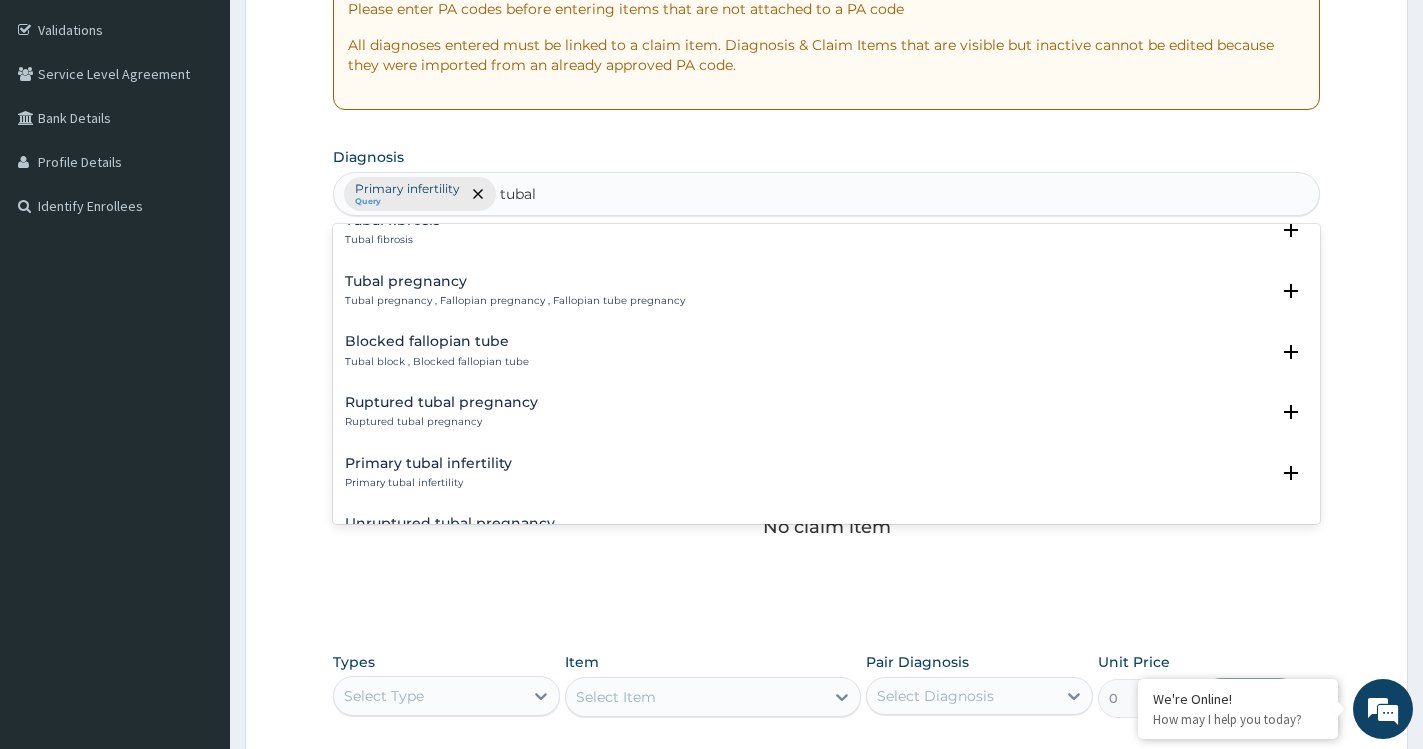 scroll, scrollTop: 0, scrollLeft: 0, axis: both 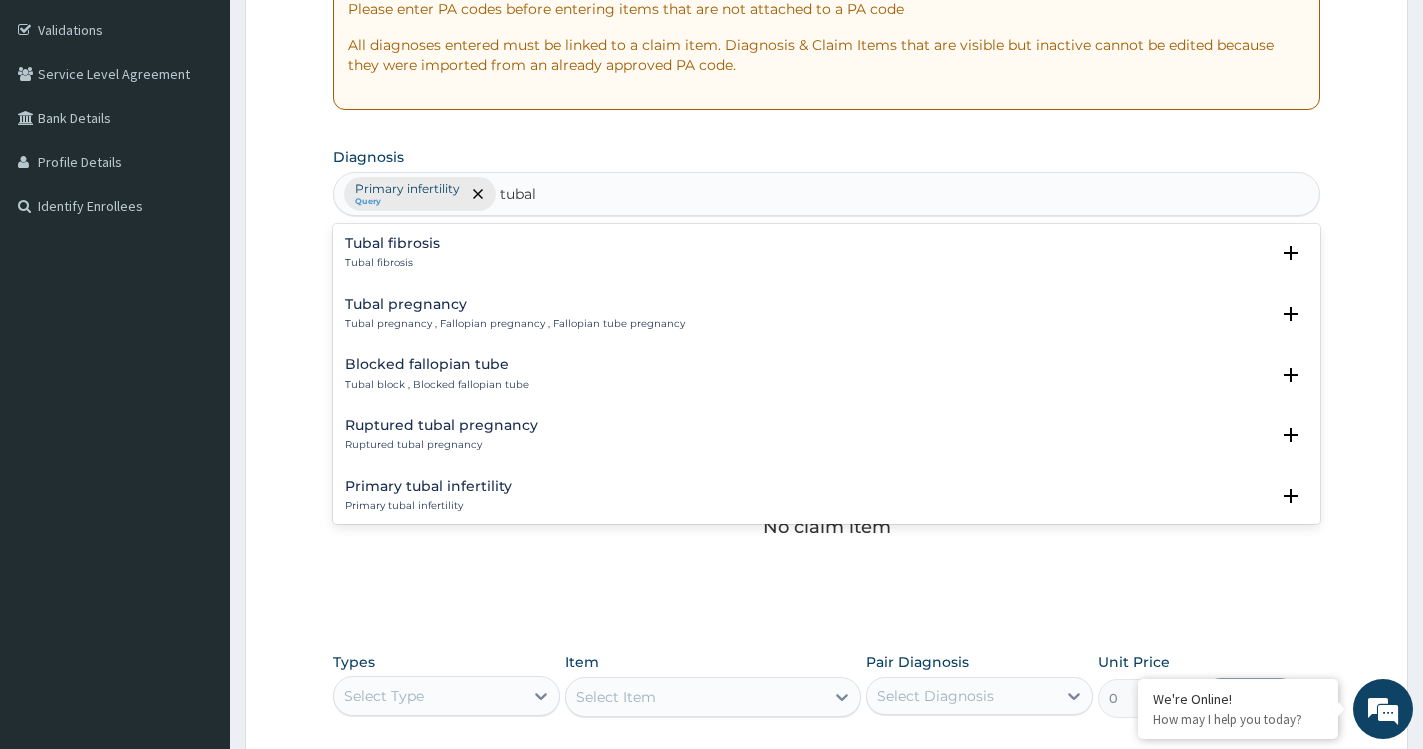 click on "Tubal fibrosis" at bounding box center (392, 263) 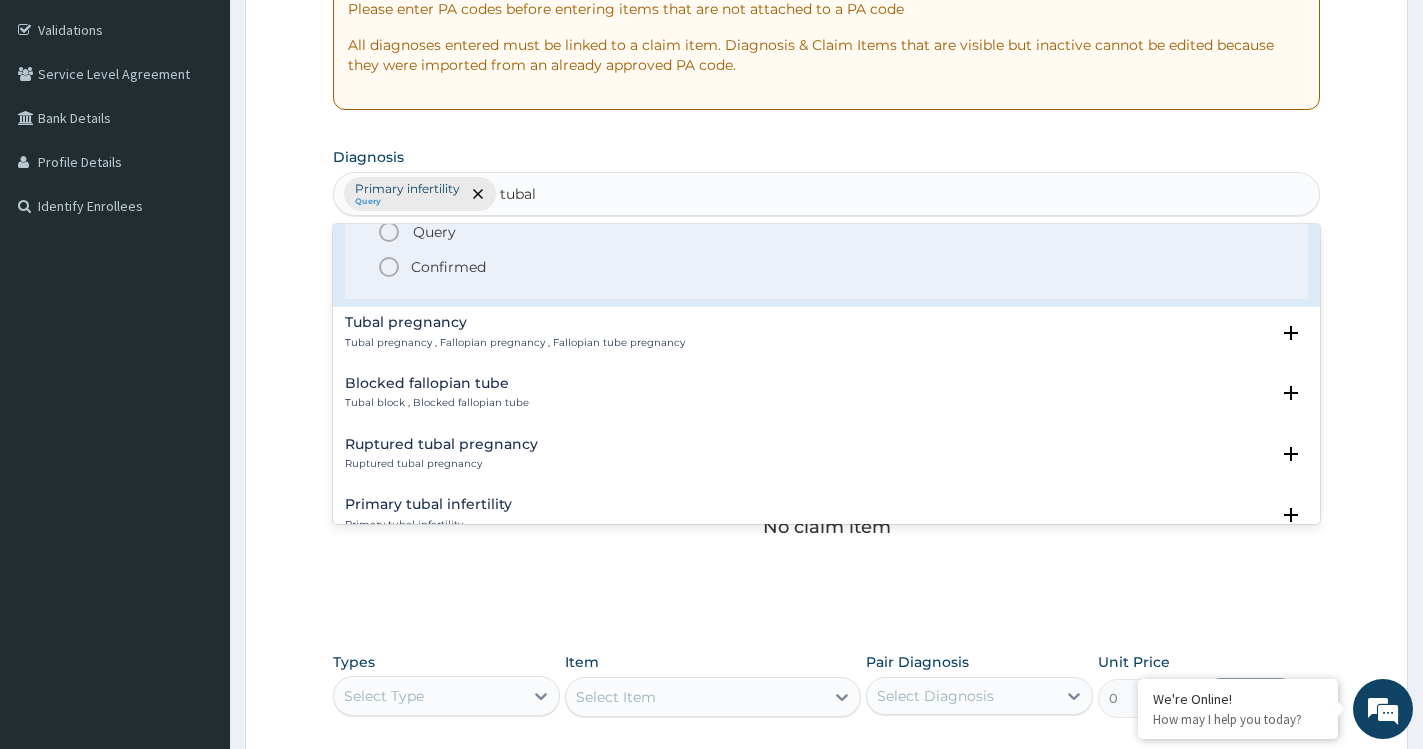 scroll, scrollTop: 72, scrollLeft: 0, axis: vertical 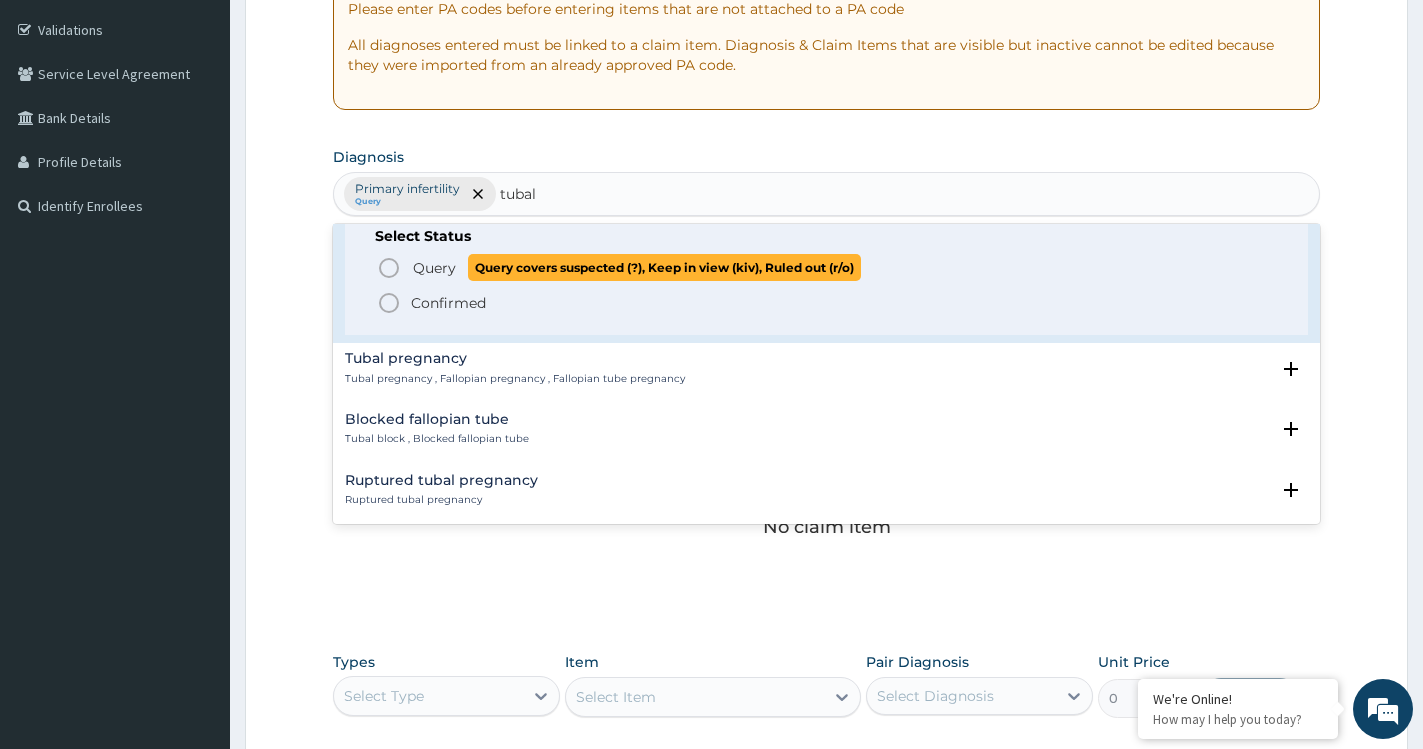 click on "Query Query covers suspected (?), Keep in view (kiv), Ruled out (r/o)" at bounding box center [636, 267] 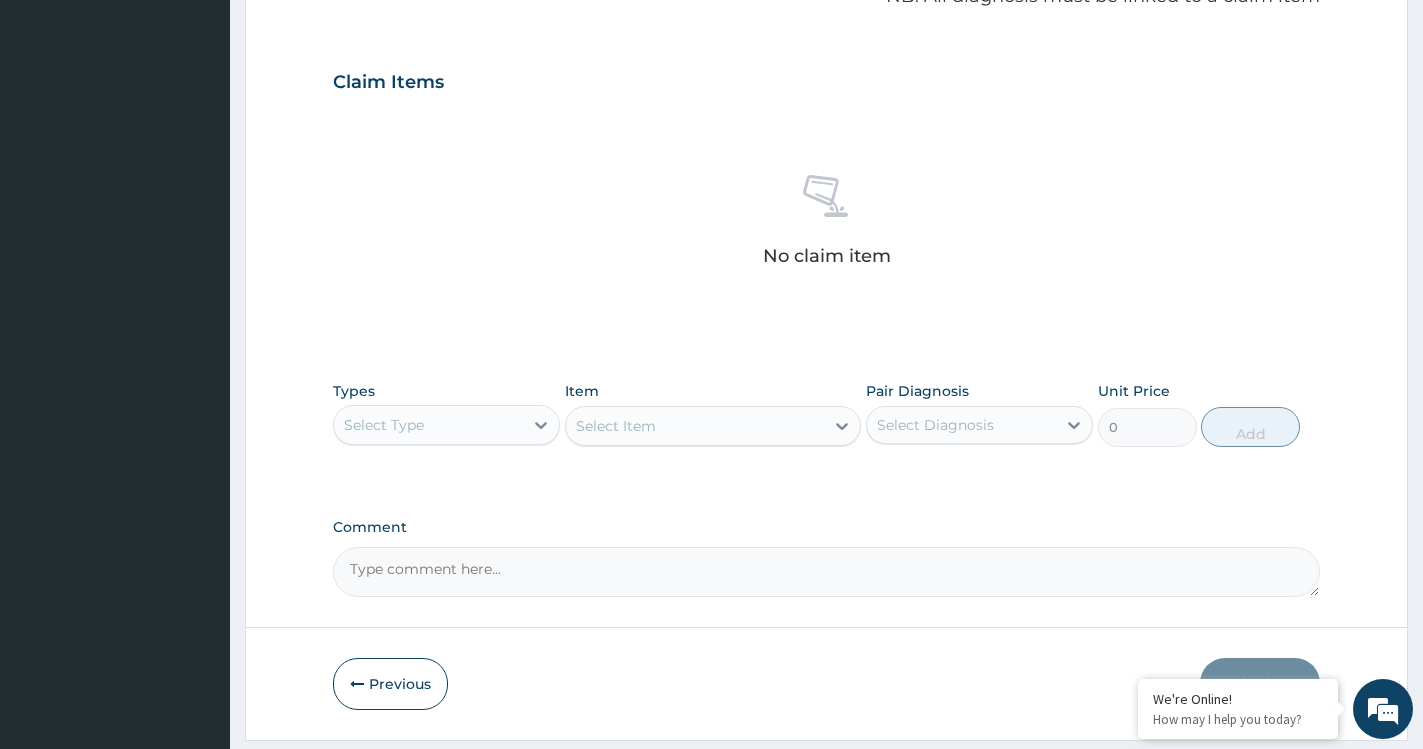 scroll, scrollTop: 557, scrollLeft: 0, axis: vertical 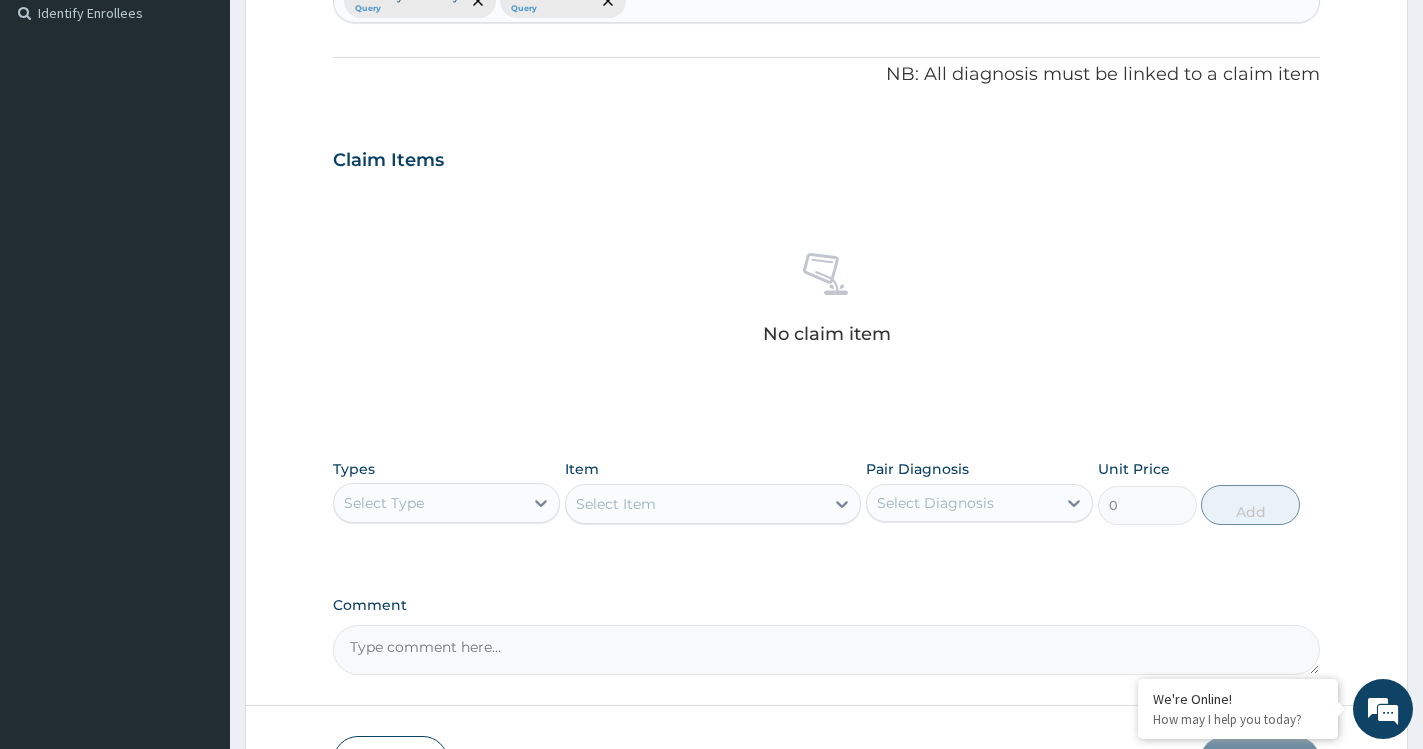 click on "Select Type" at bounding box center (428, 503) 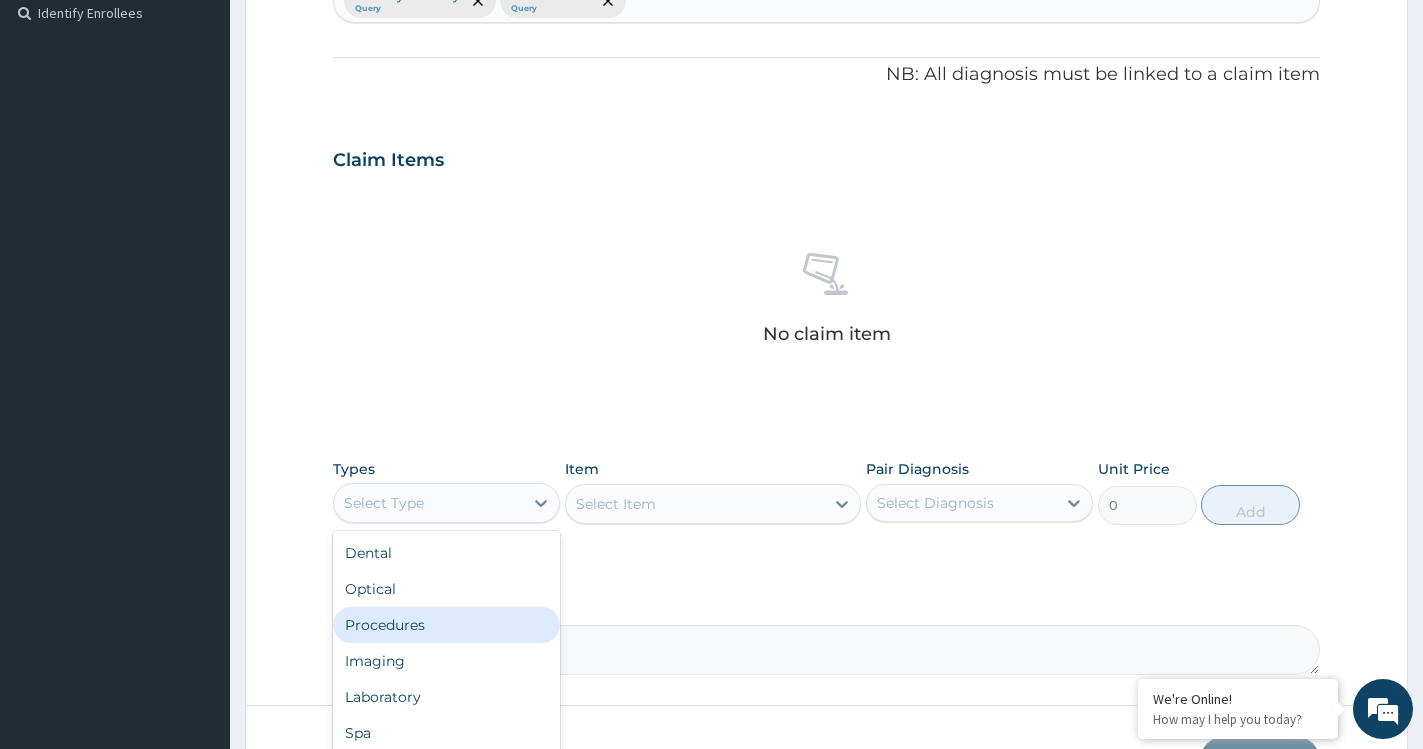 click on "Procedures" at bounding box center (446, 625) 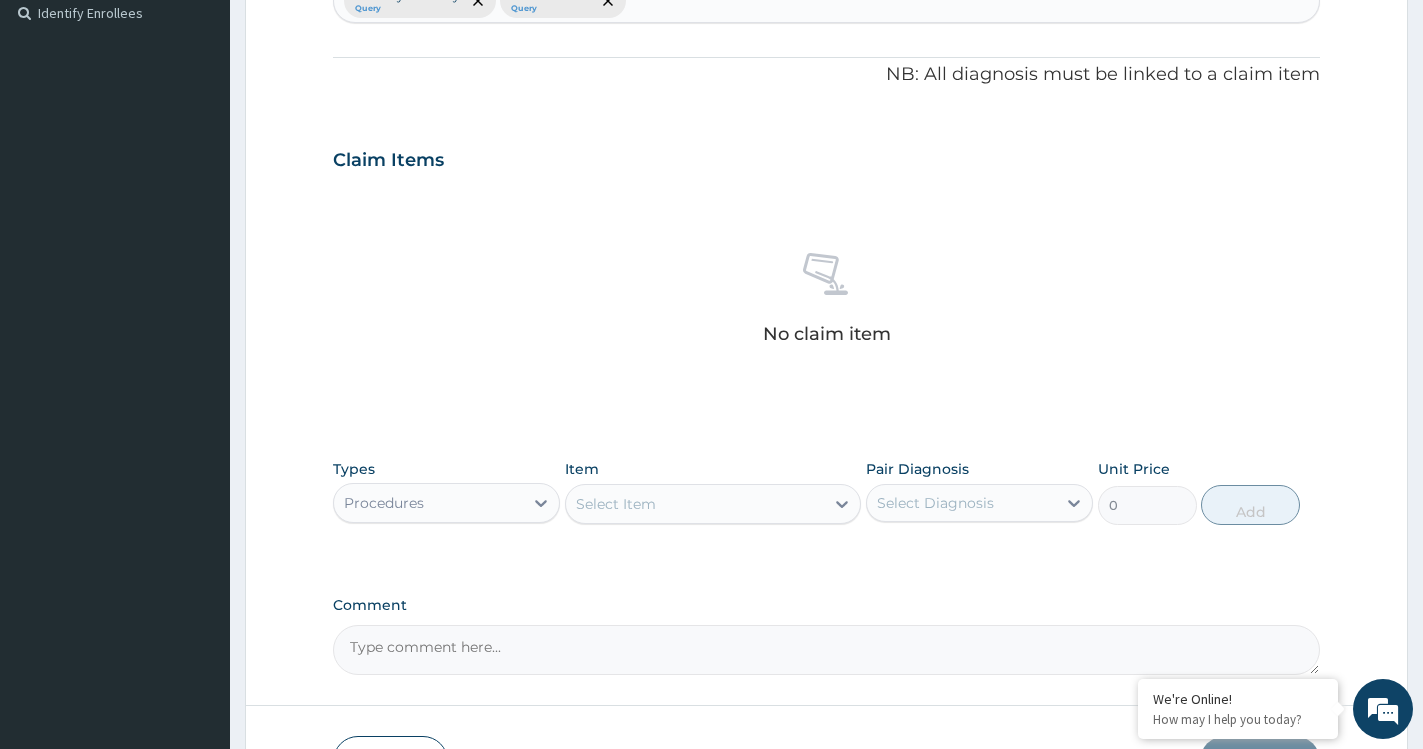 click on "Select Item" at bounding box center [695, 504] 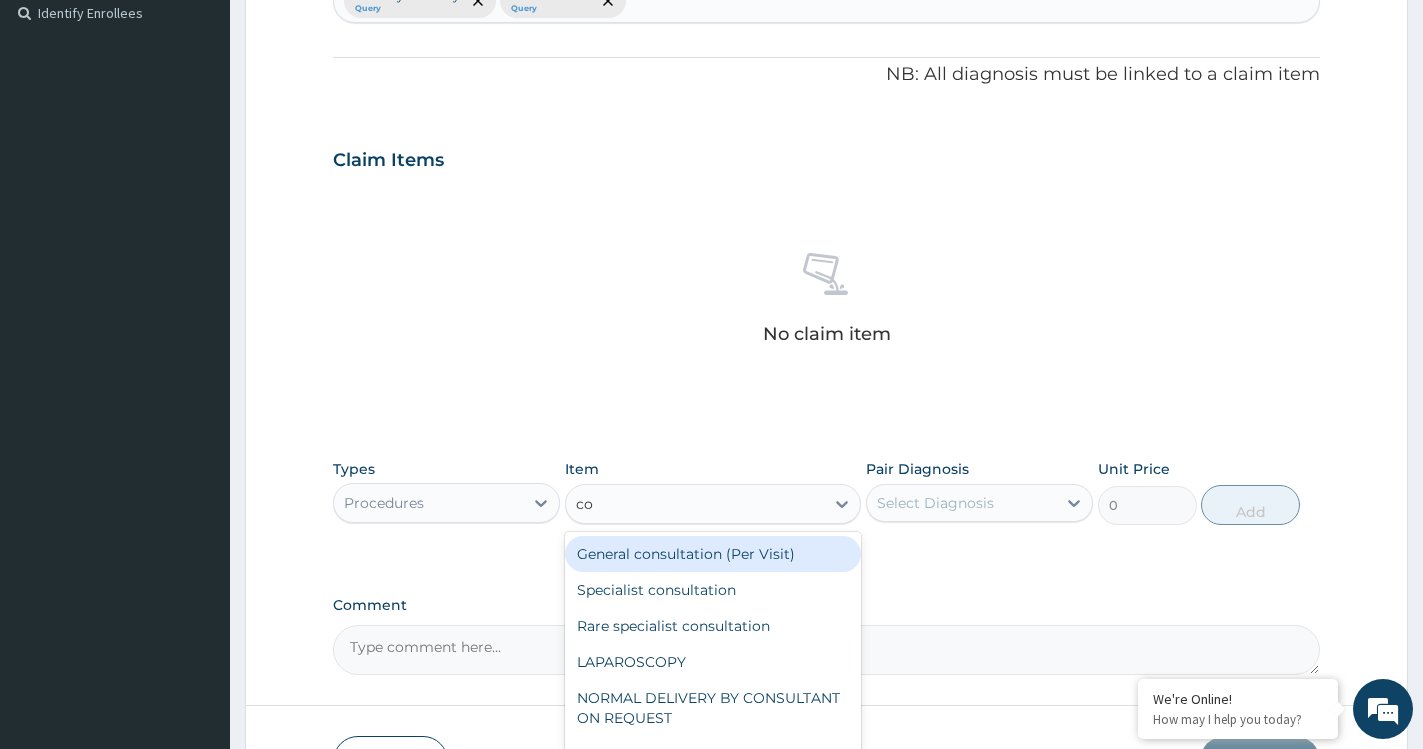 type on "con" 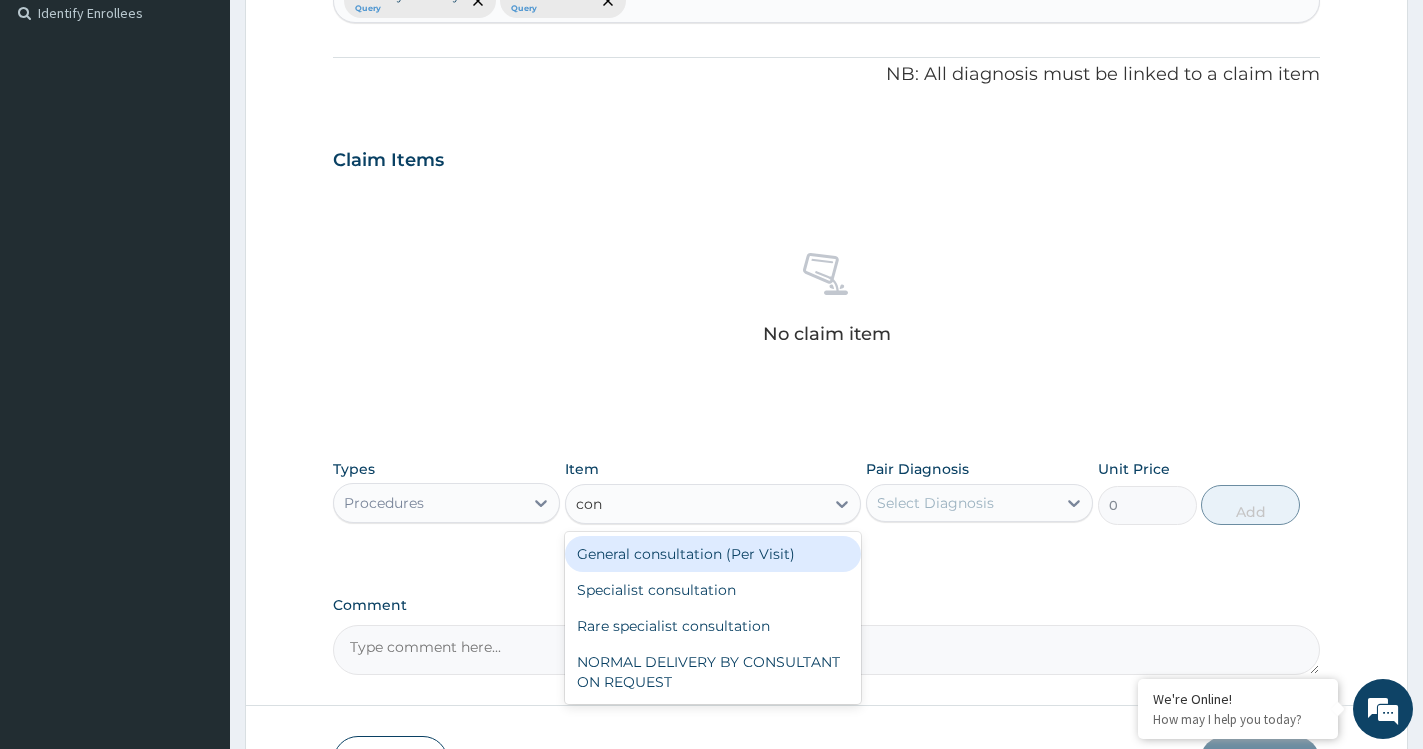 click on "General consultation (Per Visit)" at bounding box center [713, 554] 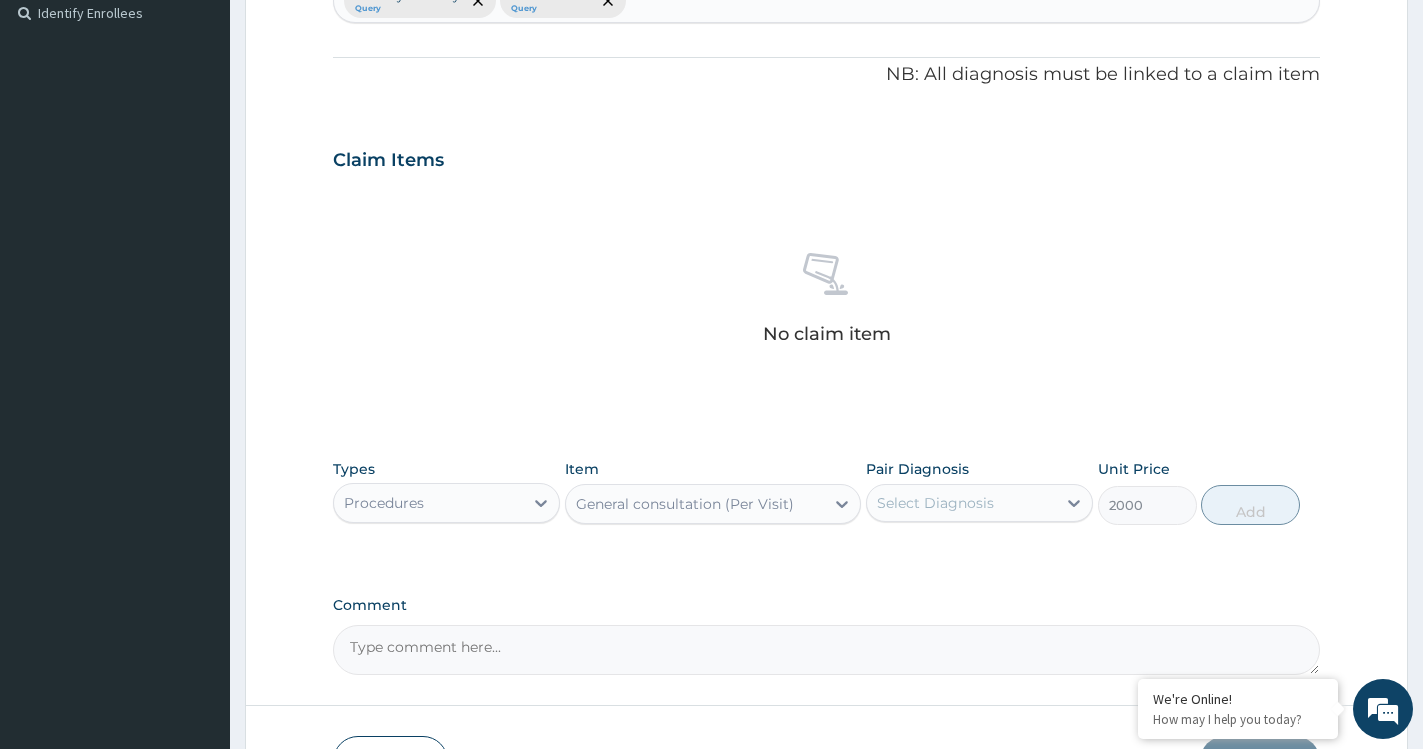 click on "Select Diagnosis" at bounding box center (935, 503) 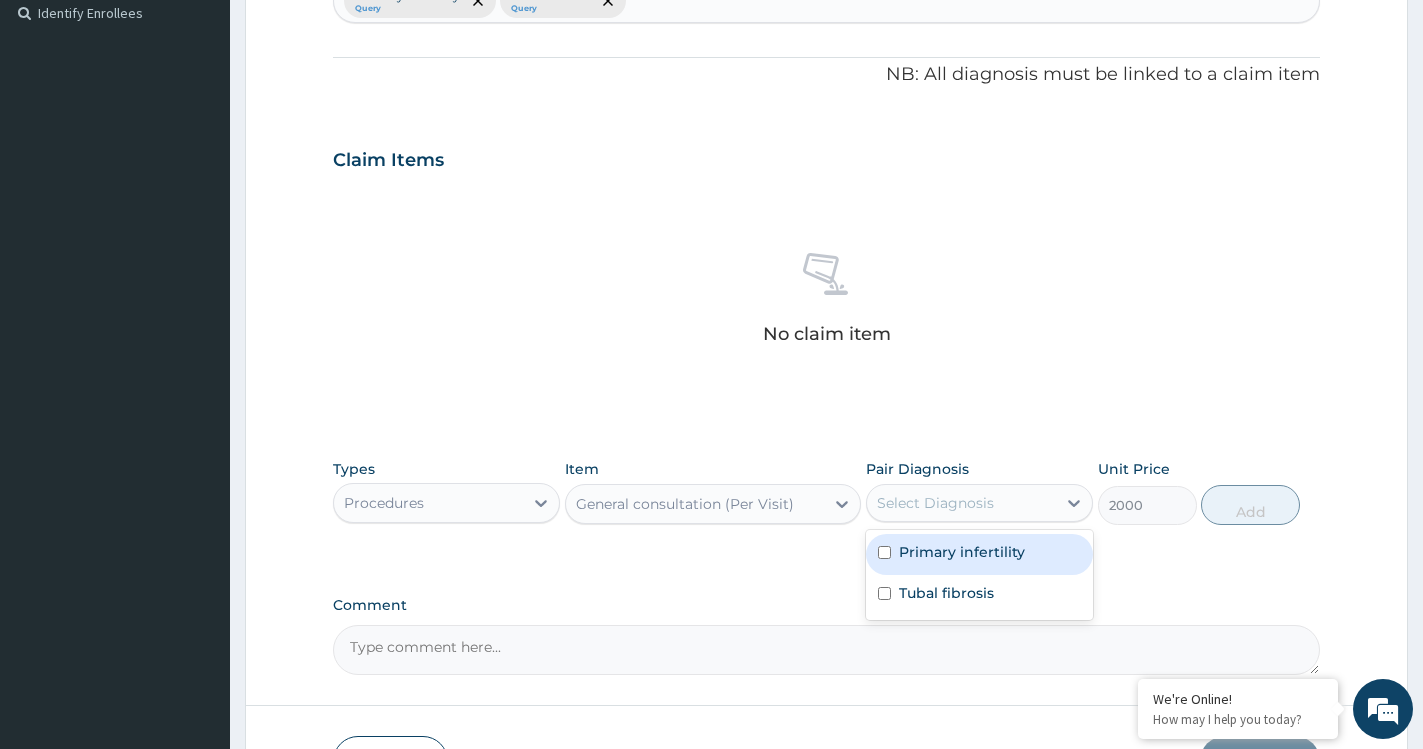 drag, startPoint x: 920, startPoint y: 559, endPoint x: 1061, endPoint y: 540, distance: 142.27438 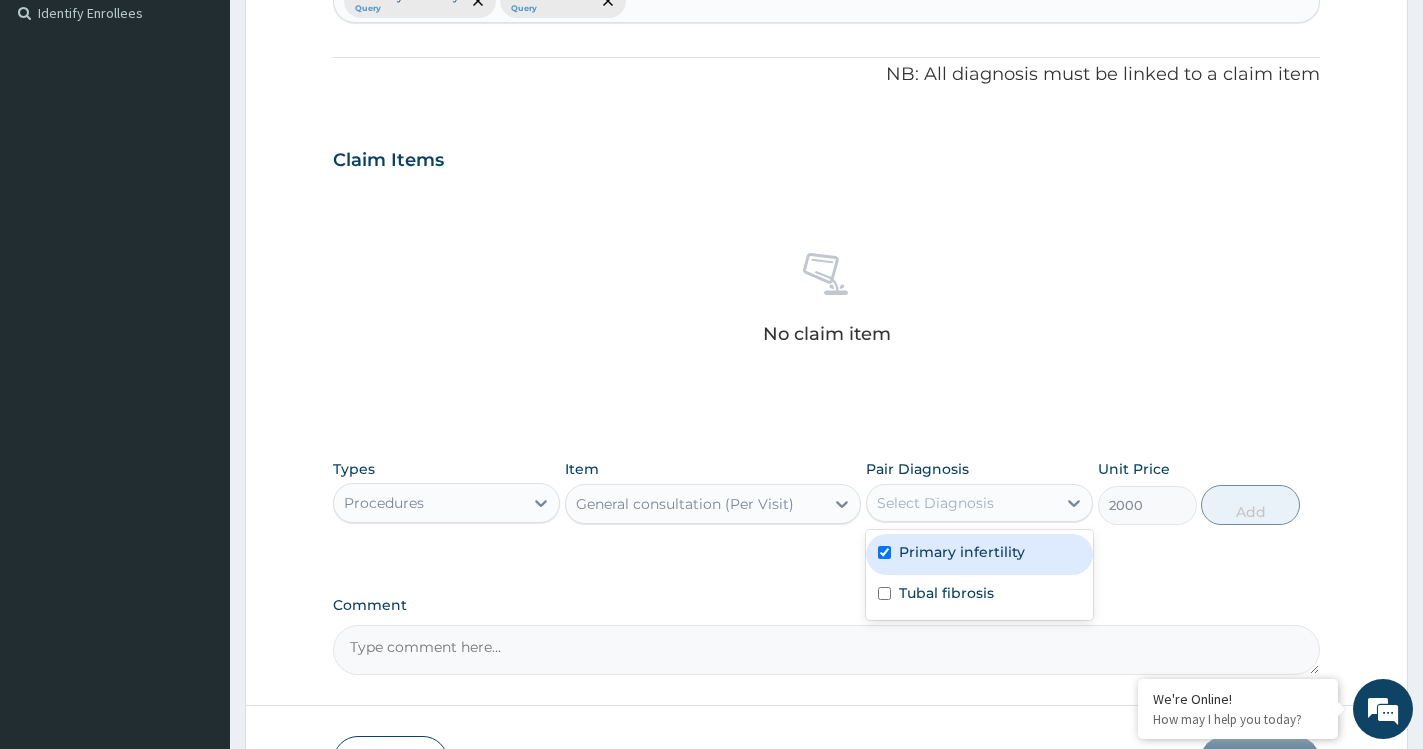 checkbox on "true" 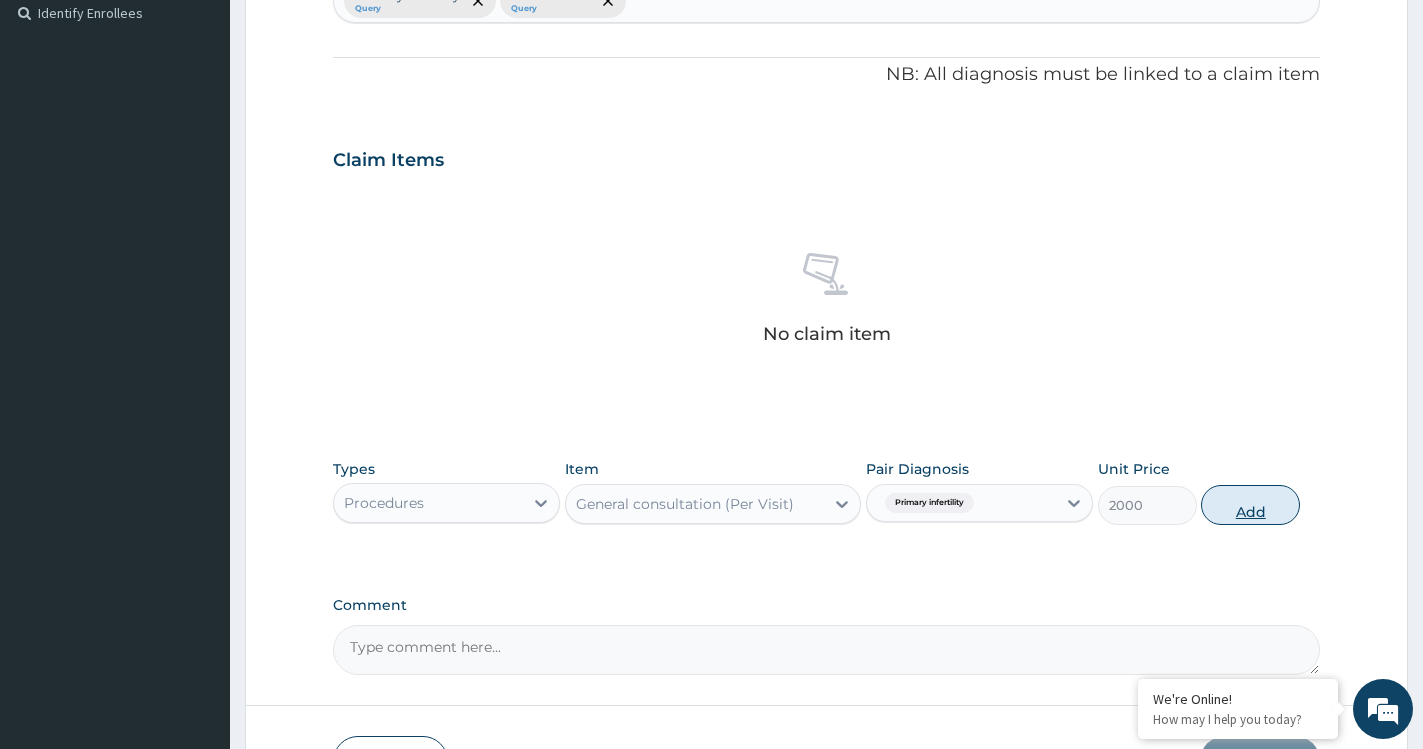 click on "Add" at bounding box center (1250, 505) 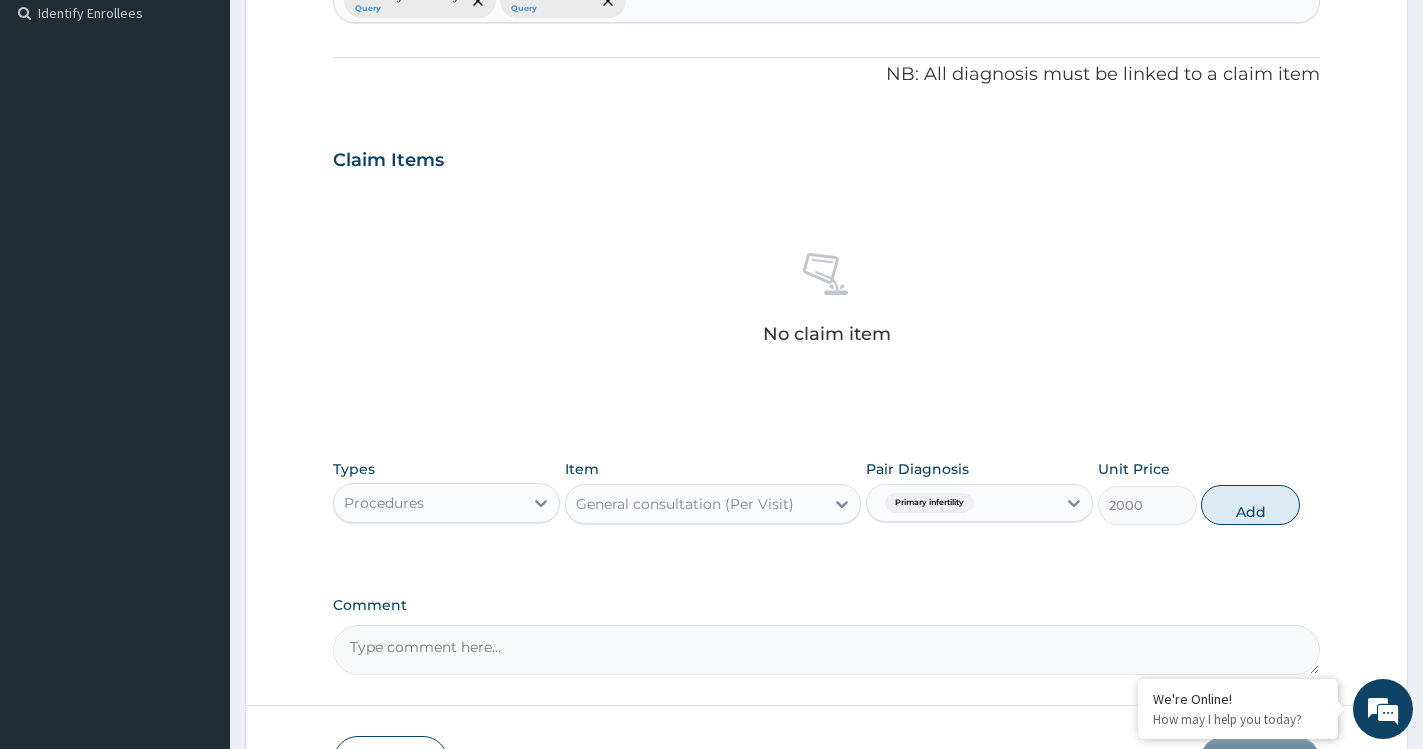 type on "0" 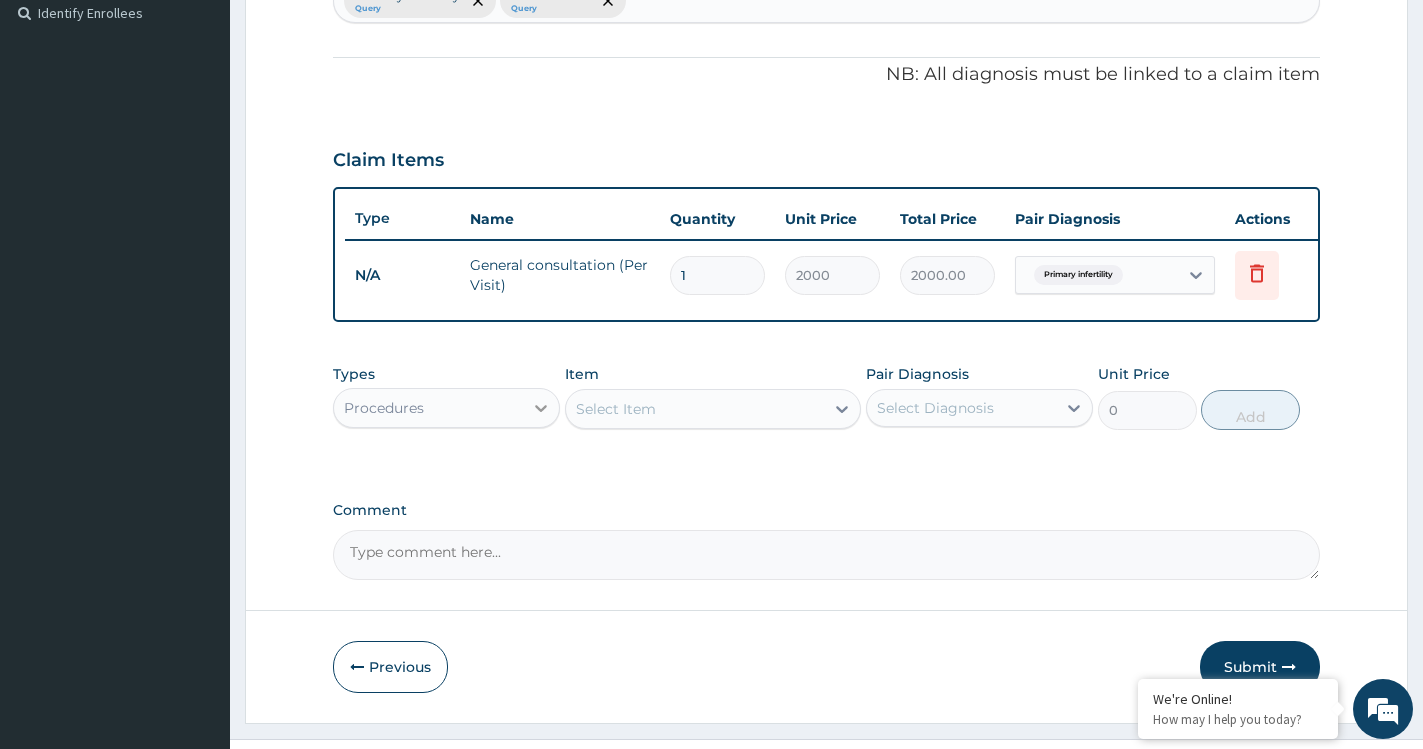 click 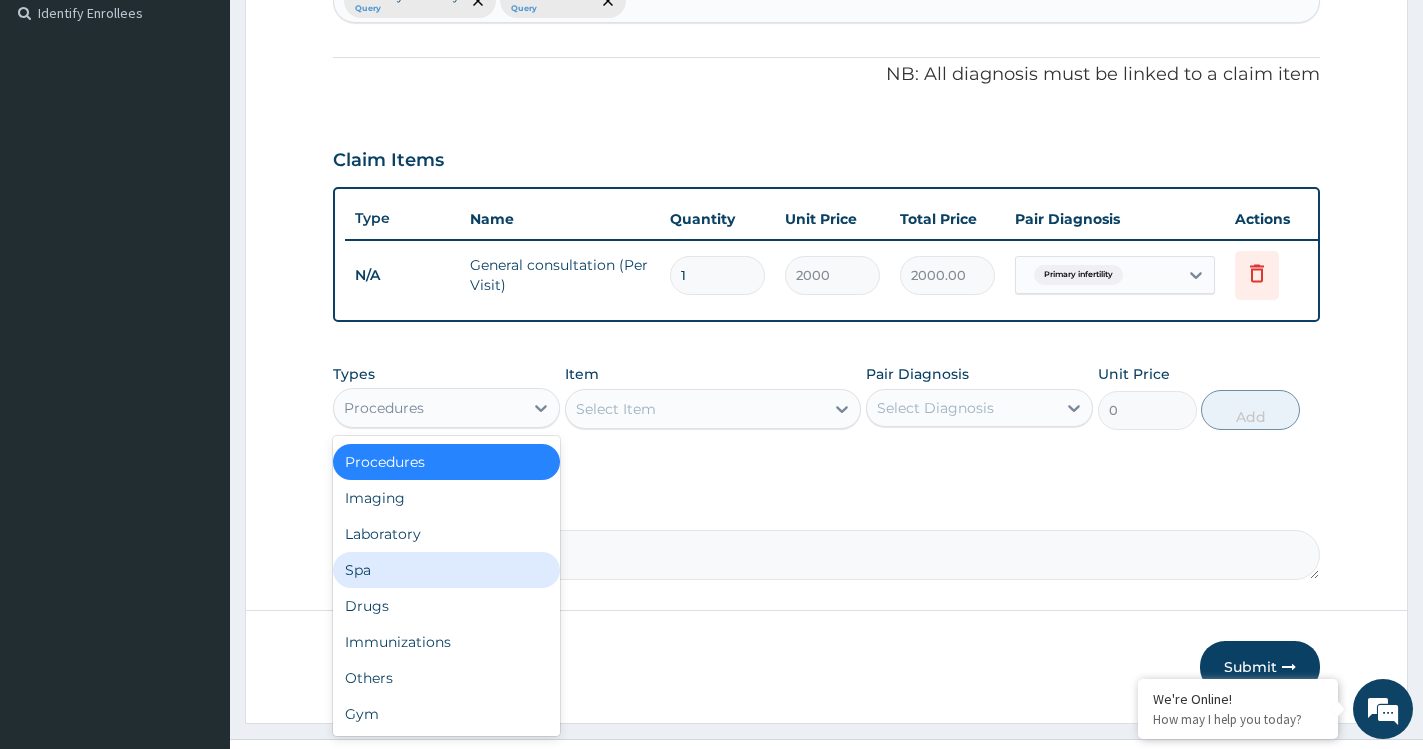 scroll, scrollTop: 0, scrollLeft: 0, axis: both 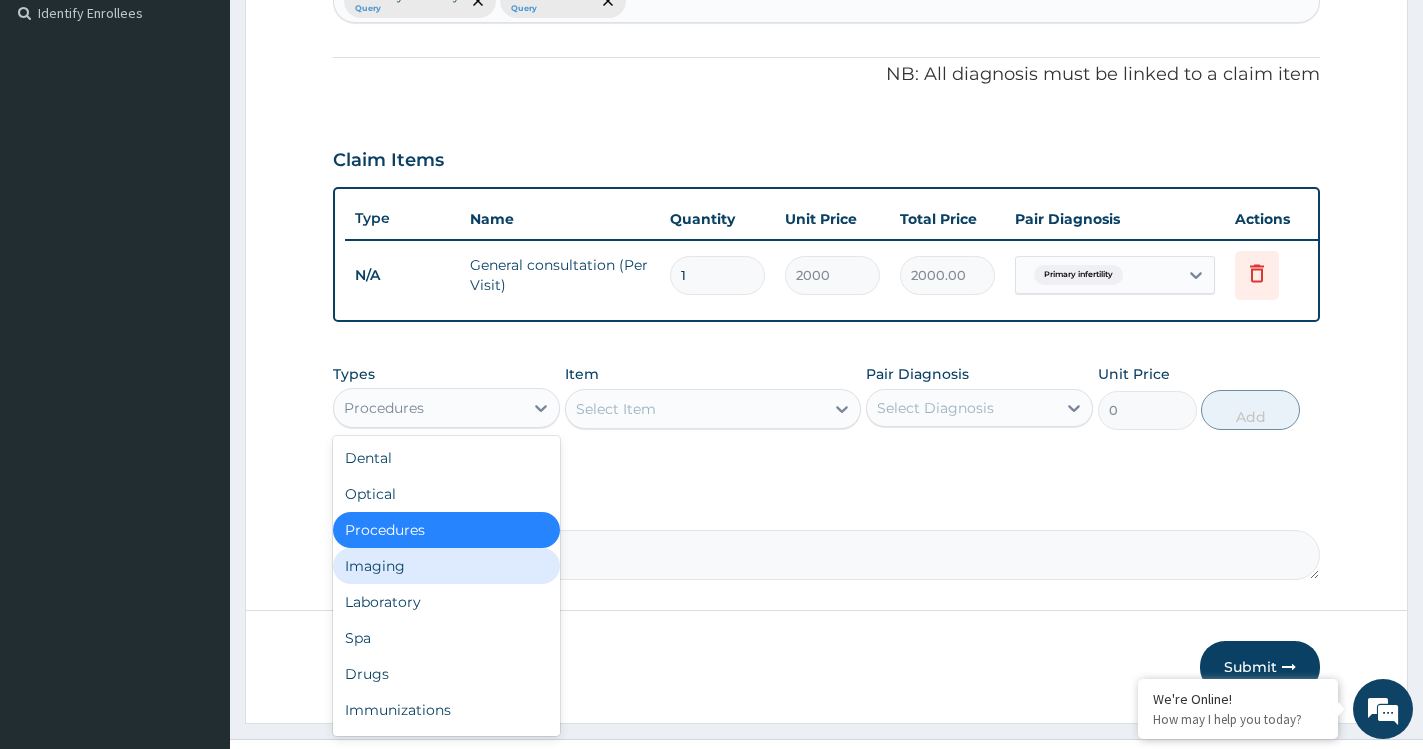 click on "Imaging" at bounding box center (446, 566) 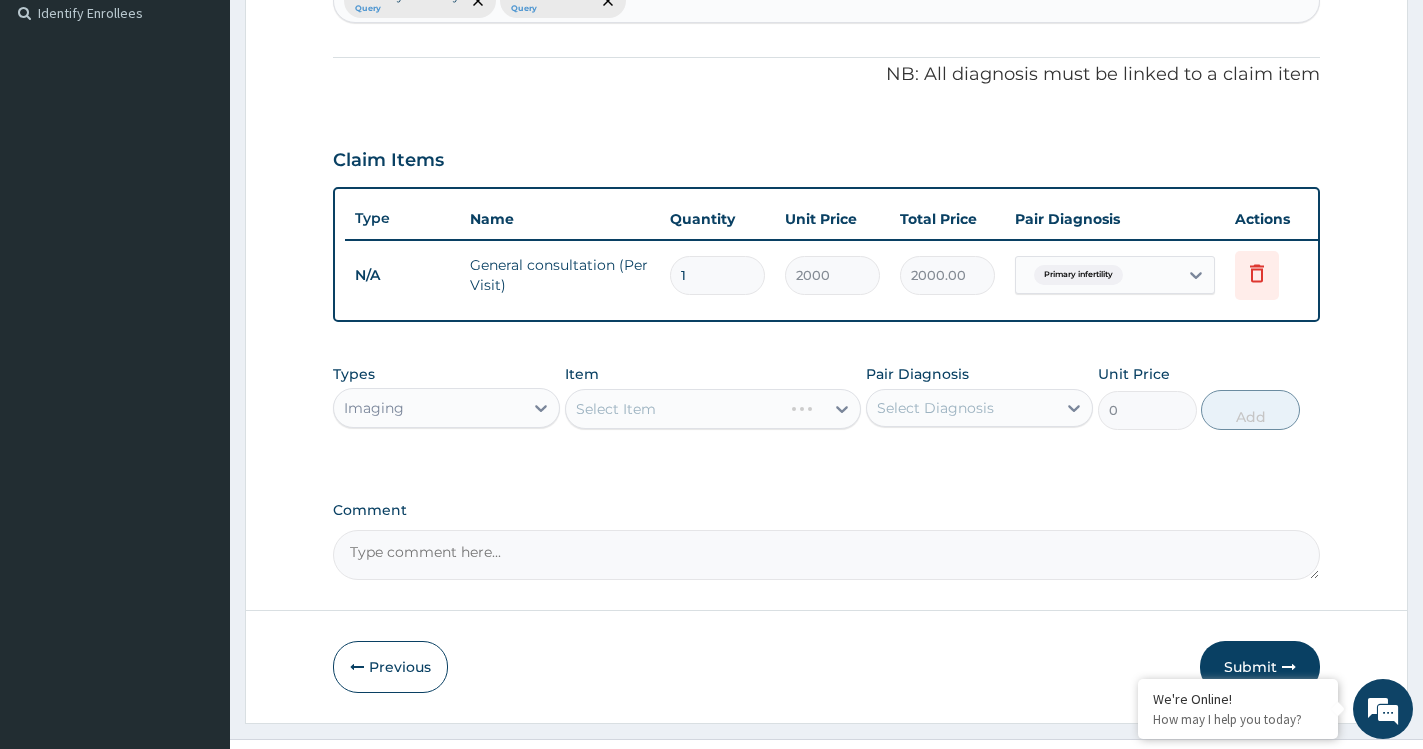 click on "Select Item" at bounding box center [713, 409] 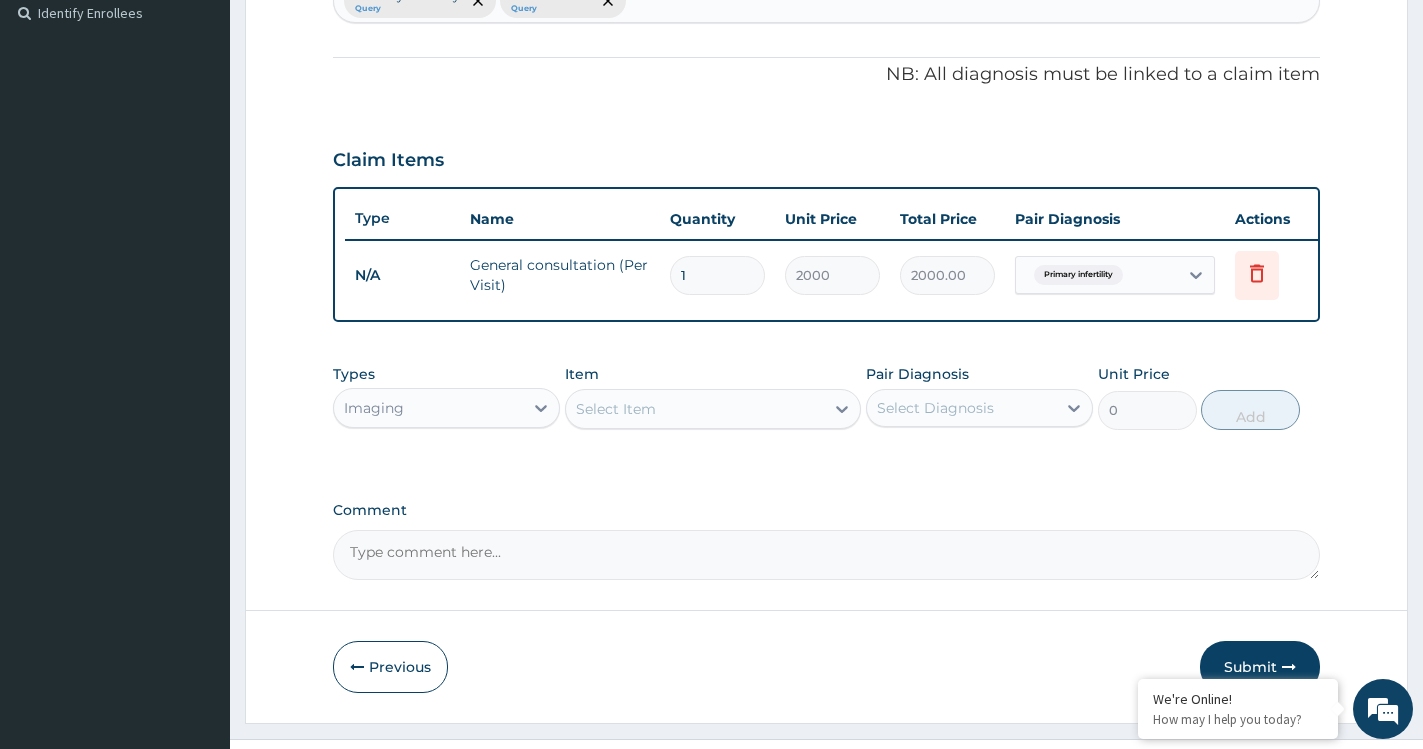 click on "Select Item" at bounding box center [695, 409] 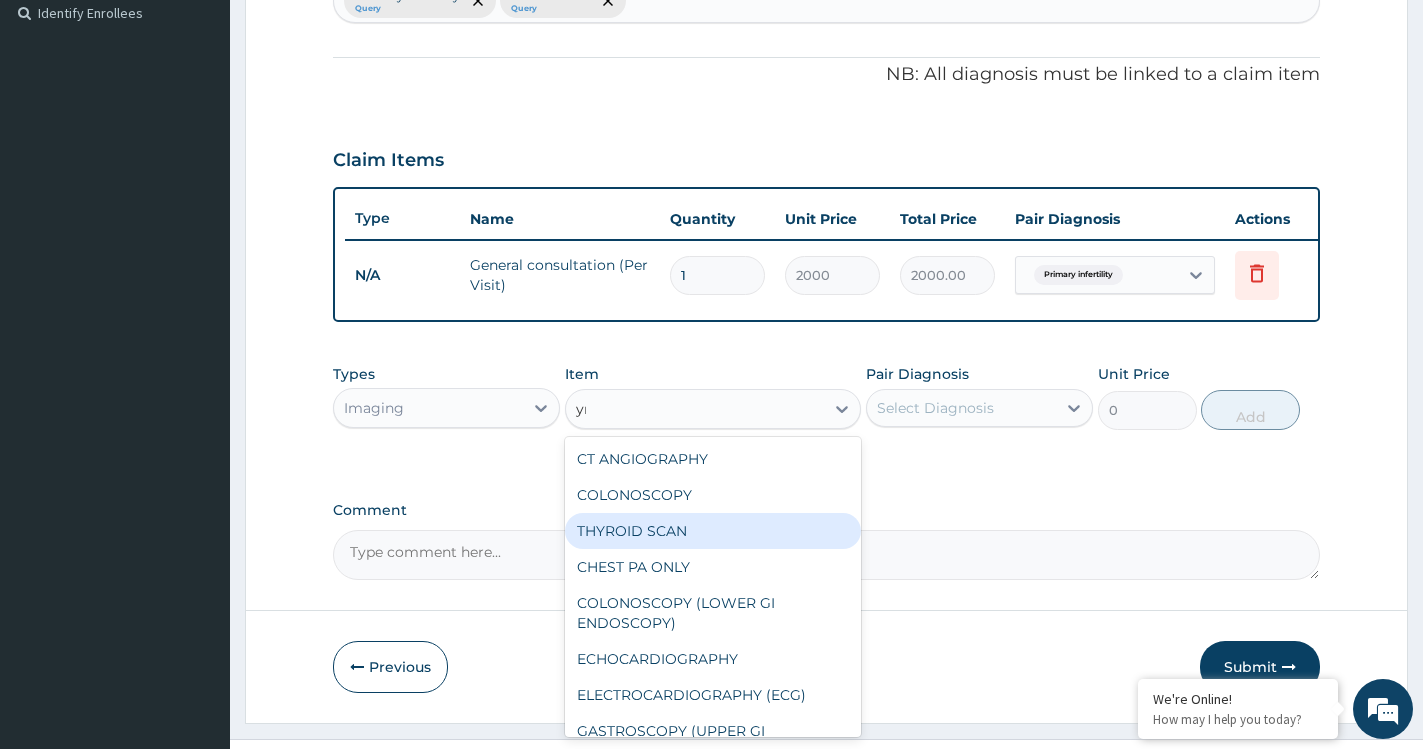 type on "y" 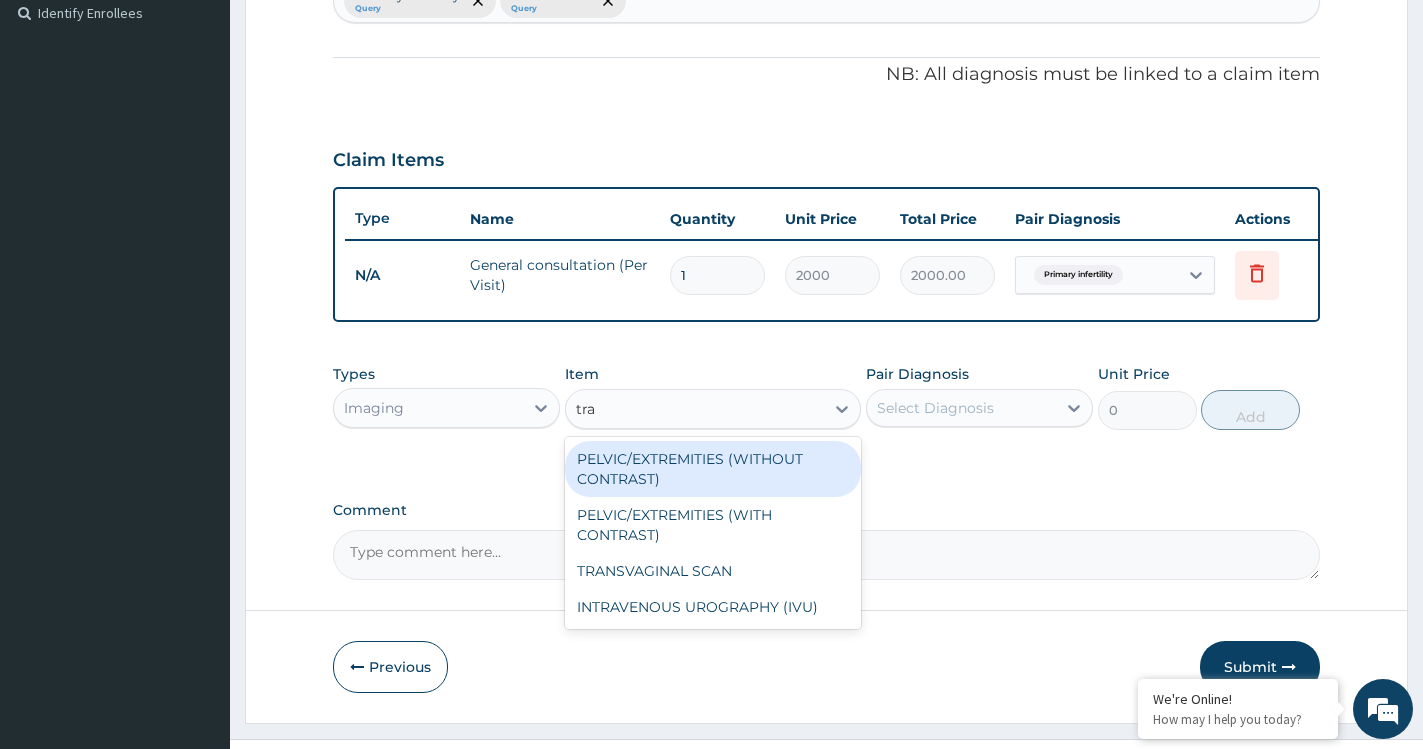 type on "tran" 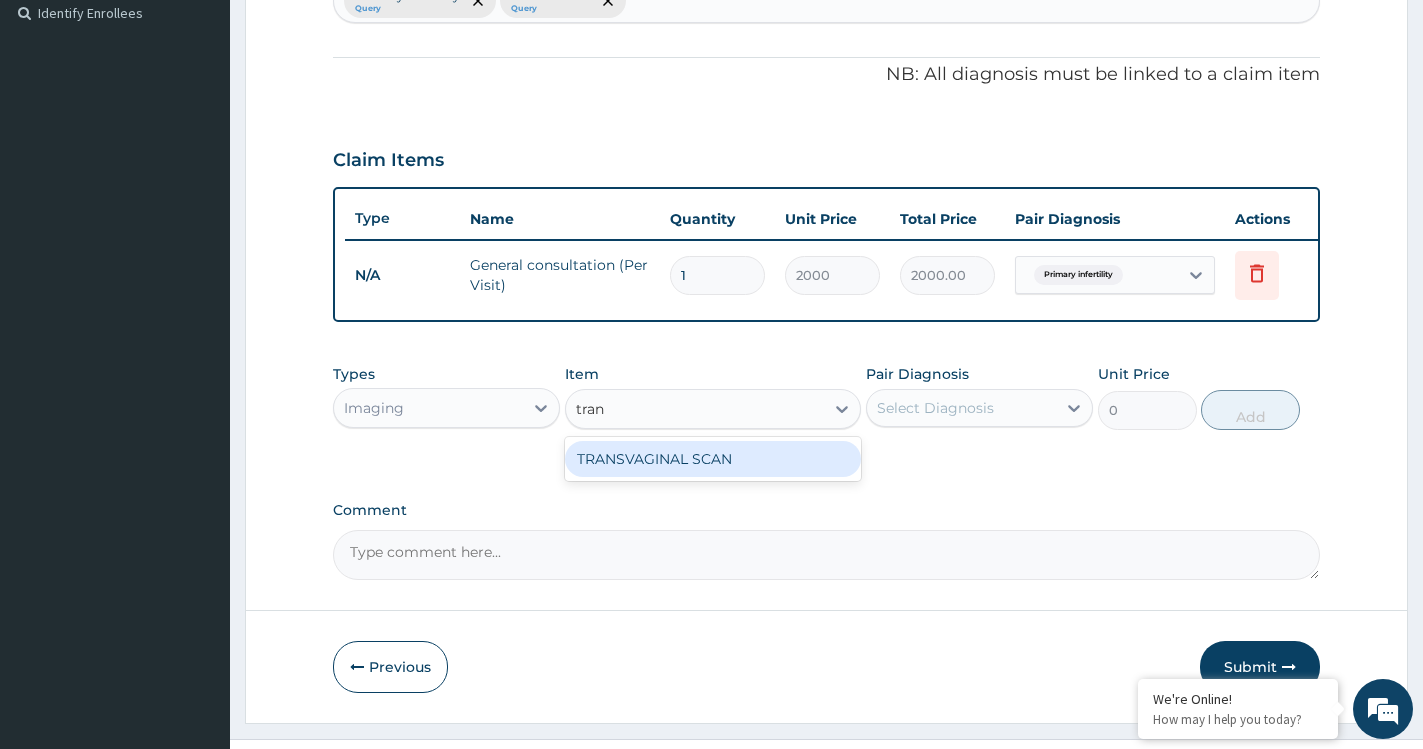 click on "TRANSVAGINAL SCAN" at bounding box center (713, 459) 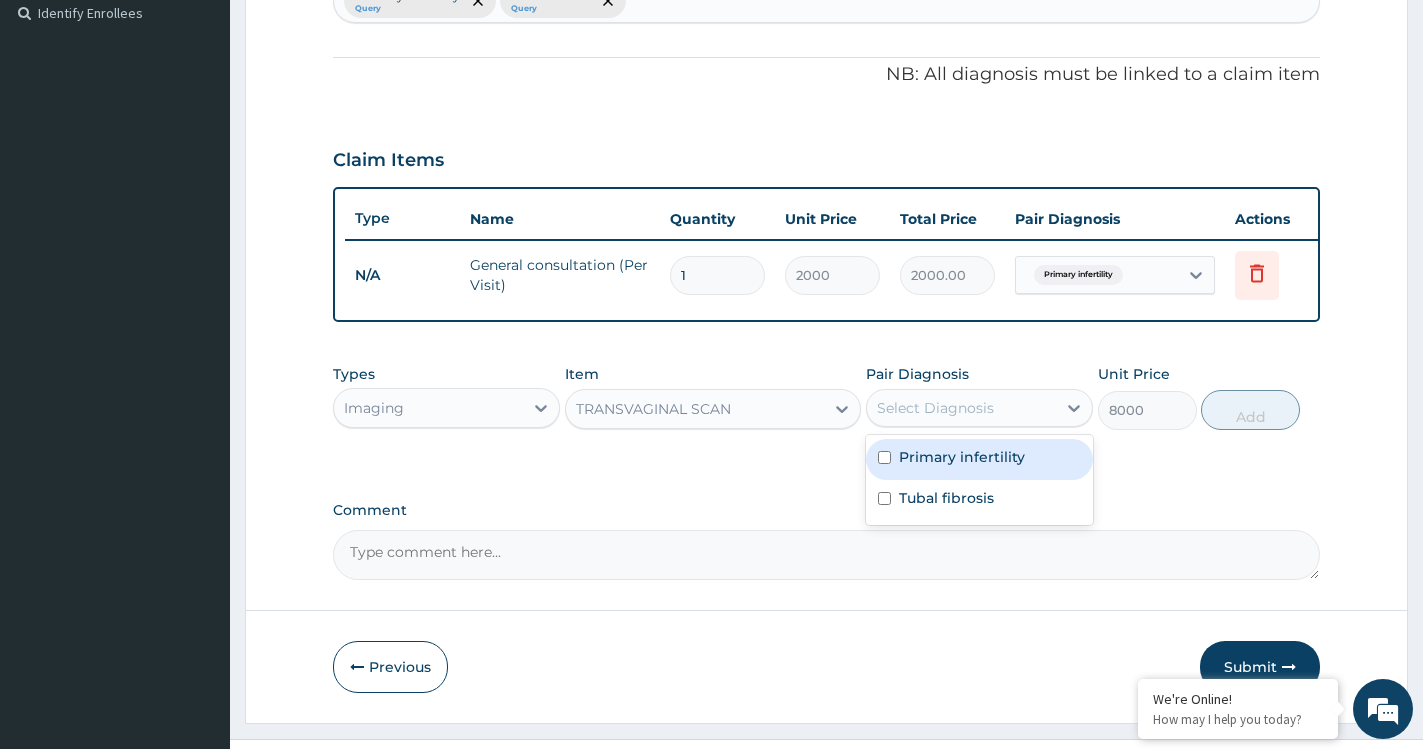 click on "Select Diagnosis" at bounding box center (961, 408) 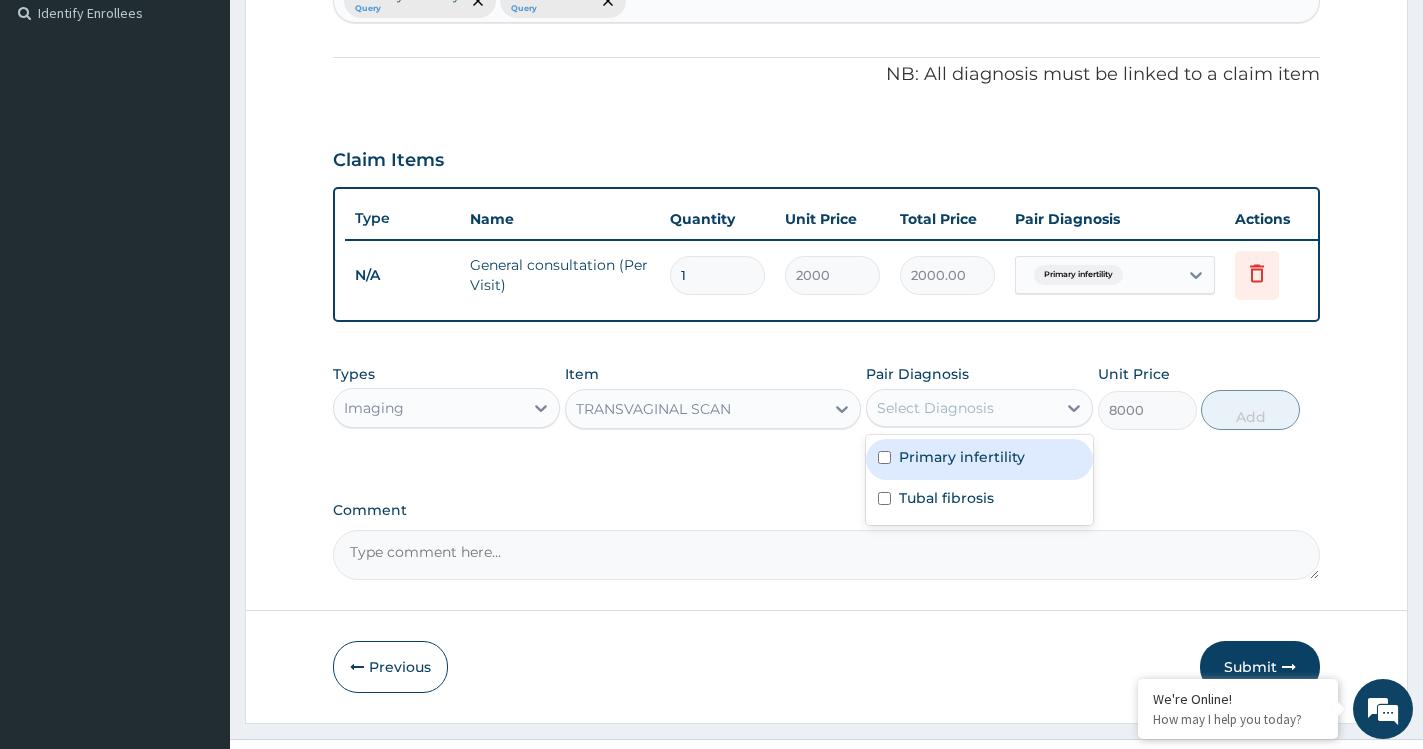 click on "Primary infertility" at bounding box center (962, 457) 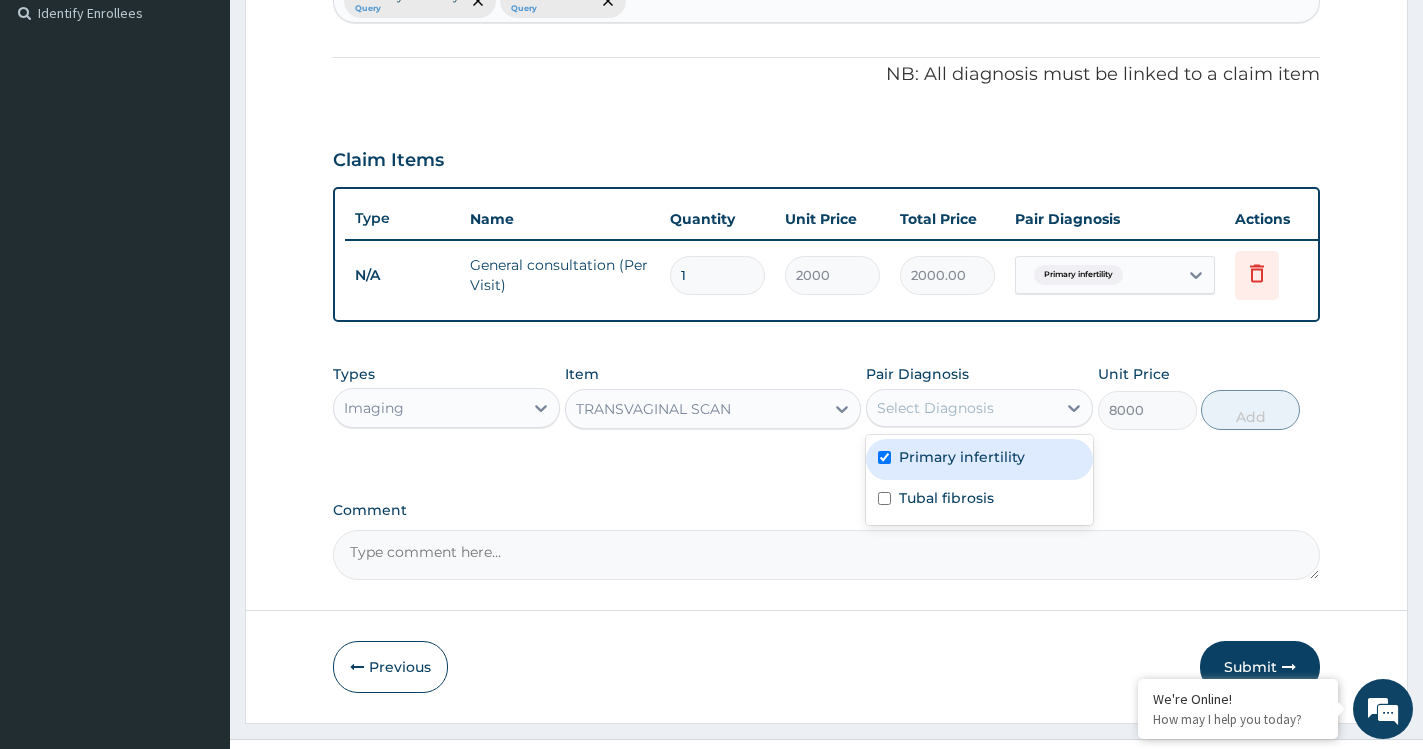 checkbox on "true" 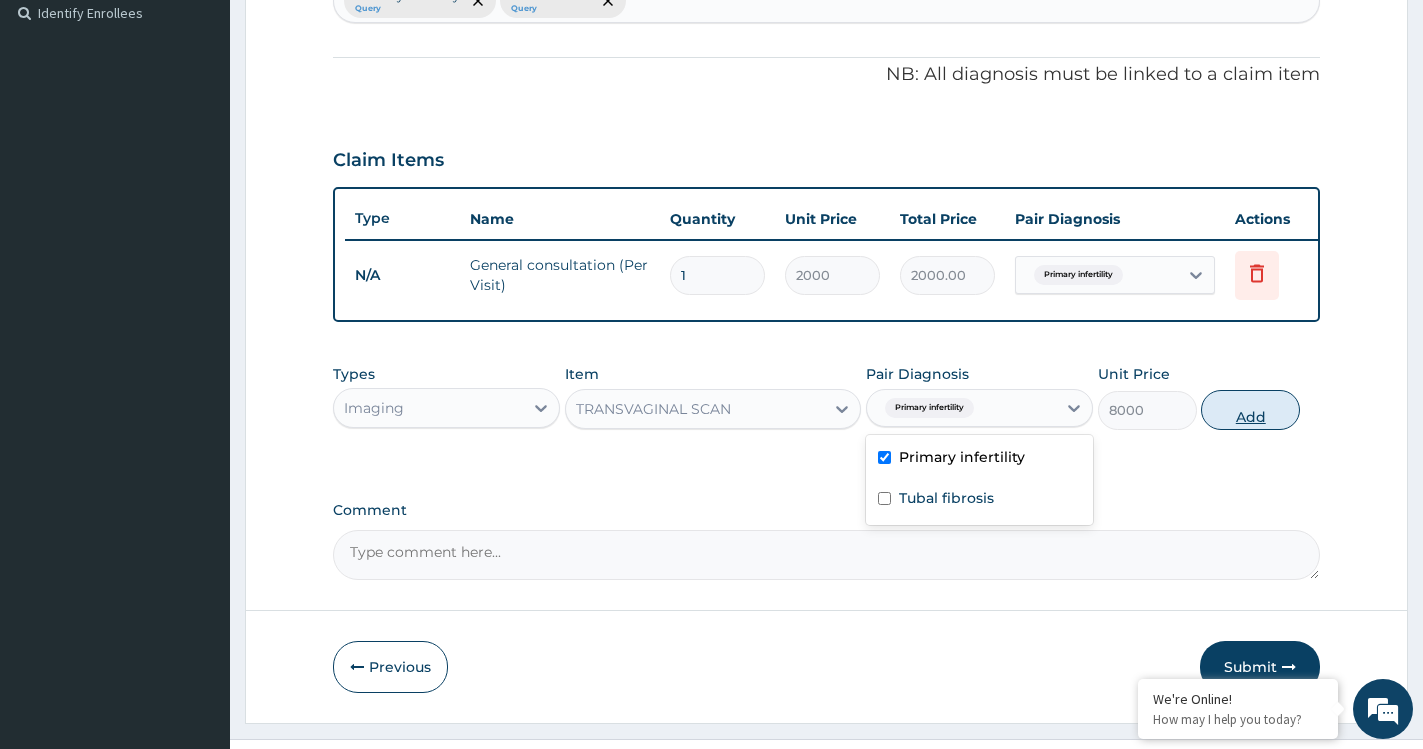 click on "Add" at bounding box center [1250, 410] 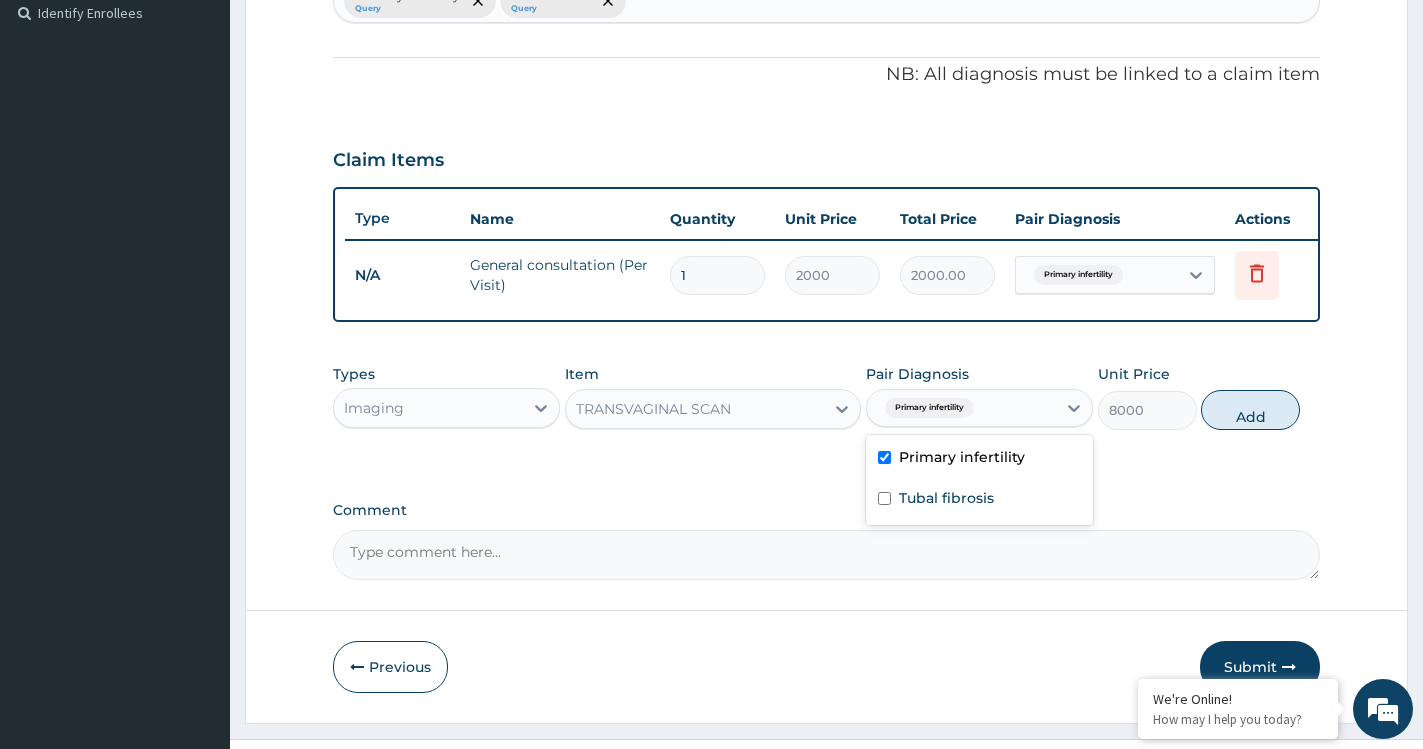 type on "0" 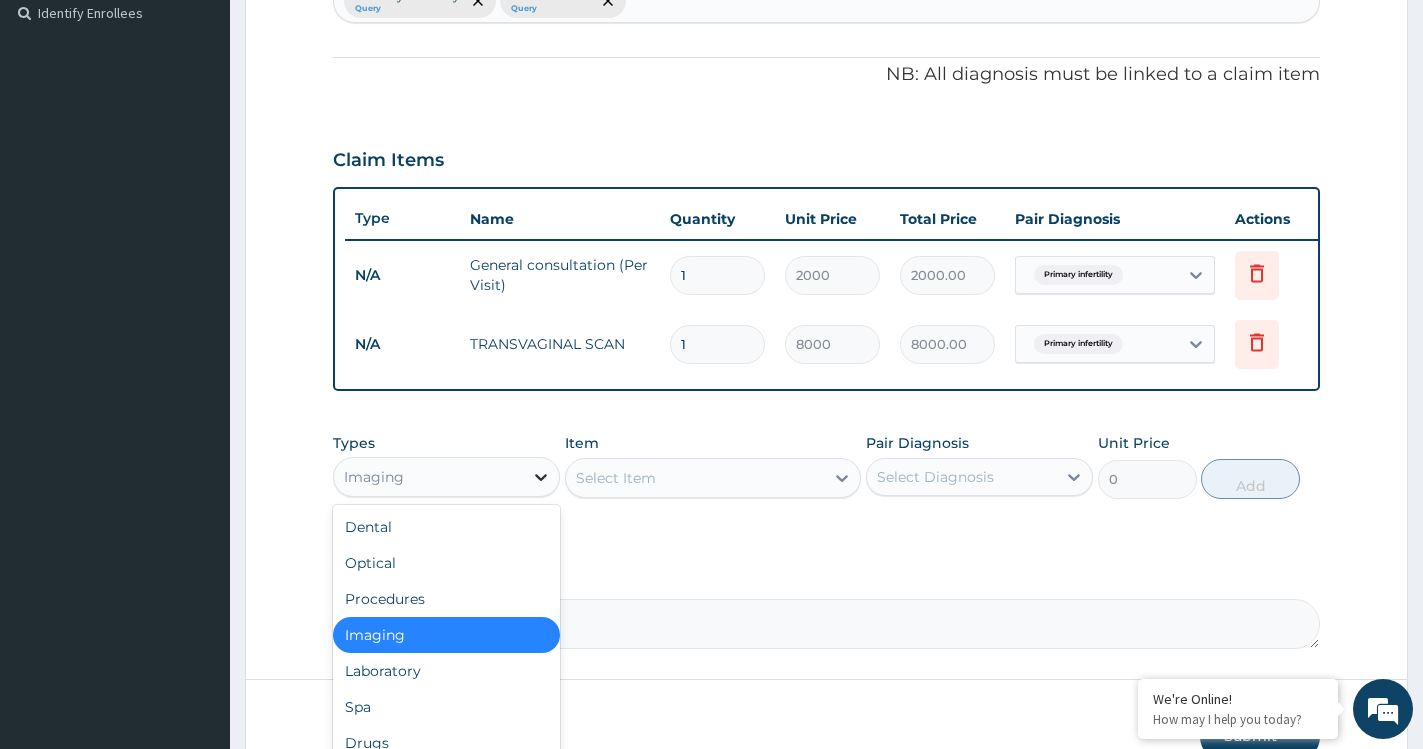 click 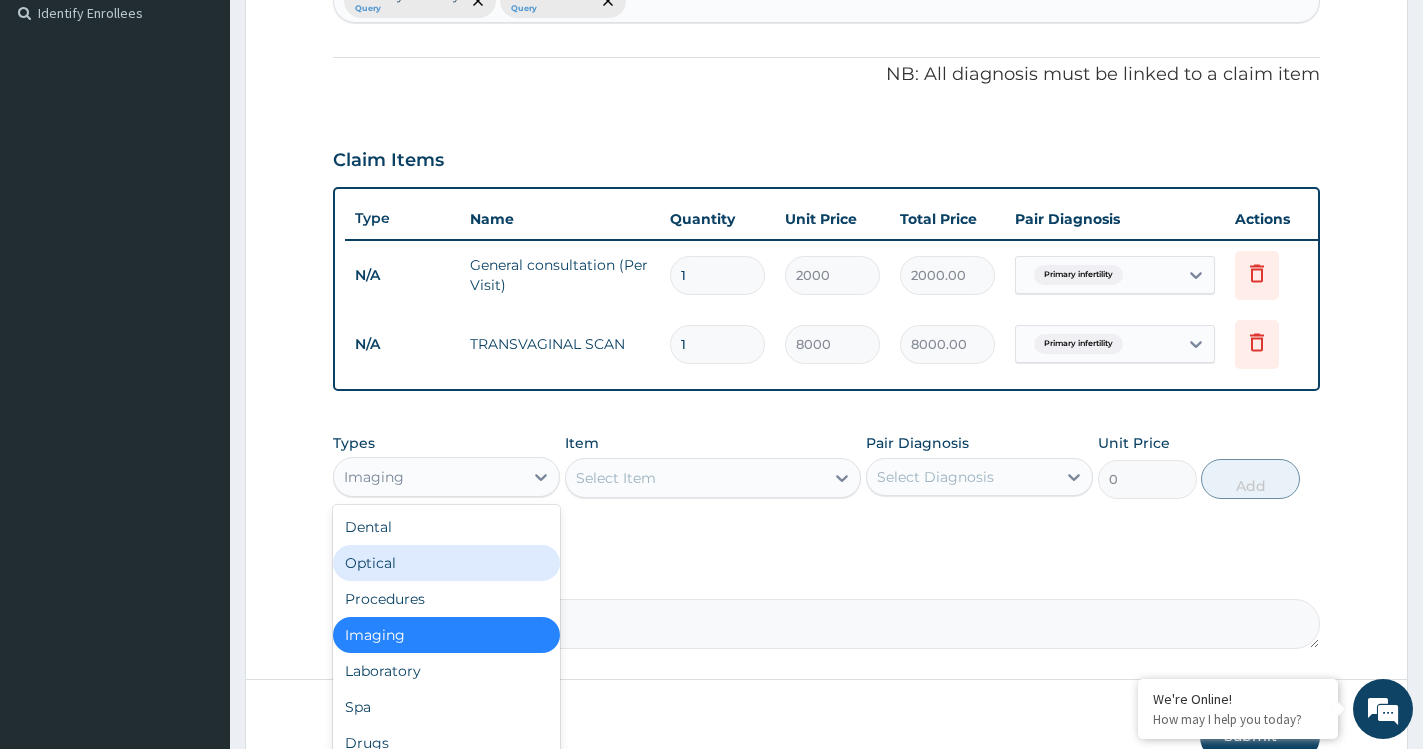 scroll, scrollTop: 68, scrollLeft: 0, axis: vertical 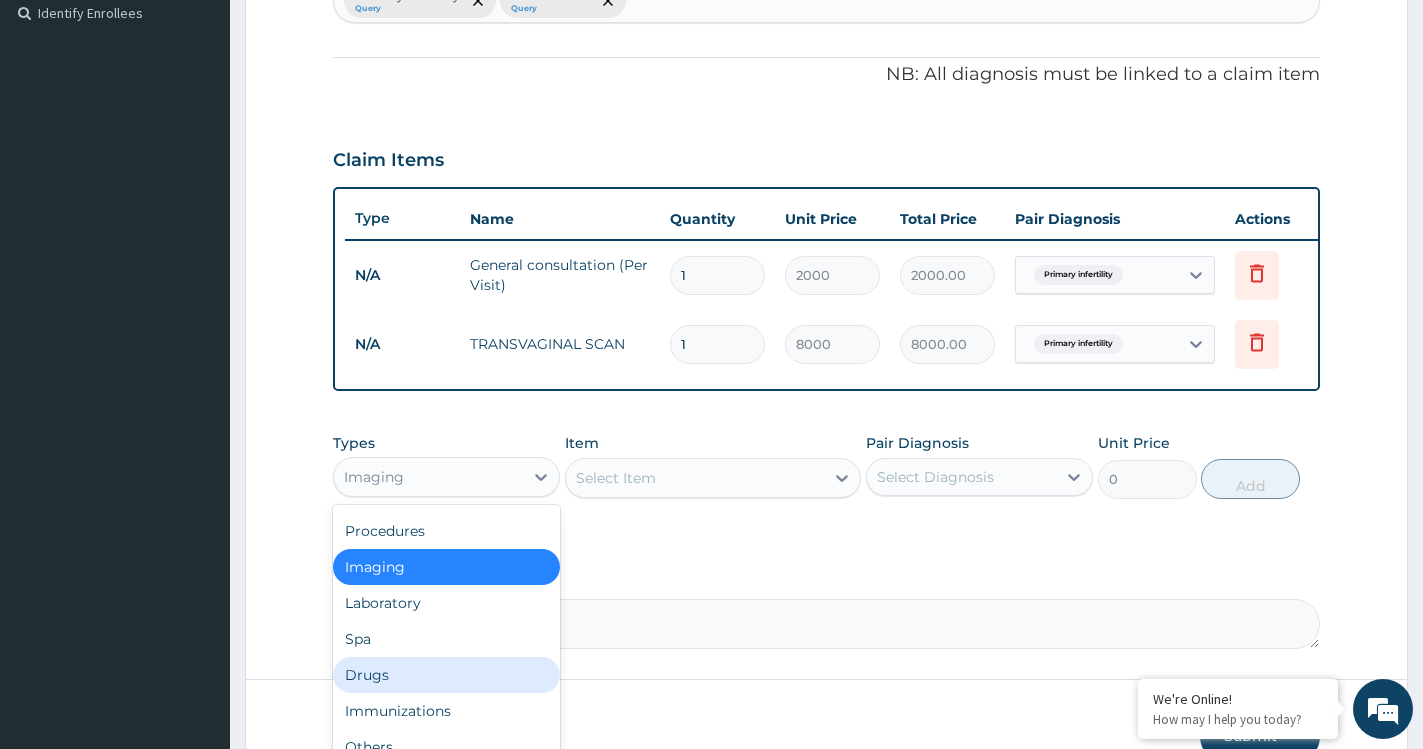click on "Drugs" at bounding box center [446, 675] 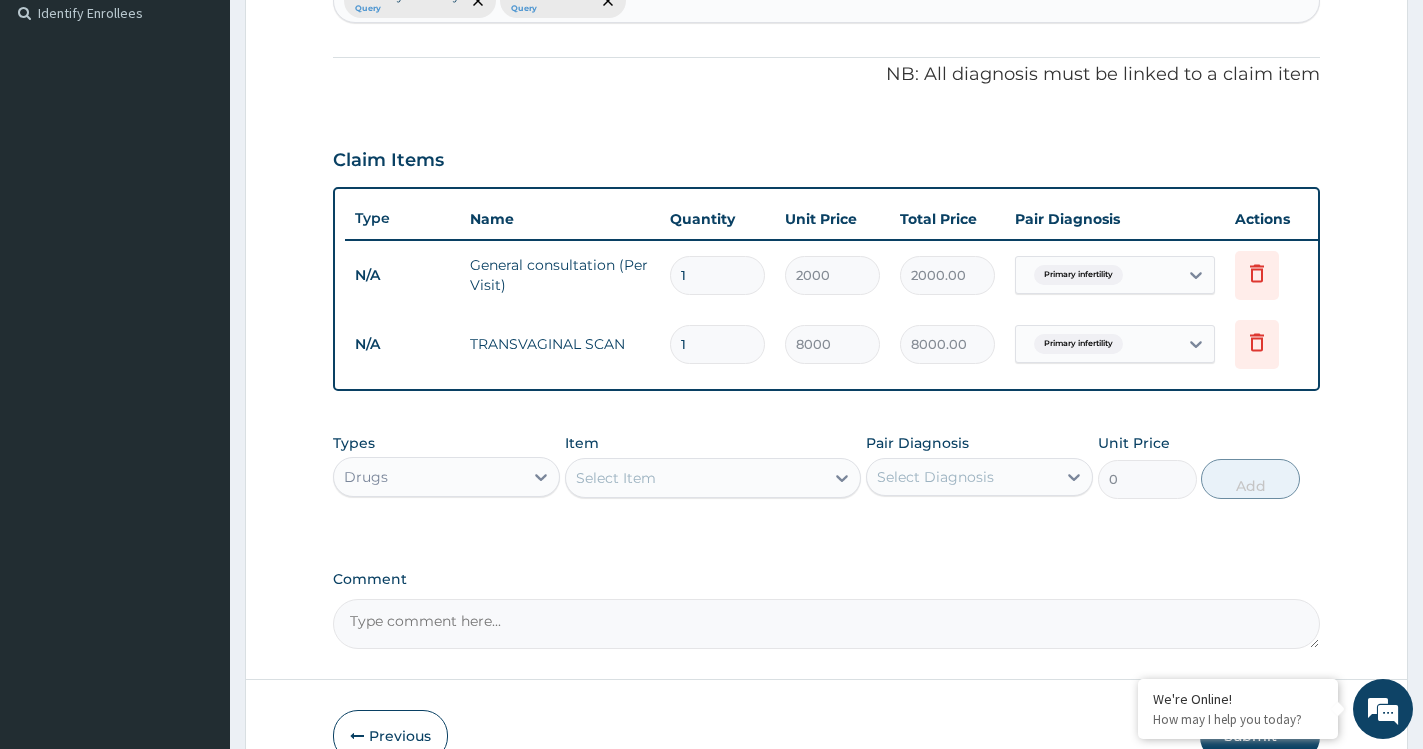 click on "Select Item" at bounding box center [695, 478] 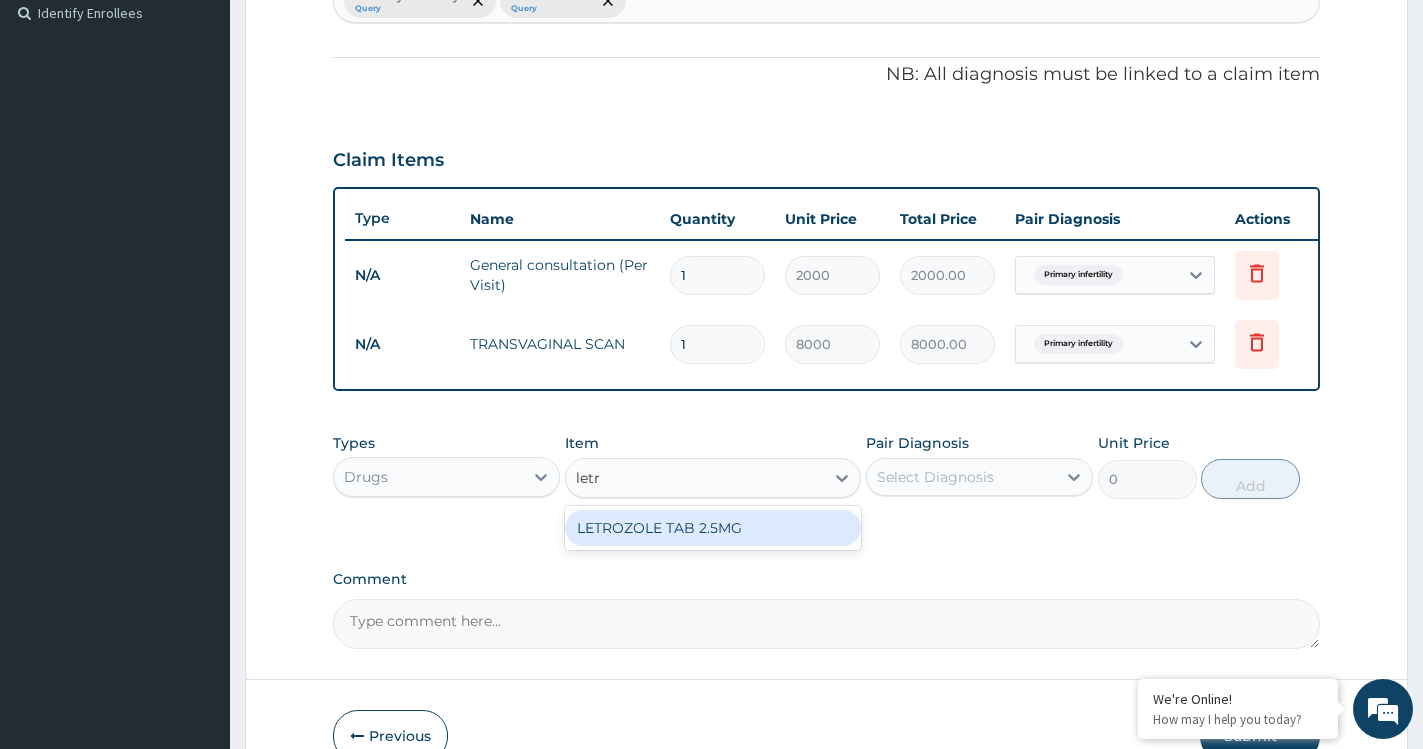 type on "letro" 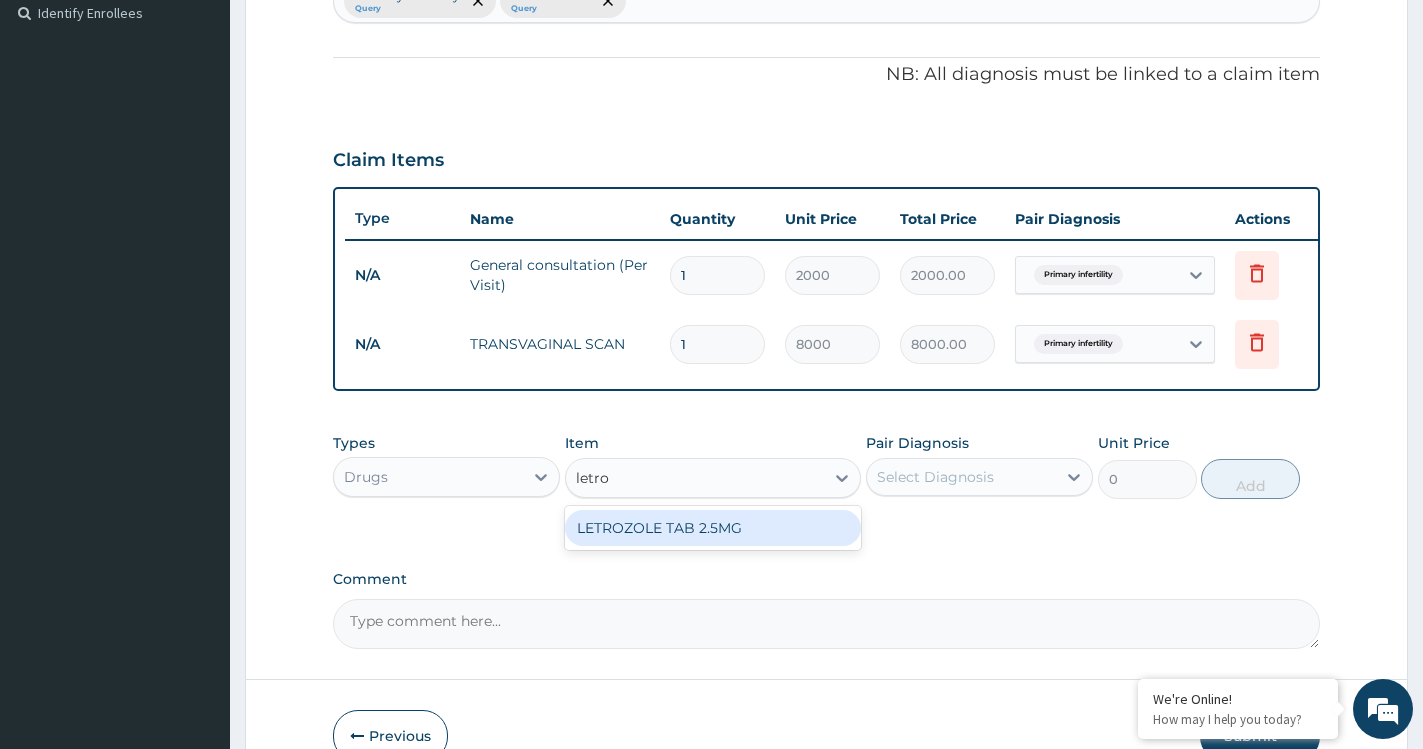 click on "LETROZOLE TAB 2.5MG" at bounding box center (713, 528) 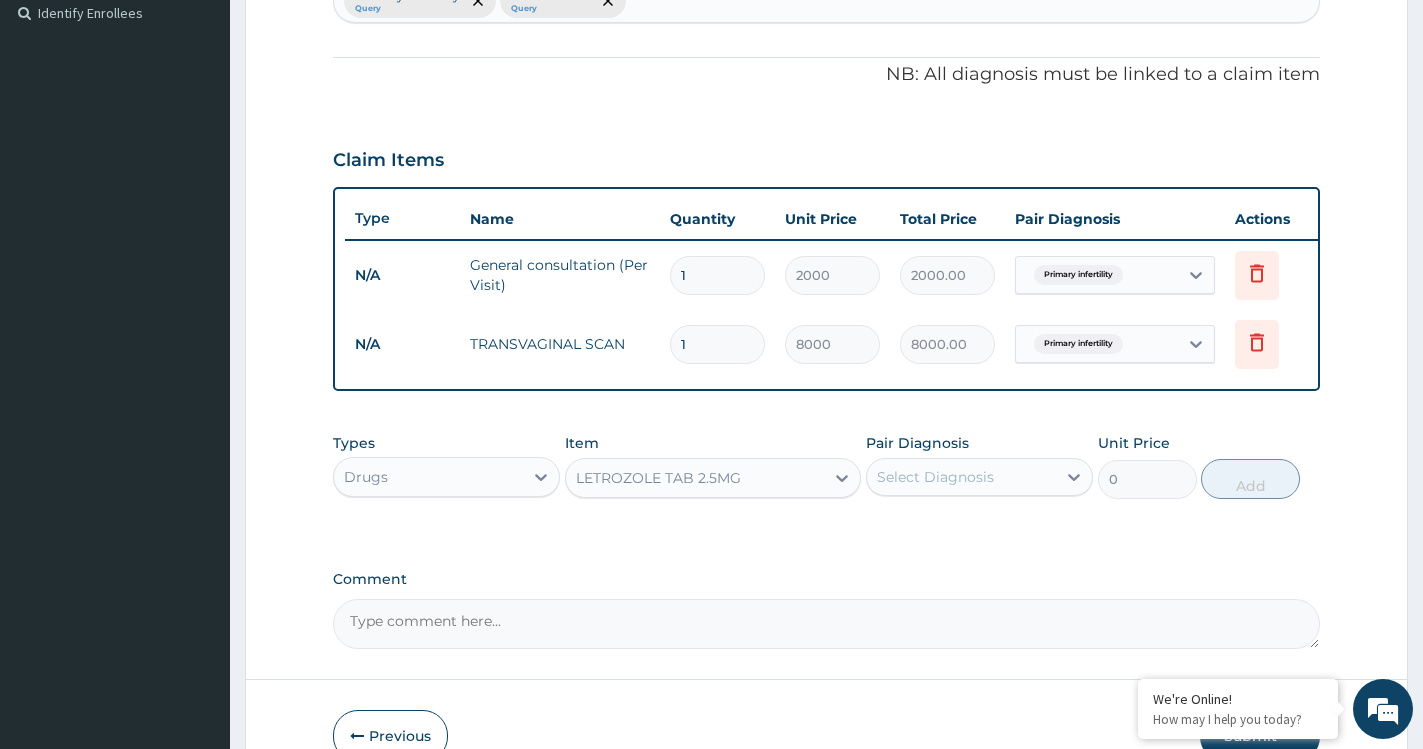 type 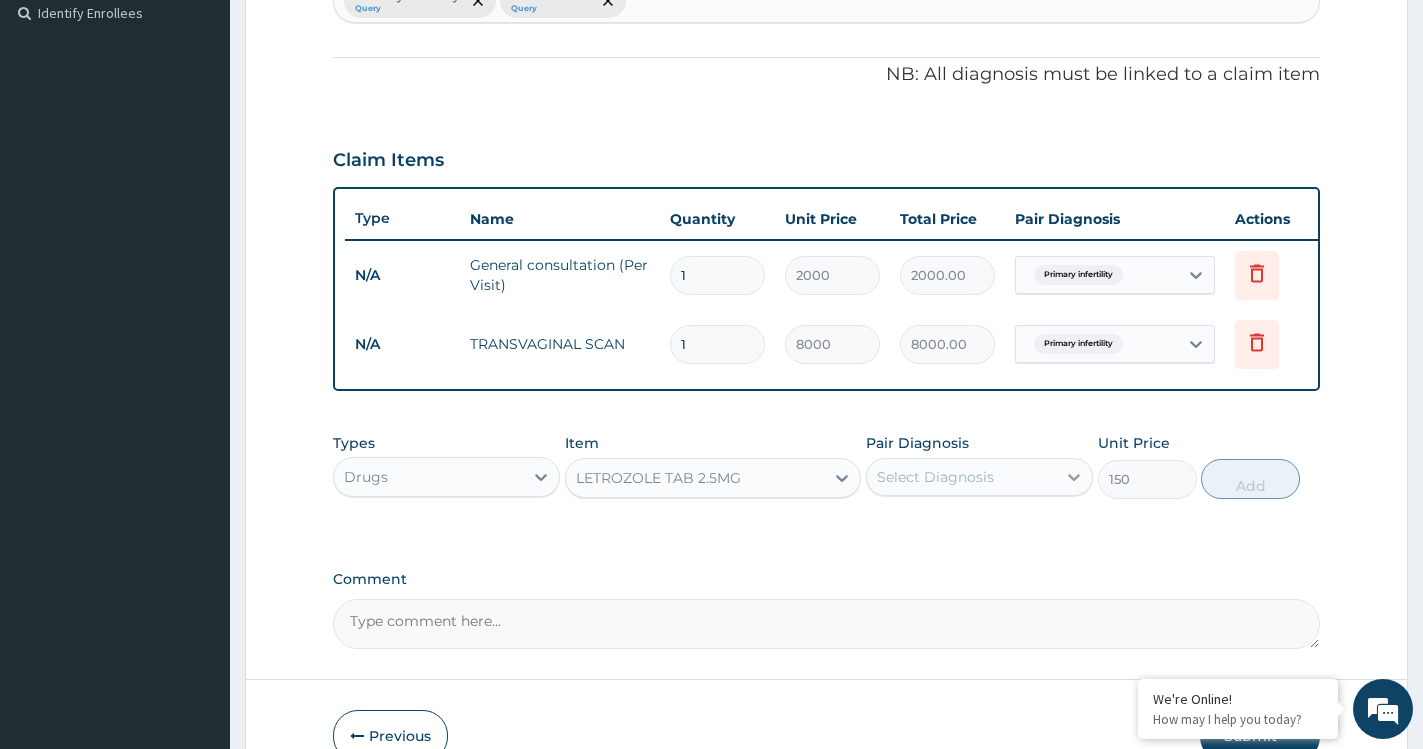 click at bounding box center [1074, 477] 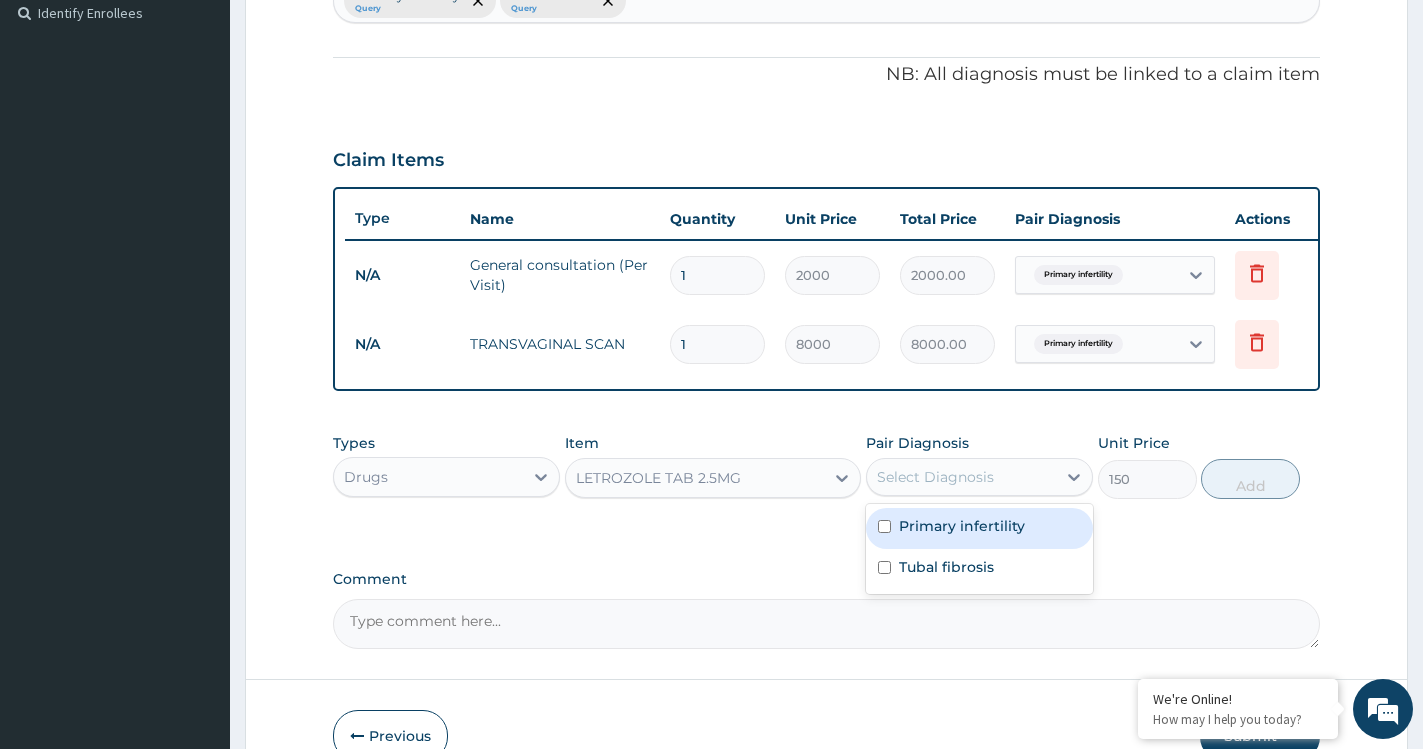 click on "Primary infertility" at bounding box center (962, 526) 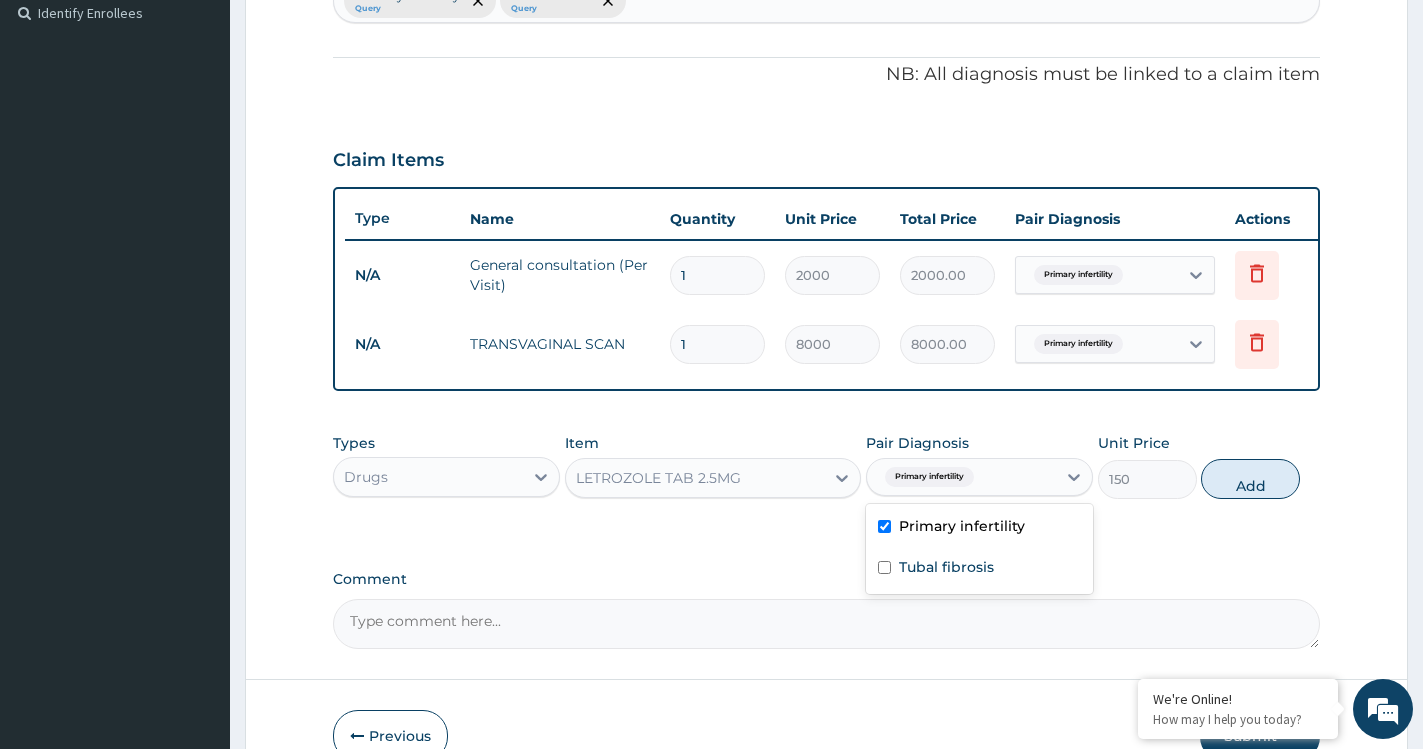 checkbox on "true" 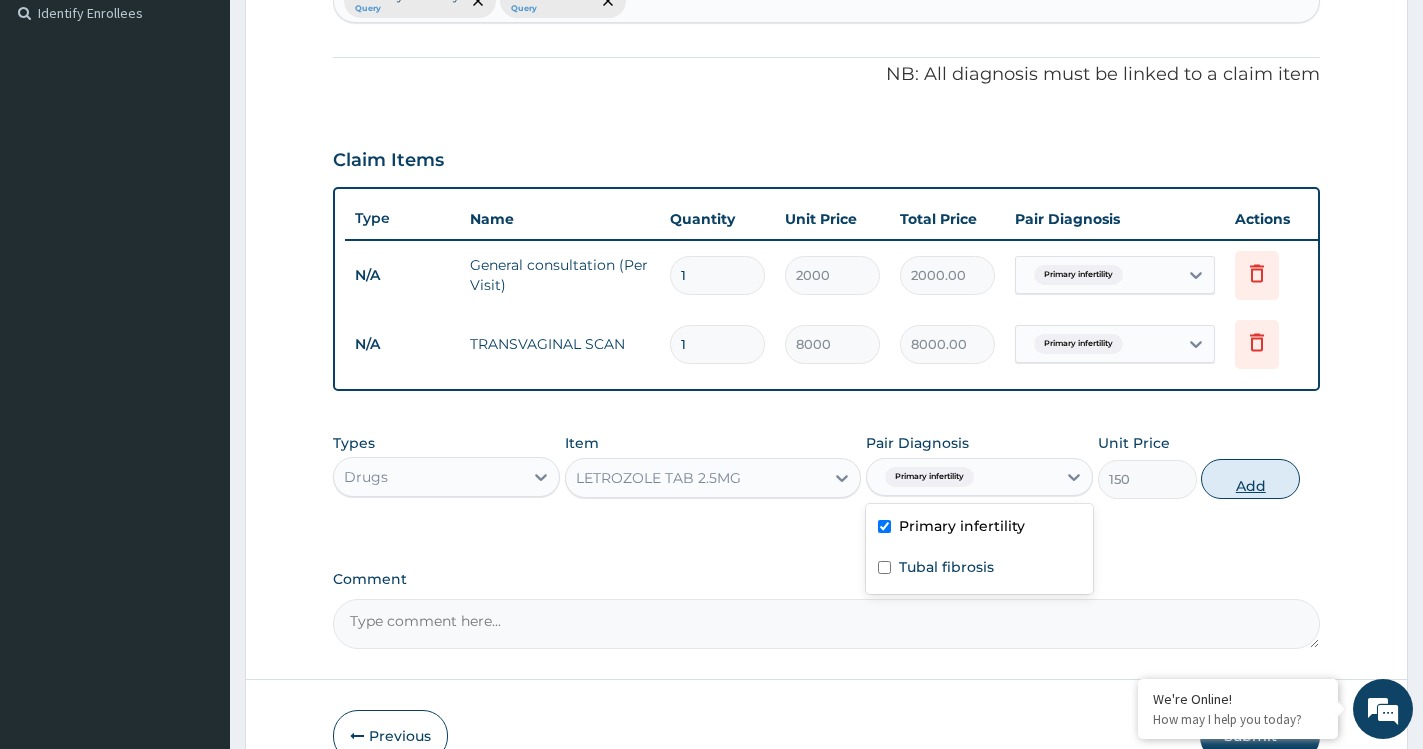 click on "Add" at bounding box center [1250, 479] 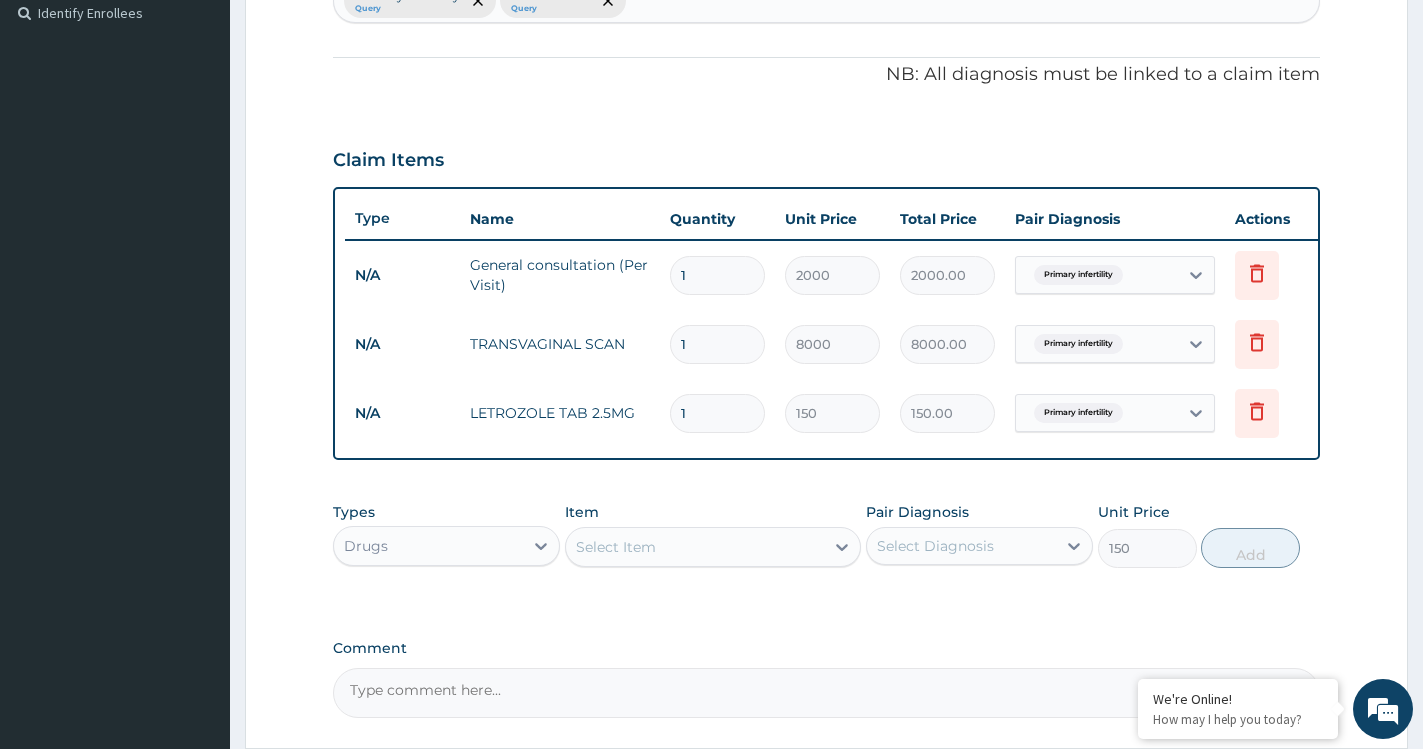type on "0" 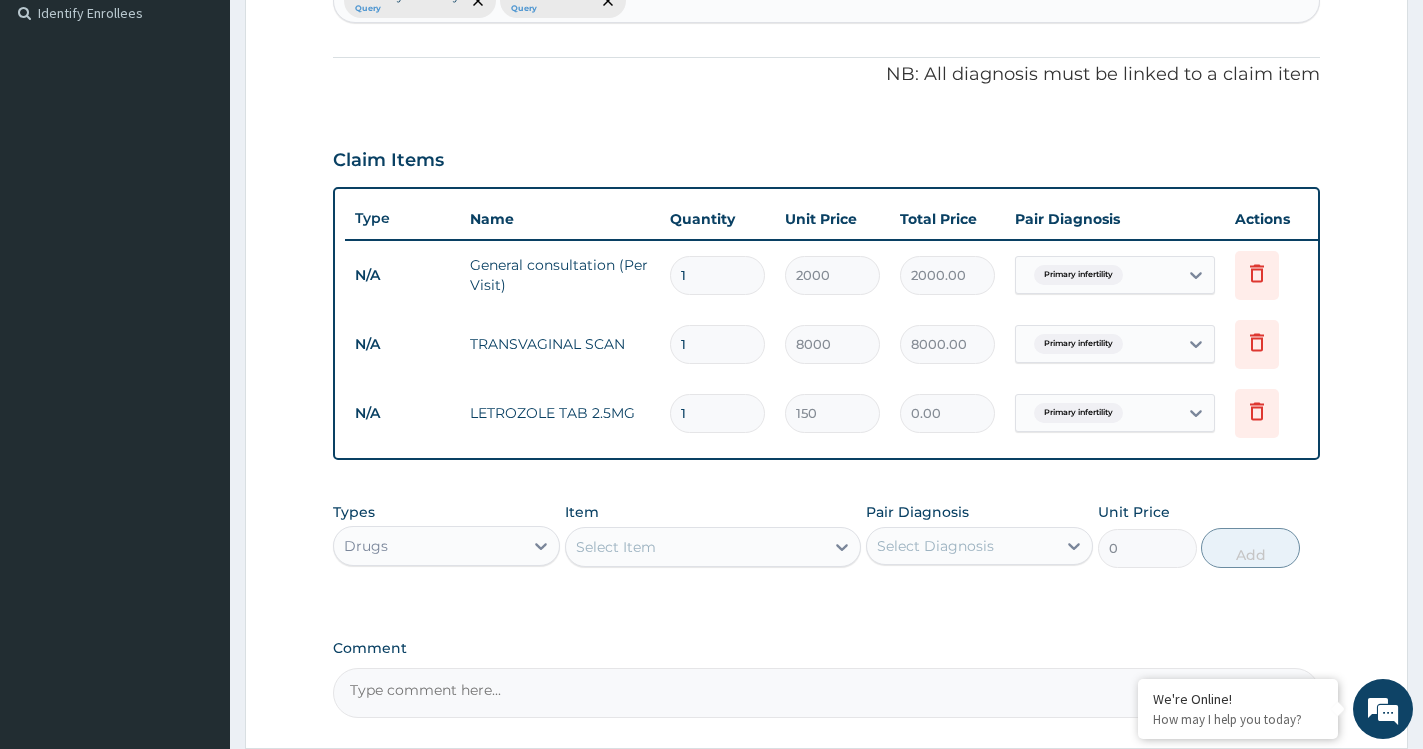 type 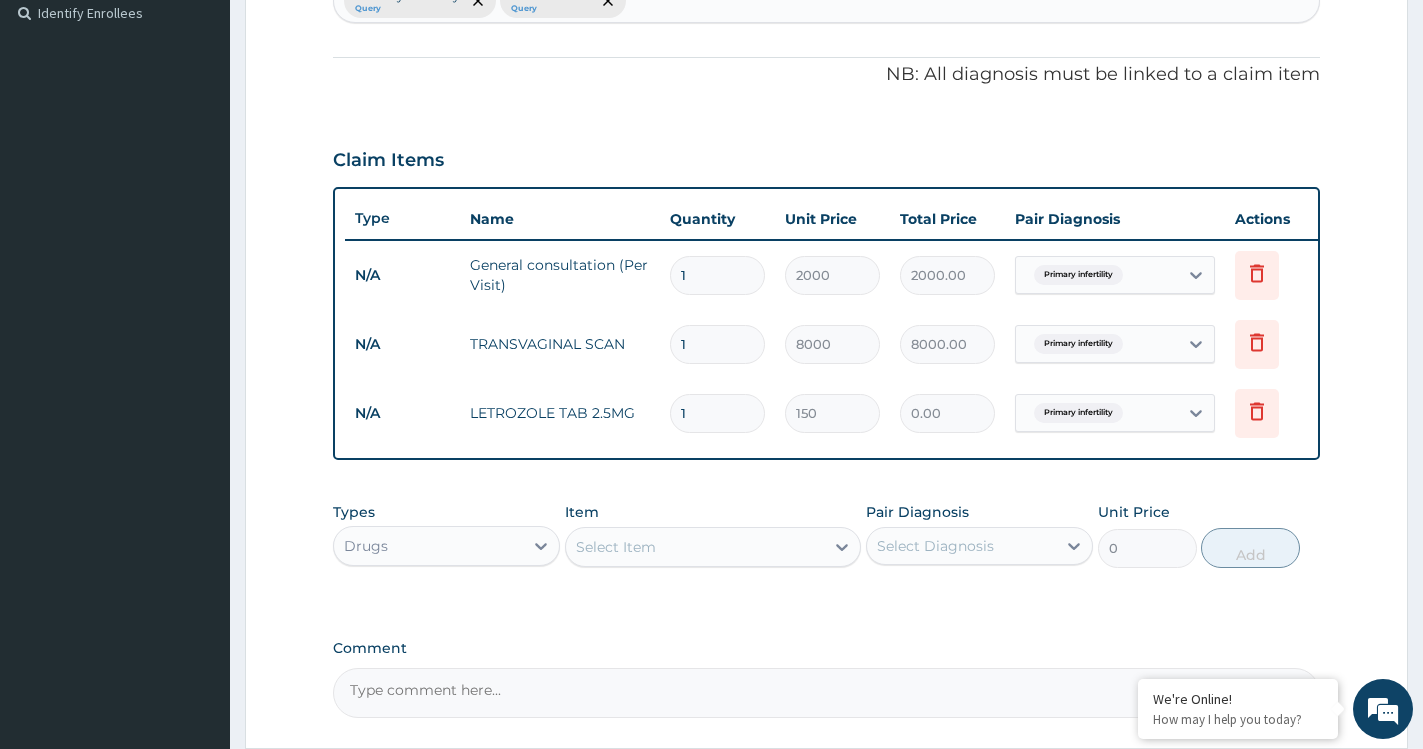 type on "0.00" 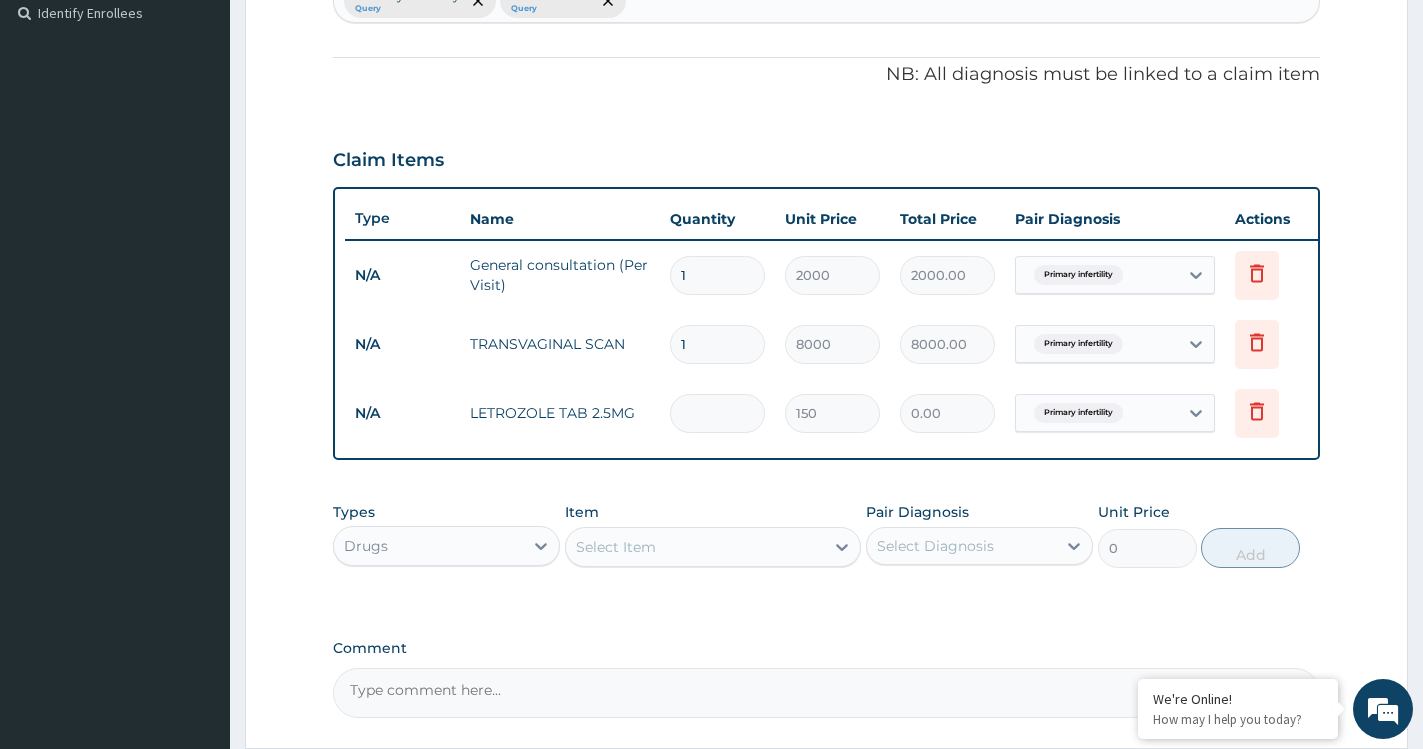 type on "5" 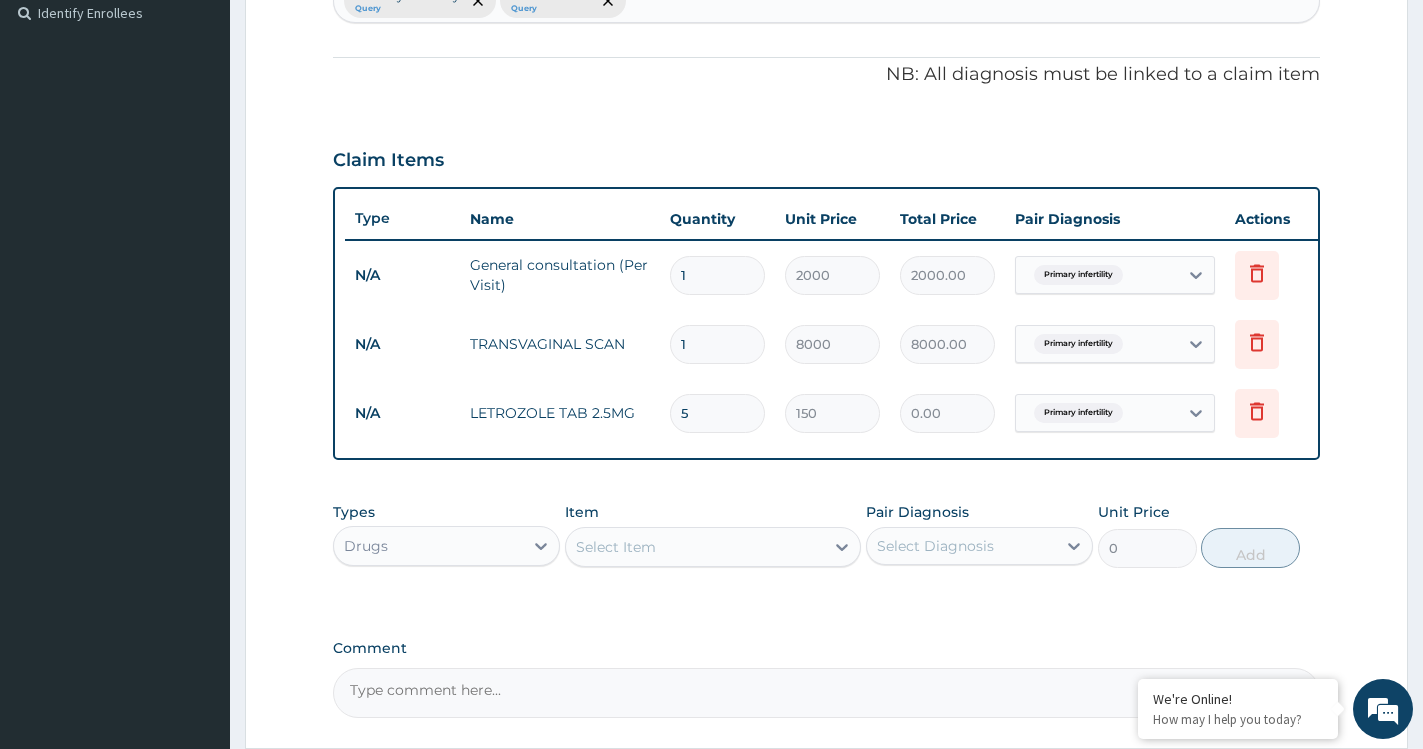 type on "750.00" 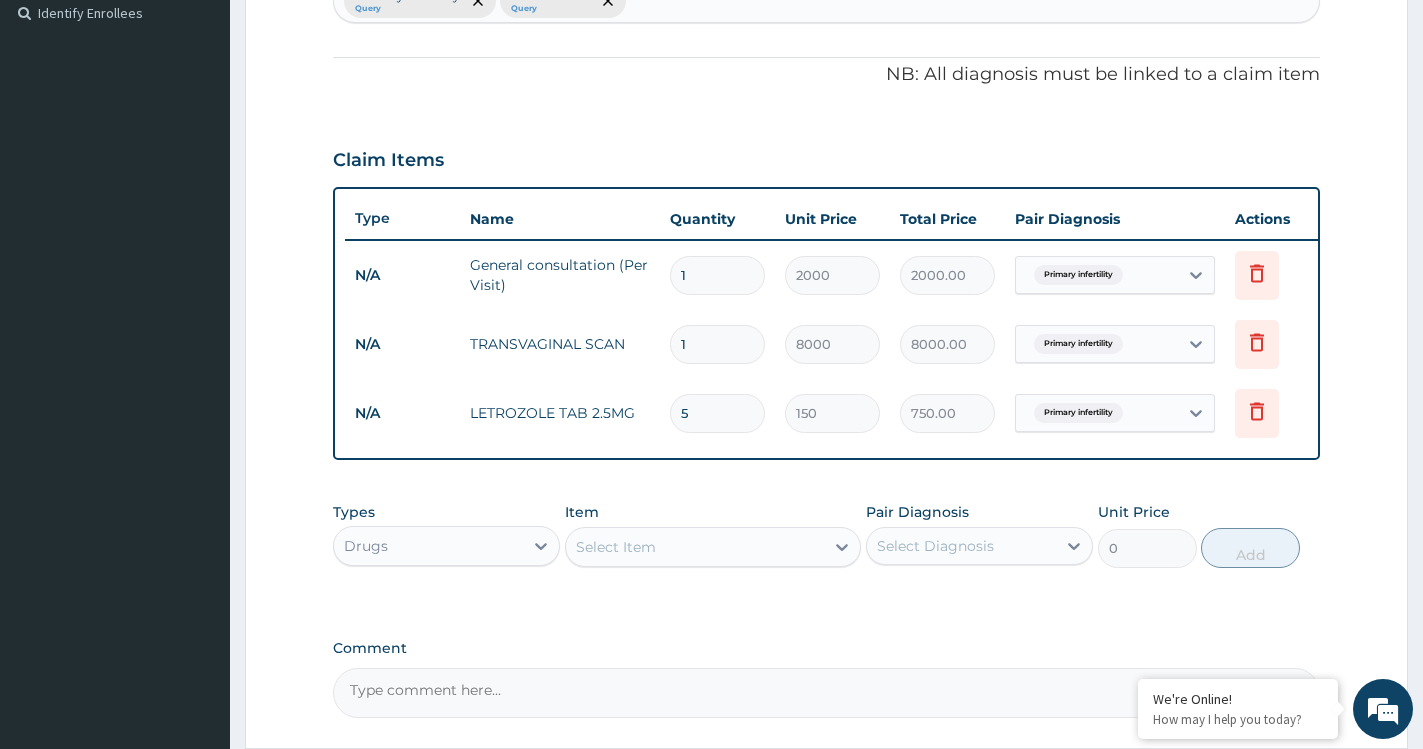 scroll, scrollTop: 753, scrollLeft: 0, axis: vertical 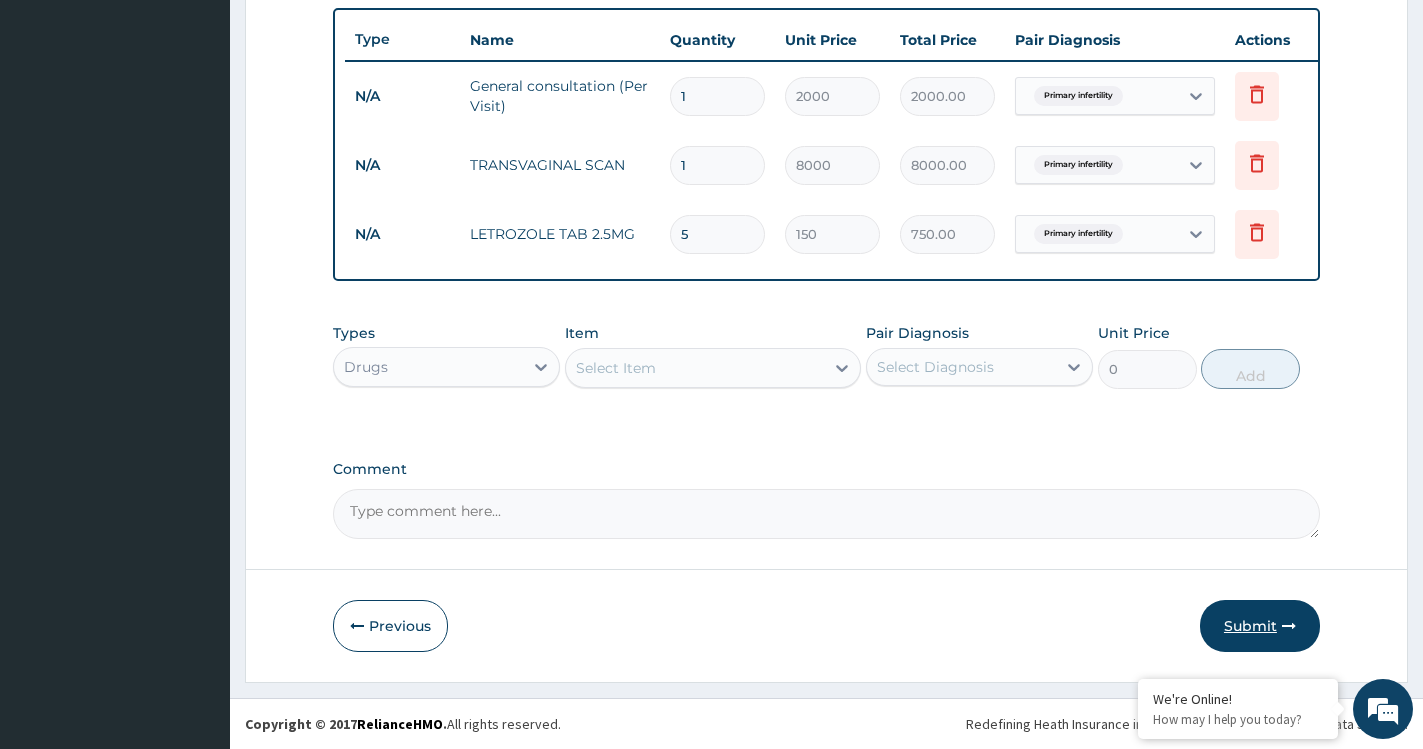 type on "5" 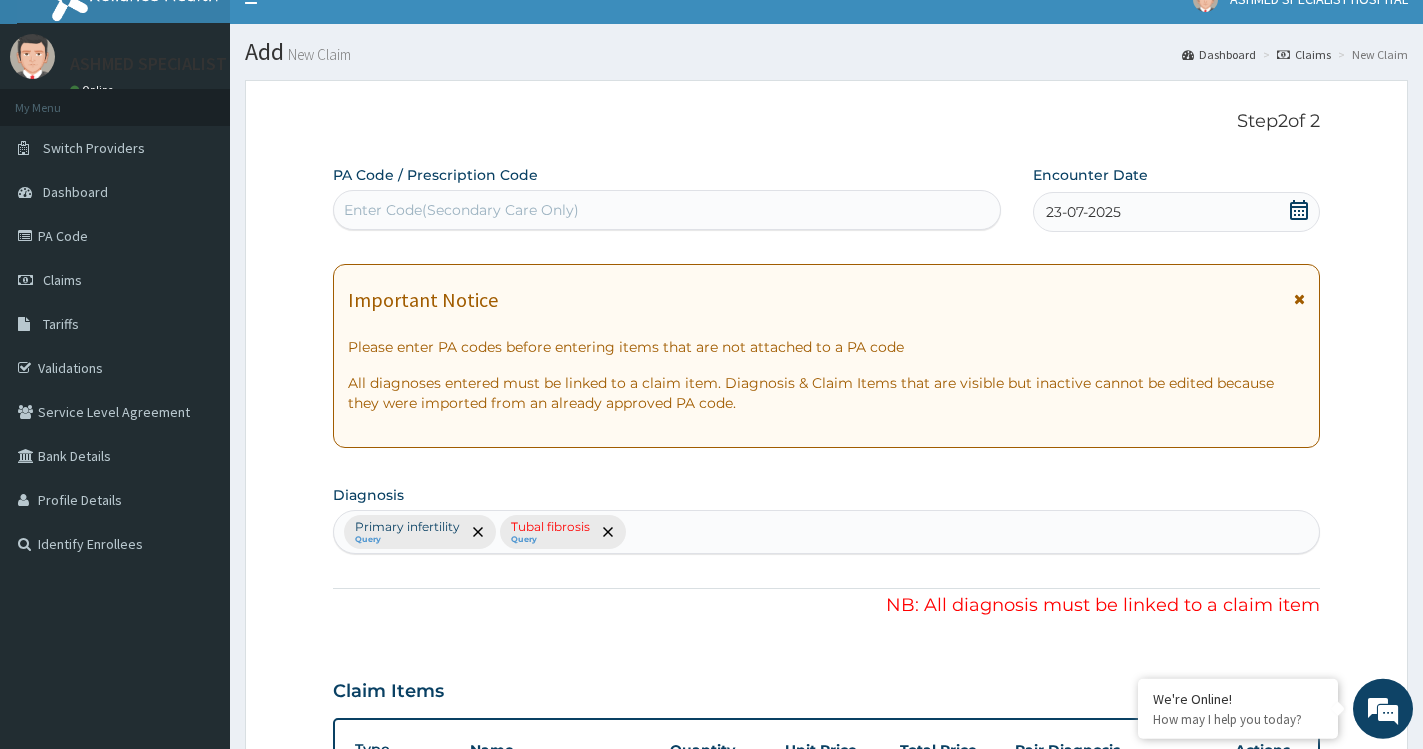 scroll, scrollTop: 5, scrollLeft: 0, axis: vertical 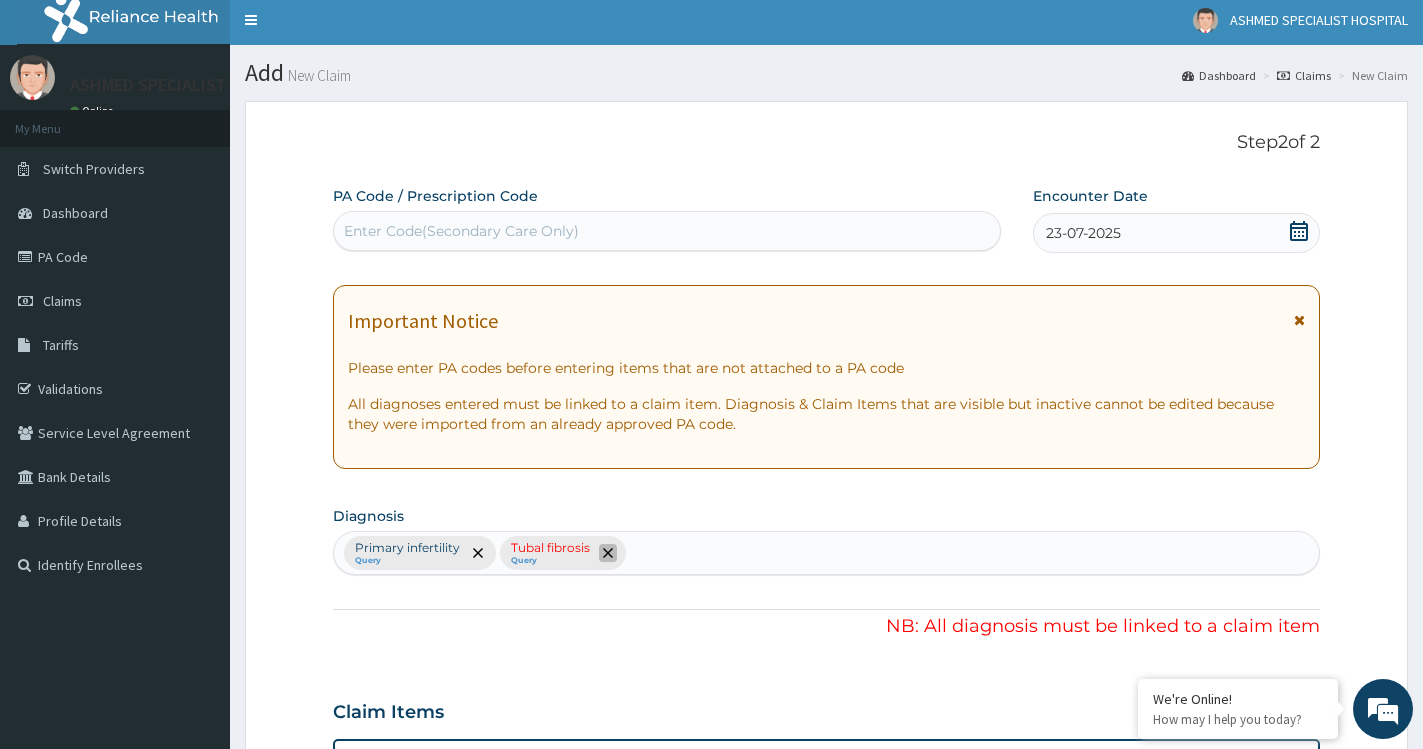click 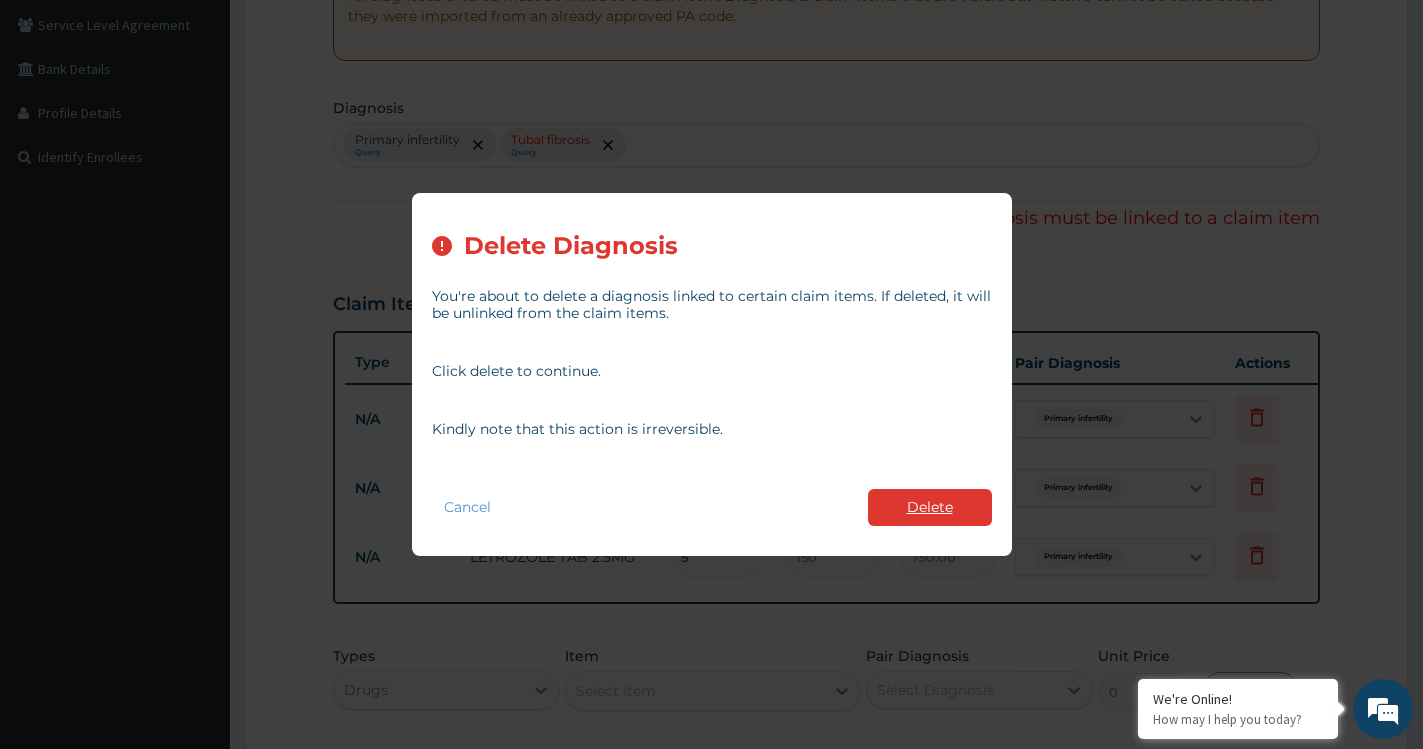 click on "Delete" at bounding box center (930, 507) 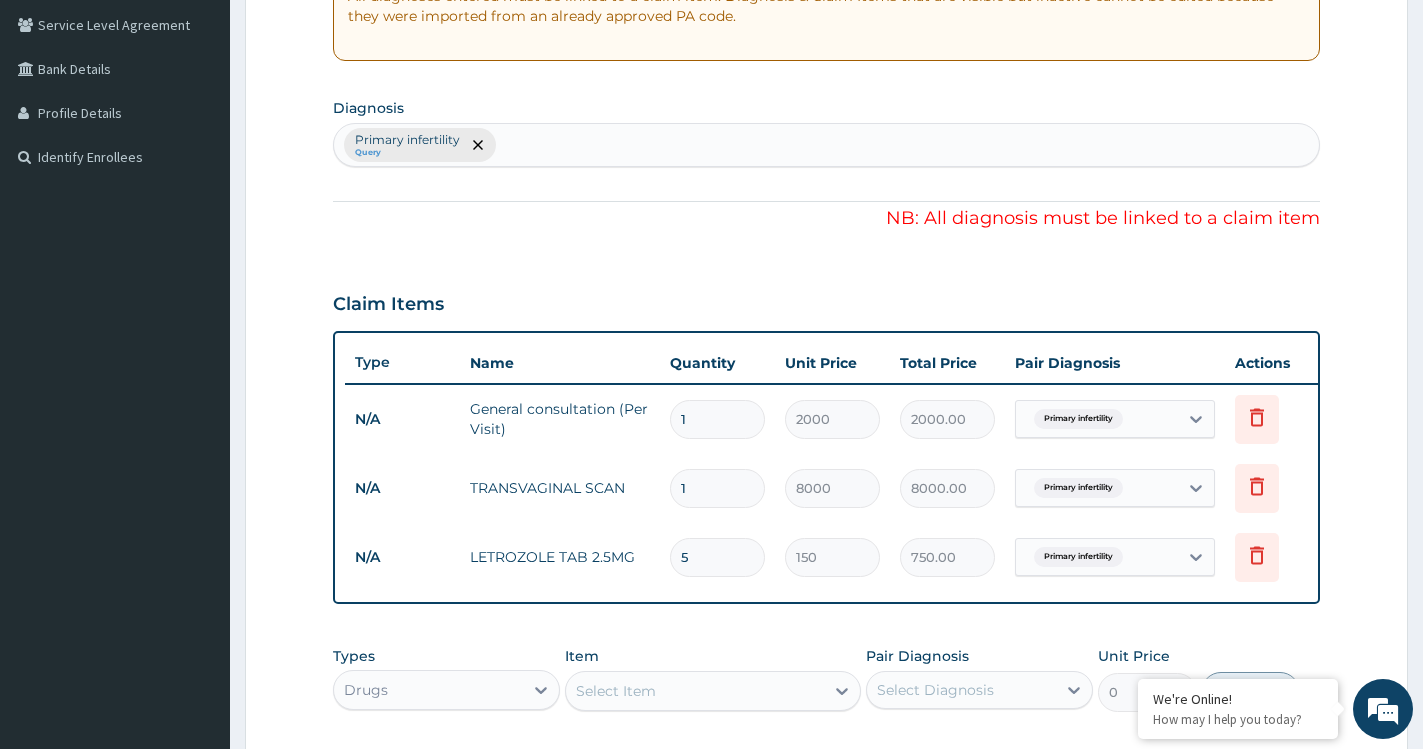 scroll, scrollTop: 753, scrollLeft: 0, axis: vertical 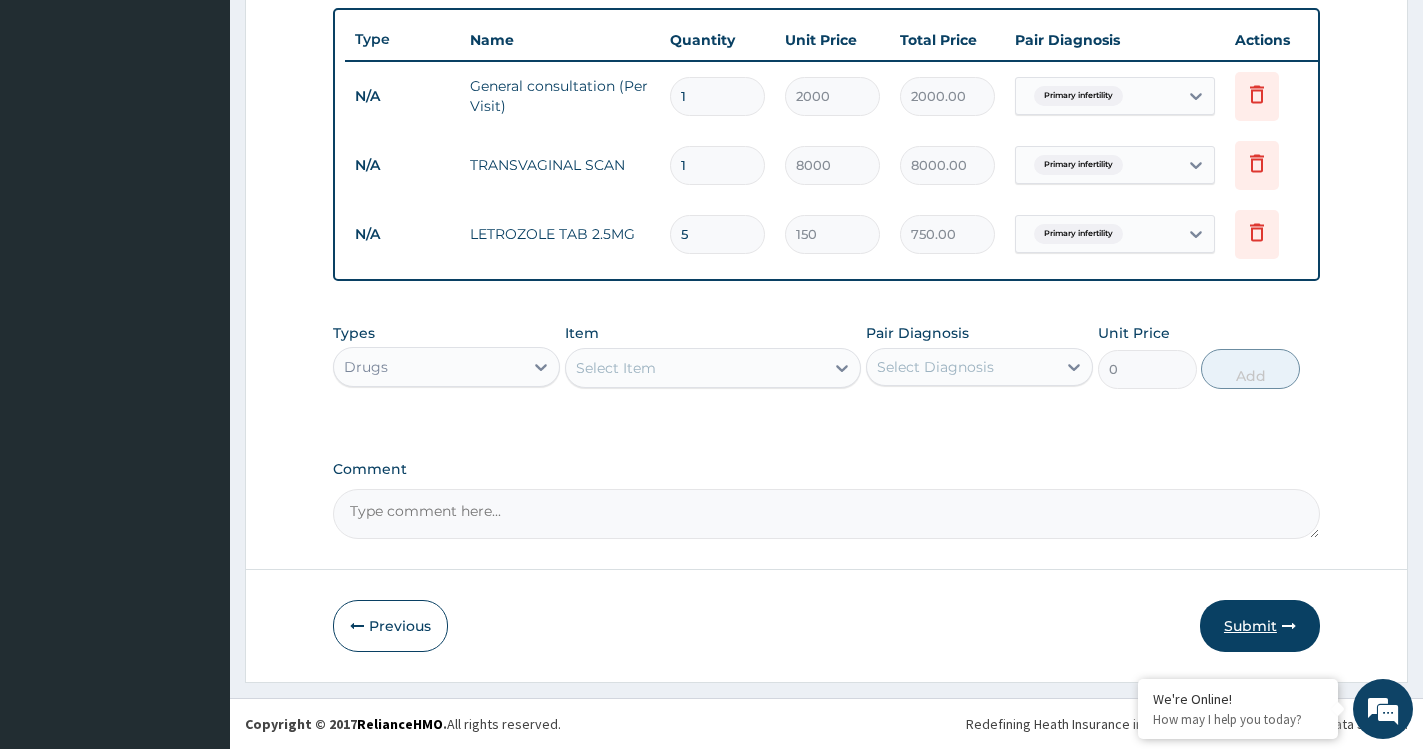 click on "Submit" at bounding box center (1260, 626) 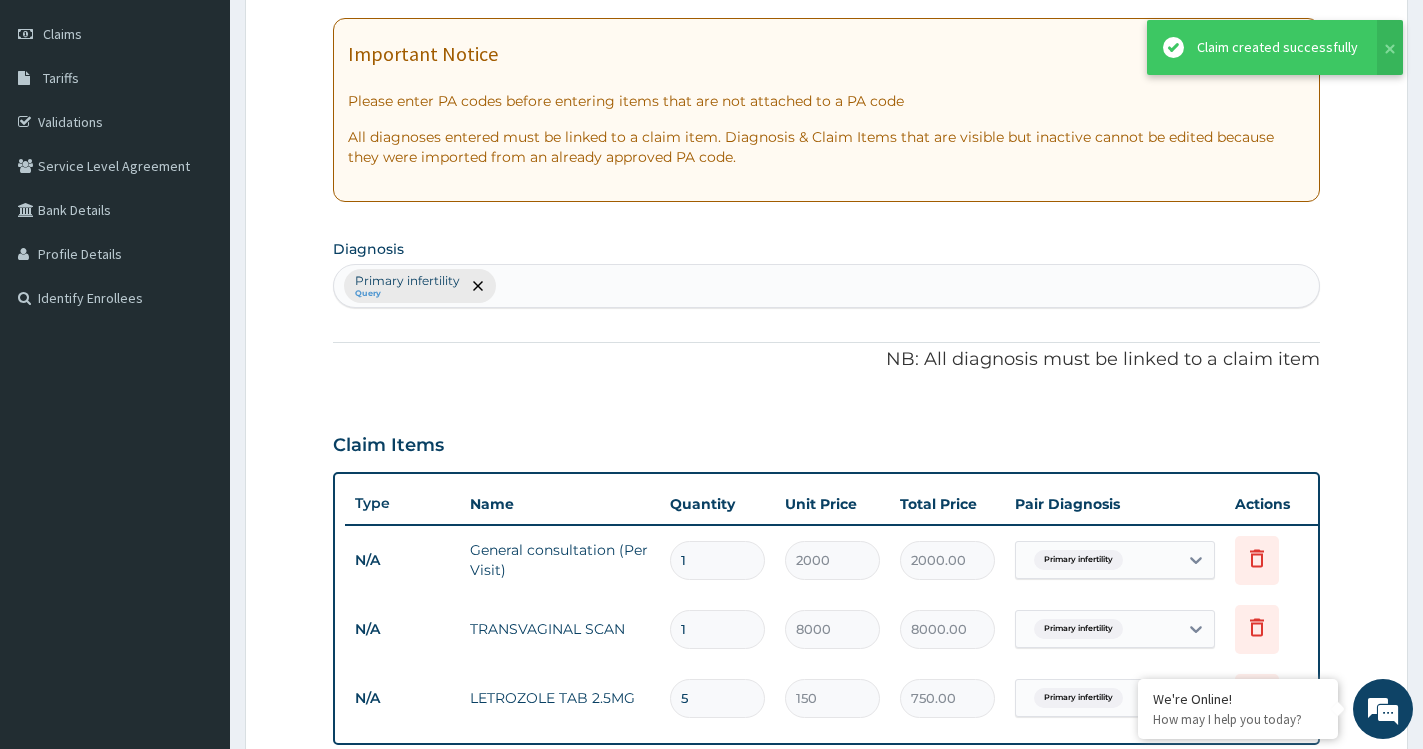 scroll, scrollTop: 612, scrollLeft: 0, axis: vertical 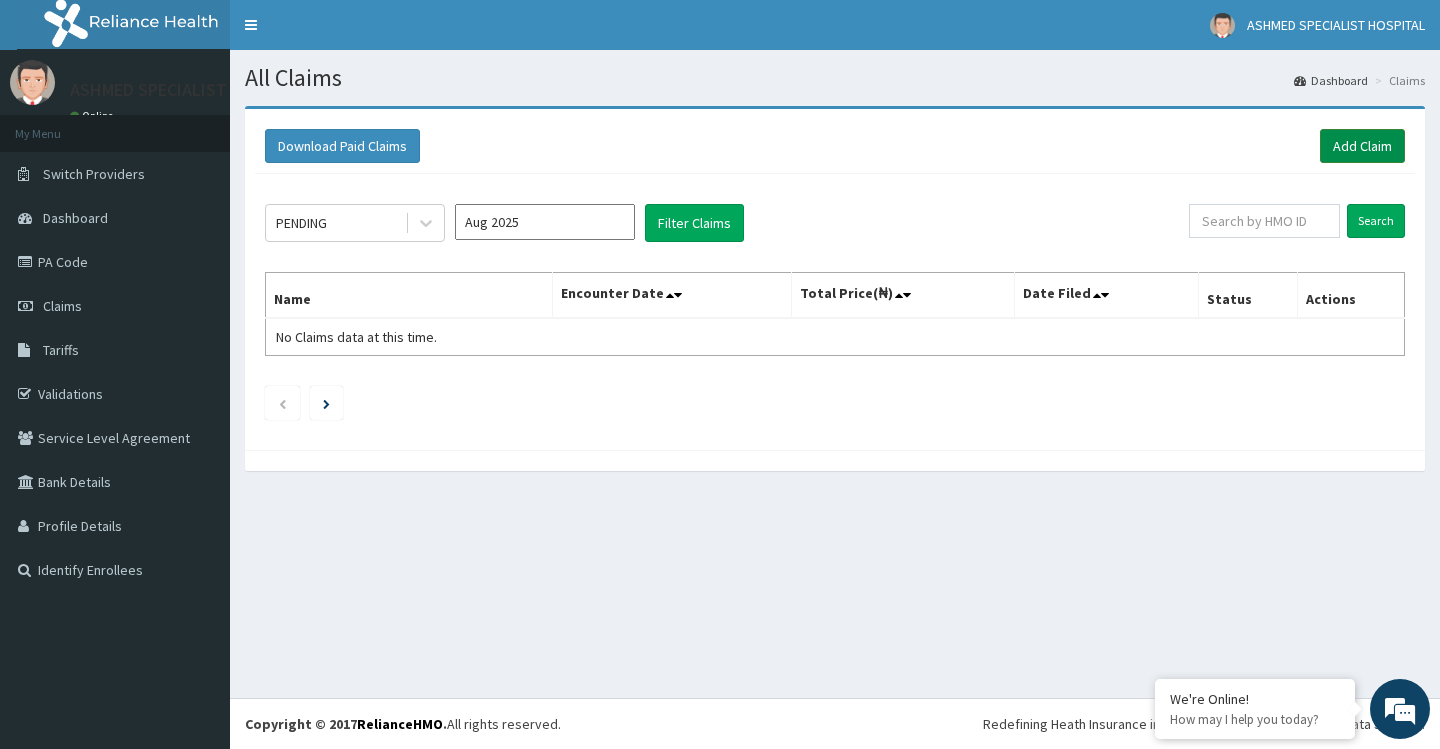 click on "Add Claim" at bounding box center [1362, 146] 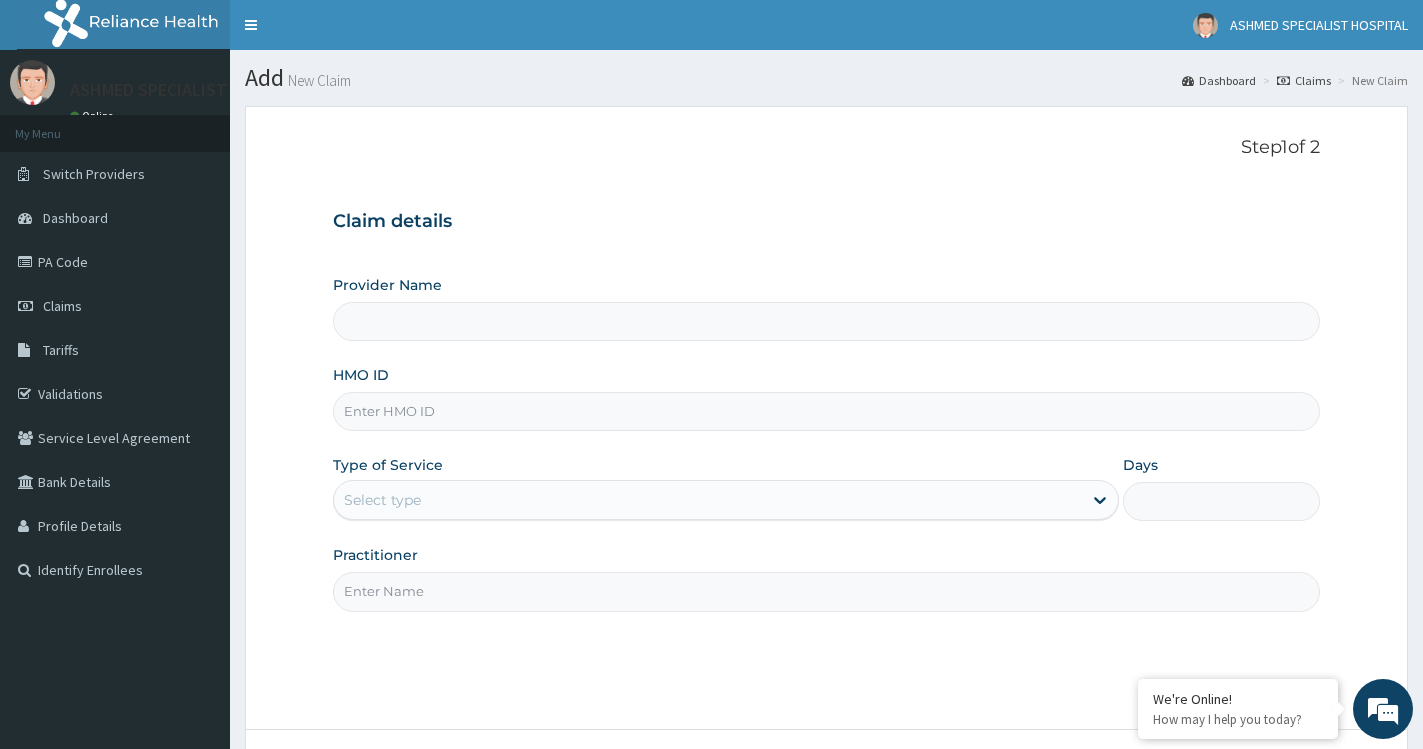 scroll, scrollTop: 0, scrollLeft: 0, axis: both 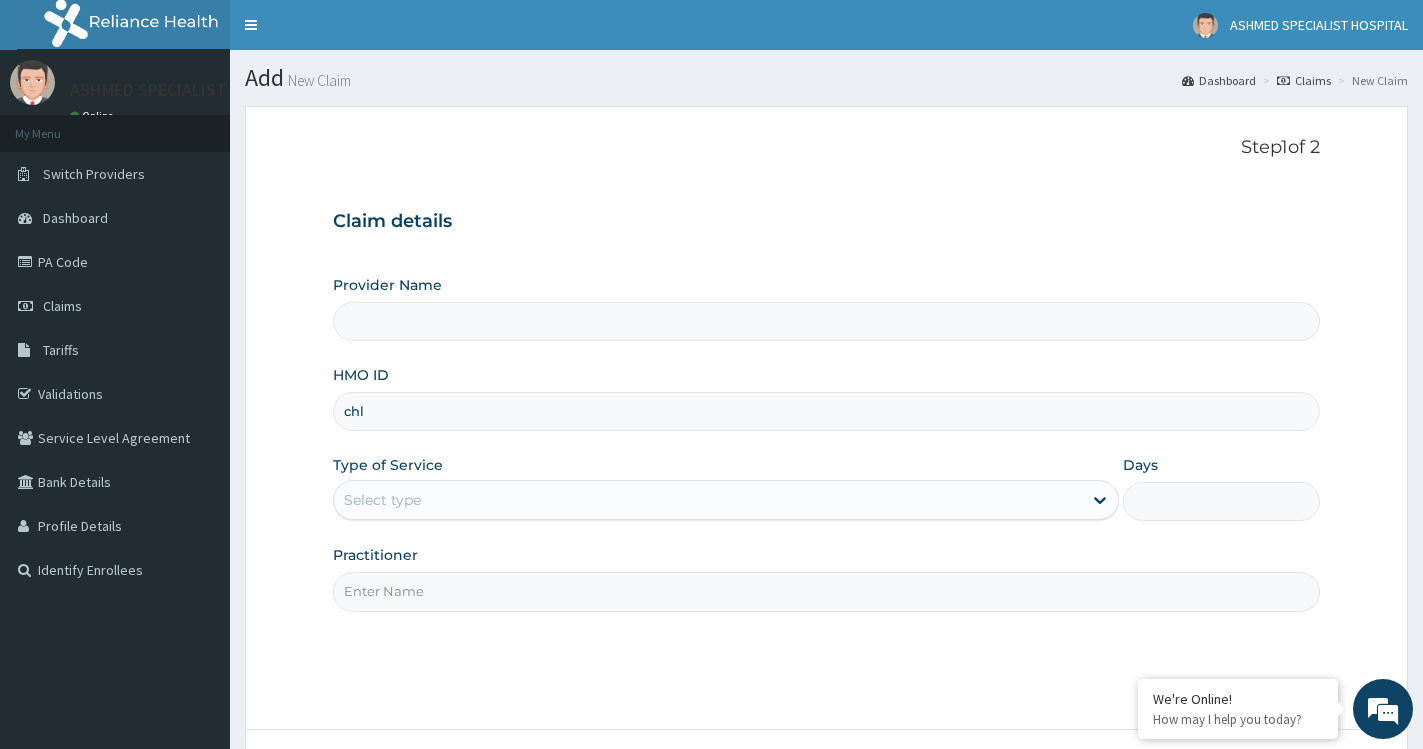 type on "chl/" 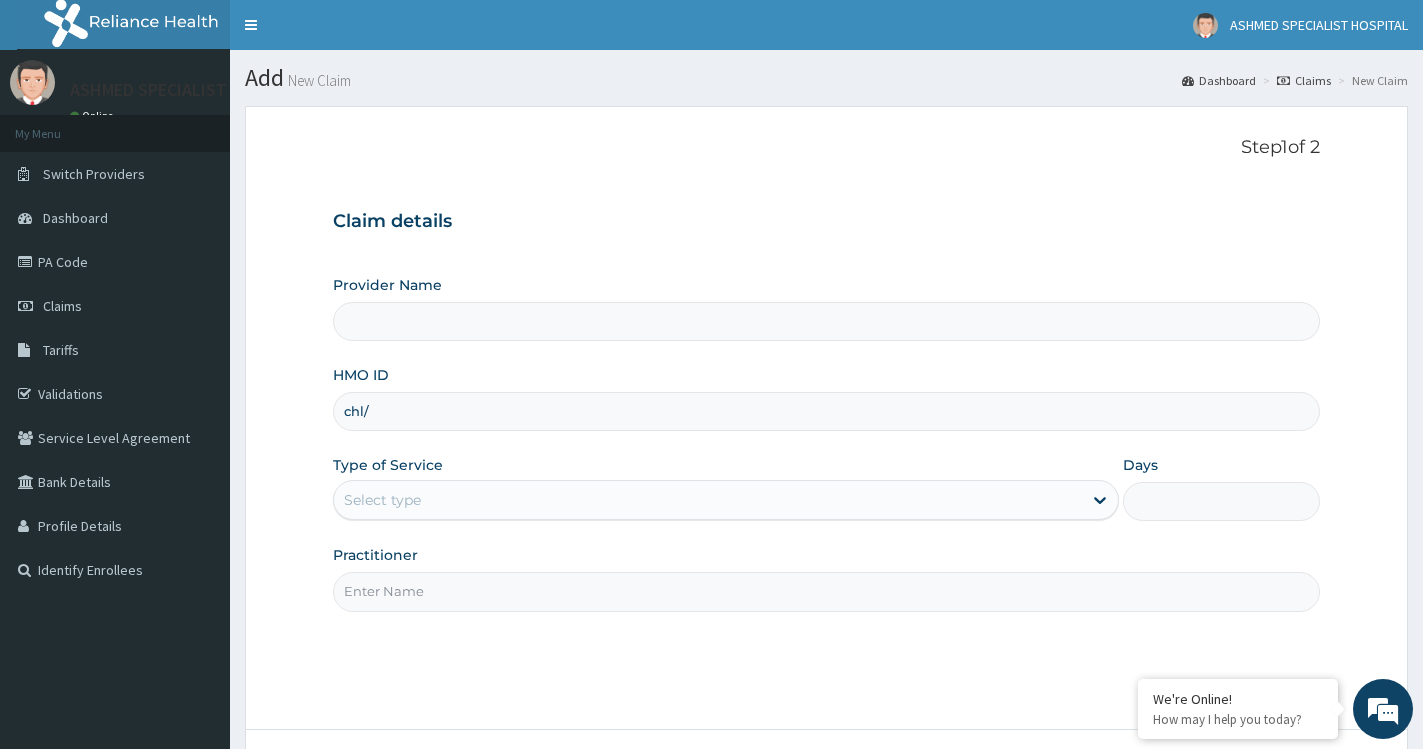 type on "ASHMED SPECIALIST HOSPITAL - SOKOTO BRANCH" 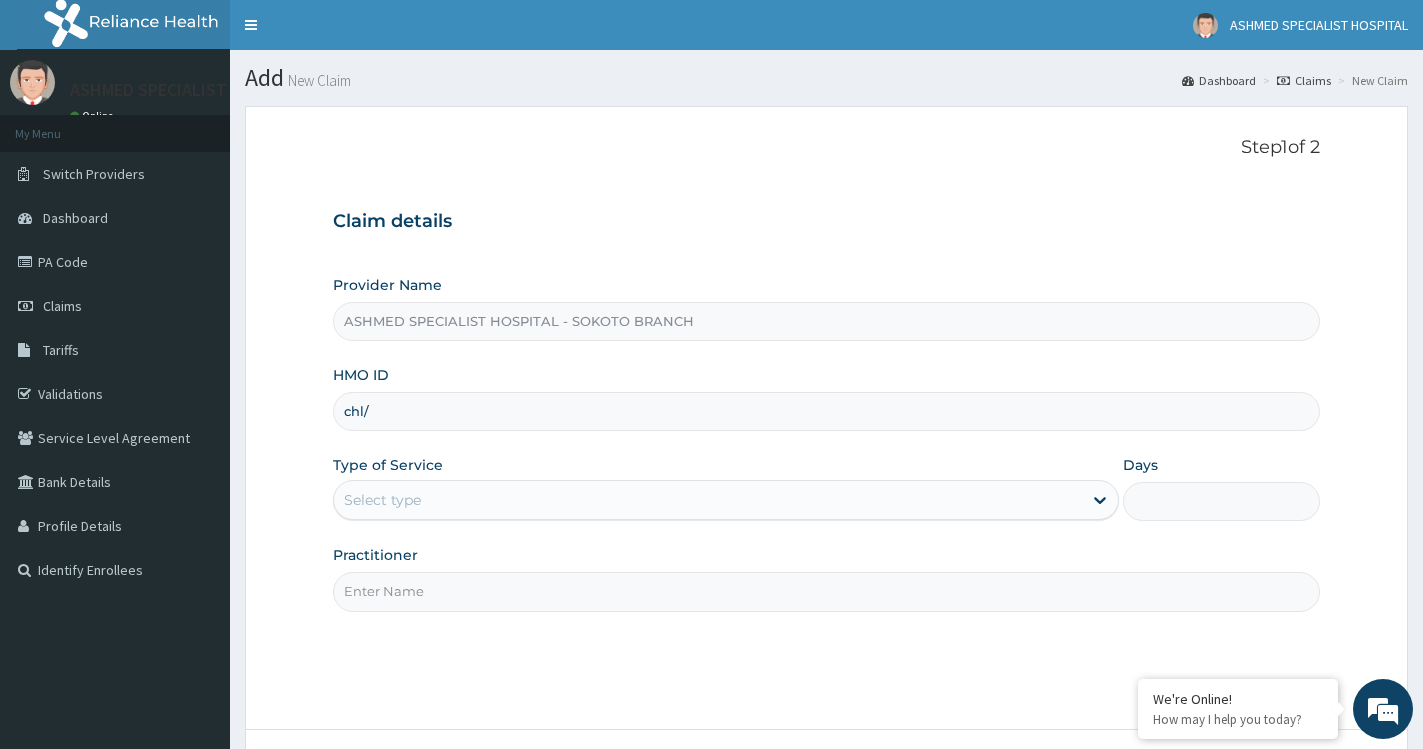 scroll, scrollTop: 0, scrollLeft: 0, axis: both 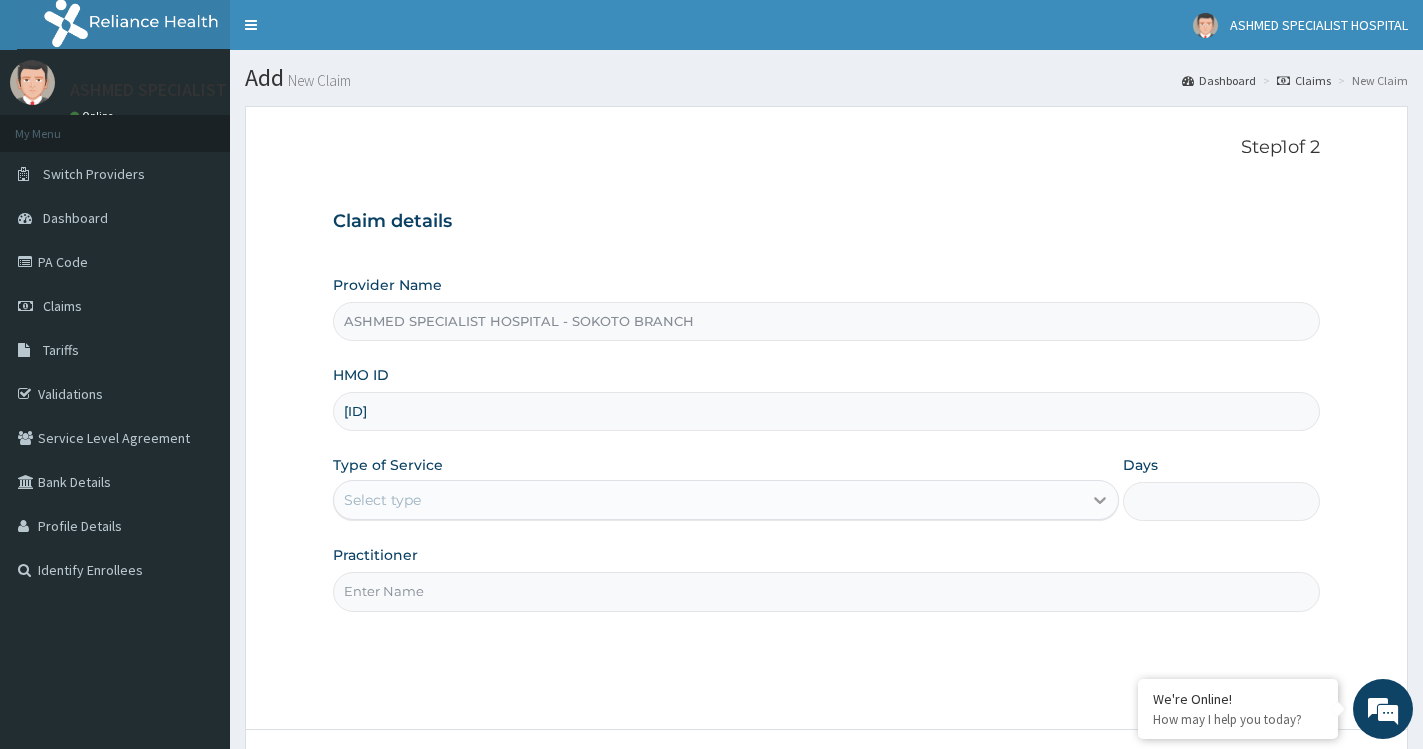 type on "[ID]" 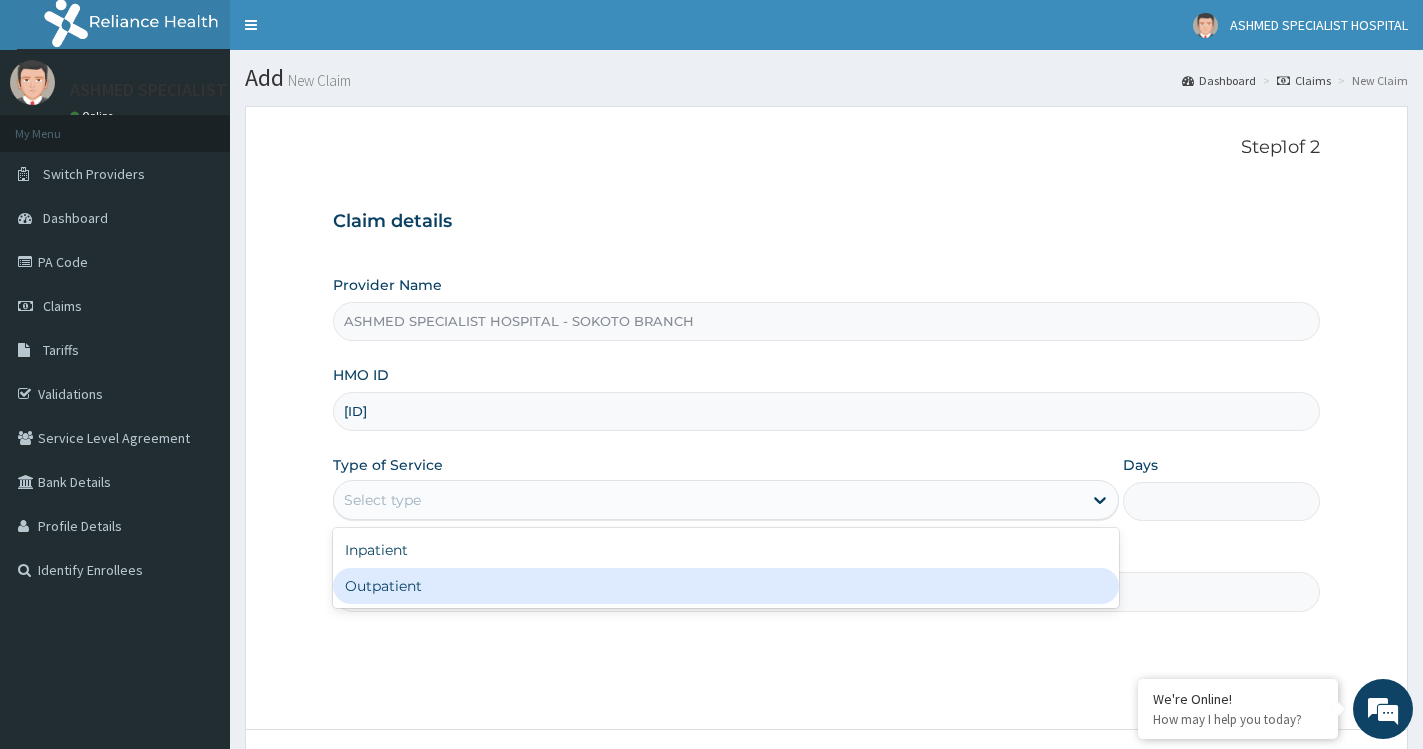 click on "Outpatient" at bounding box center [726, 586] 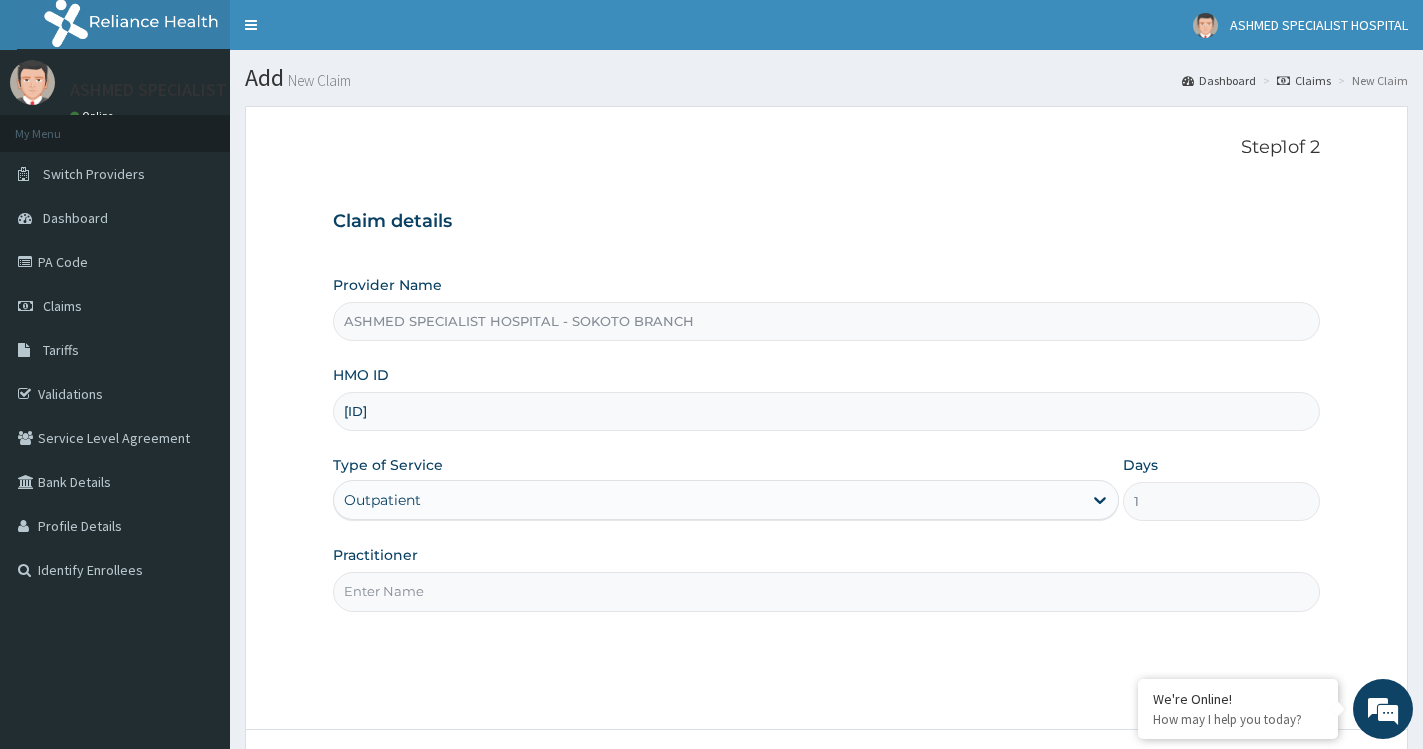 click on "Practitioner" at bounding box center [826, 591] 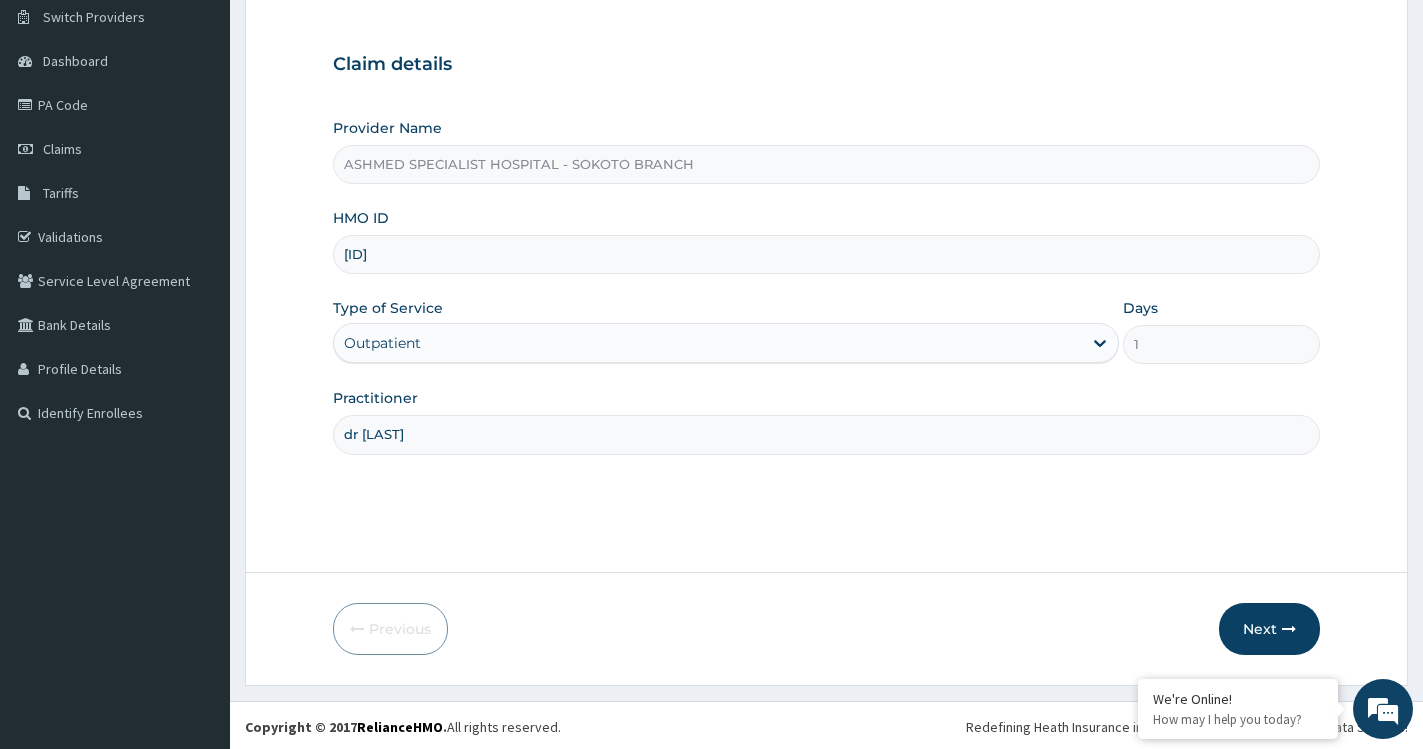 scroll, scrollTop: 160, scrollLeft: 0, axis: vertical 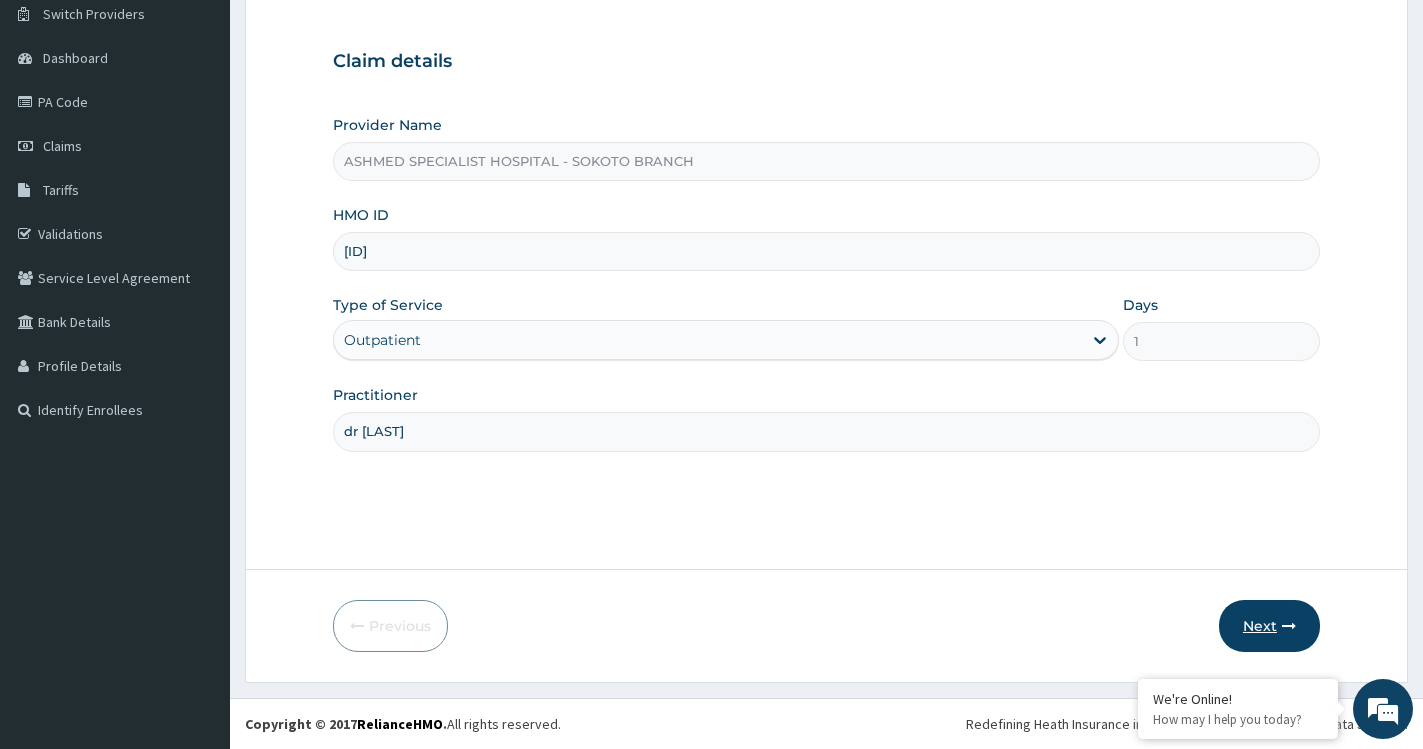 type on "dr [LAST]" 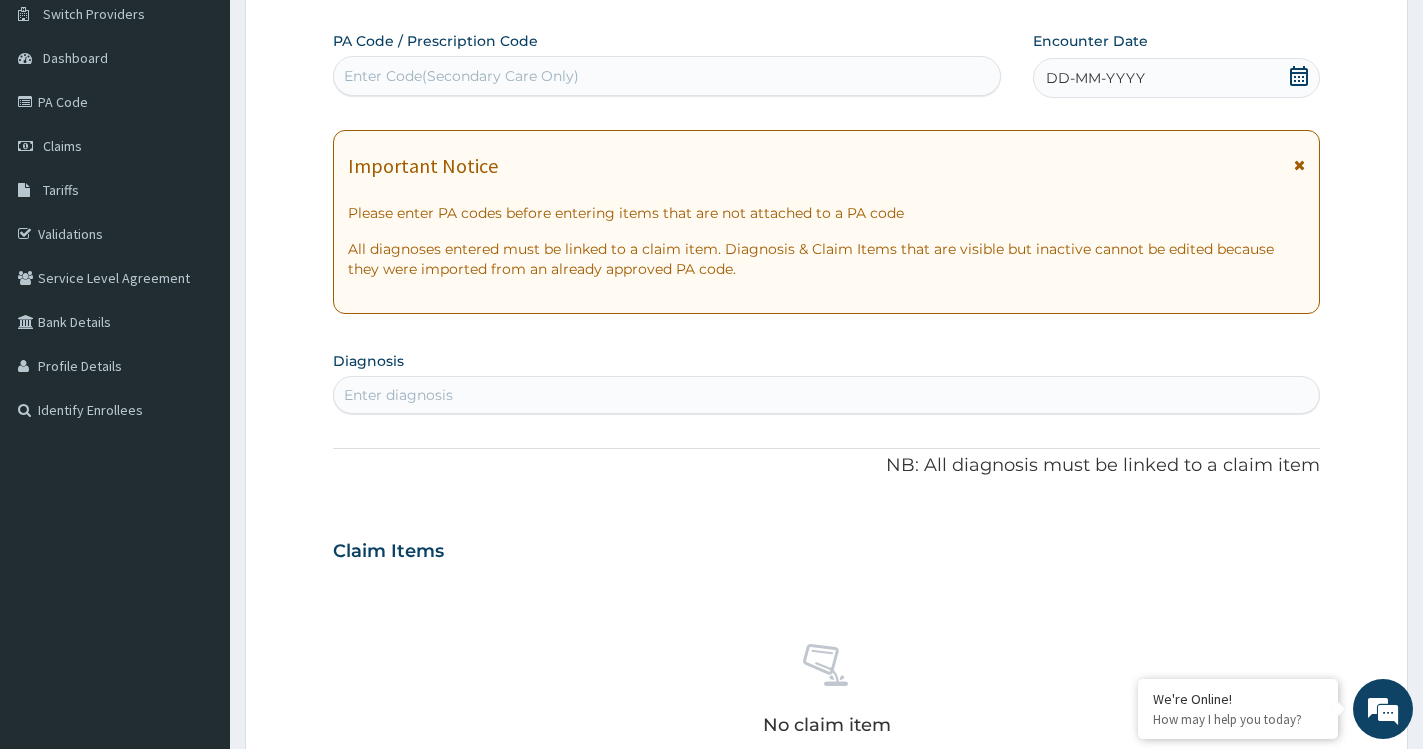 scroll, scrollTop: 24, scrollLeft: 0, axis: vertical 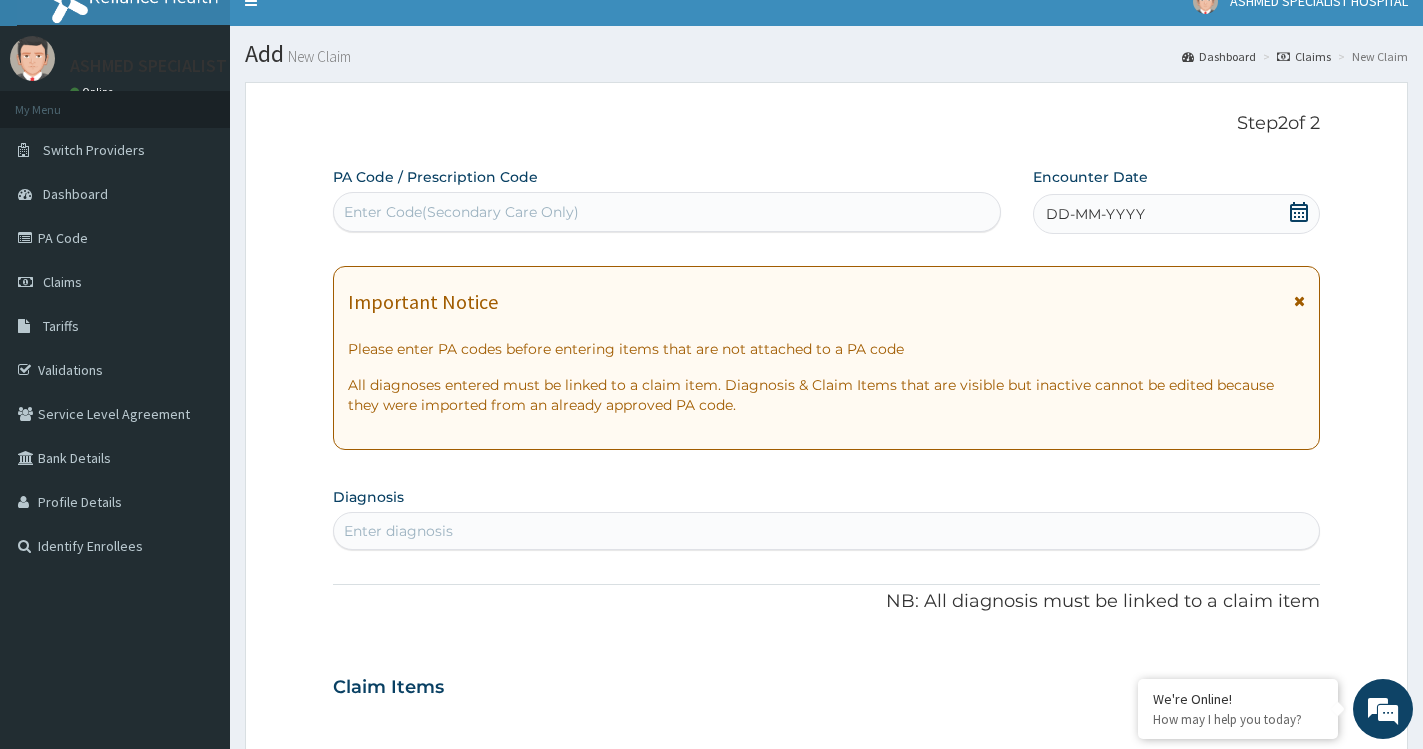 click 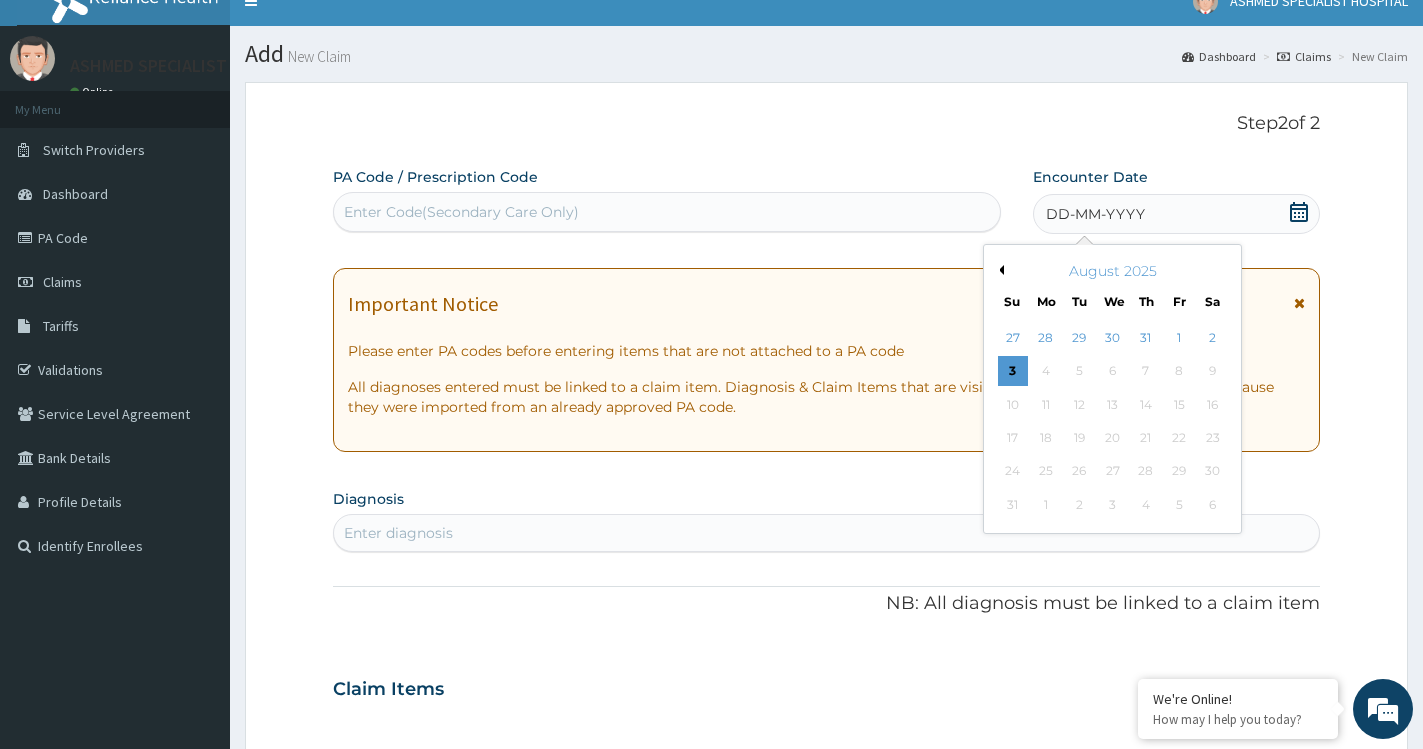 click on "Previous Month" at bounding box center (999, 270) 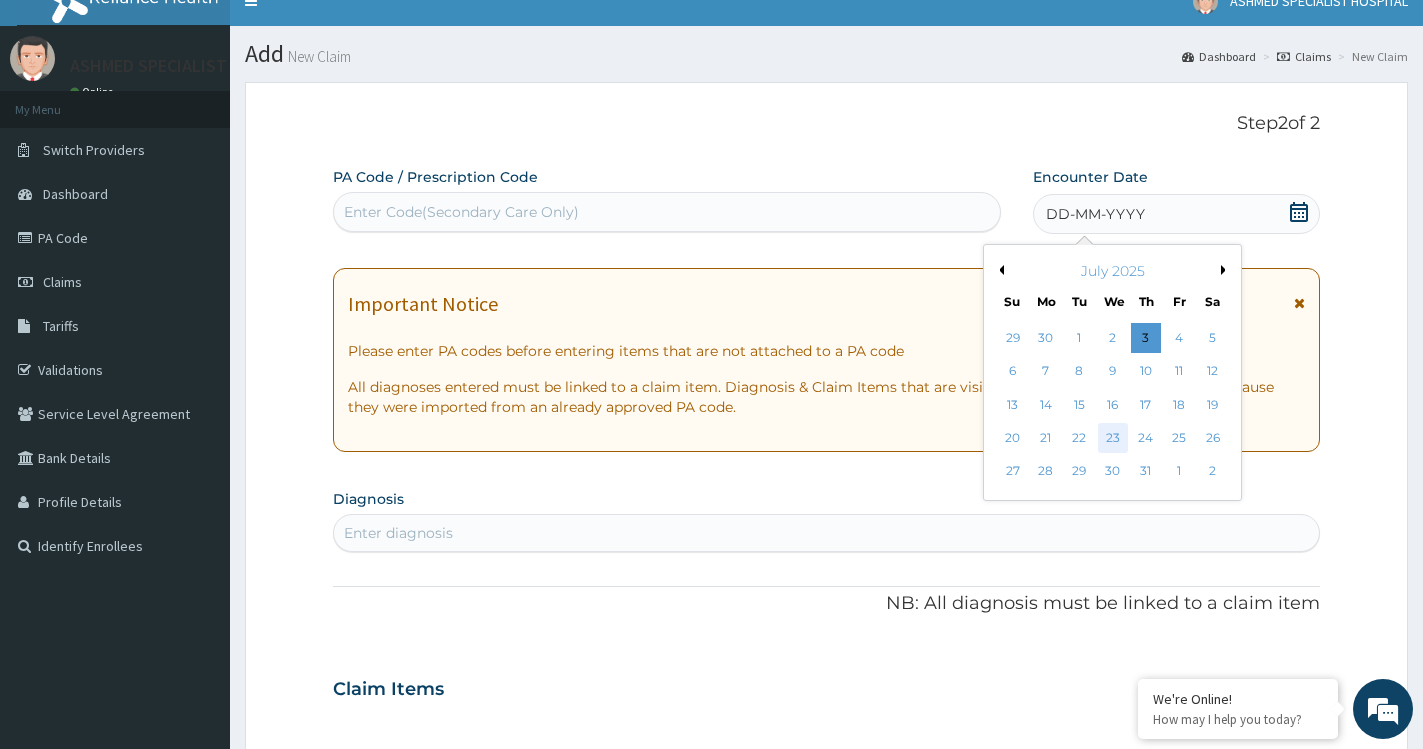 click on "23" at bounding box center [1113, 438] 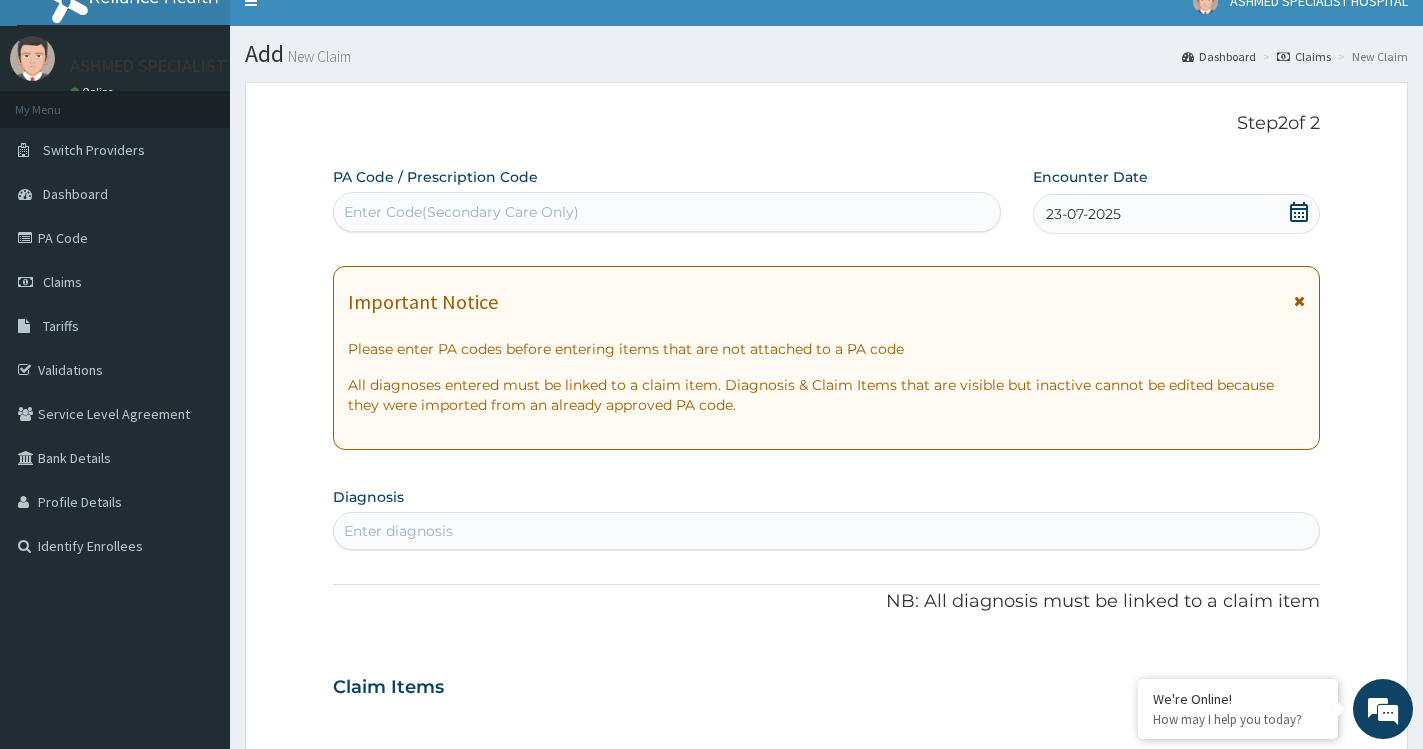 click on "Enter Code(Secondary Care Only)" at bounding box center (461, 212) 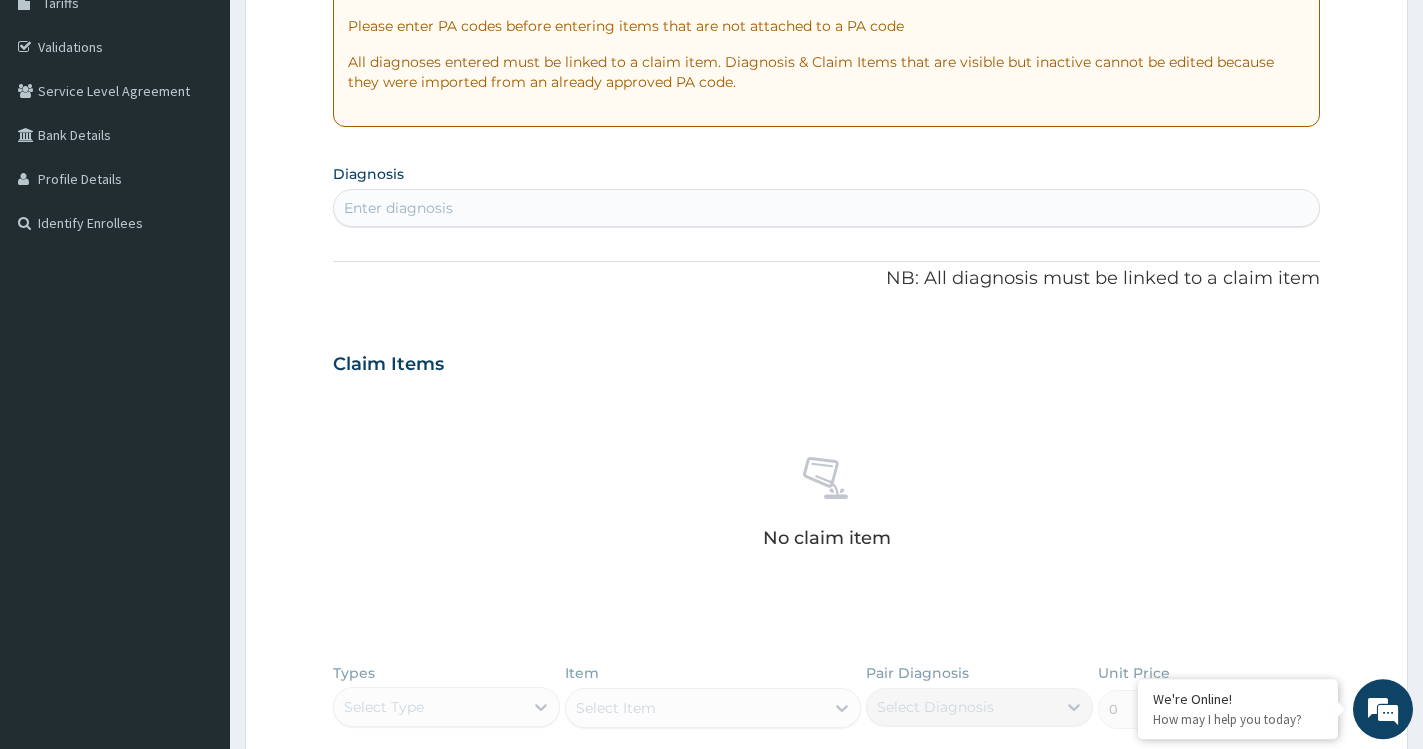 scroll, scrollTop: 364, scrollLeft: 0, axis: vertical 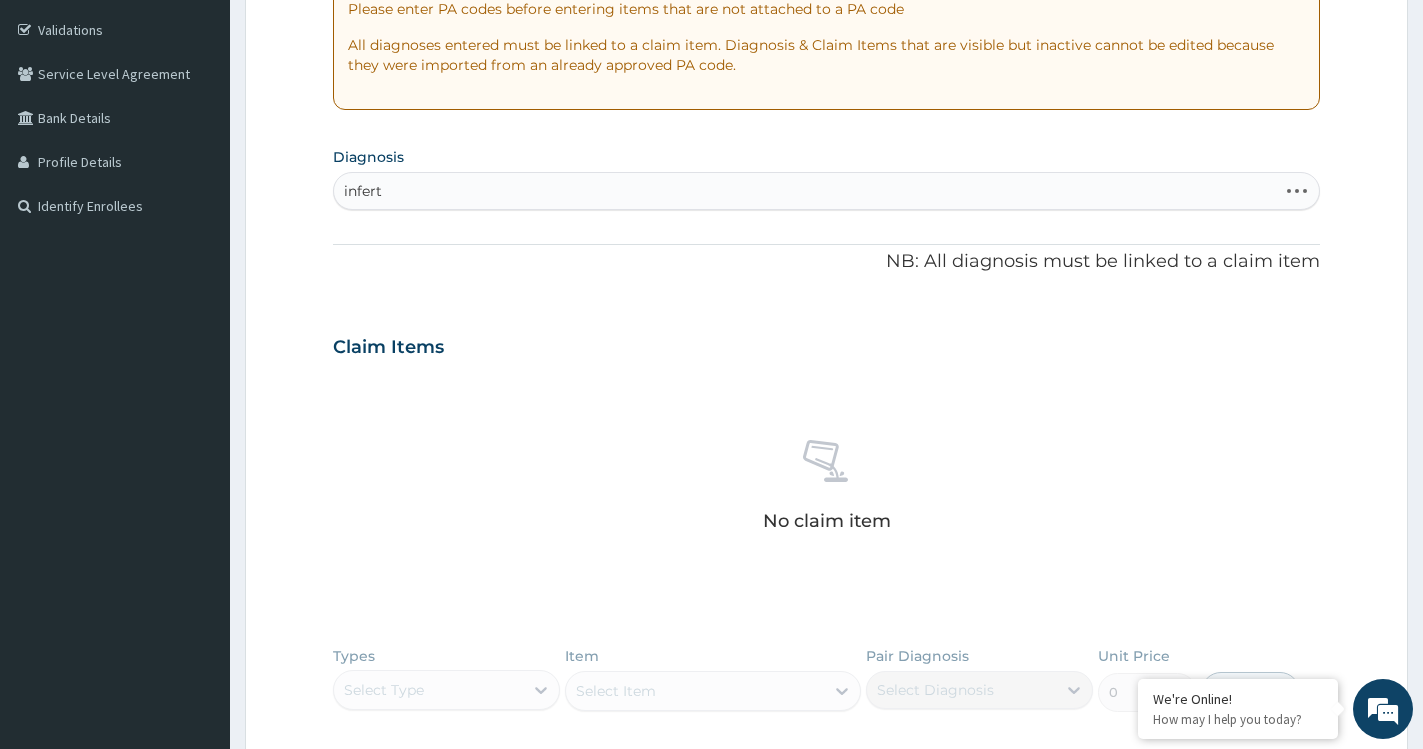 type on "infer" 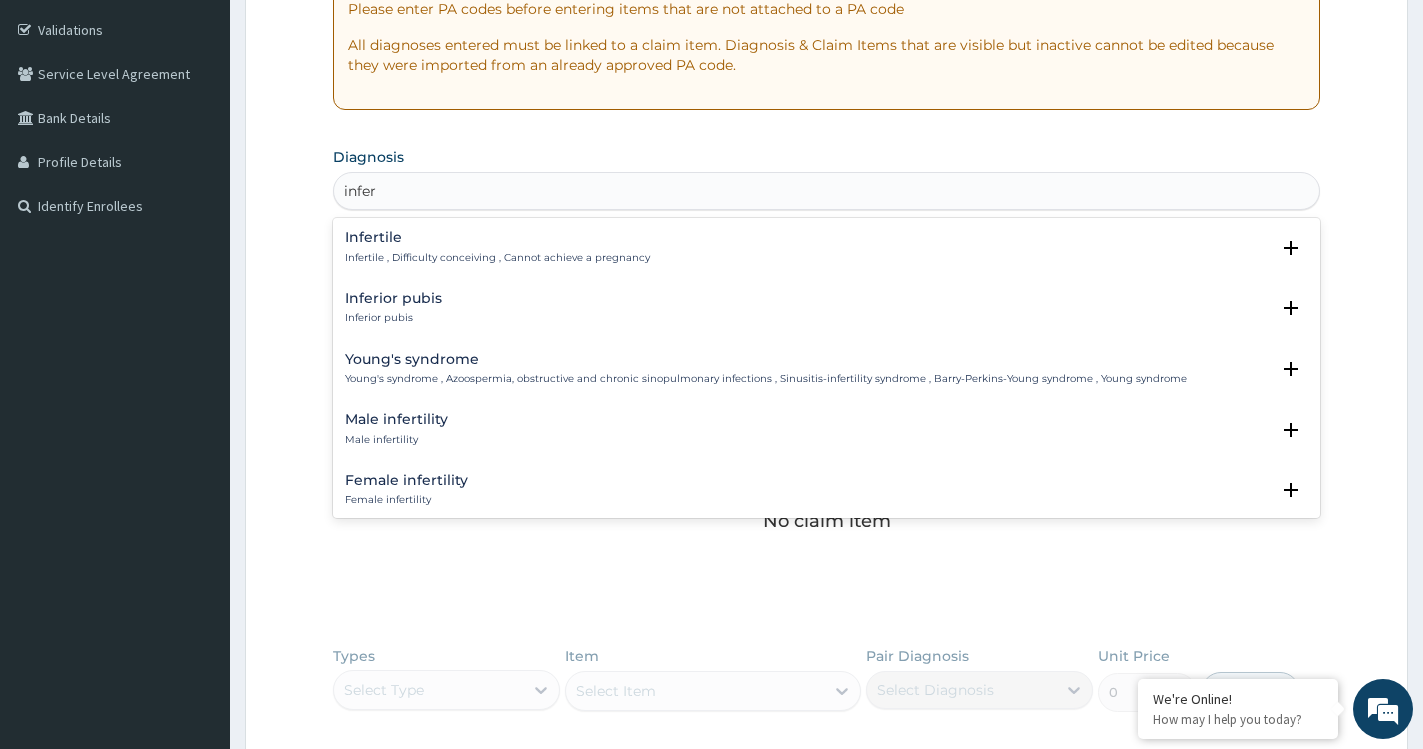 click on "Male infertility" at bounding box center [396, 419] 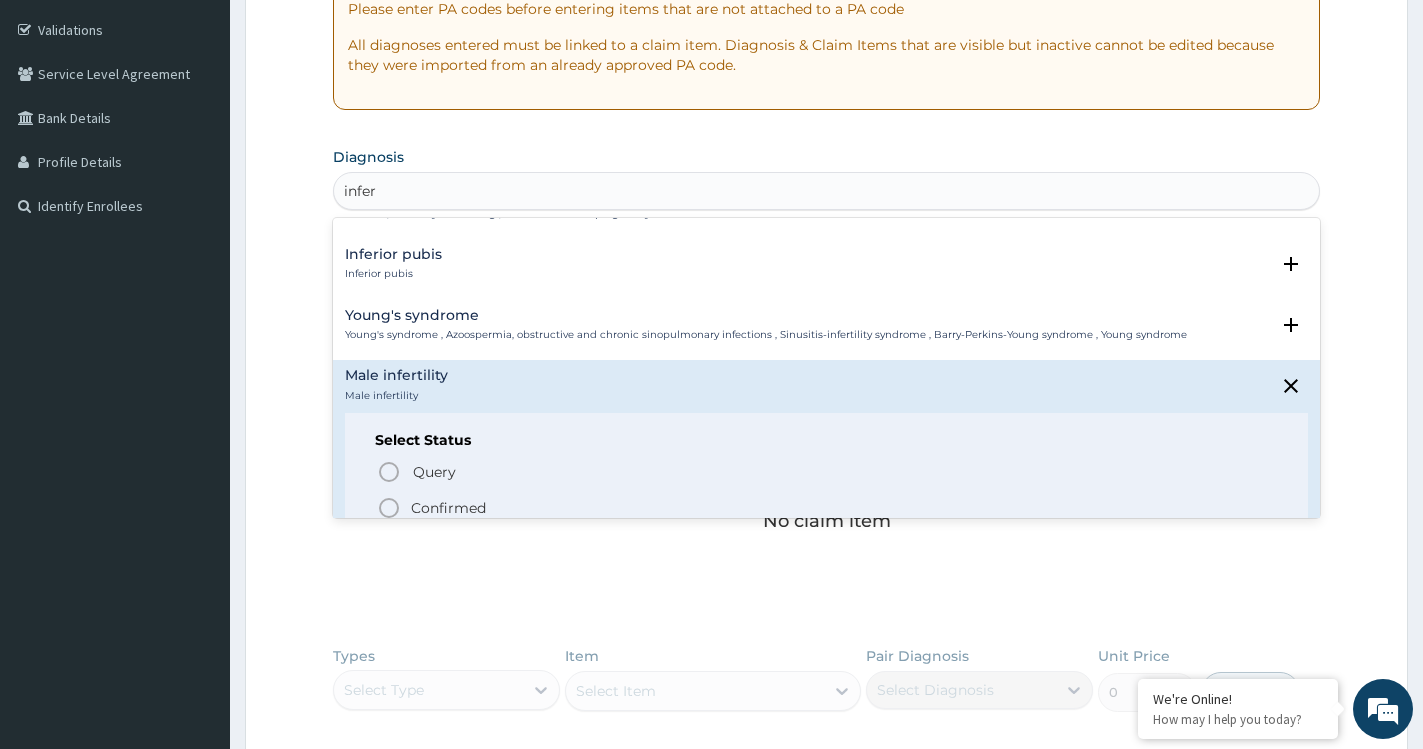 scroll, scrollTop: 144, scrollLeft: 0, axis: vertical 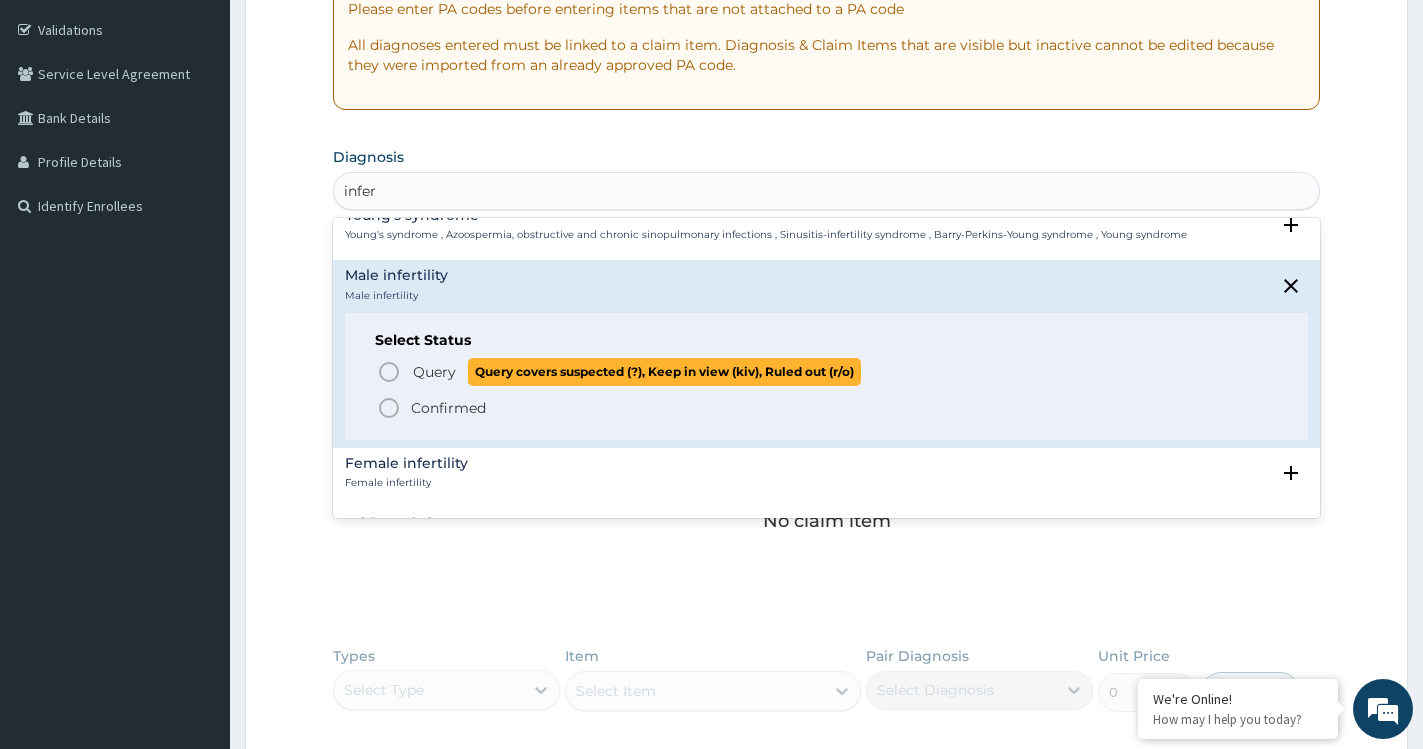 click on "Query" at bounding box center (434, 372) 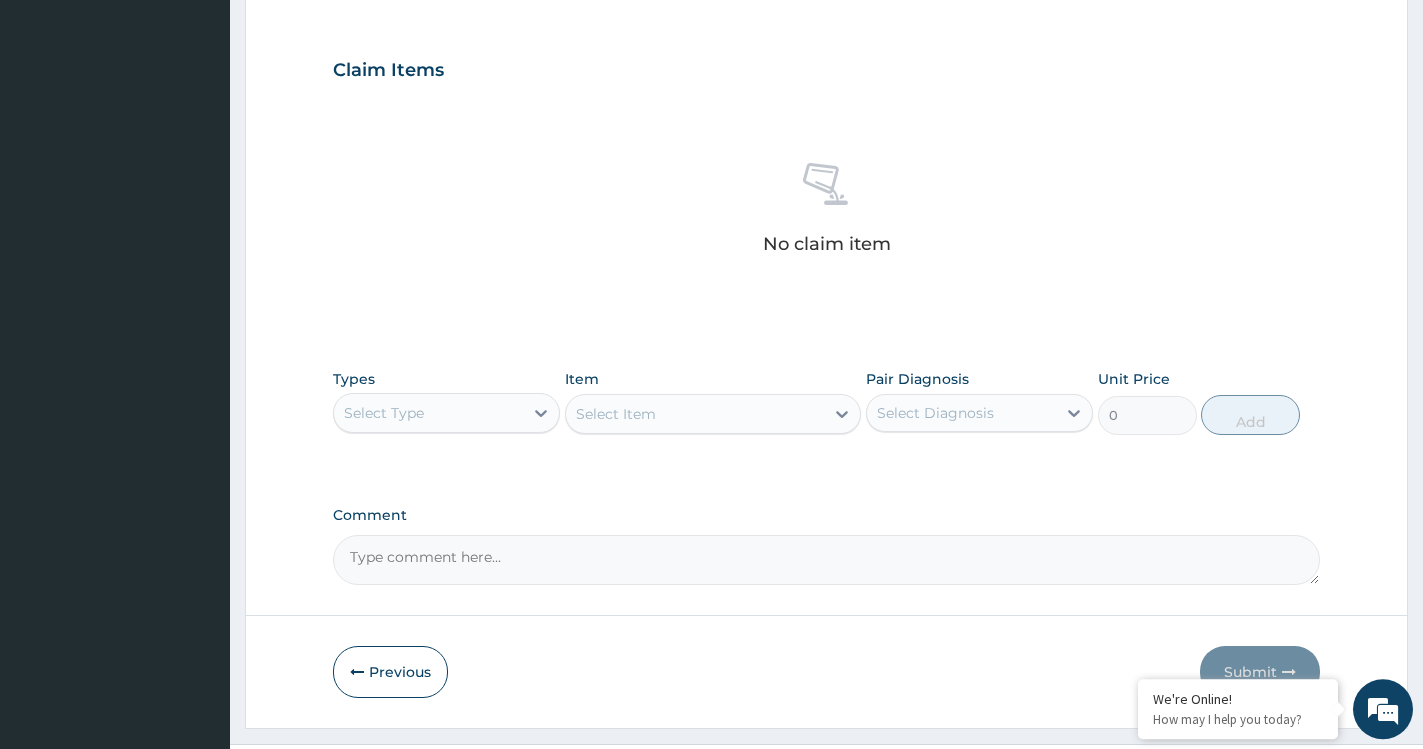scroll, scrollTop: 693, scrollLeft: 0, axis: vertical 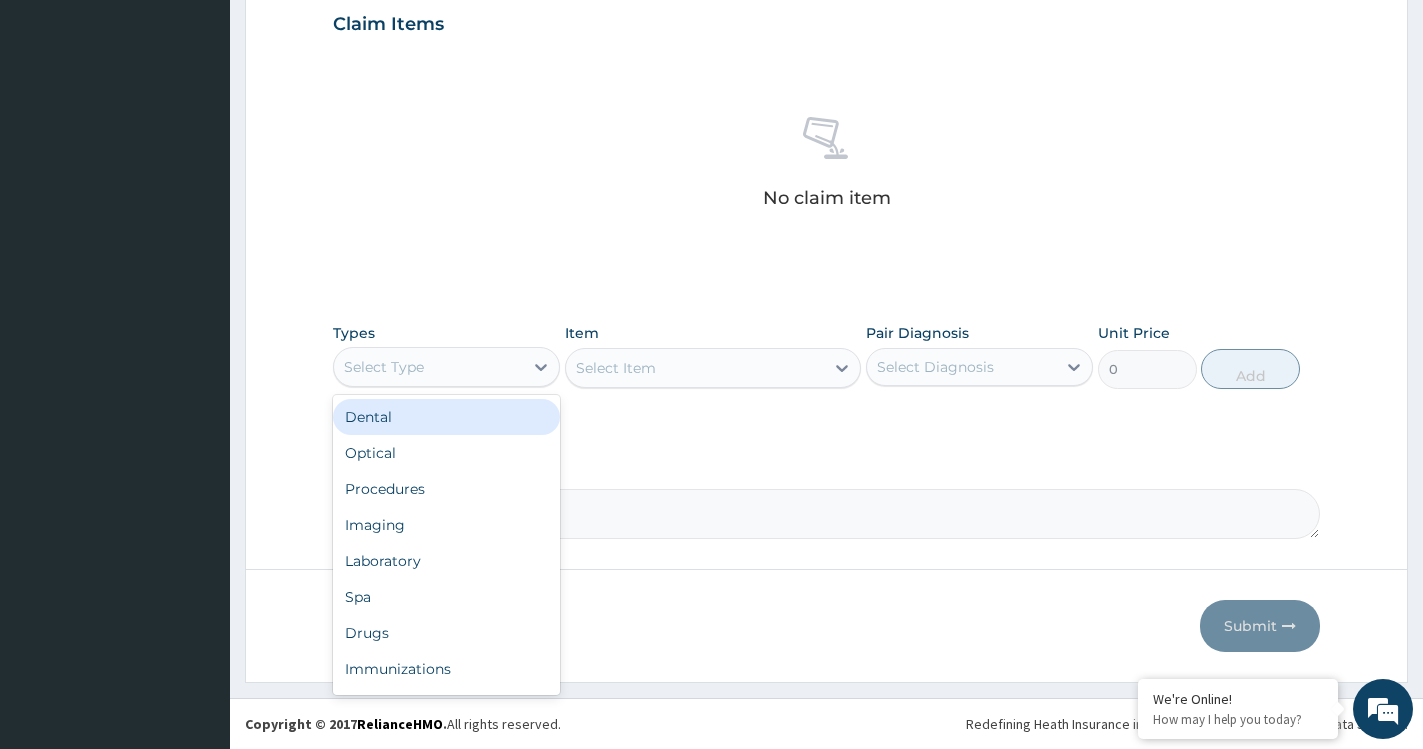 click on "Select Type" at bounding box center [428, 367] 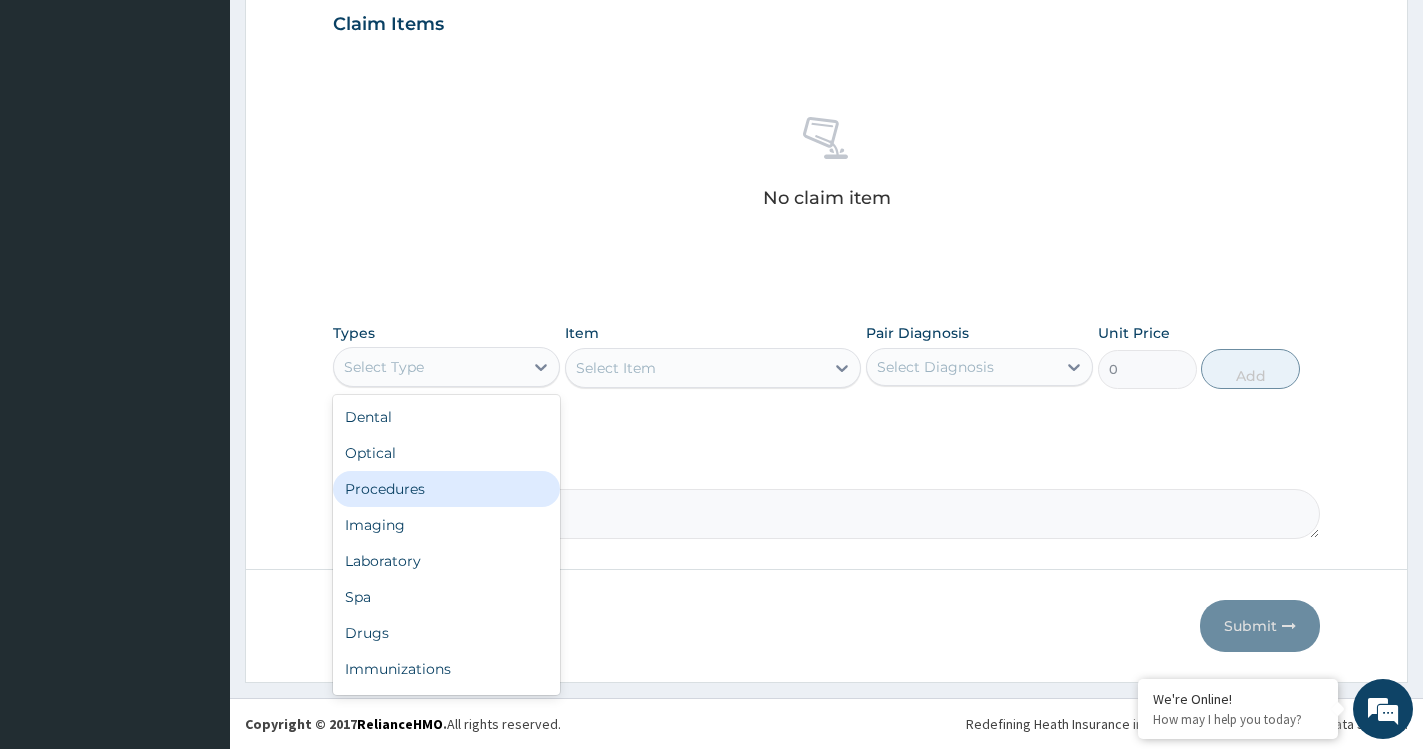 click on "Procedures" at bounding box center (446, 489) 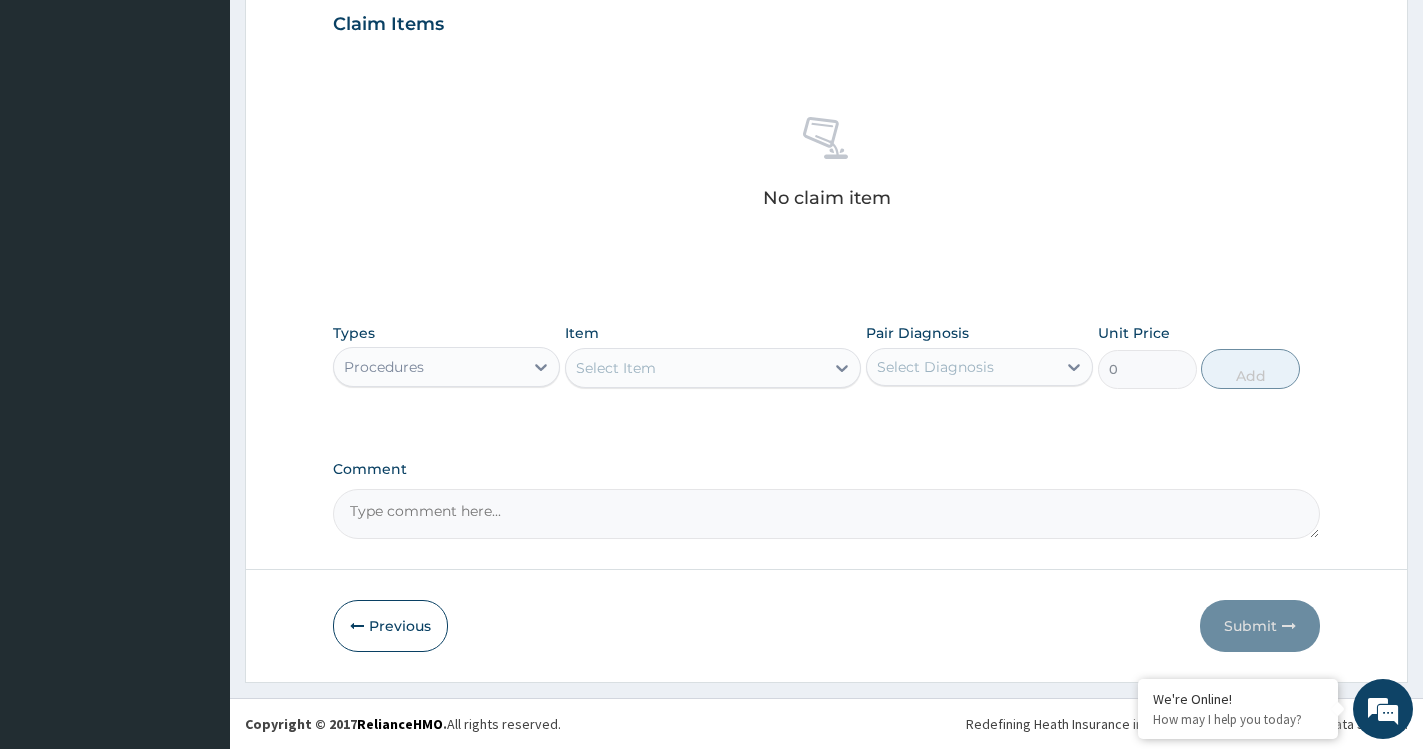 click on "Select Item" at bounding box center (695, 368) 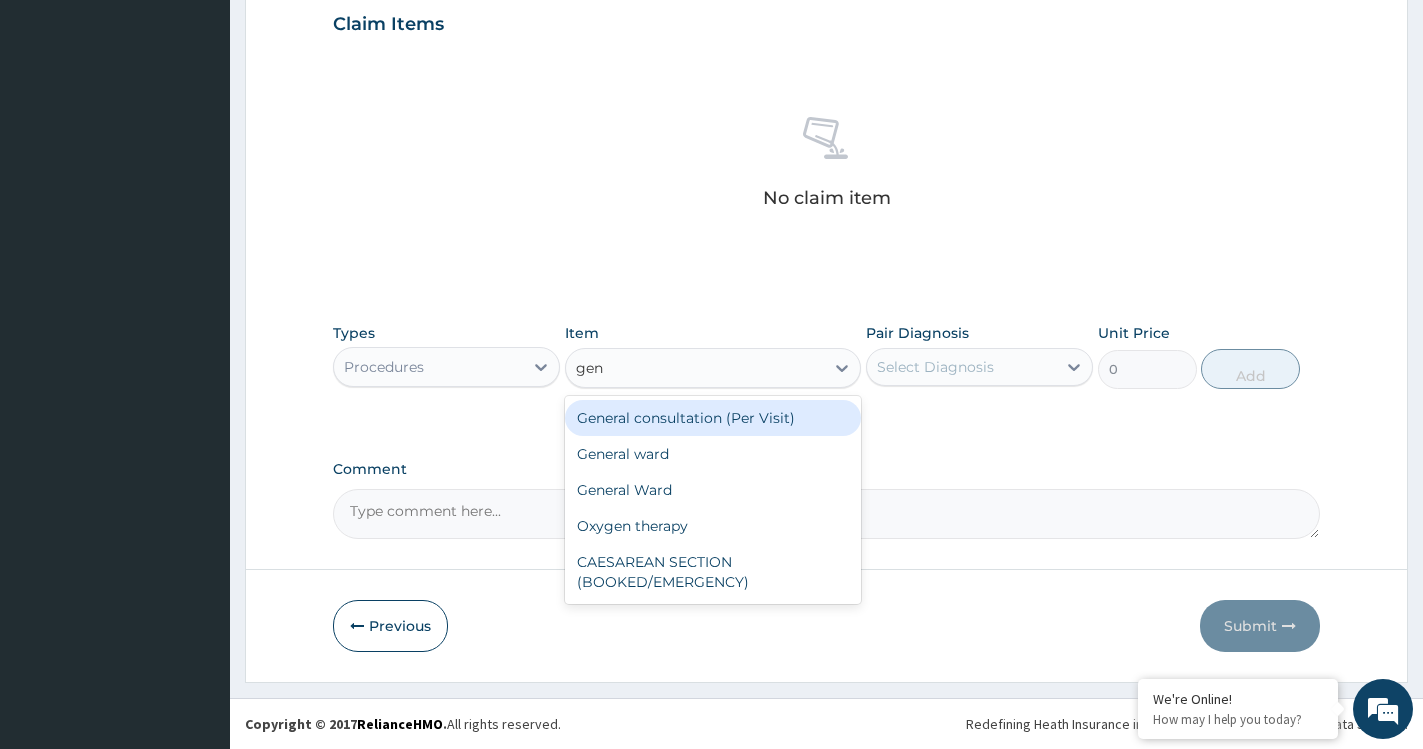 type on "gene" 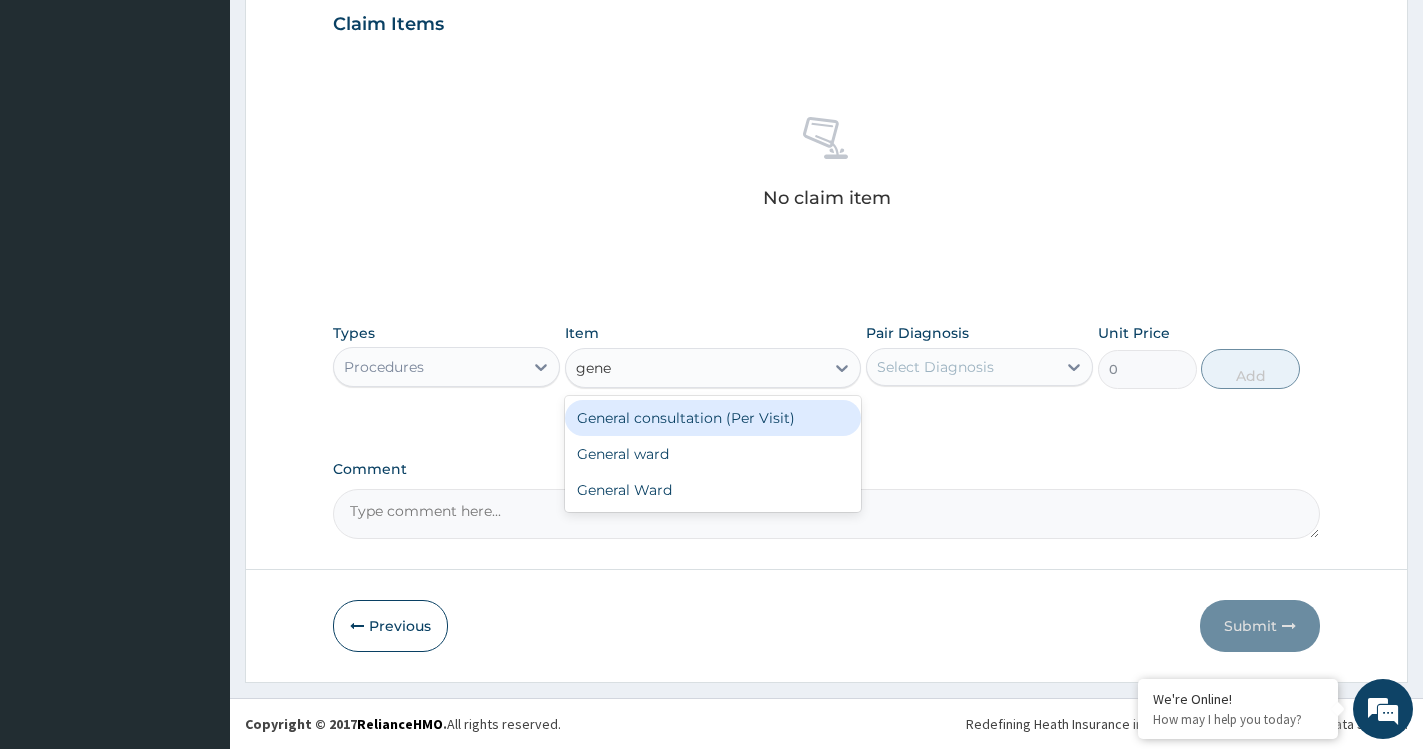 click on "General consultation (Per Visit)" at bounding box center [713, 418] 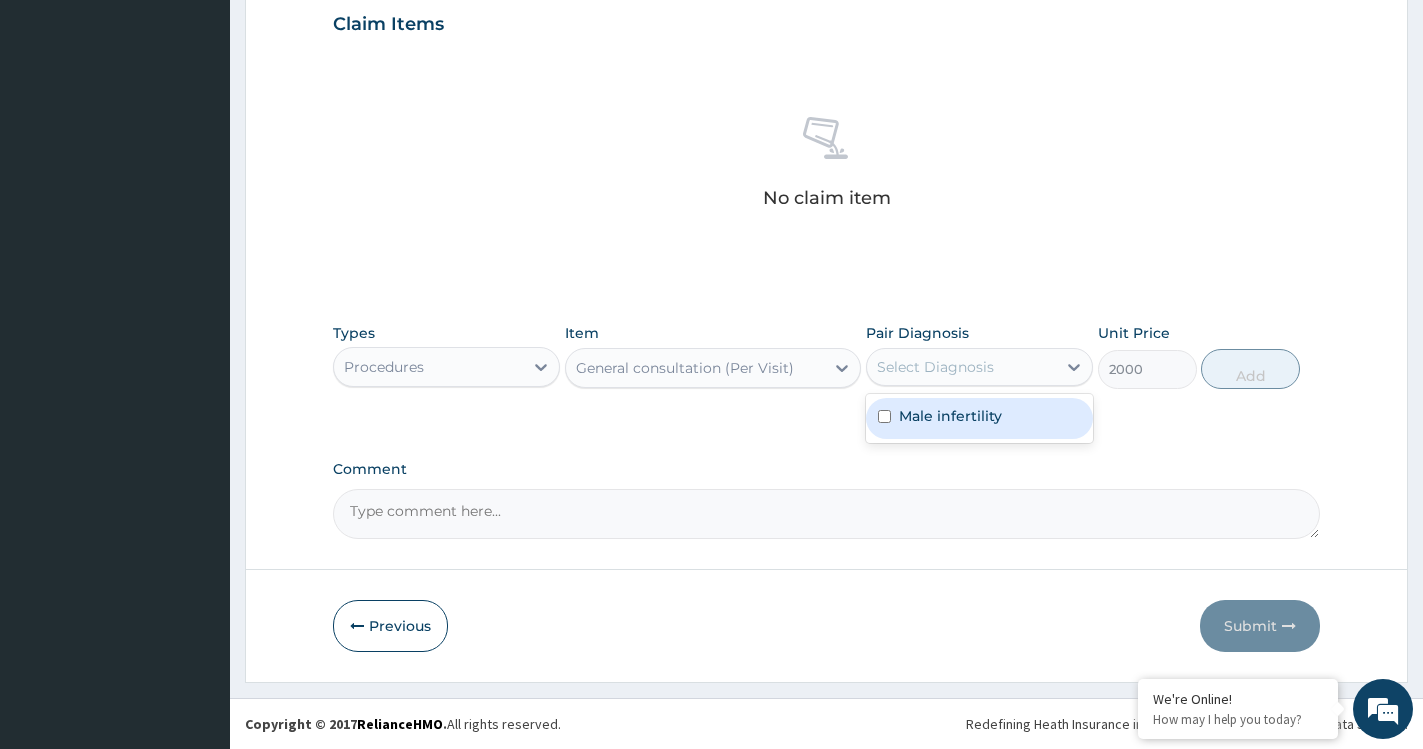 click on "Select Diagnosis" at bounding box center (935, 367) 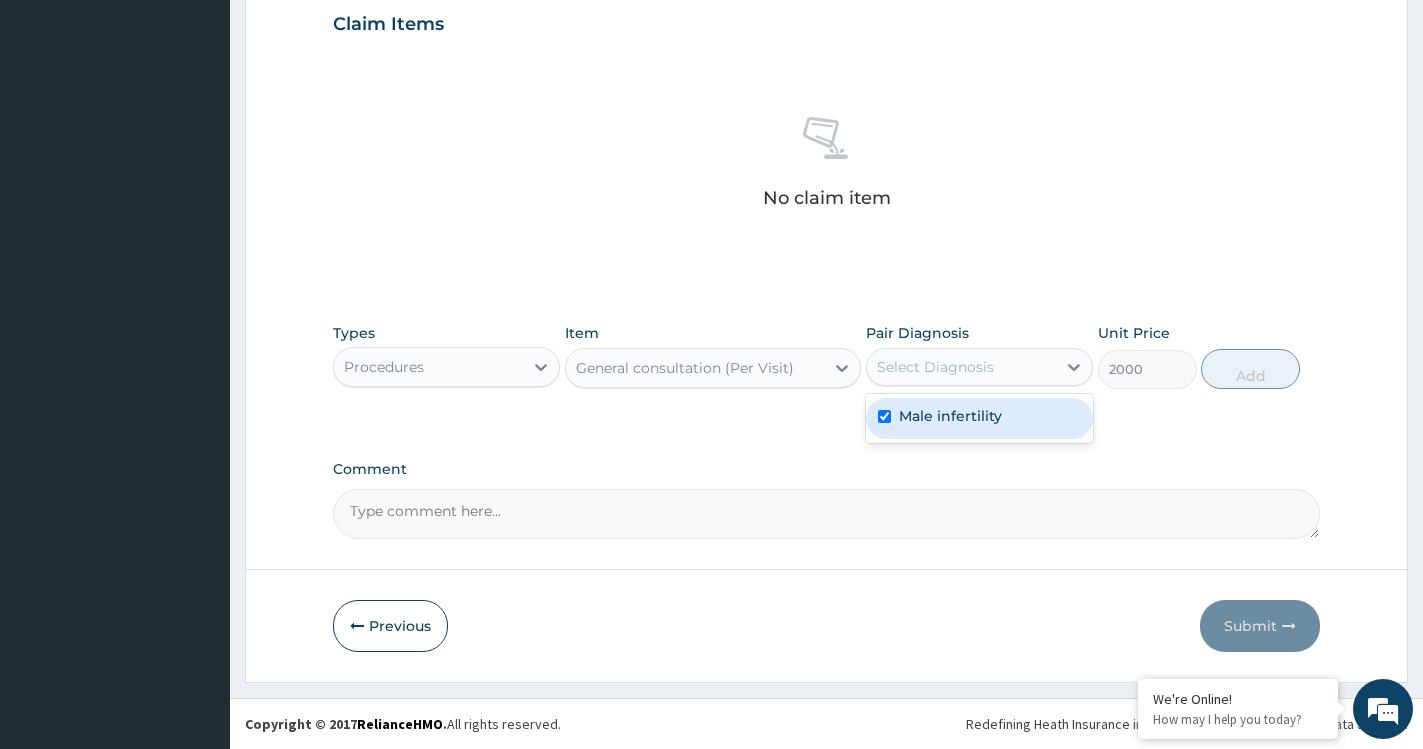 checkbox on "true" 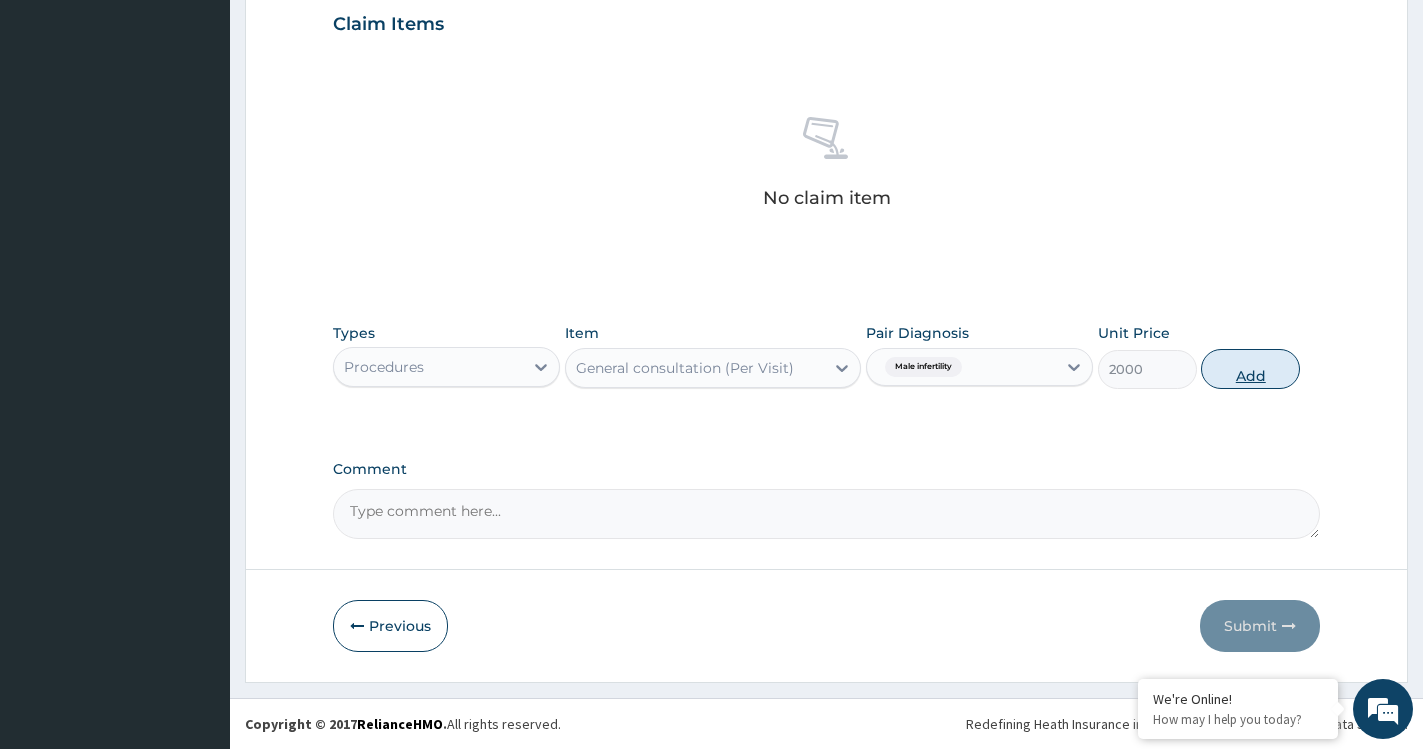 click on "Add" at bounding box center (1250, 369) 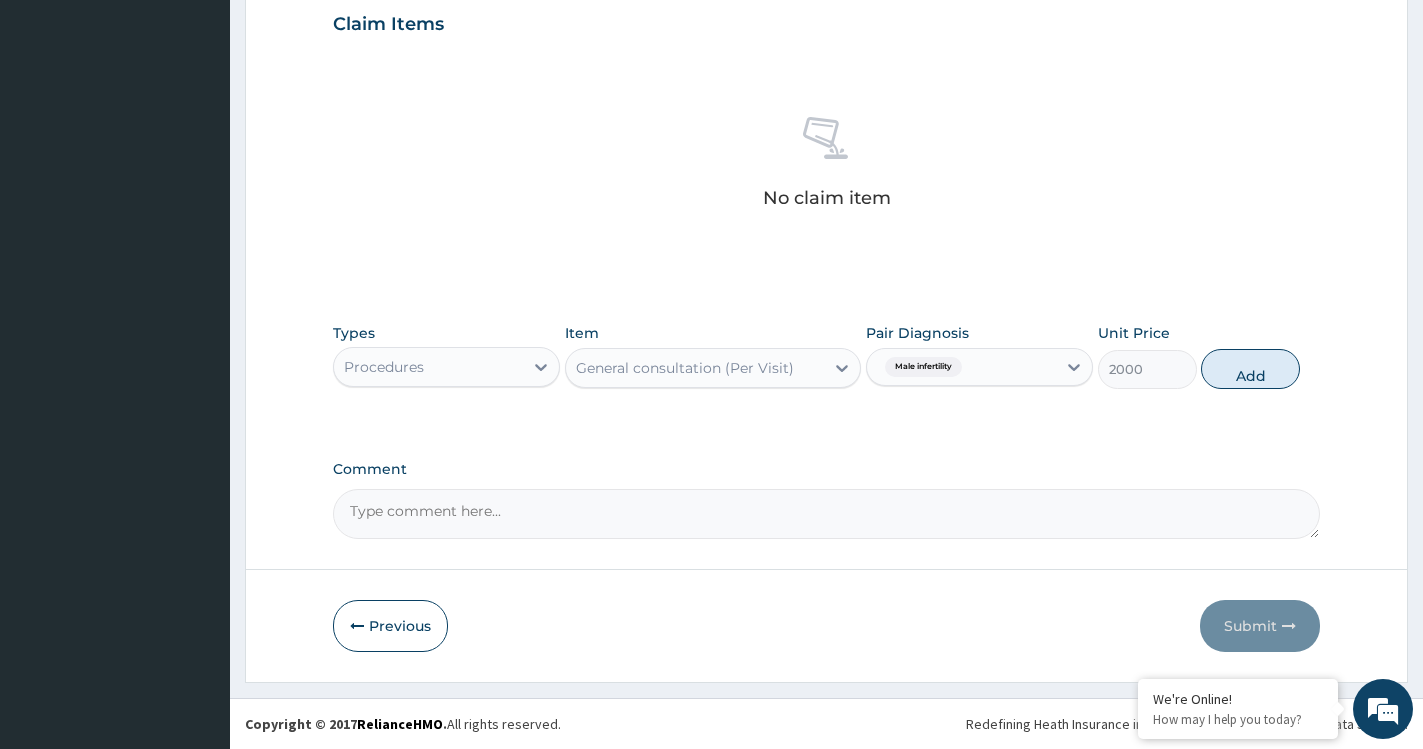 type on "0" 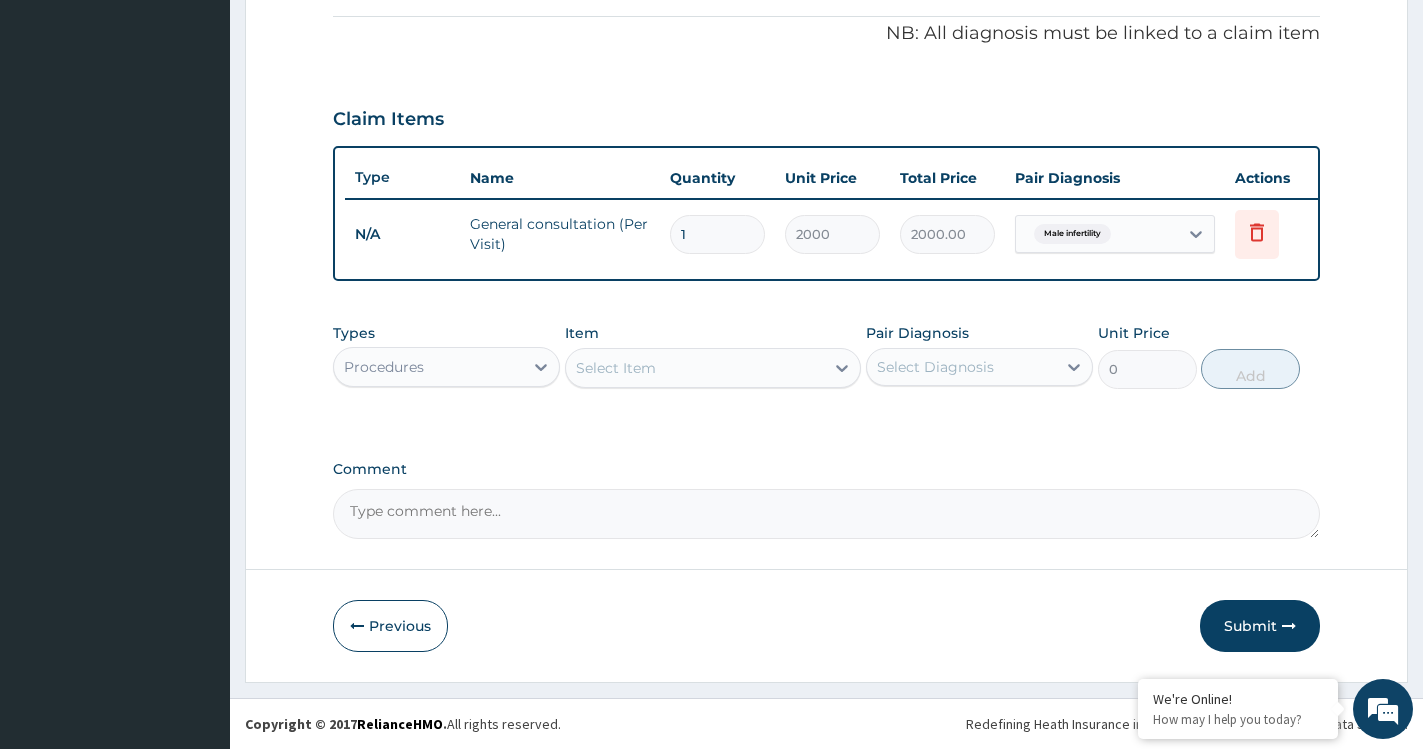 scroll, scrollTop: 615, scrollLeft: 0, axis: vertical 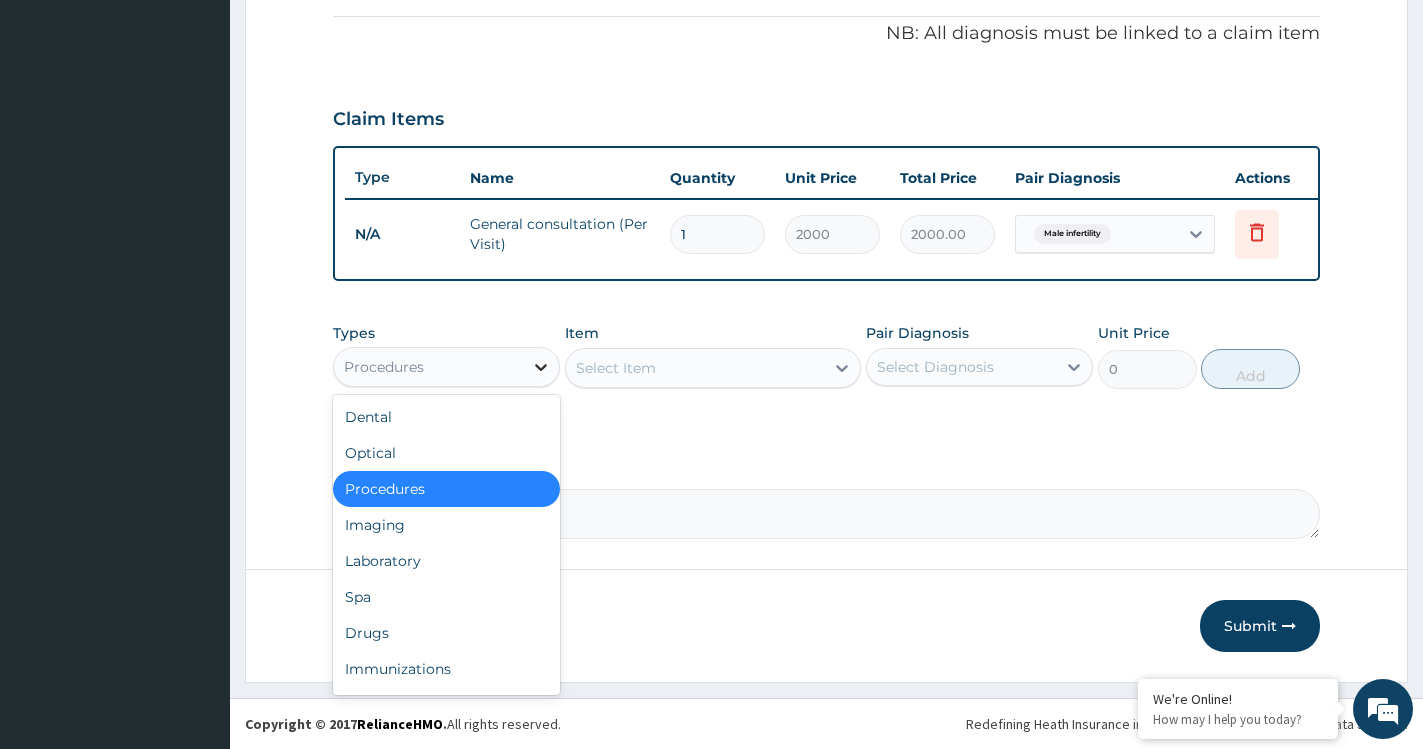 click 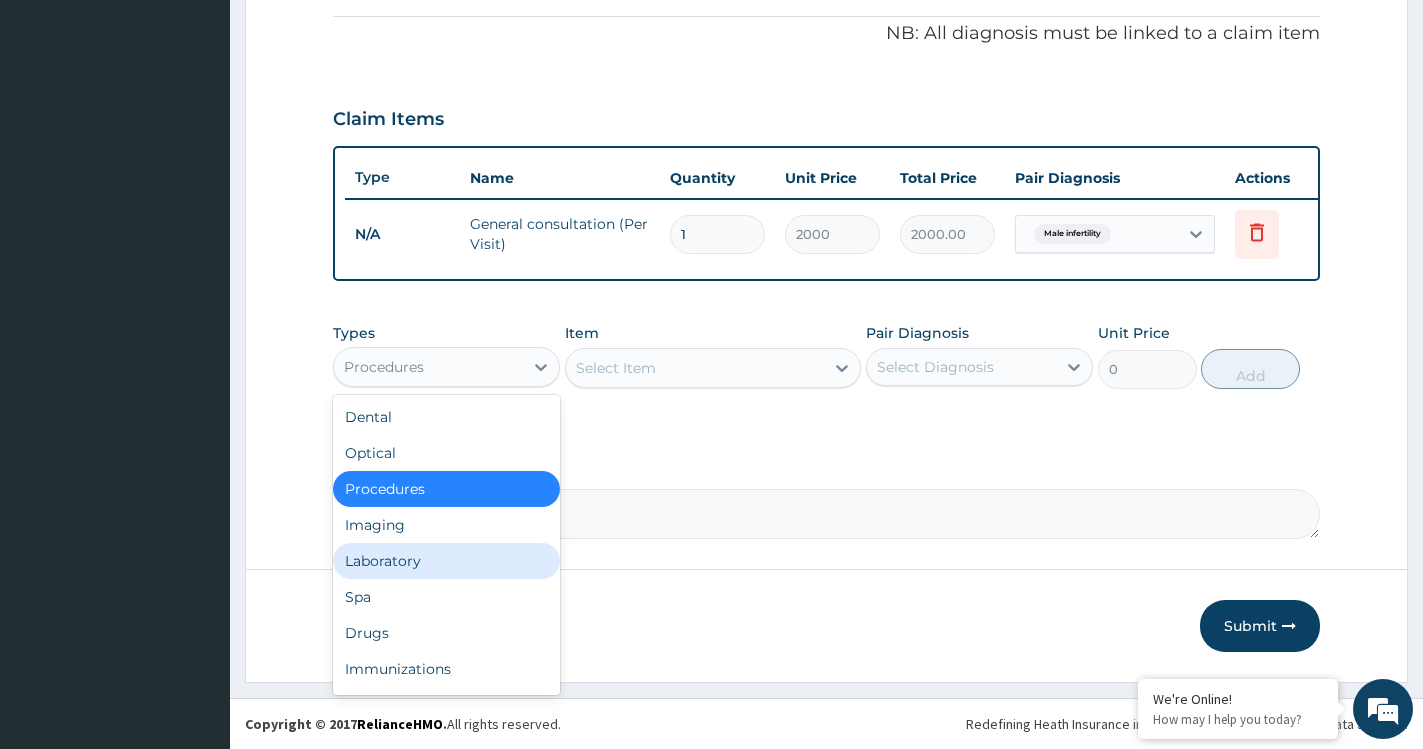 click on "Laboratory" at bounding box center [446, 561] 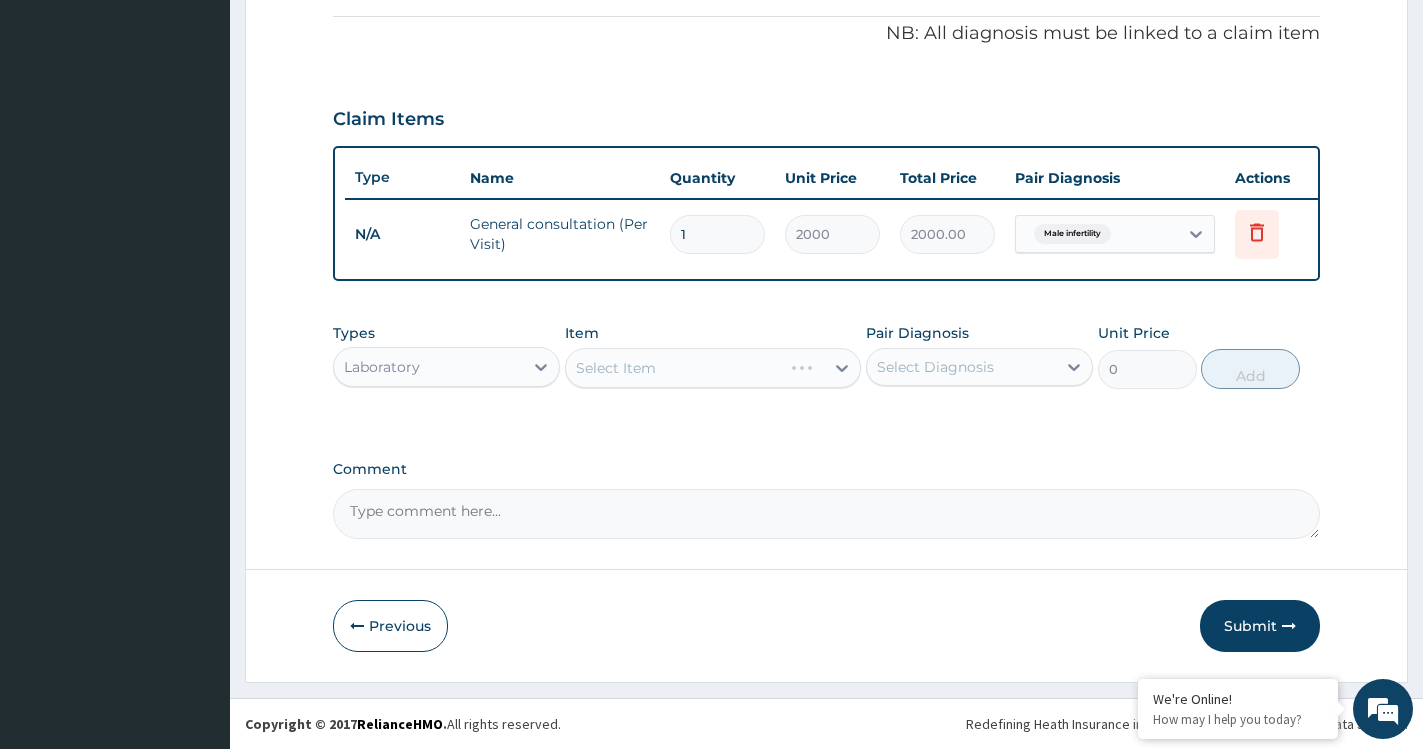 click on "Select Item" at bounding box center (713, 368) 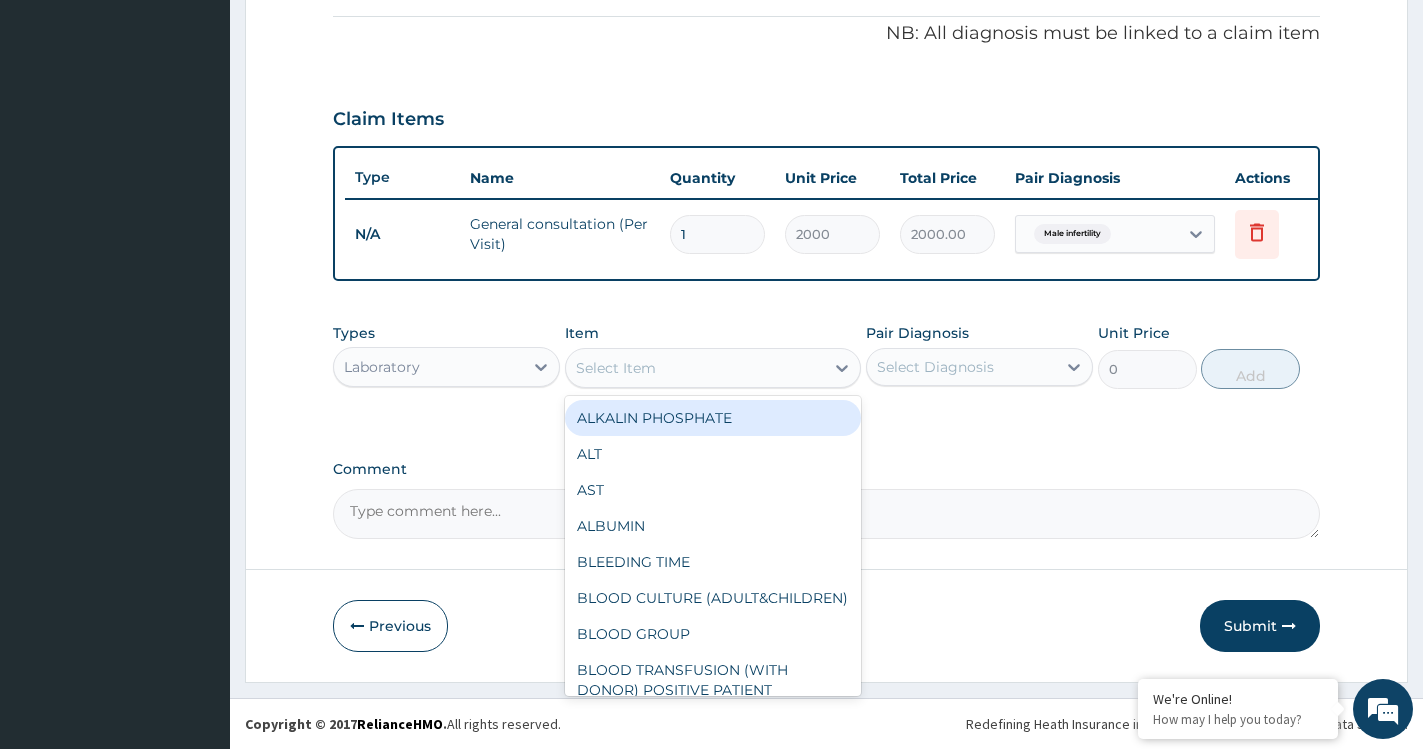 click on "Select Item" at bounding box center (695, 368) 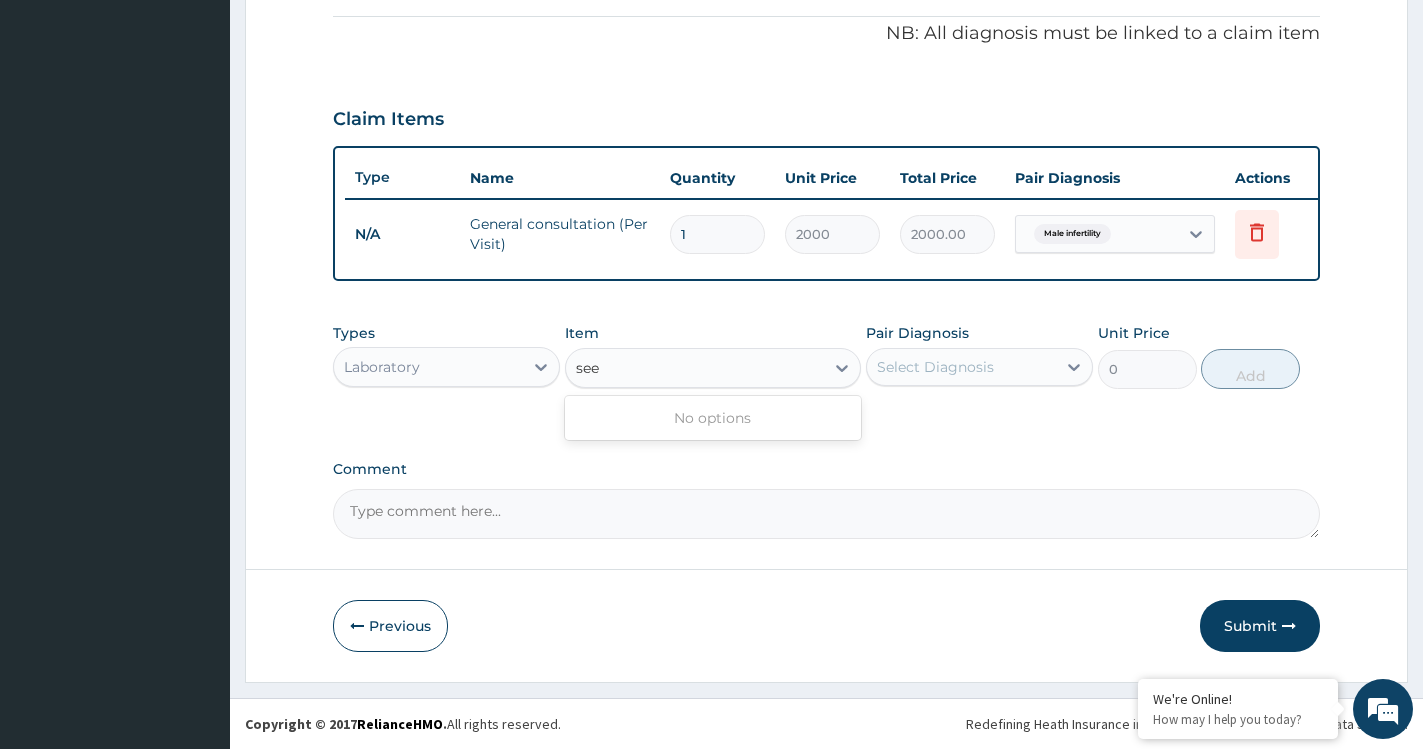 type on "se" 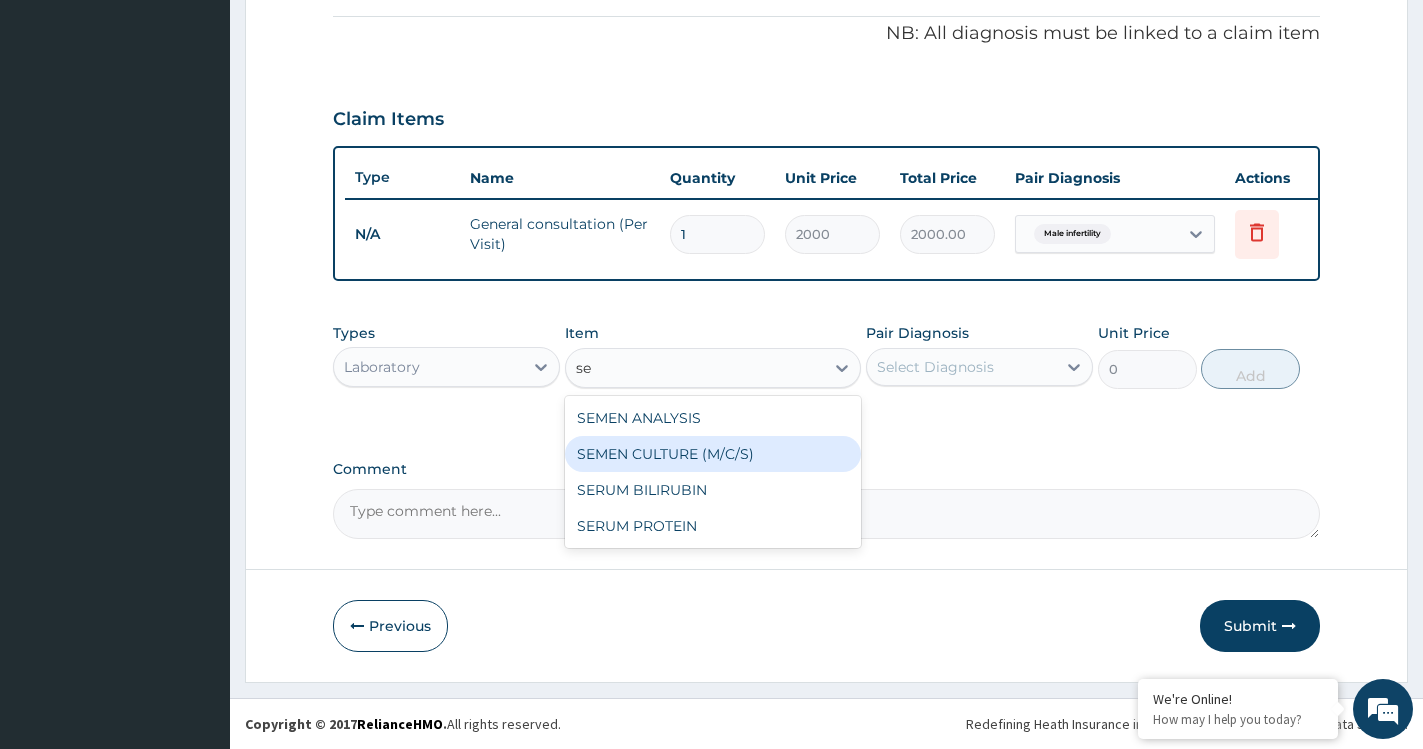 click on "SEMEN CULTURE (M/C/S)" at bounding box center [713, 454] 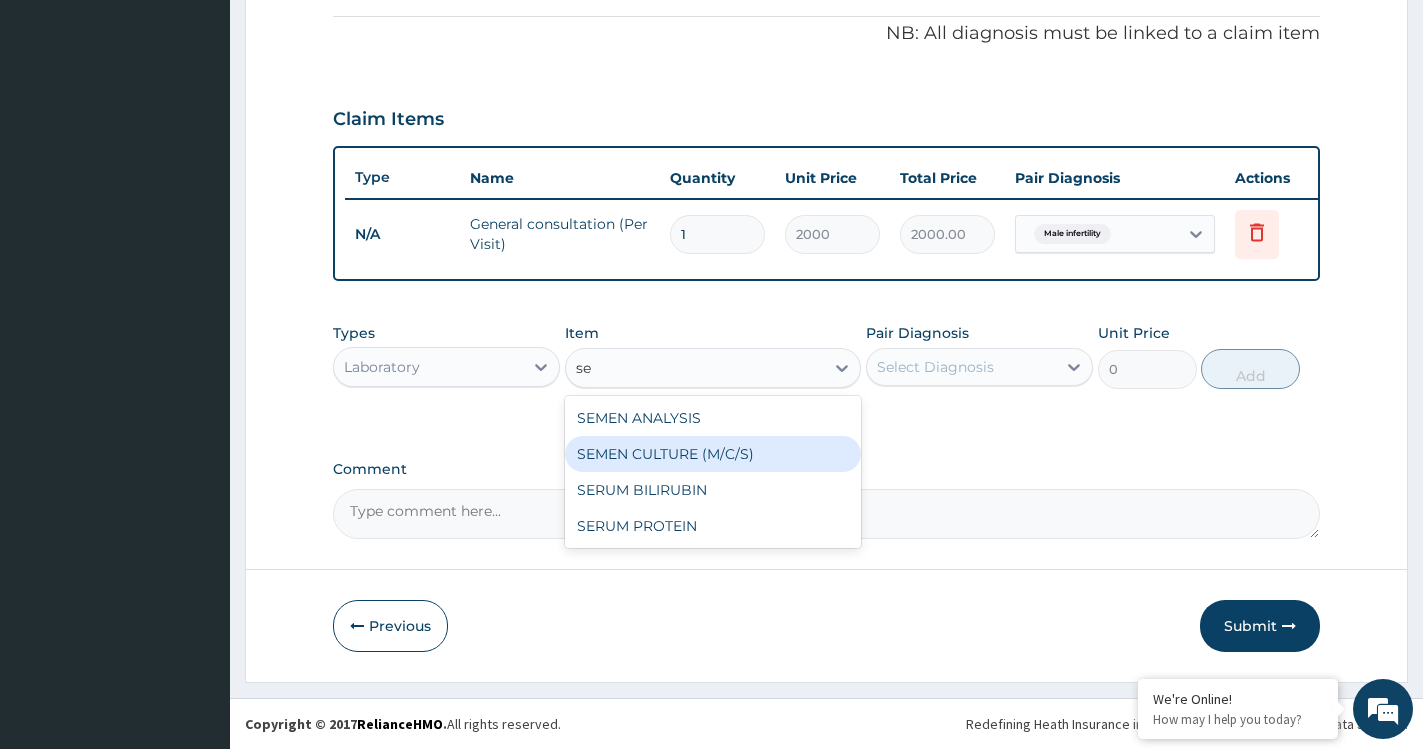 type 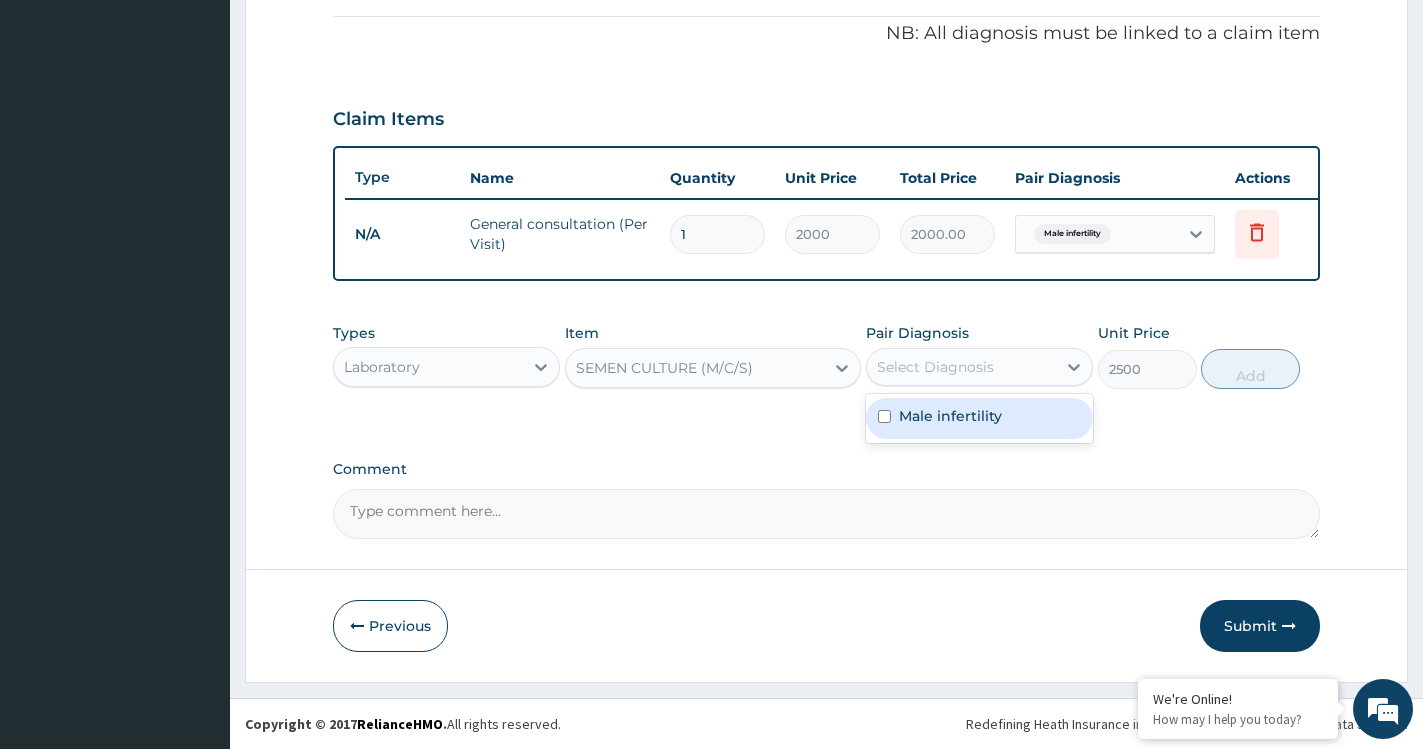 click on "Select Diagnosis" at bounding box center [935, 367] 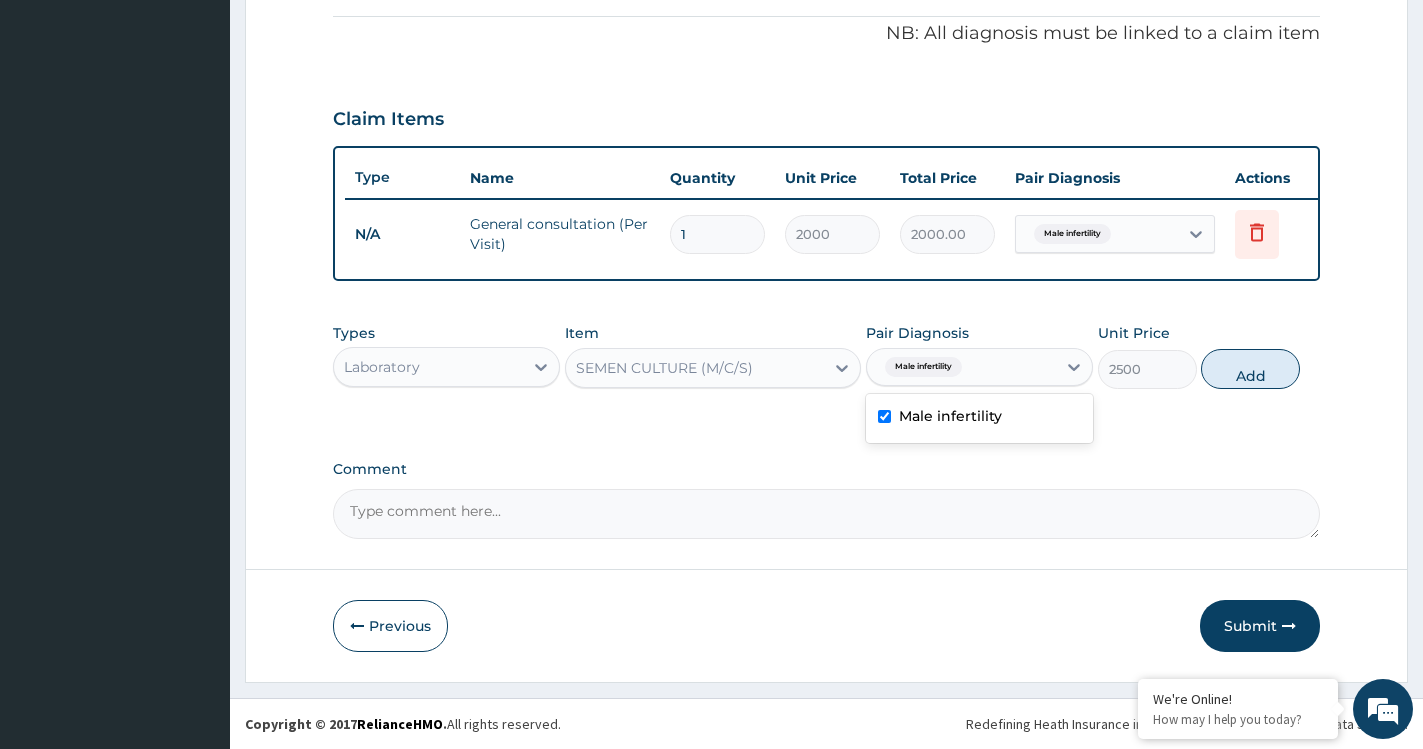 checkbox on "true" 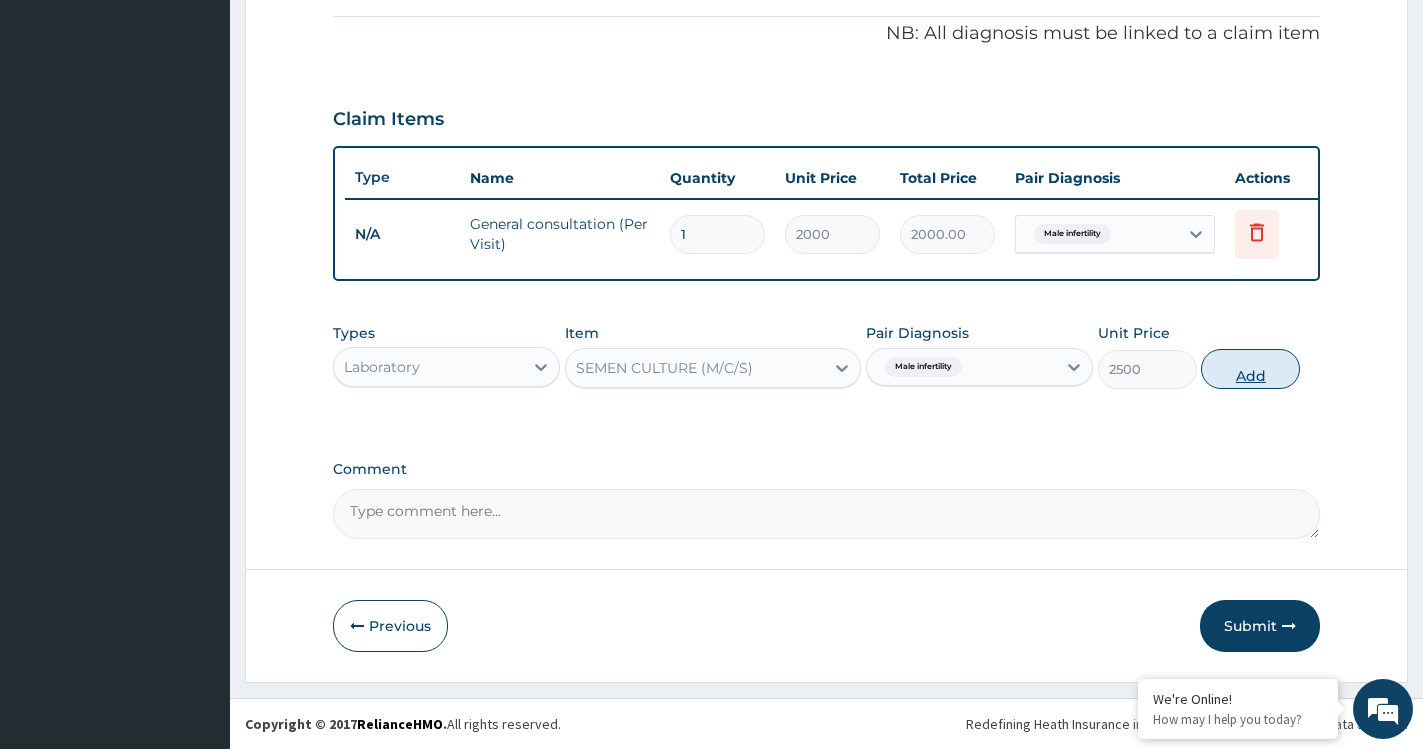 click on "Add" at bounding box center [1250, 369] 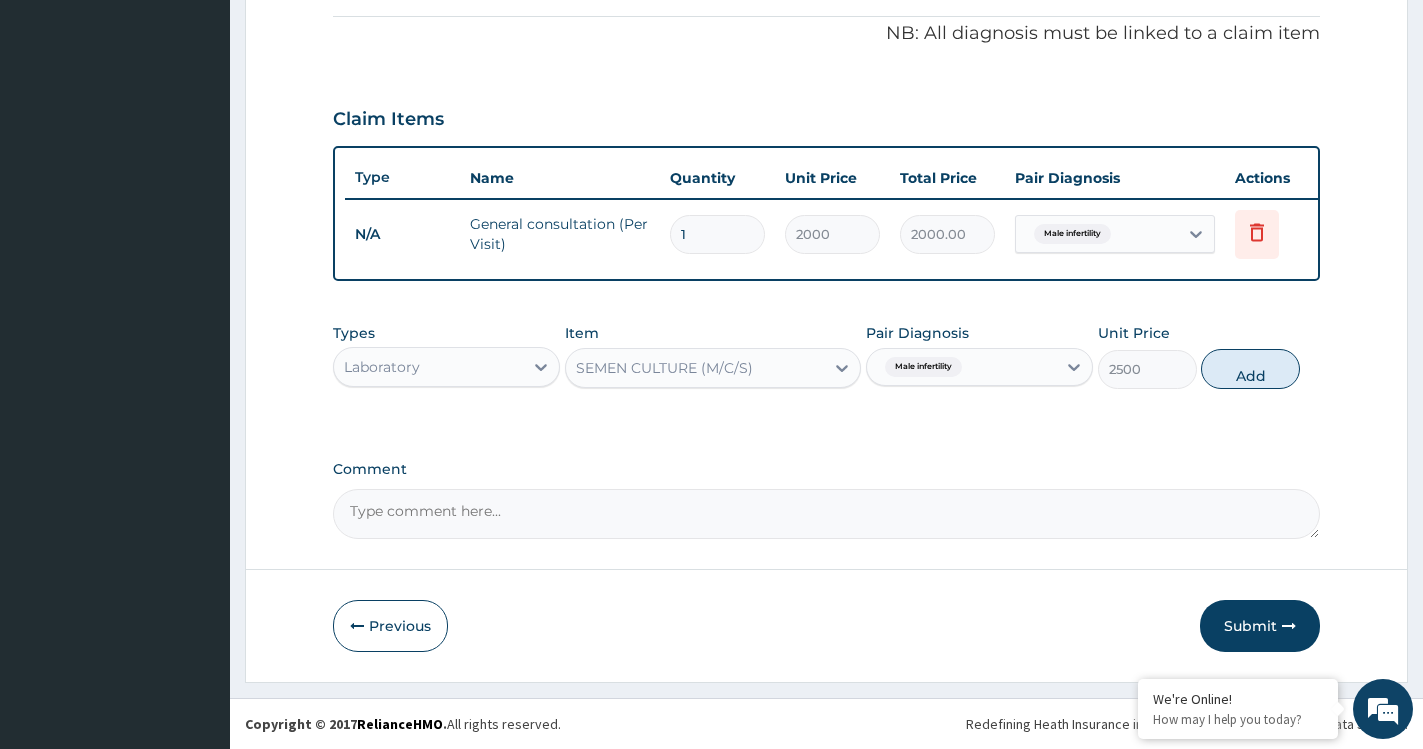 type on "0" 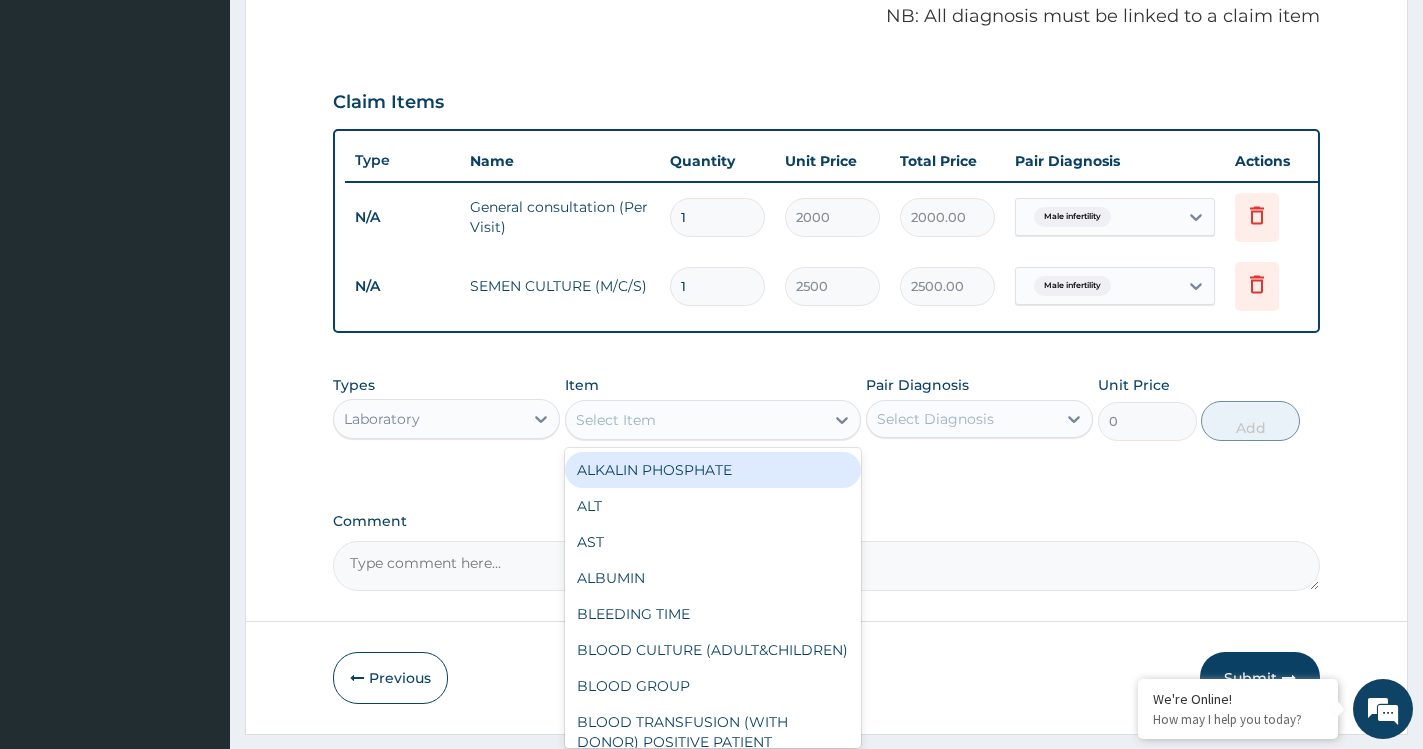 click on "Select Item" at bounding box center [695, 420] 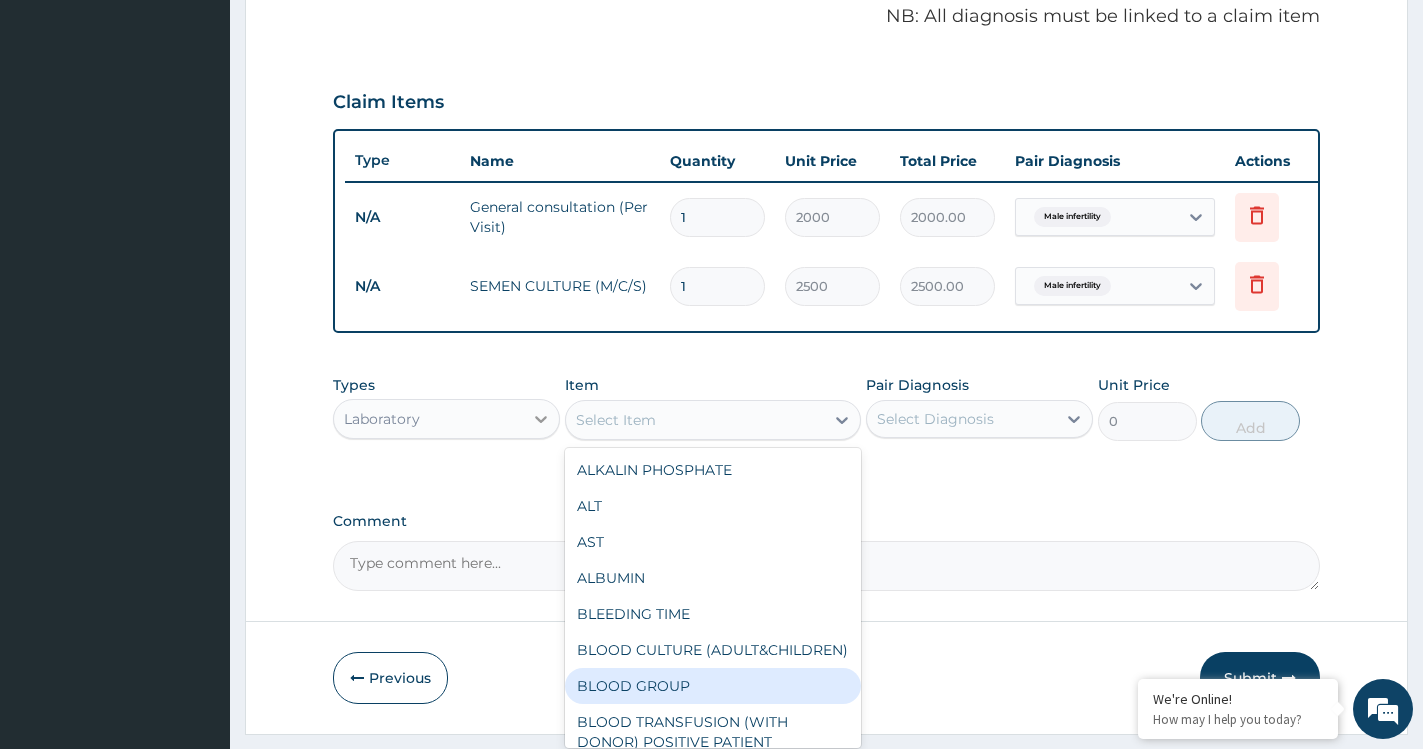 click 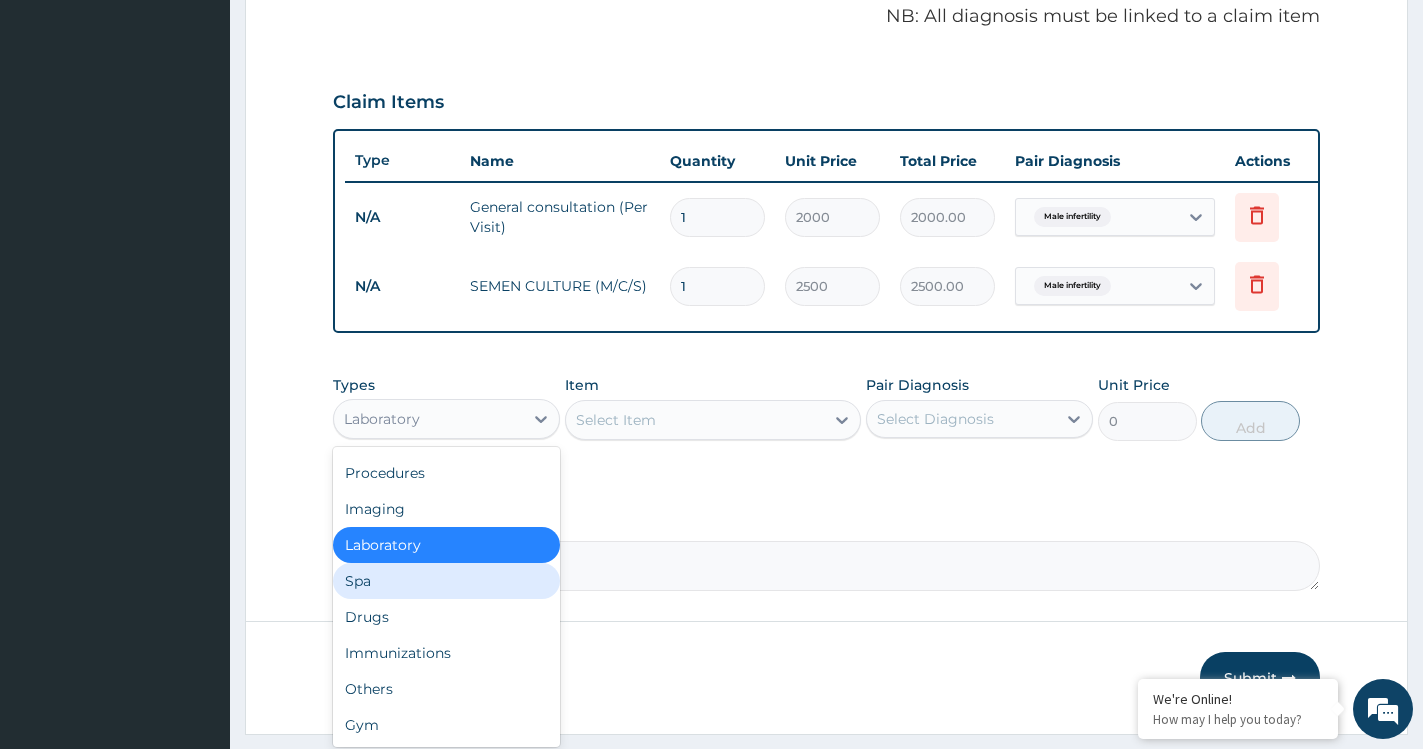 scroll, scrollTop: 0, scrollLeft: 0, axis: both 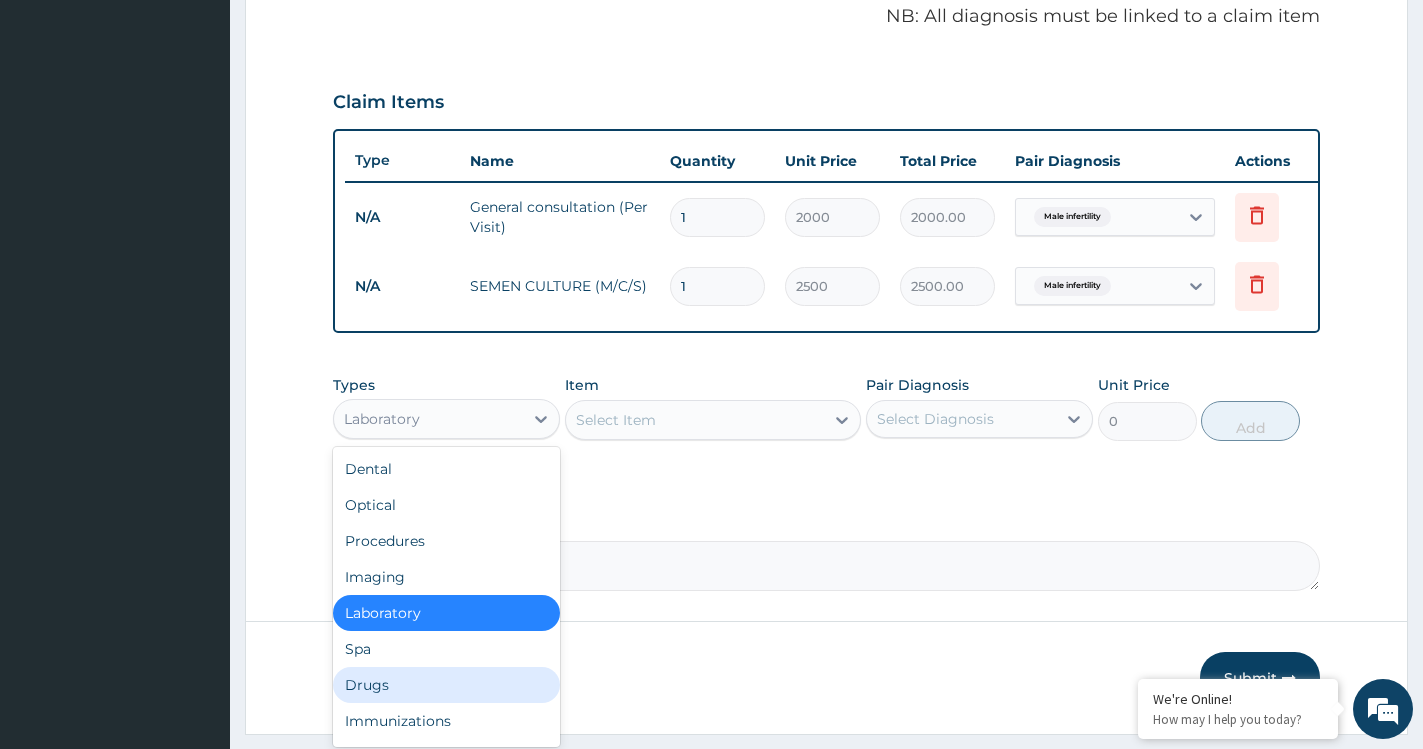 click on "Drugs" at bounding box center [446, 685] 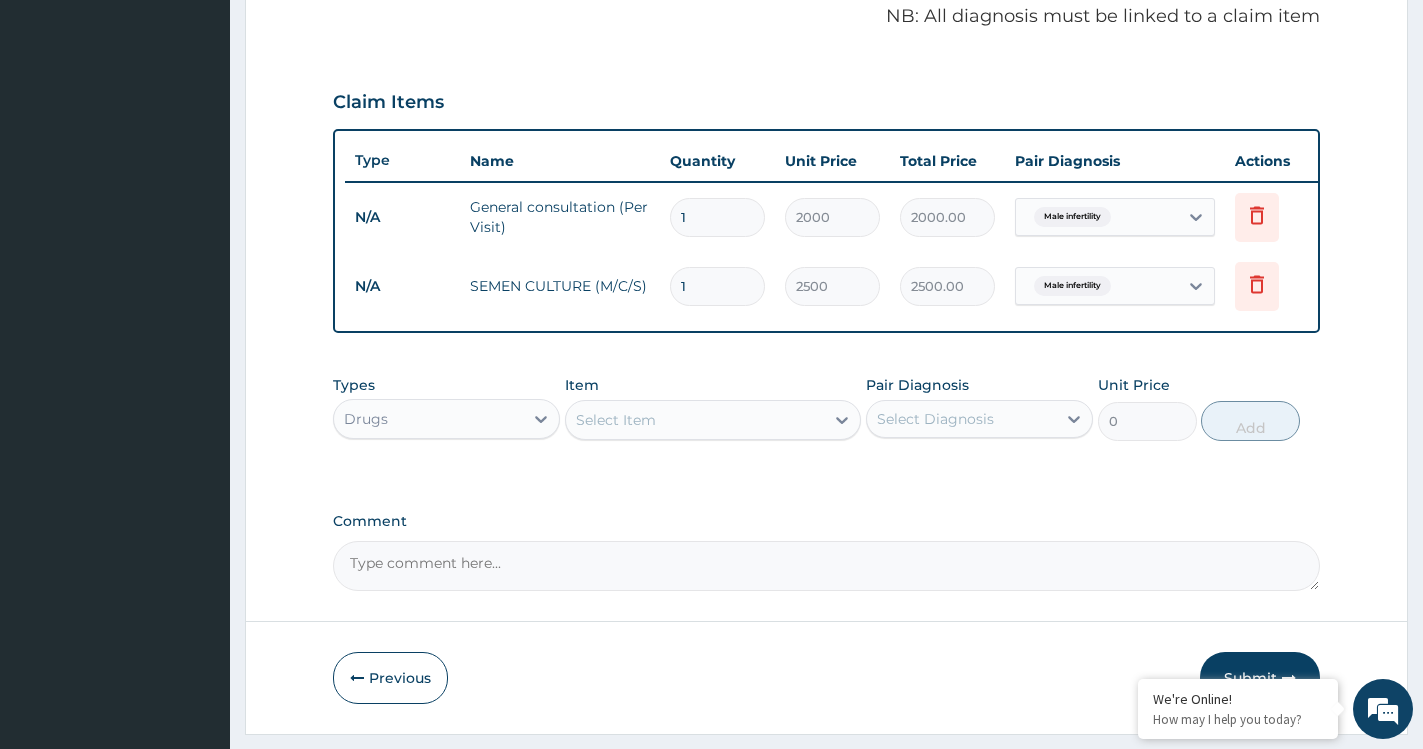 click on "Select Item" at bounding box center [695, 420] 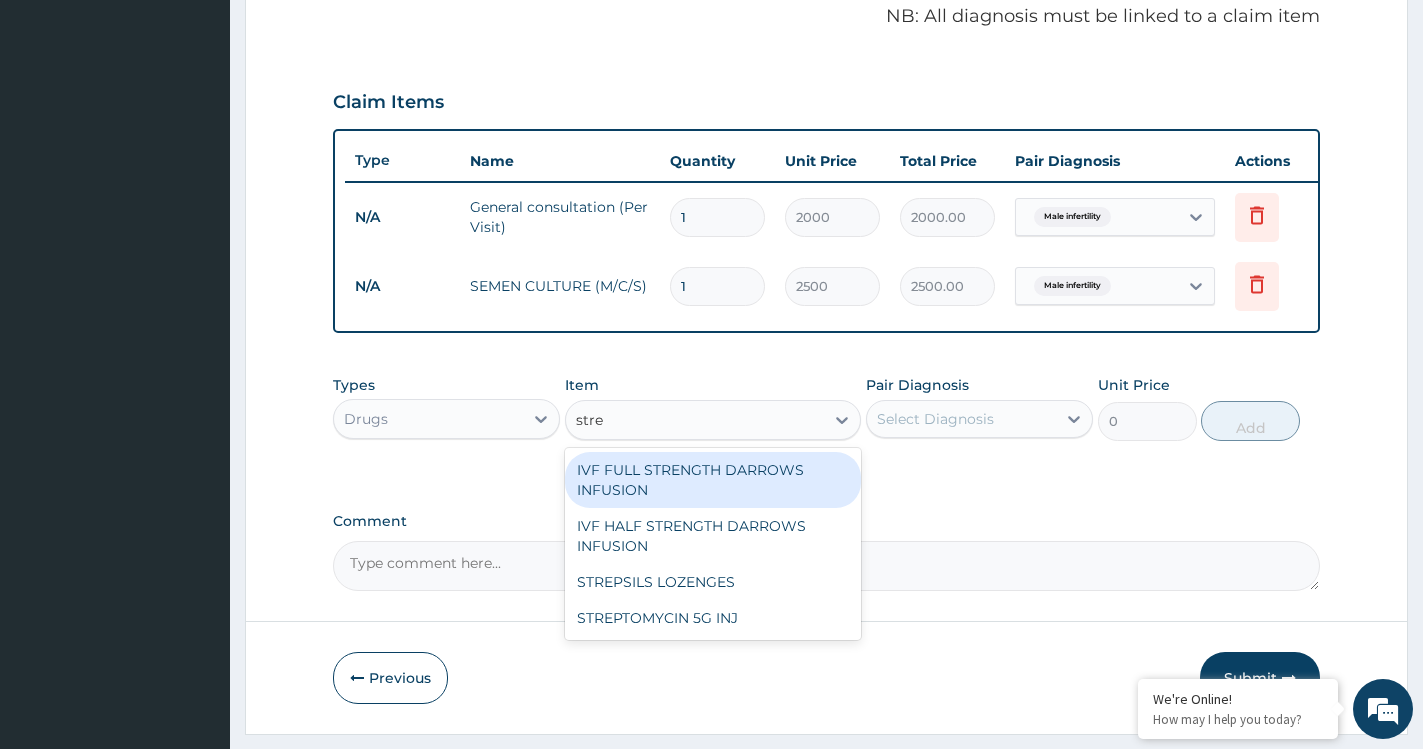 type on "strep" 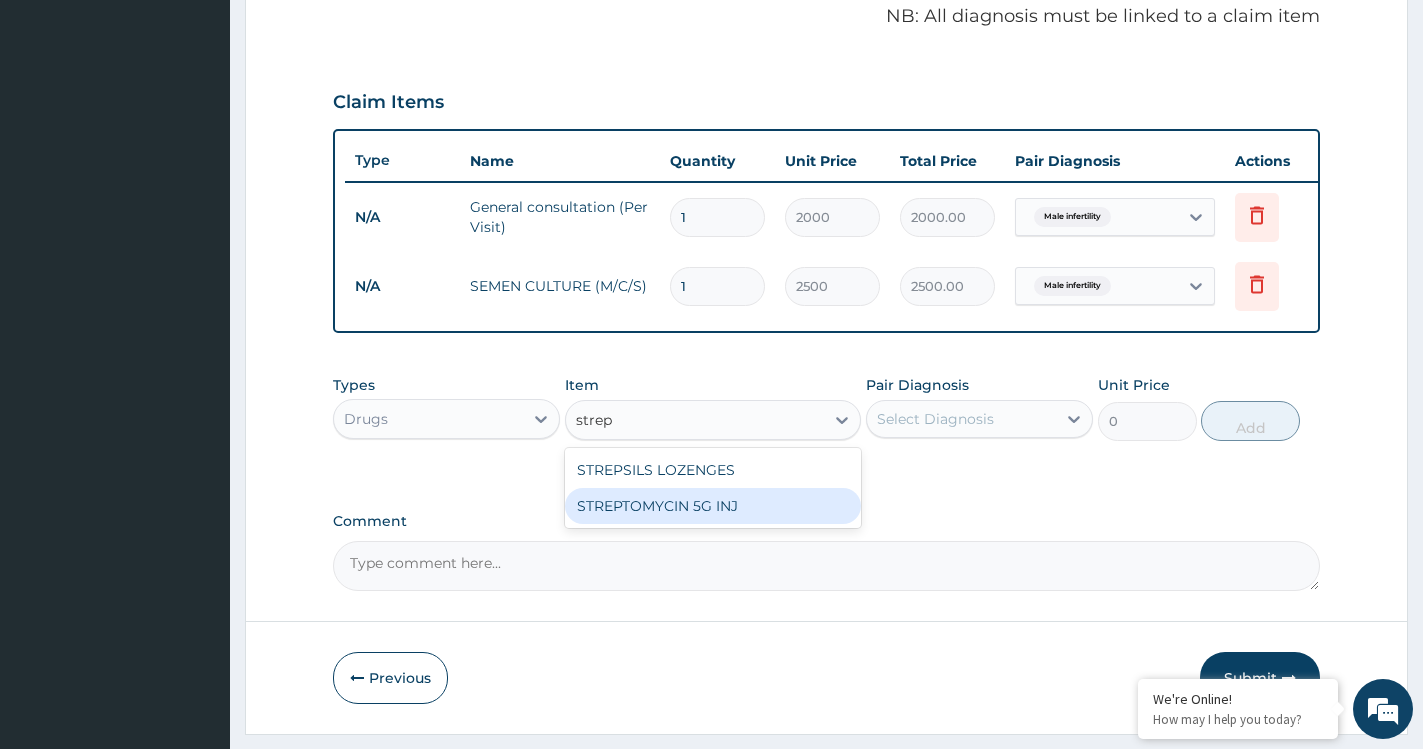 click on "STREPTOMYCIN 5G INJ" at bounding box center [713, 506] 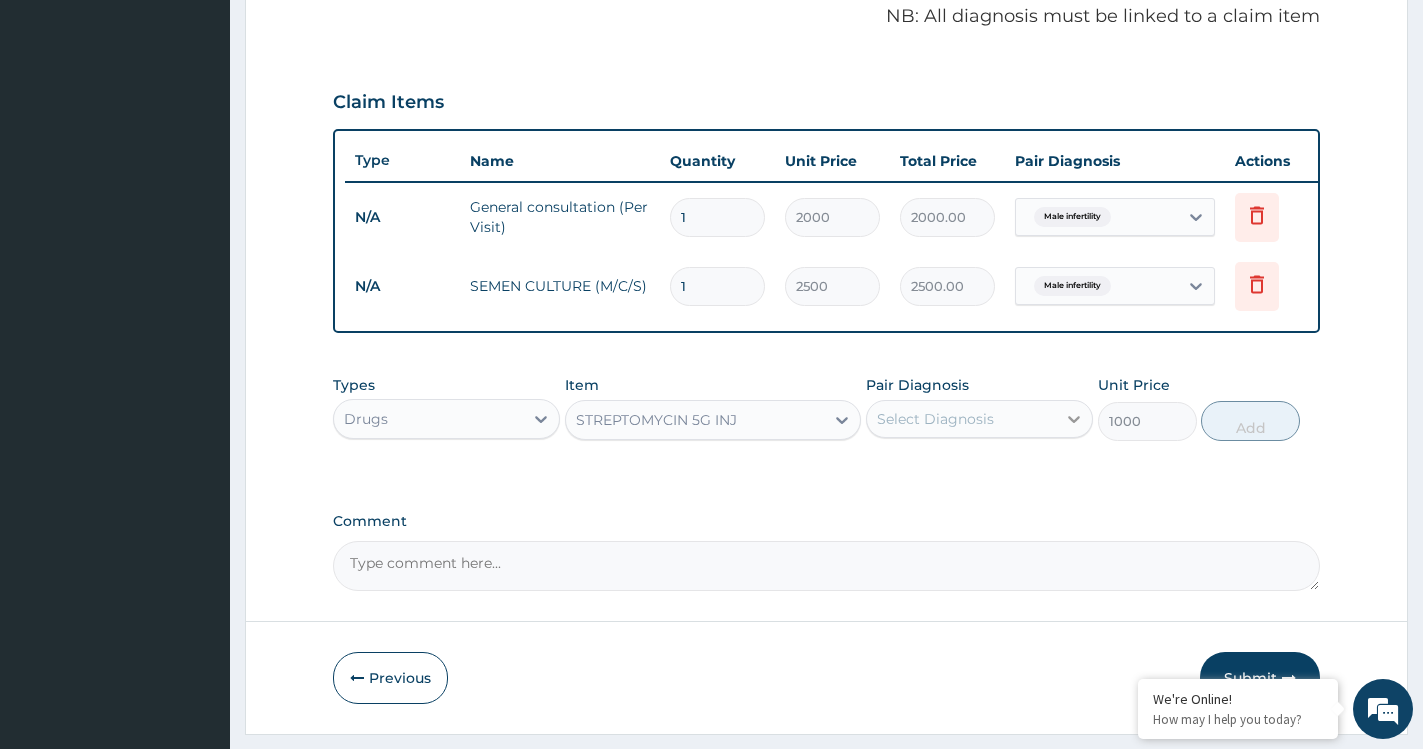click 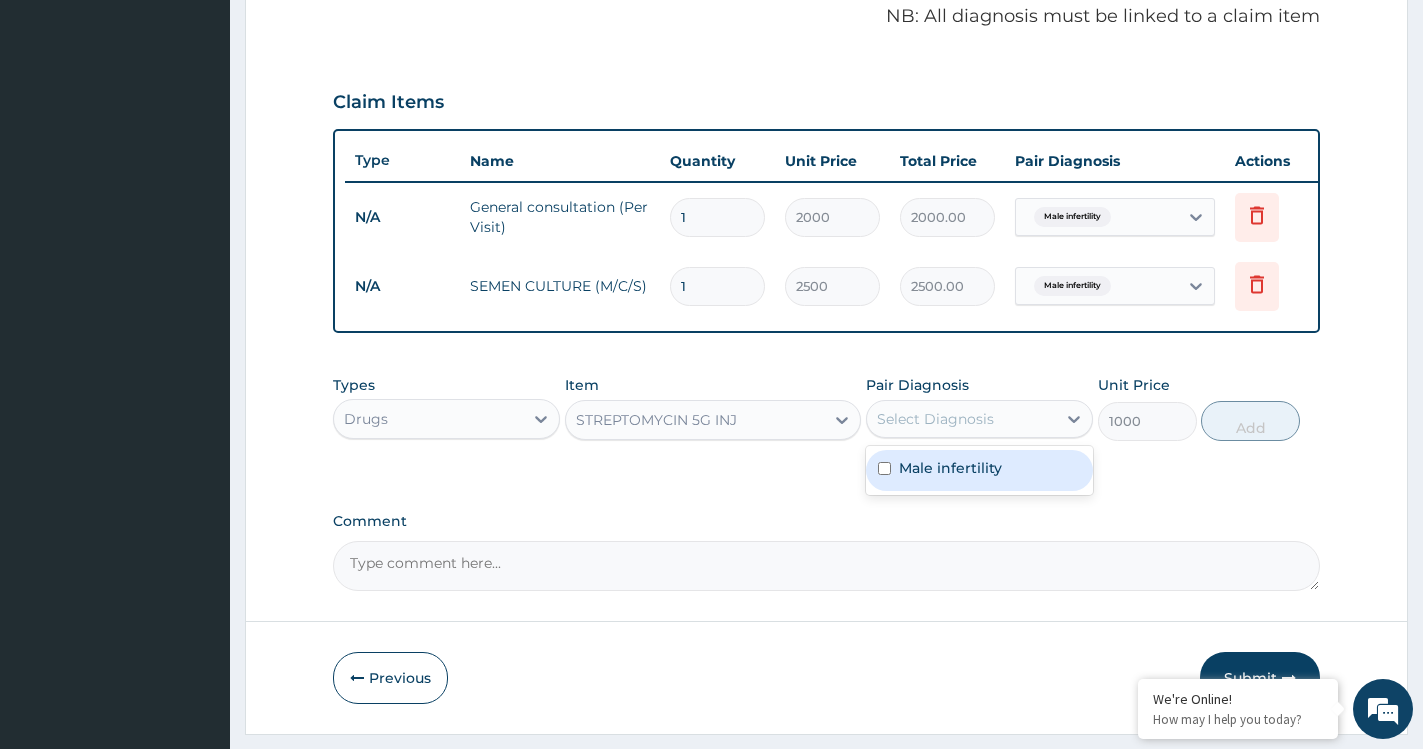 click on "Male infertility" at bounding box center [950, 468] 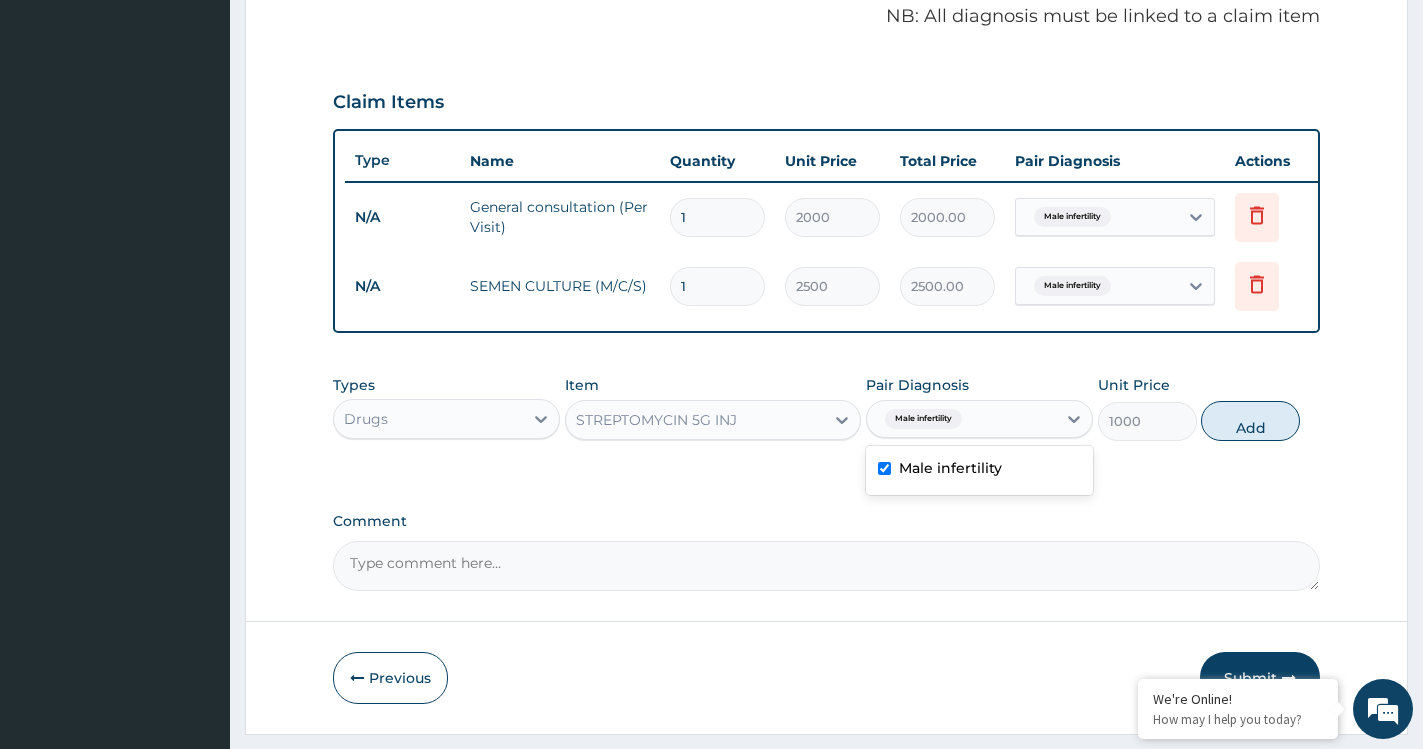 checkbox on "true" 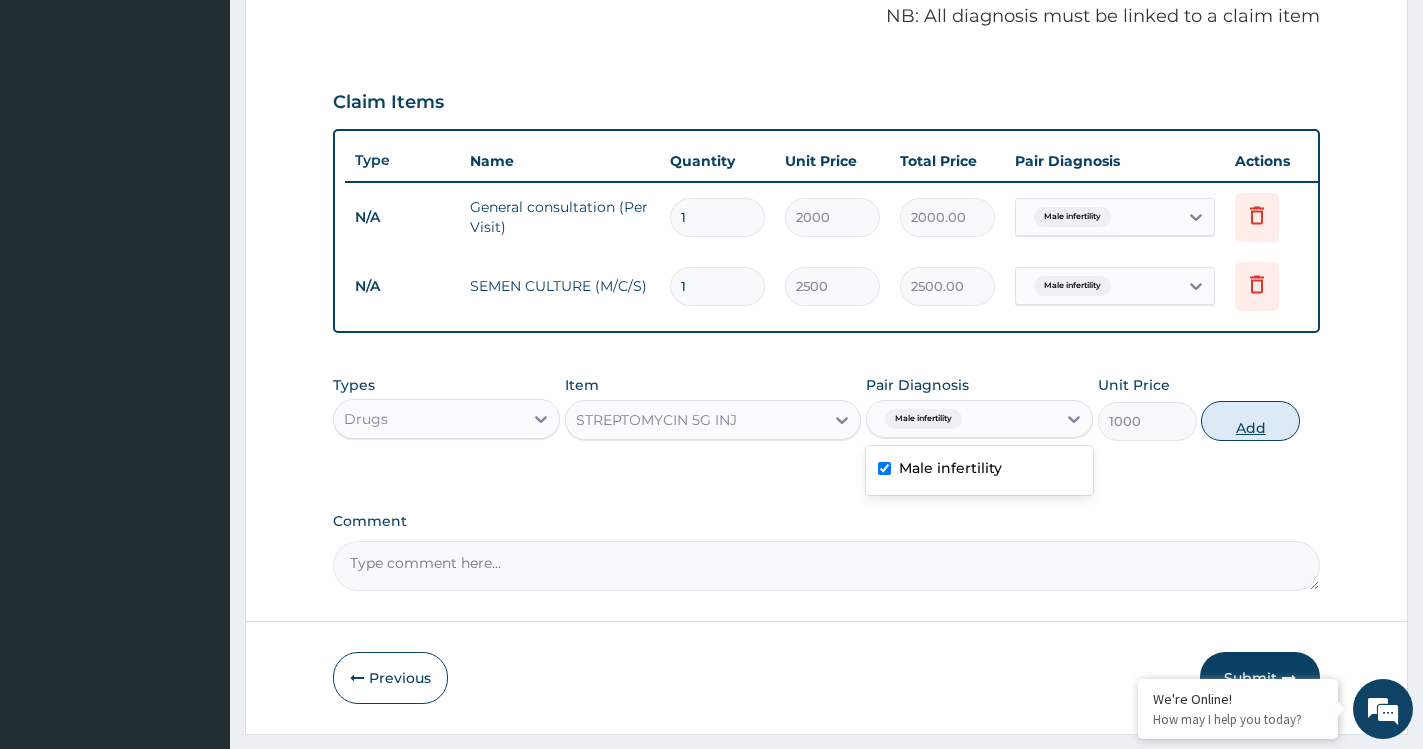 click on "Add" at bounding box center (1250, 421) 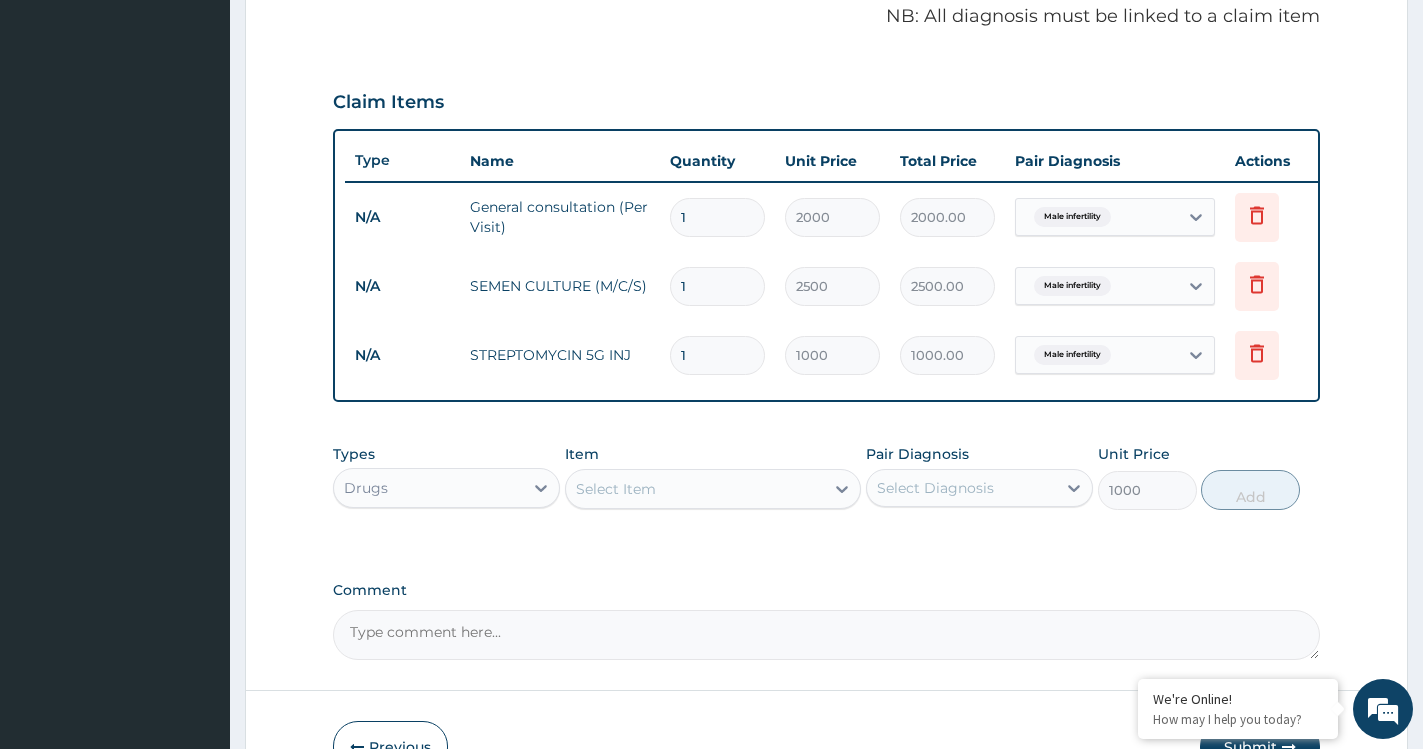 type on "0" 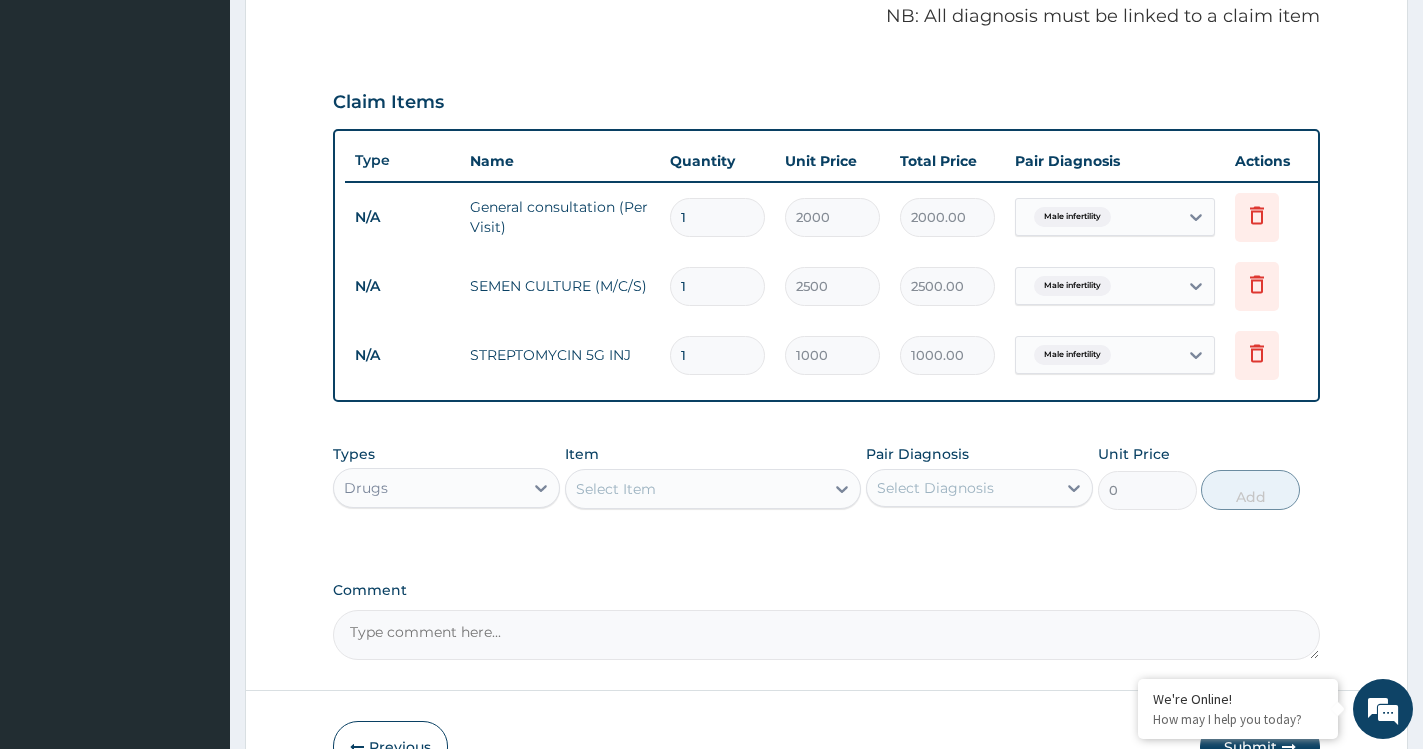 click on "Select Item" at bounding box center [616, 489] 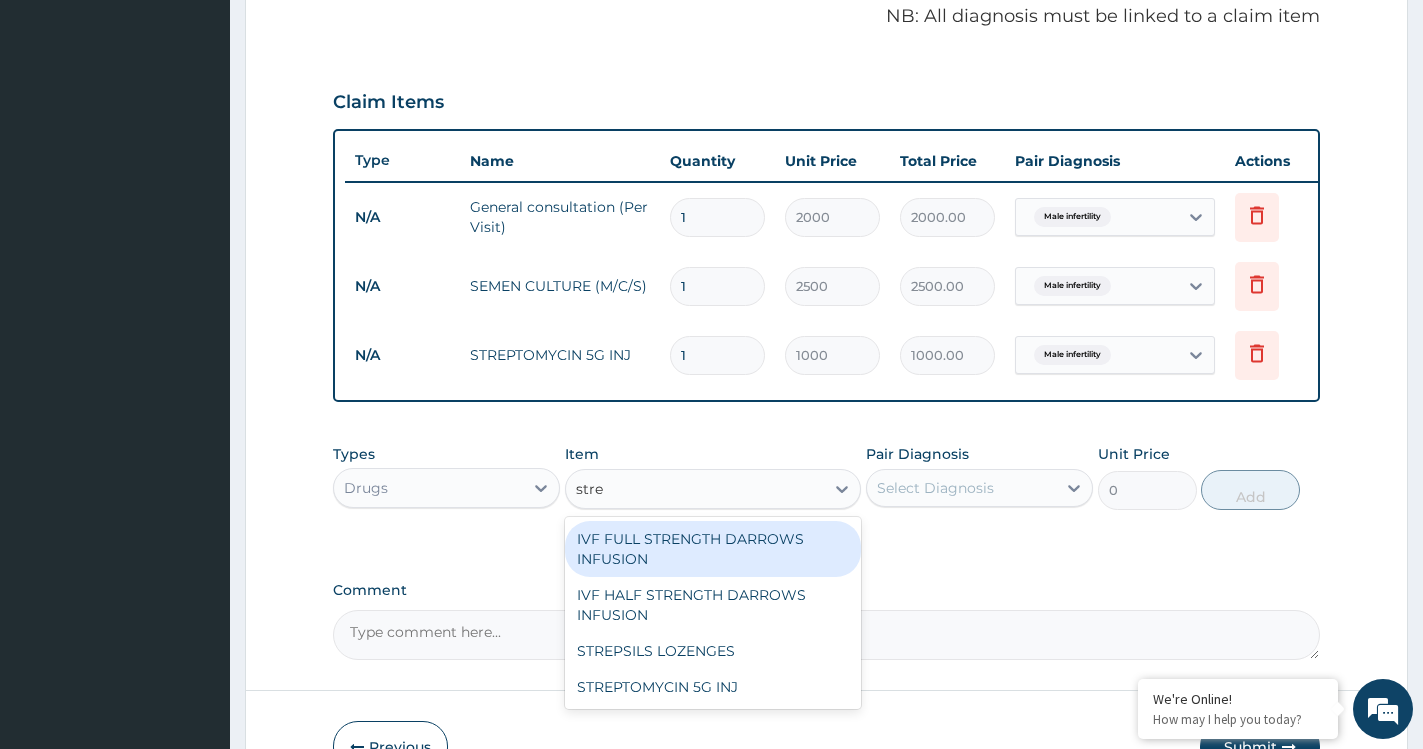type on "stre" 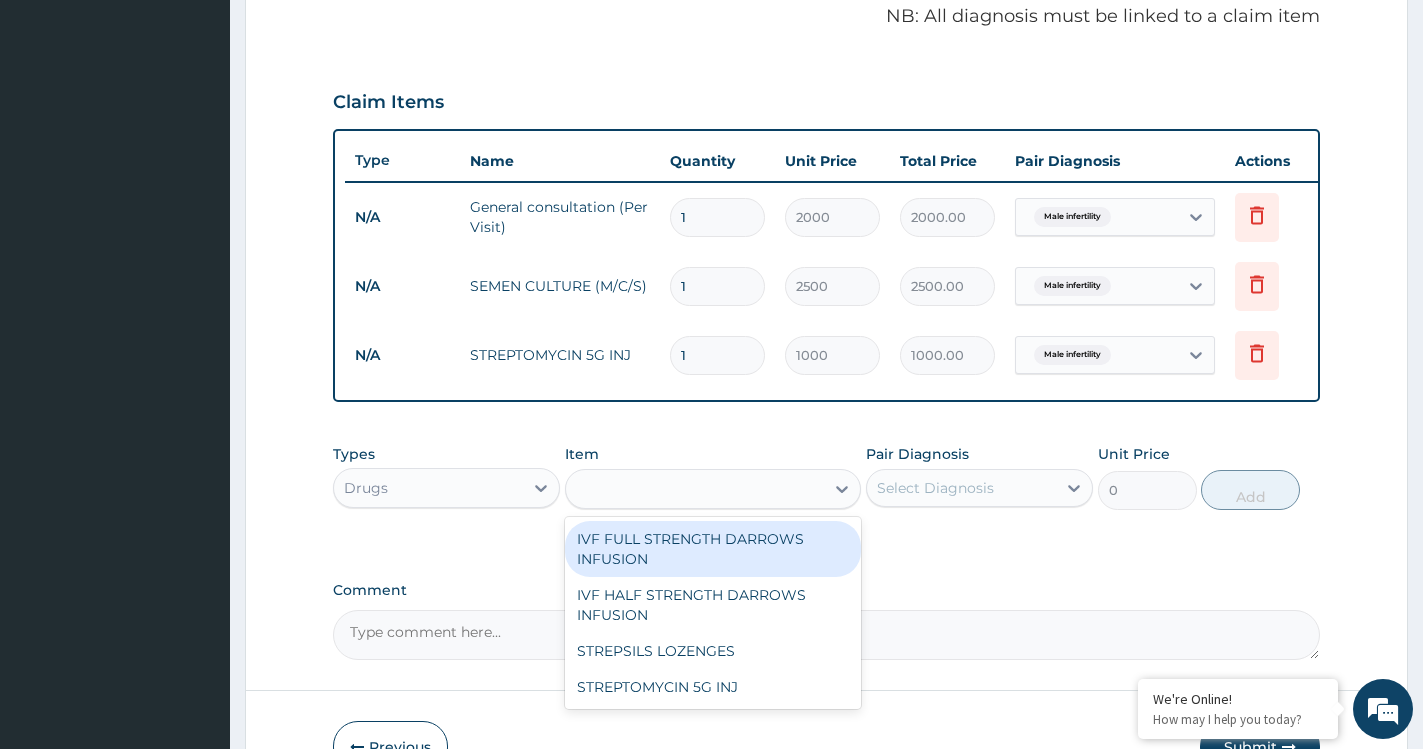 click on "Types Drugs Item option STREPTOMYCIN 5G INJ, selected. option IVF FULL STRENGTH DARROWS INFUSION focused, 307 of 549. 4 results available for search term stre. Use Up and Down to choose options, press Enter to select the currently focused option, press Escape to exit the menu, press Tab to select the option and exit the menu. stre IVF FULL STRENGTH DARROWS INFUSION IVF HALF STRENGTH DARROWS INFUSION  STREPSILS LOZENGES STREPTOMYCIN 5G INJ Pair Diagnosis Select Diagnosis Unit Price 0 Add" at bounding box center (826, 477) 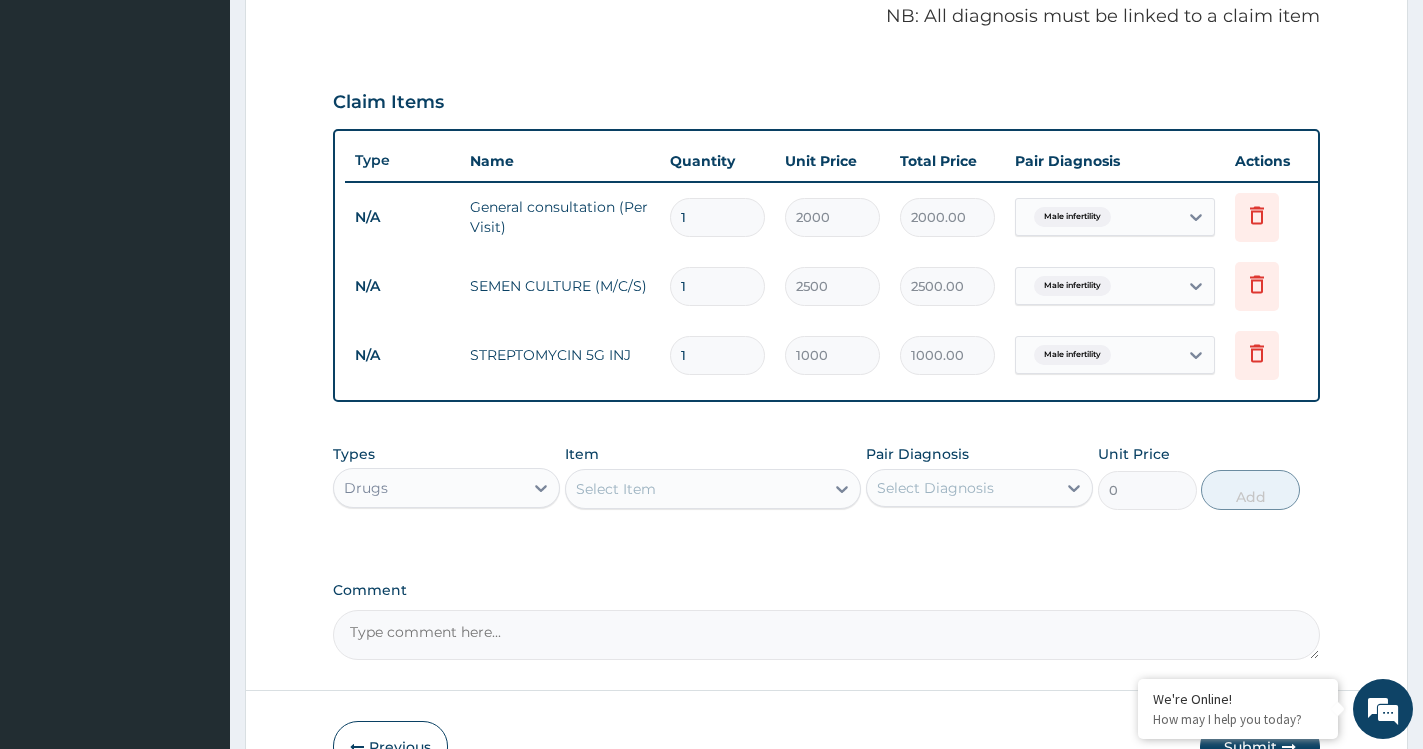 click on "1" at bounding box center [717, 355] 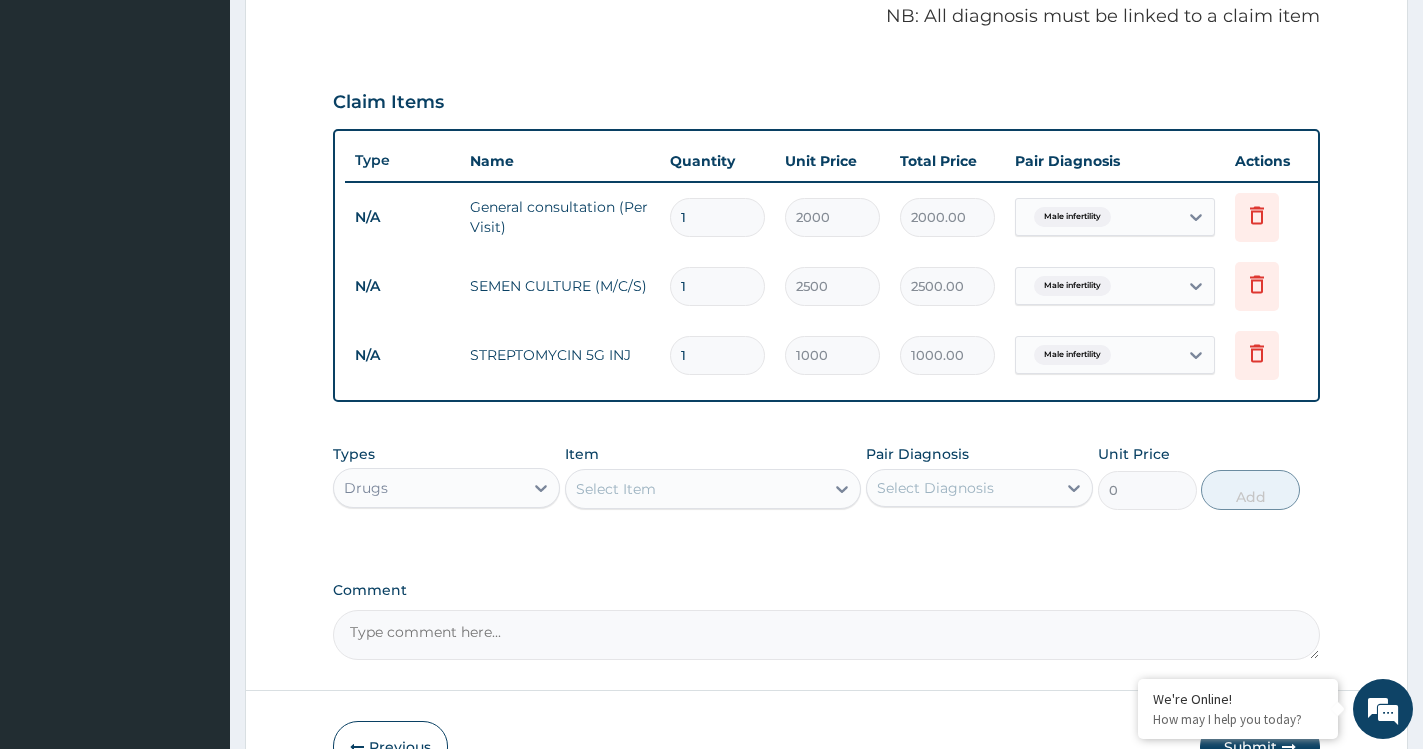 type 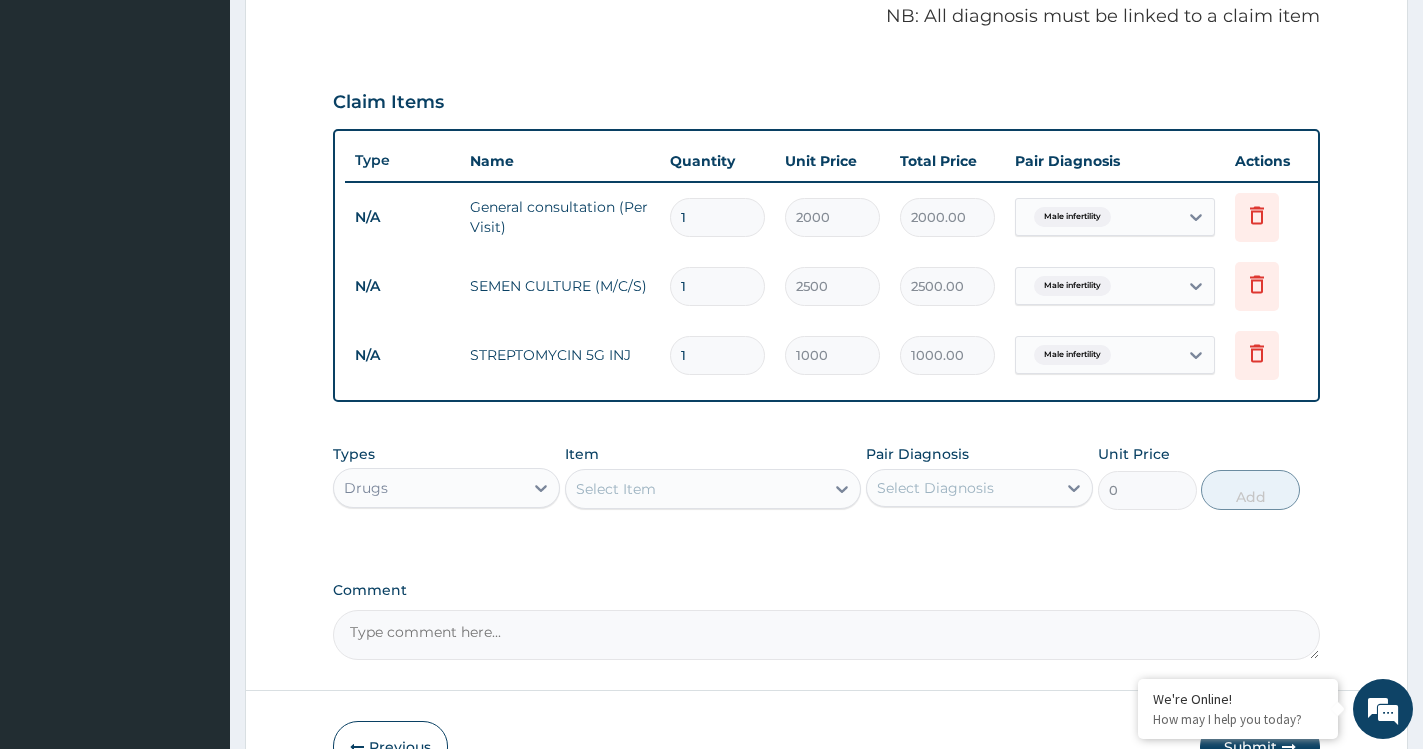 type on "0.00" 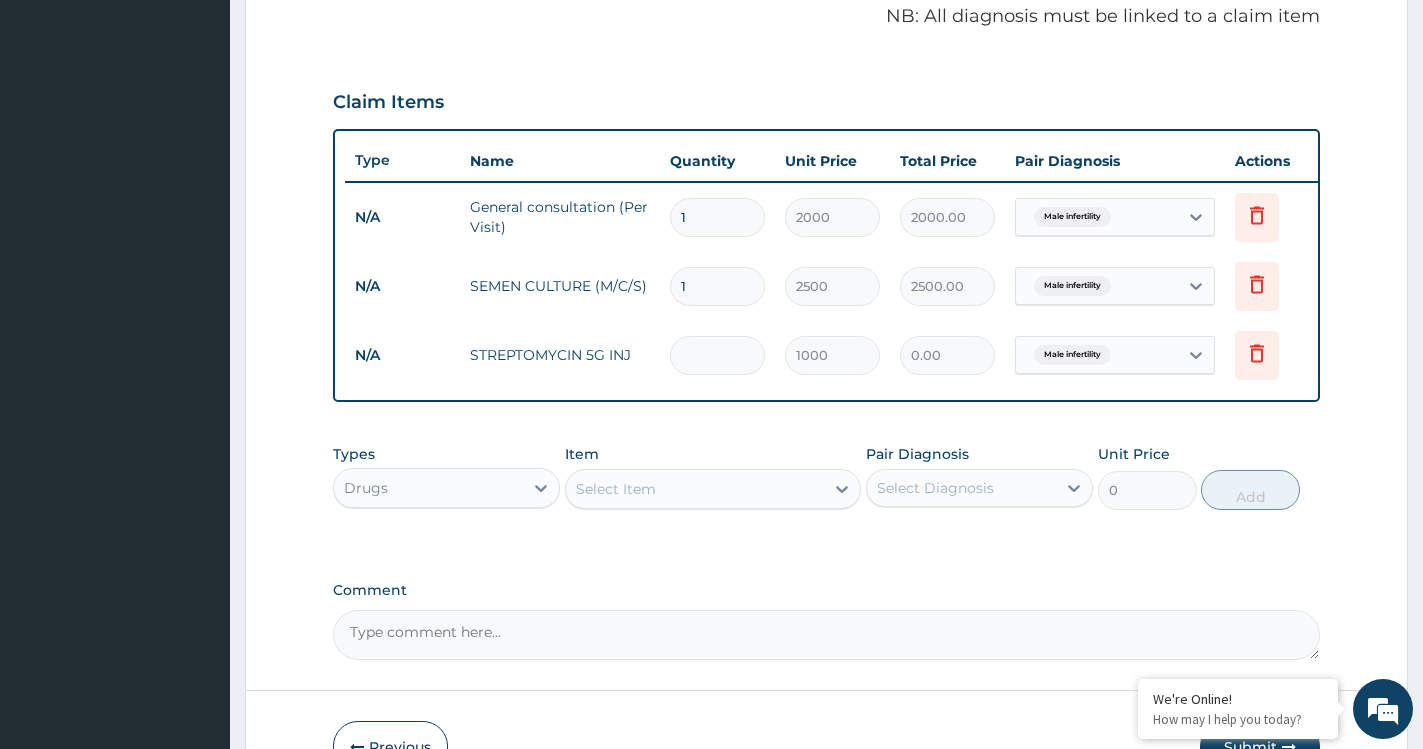 type on "5" 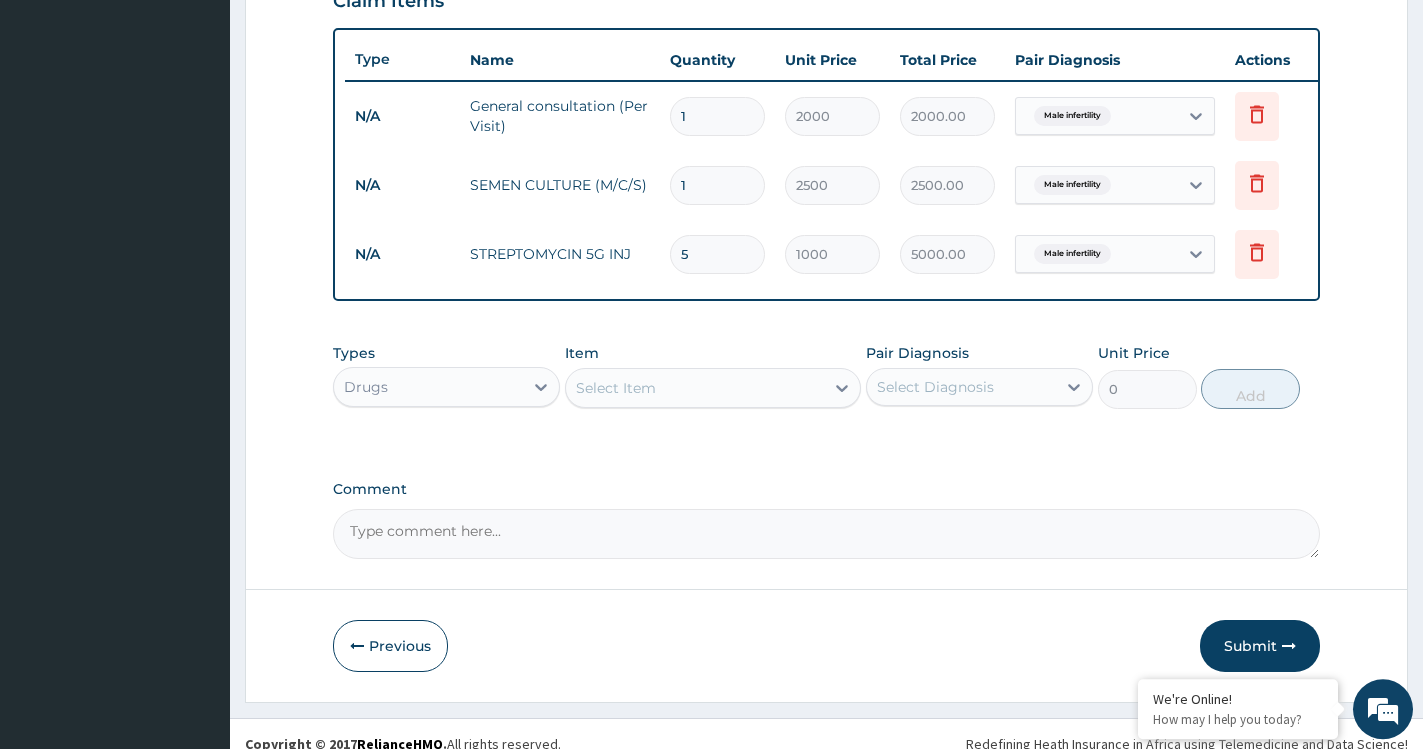 scroll, scrollTop: 751, scrollLeft: 0, axis: vertical 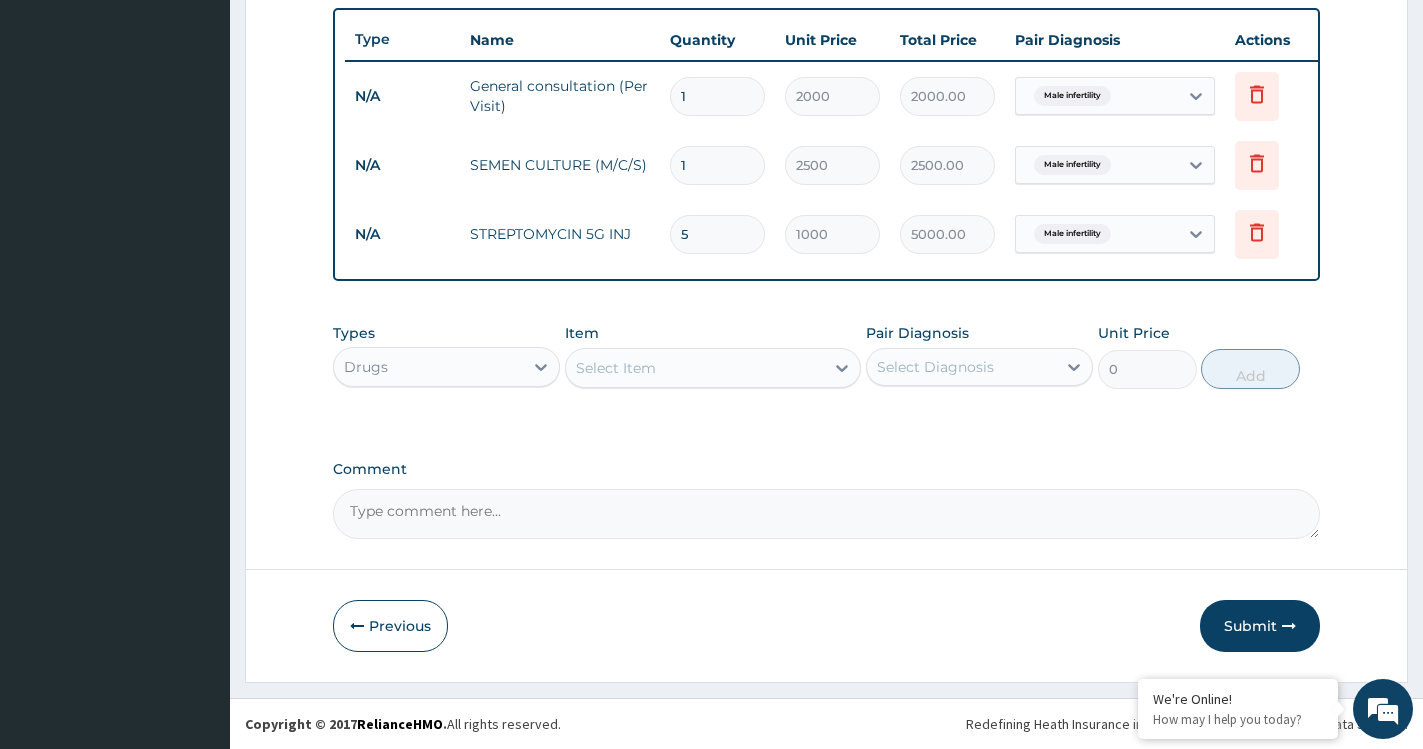 type 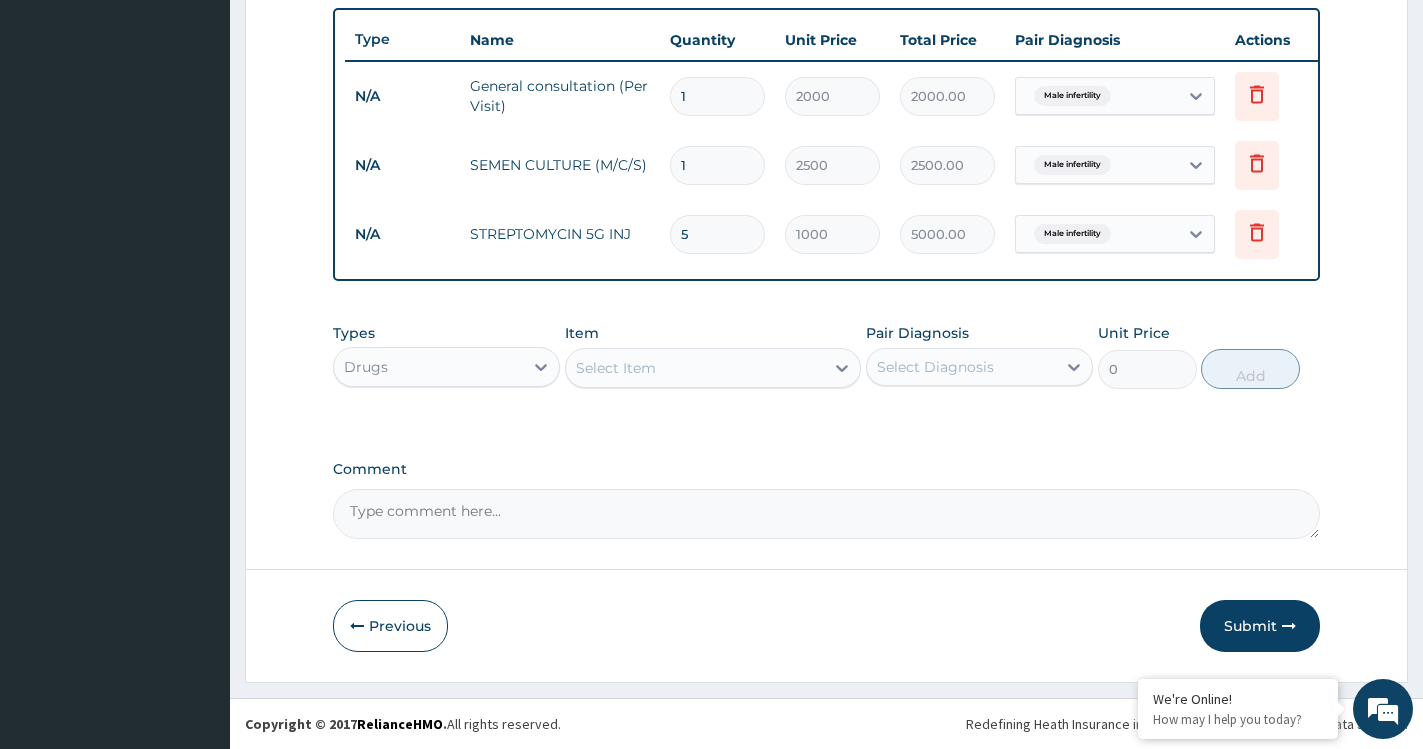 type on "0.00" 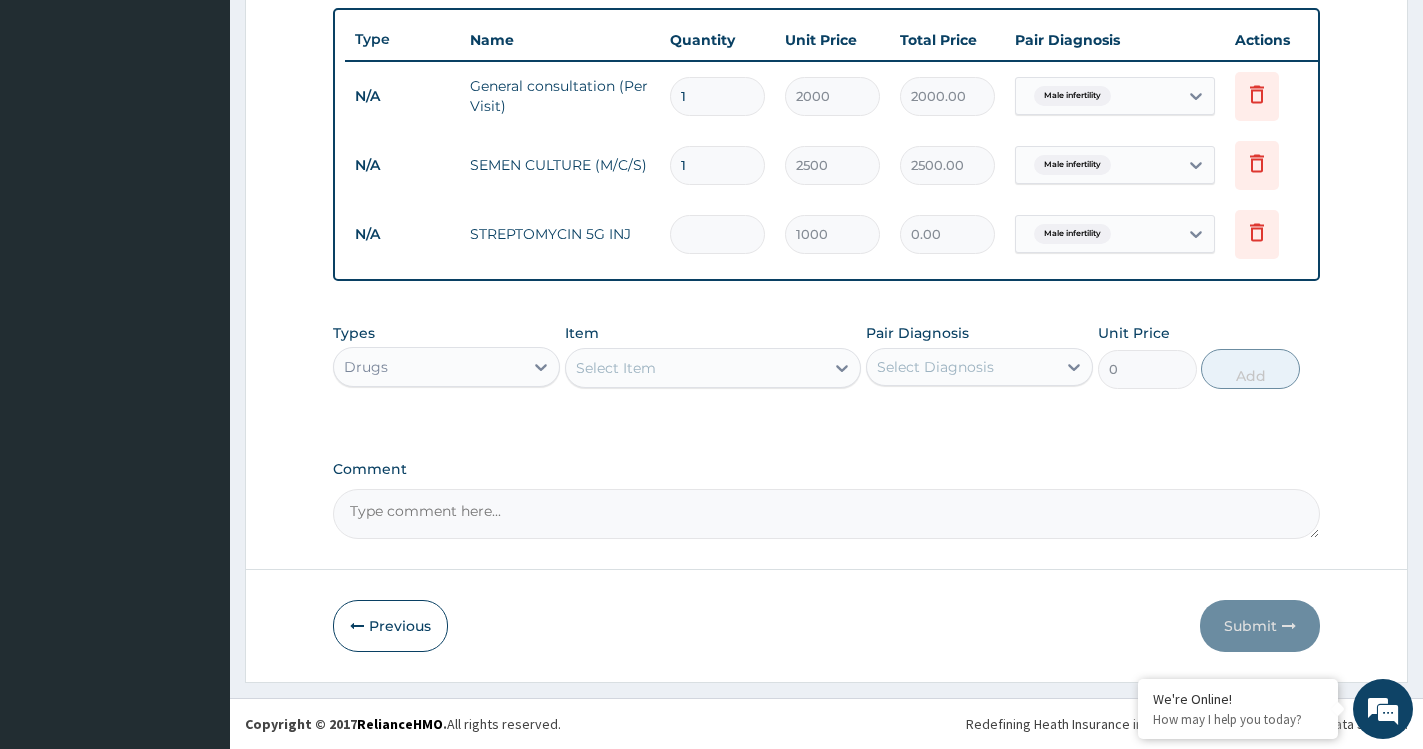 type on "2" 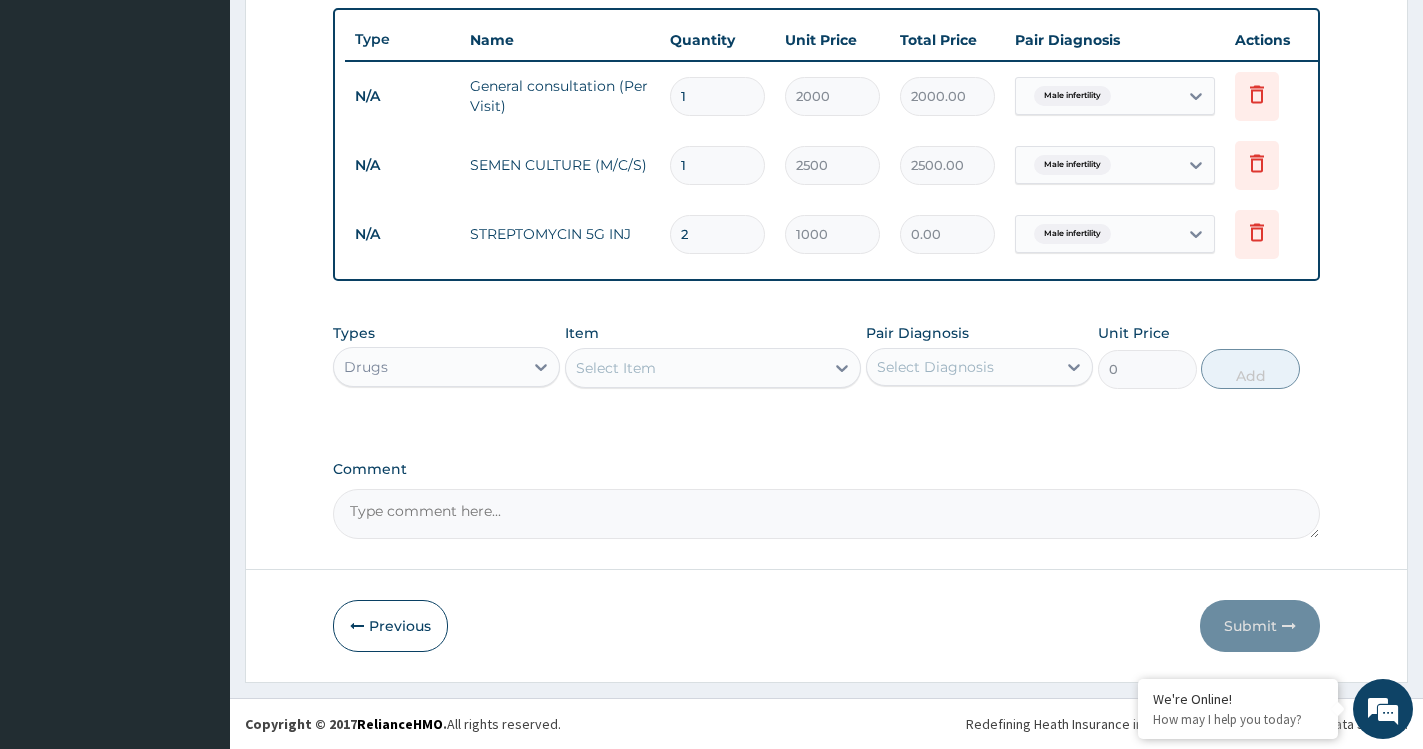 type on "2000.00" 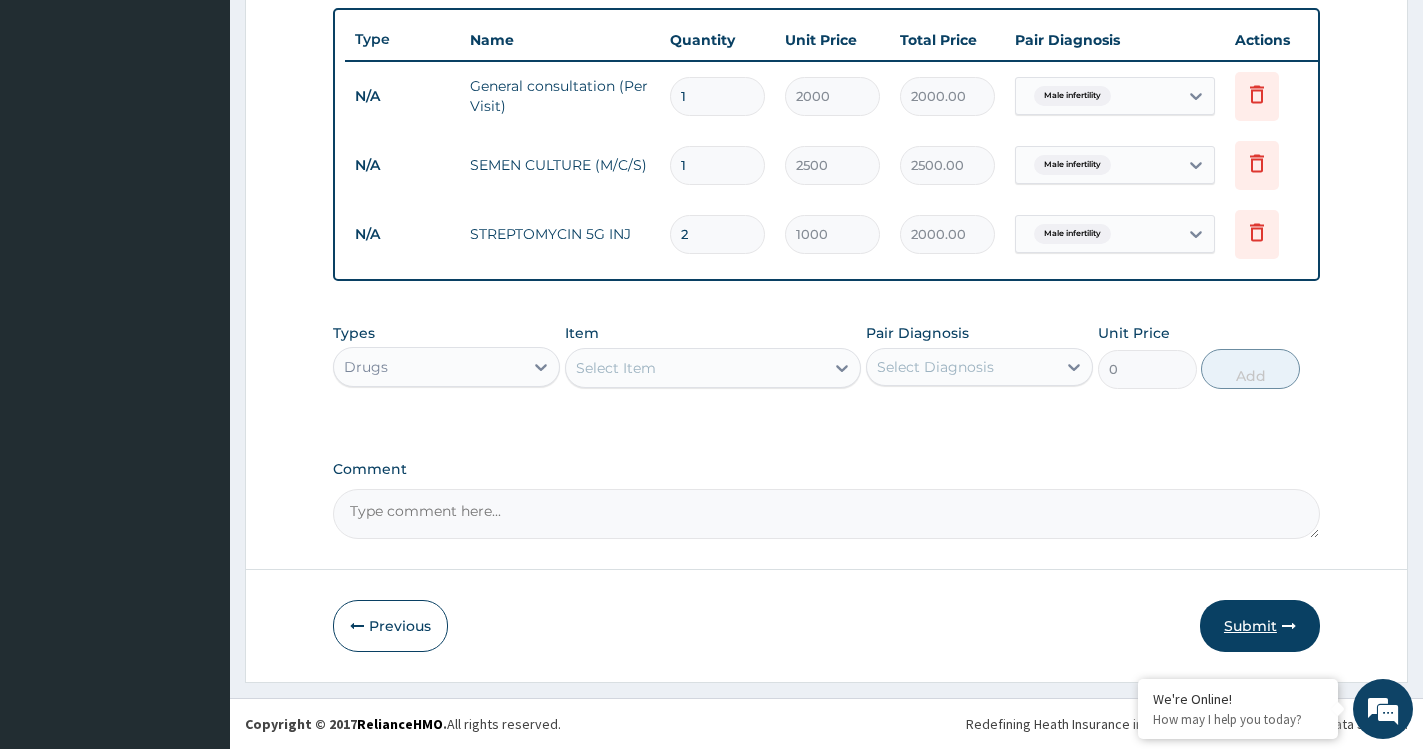 type on "2" 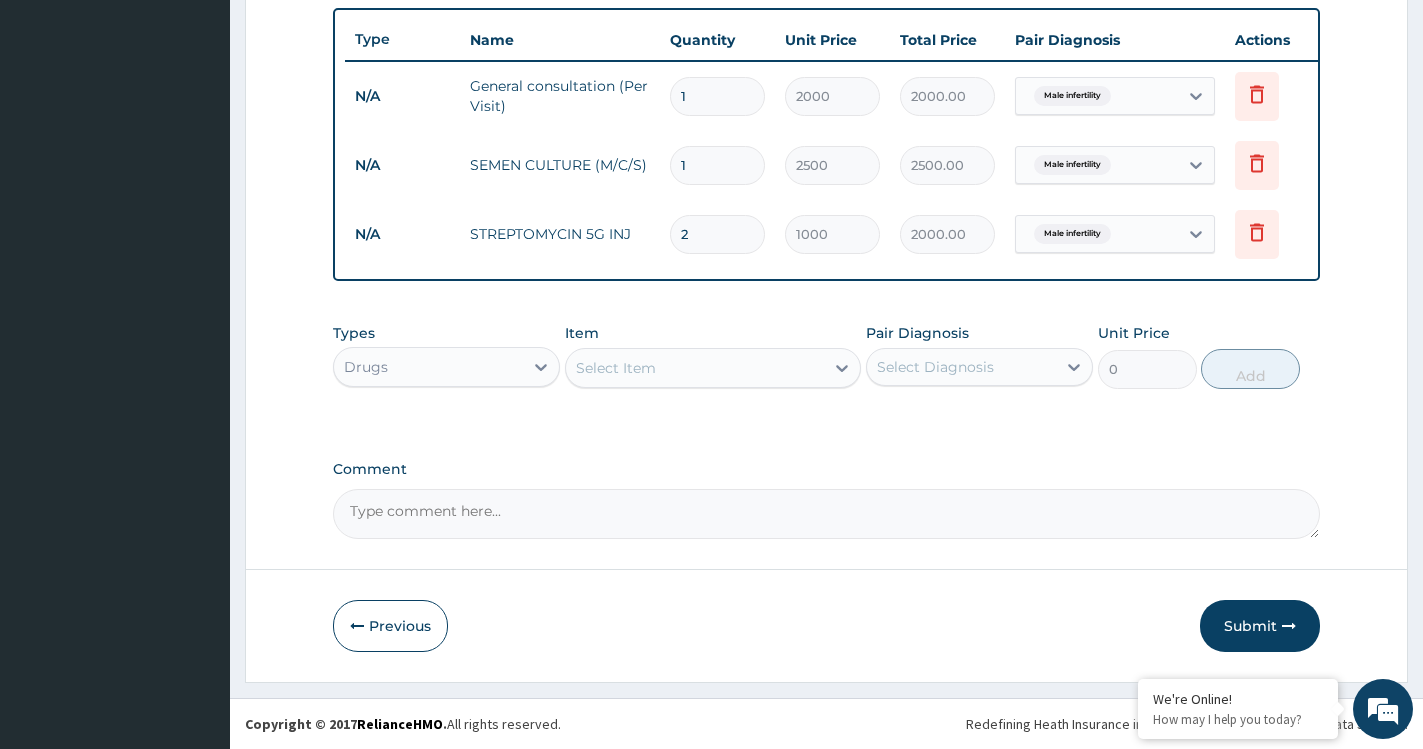 scroll, scrollTop: 60, scrollLeft: 0, axis: vertical 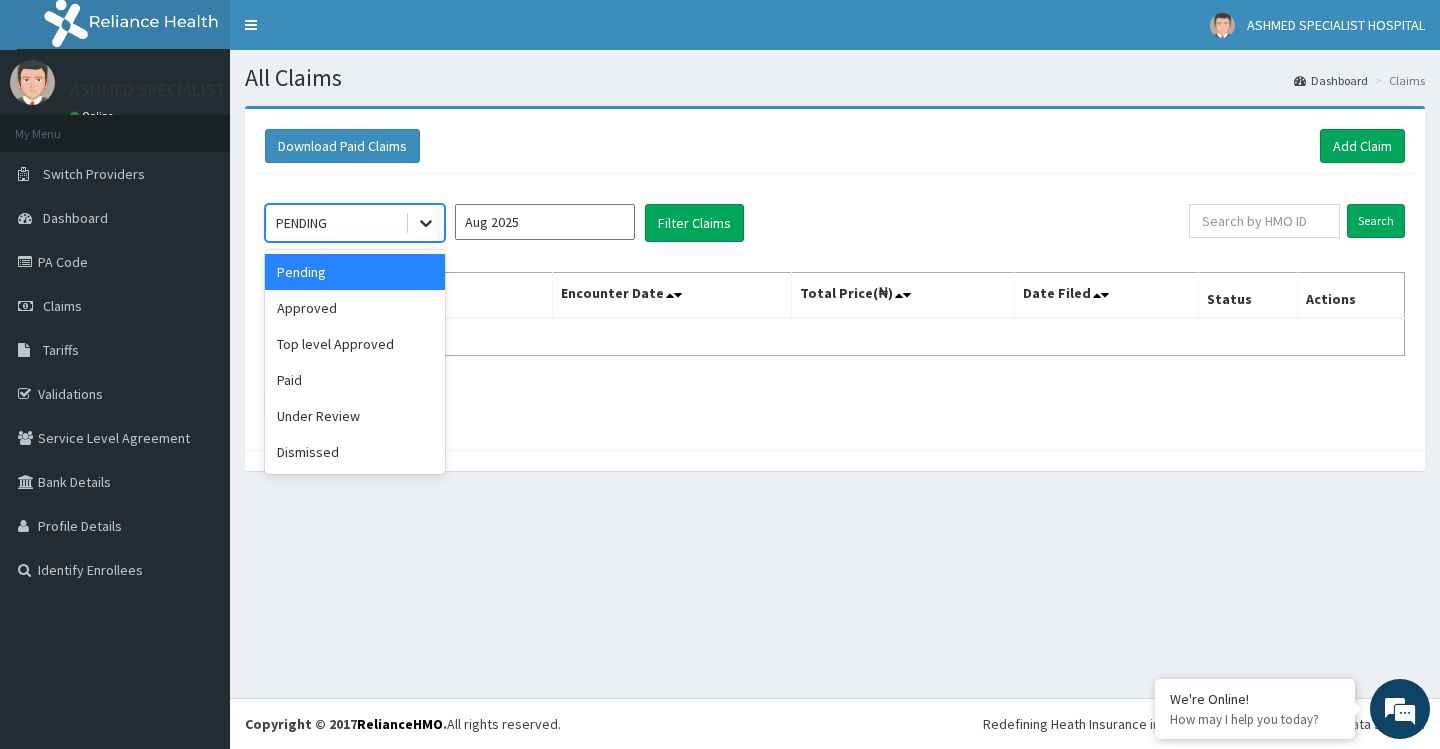 click 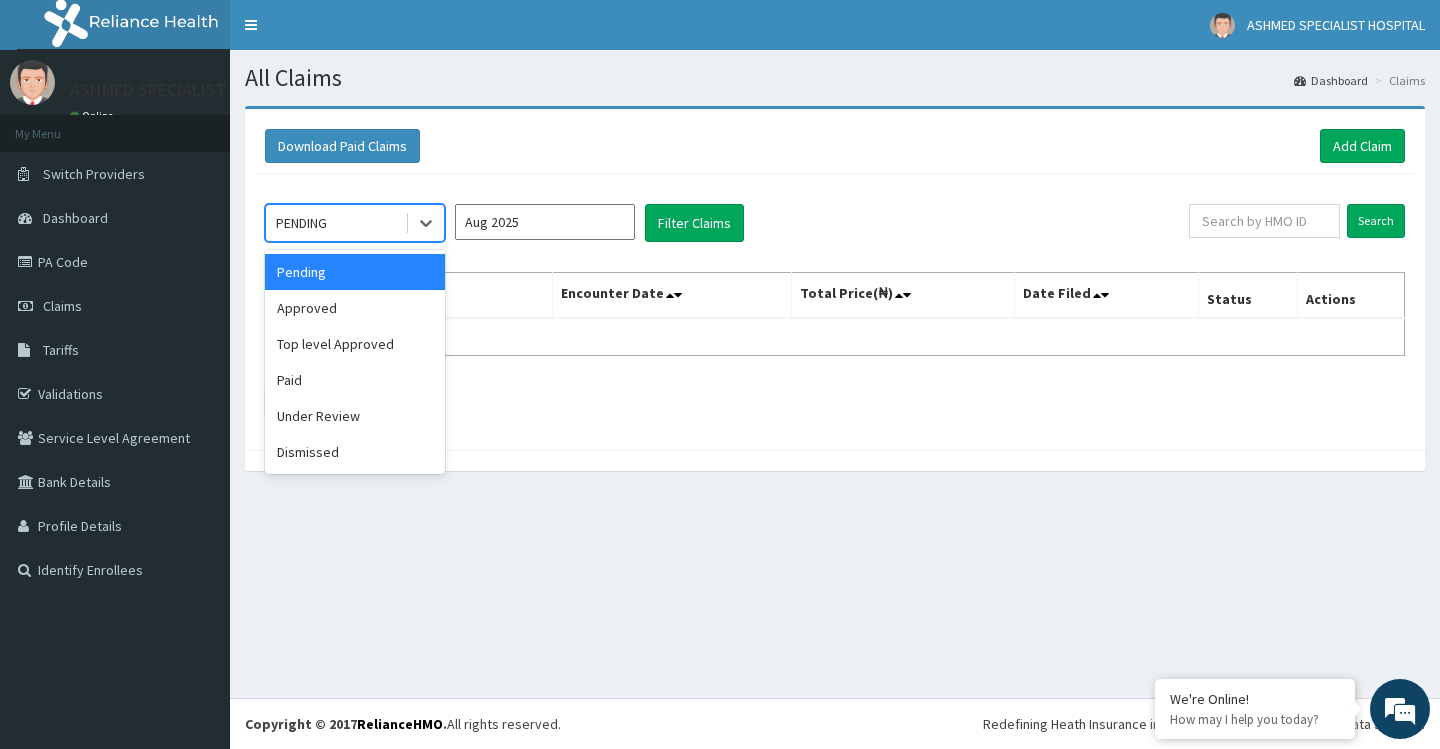 scroll, scrollTop: 0, scrollLeft: 0, axis: both 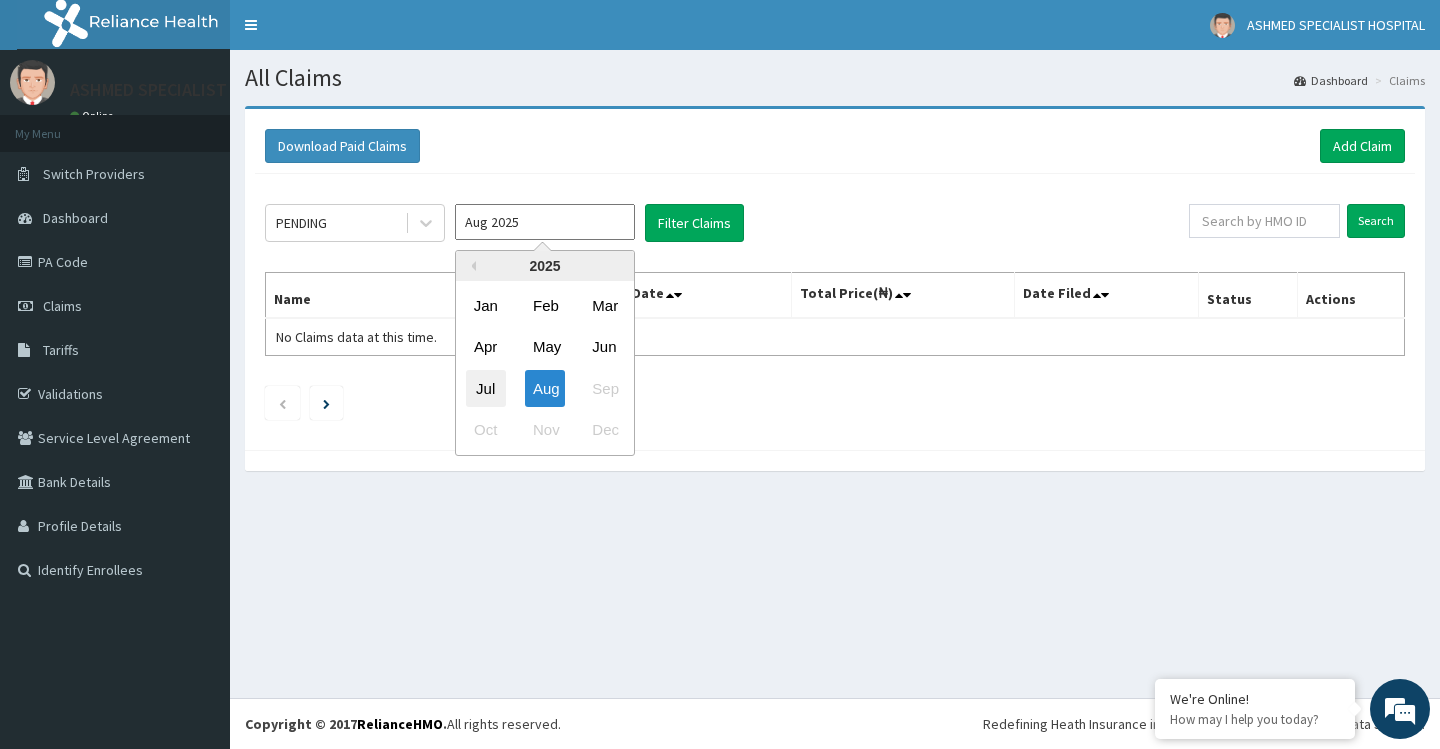 click on "Jul" at bounding box center [486, 388] 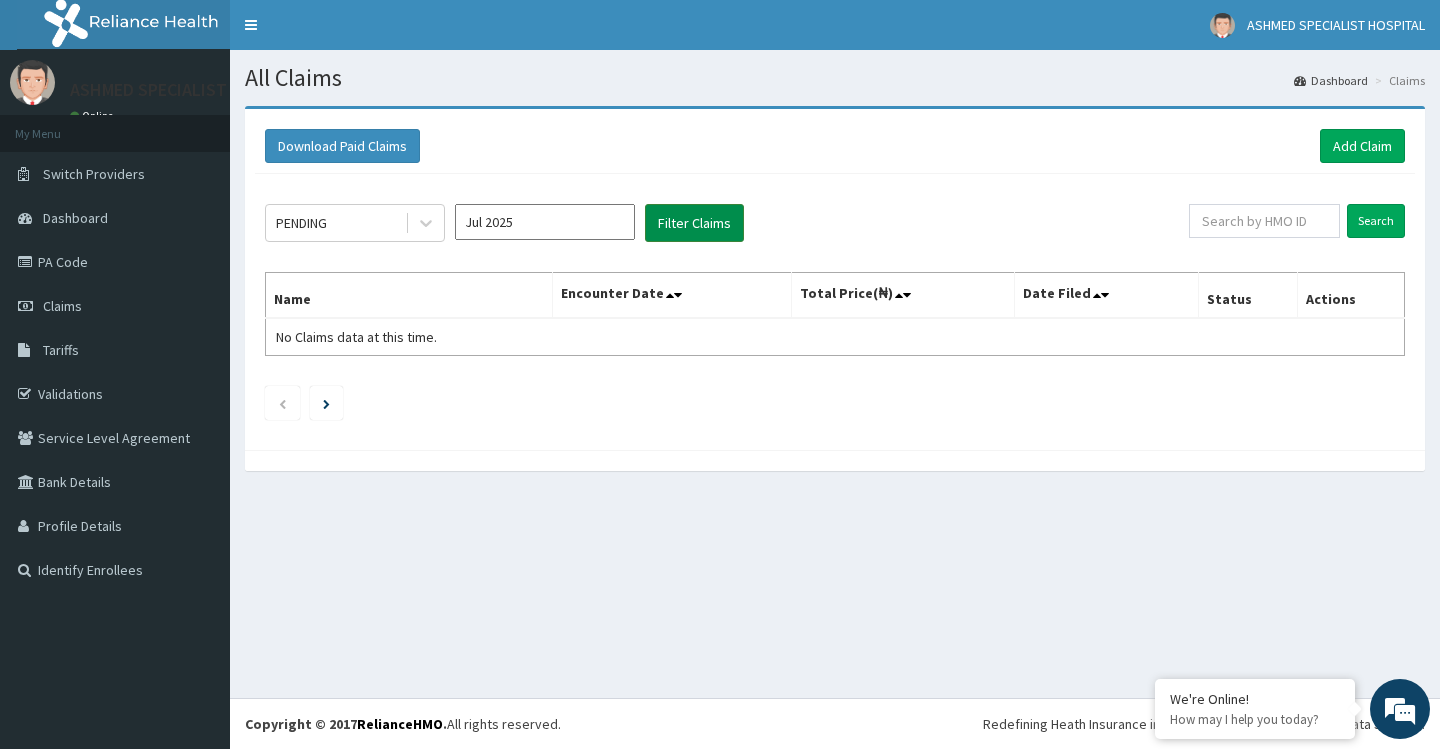 click on "Filter Claims" at bounding box center (694, 223) 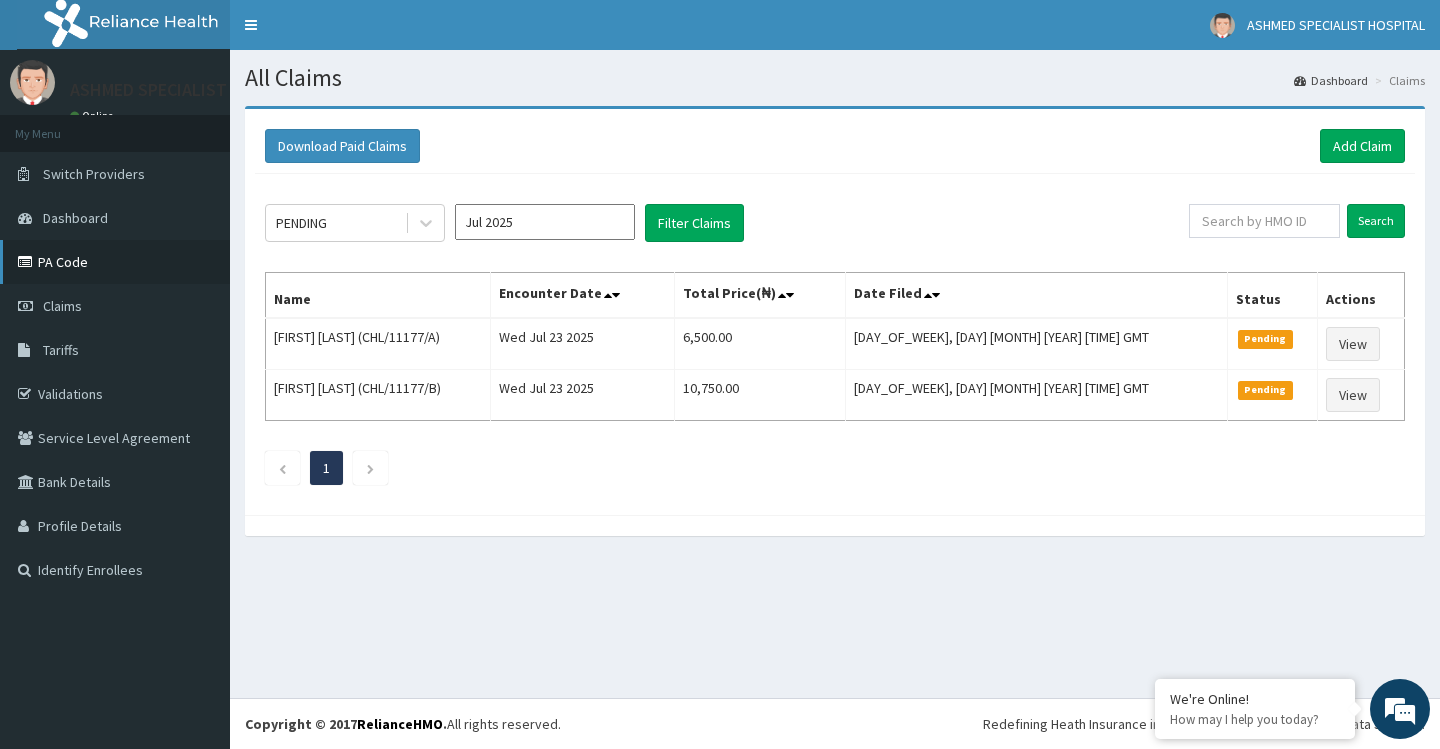 click on "PA Code" at bounding box center (115, 262) 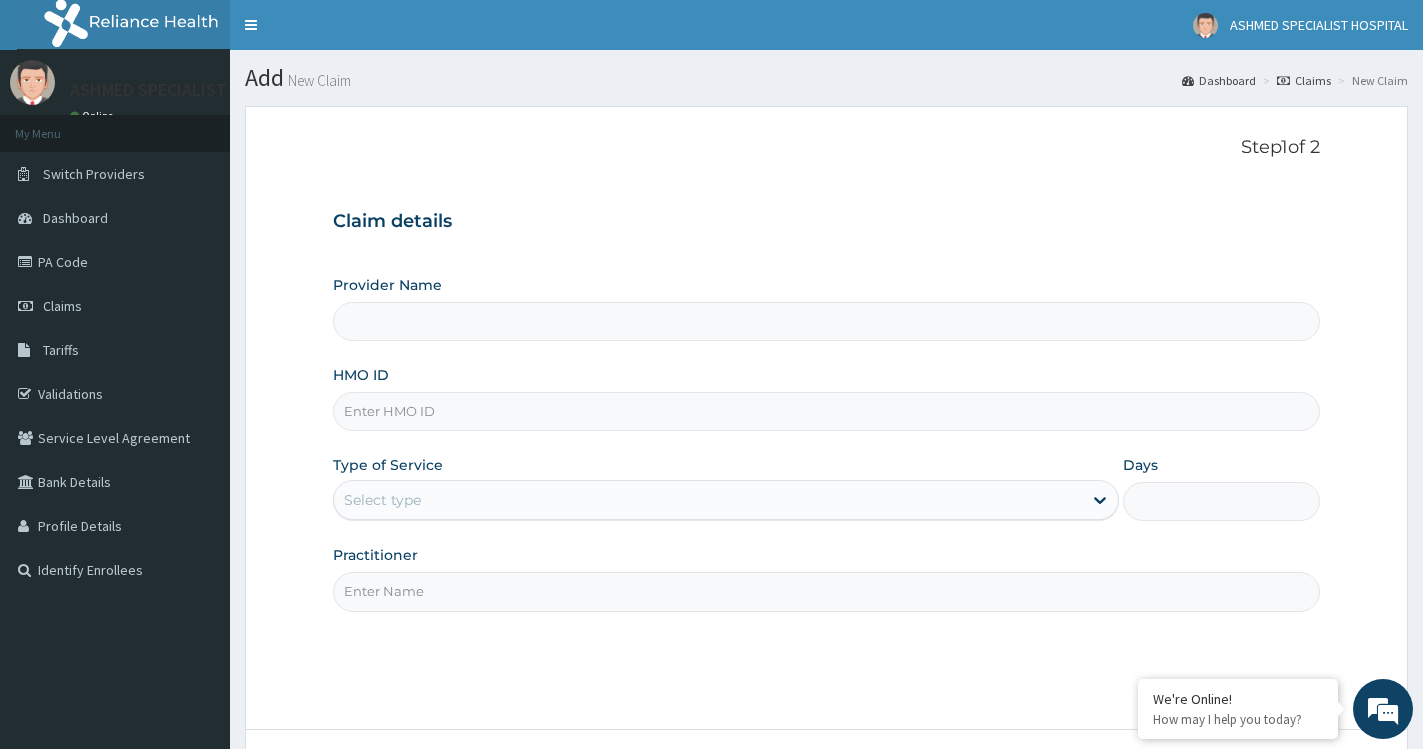 type on "ASHMED SPECIALIST HOSPITAL - SOKOTO BRANCH" 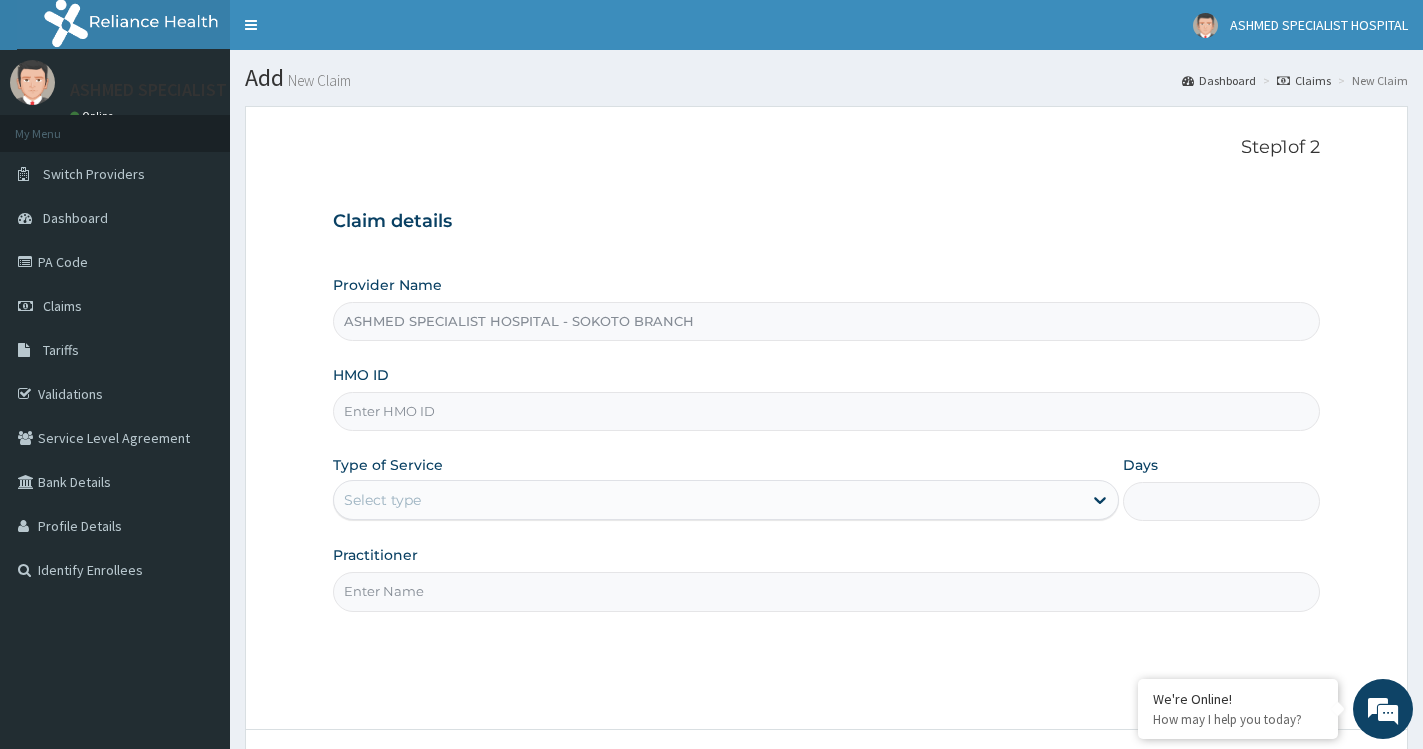 scroll, scrollTop: 0, scrollLeft: 0, axis: both 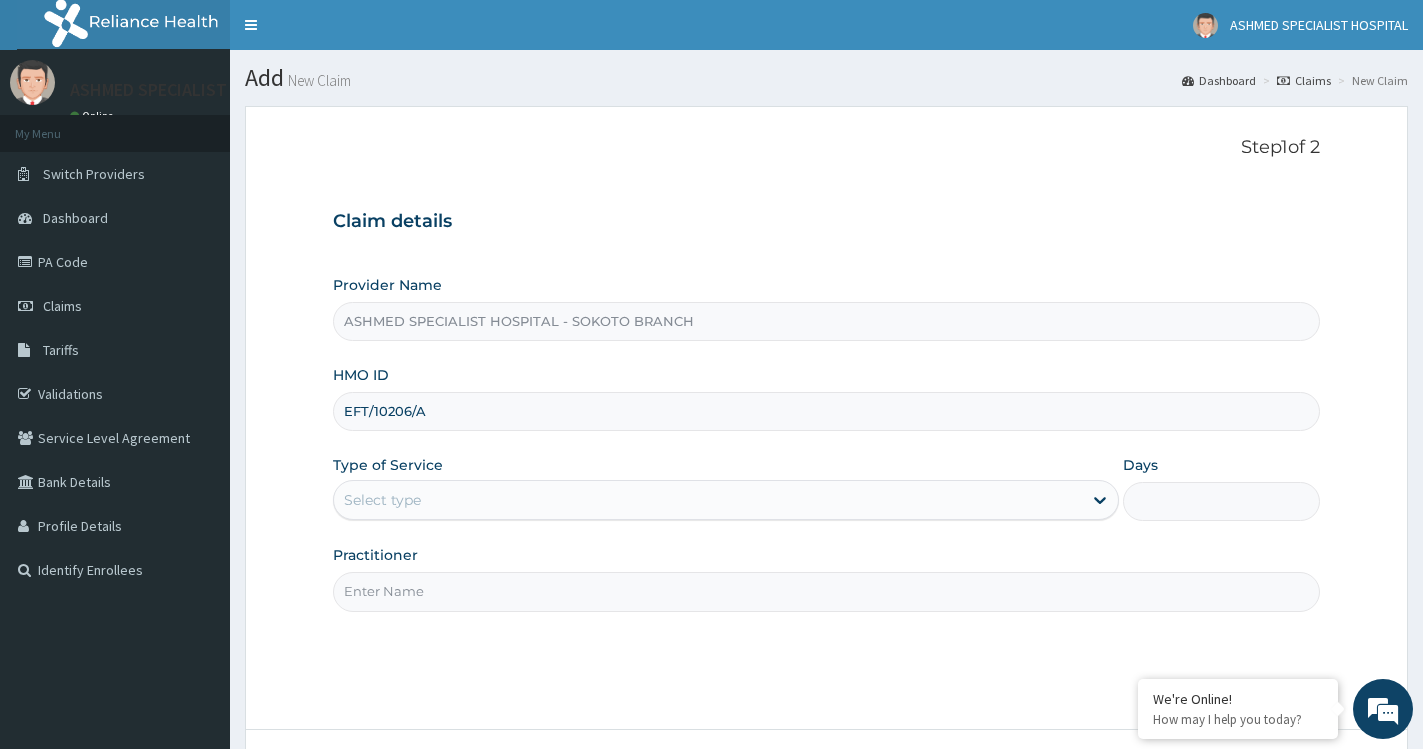 type on "EFT/10206/A" 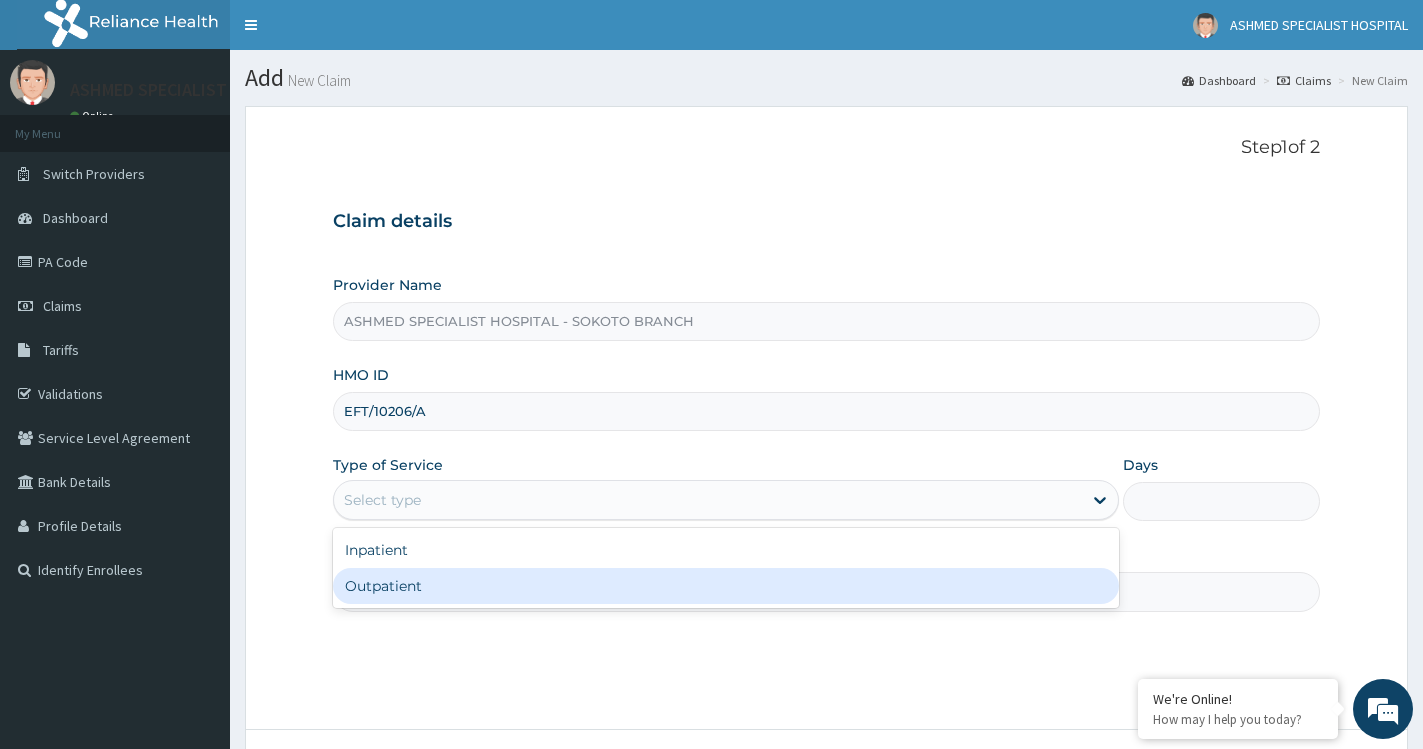 click on "Outpatient" at bounding box center [726, 586] 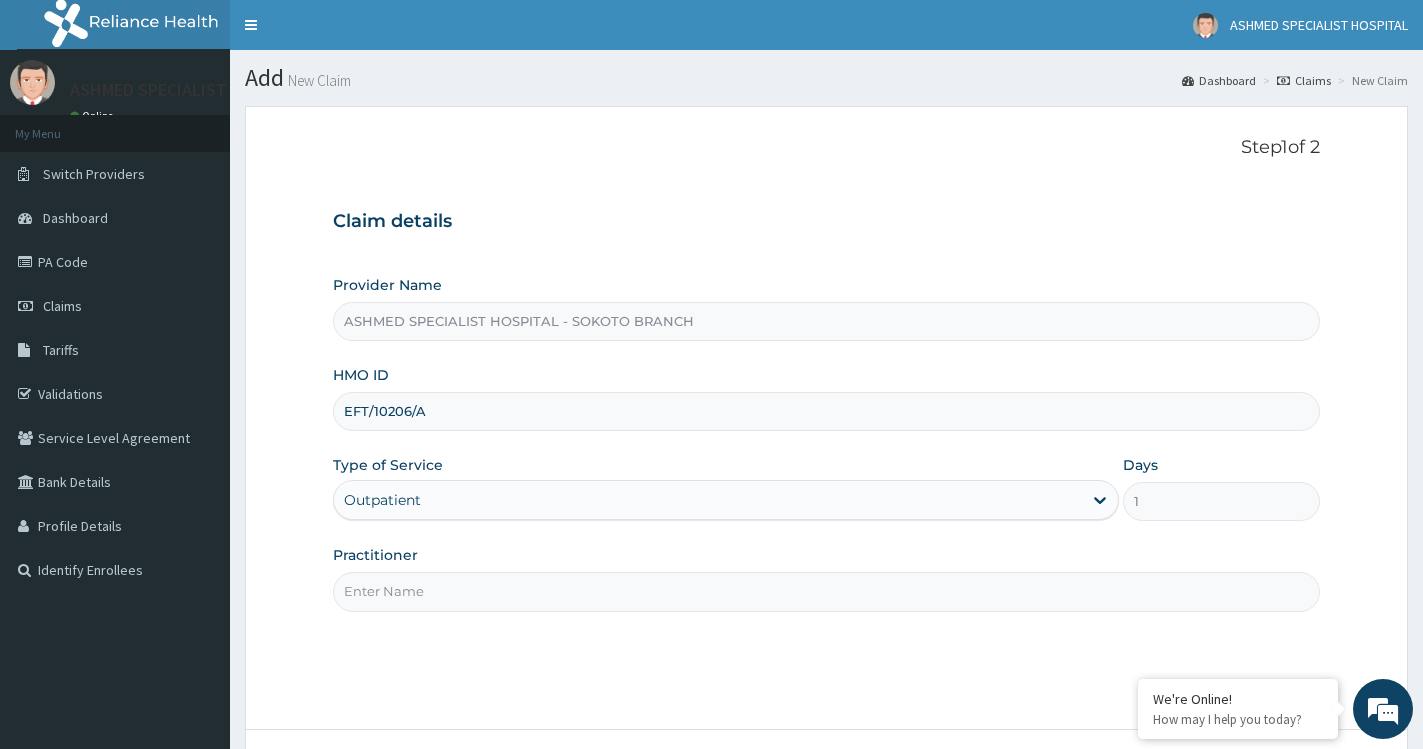 click on "Practitioner" at bounding box center (826, 591) 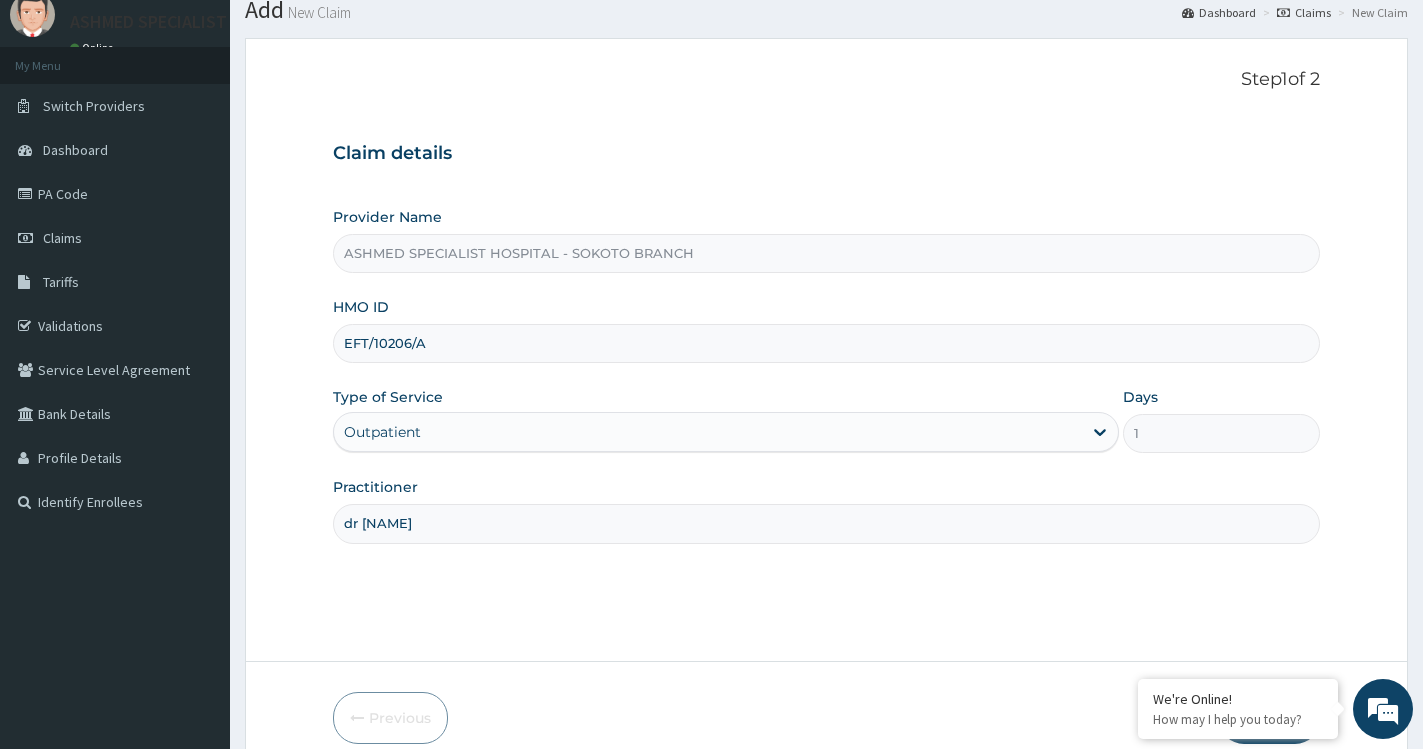 scroll, scrollTop: 160, scrollLeft: 0, axis: vertical 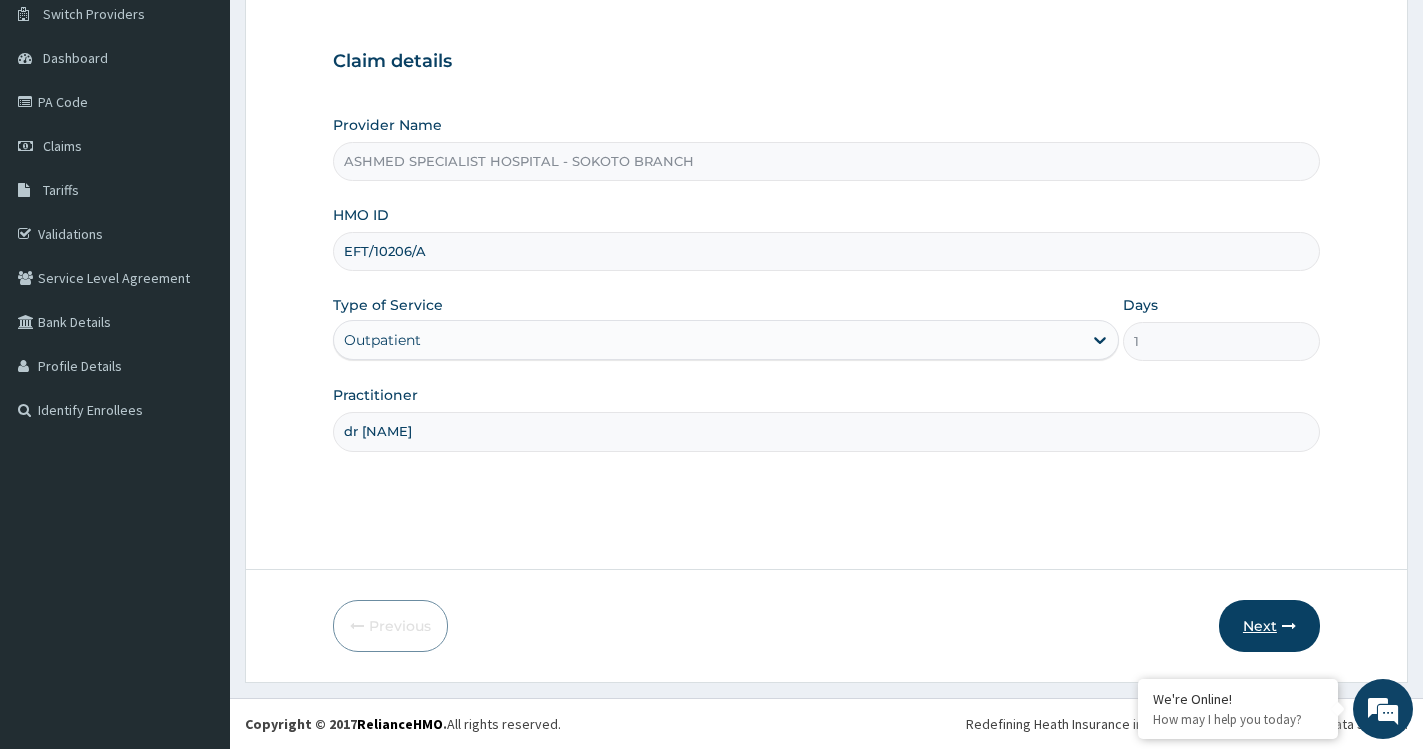 type on "dr [NAME]" 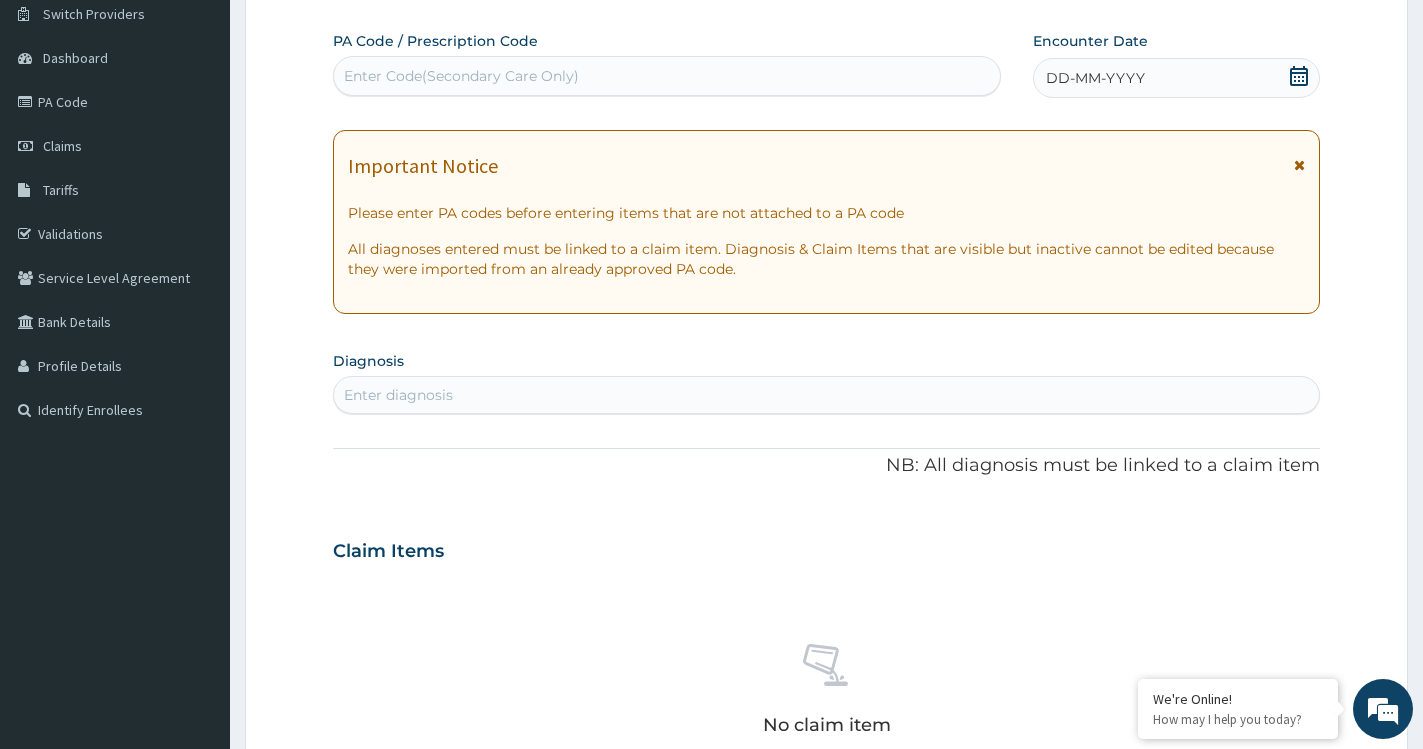click on "Enter diagnosis" at bounding box center (398, 395) 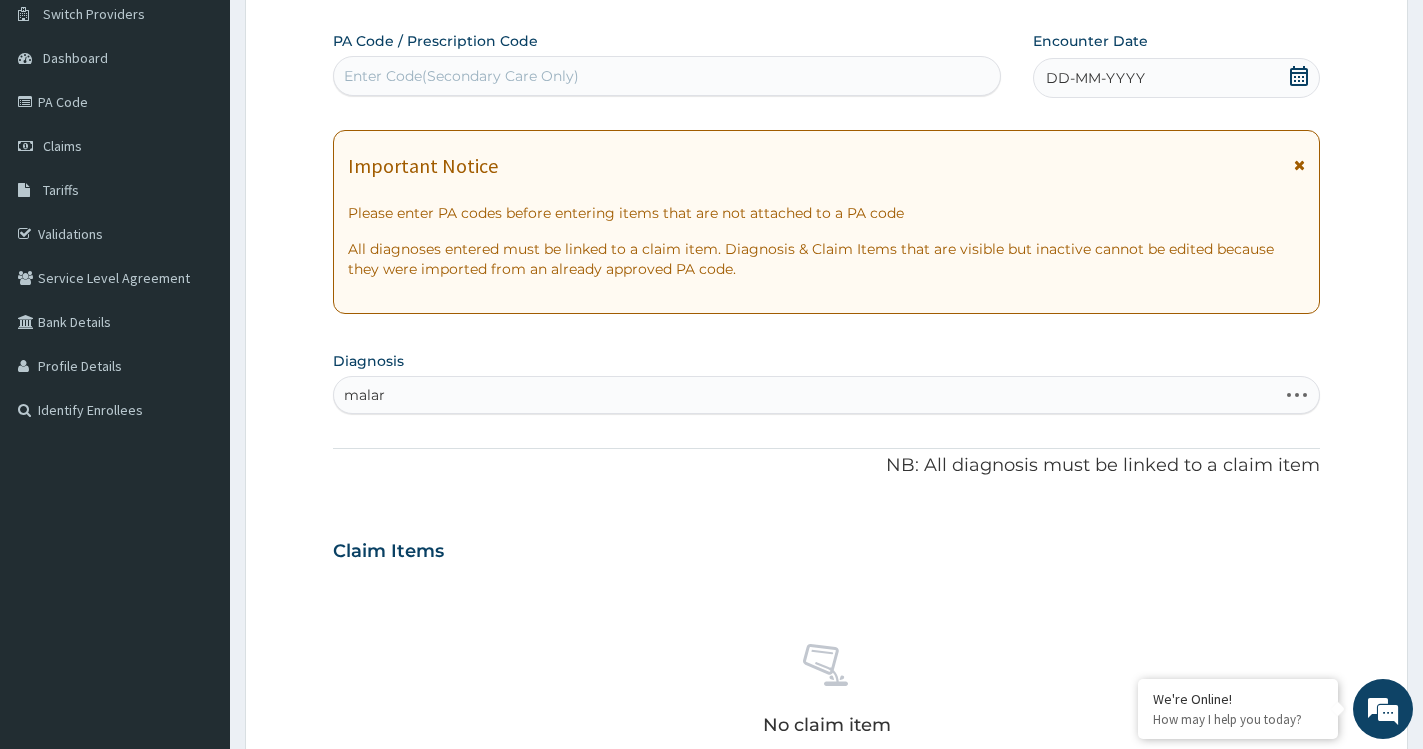 type on "malari" 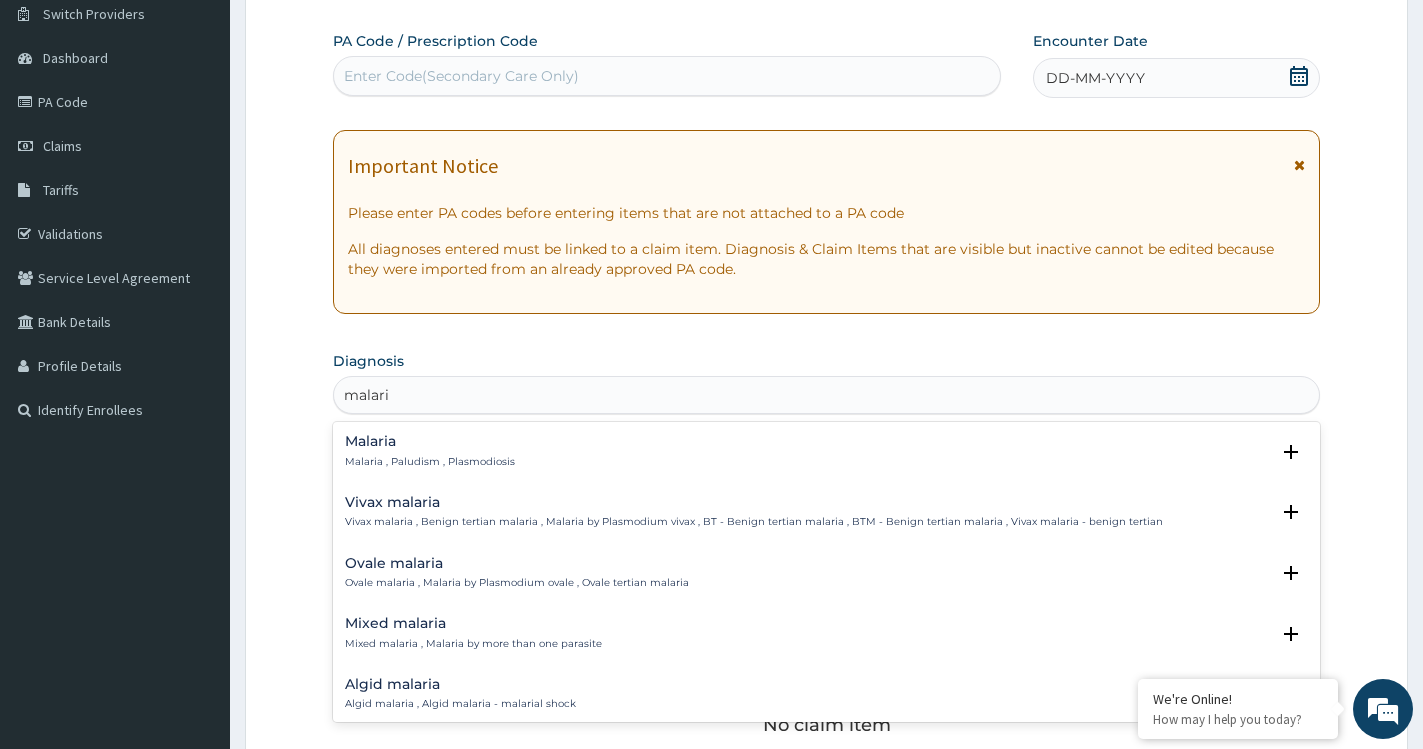 click on "Malaria , Paludism , Plasmodiosis" at bounding box center (430, 462) 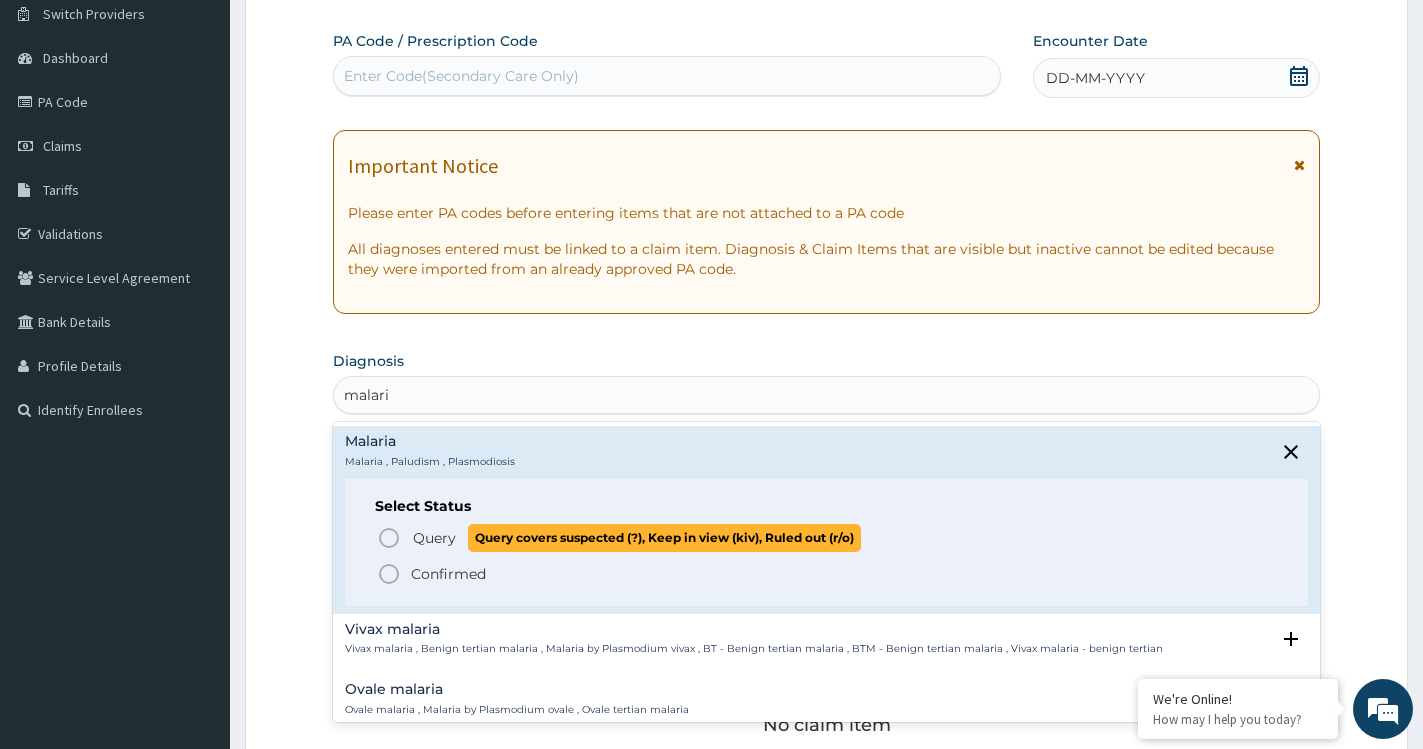 click on "Query Query covers suspected (?), Keep in view (kiv), Ruled out (r/o)" at bounding box center (827, 537) 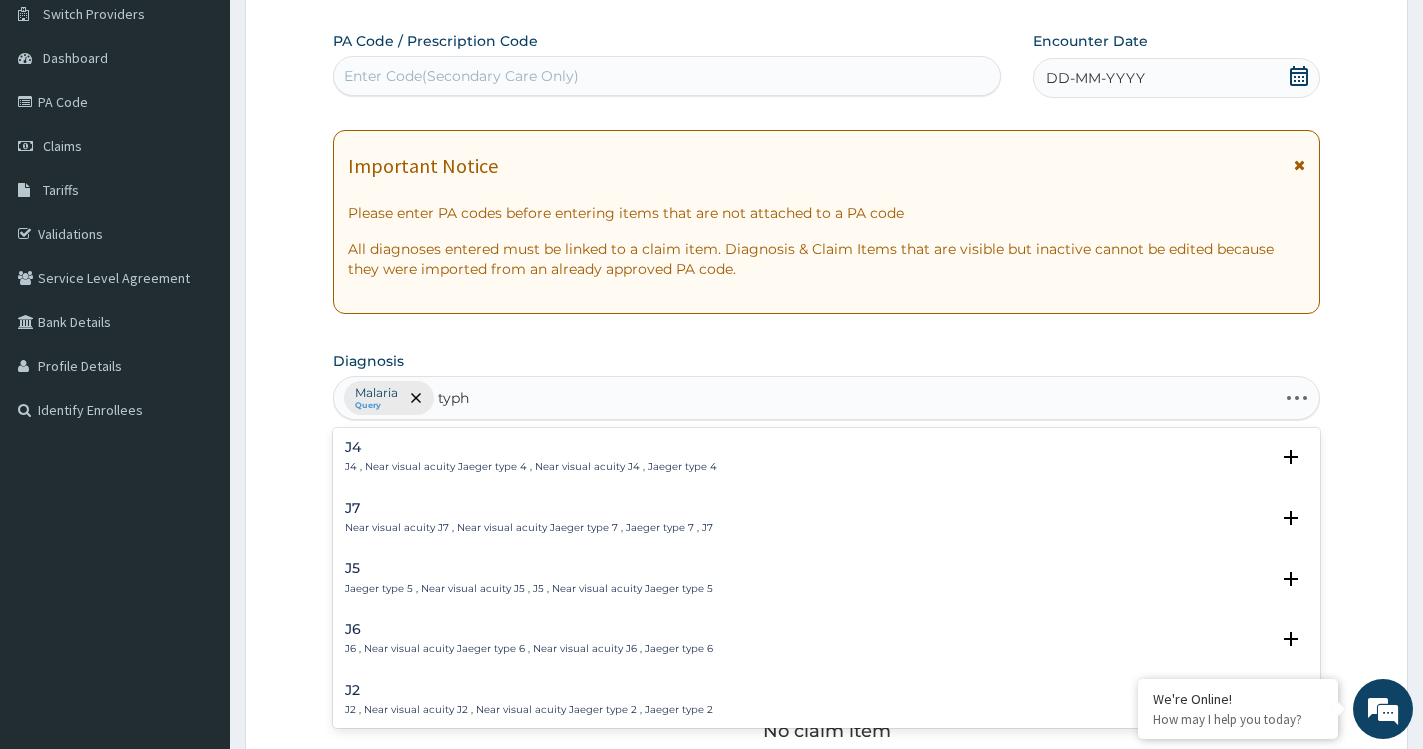 type on "typho" 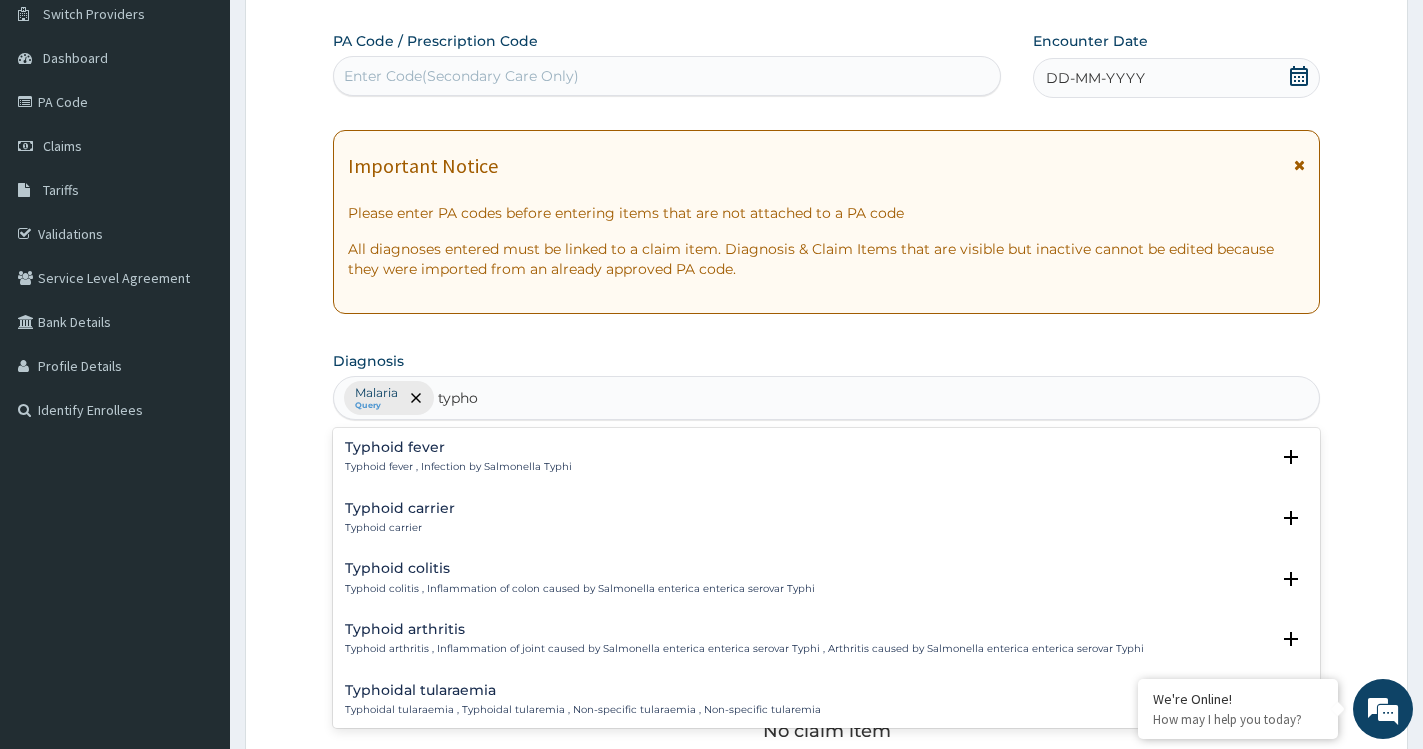 click on "Typhoid fever , Infection by Salmonella Typhi" at bounding box center [458, 467] 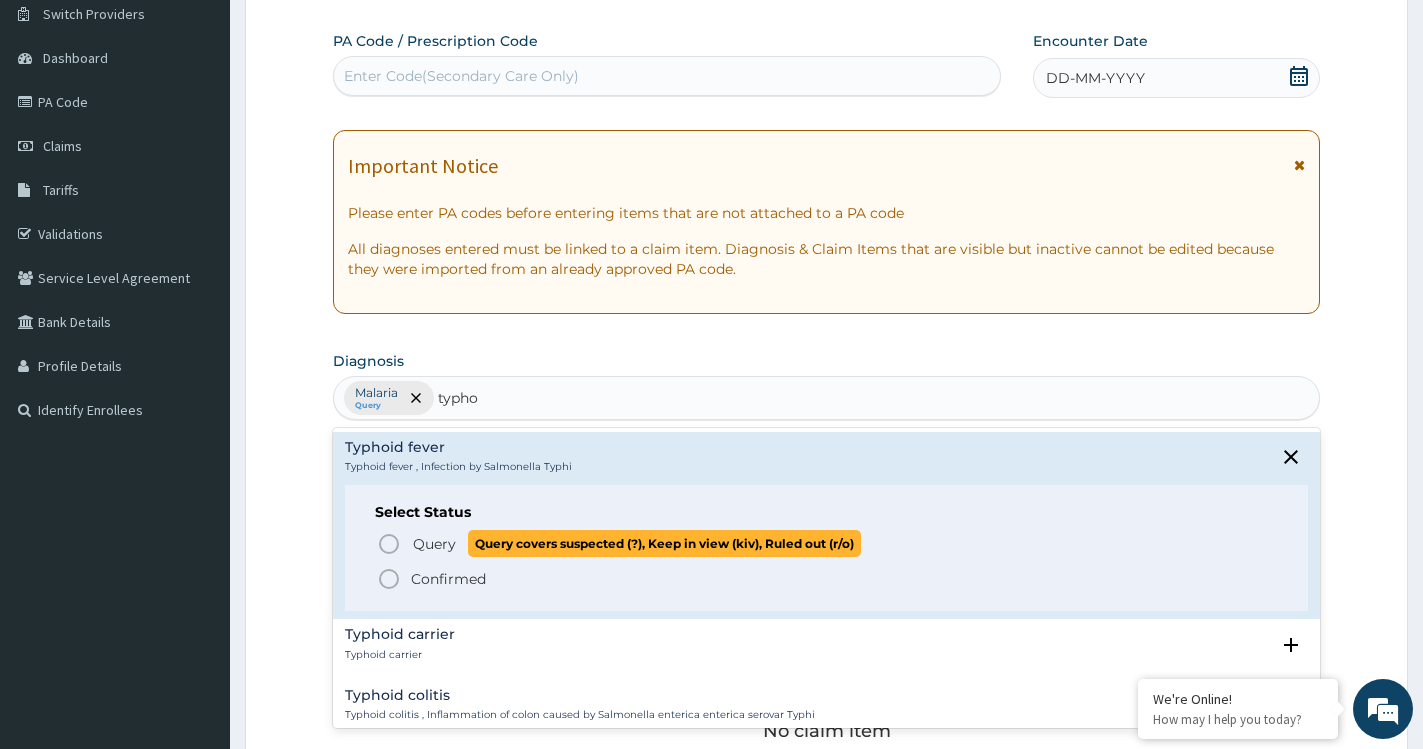 click on "Query" at bounding box center [434, 544] 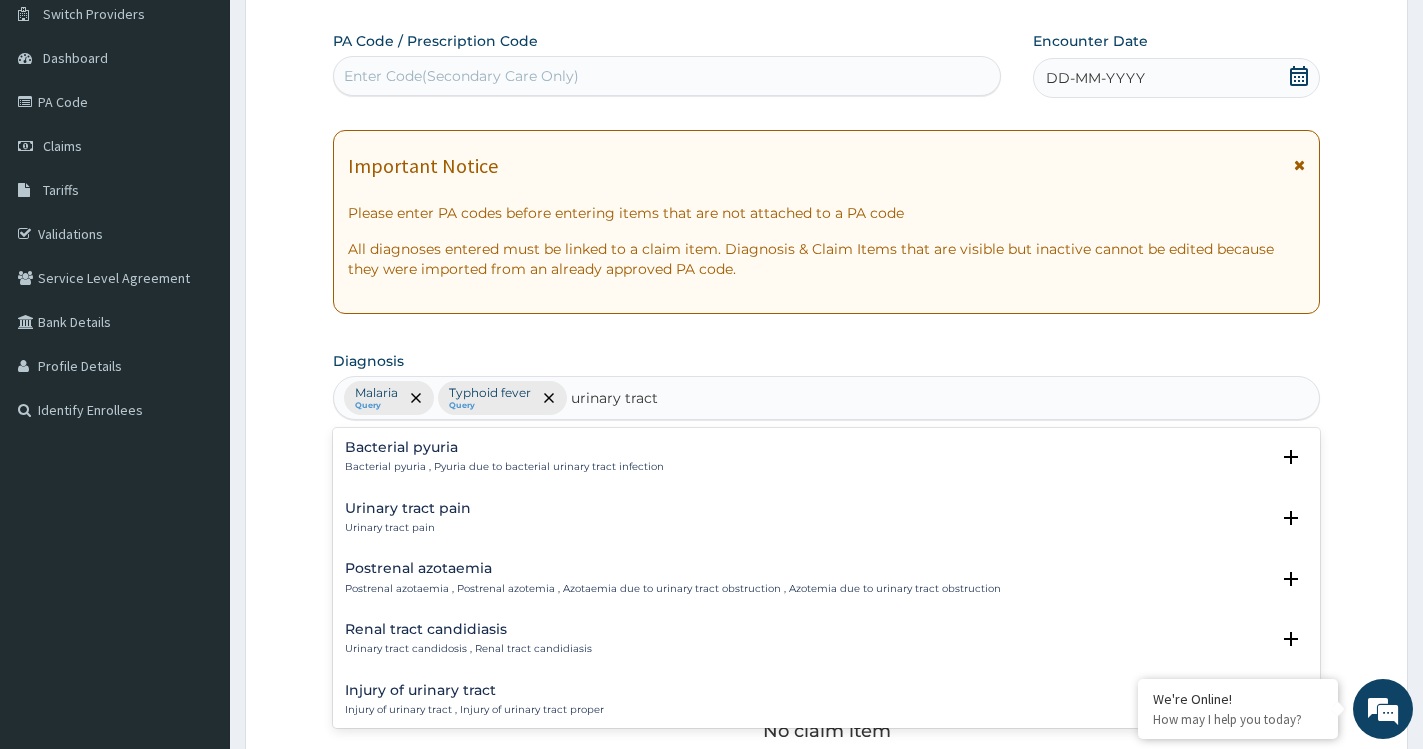 type on "urinary tract i" 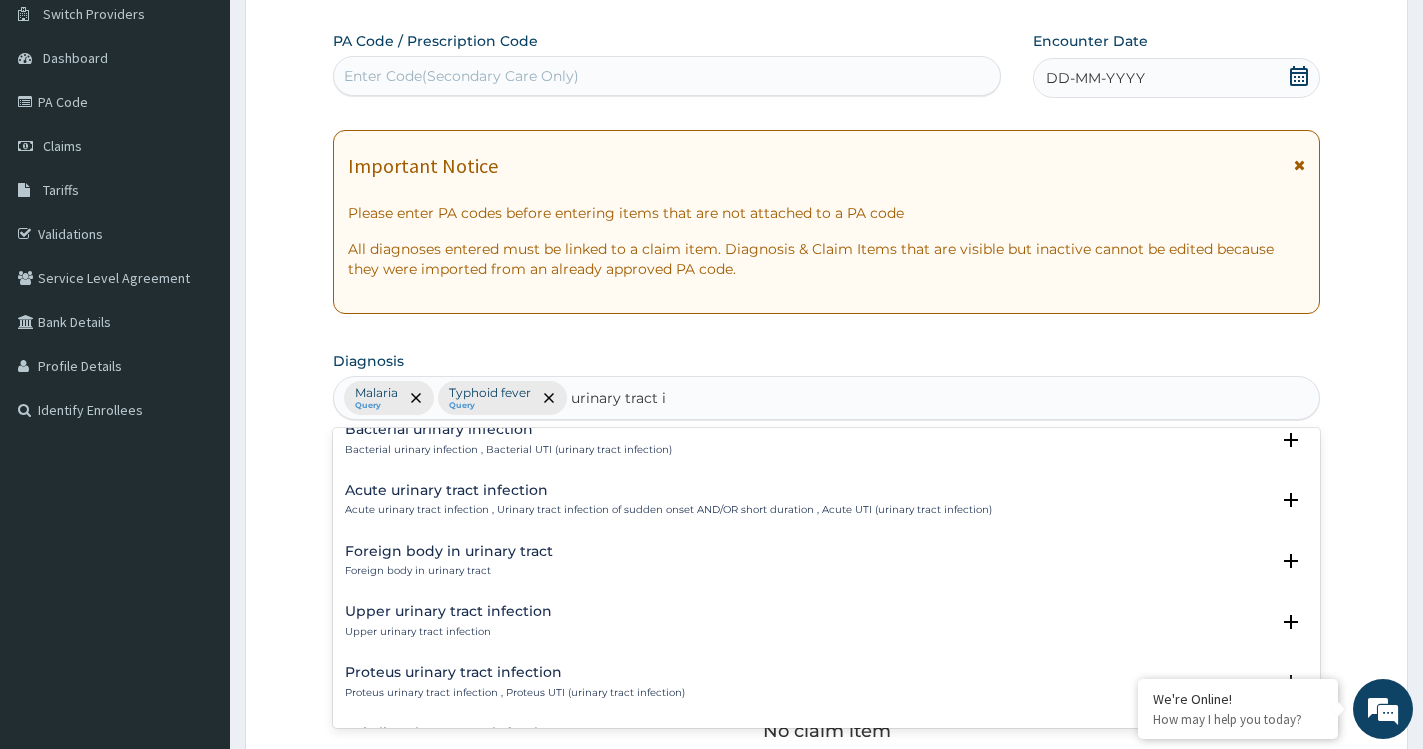 scroll, scrollTop: 216, scrollLeft: 0, axis: vertical 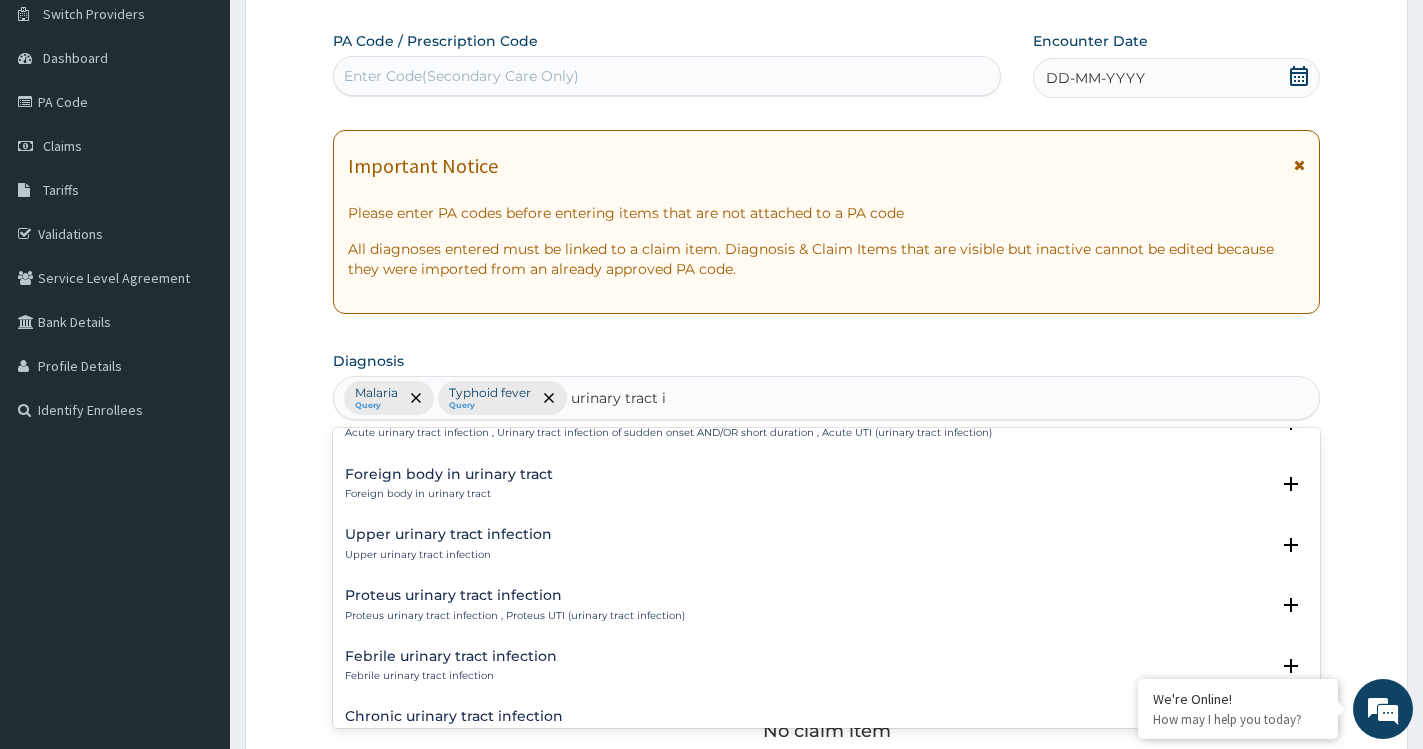 click on "Upper urinary tract infection" at bounding box center (448, 555) 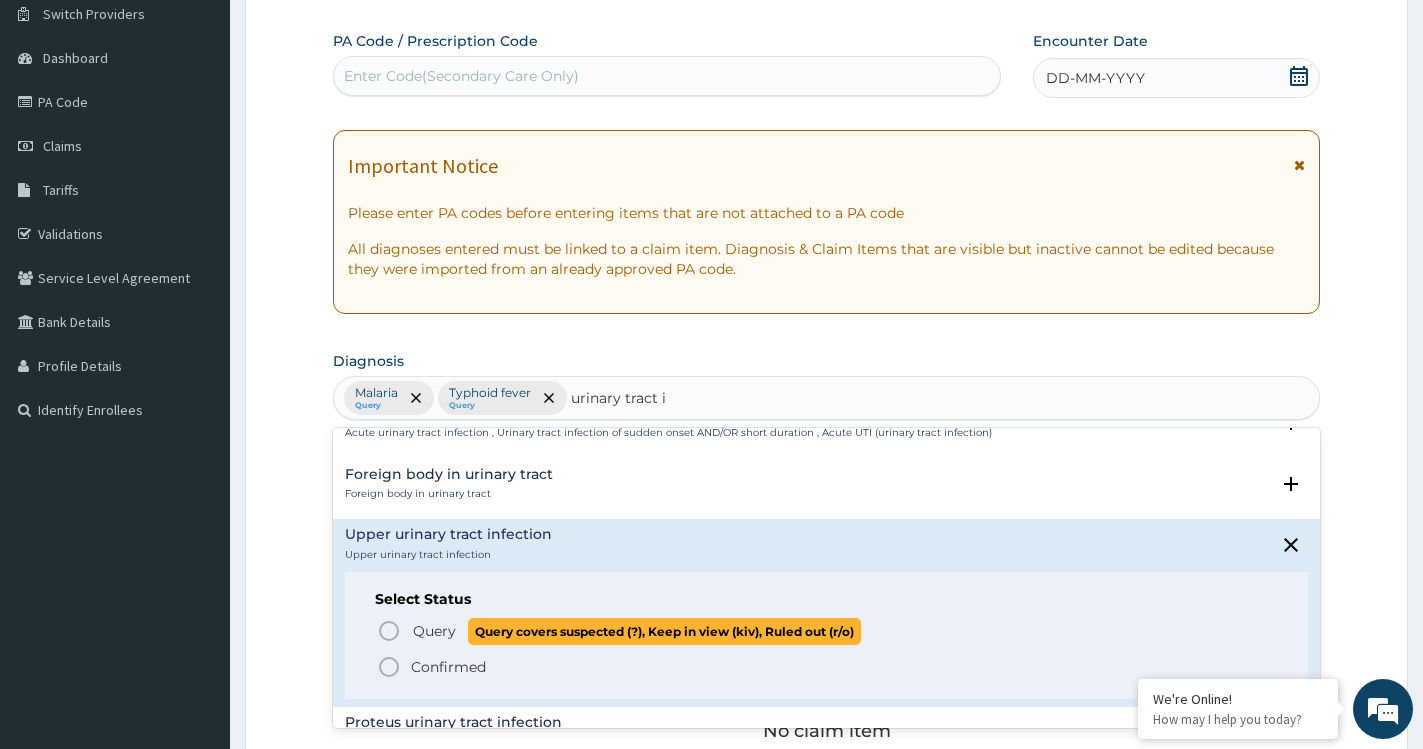 click on "Query Query covers suspected (?), Keep in view (kiv), Ruled out (r/o)" at bounding box center (827, 631) 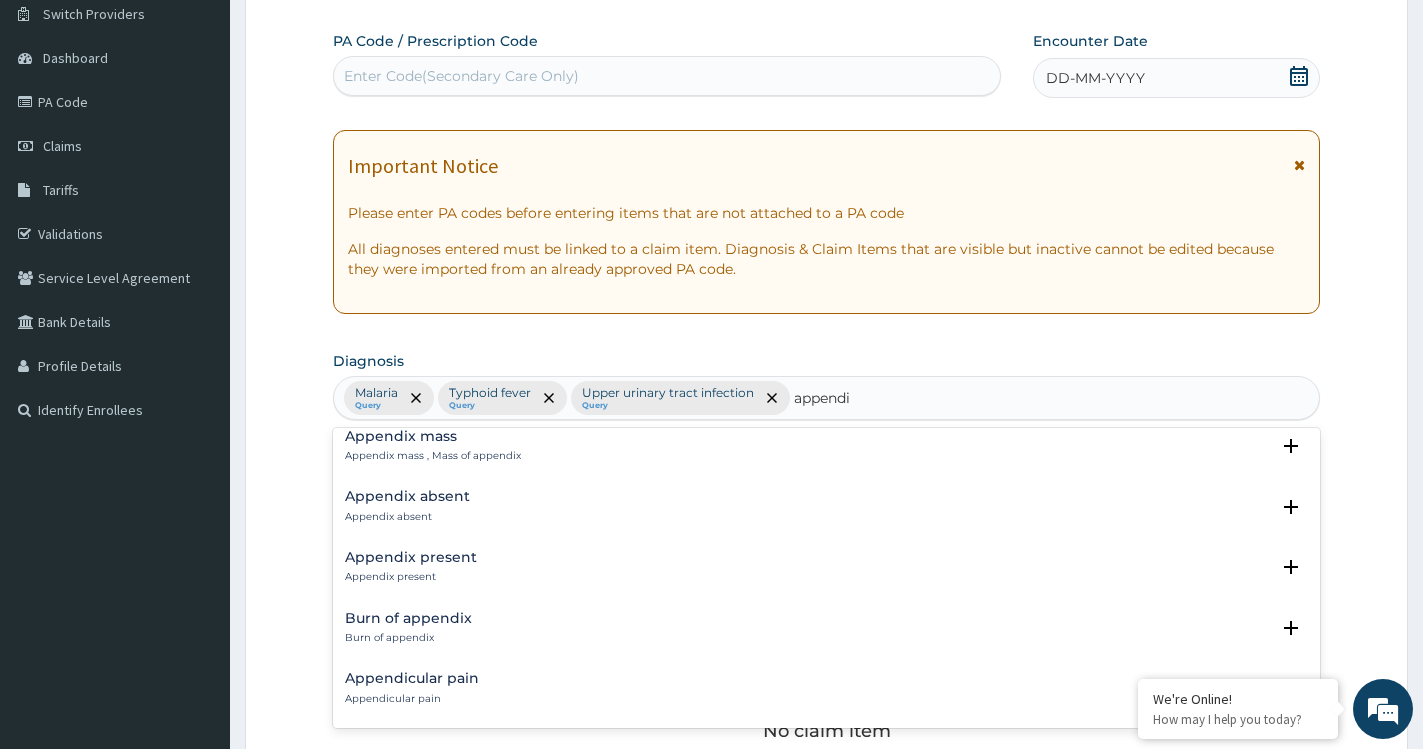 scroll, scrollTop: 0, scrollLeft: 0, axis: both 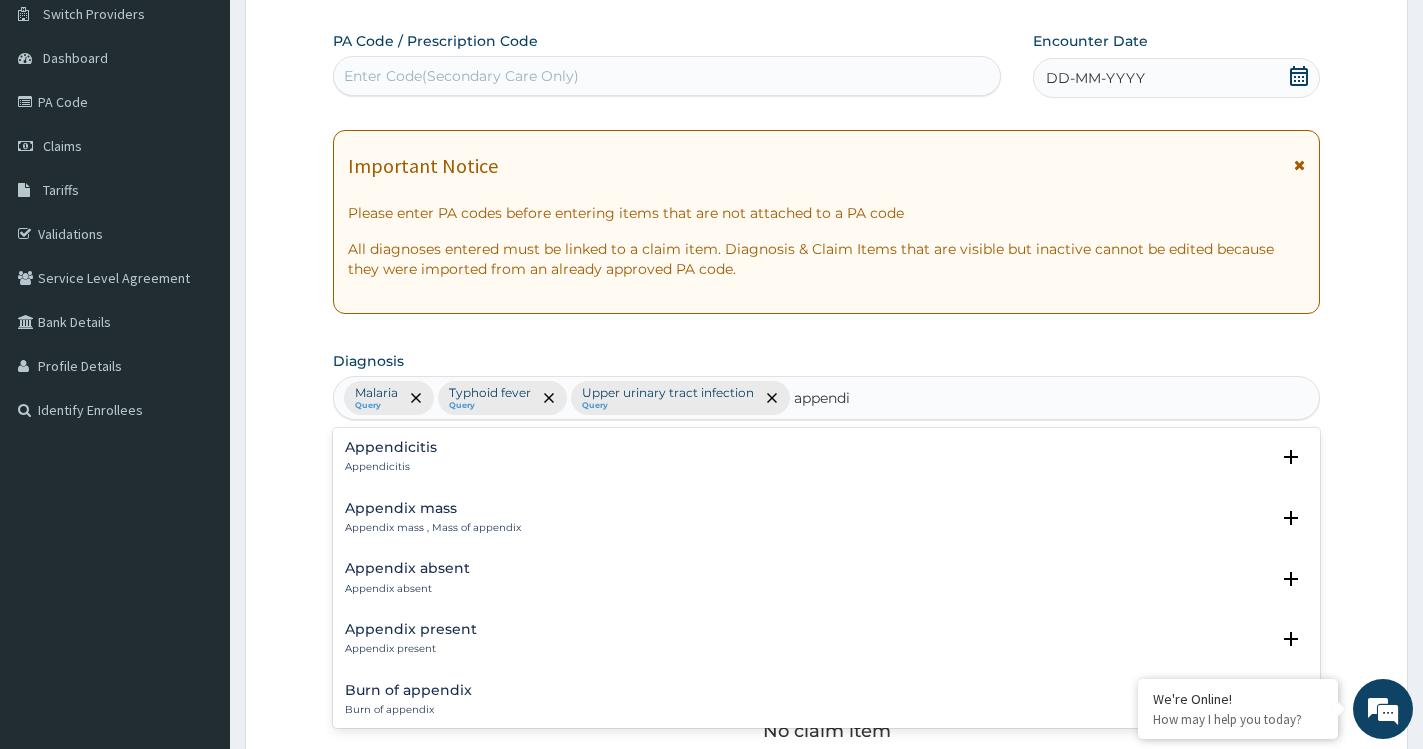 click on "Appendicitis Appendicitis" at bounding box center [826, 457] 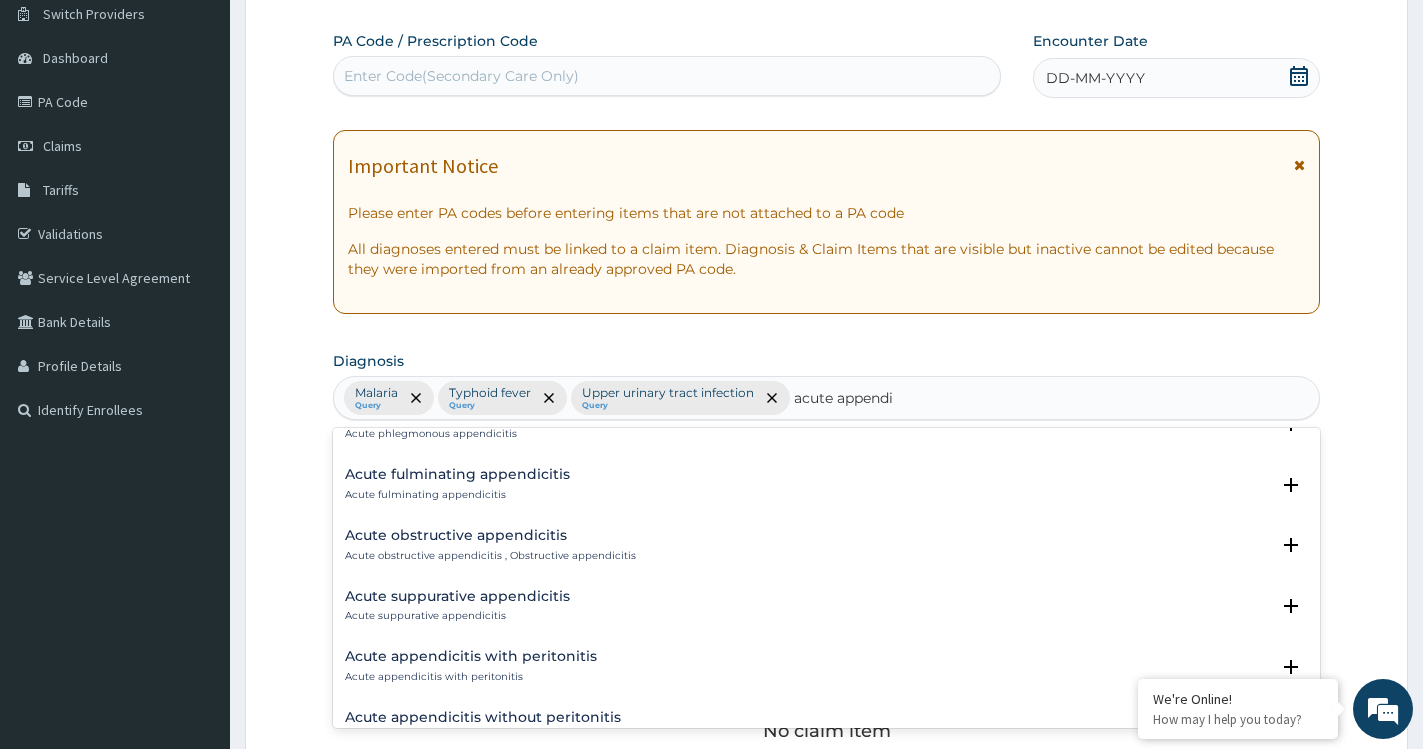 scroll, scrollTop: 288, scrollLeft: 0, axis: vertical 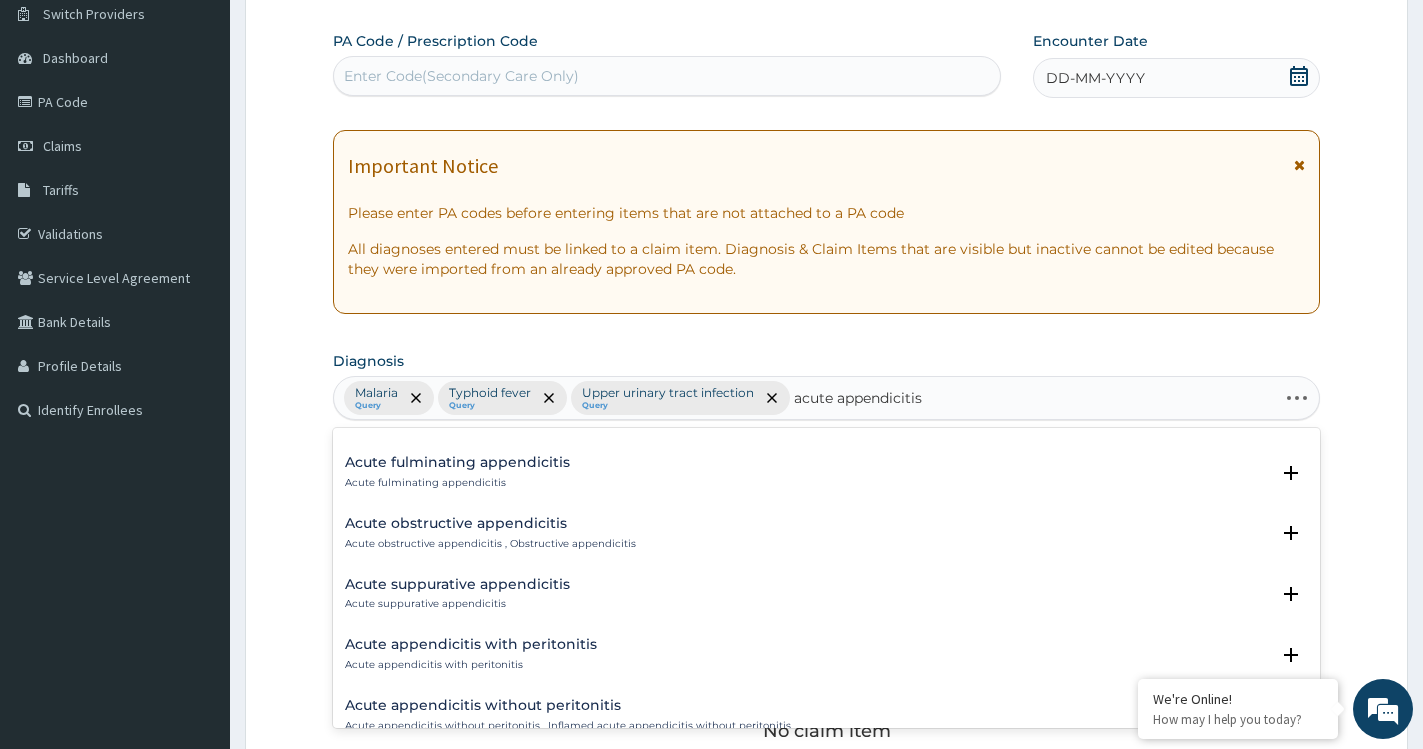 type on "acute appendicitis d" 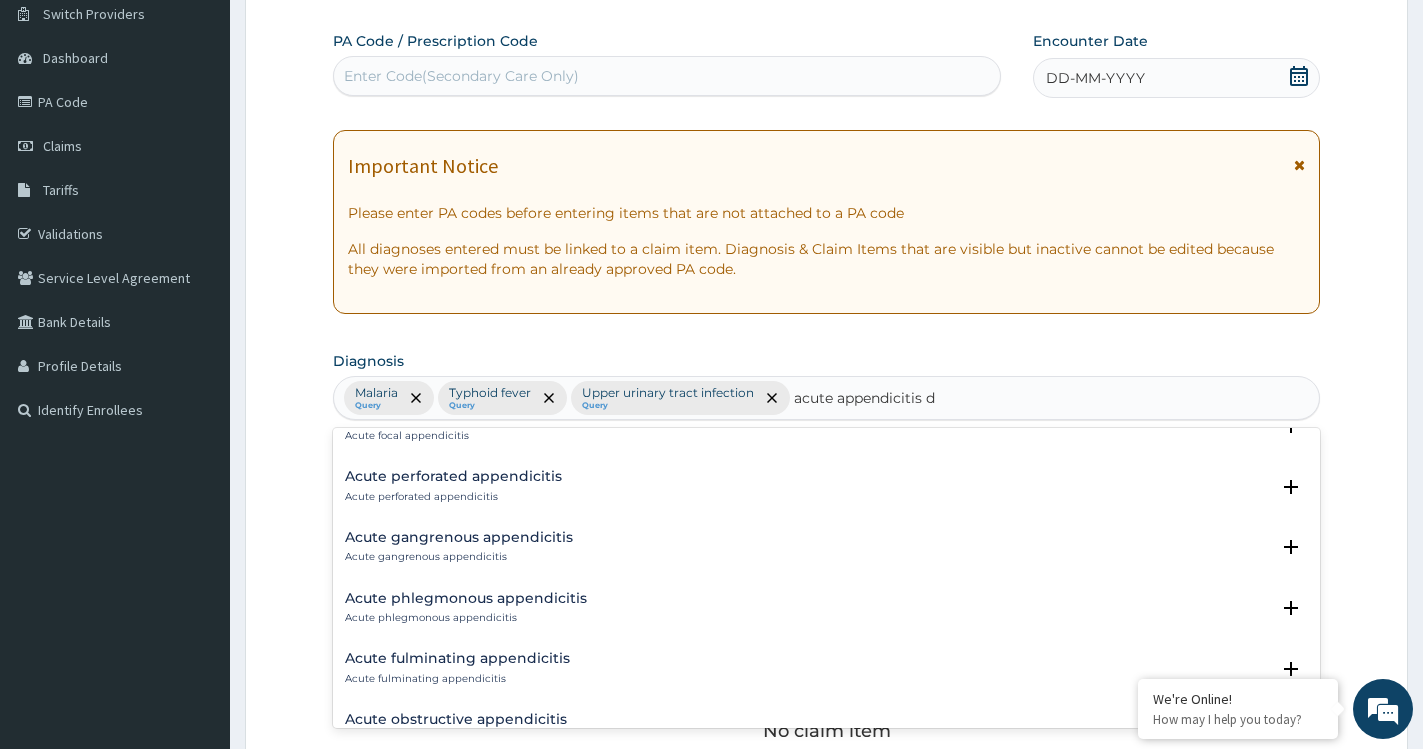 scroll, scrollTop: 0, scrollLeft: 0, axis: both 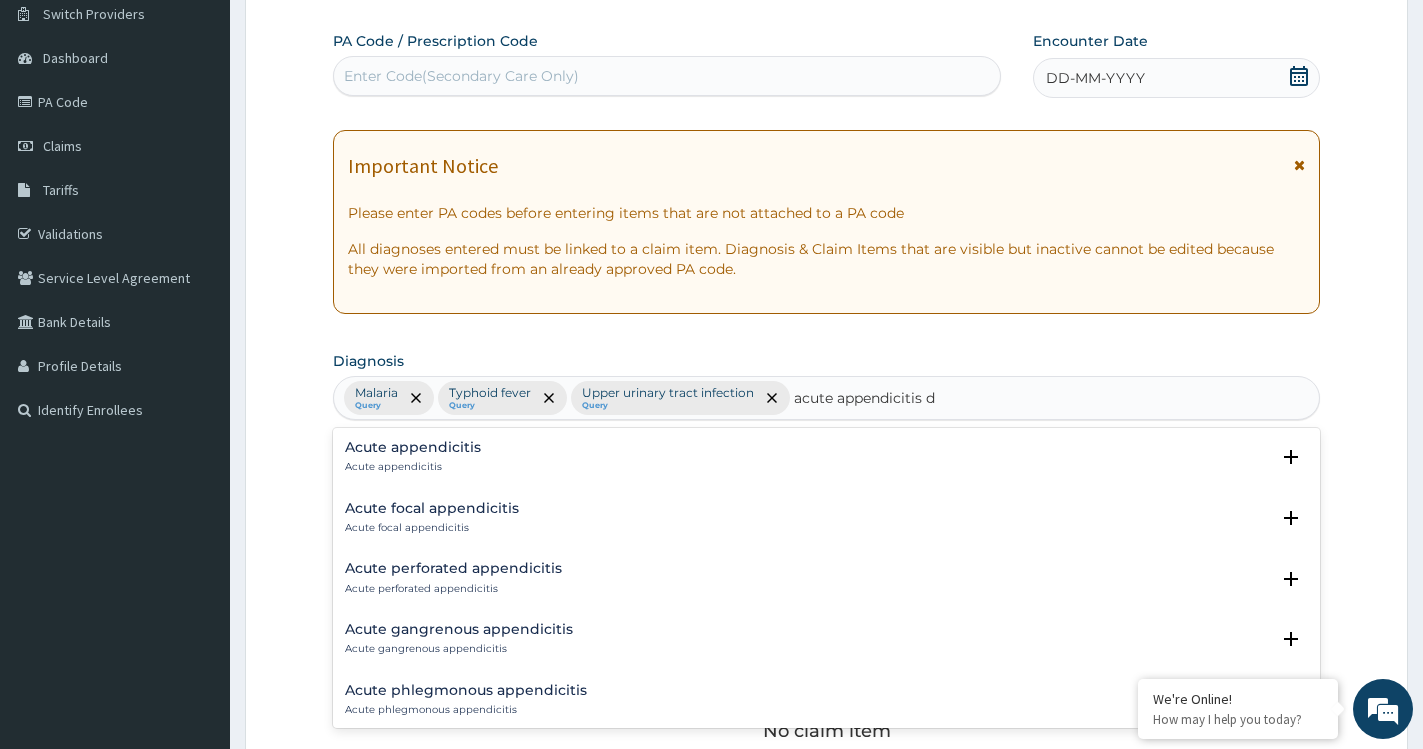 click on "Acute appendicitis" at bounding box center (413, 467) 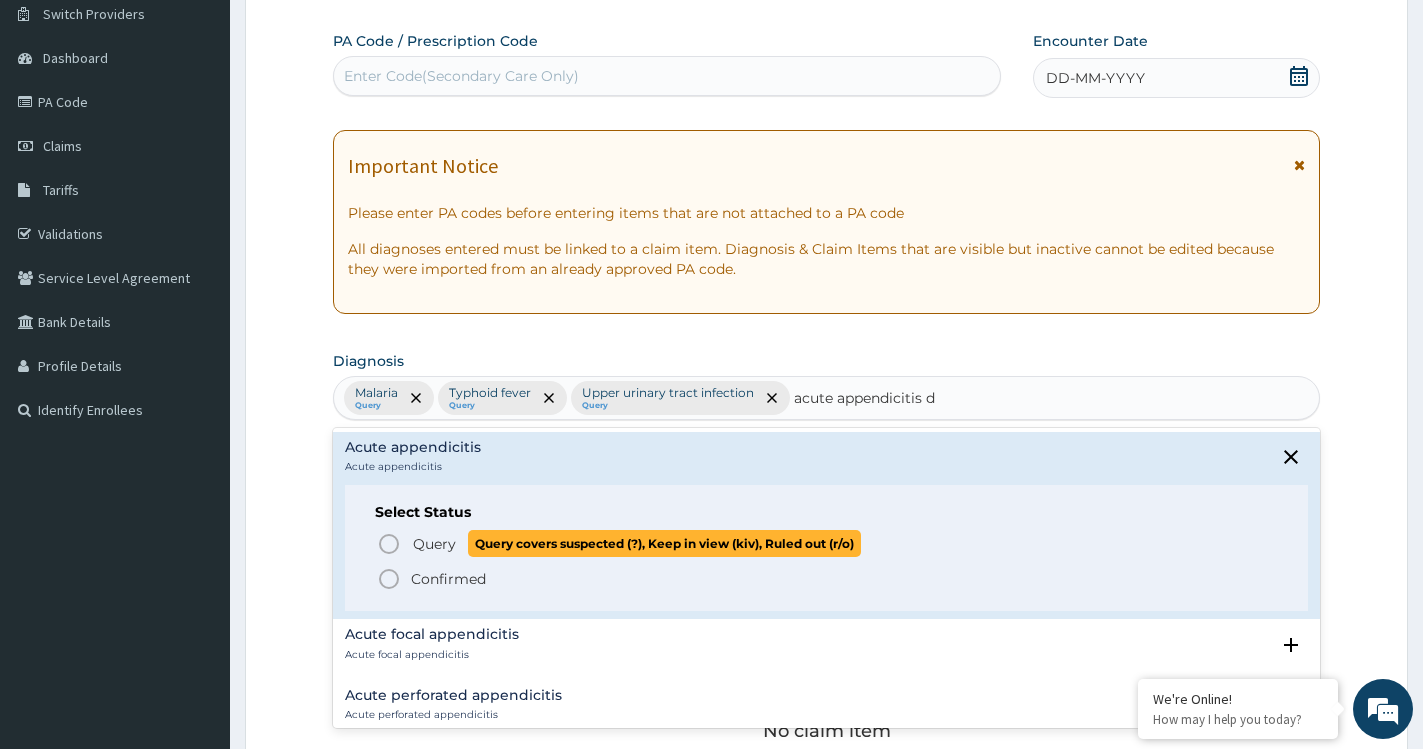 click on "Query Query covers suspected (?), Keep in view (kiv), Ruled out (r/o)" at bounding box center [636, 543] 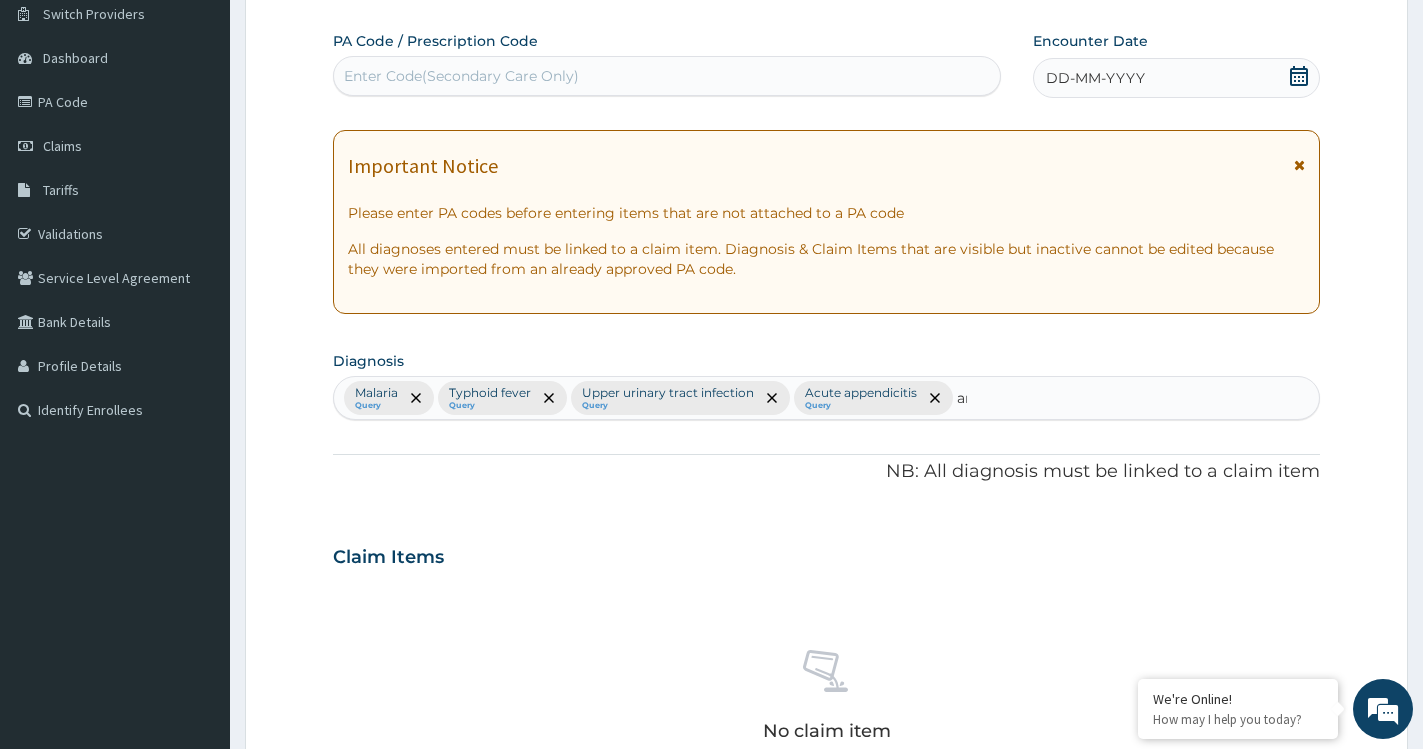 type on "ane" 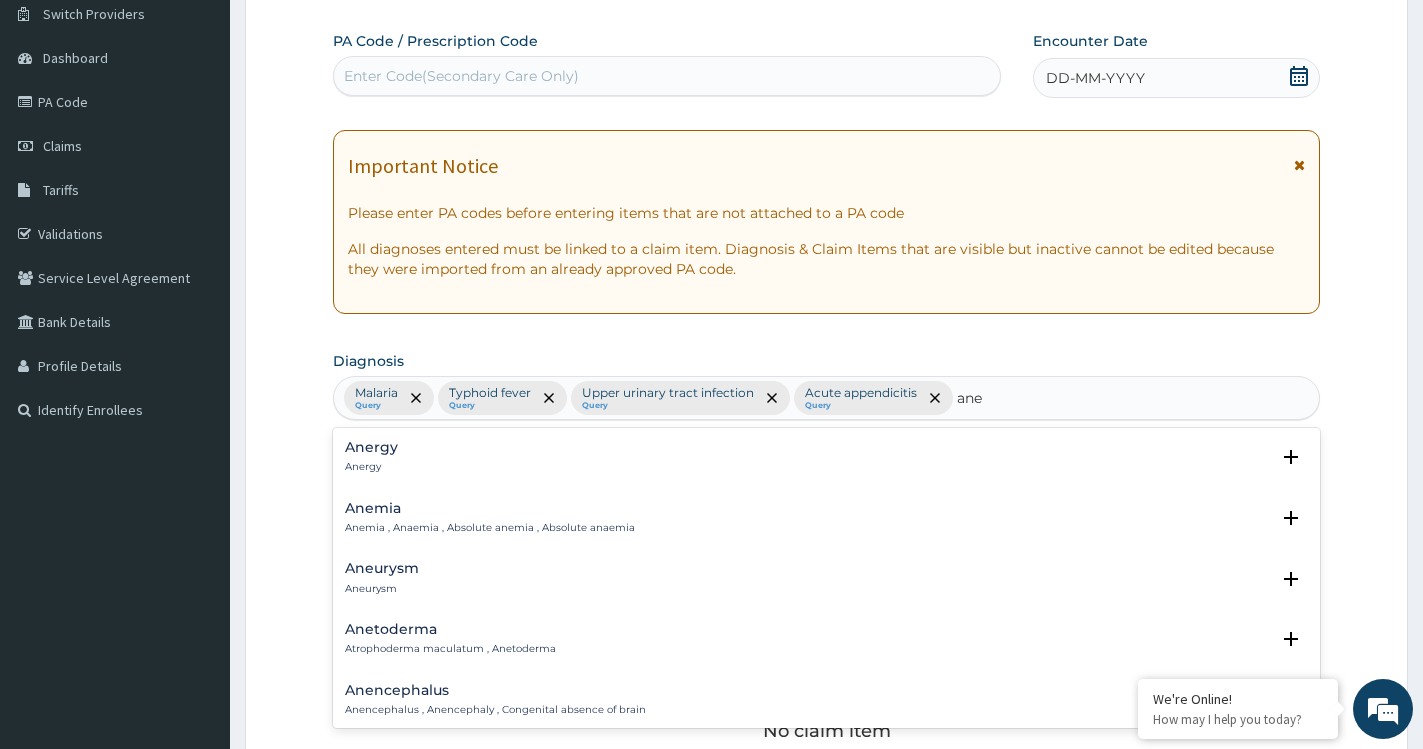 click on "Anemia , Anaemia , Absolute anemia , Absolute anaemia" at bounding box center (490, 528) 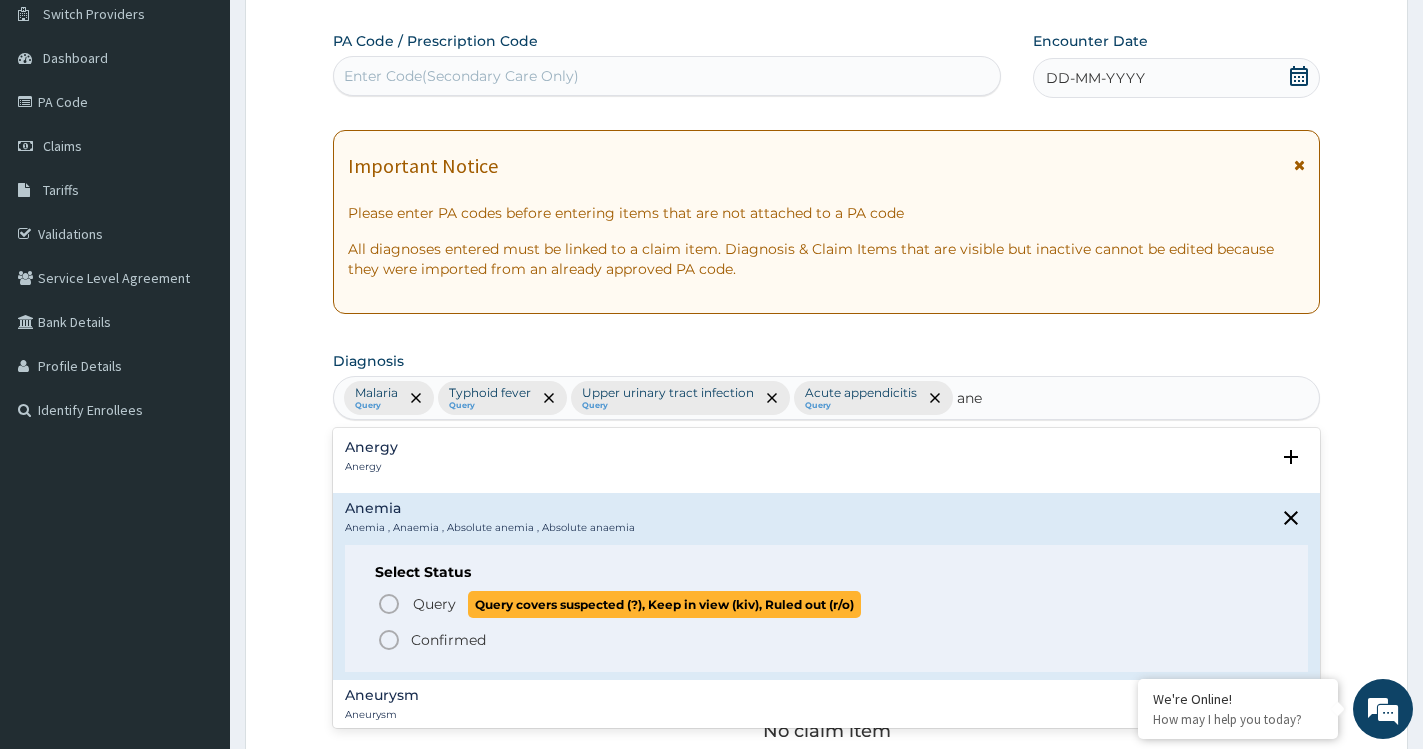 click on "Query Query covers suspected (?), Keep in view (kiv), Ruled out (r/o)" at bounding box center [636, 604] 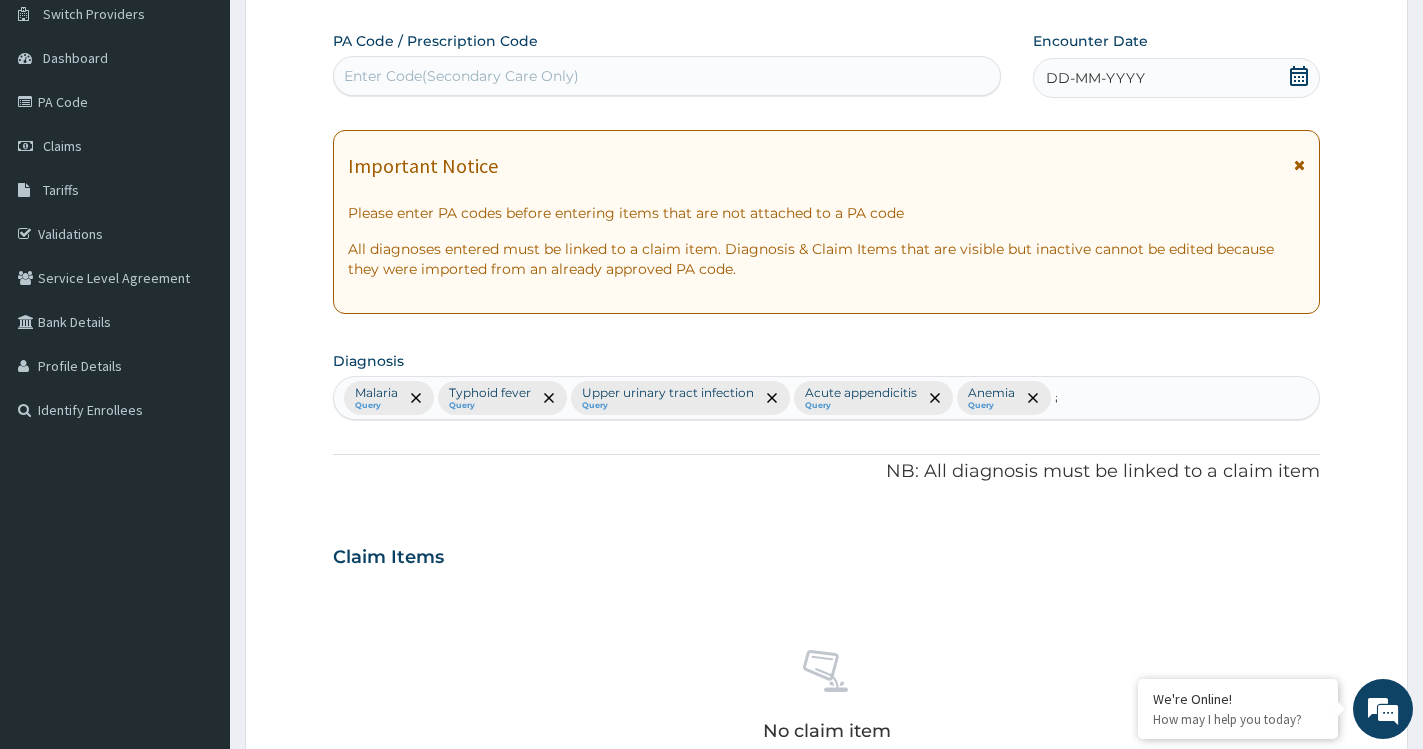 type 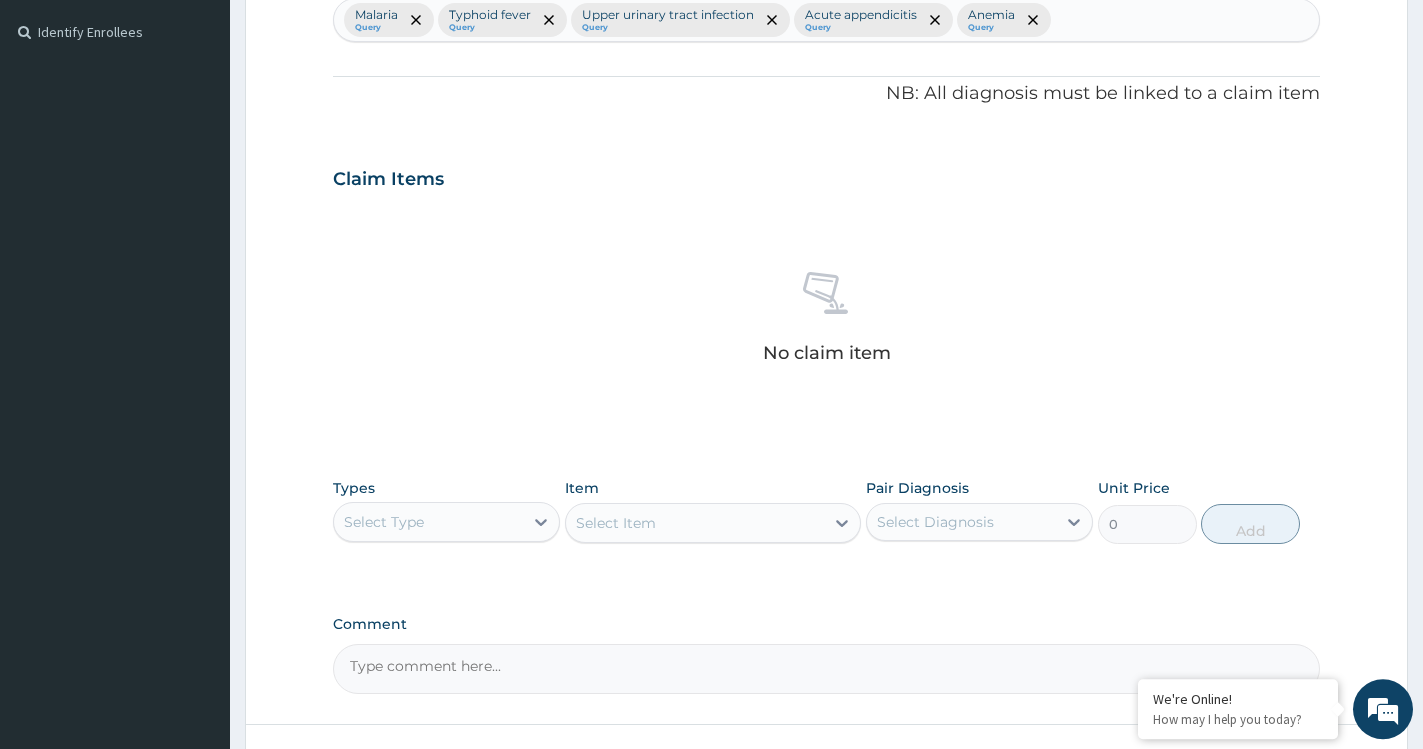 scroll, scrollTop: 636, scrollLeft: 0, axis: vertical 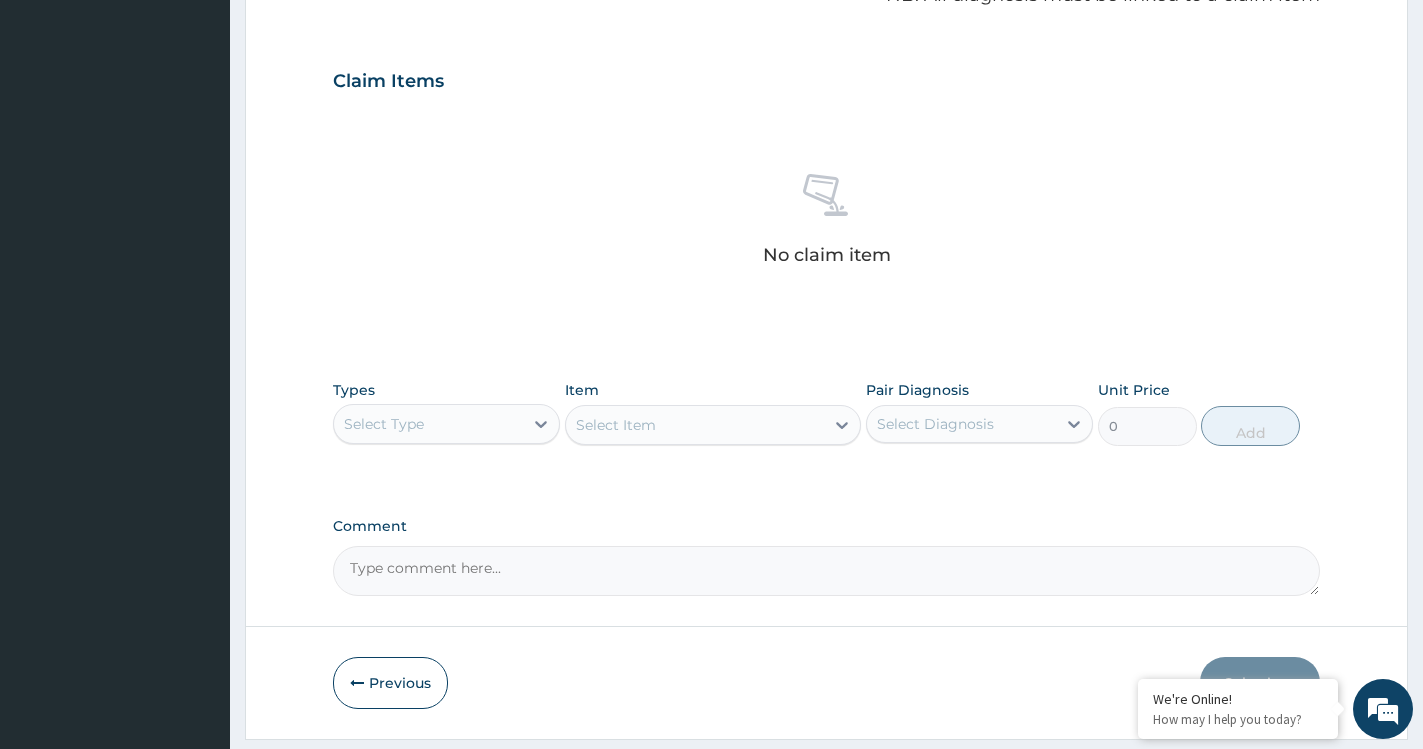 click on "Select Type" at bounding box center (428, 424) 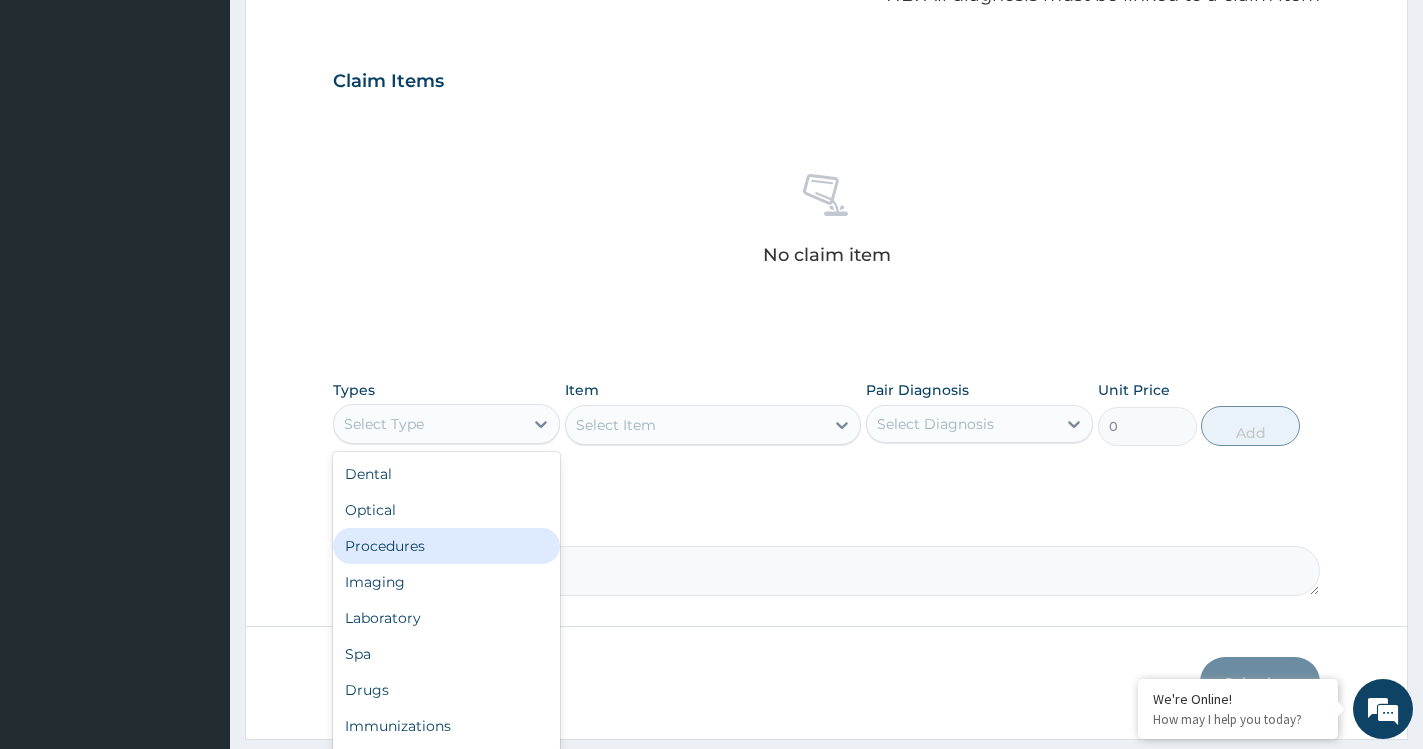 click on "Procedures" at bounding box center [446, 546] 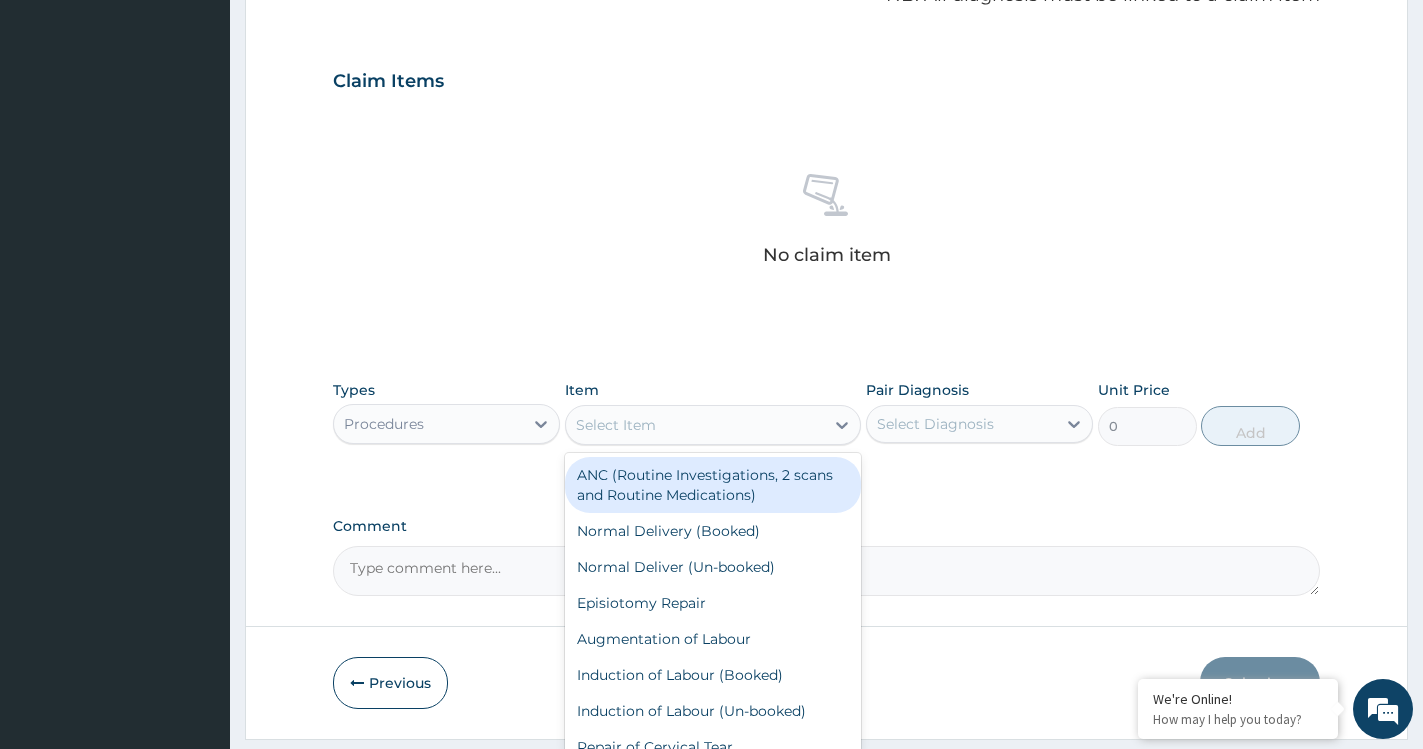 click on "Select Item" at bounding box center [695, 425] 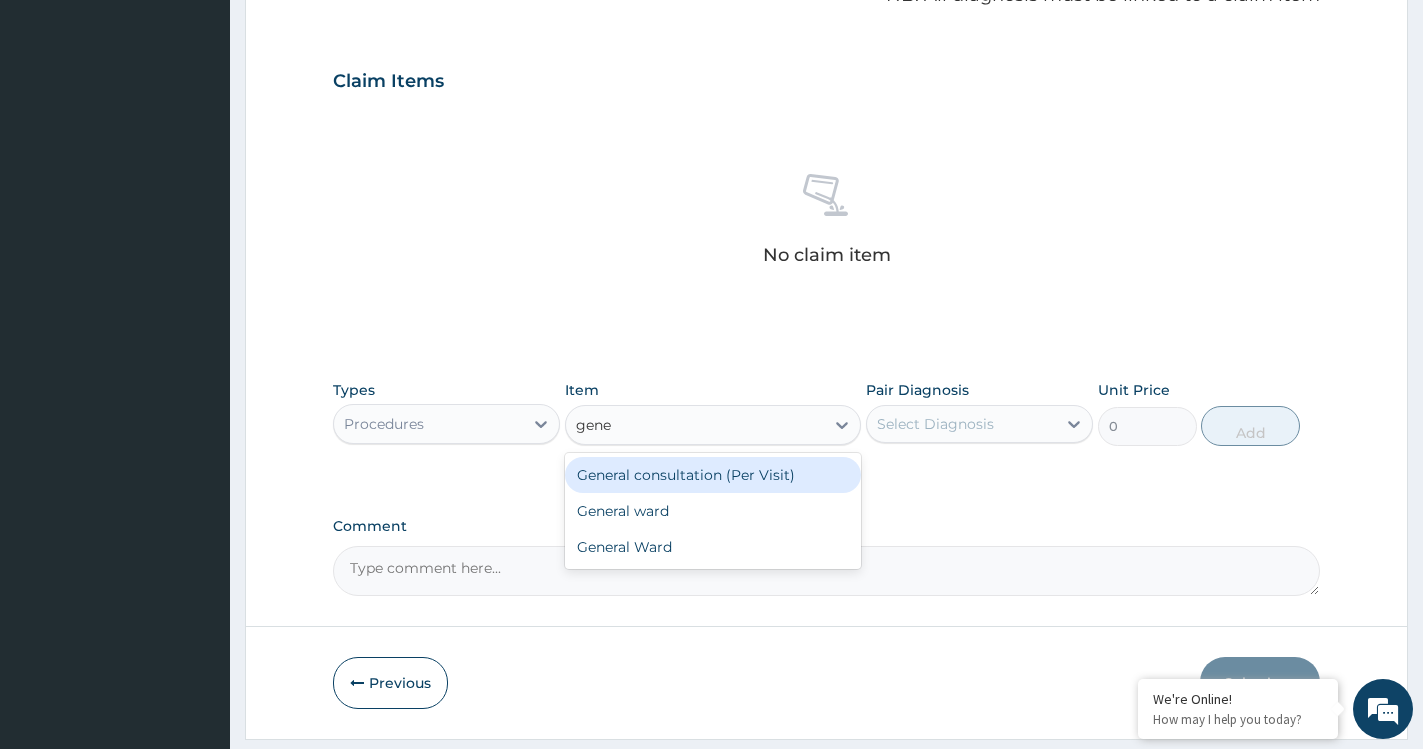 type on "gener" 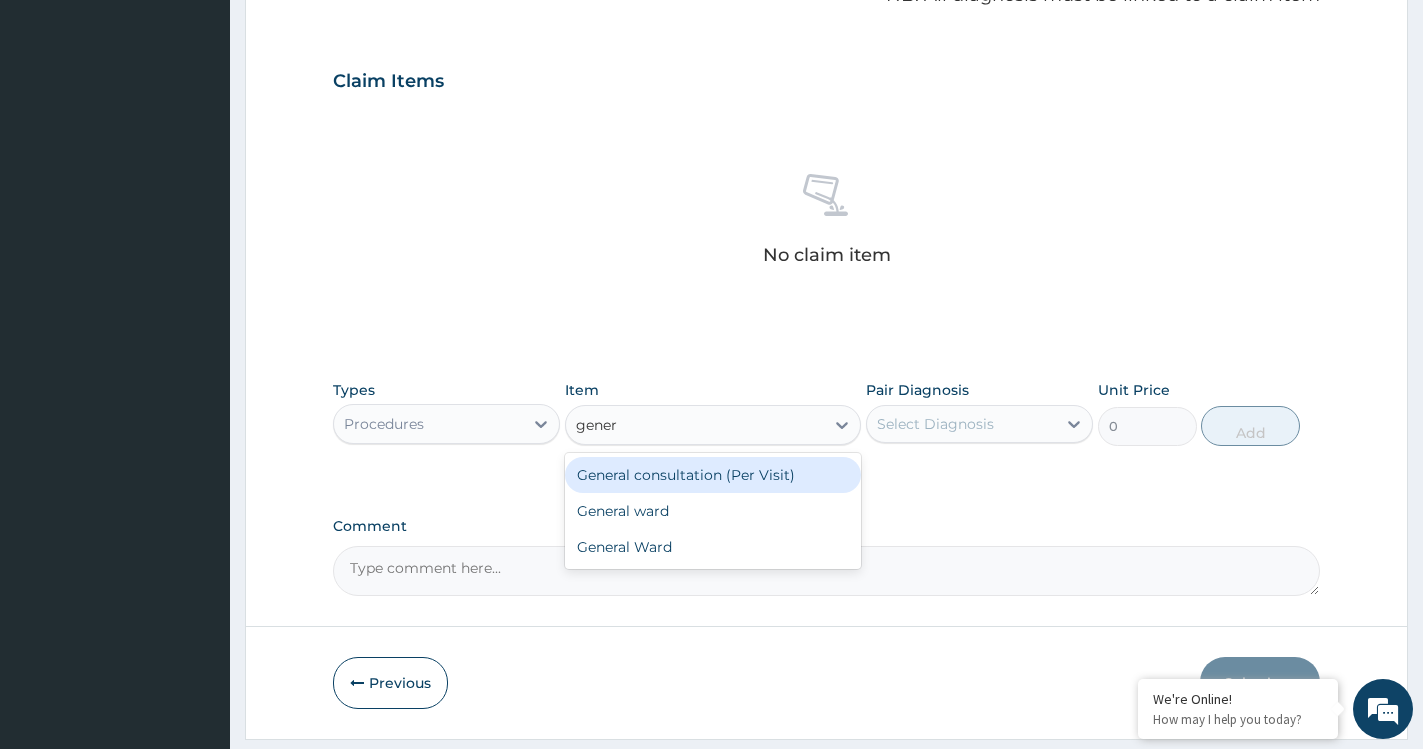 click on "General consultation (Per Visit)" at bounding box center [713, 475] 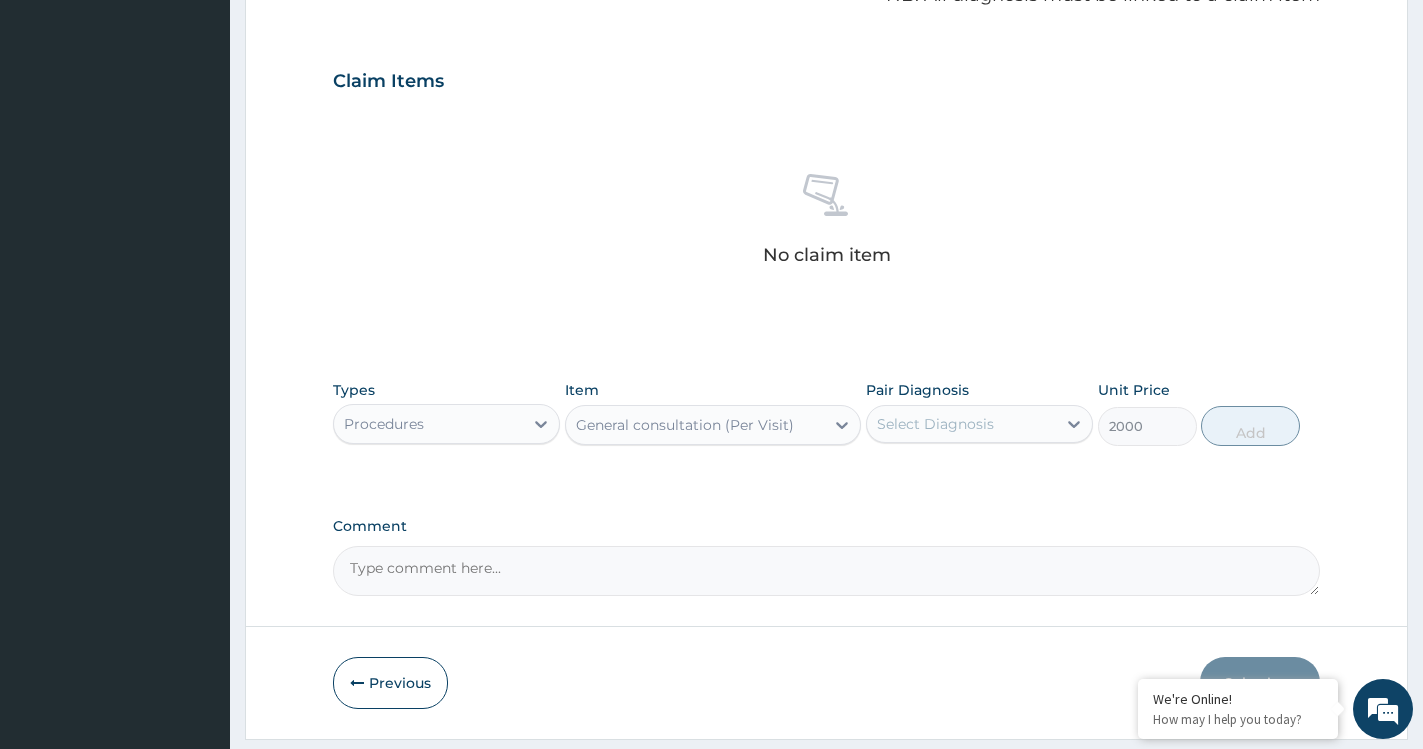 type 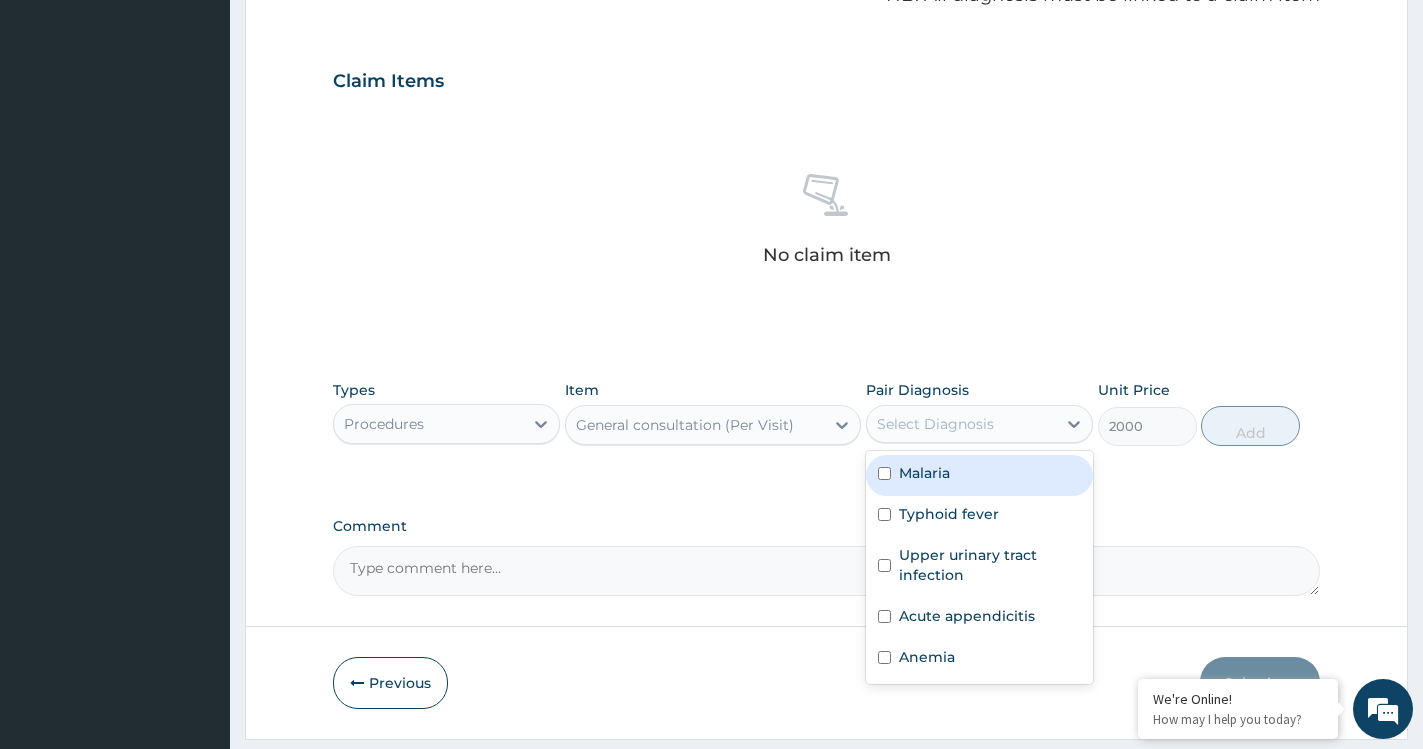 click on "Malaria" at bounding box center [979, 475] 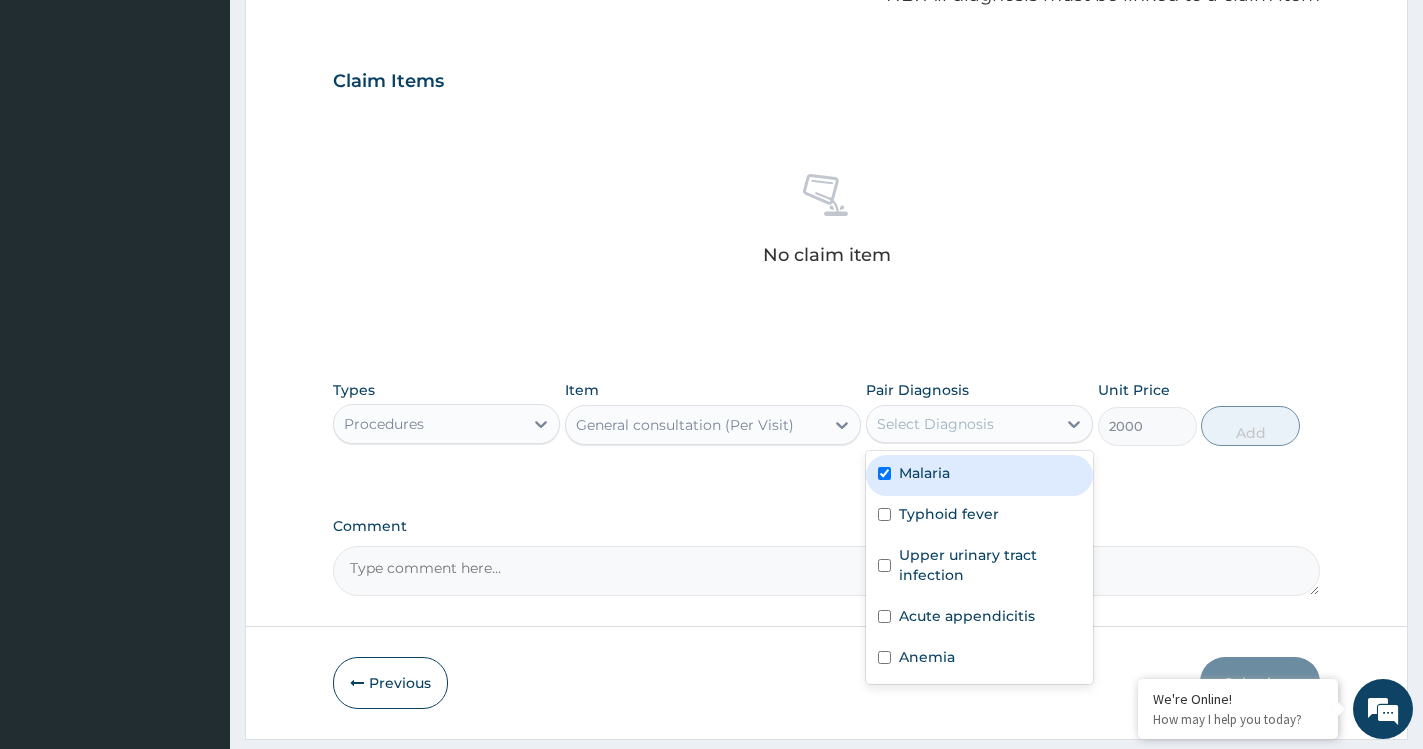 checkbox on "true" 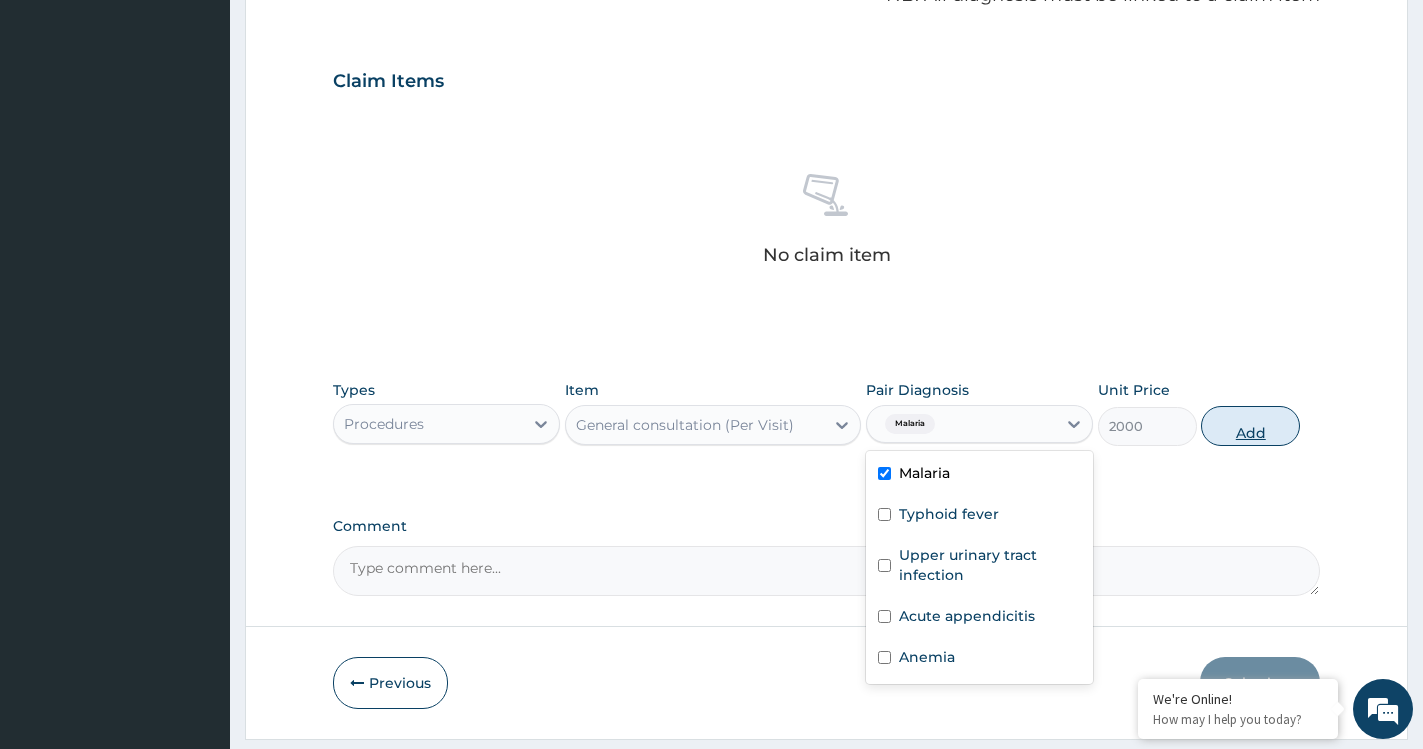 click on "Add" at bounding box center (1250, 426) 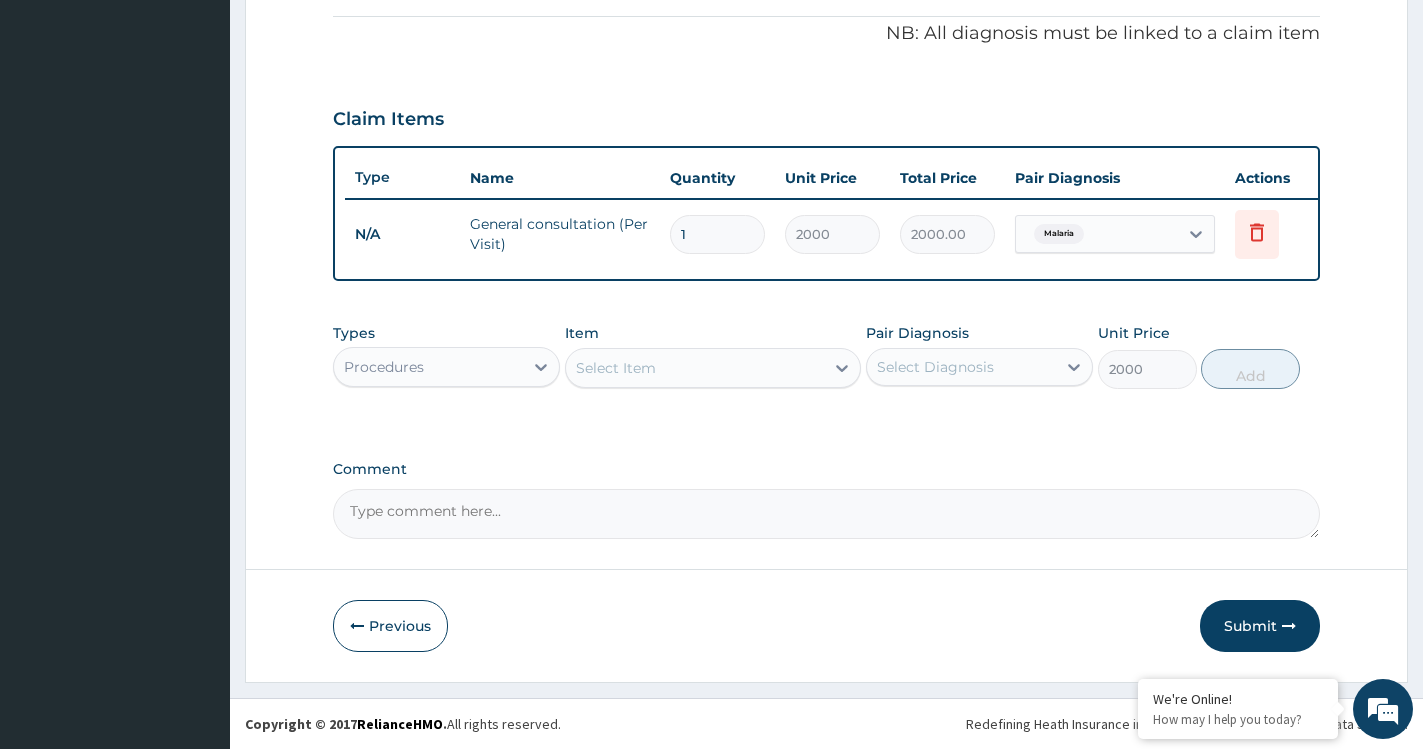 type on "0" 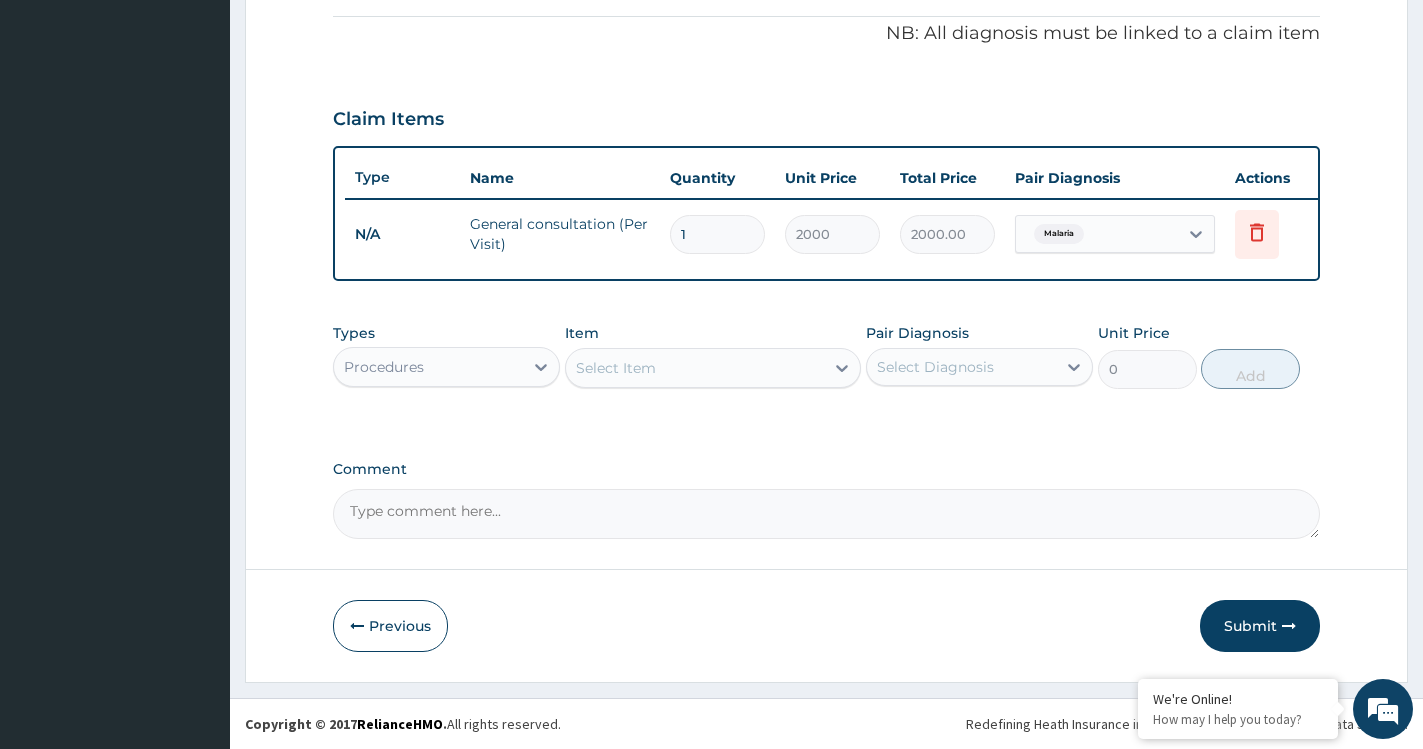 scroll, scrollTop: 615, scrollLeft: 0, axis: vertical 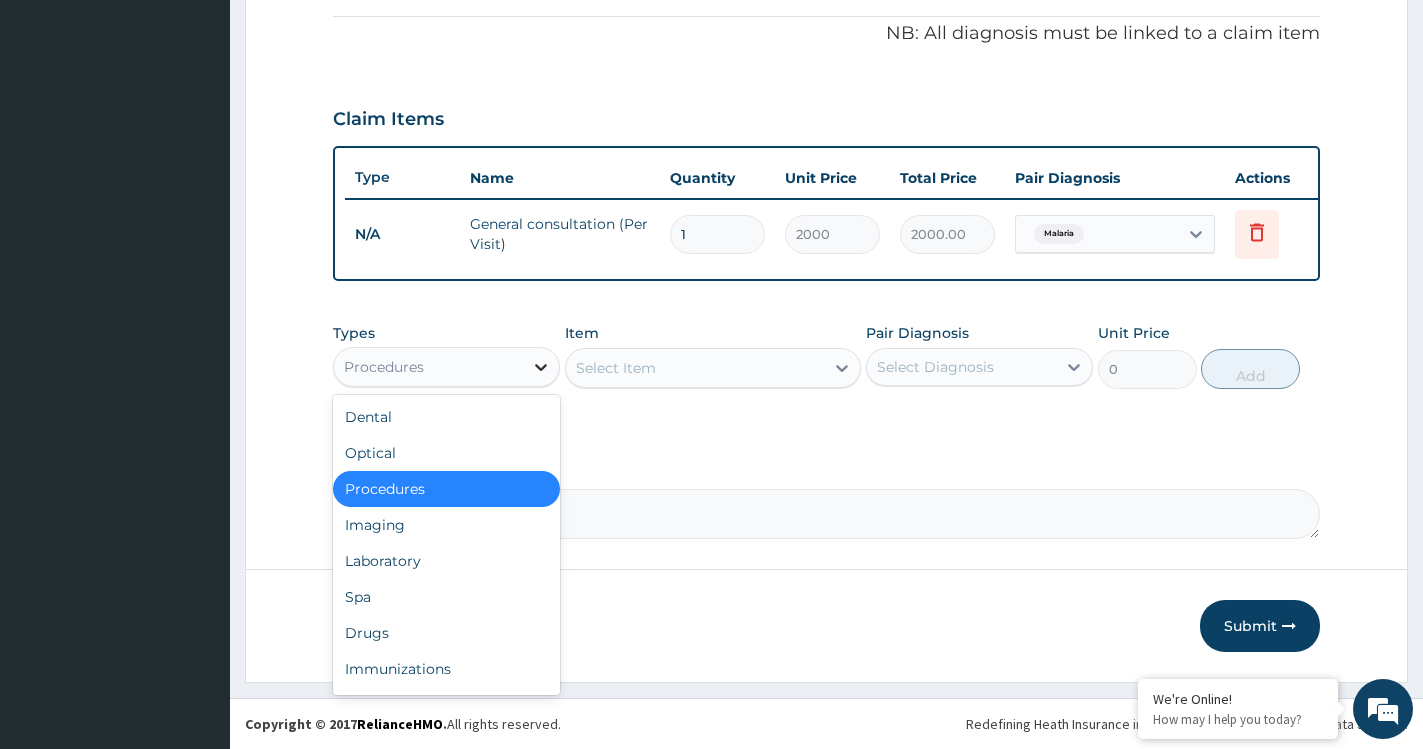 click 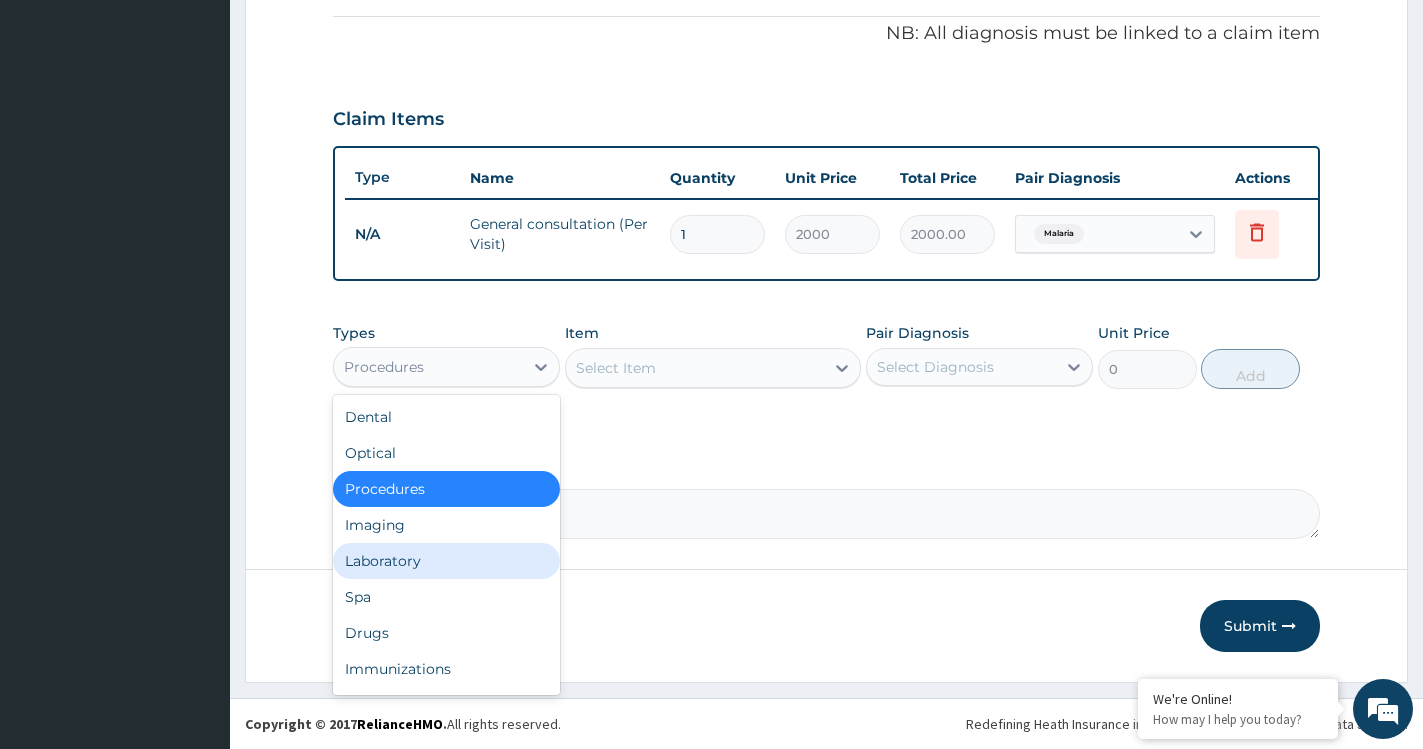 click on "Laboratory" at bounding box center (446, 561) 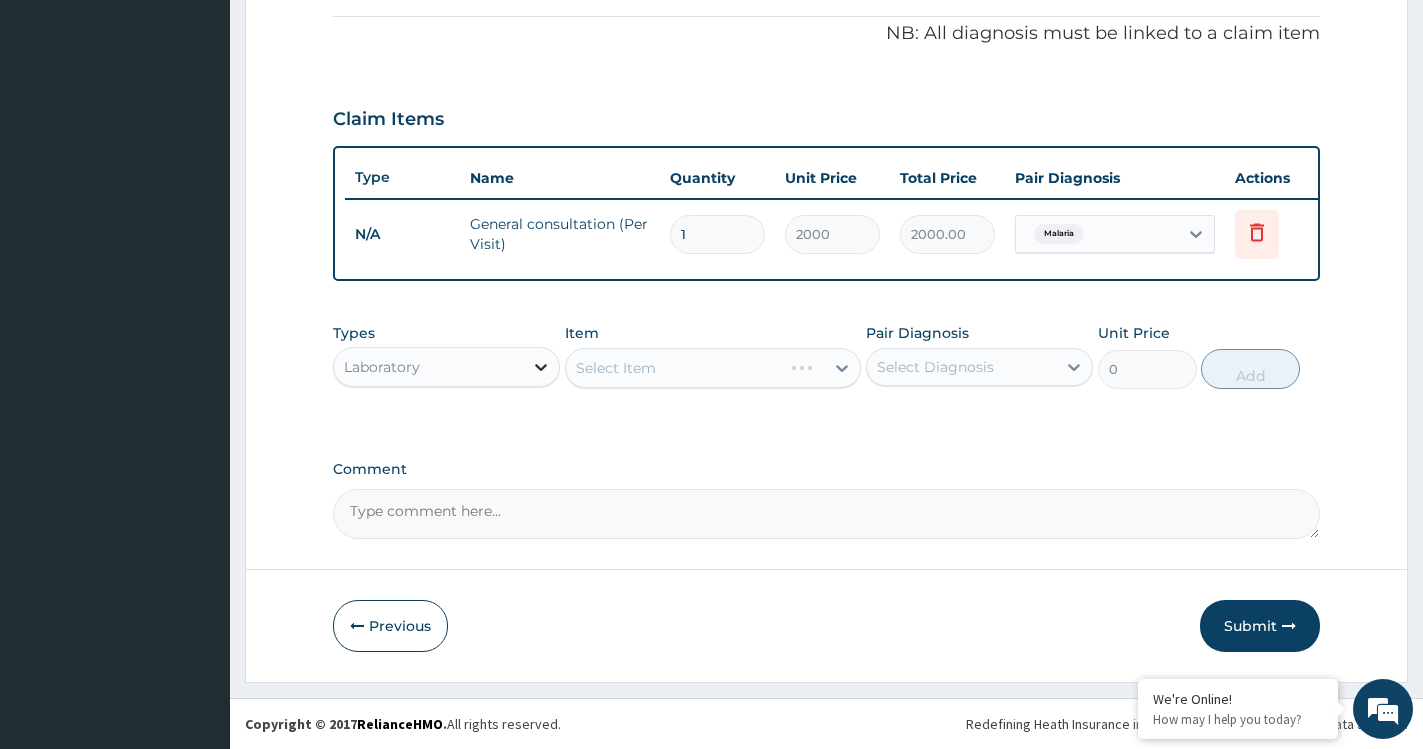 click at bounding box center [541, 367] 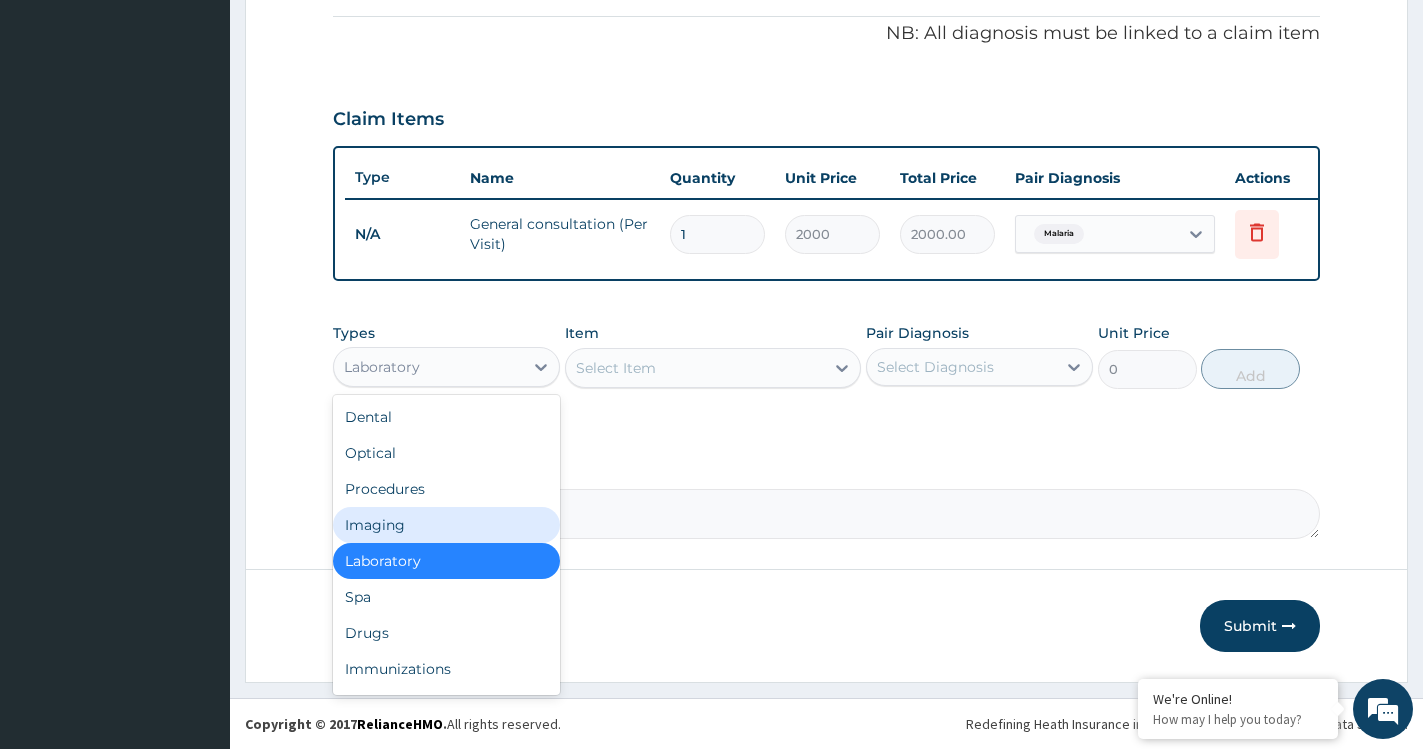 click on "Imaging" at bounding box center [446, 525] 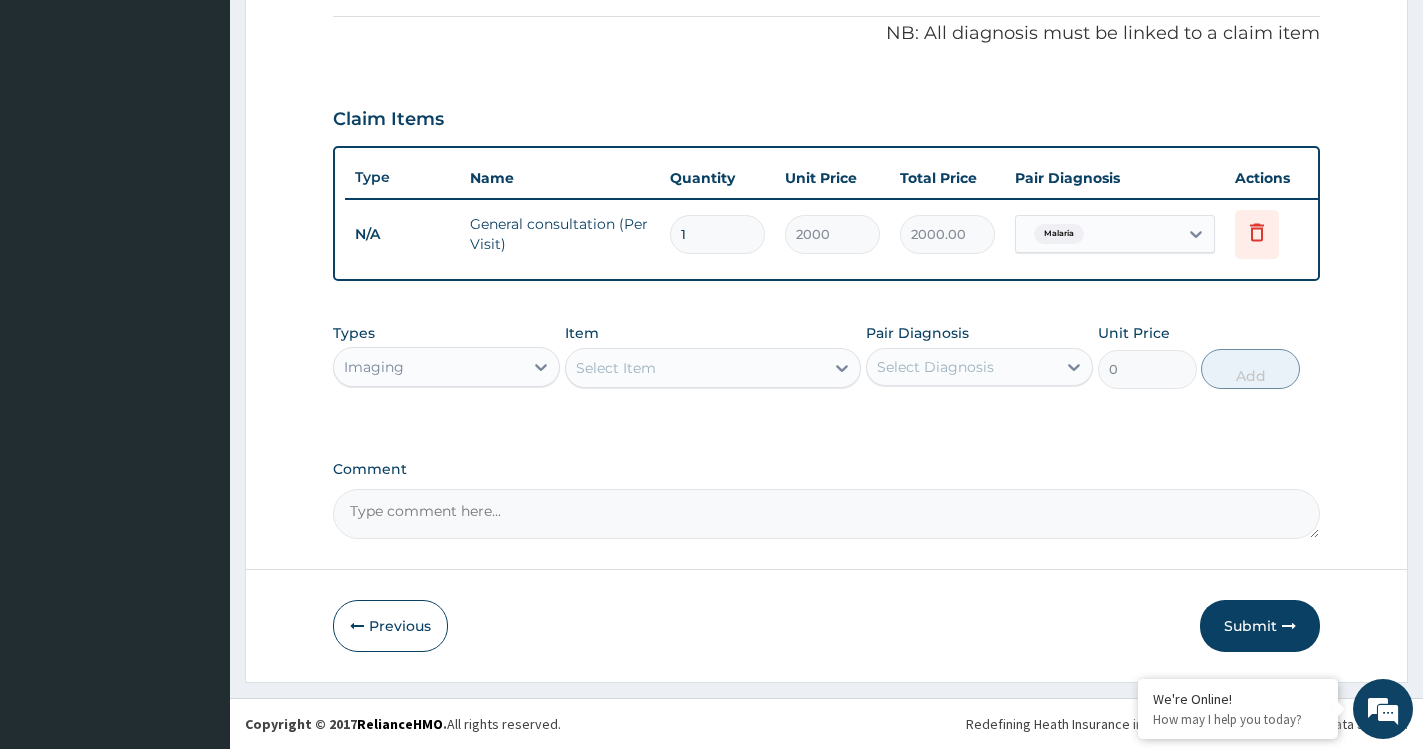 click on "Select Item" at bounding box center (695, 368) 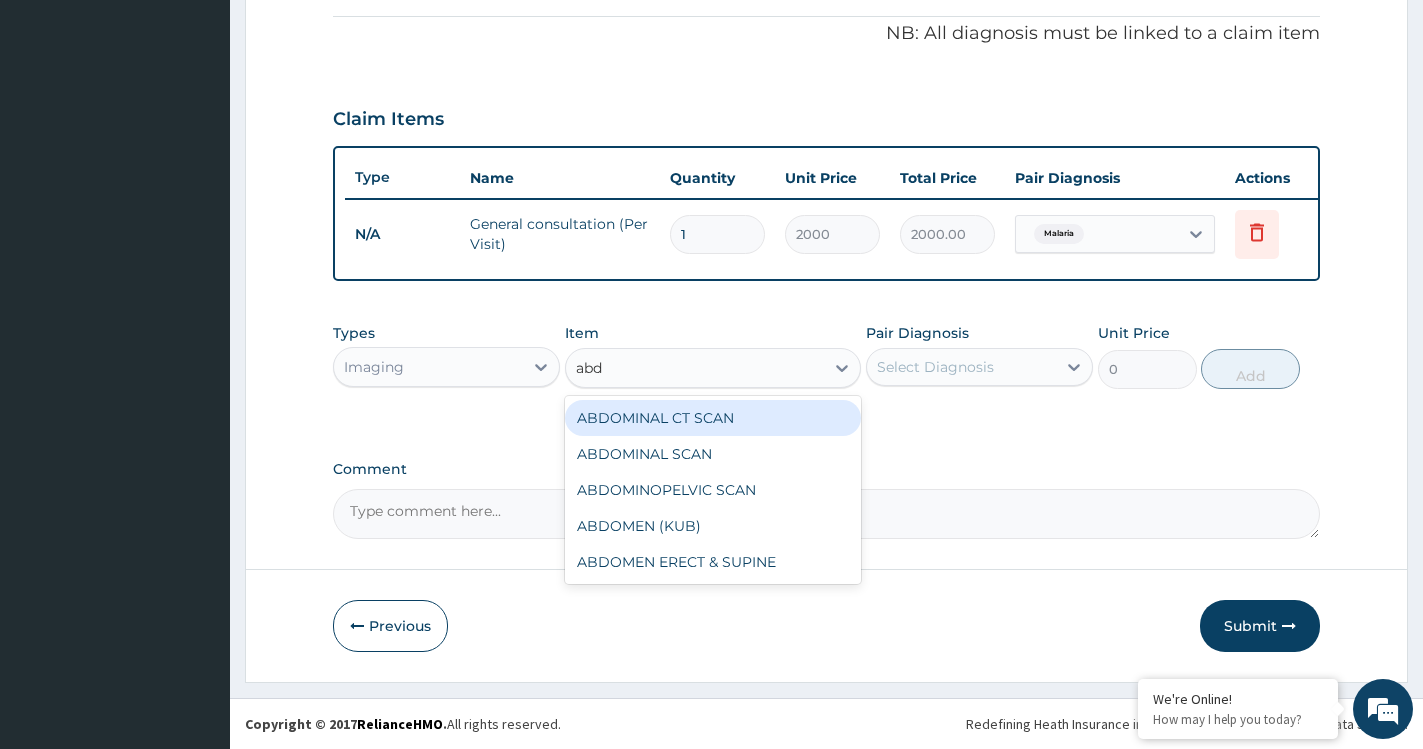 type on "abdo" 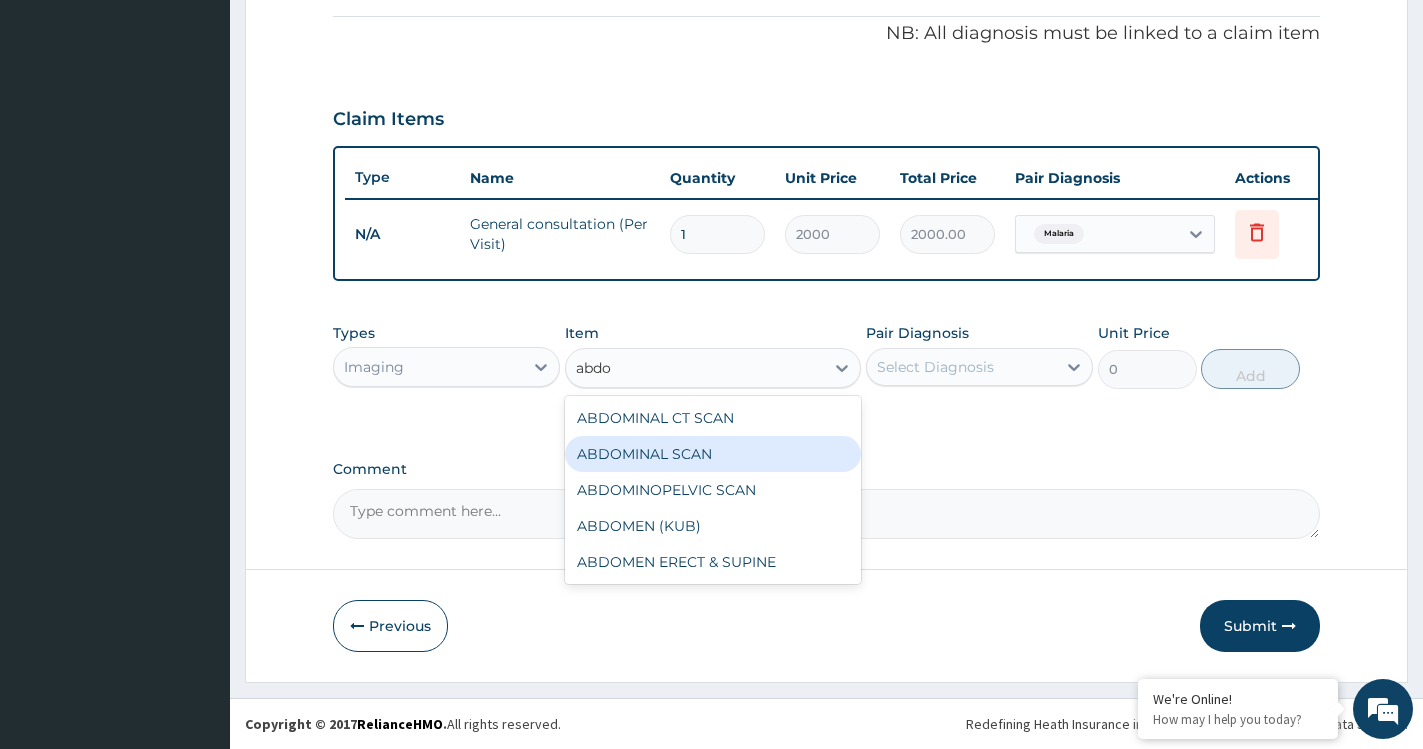 click on "ABDOMINAL SCAN" at bounding box center [713, 454] 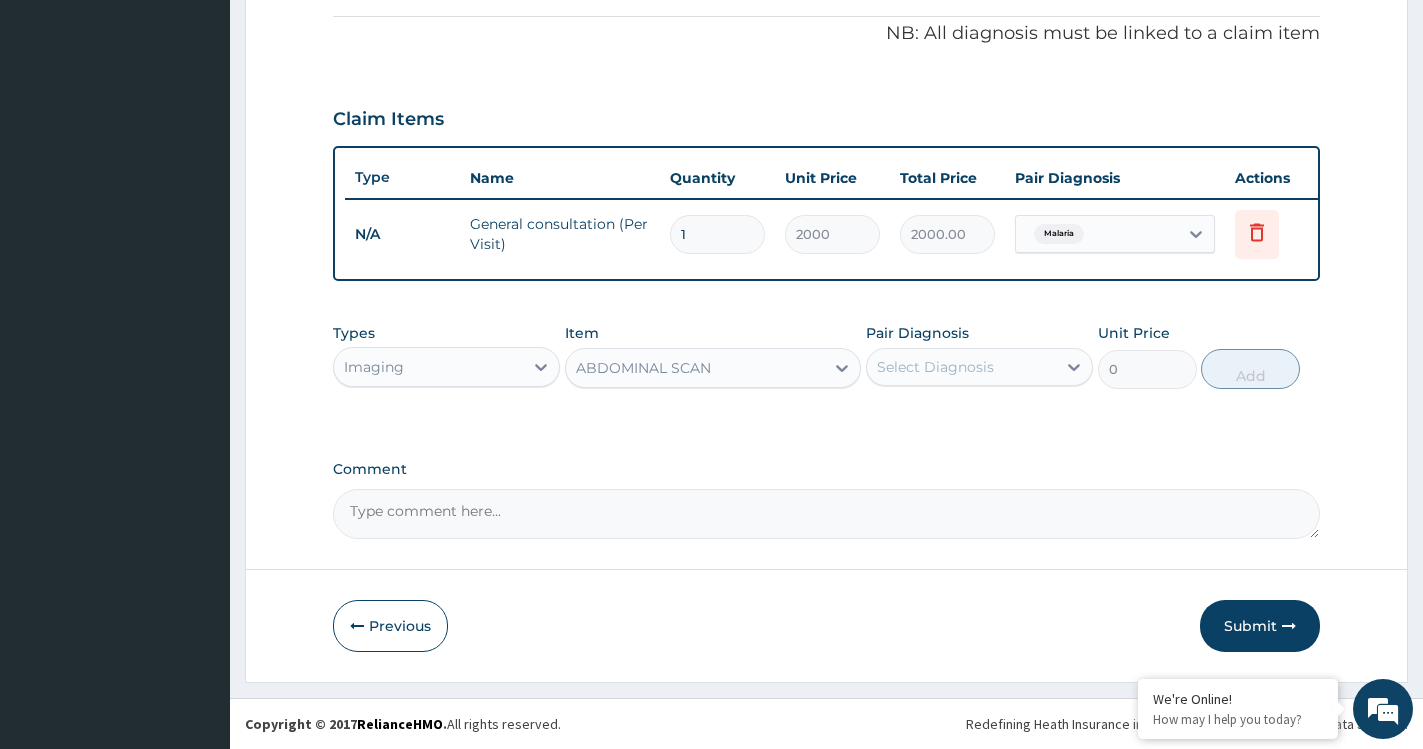 type 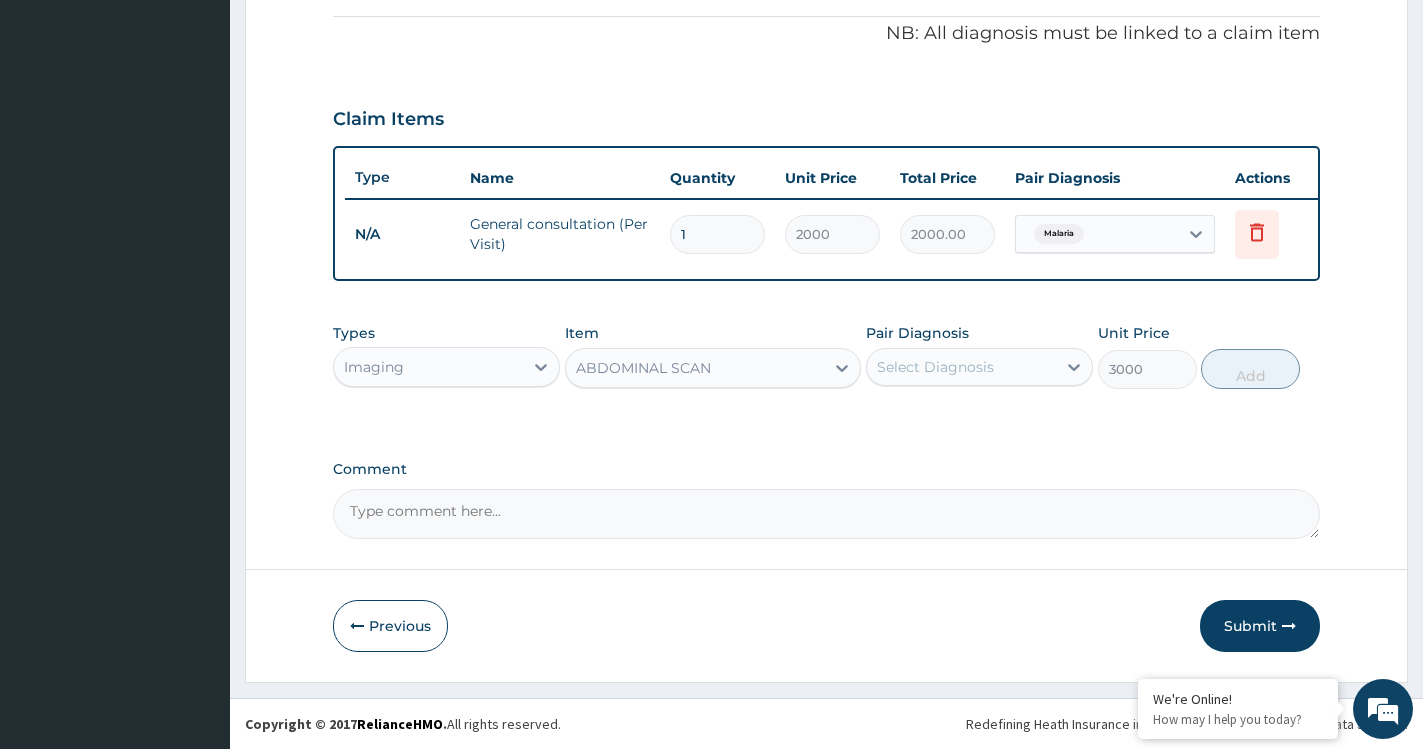 click on "Select Diagnosis" at bounding box center [935, 367] 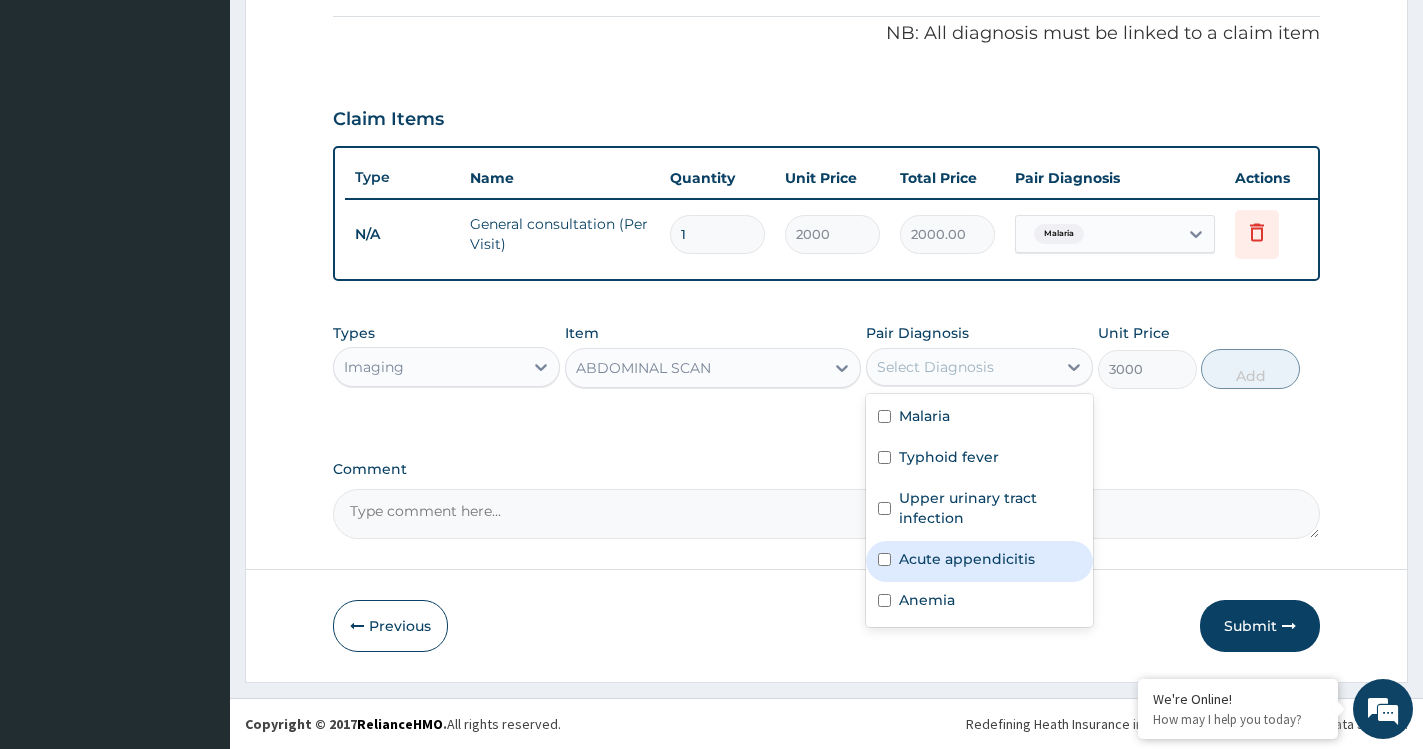 click on "Acute appendicitis" at bounding box center (967, 559) 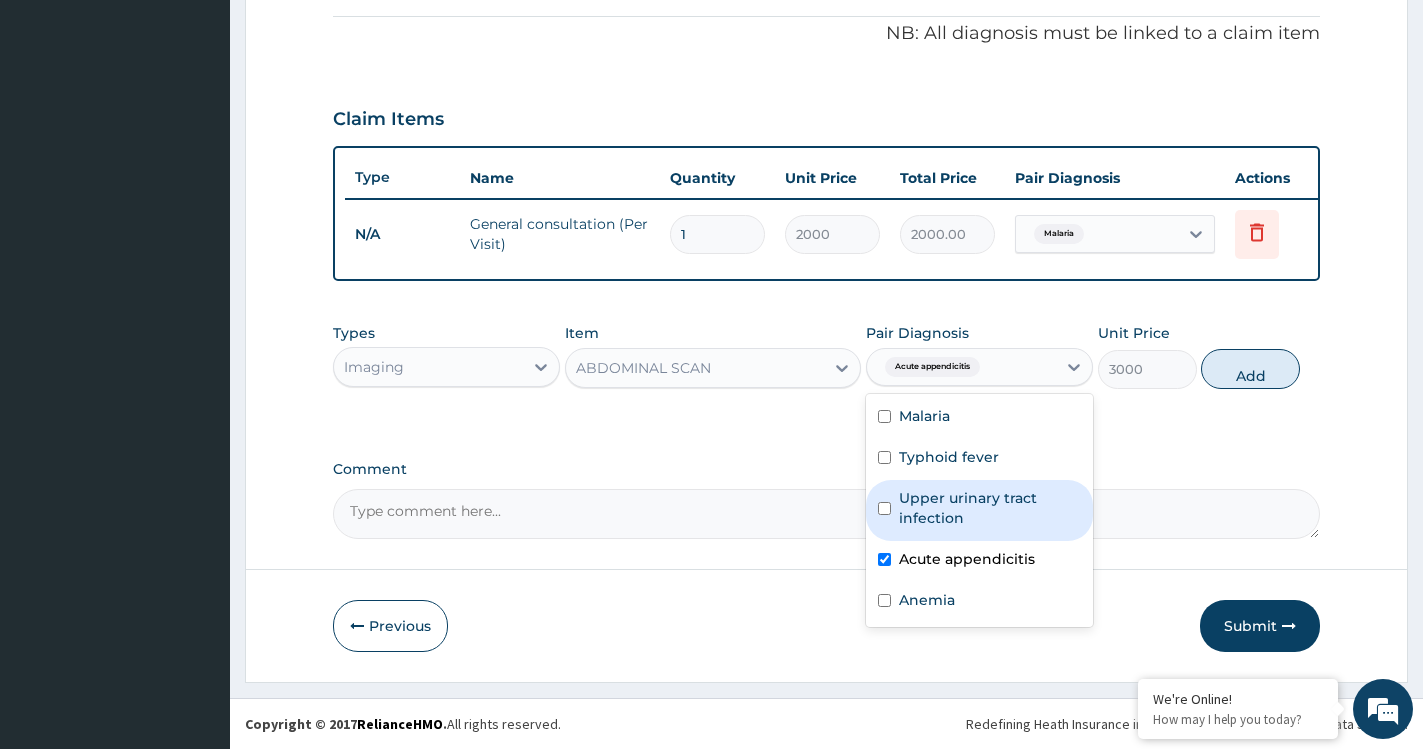 checkbox on "true" 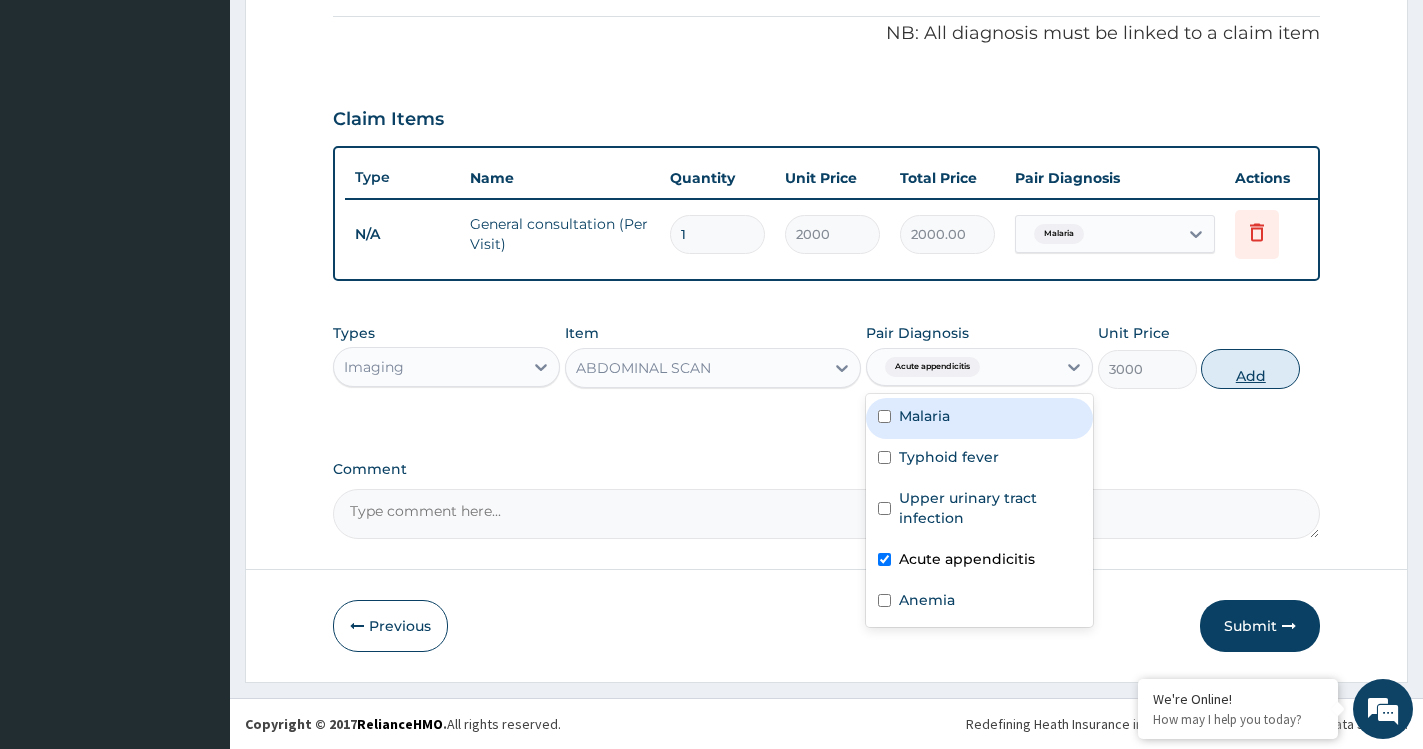 click on "Add" at bounding box center (1250, 369) 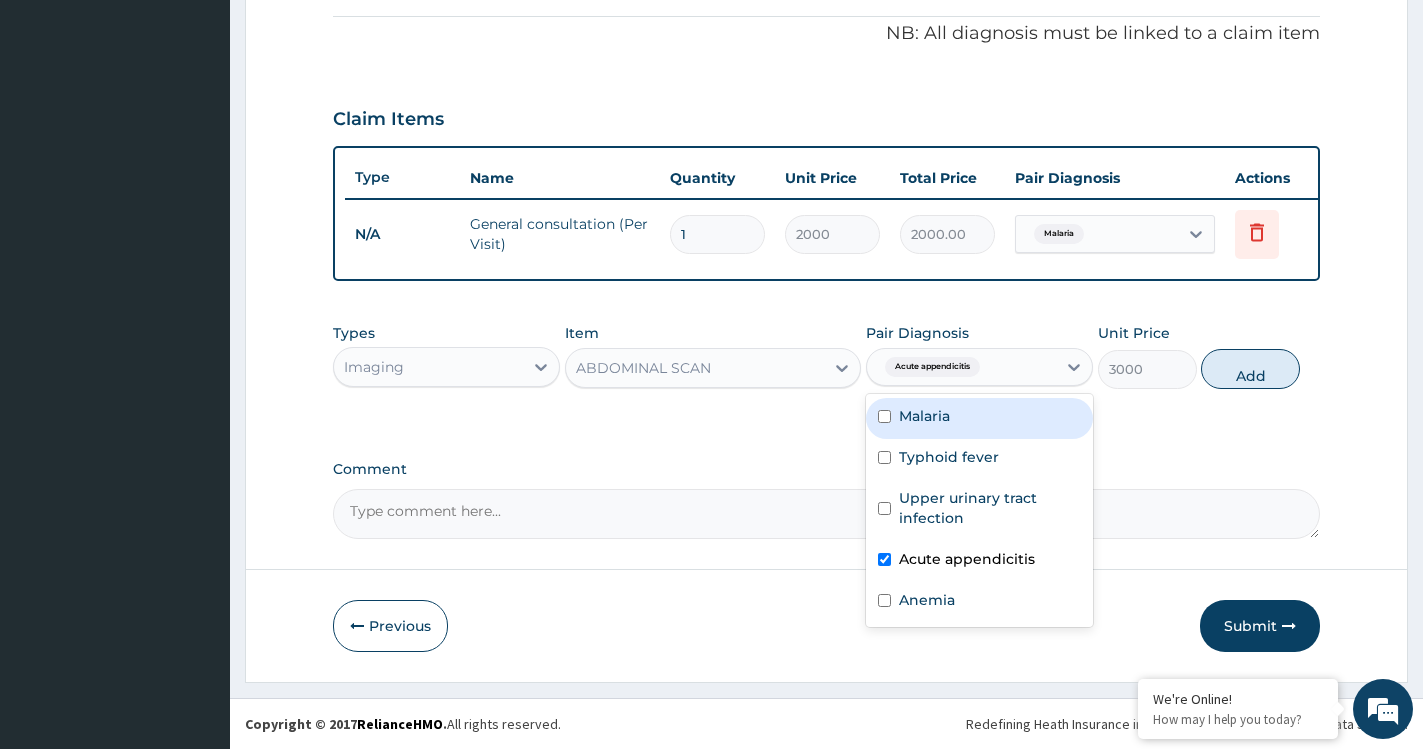 type on "0" 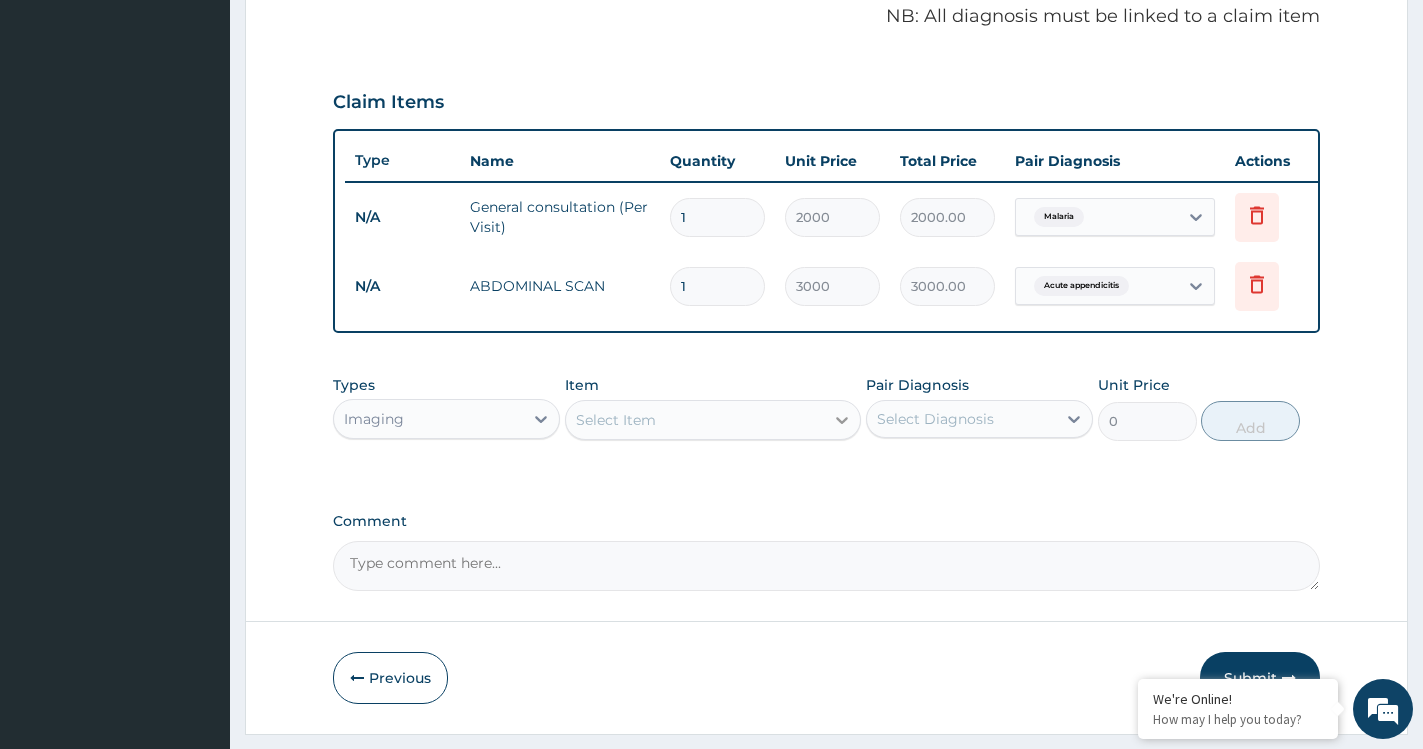 click 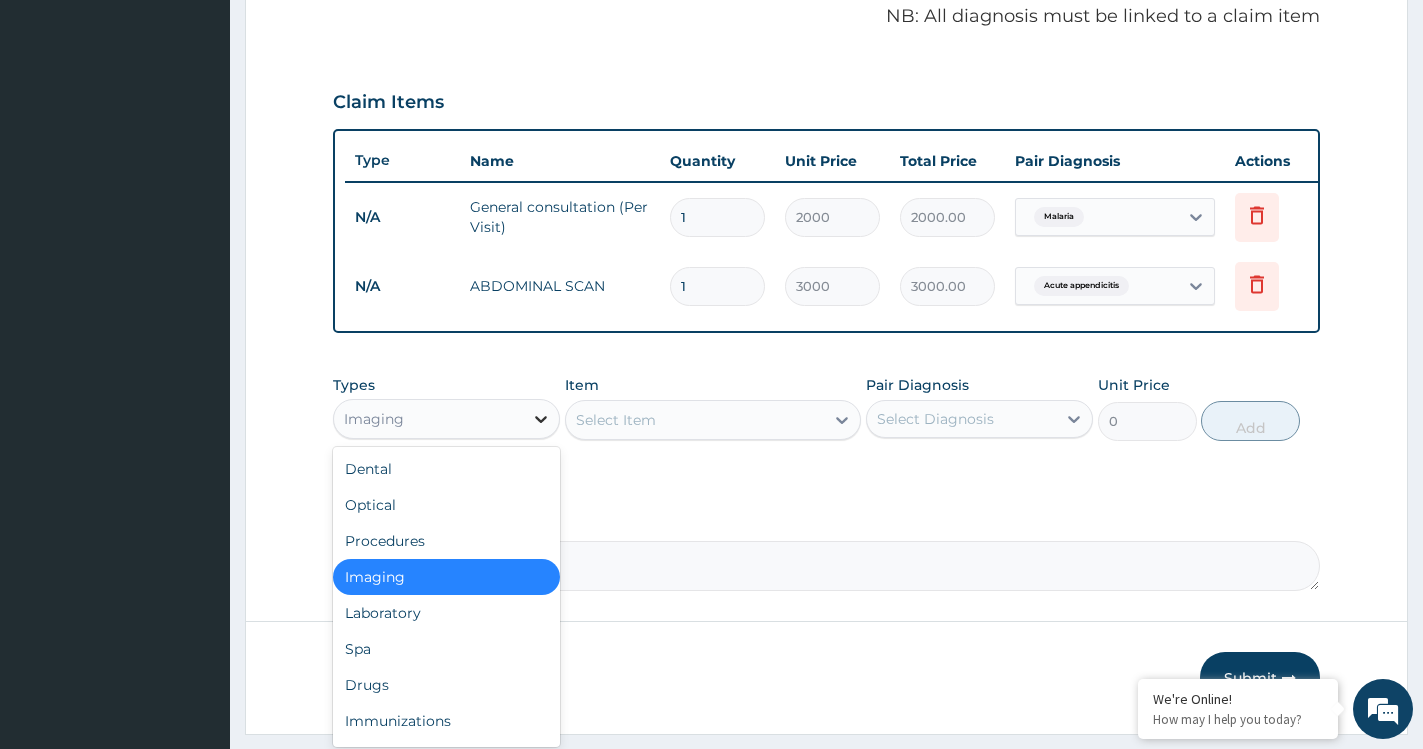 click 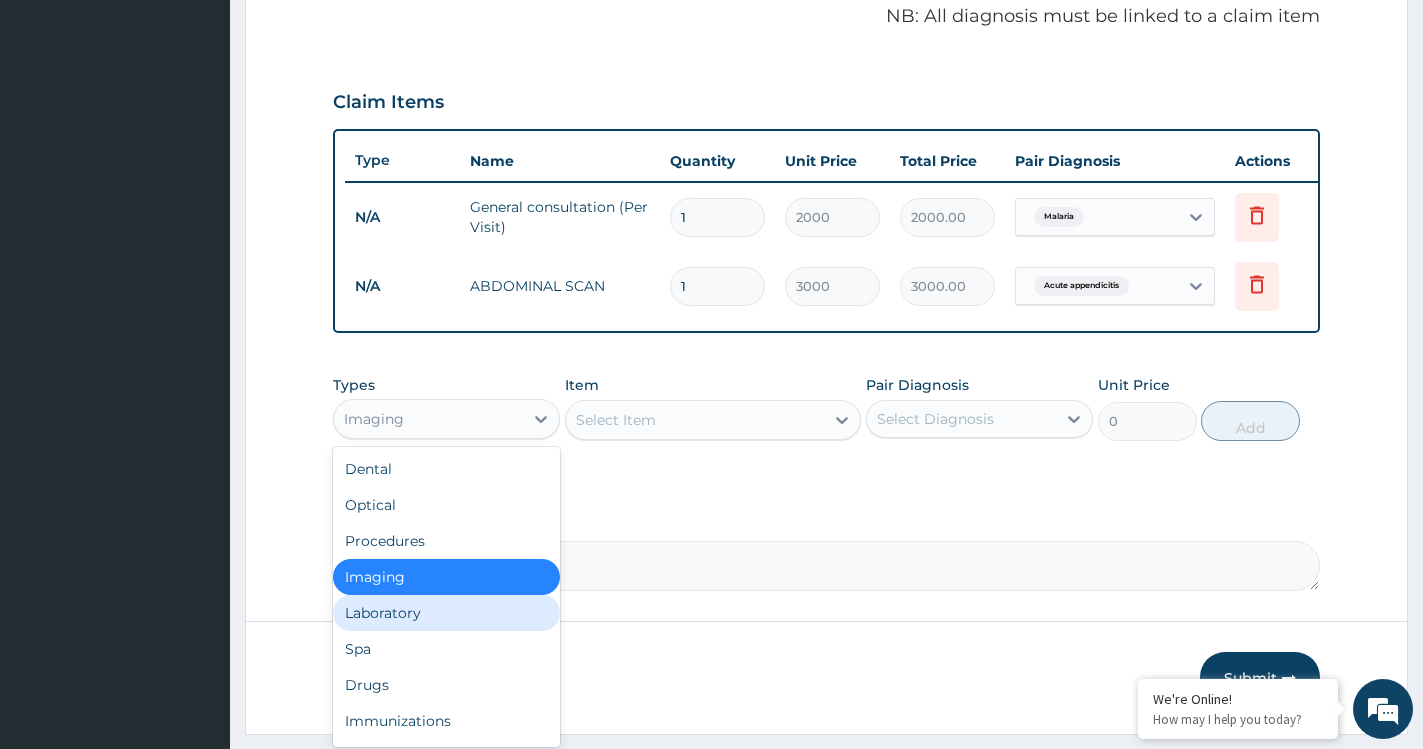 click on "Laboratory" at bounding box center (446, 613) 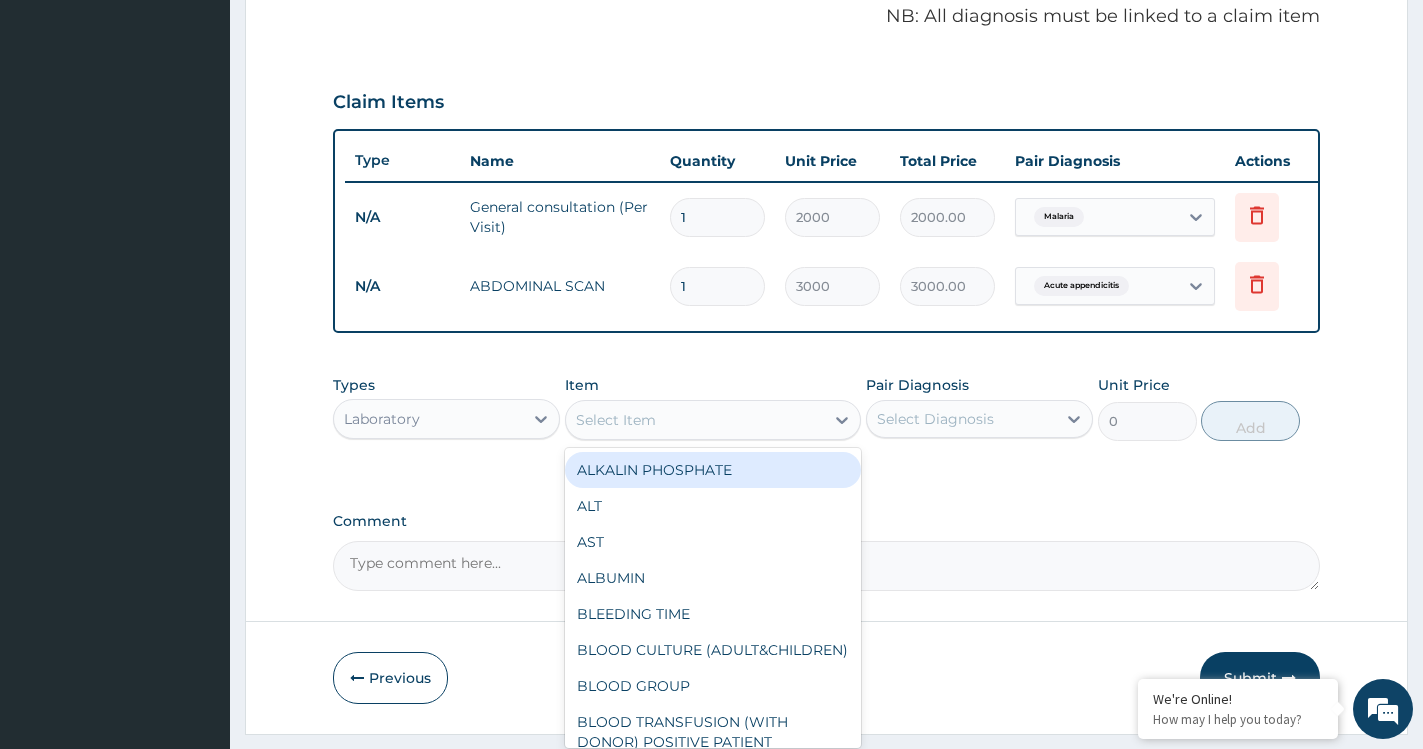 click on "Select Item" at bounding box center [695, 420] 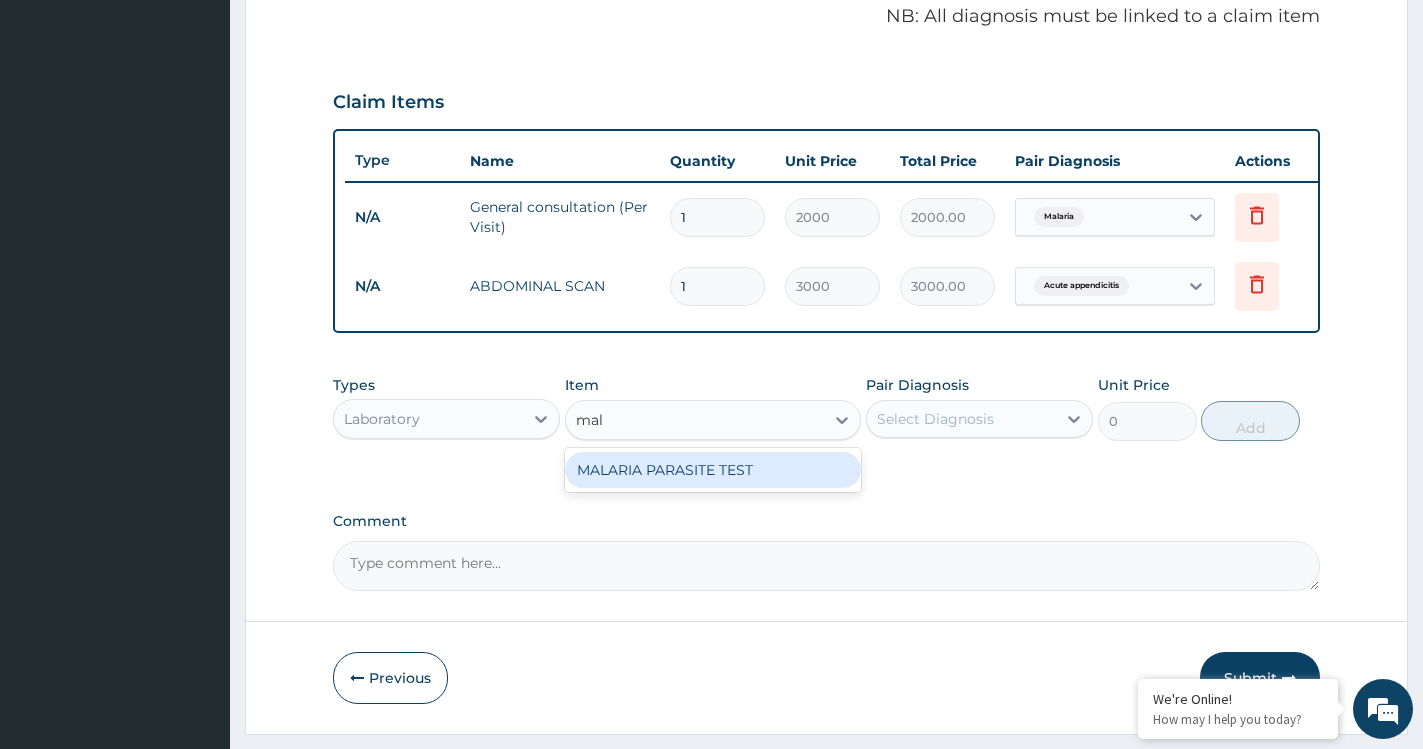 type on "mala" 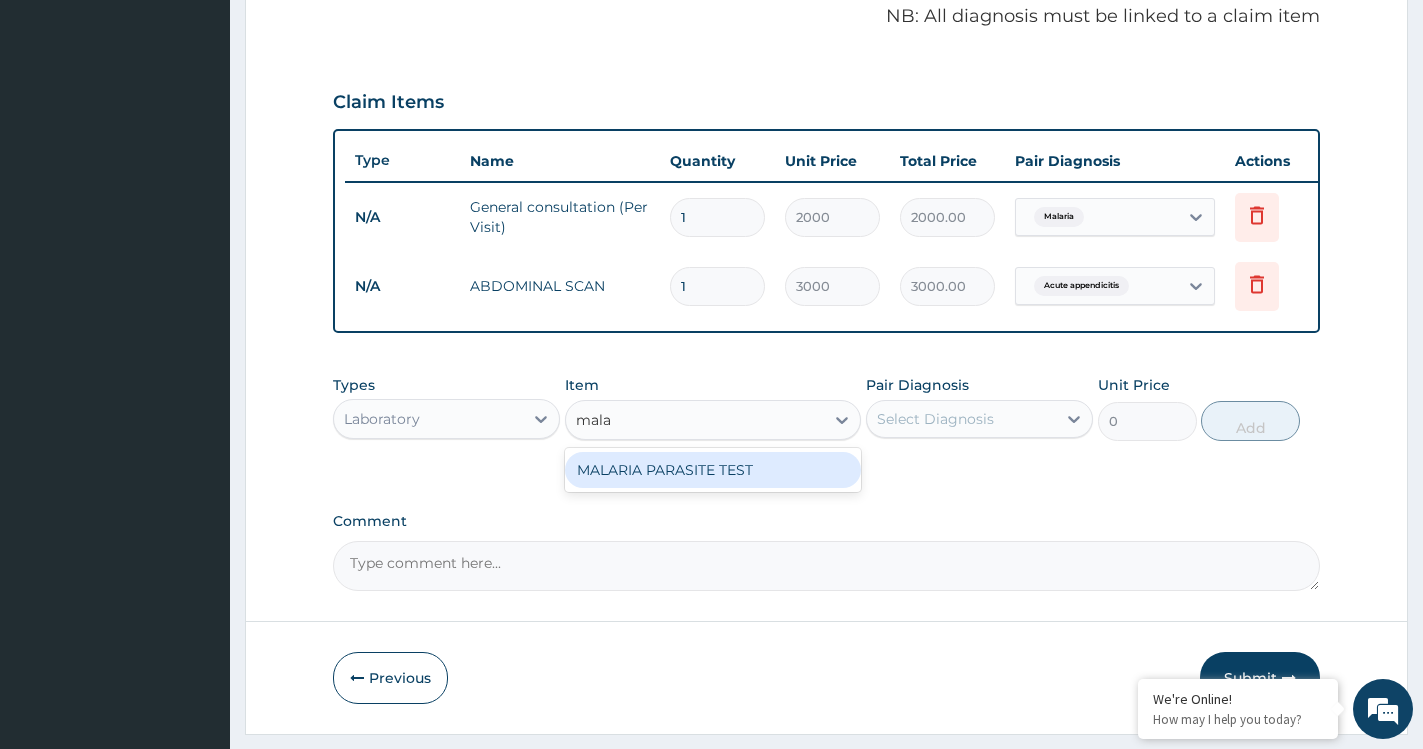 click on "MALARIA PARASITE TEST" at bounding box center (713, 470) 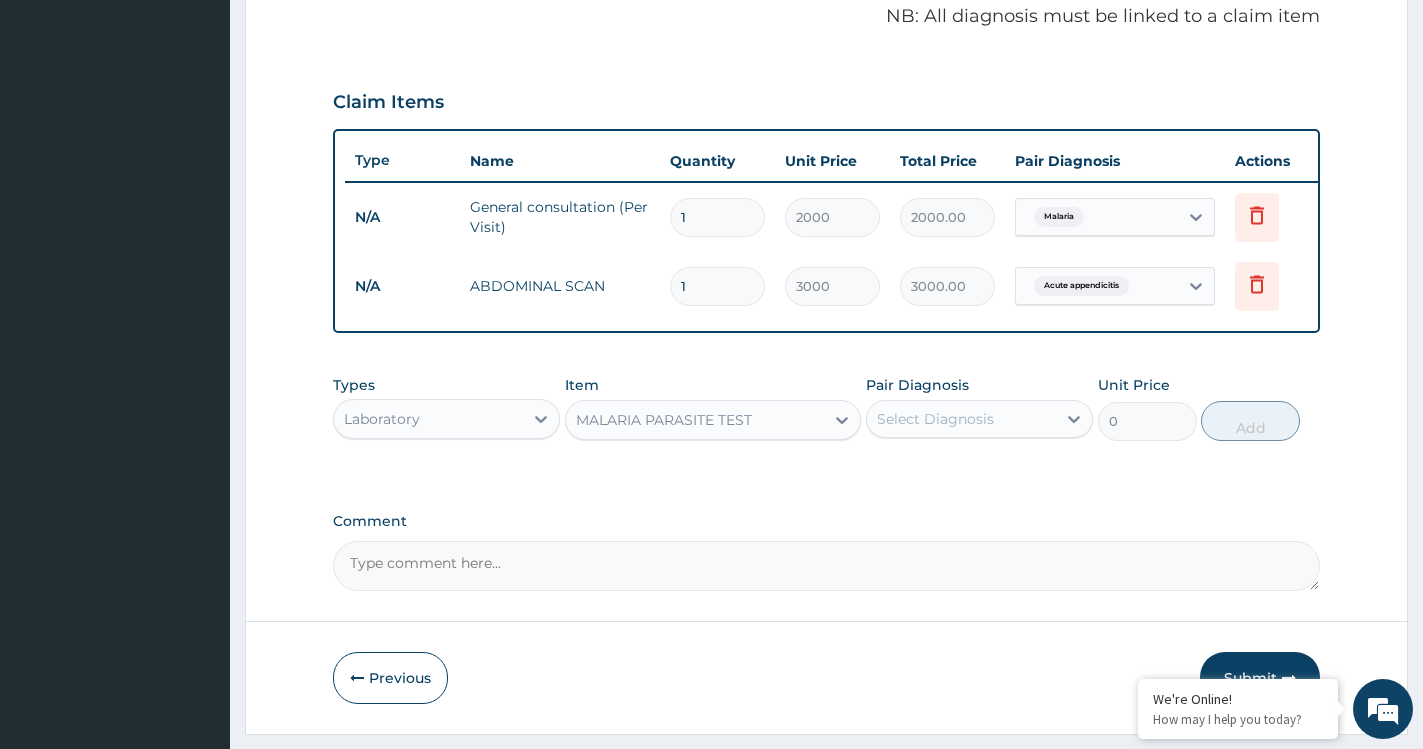 type 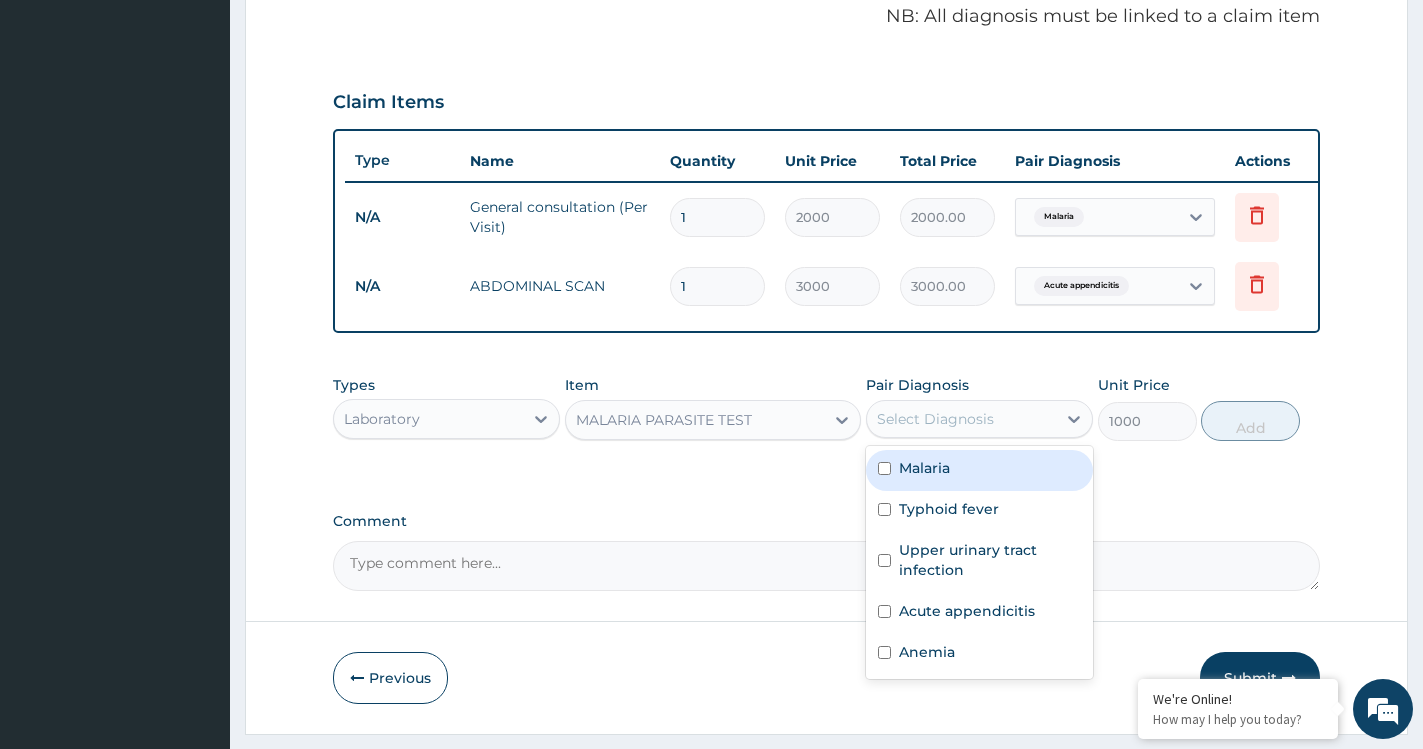 click on "Select Diagnosis" at bounding box center (935, 419) 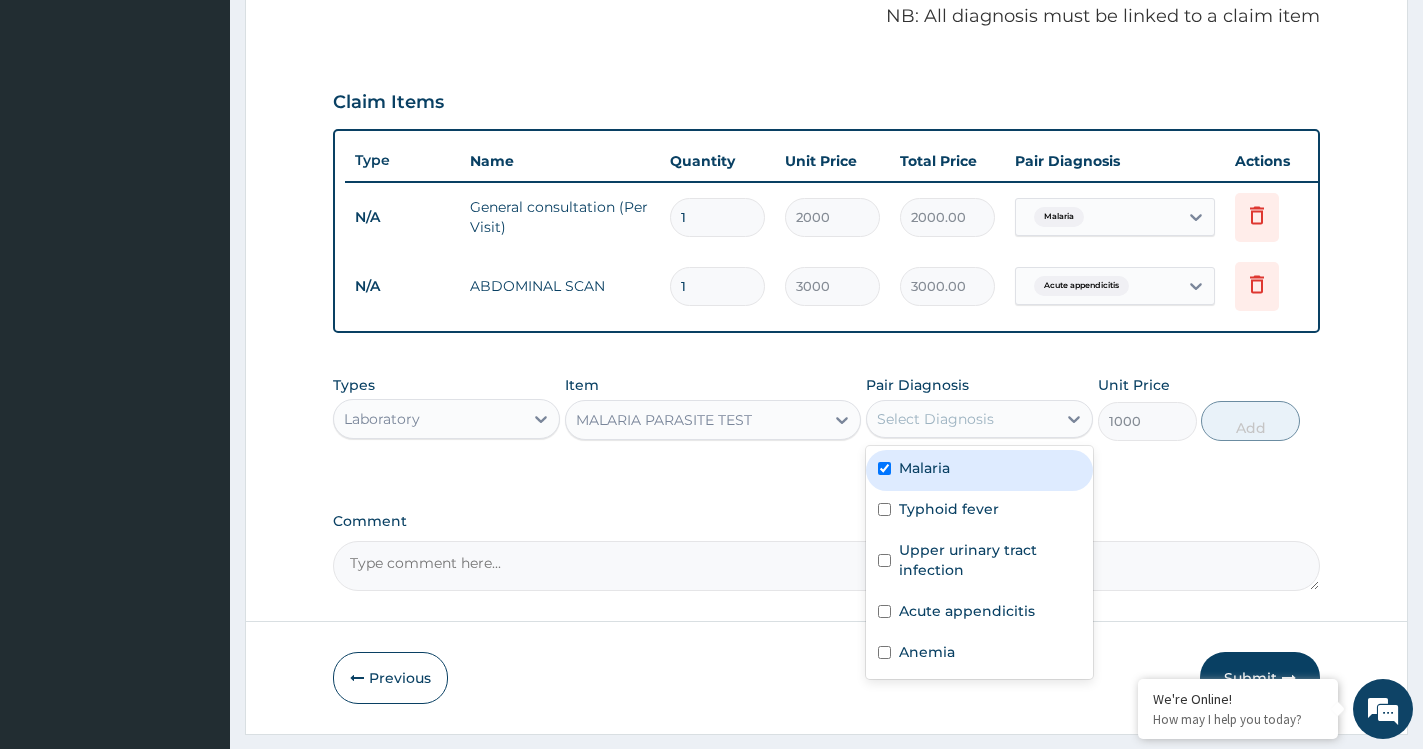 checkbox on "true" 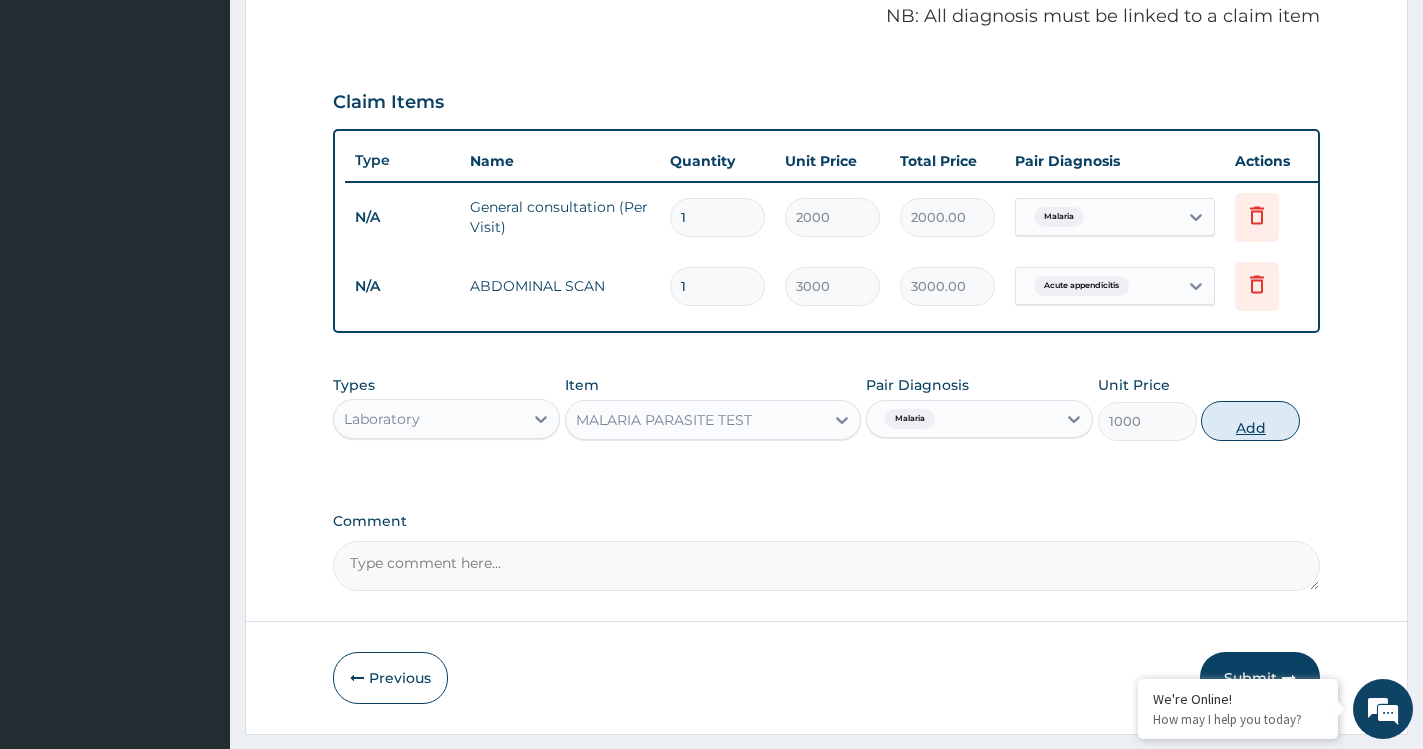click on "Add" at bounding box center [1250, 421] 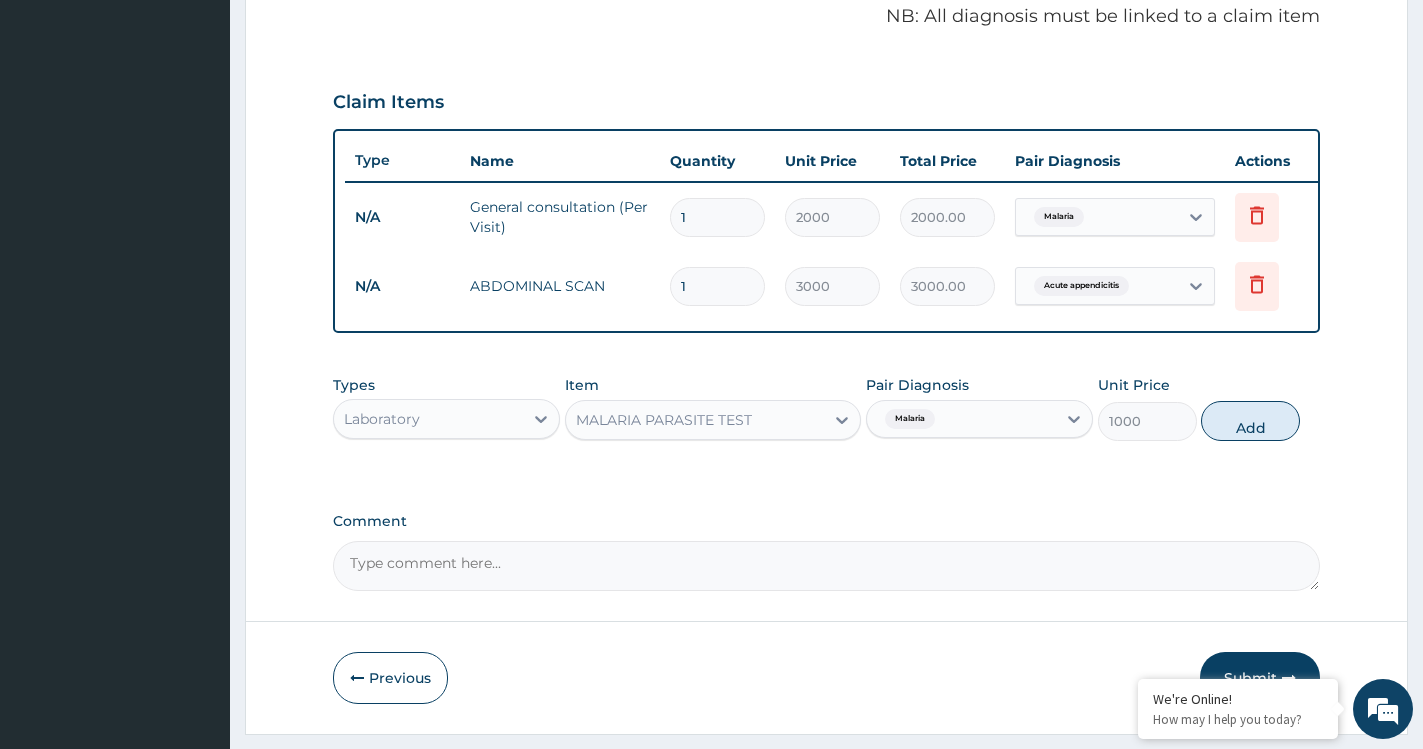 type on "0" 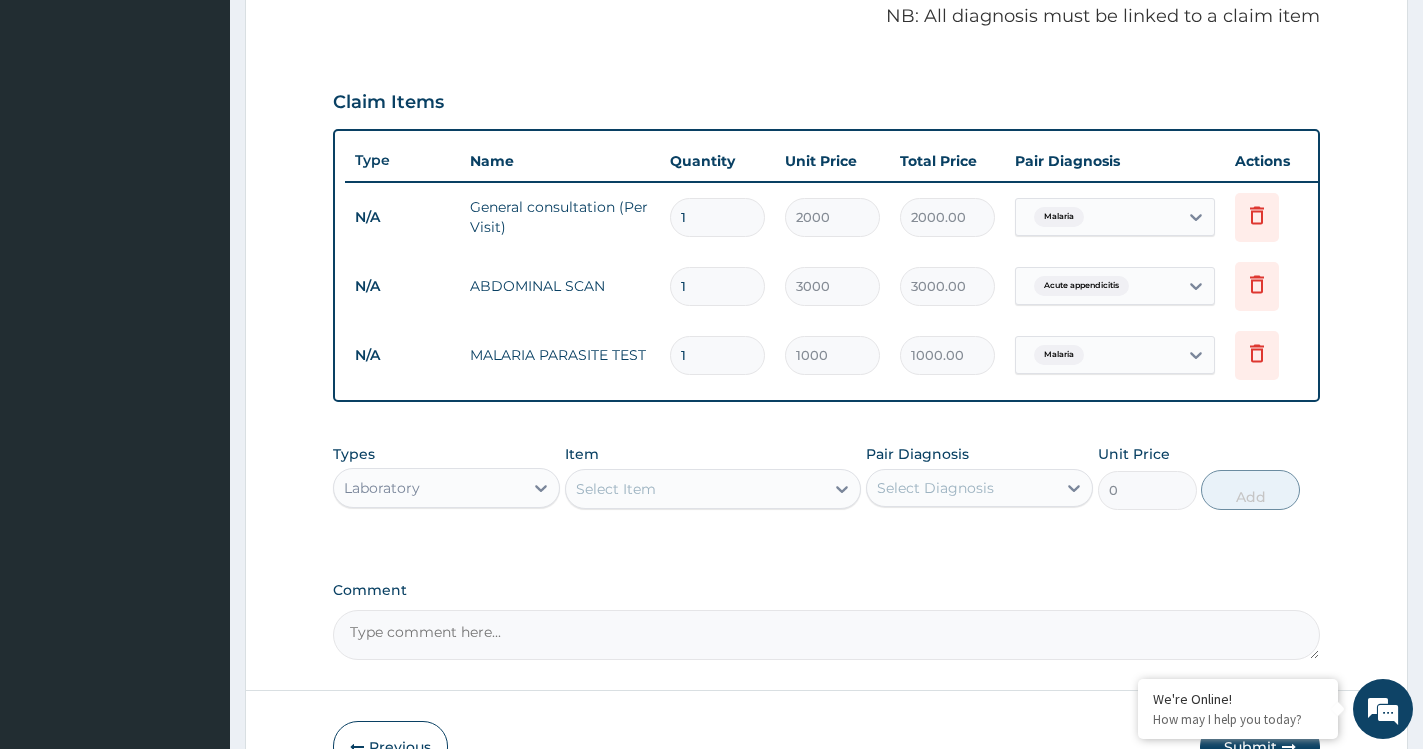 click on "Select Item" at bounding box center [695, 489] 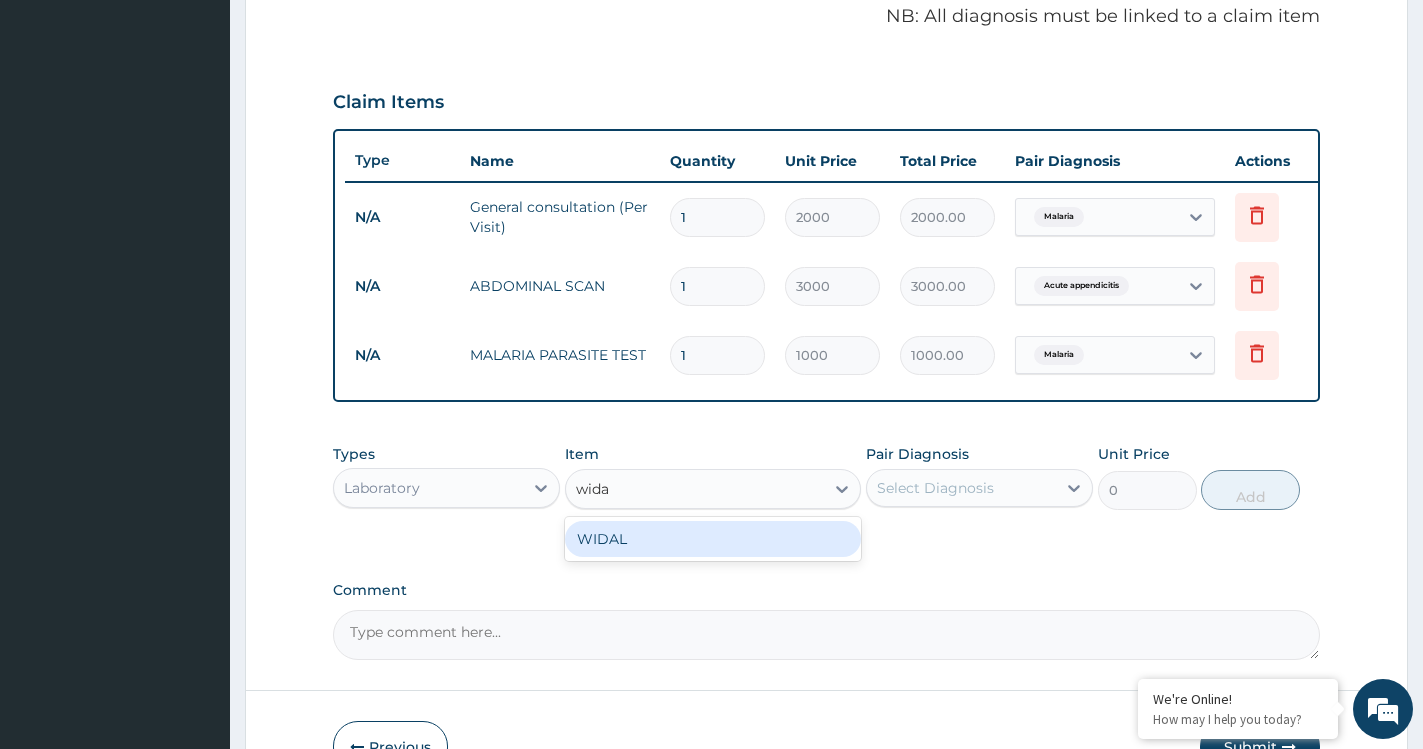 type on "widal" 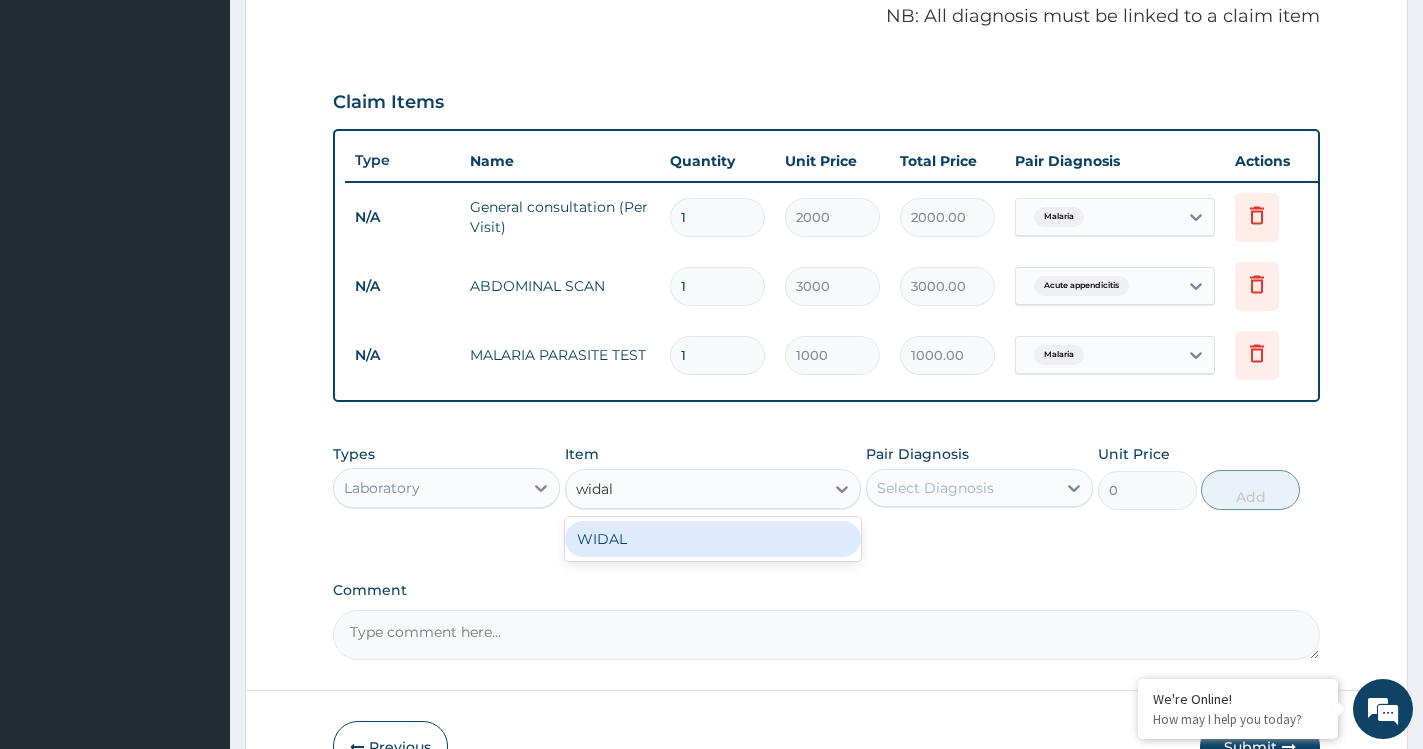 click on "WIDAL" at bounding box center [713, 539] 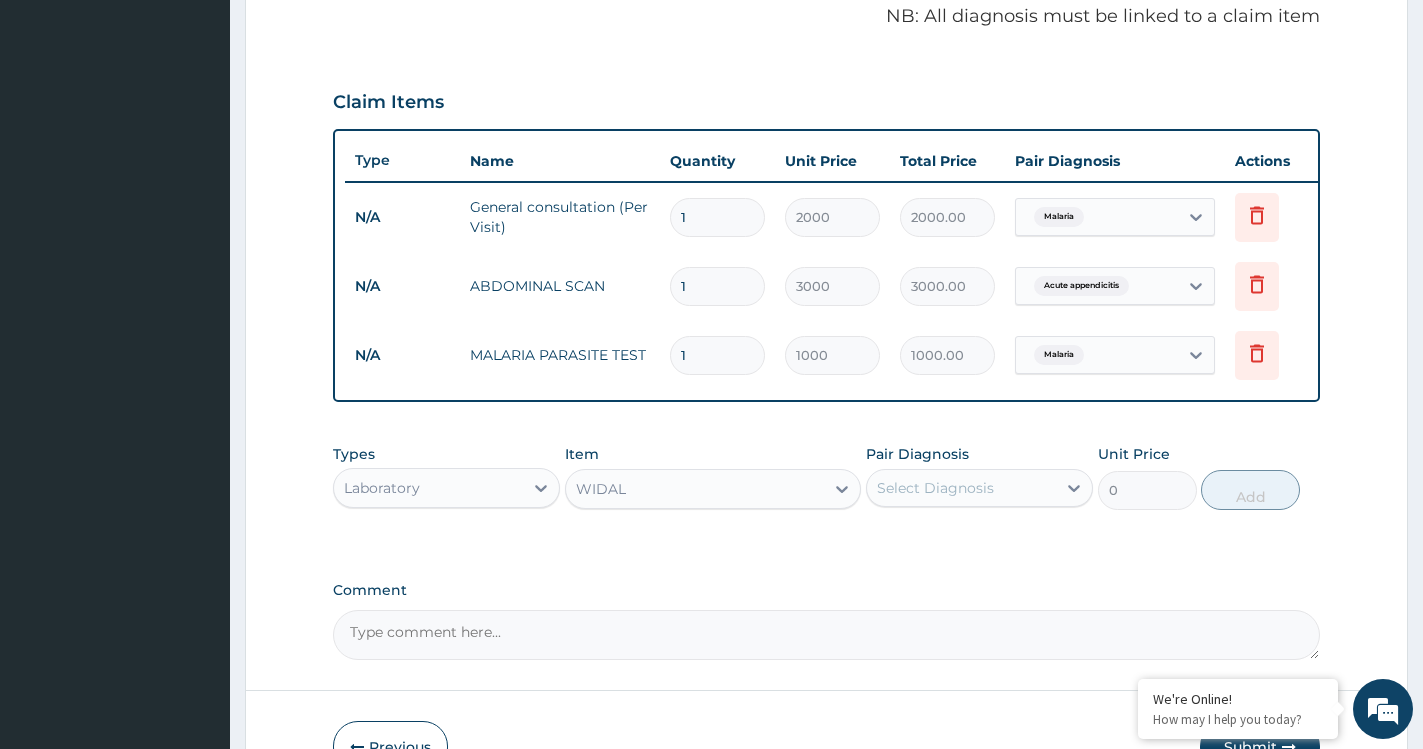 type 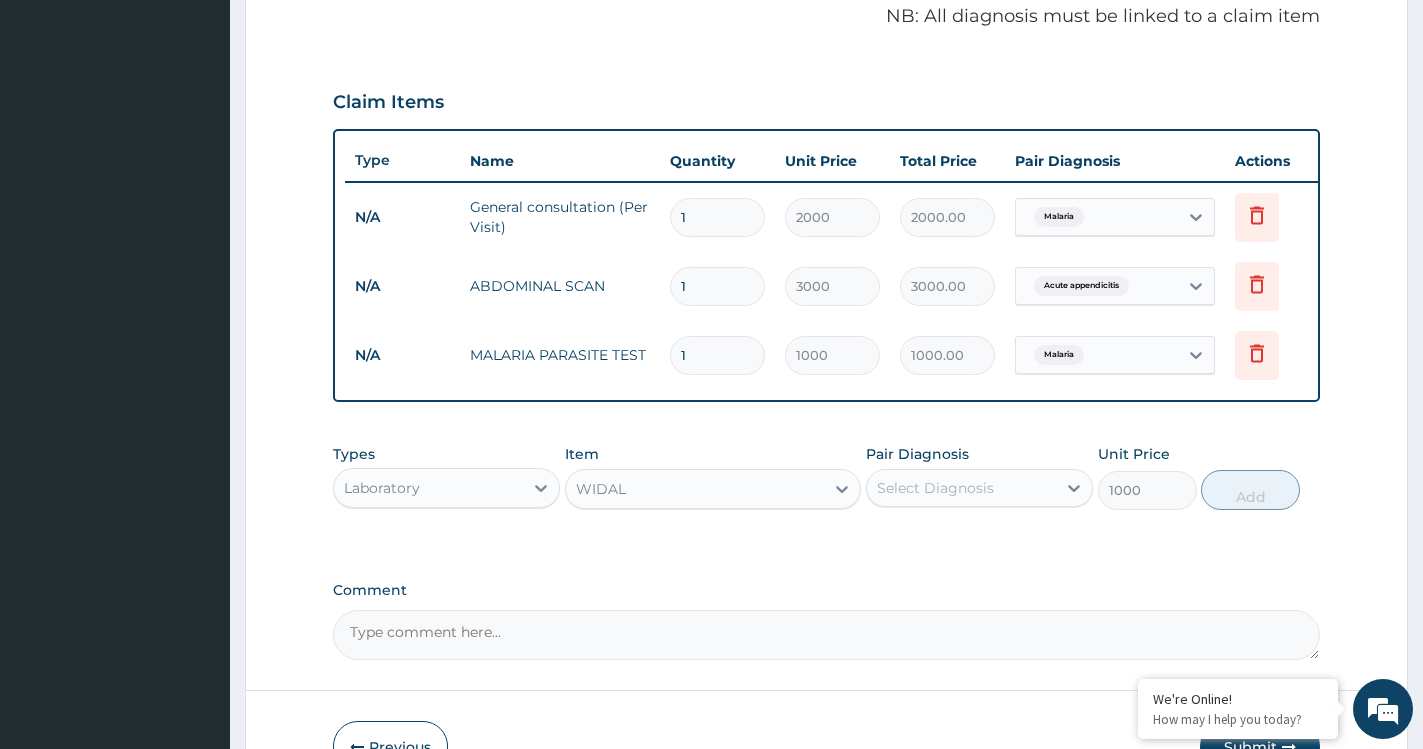 click on "Select Diagnosis" at bounding box center (935, 488) 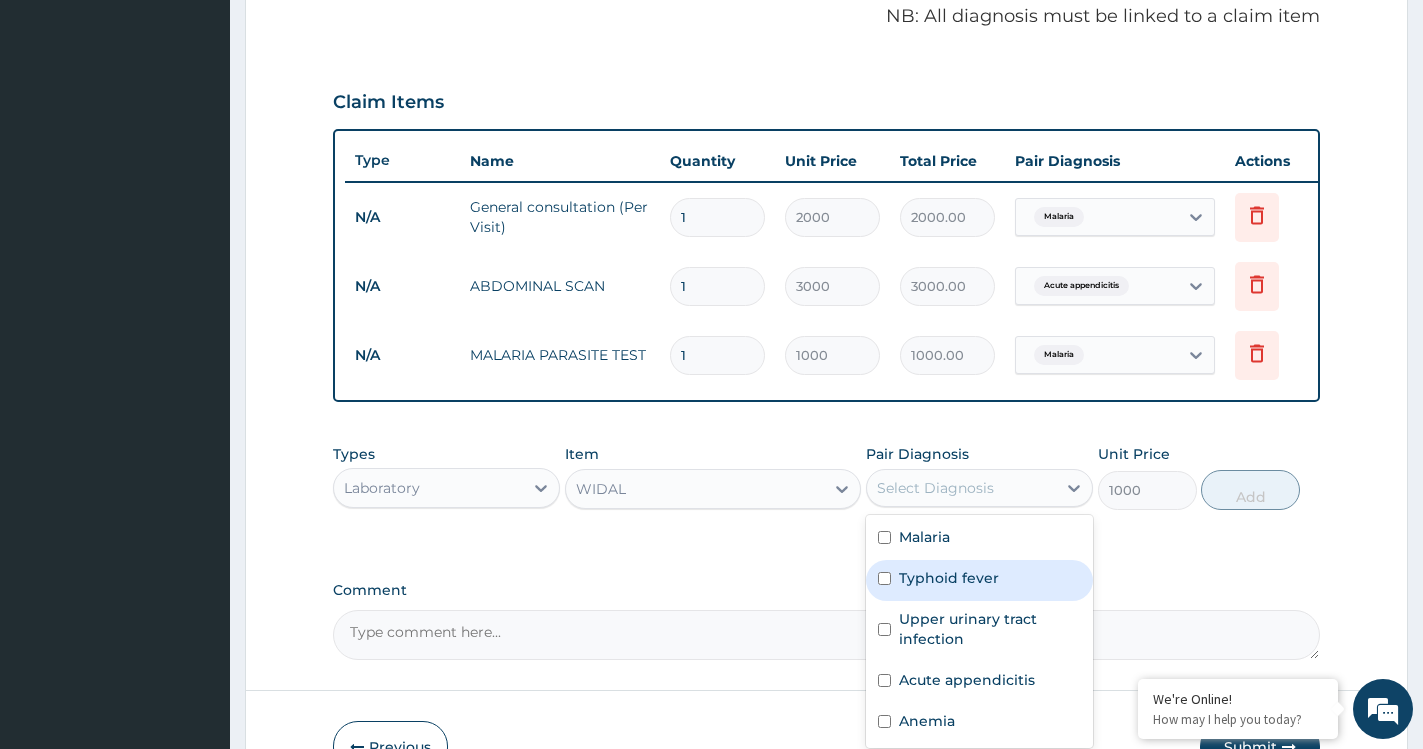 click on "Typhoid fever" at bounding box center (949, 578) 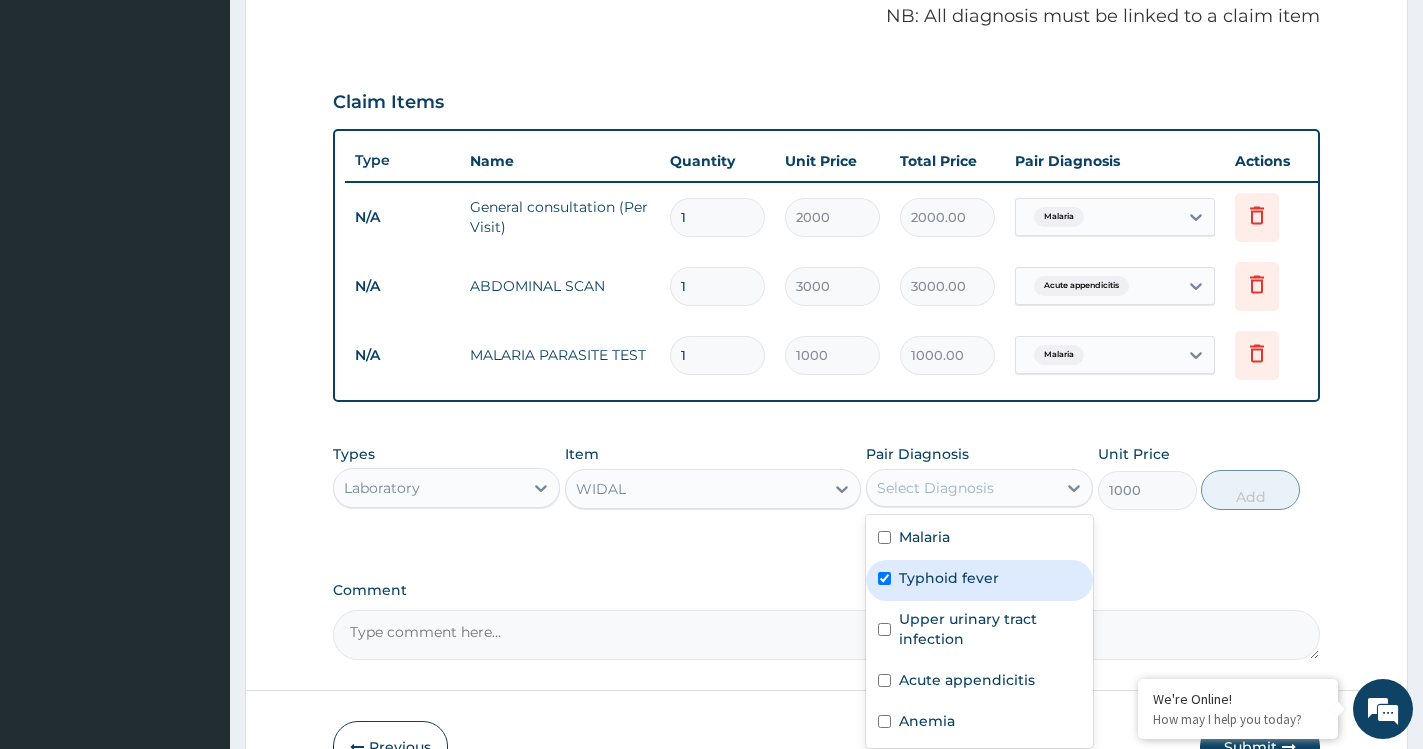 checkbox on "true" 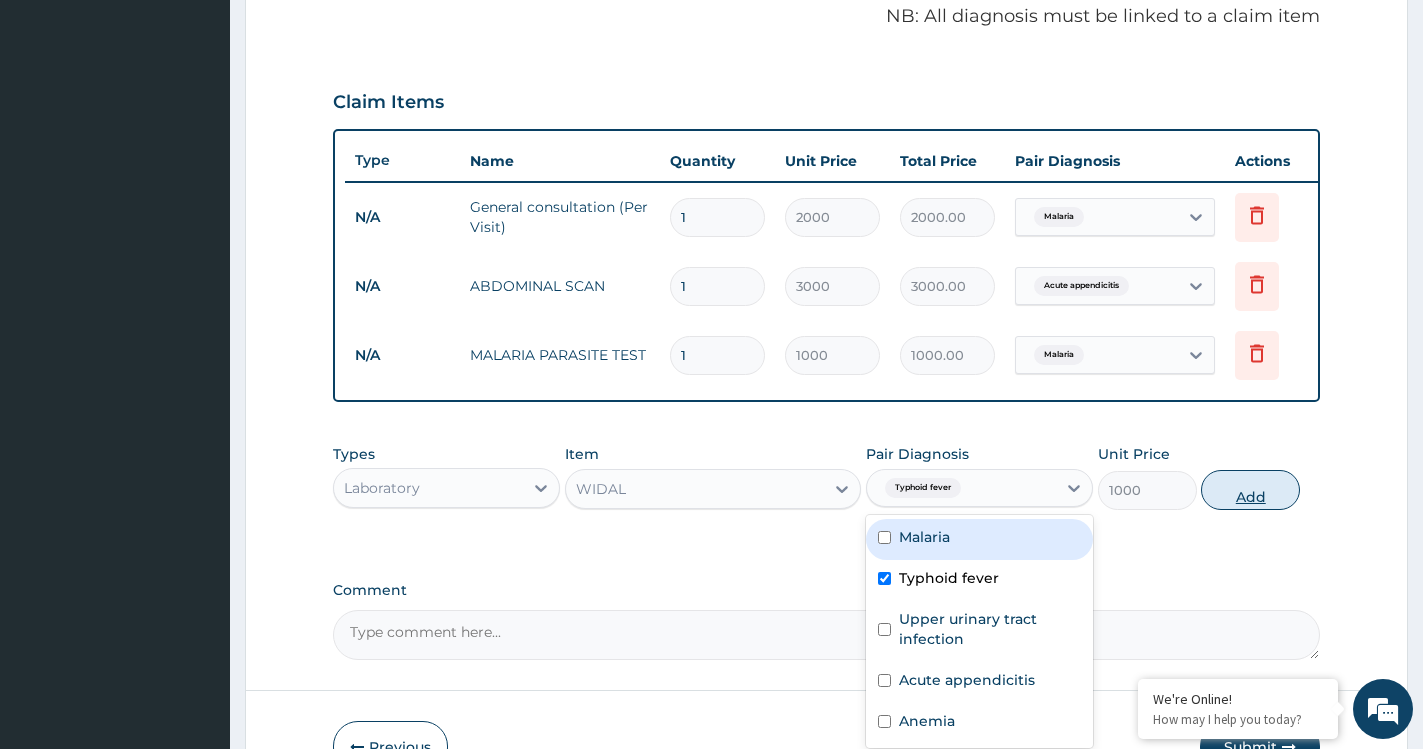 click on "Add" at bounding box center [1250, 490] 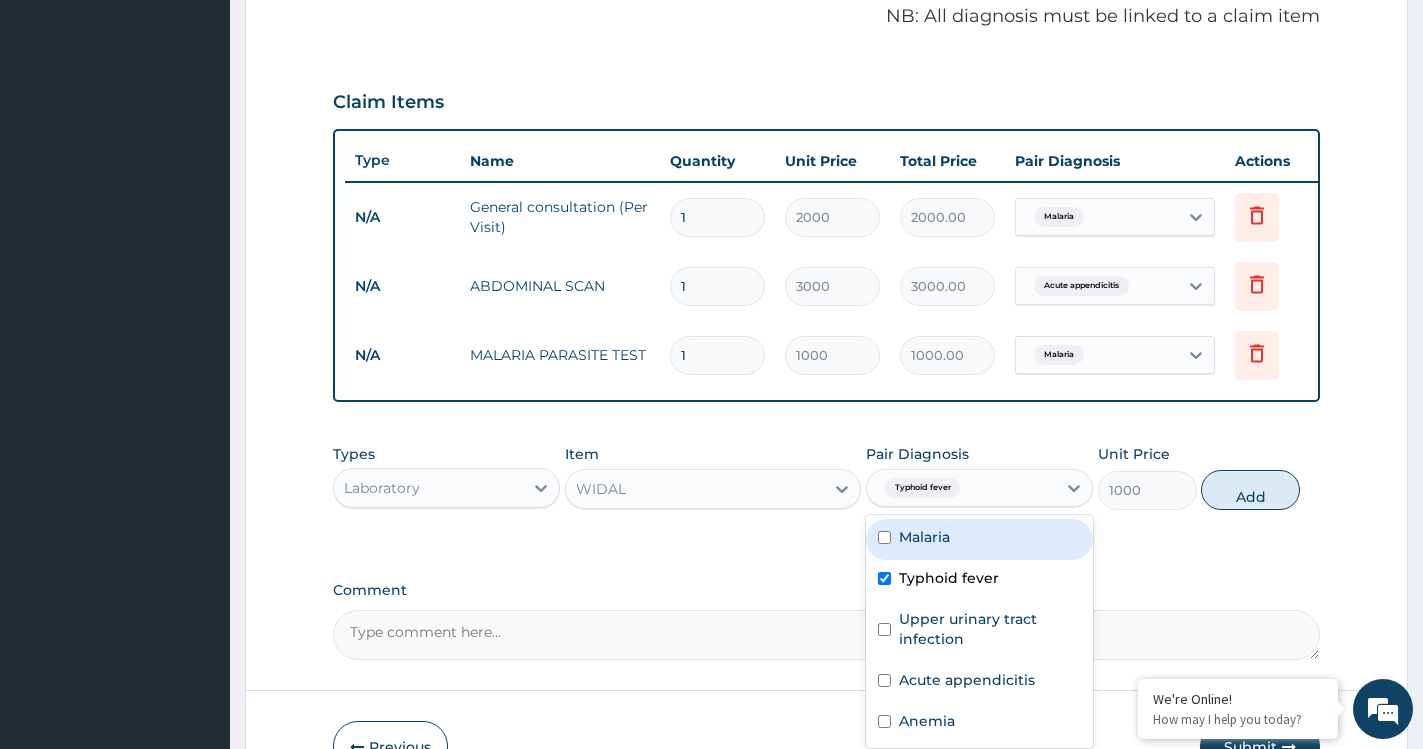 type on "0" 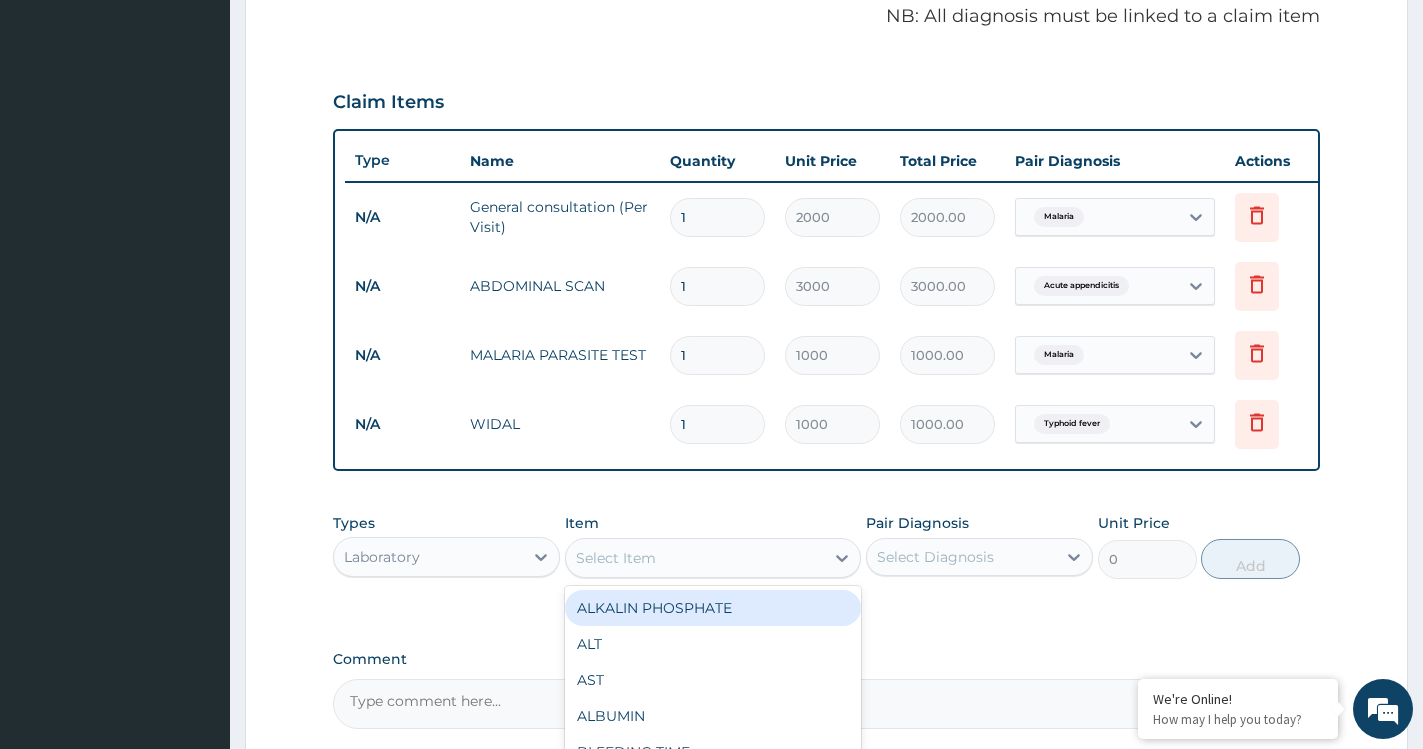 click on "Select Item" at bounding box center [695, 558] 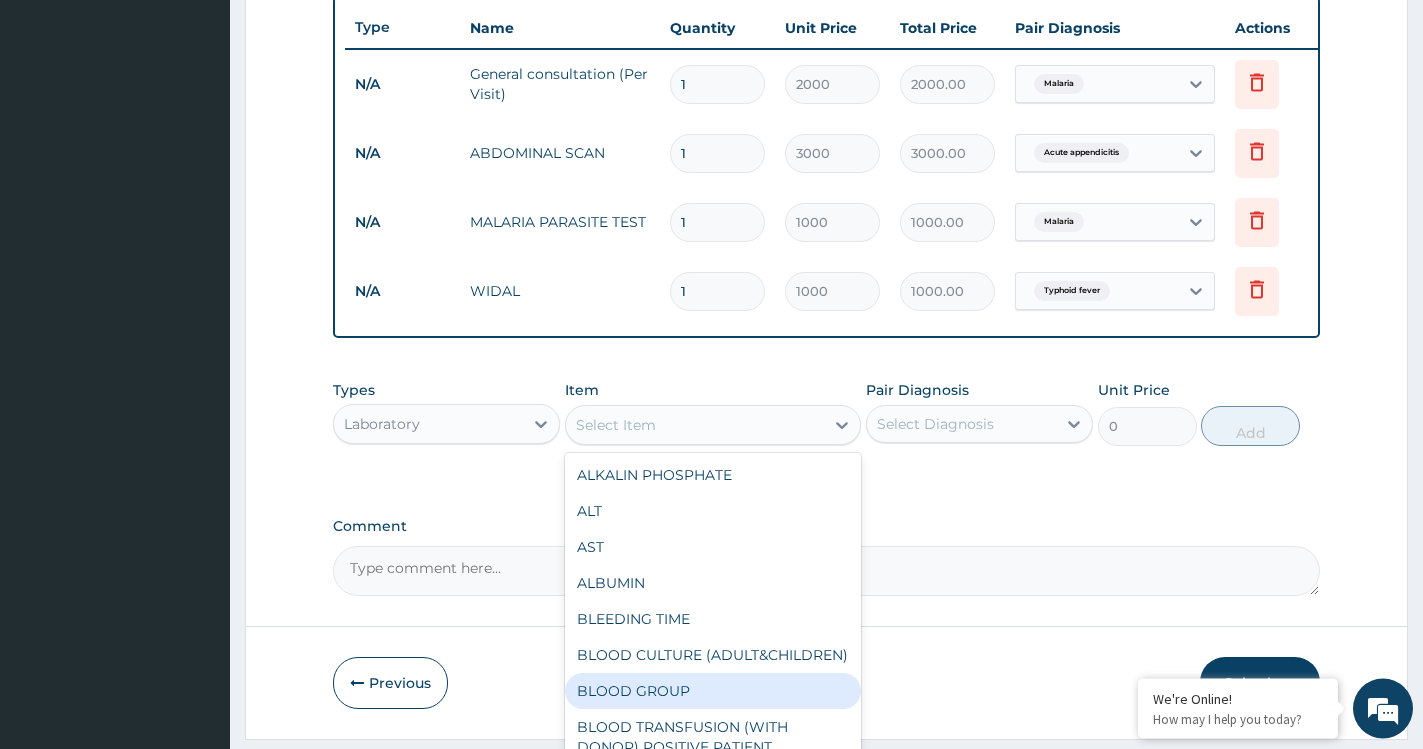 scroll, scrollTop: 819, scrollLeft: 0, axis: vertical 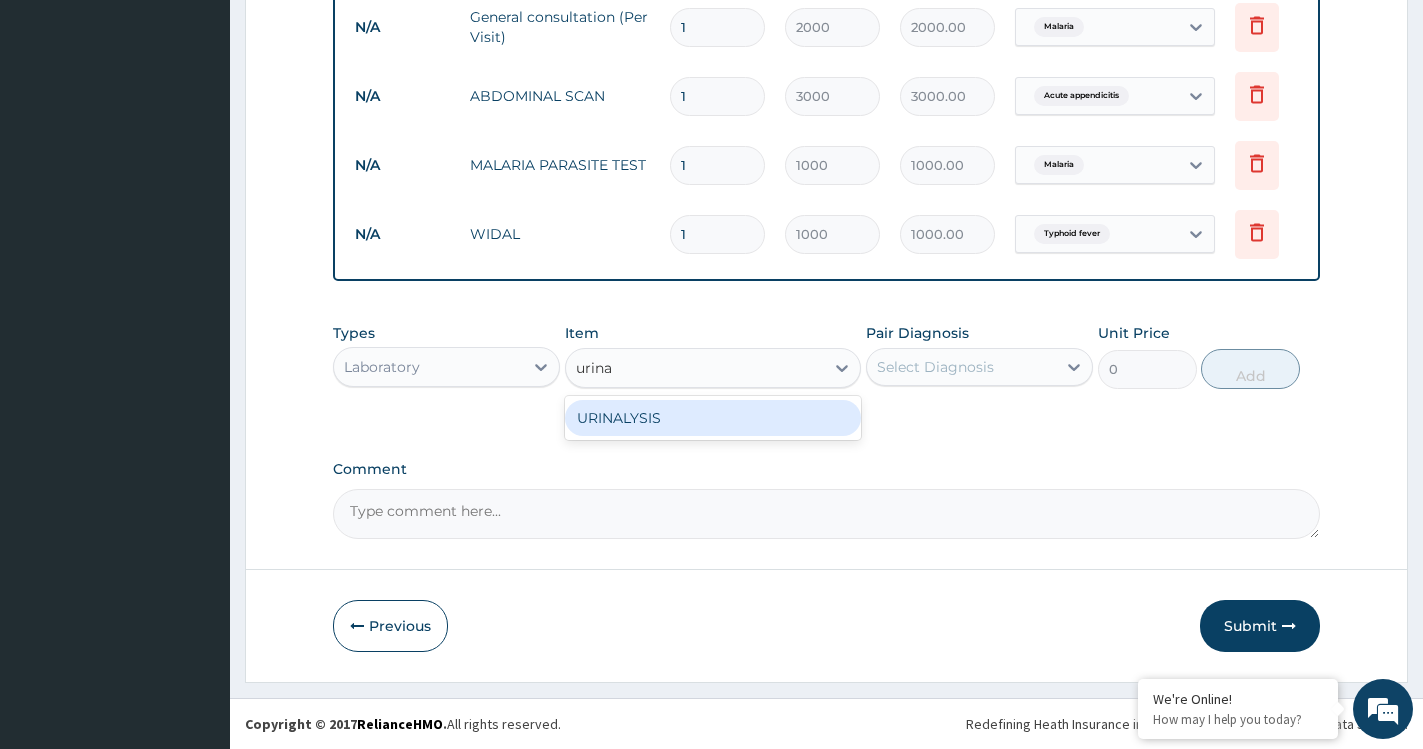 type on "urinal" 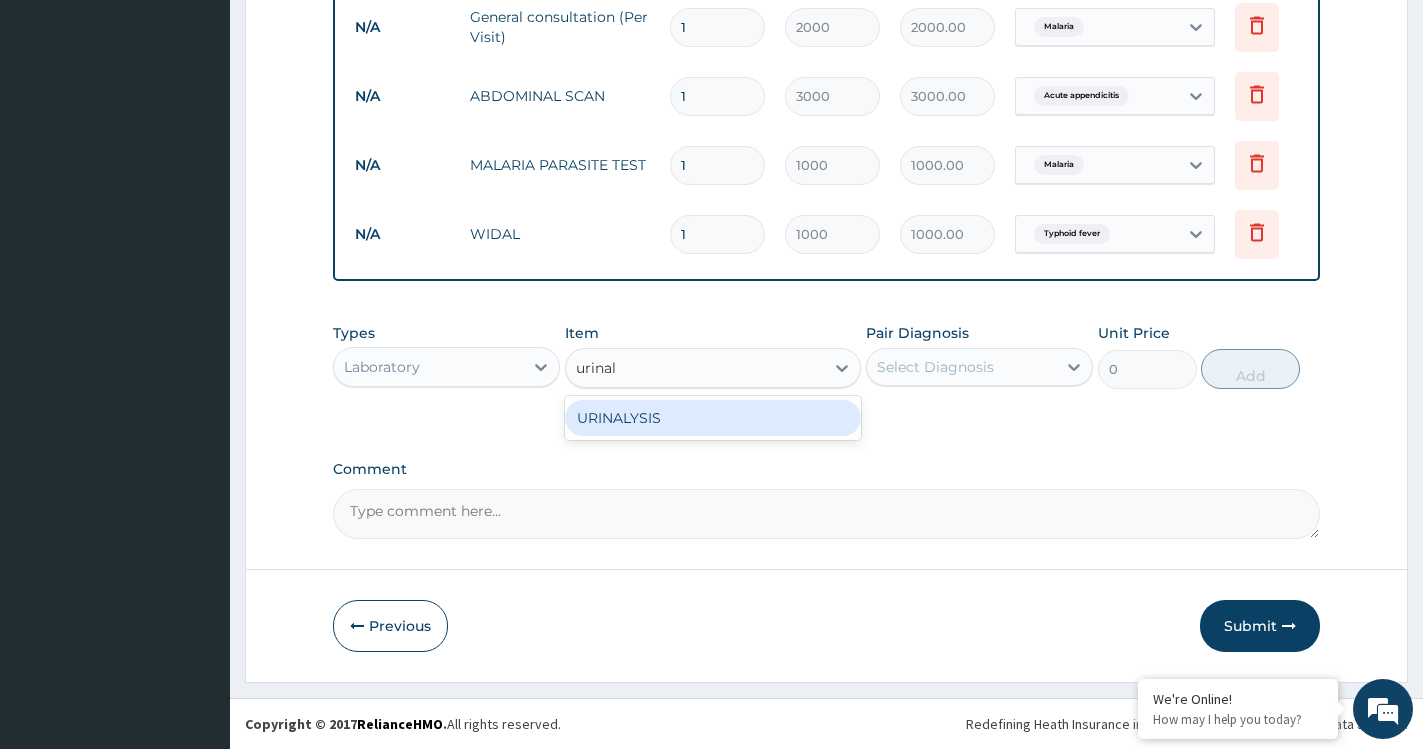 click on "URINALYSIS" at bounding box center (713, 418) 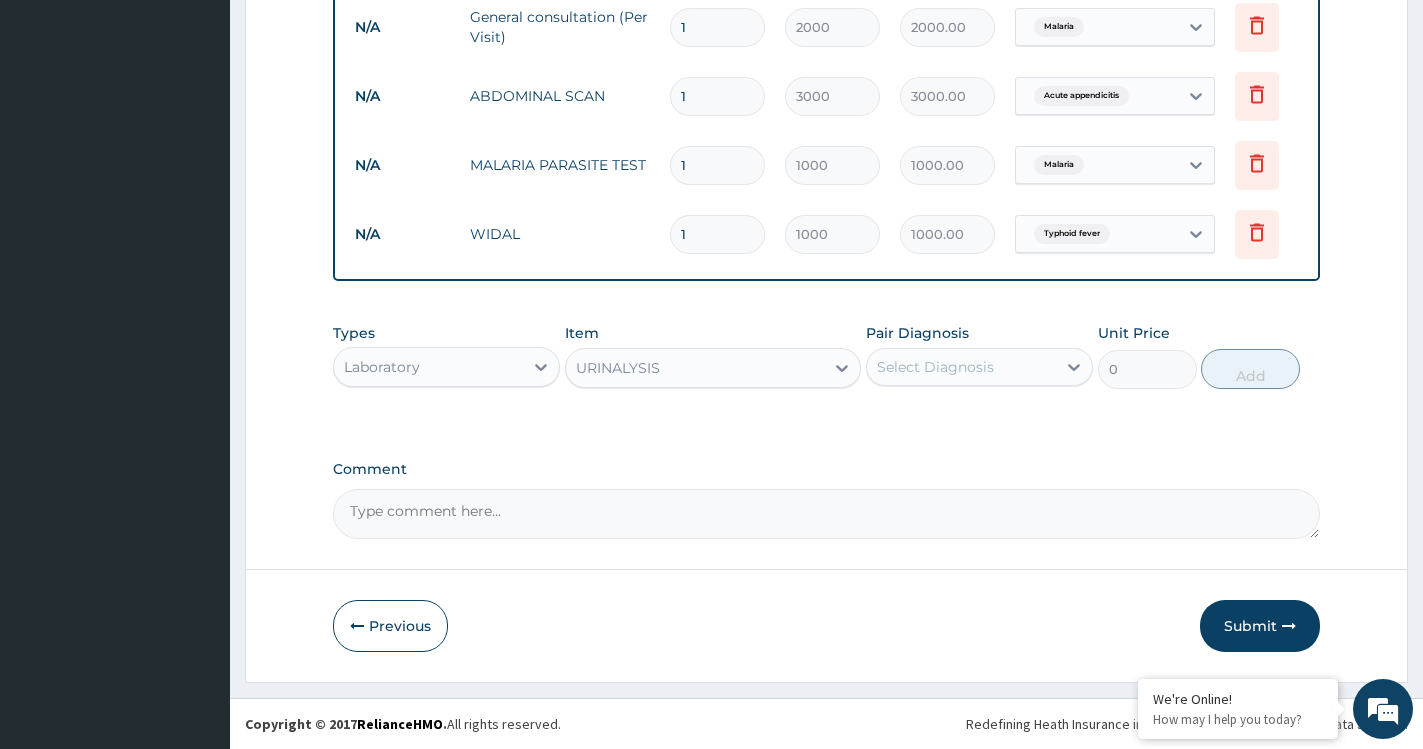 type 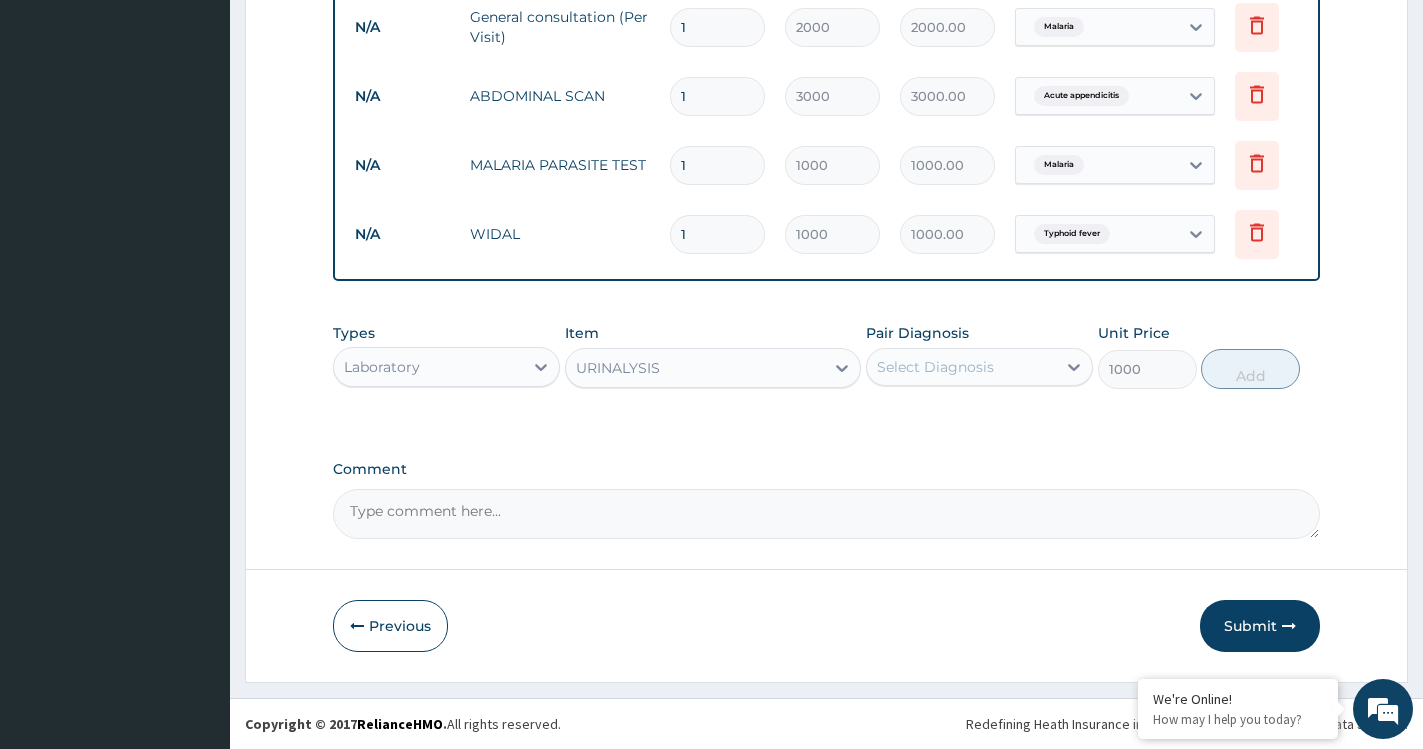 click on "Select Diagnosis" at bounding box center (961, 367) 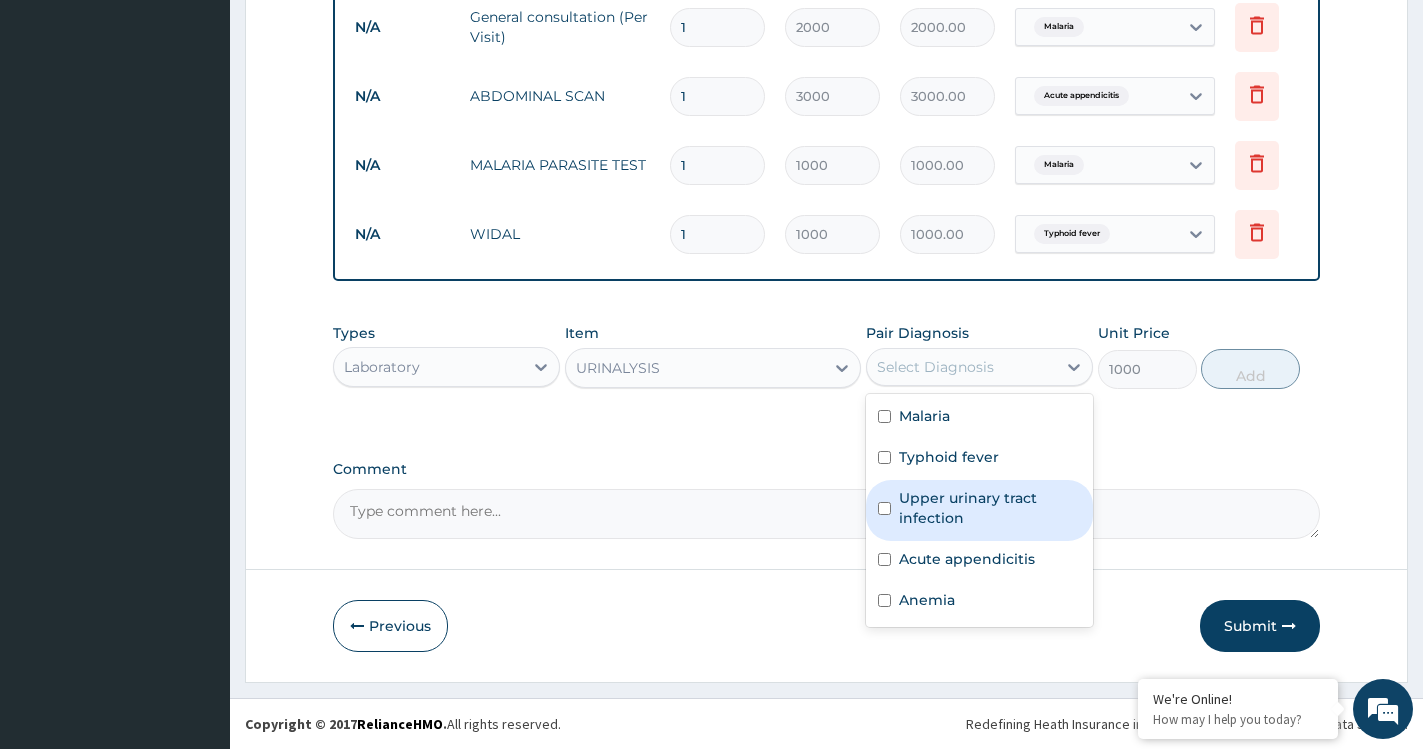 click on "Upper urinary tract infection" at bounding box center (990, 508) 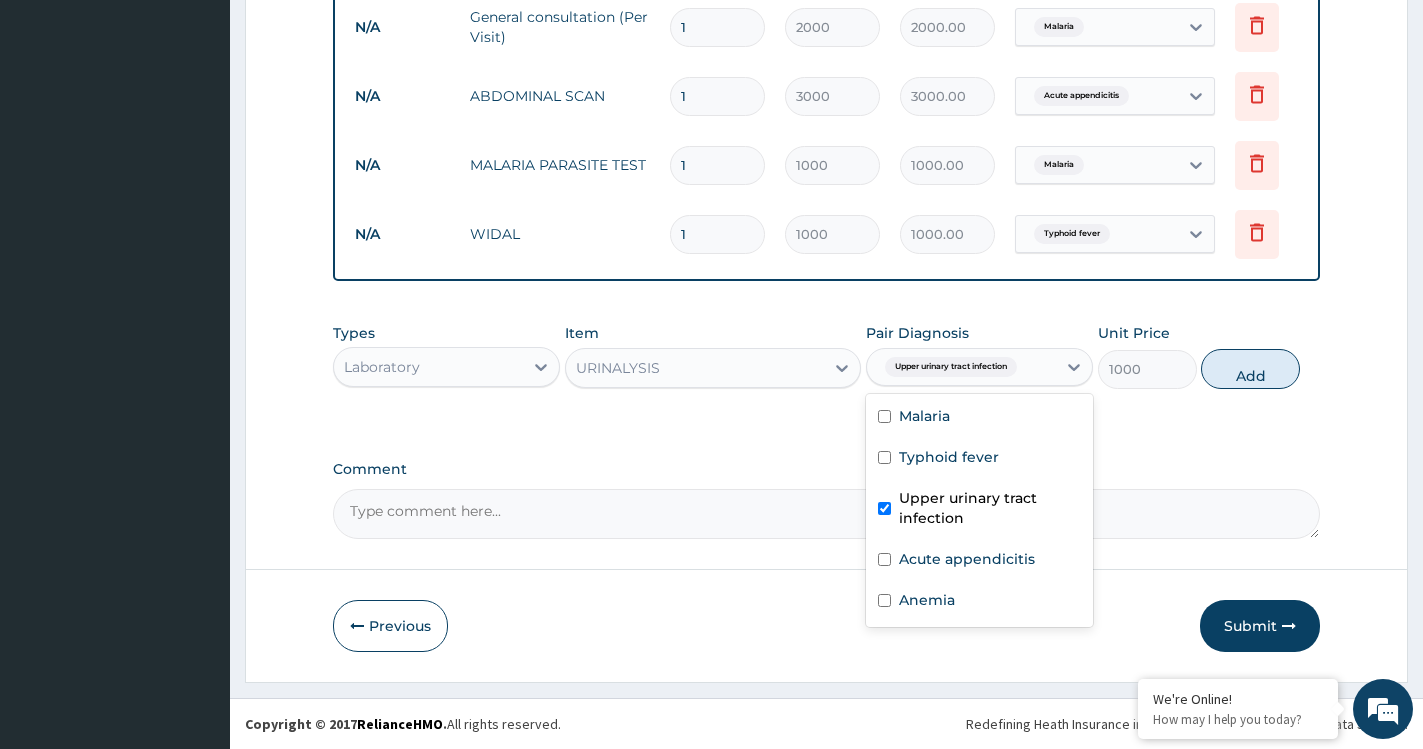 checkbox on "true" 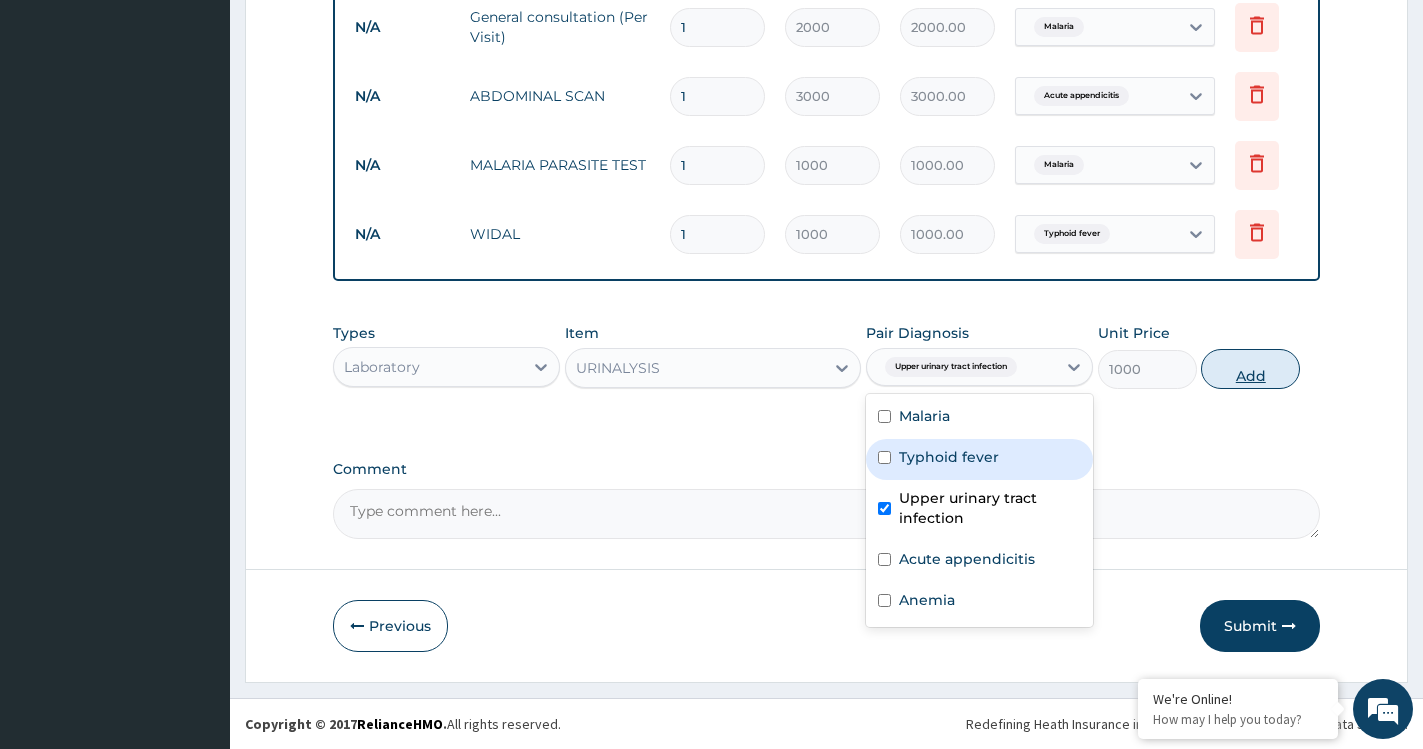 click on "Add" at bounding box center (1250, 369) 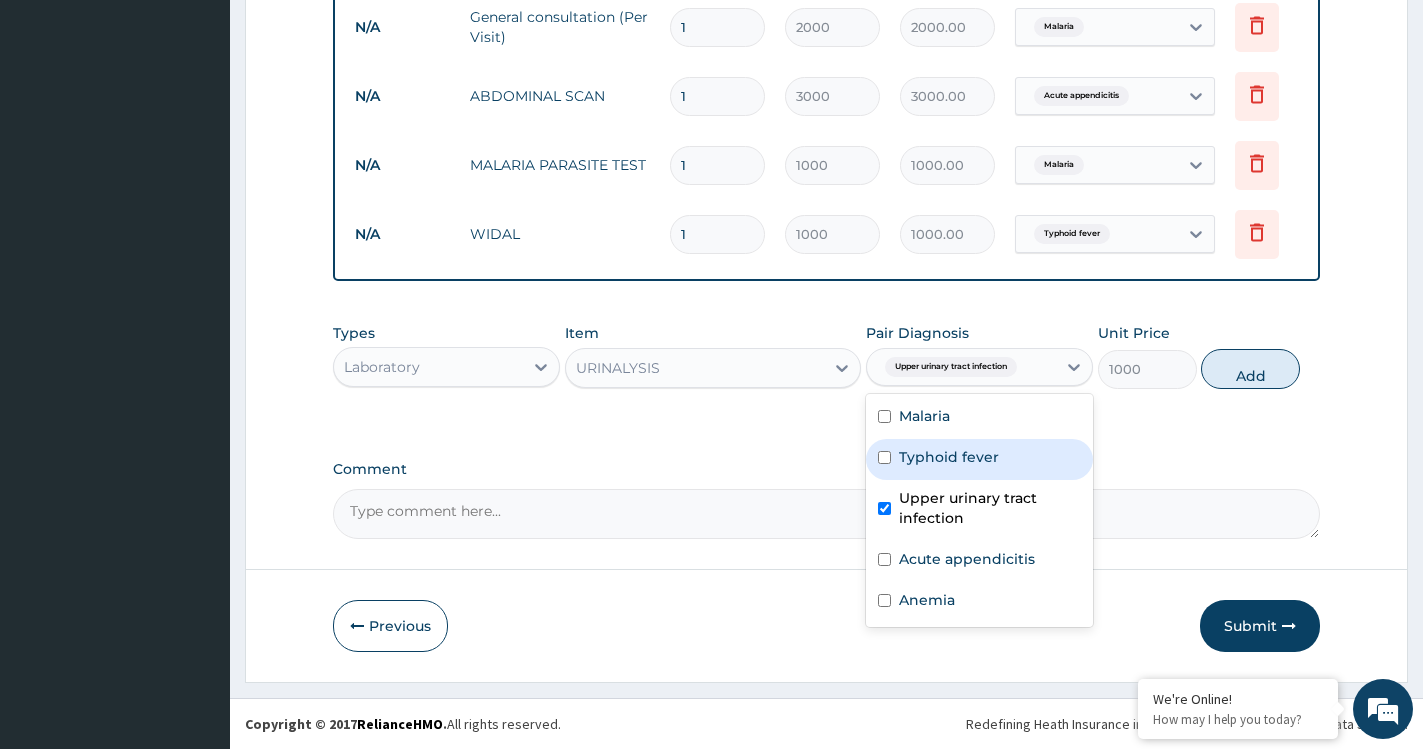 type on "0" 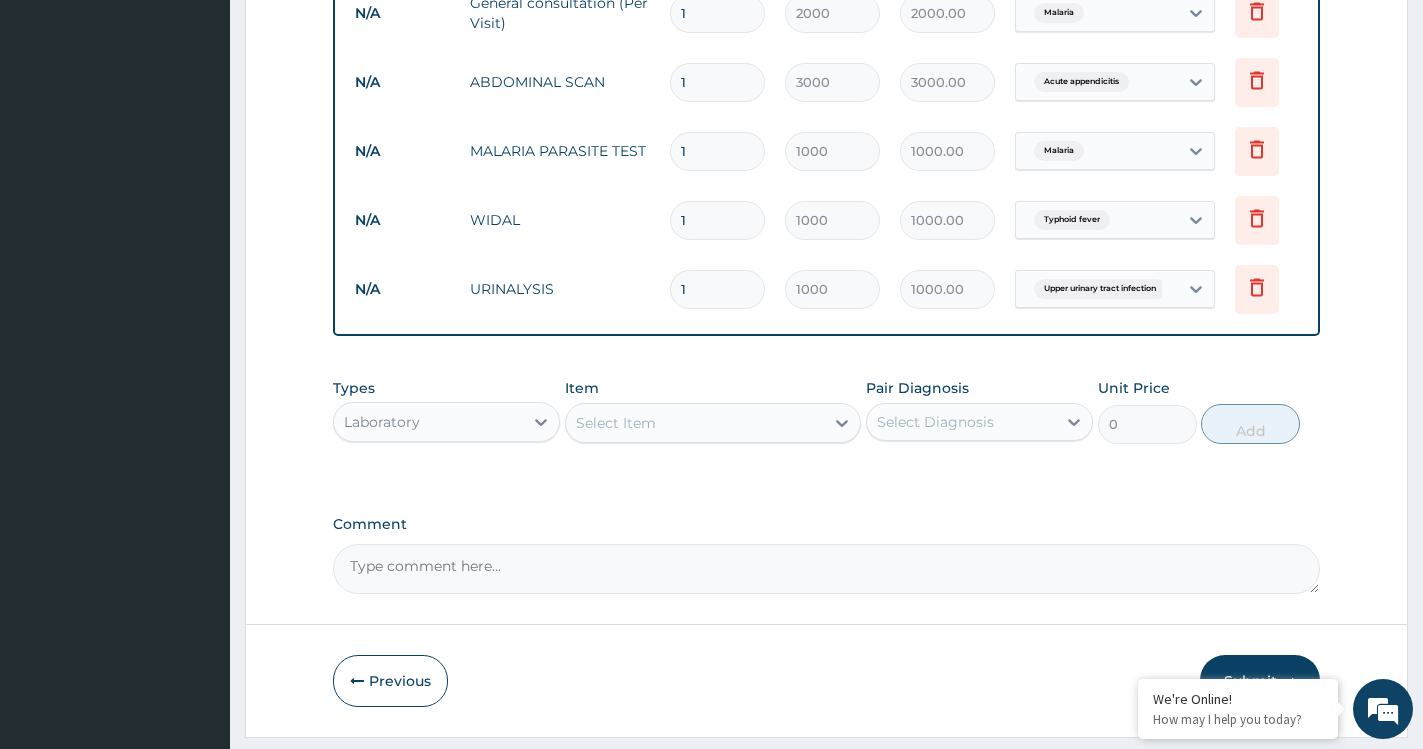 click on "Select Item" at bounding box center [695, 423] 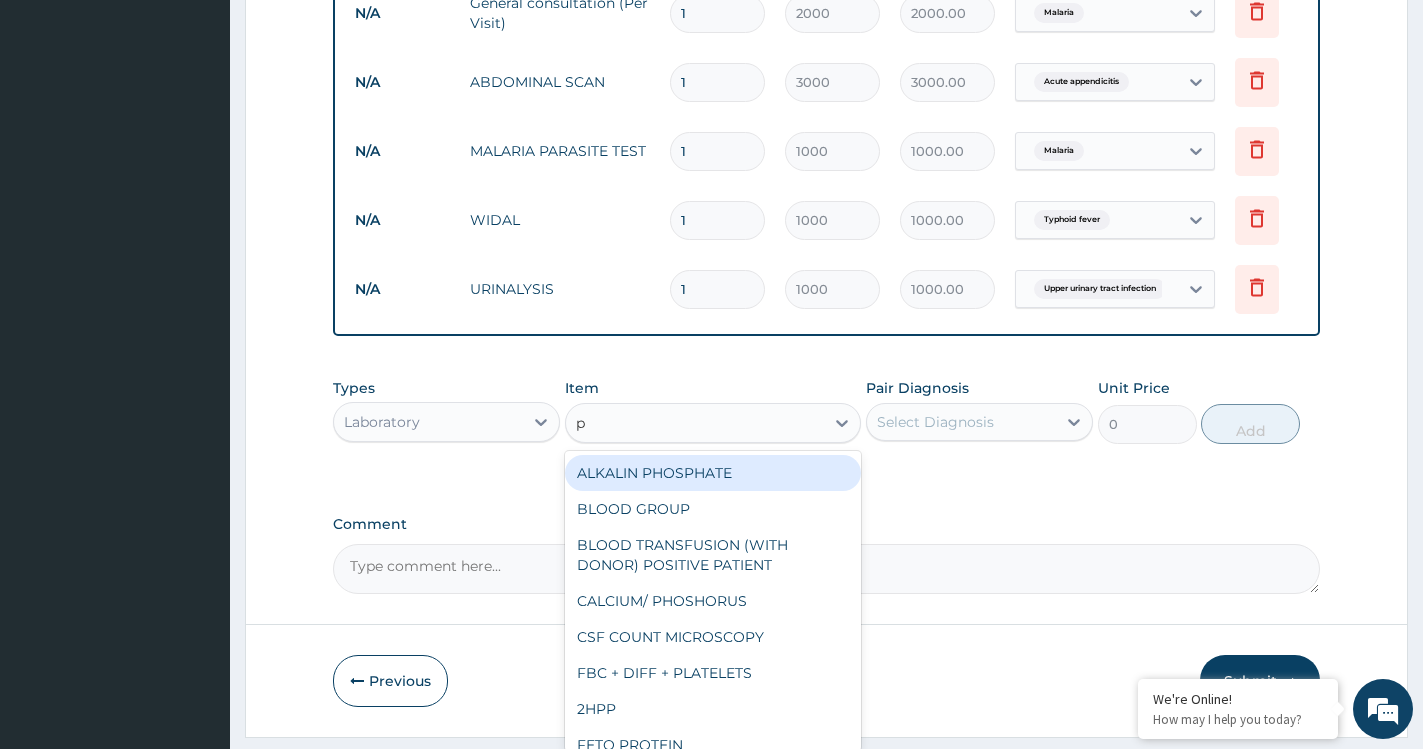 type on "pc" 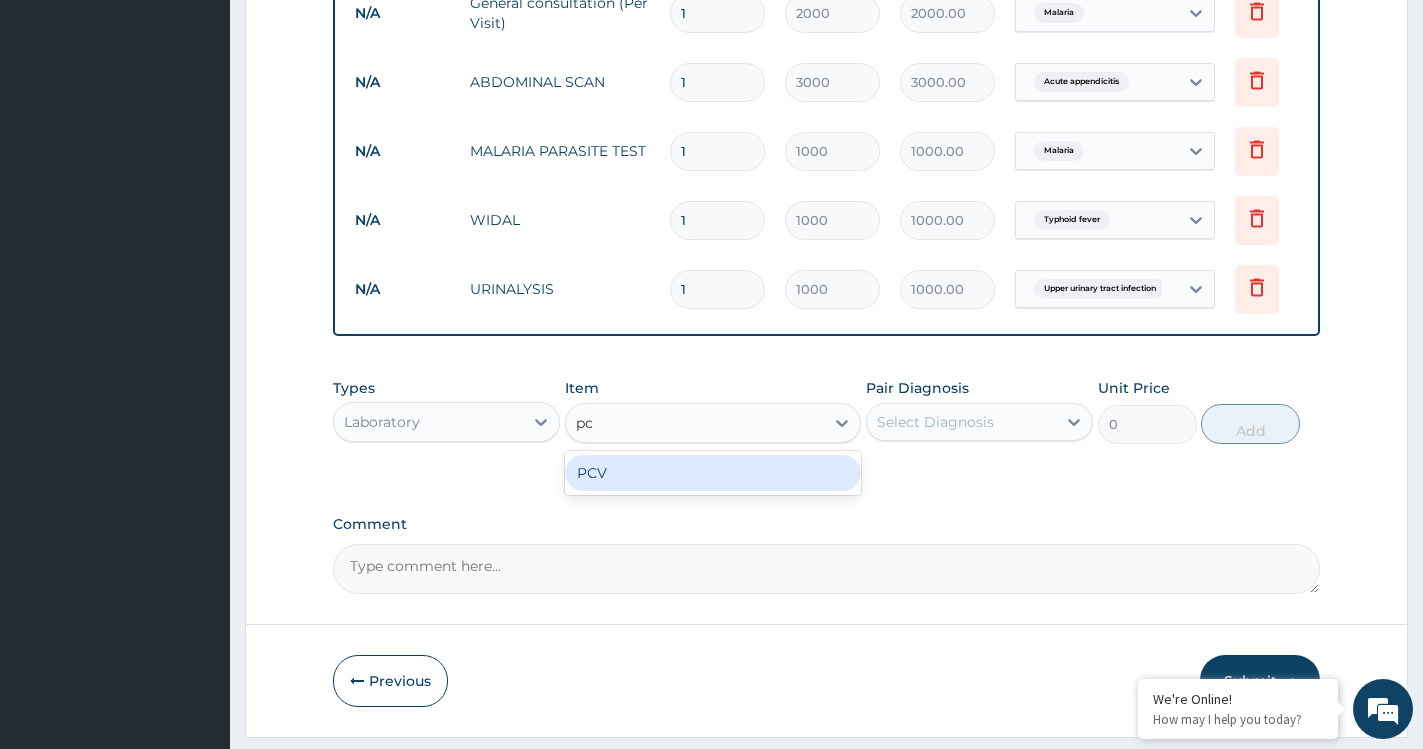 click on "PCV" at bounding box center (713, 473) 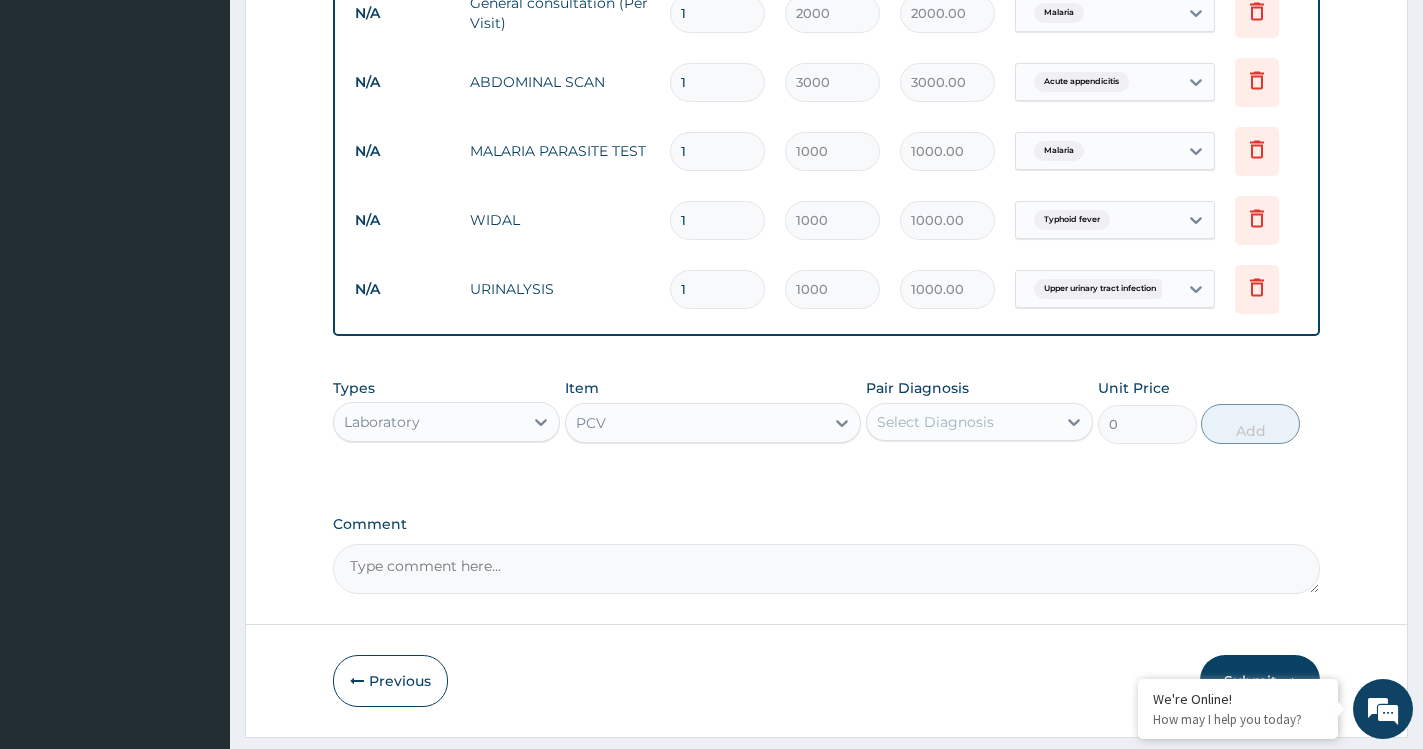 type 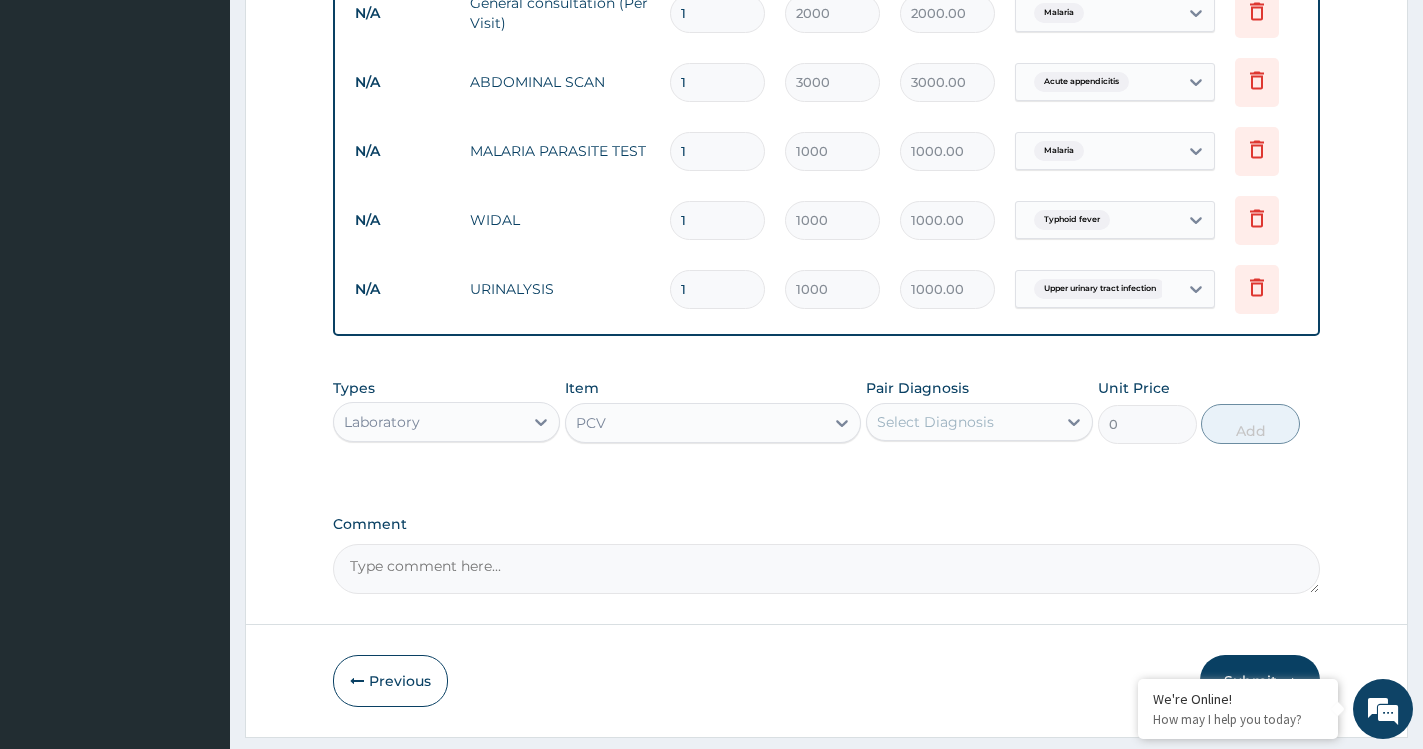 type on "1000" 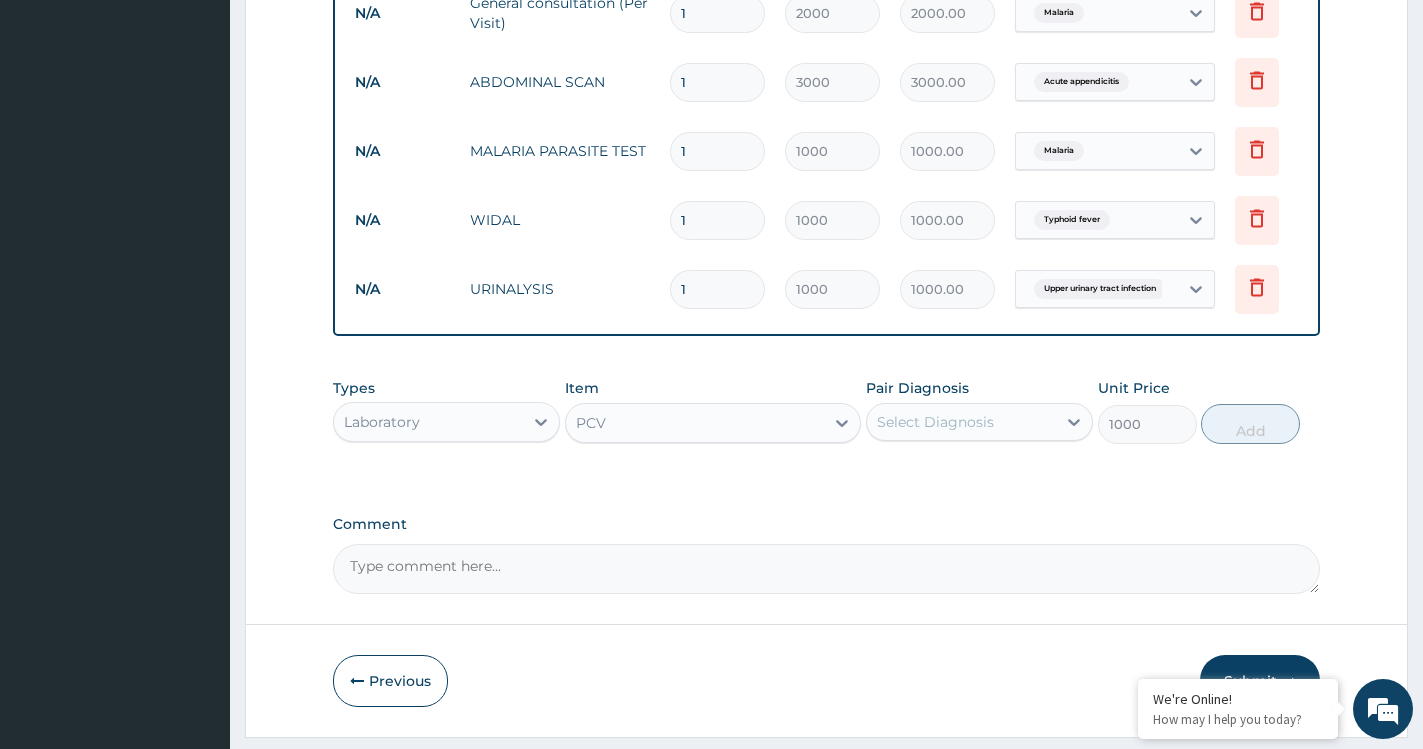 click on "Select Diagnosis" at bounding box center [961, 422] 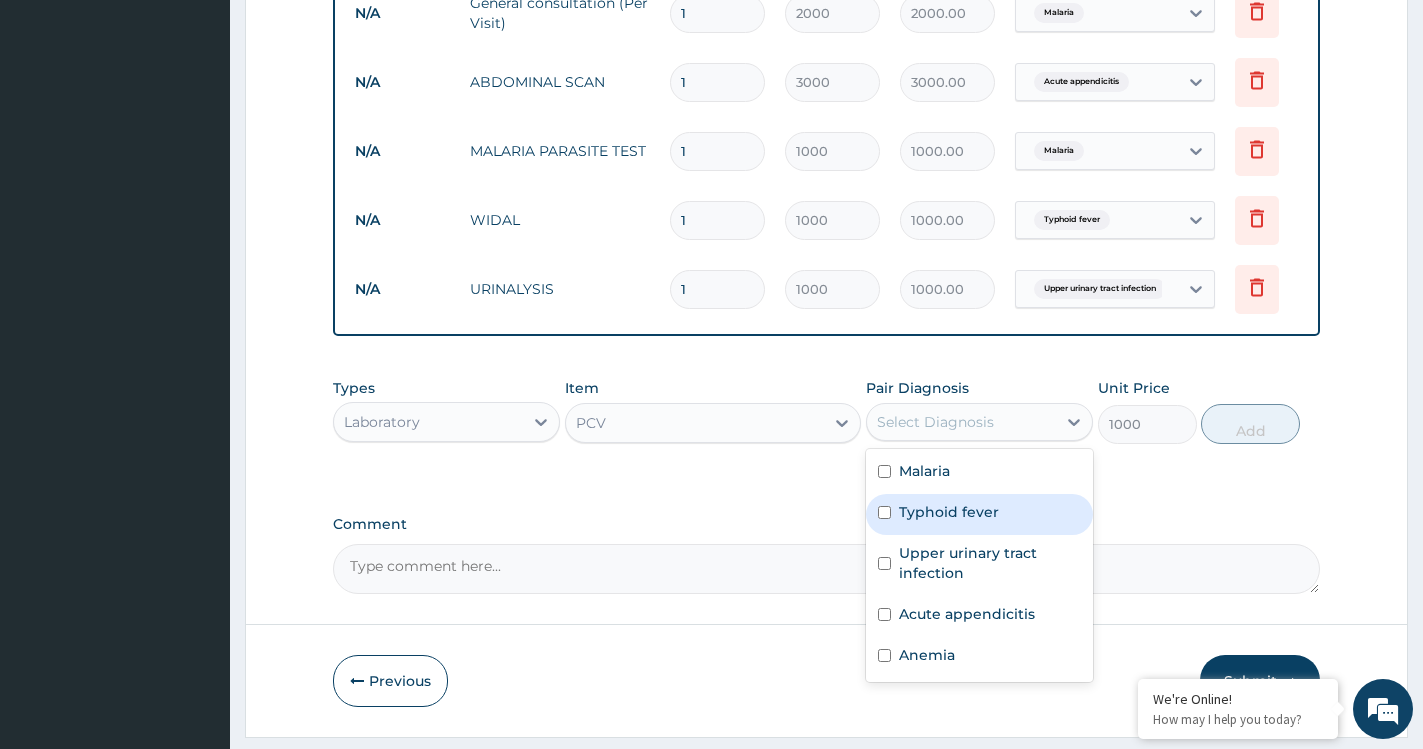 click on "Typhoid fever" at bounding box center (979, 514) 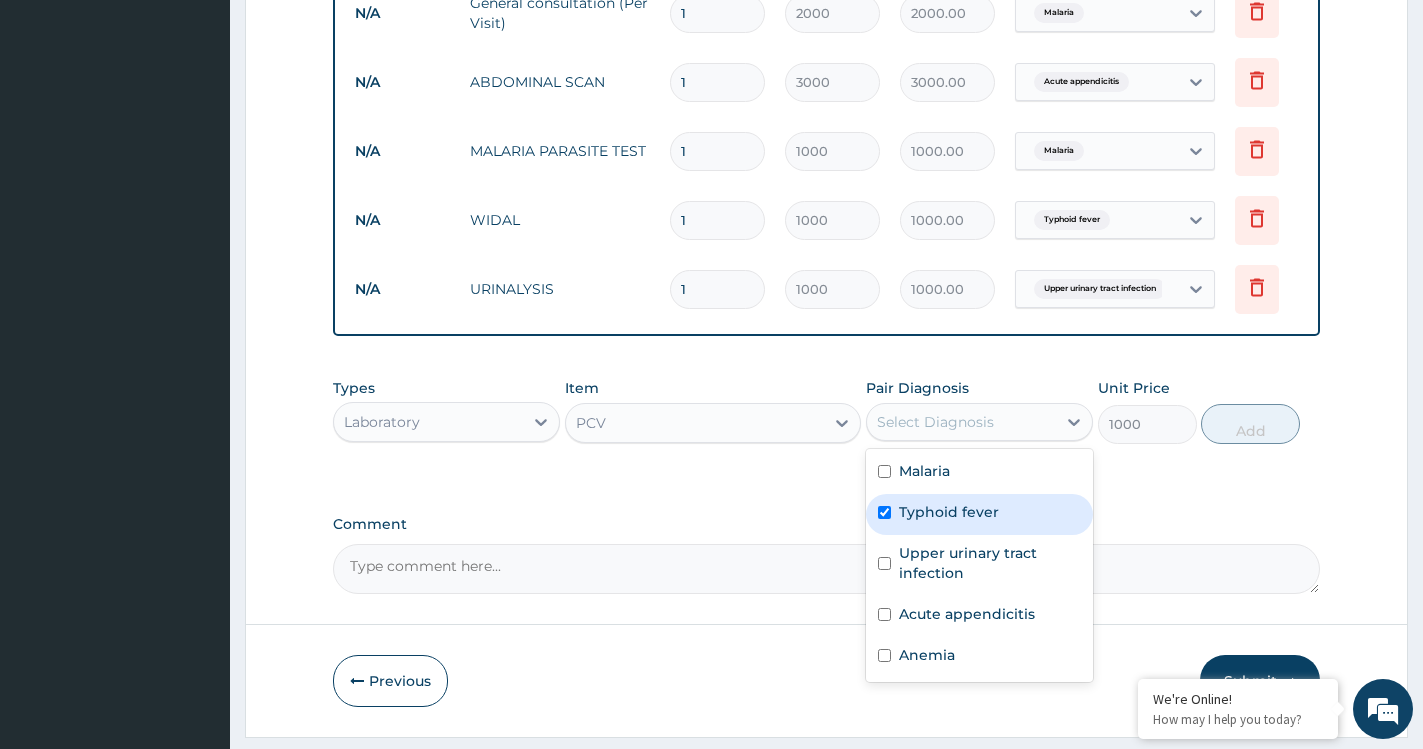 checkbox on "true" 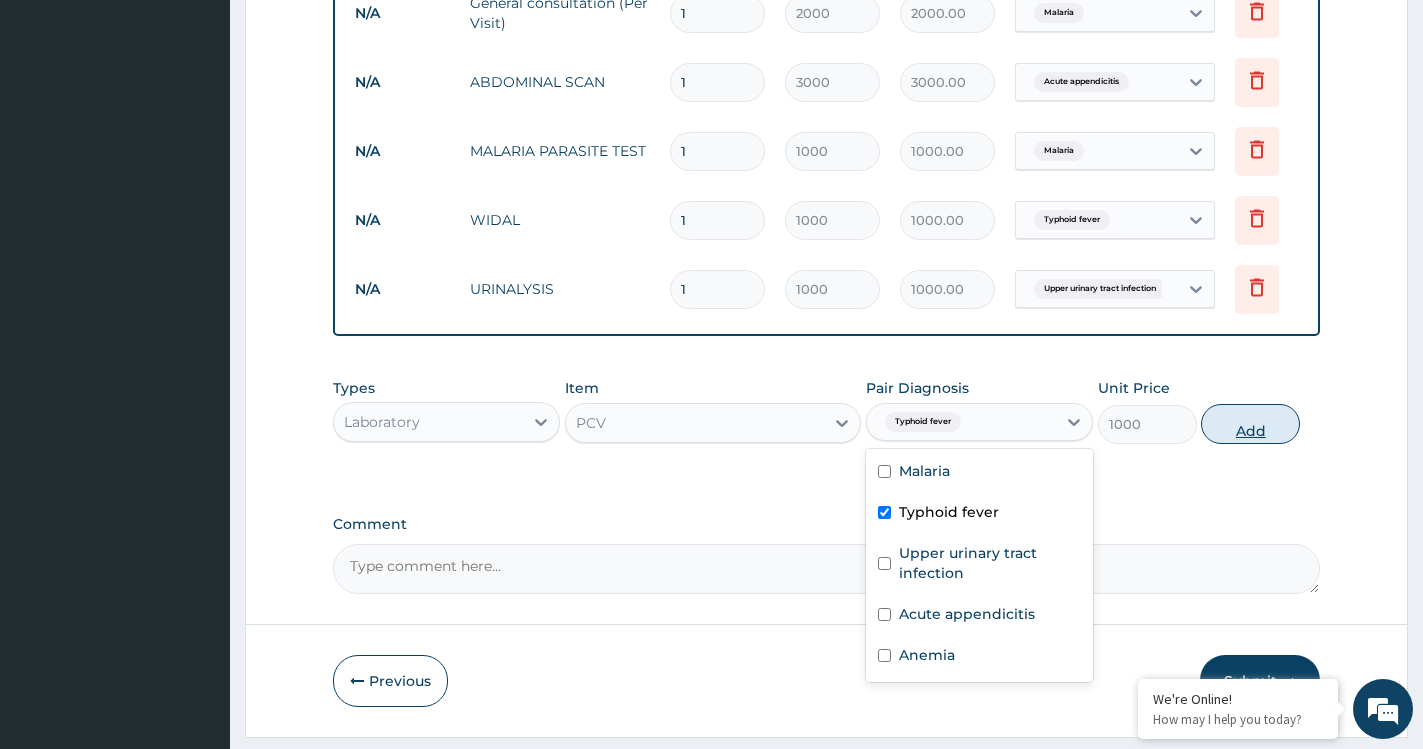 click on "Add" at bounding box center [1250, 424] 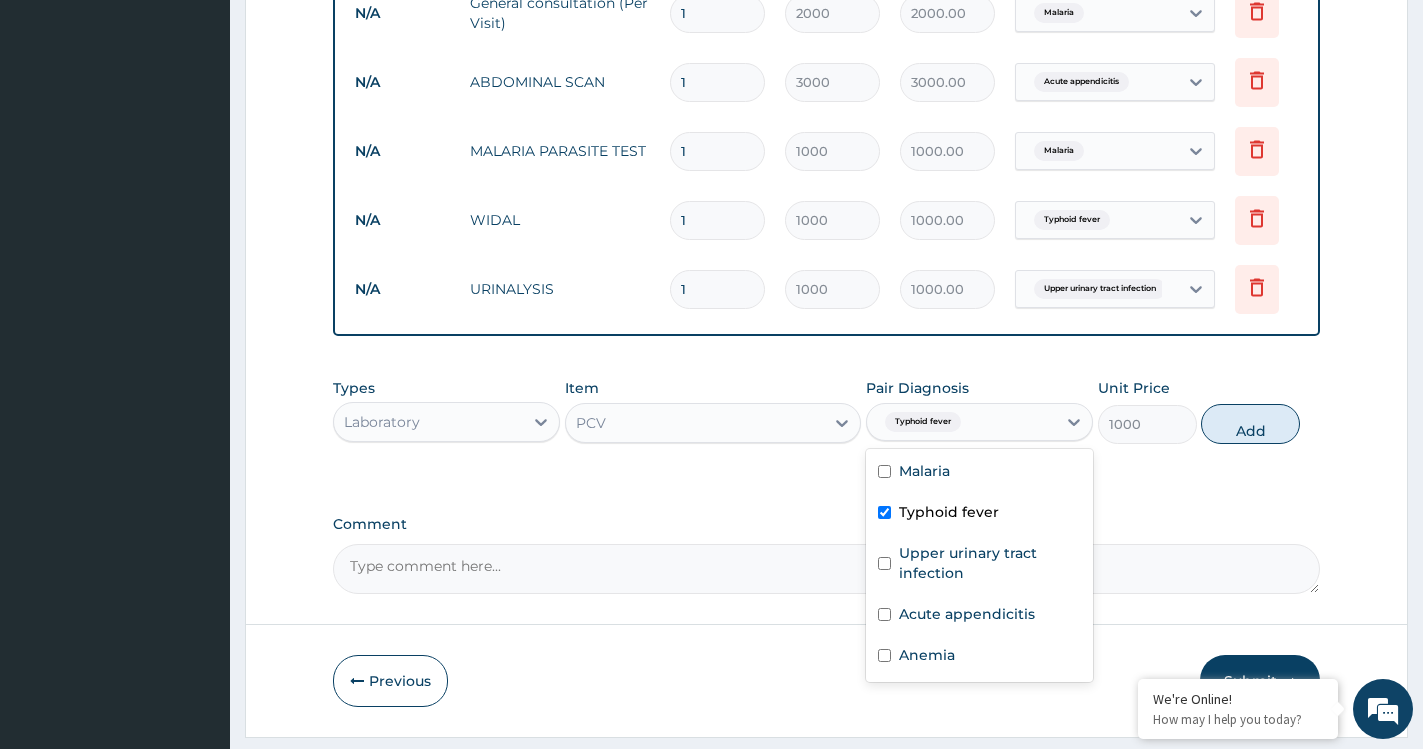 type on "0" 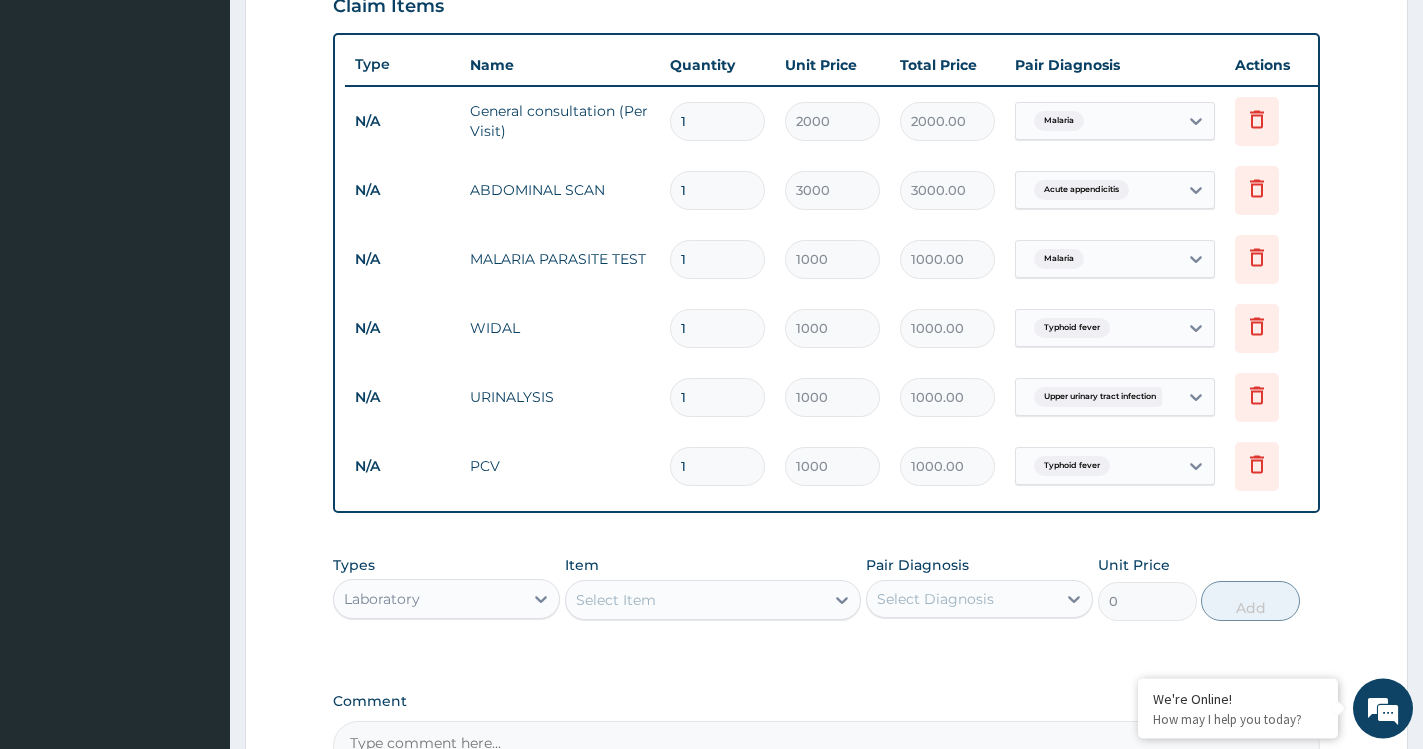 scroll, scrollTop: 751, scrollLeft: 0, axis: vertical 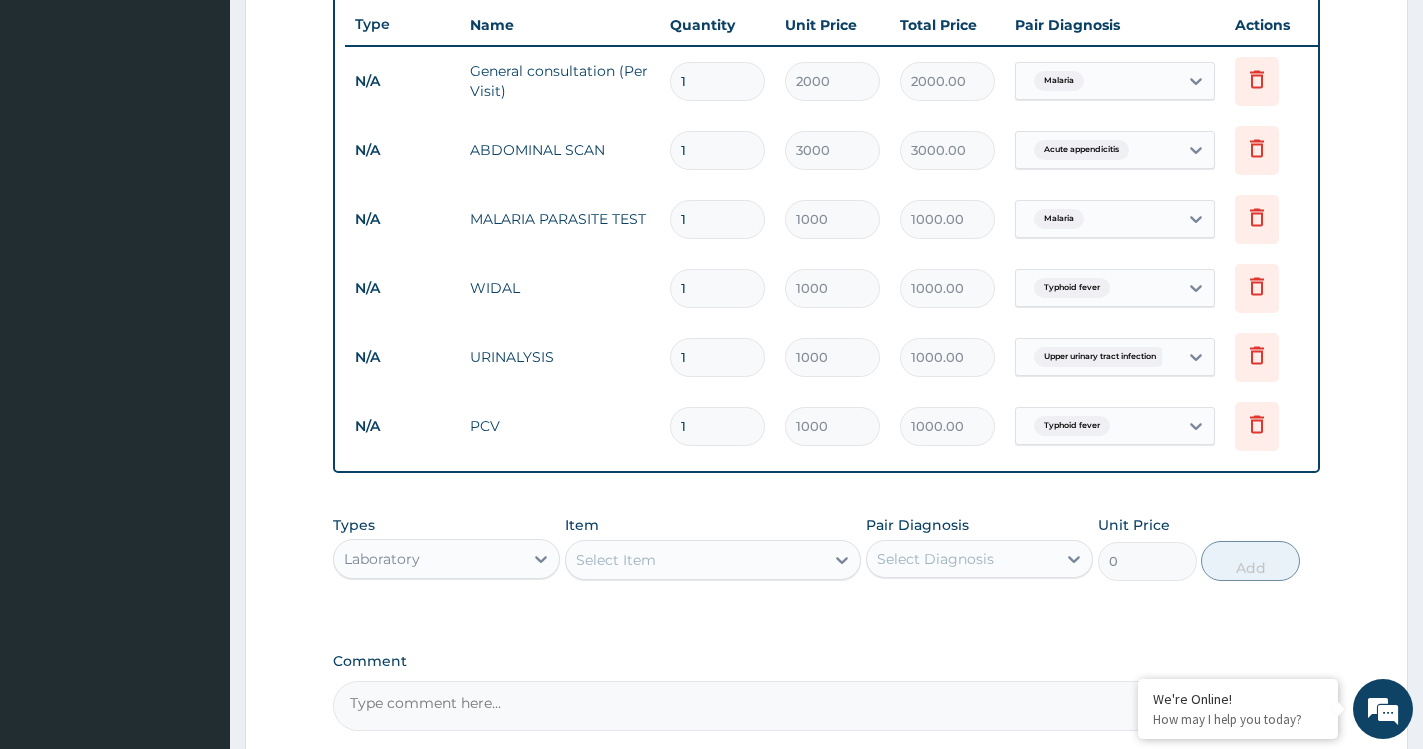click on "Select Diagnosis" at bounding box center (961, 559) 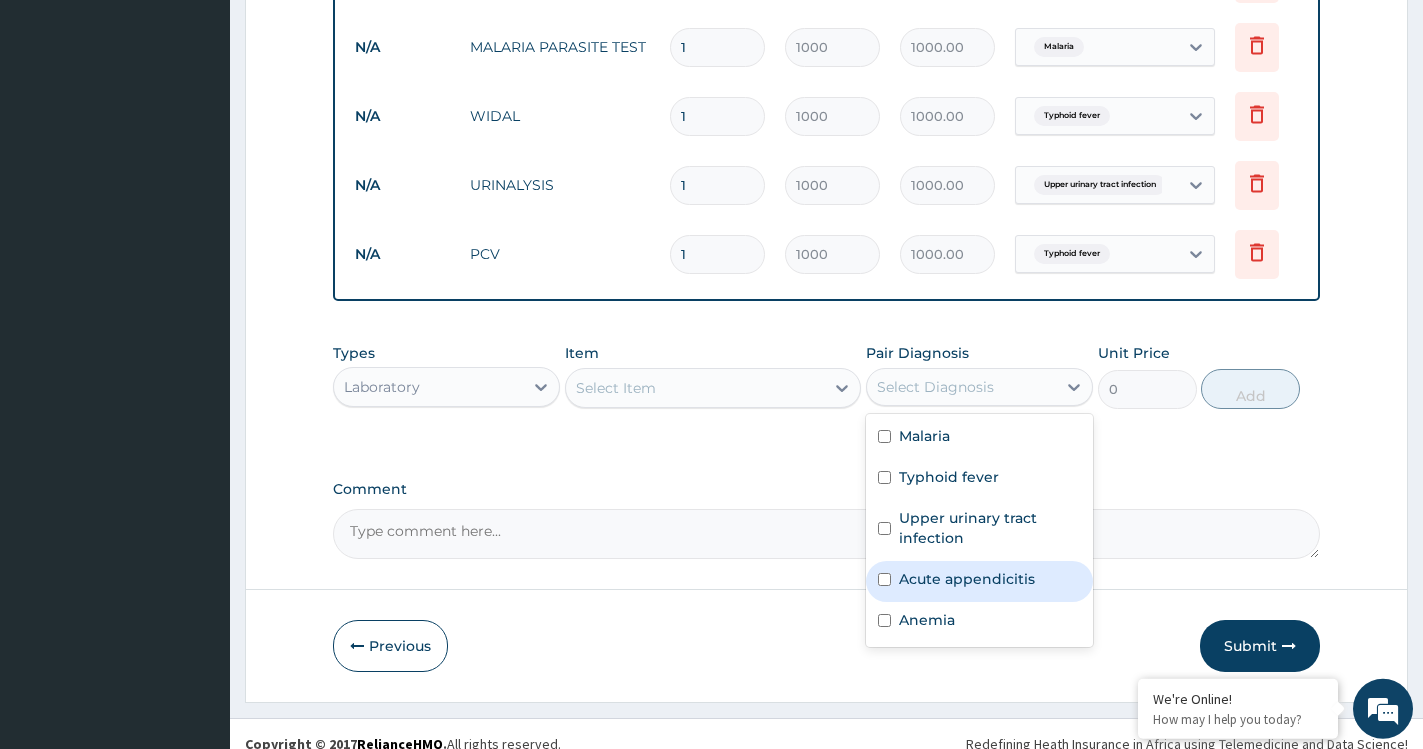 scroll, scrollTop: 960, scrollLeft: 0, axis: vertical 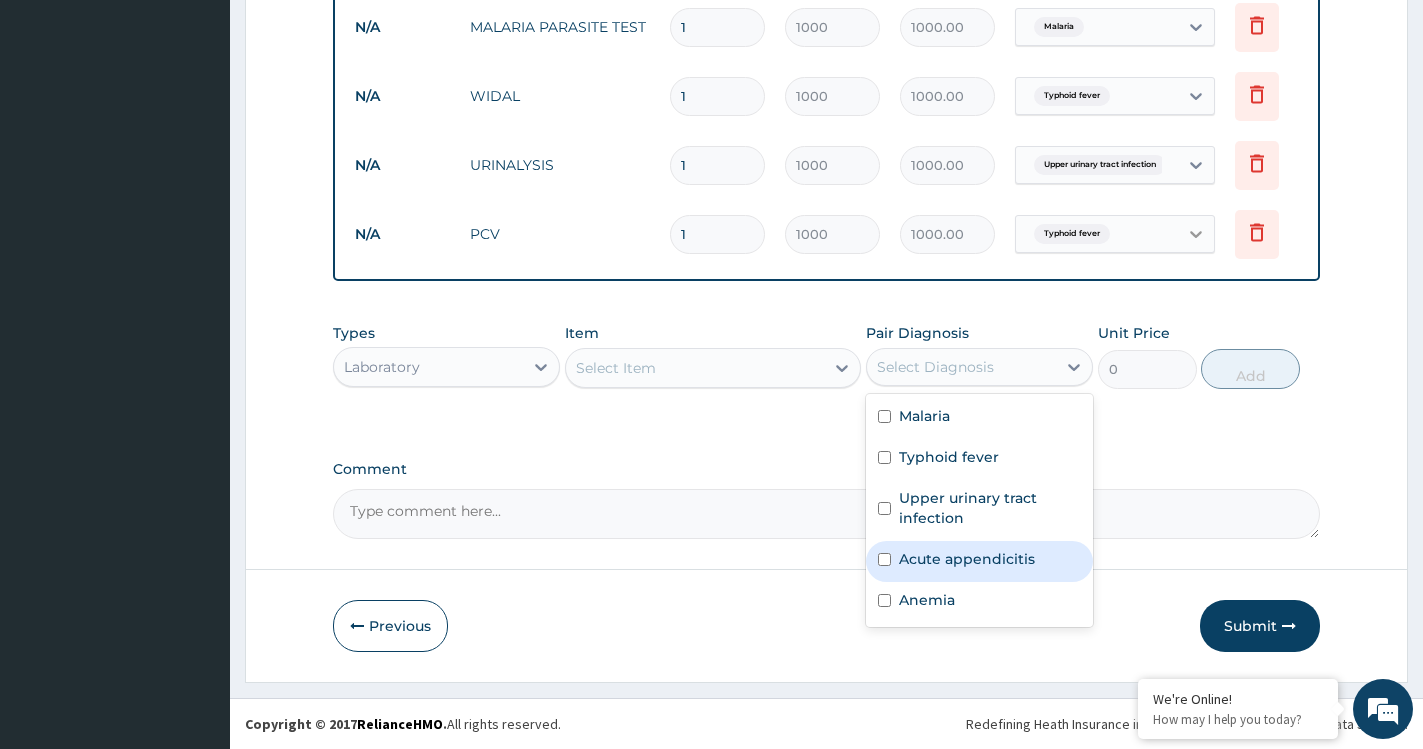 click 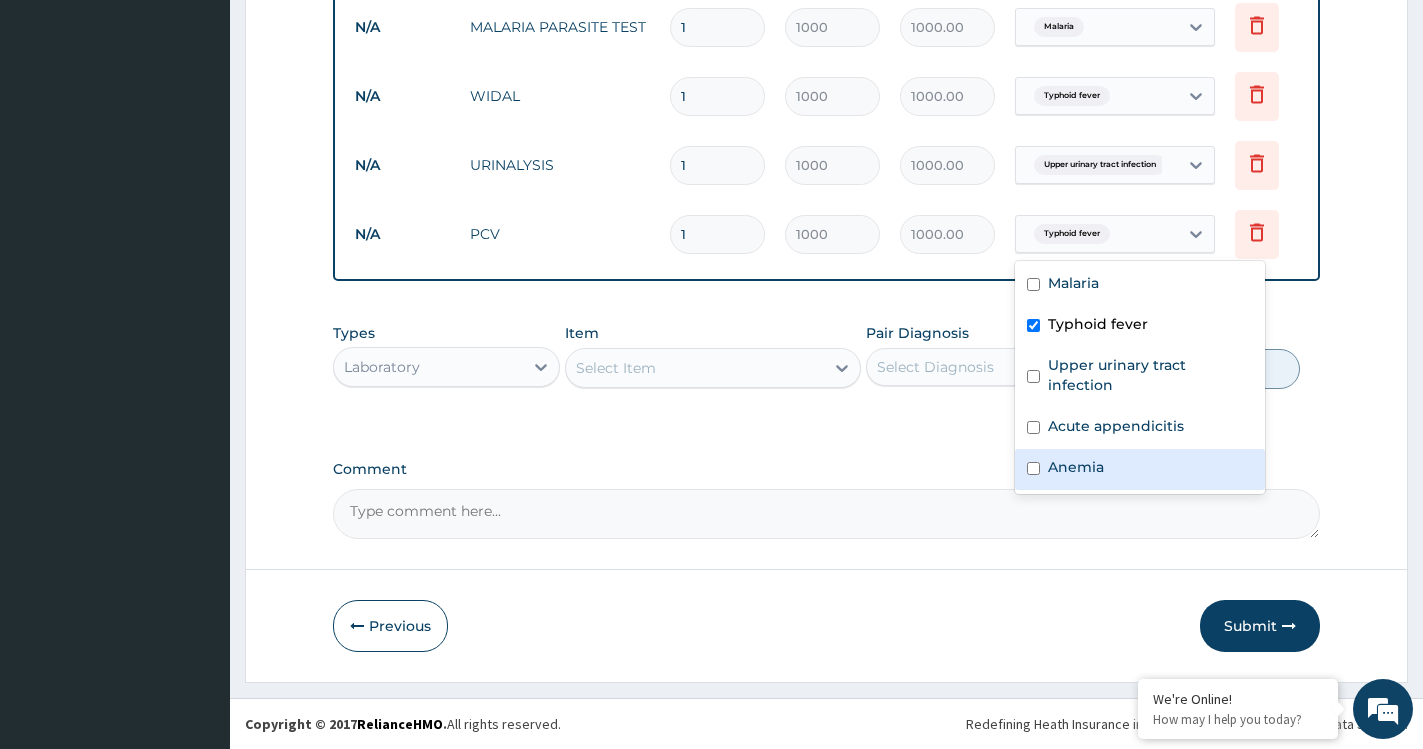 click on "Anemia" at bounding box center (1076, 467) 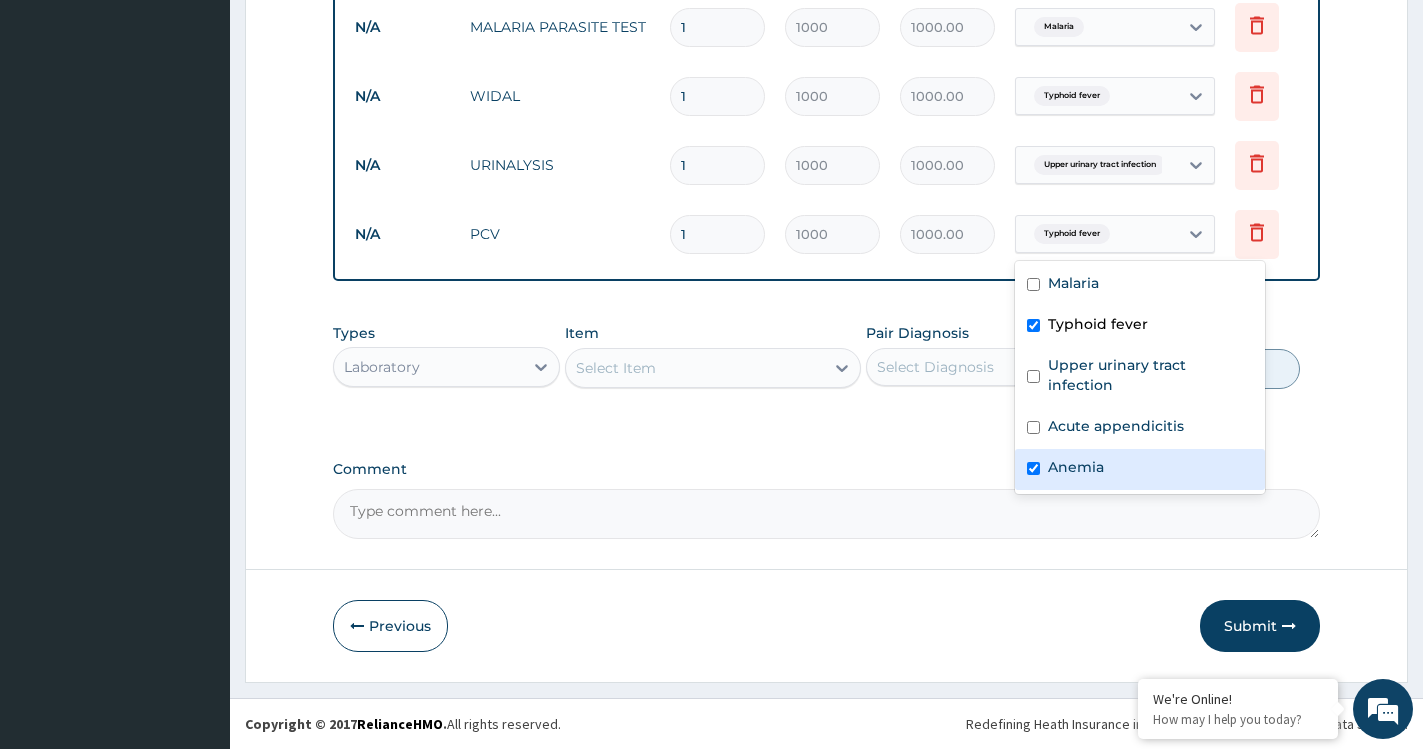 checkbox on "true" 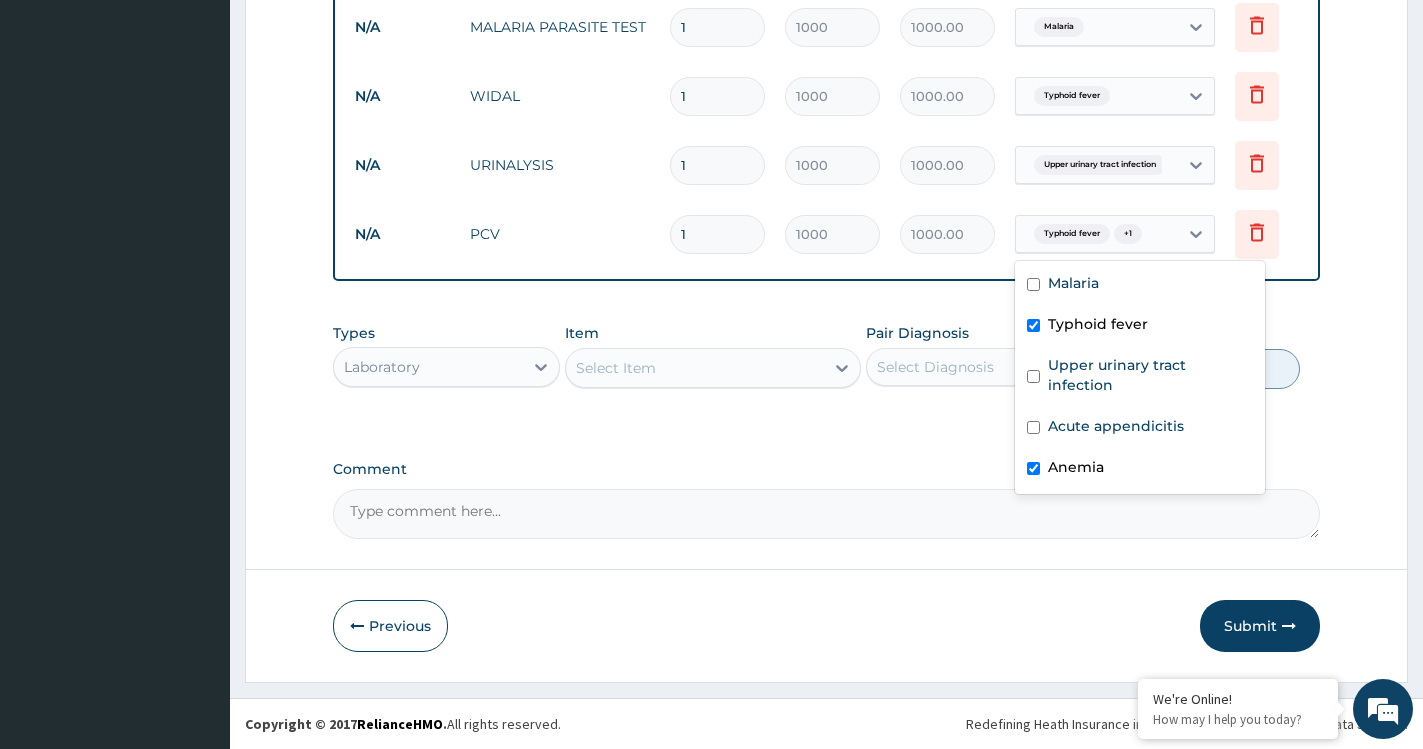 click on "Typhoid fever" at bounding box center [1098, 324] 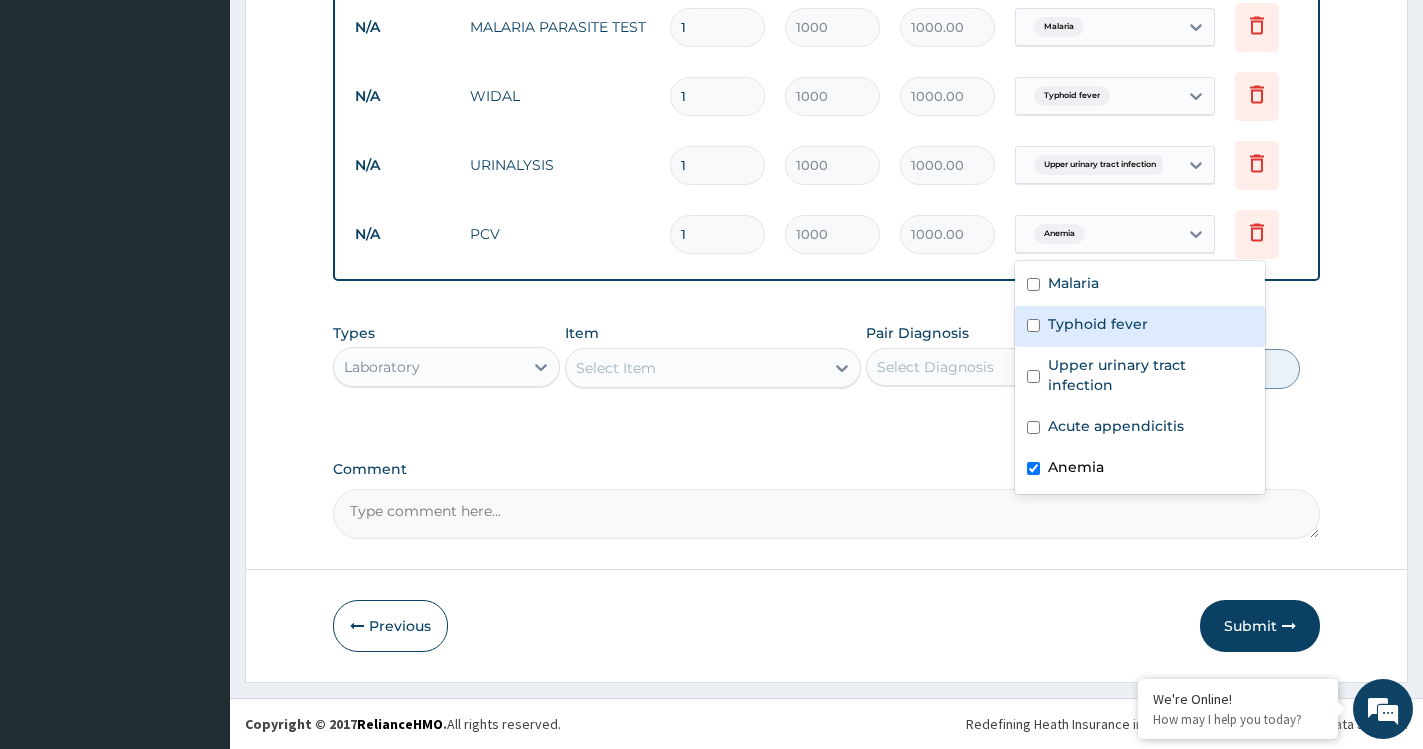checkbox on "false" 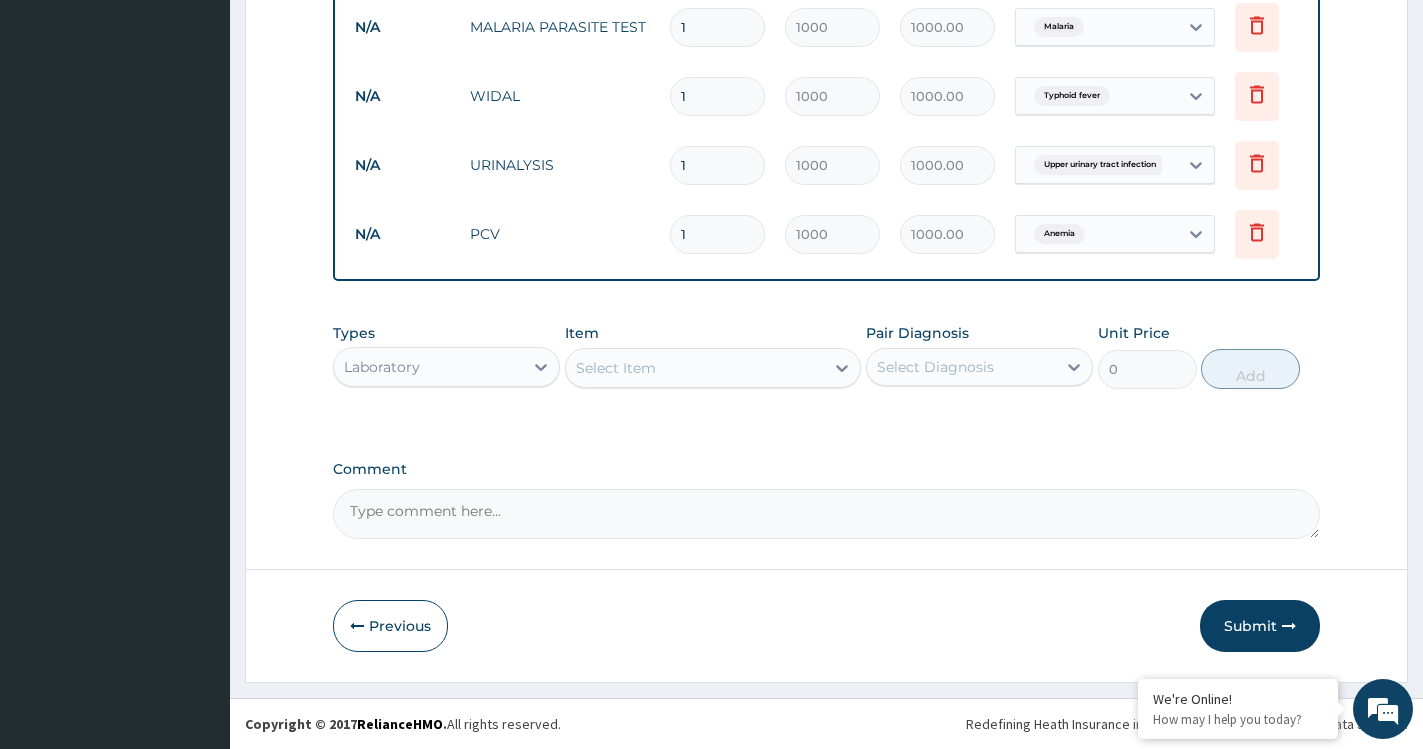 click on "PA Code / Prescription Code Enter Code(Secondary Care Only) Encounter Date DD-MM-YYYY Important Notice Please enter PA codes before entering items that are not attached to a PA code   All diagnoses entered must be linked to a claim item. Diagnosis & Claim Items that are visible but inactive cannot be edited because they were imported from an already approved PA code. Diagnosis Malaria Query Typhoid fever Query Upper urinary tract infection Query Acute appendicitis Query Anemia Query NB: All diagnosis must be linked to a claim item Claim Items Type Name Quantity Unit Price Total Price Pair Diagnosis Actions N/A General consultation (Per Visit) 1 2000 2000.00 Malaria Delete N/A ABDOMINAL SCAN 1 3000 3000.00 Acute appendicitis Delete N/A MALARIA PARASITE TEST 1 1000 1000.00 Malaria Delete N/A WIDAL  1 1000 1000.00 Typhoid fever Delete N/A URINALYSIS 1 1000 1000.00 Upper urinary tract infection Delete N/A PCV 1 1000 1000.00 Anemia Delete Types Laboratory Item Select Item Pair Diagnosis Select Diagnosis Unit Price" at bounding box center (826, -107) 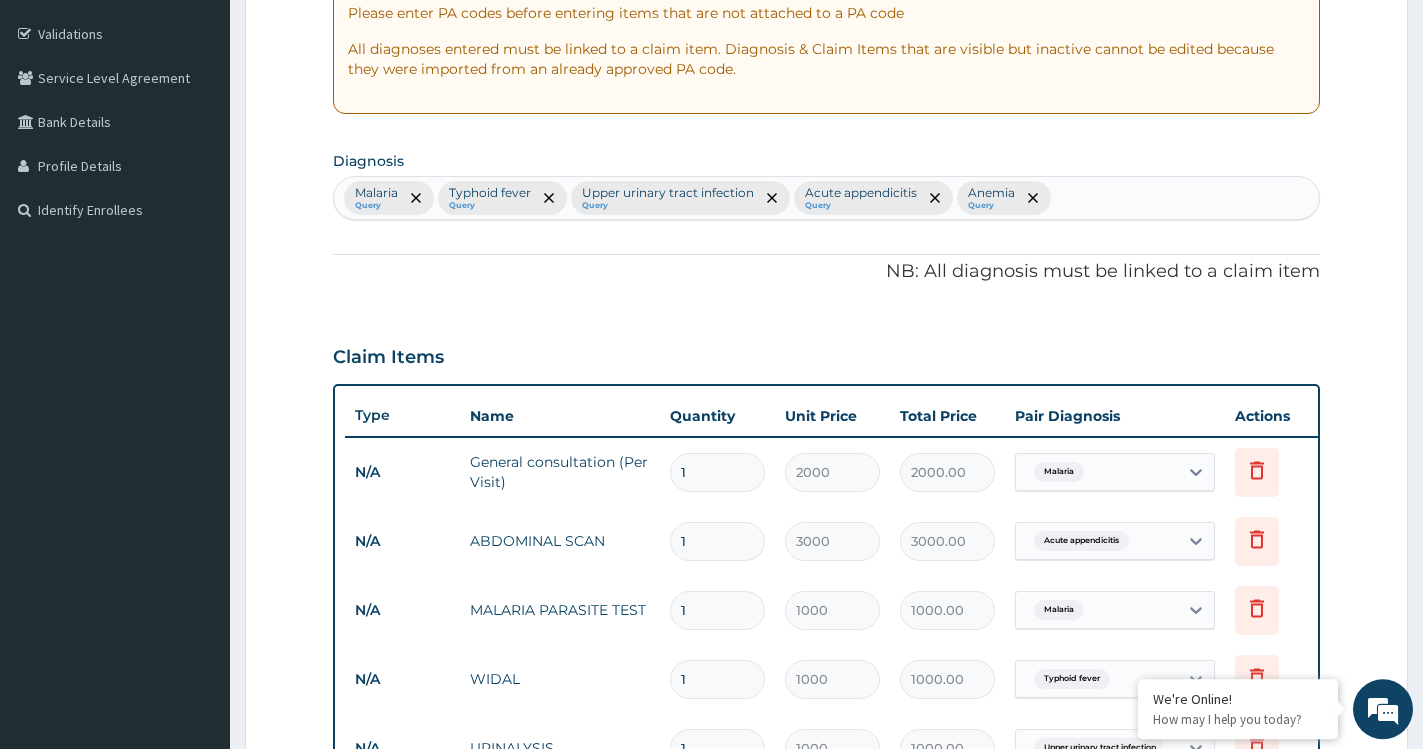 scroll, scrollTop: 348, scrollLeft: 0, axis: vertical 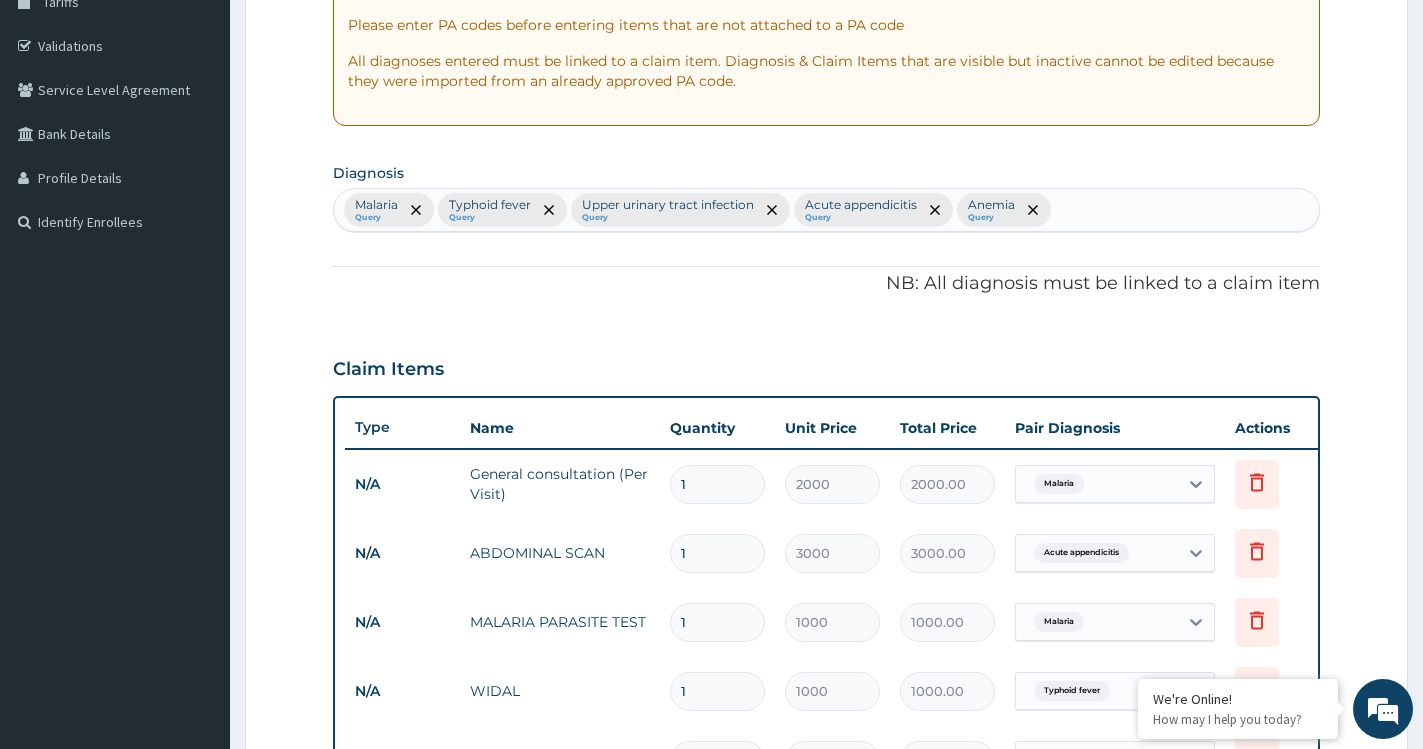 click on "Malaria Query Typhoid fever Query Upper urinary tract infection Query Acute appendicitis Query Anemia Query" at bounding box center [826, 210] 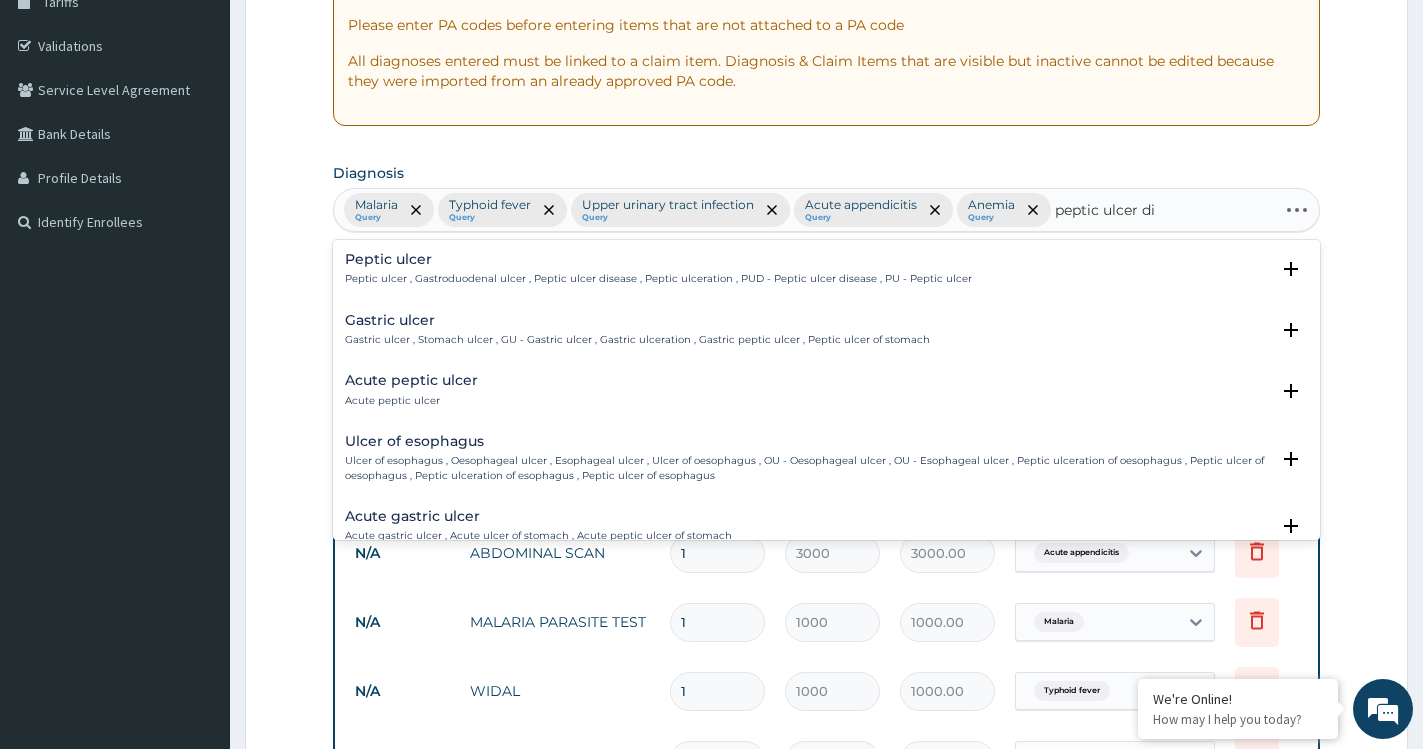 type on "peptic ulcer dis" 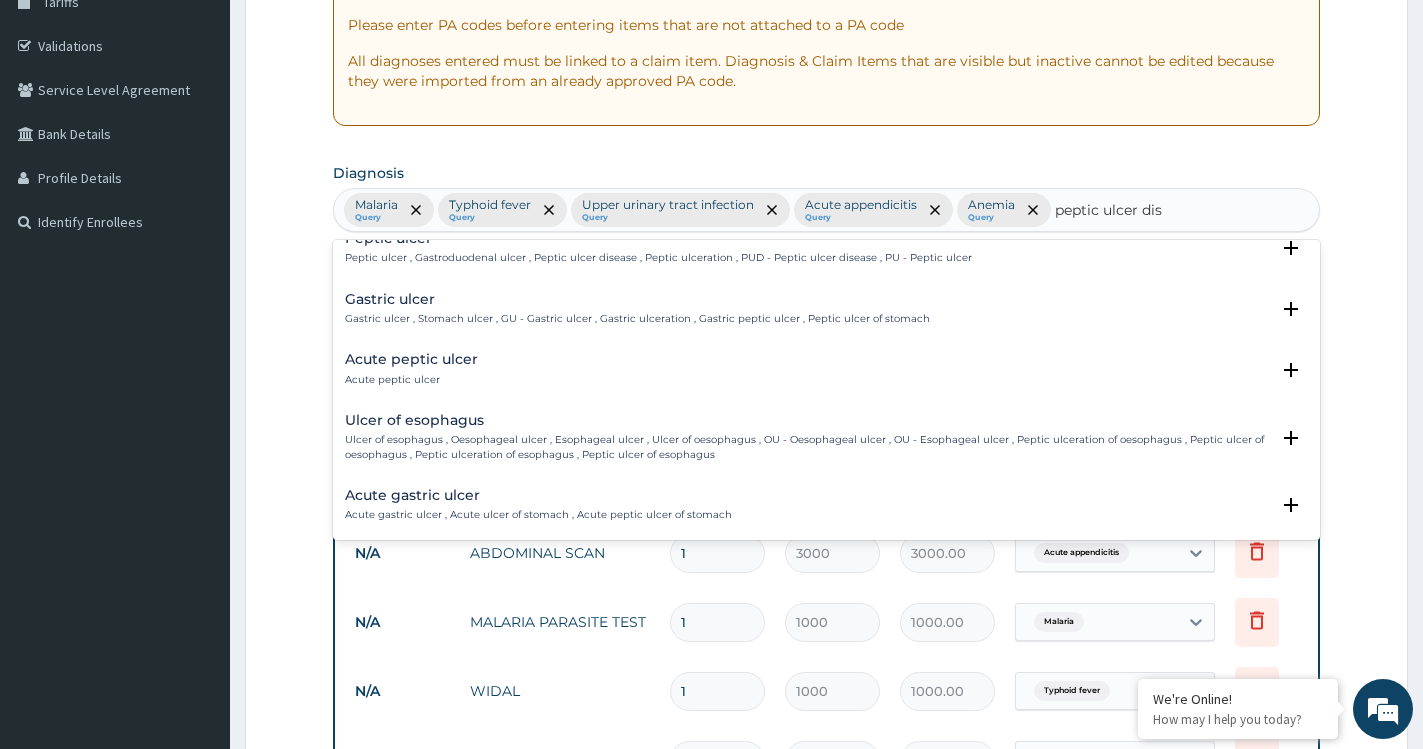 scroll, scrollTop: 0, scrollLeft: 0, axis: both 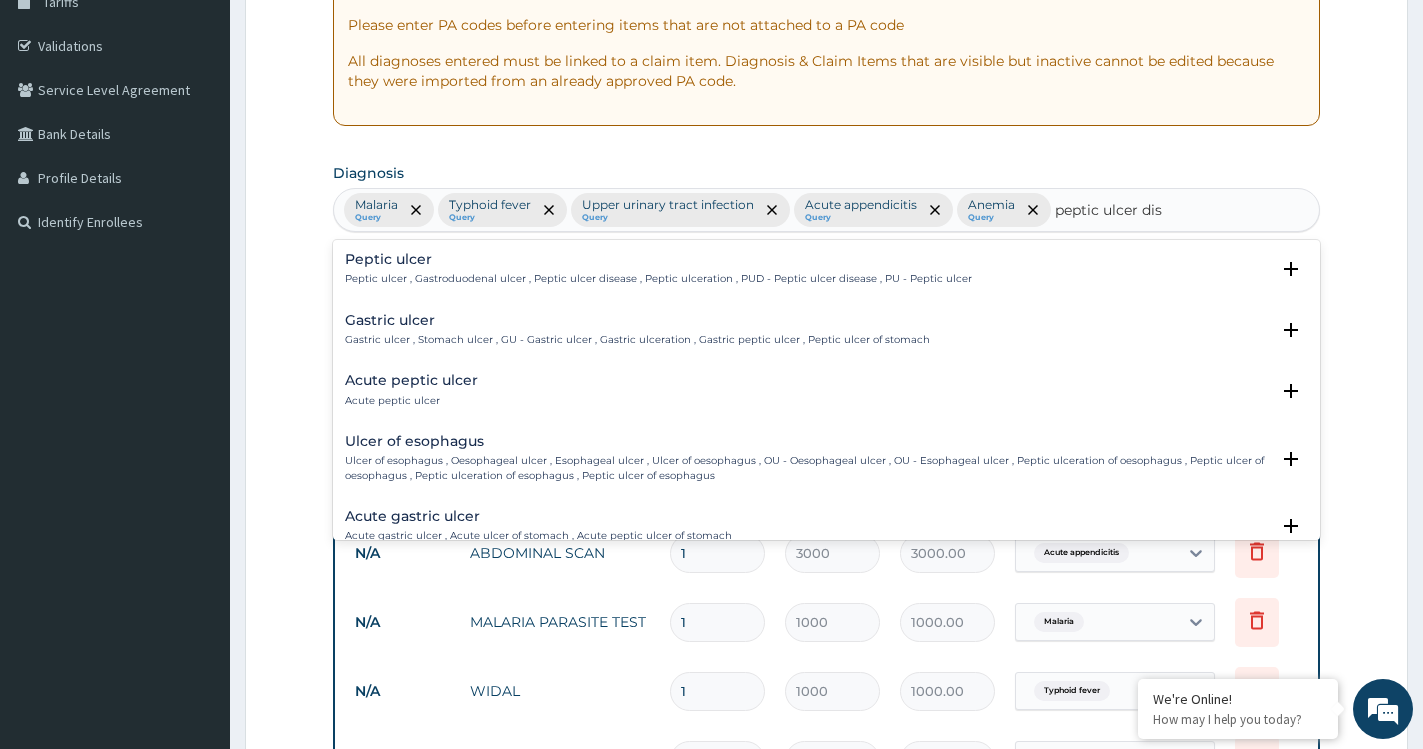 click on "Peptic ulcer Peptic ulcer , Gastroduodenal ulcer , Peptic ulcer disease , Peptic ulceration , PUD - Peptic ulcer disease , PU - Peptic ulcer Select Status Query Query covers suspected (?), Keep in view (kiv), Ruled out (r/o) Confirmed" at bounding box center [826, 274] 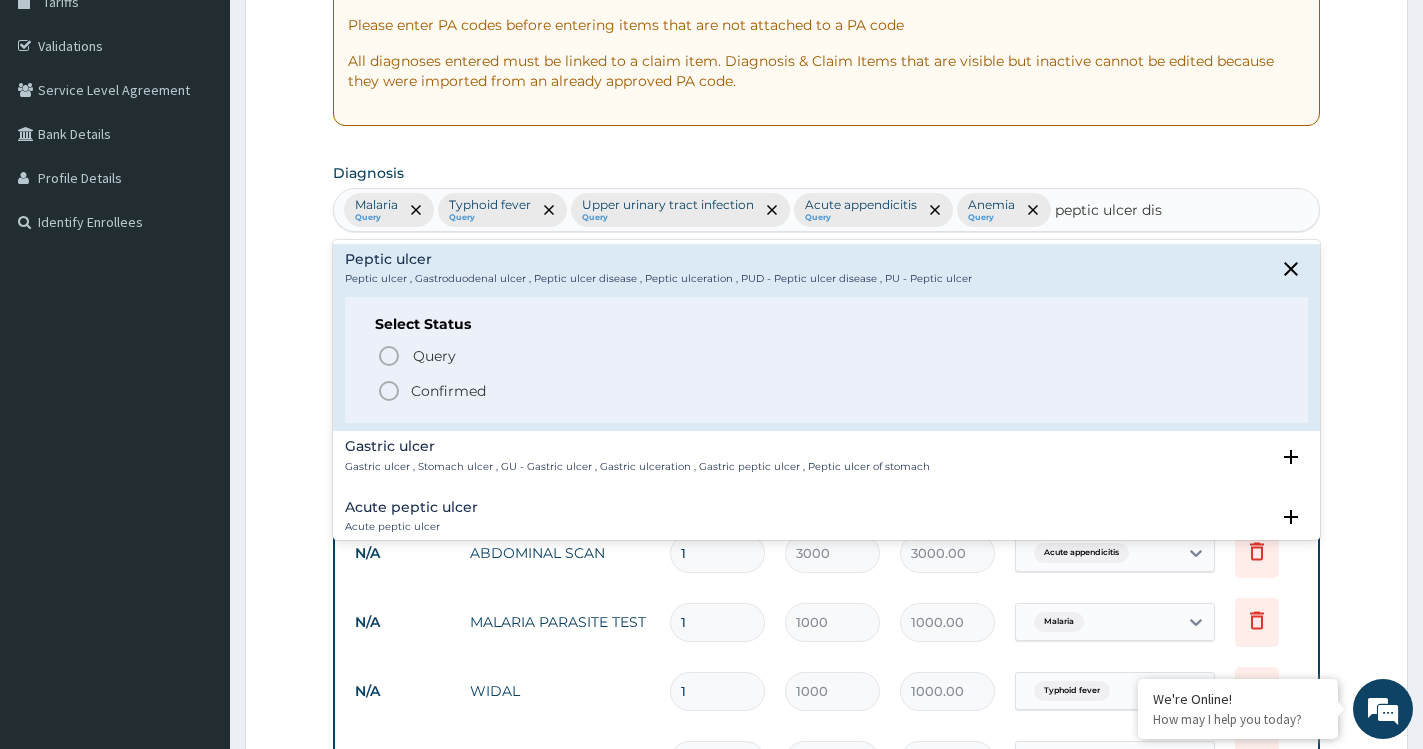 click 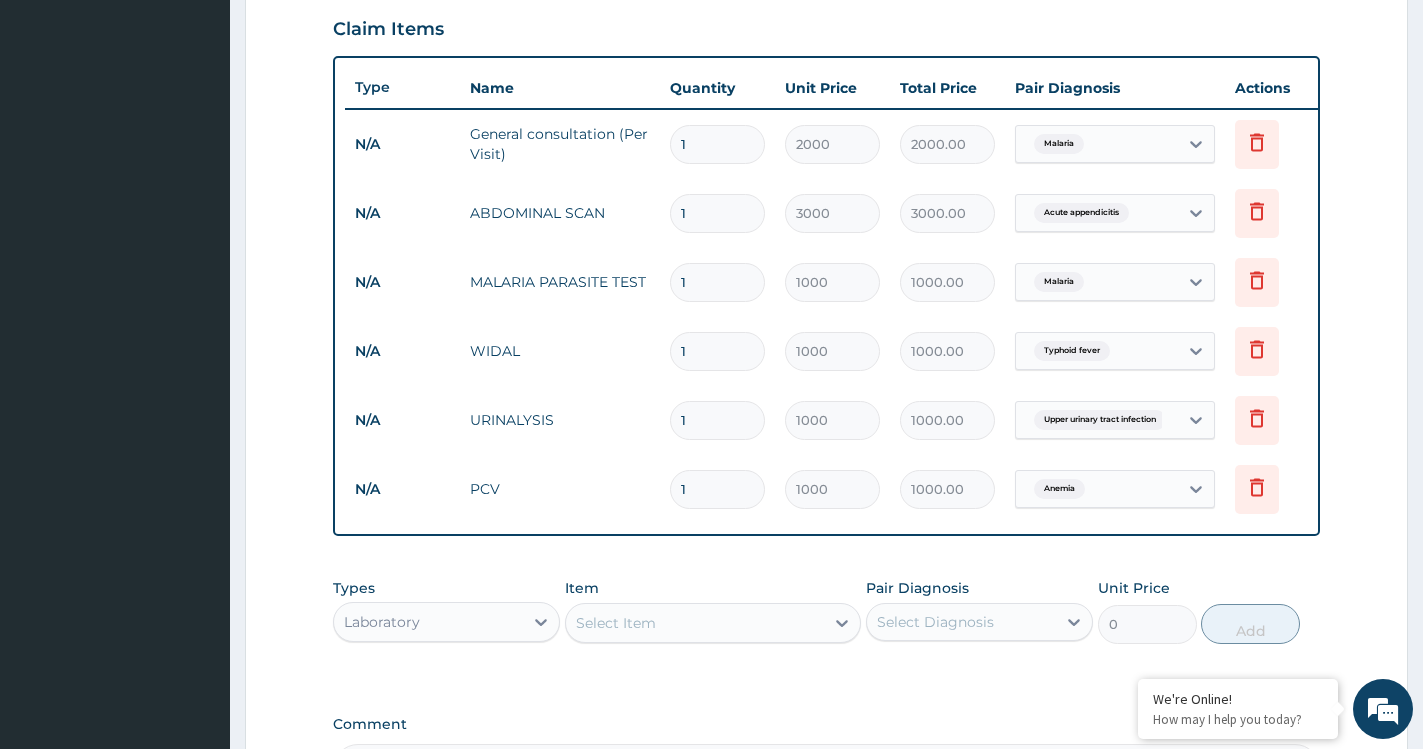 scroll, scrollTop: 960, scrollLeft: 0, axis: vertical 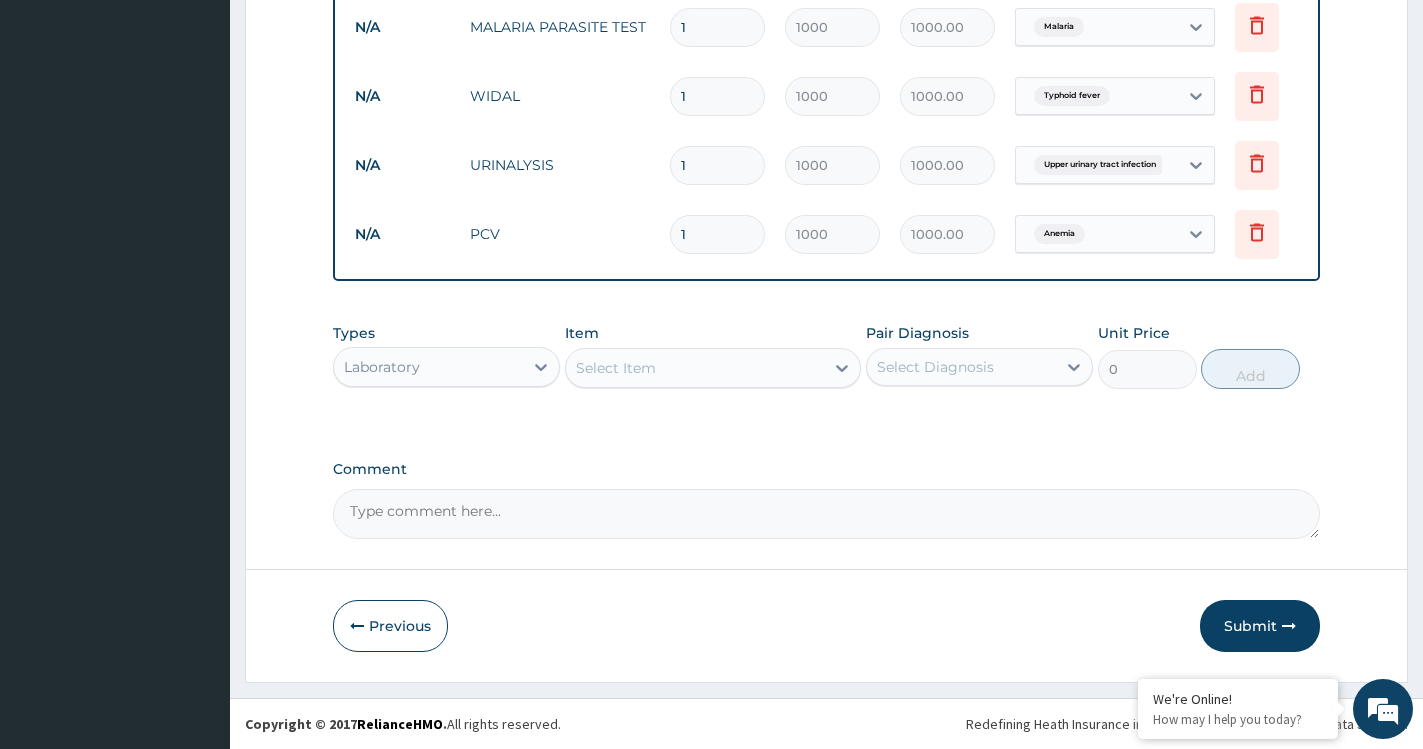 click on "Select Item" at bounding box center (616, 368) 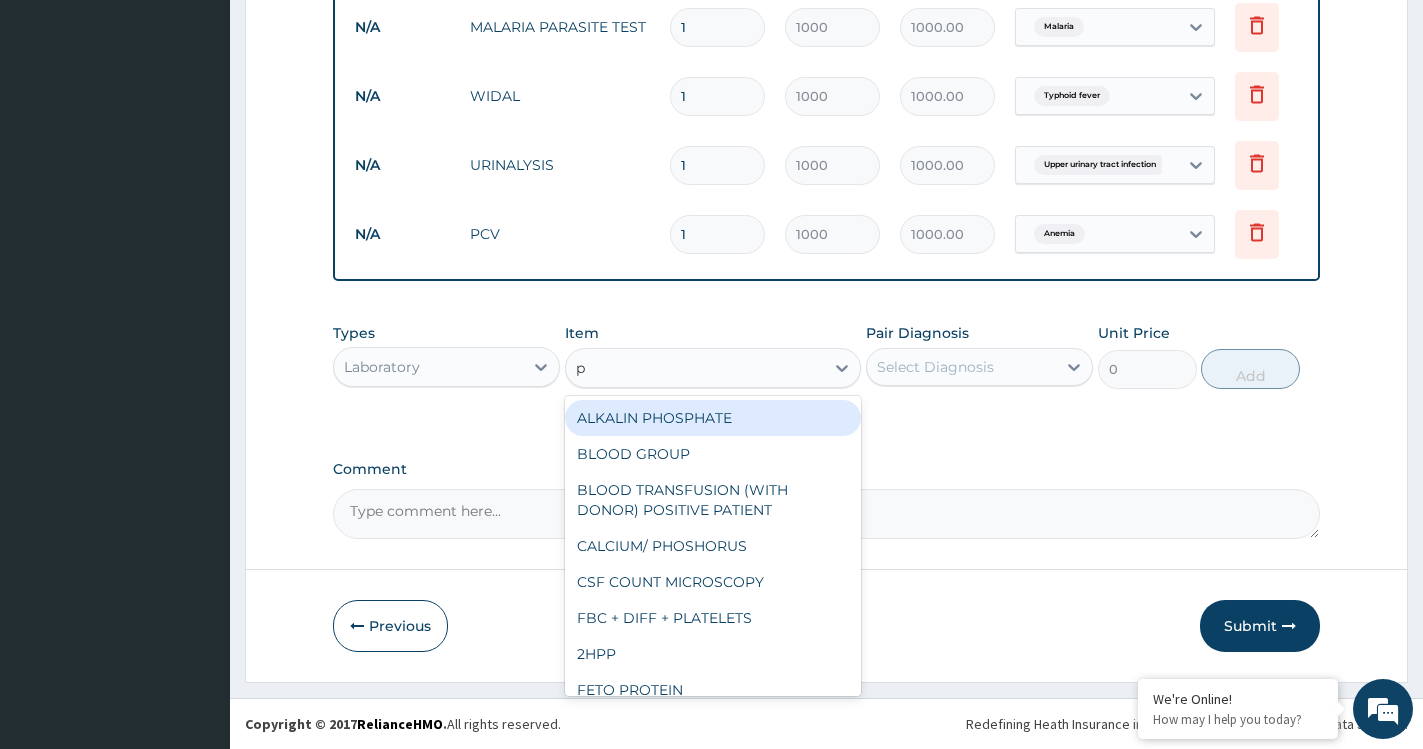 type on "py" 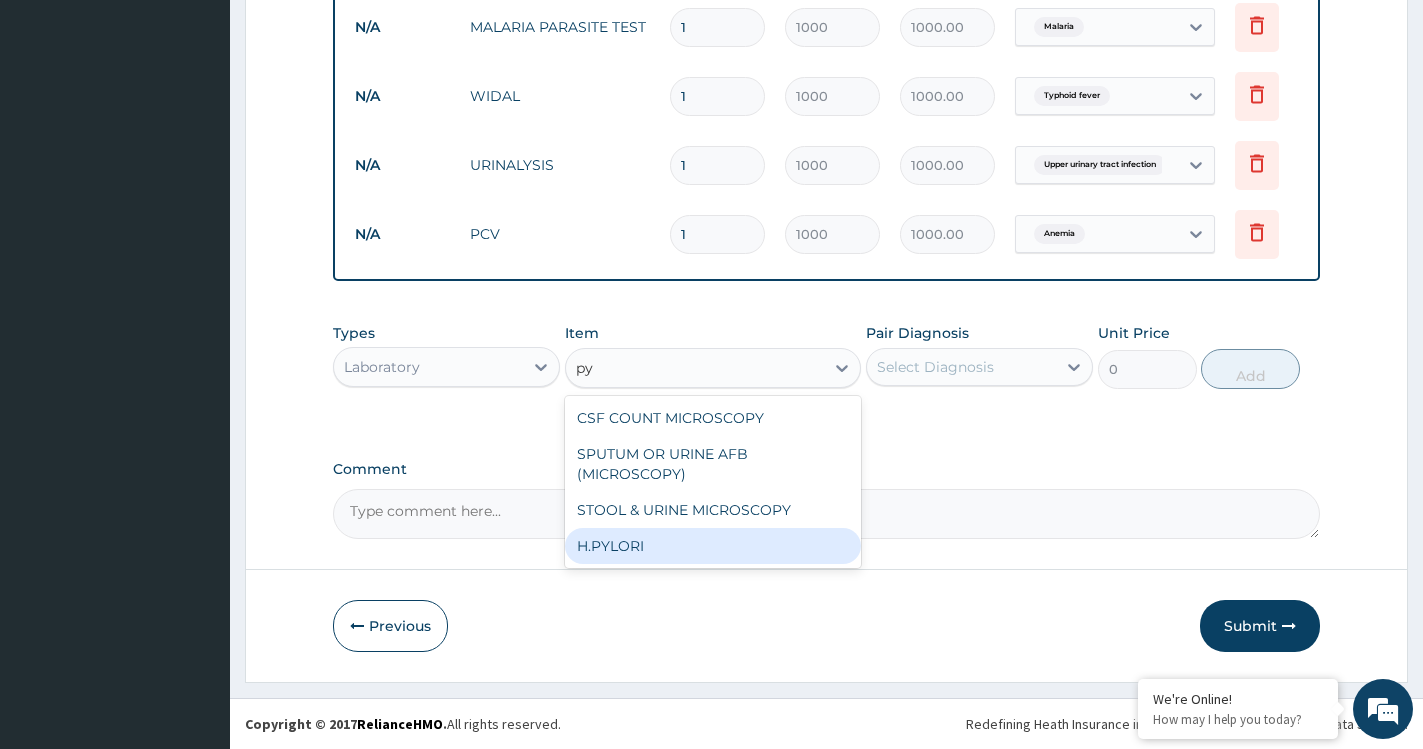 click on "H.PYLORI" at bounding box center [713, 546] 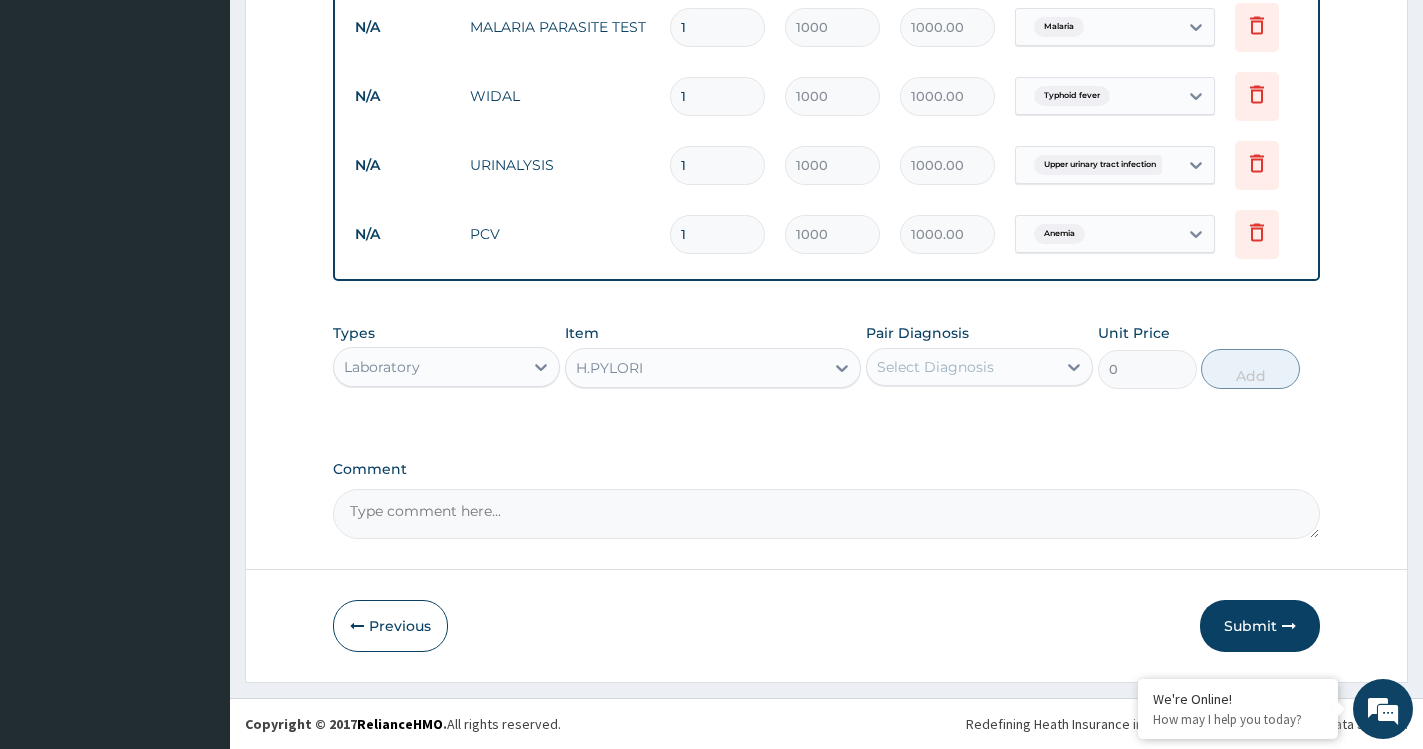type 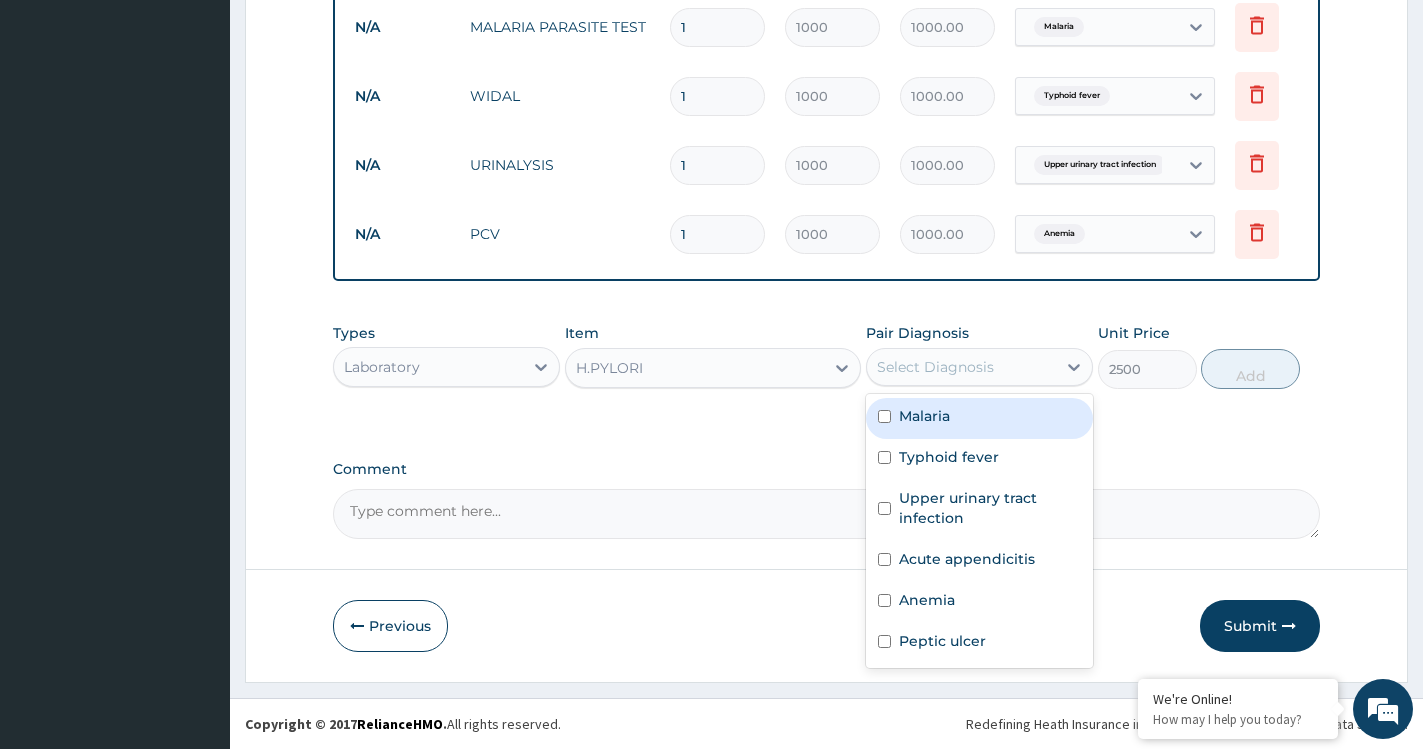 click on "Select Diagnosis" at bounding box center [961, 367] 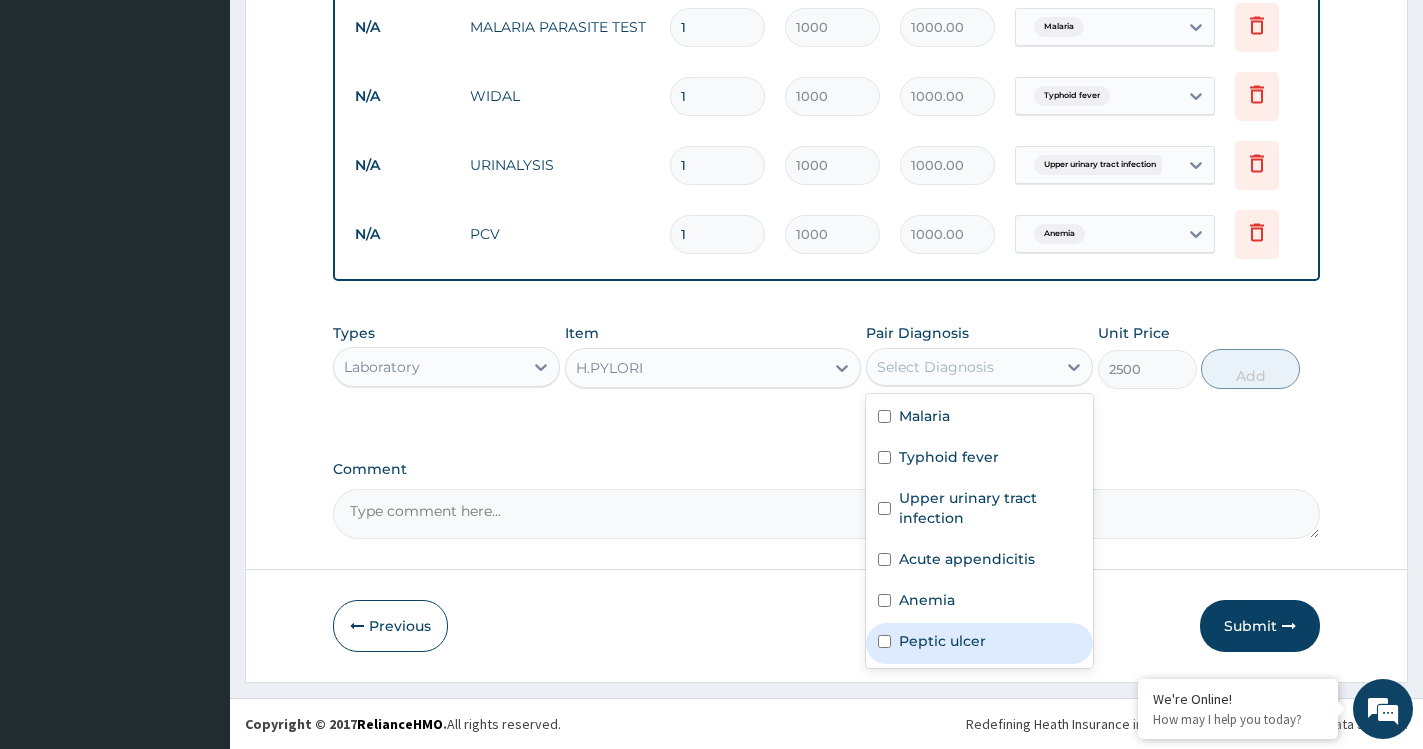 click on "Peptic ulcer" at bounding box center [942, 641] 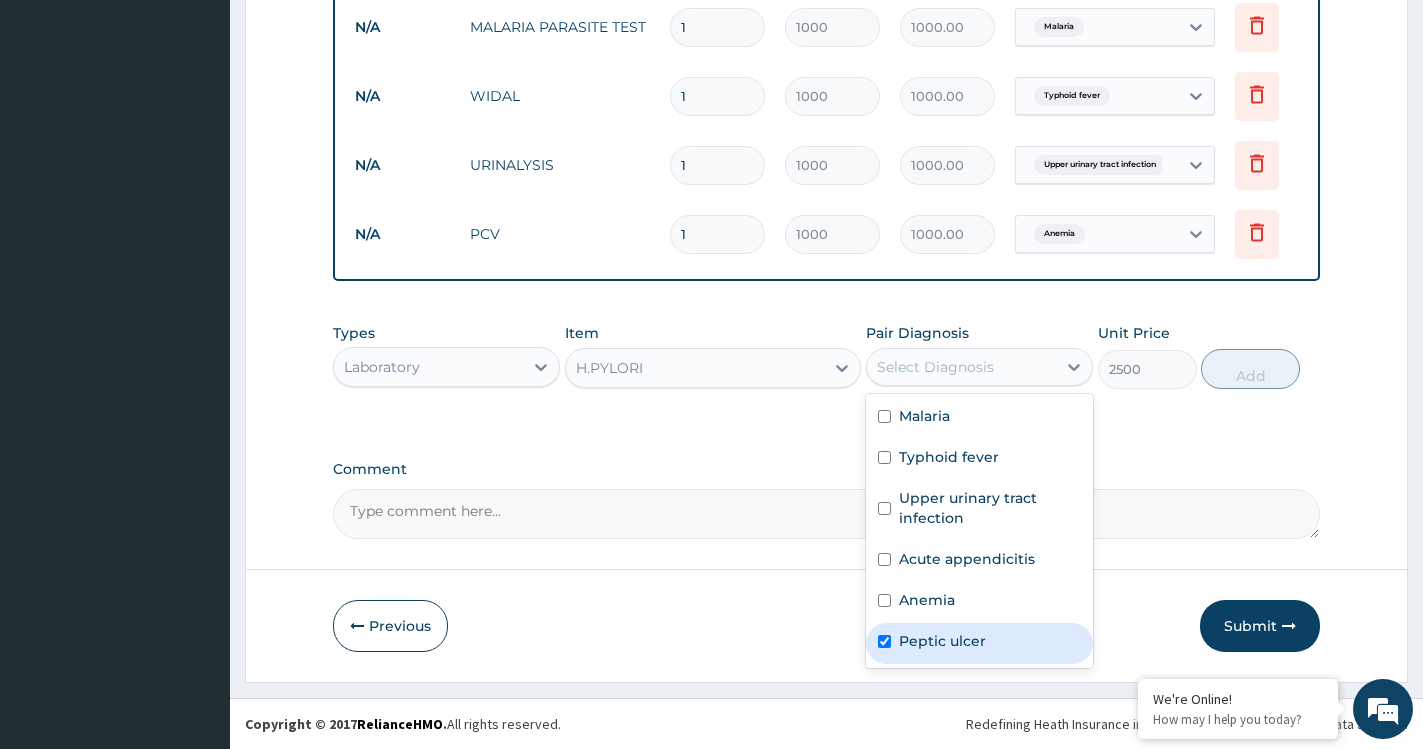checkbox on "true" 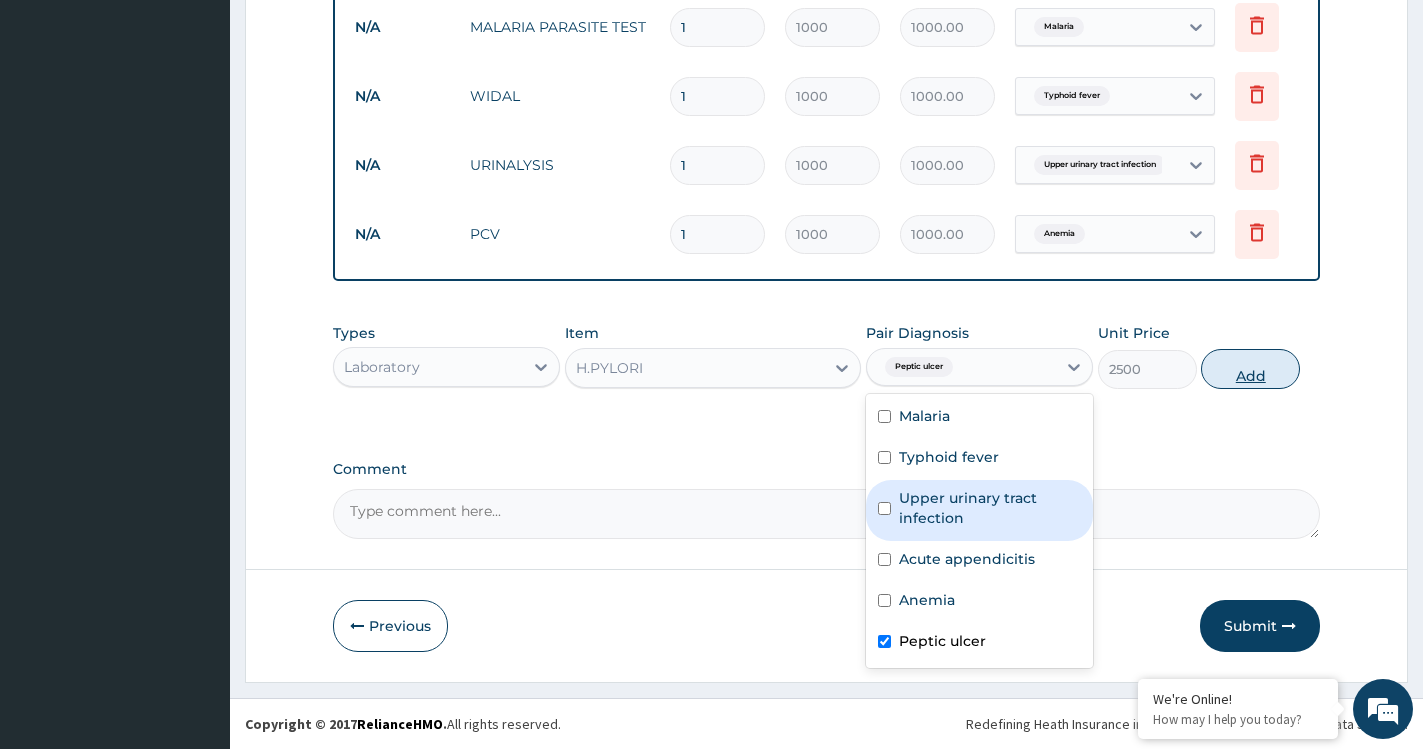 click on "Add" at bounding box center [1250, 369] 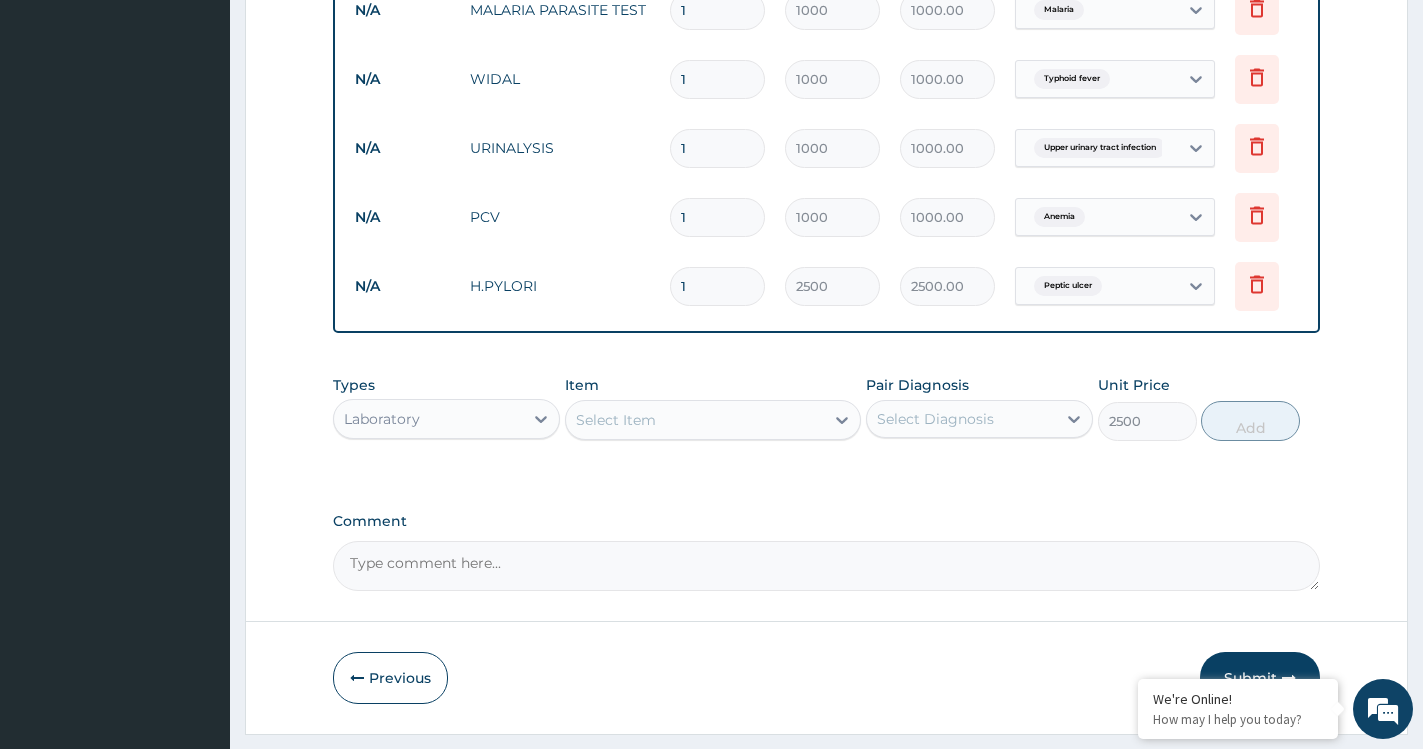 type on "0" 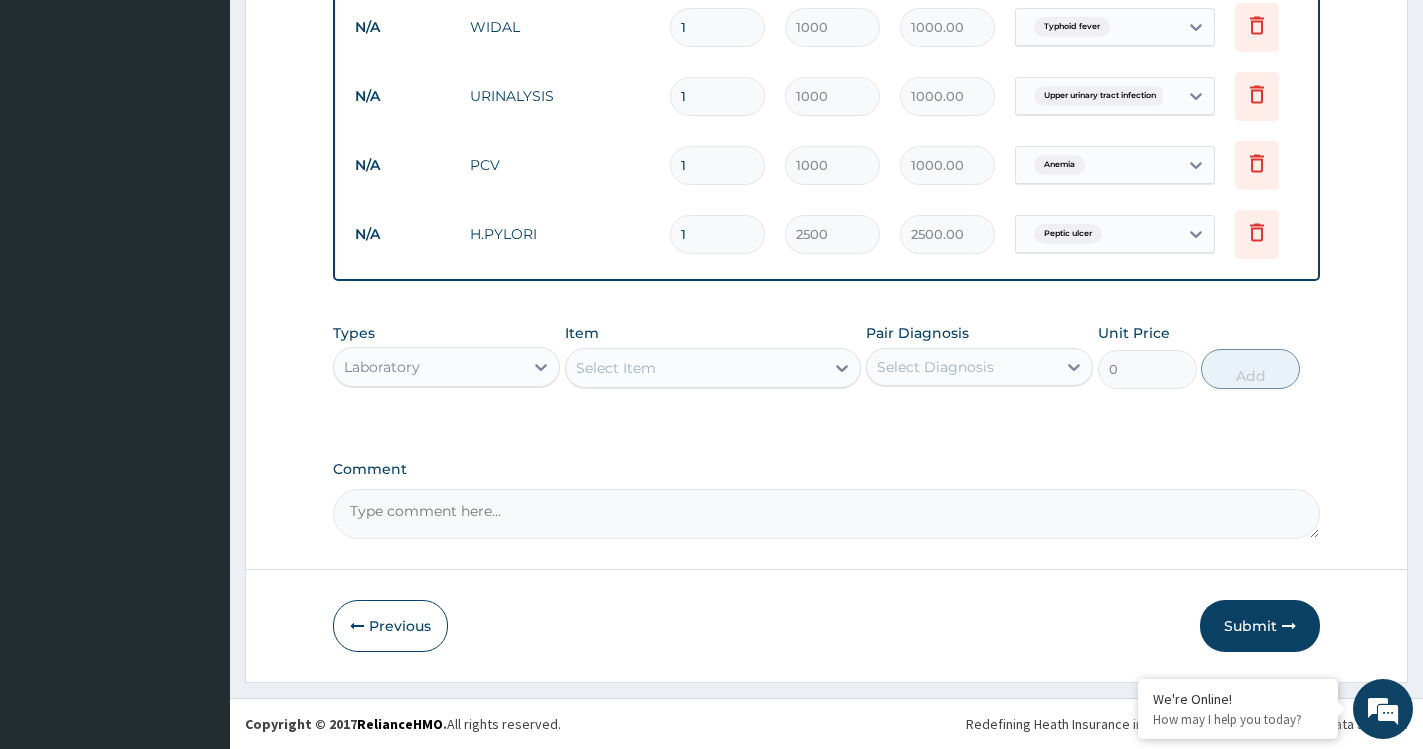 scroll, scrollTop: 1029, scrollLeft: 0, axis: vertical 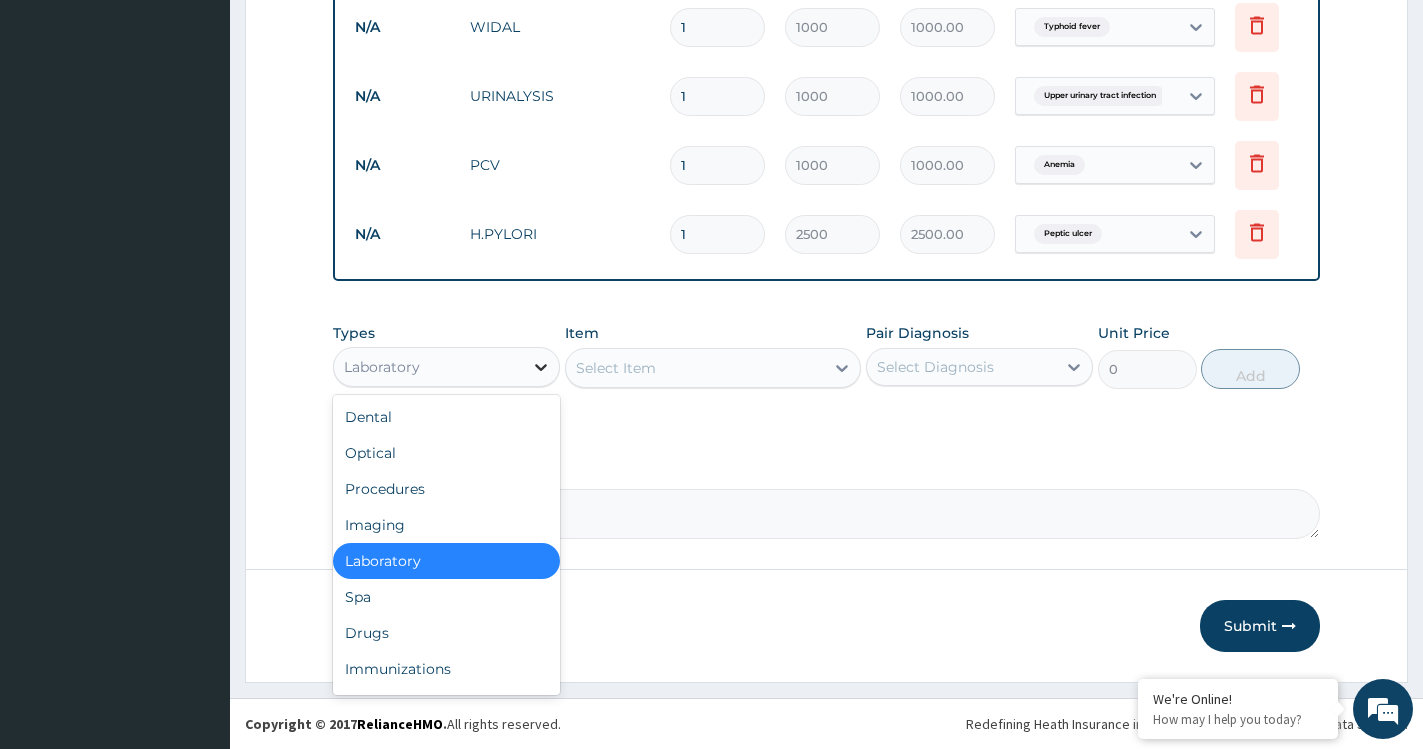 click 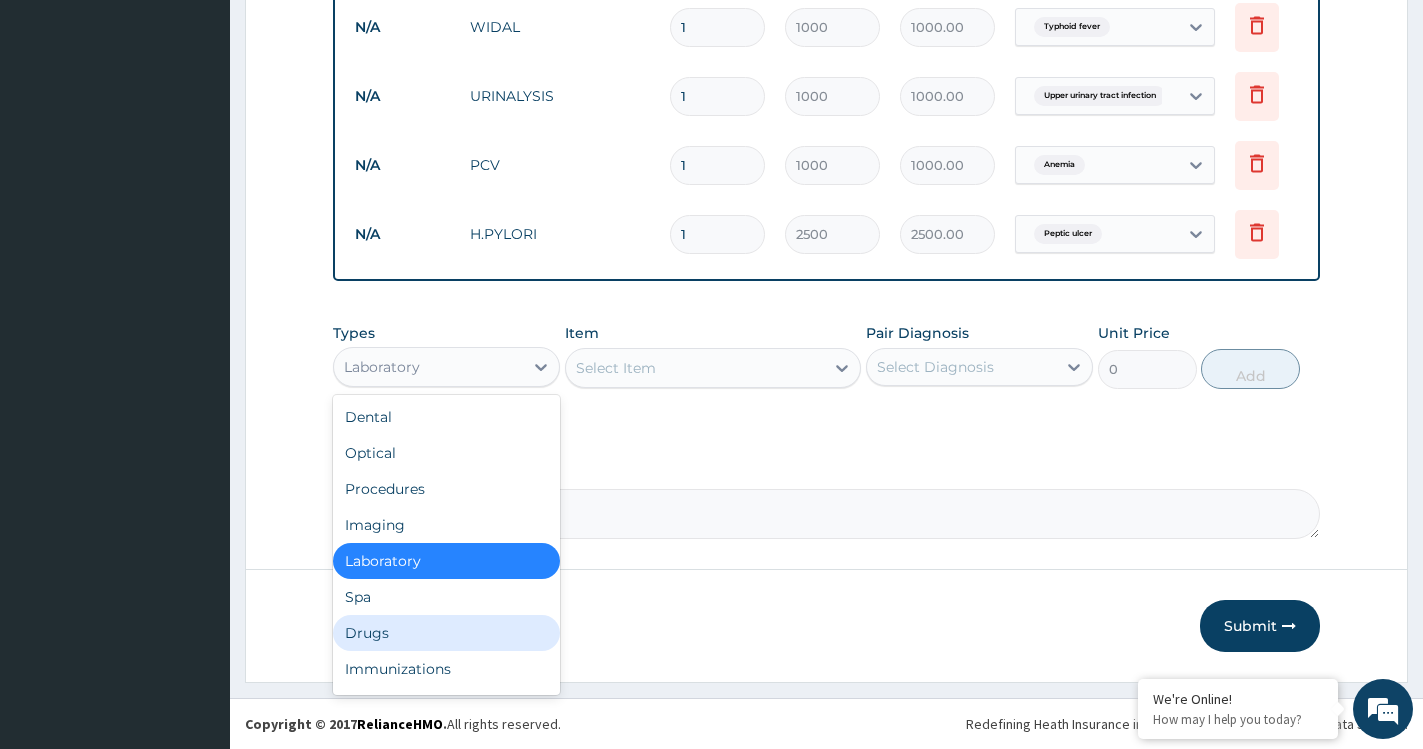 click on "Drugs" at bounding box center (446, 633) 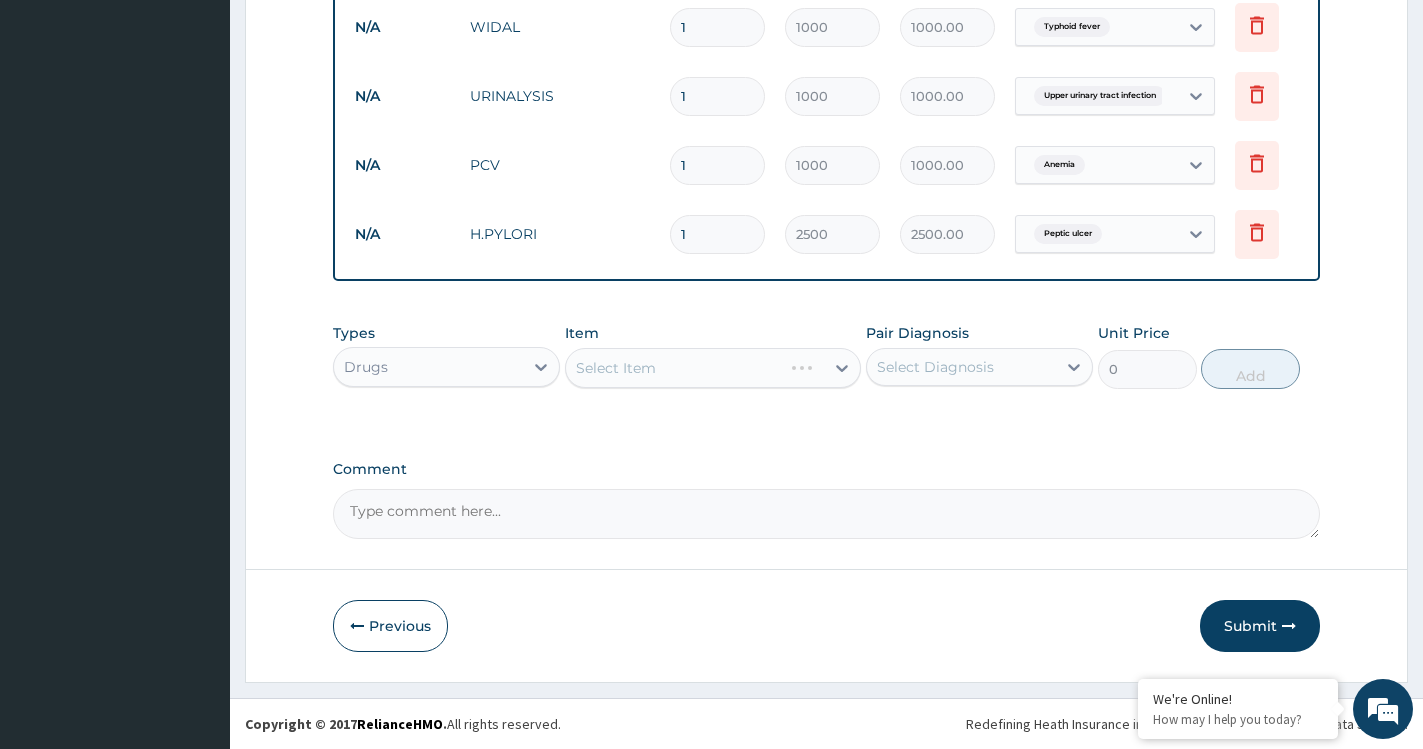 click on "Select Item" at bounding box center [713, 368] 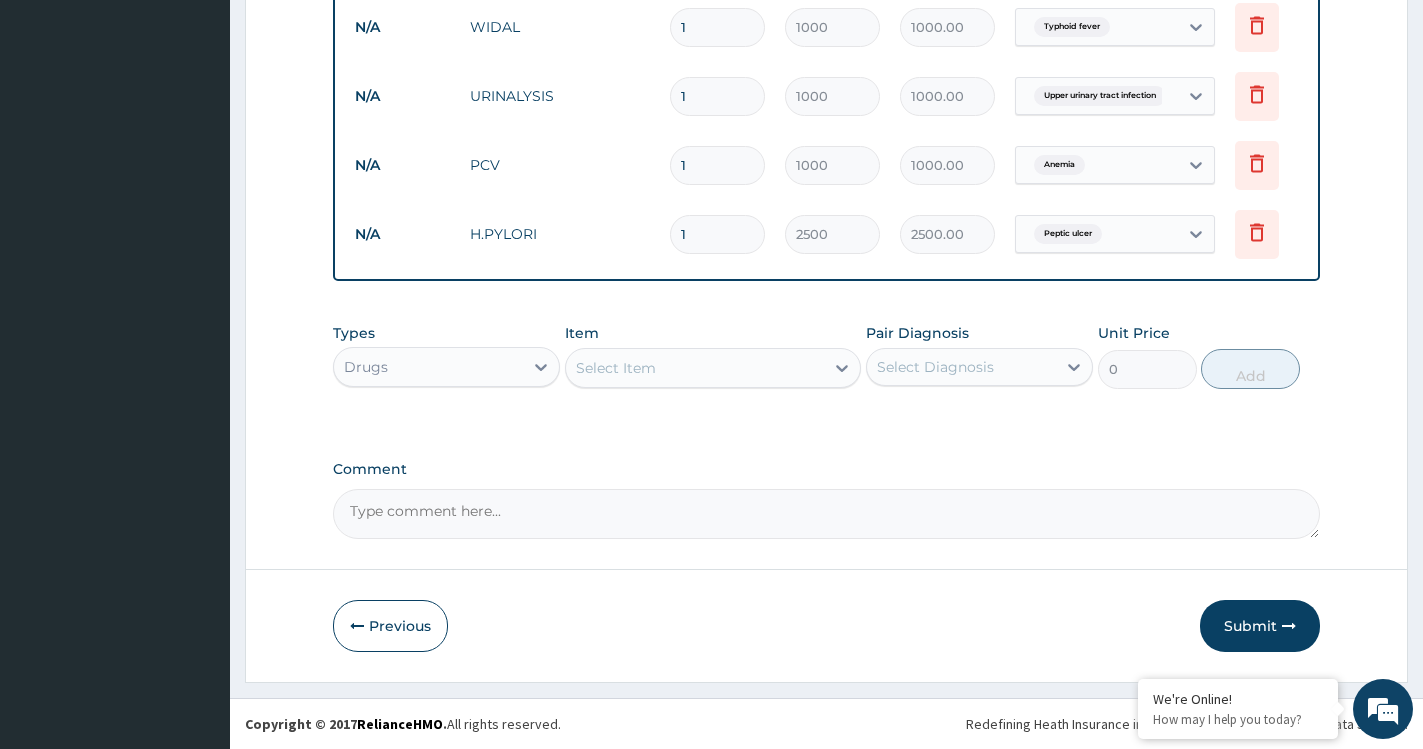 click on "Select Item" at bounding box center (695, 368) 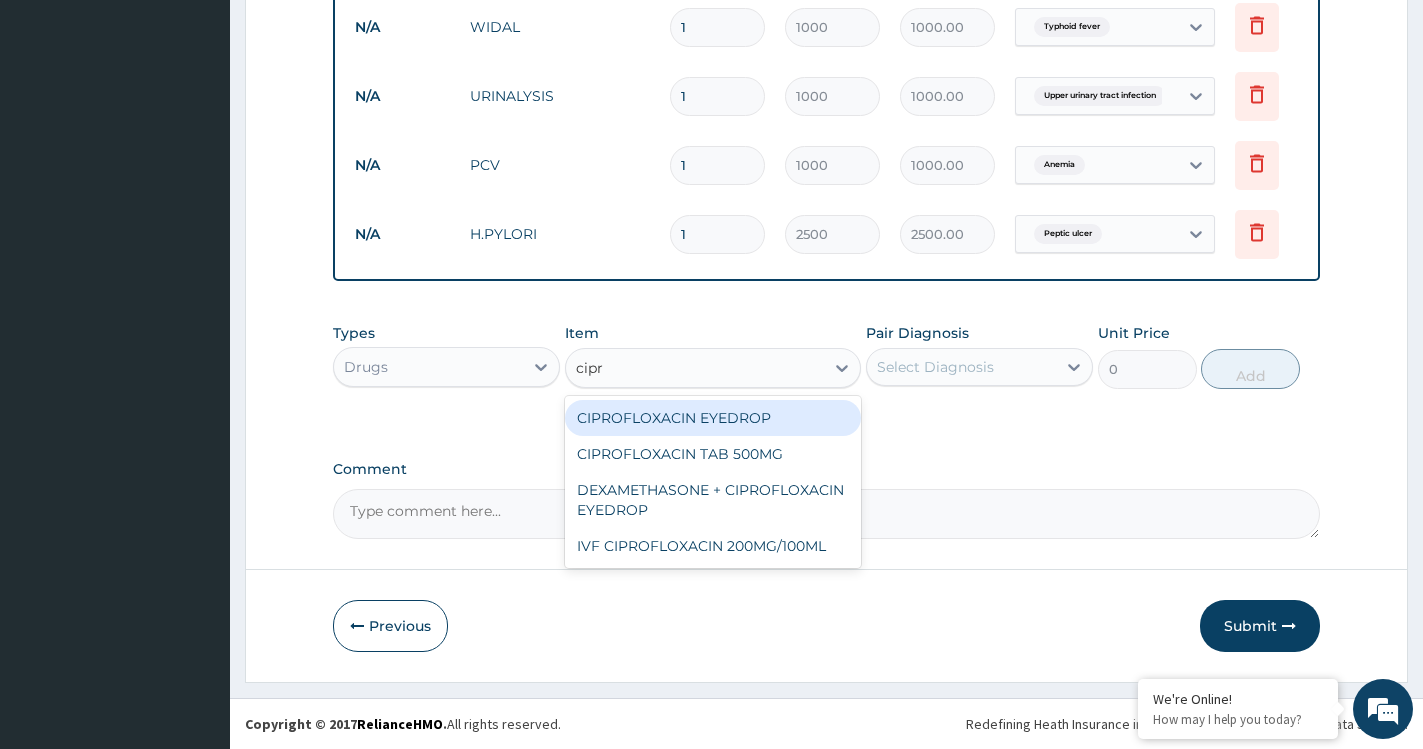 type on "cipro" 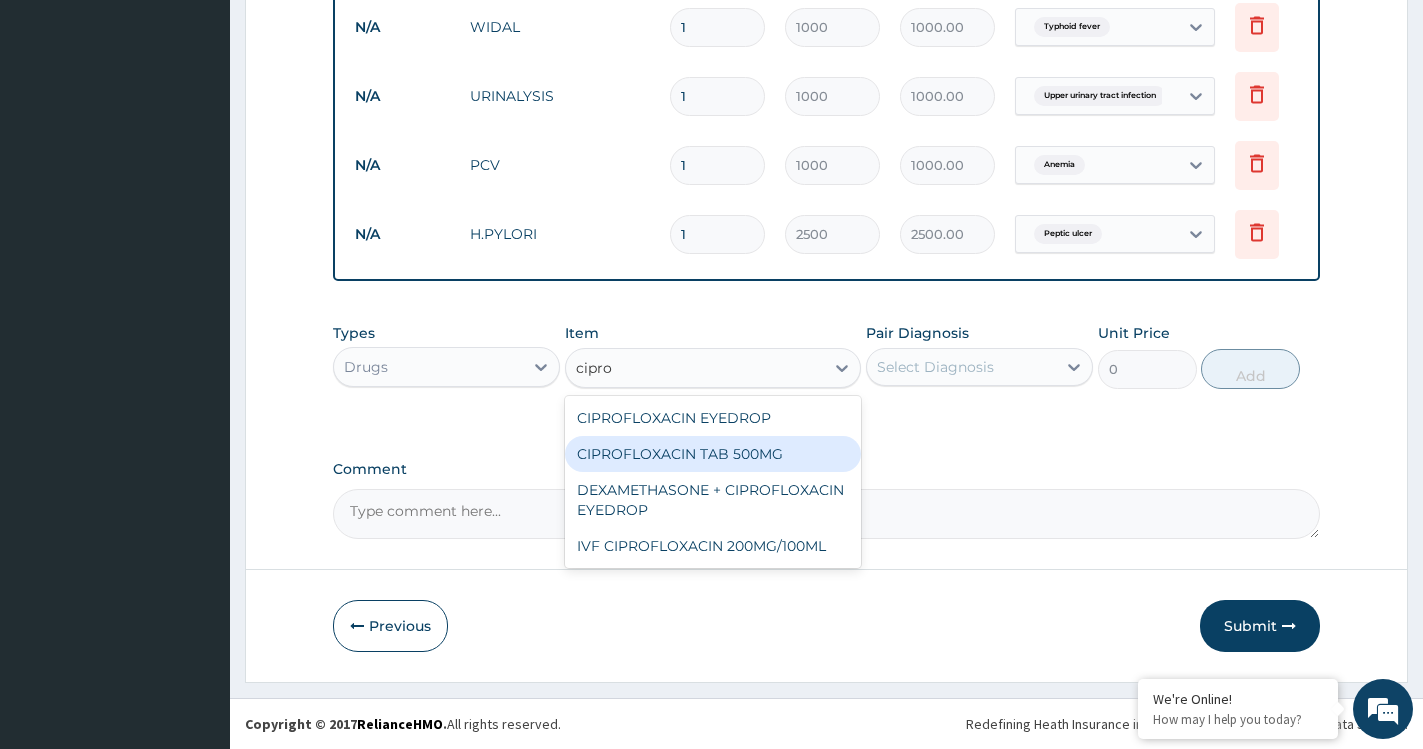 drag, startPoint x: 718, startPoint y: 467, endPoint x: 805, endPoint y: 464, distance: 87.05171 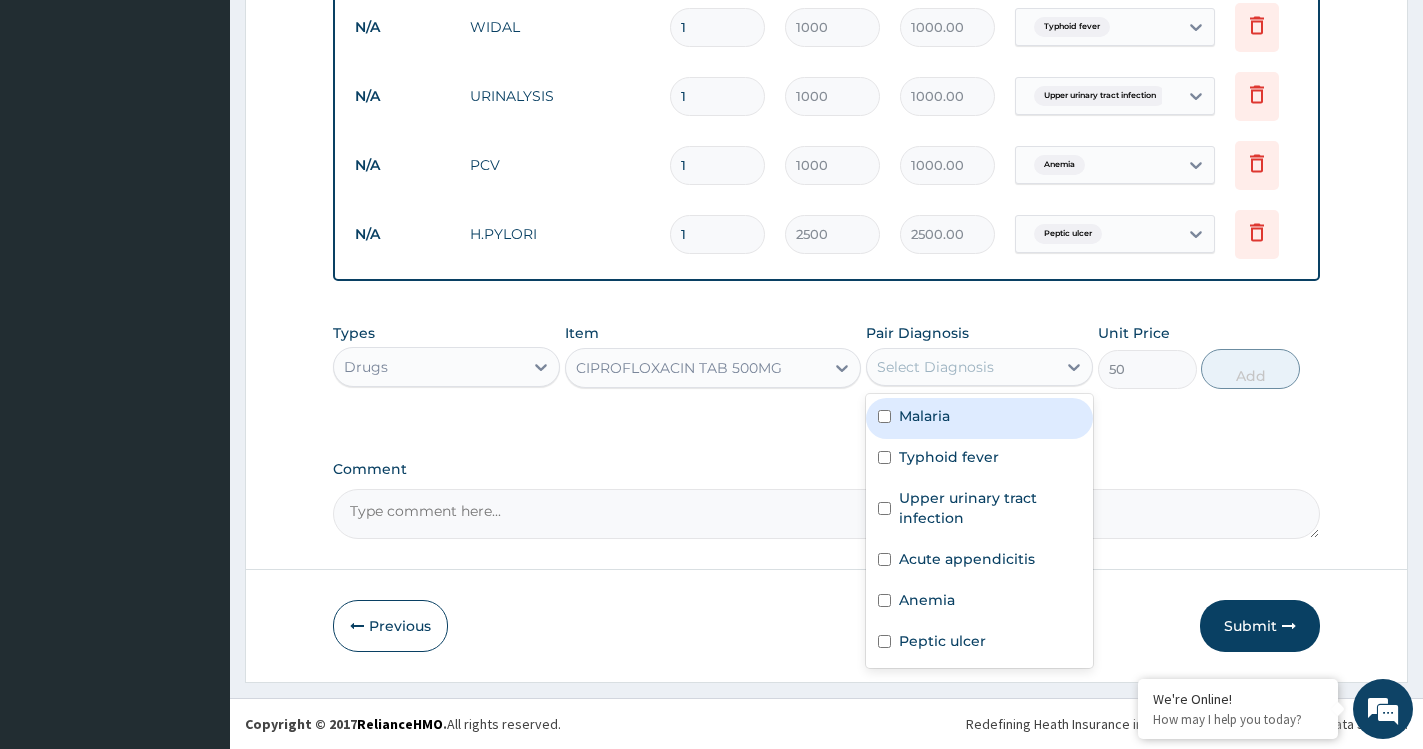 click on "Select Diagnosis" at bounding box center [935, 367] 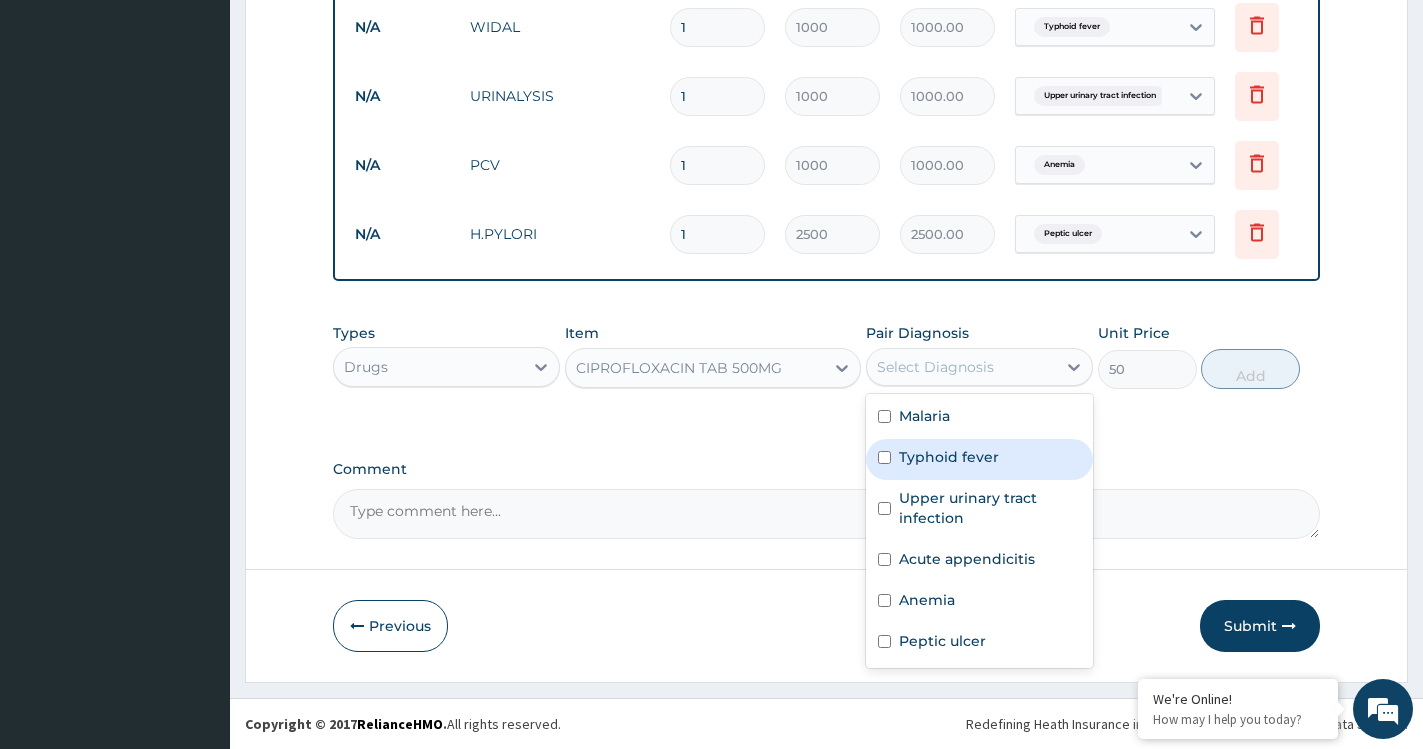 click on "Typhoid fever" at bounding box center (979, 459) 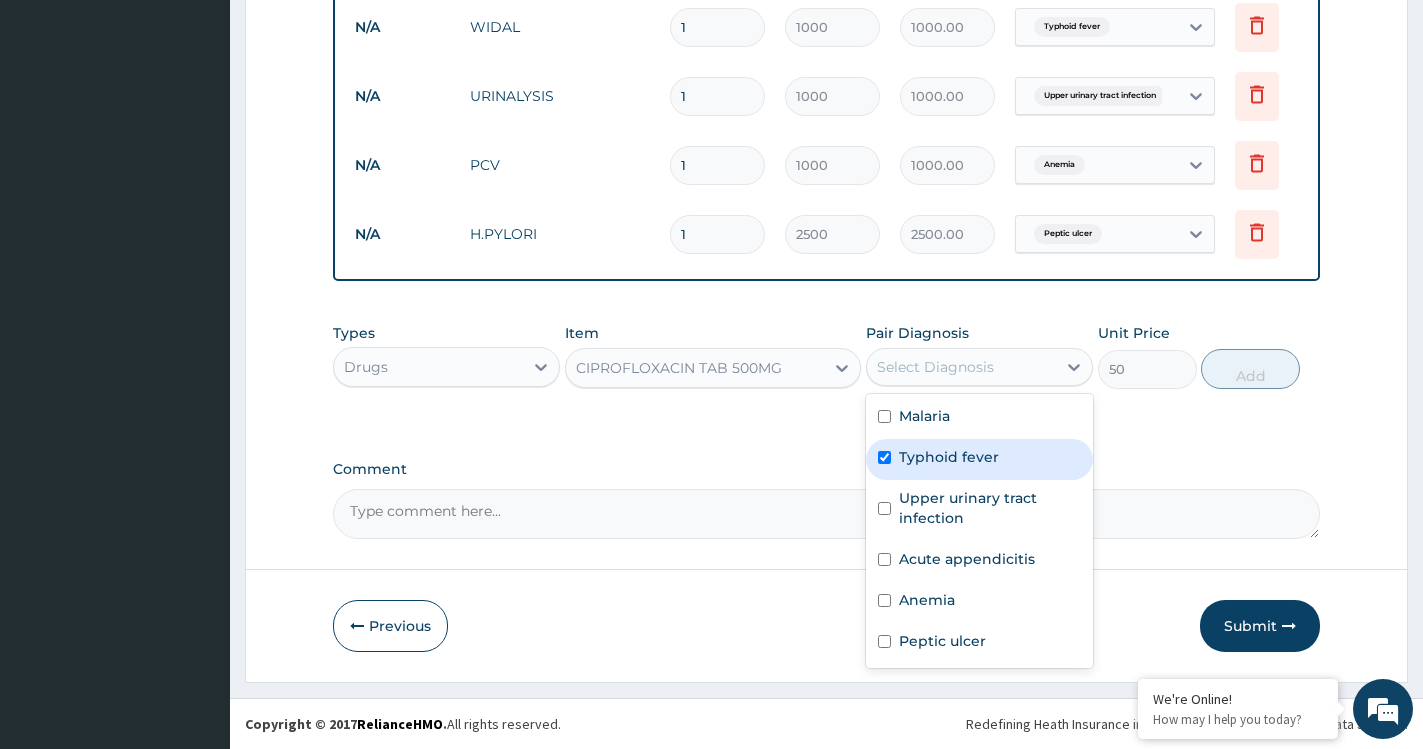 checkbox on "true" 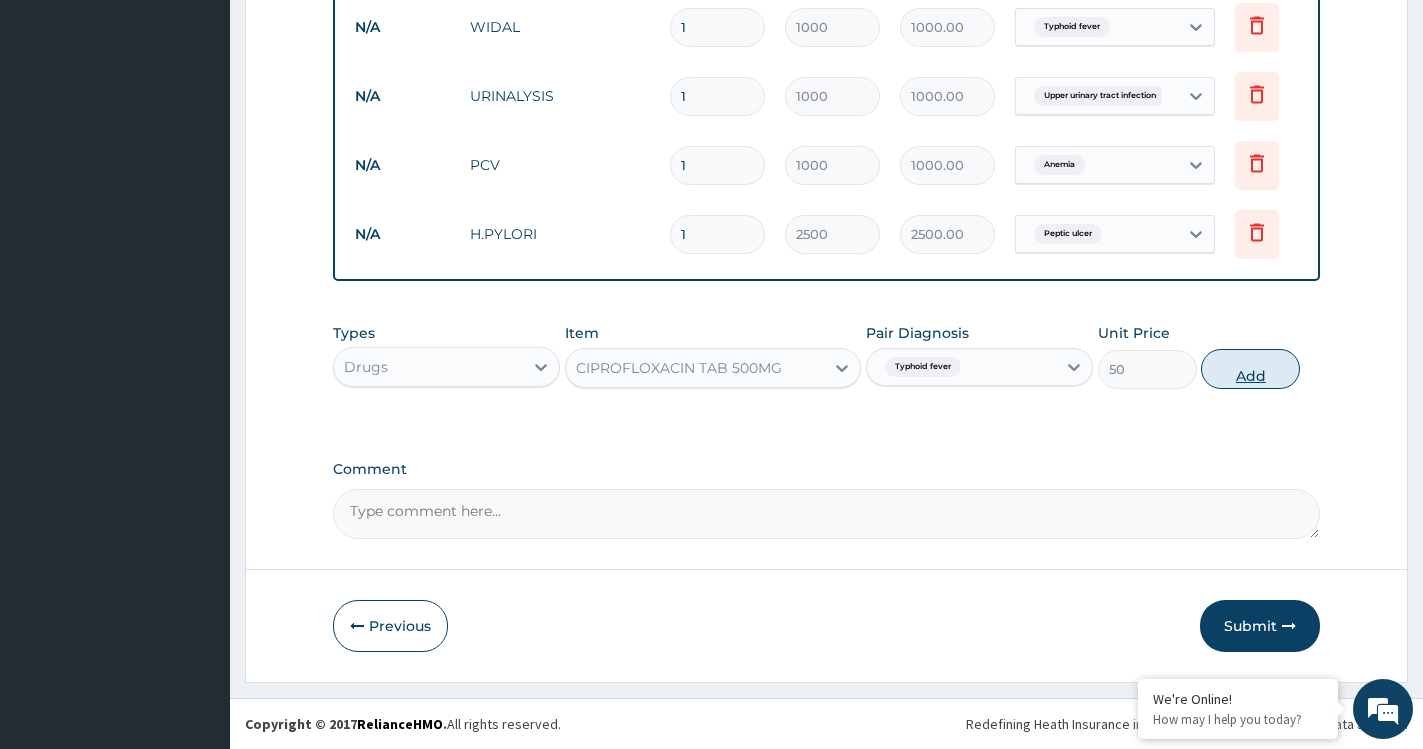 click on "Add" at bounding box center (1250, 369) 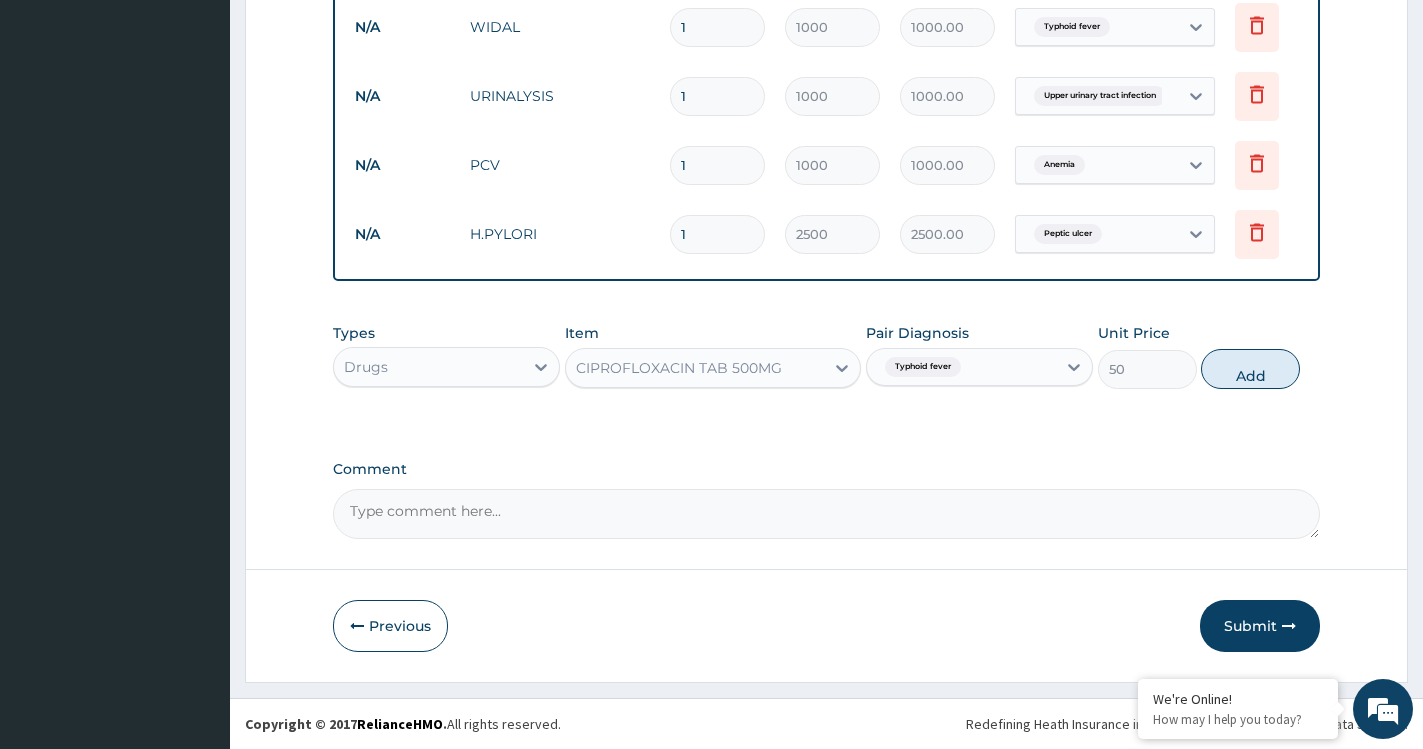type on "0" 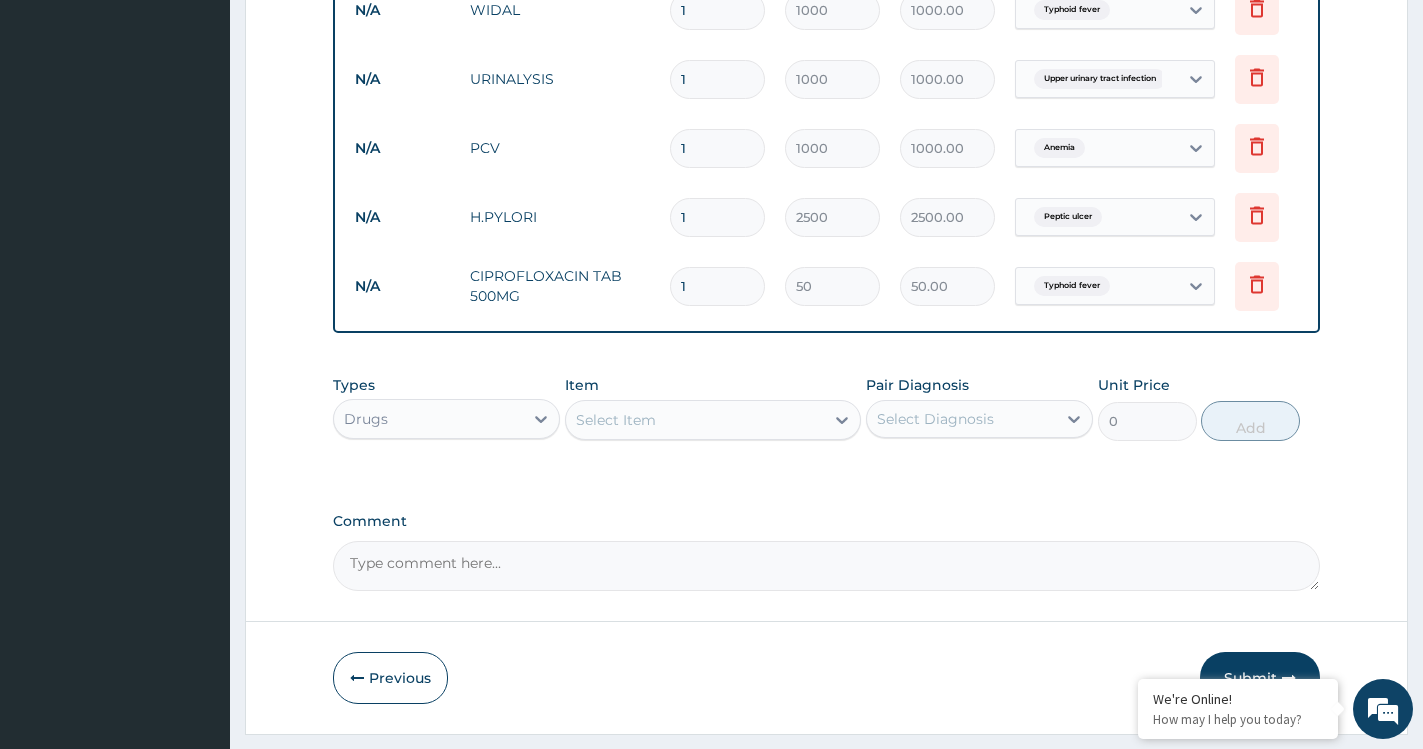 type on "10" 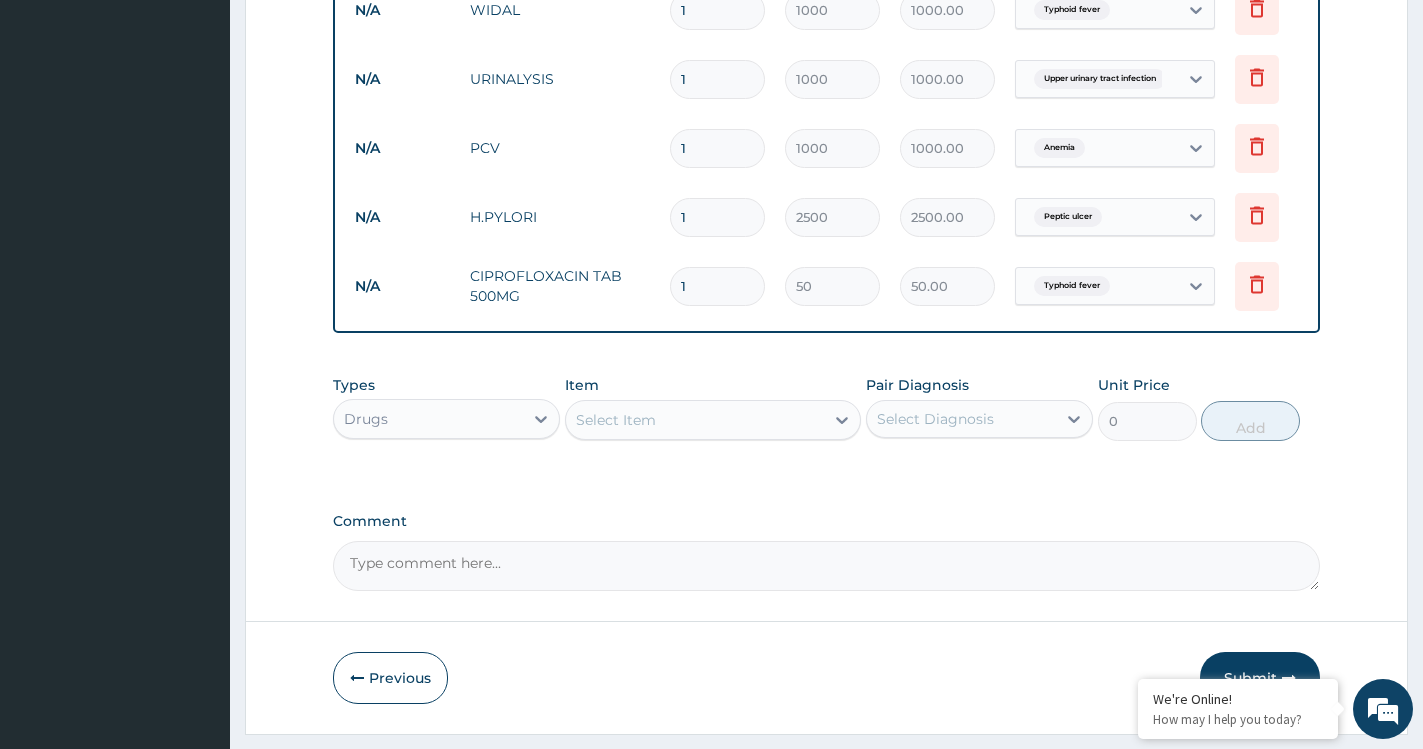 type on "500.00" 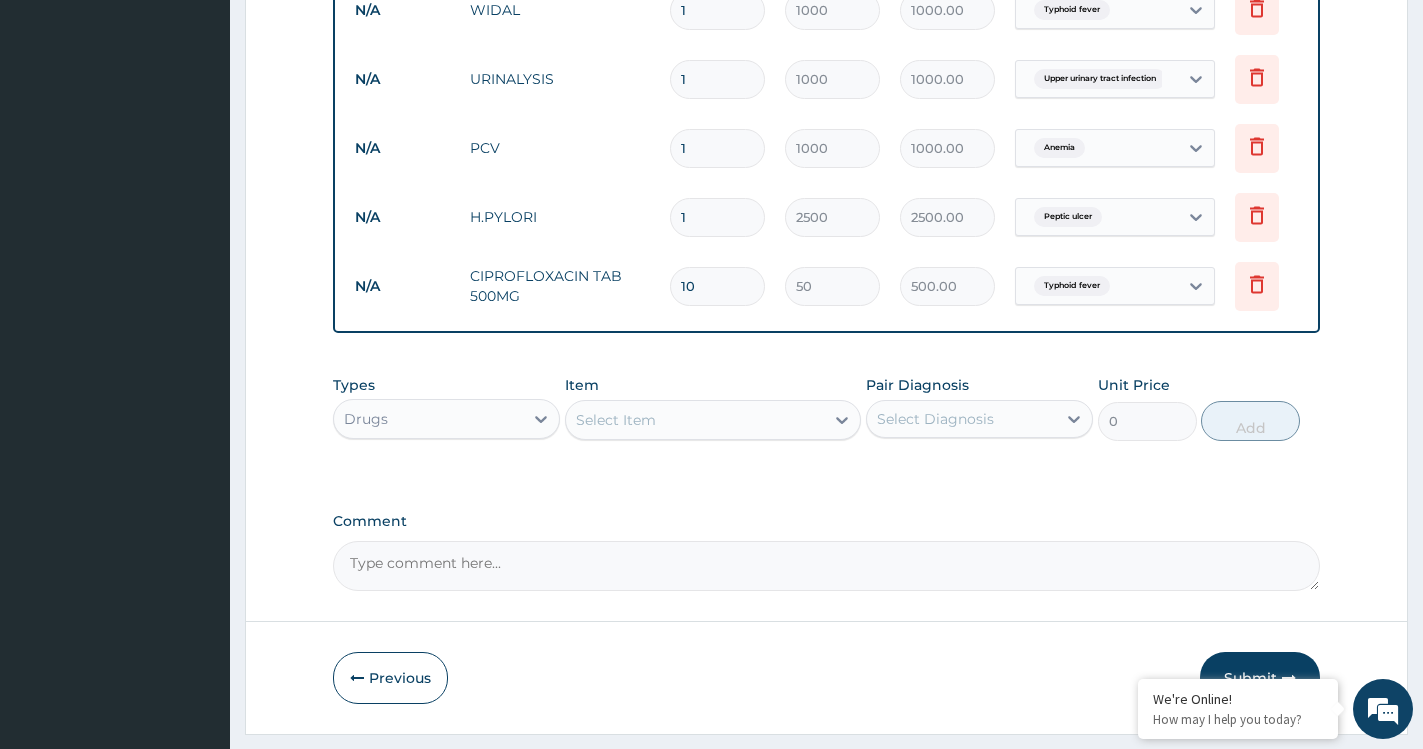 type on "10" 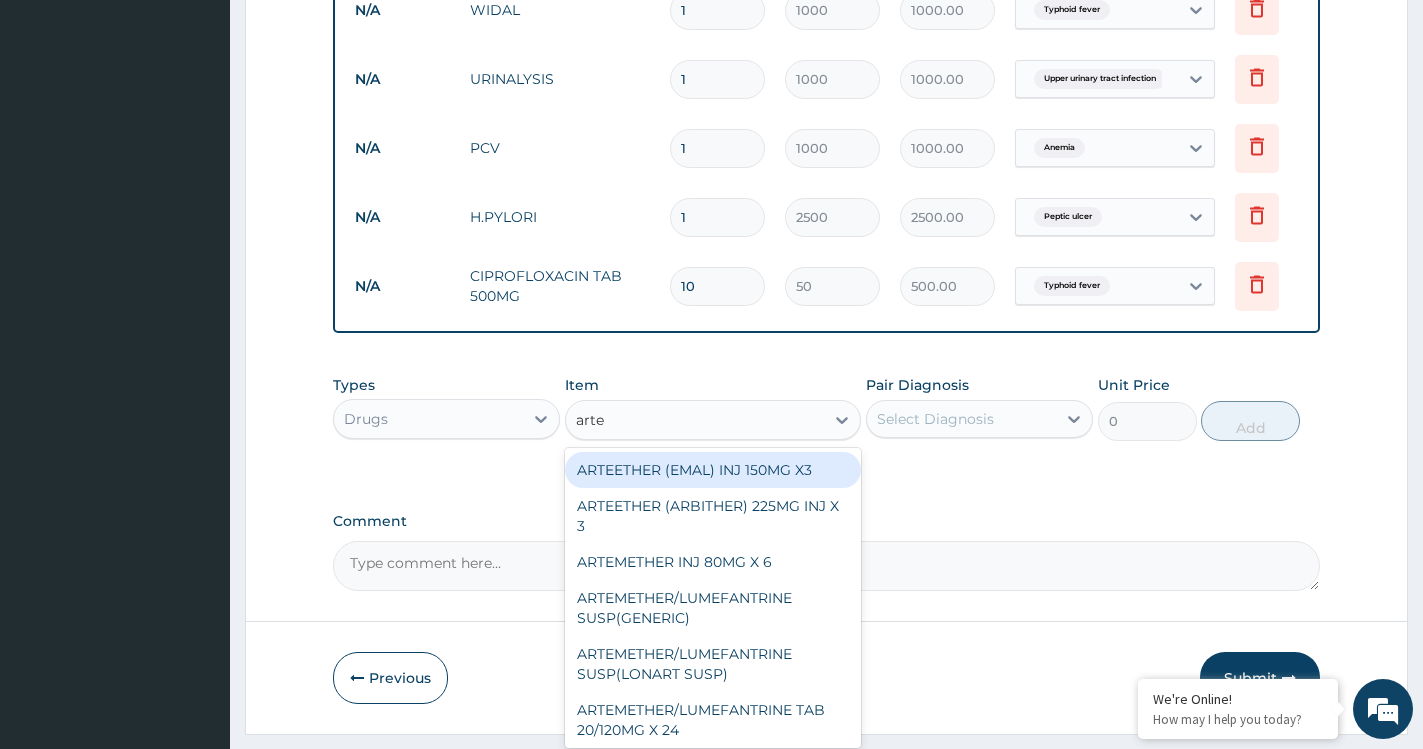 type on "artem" 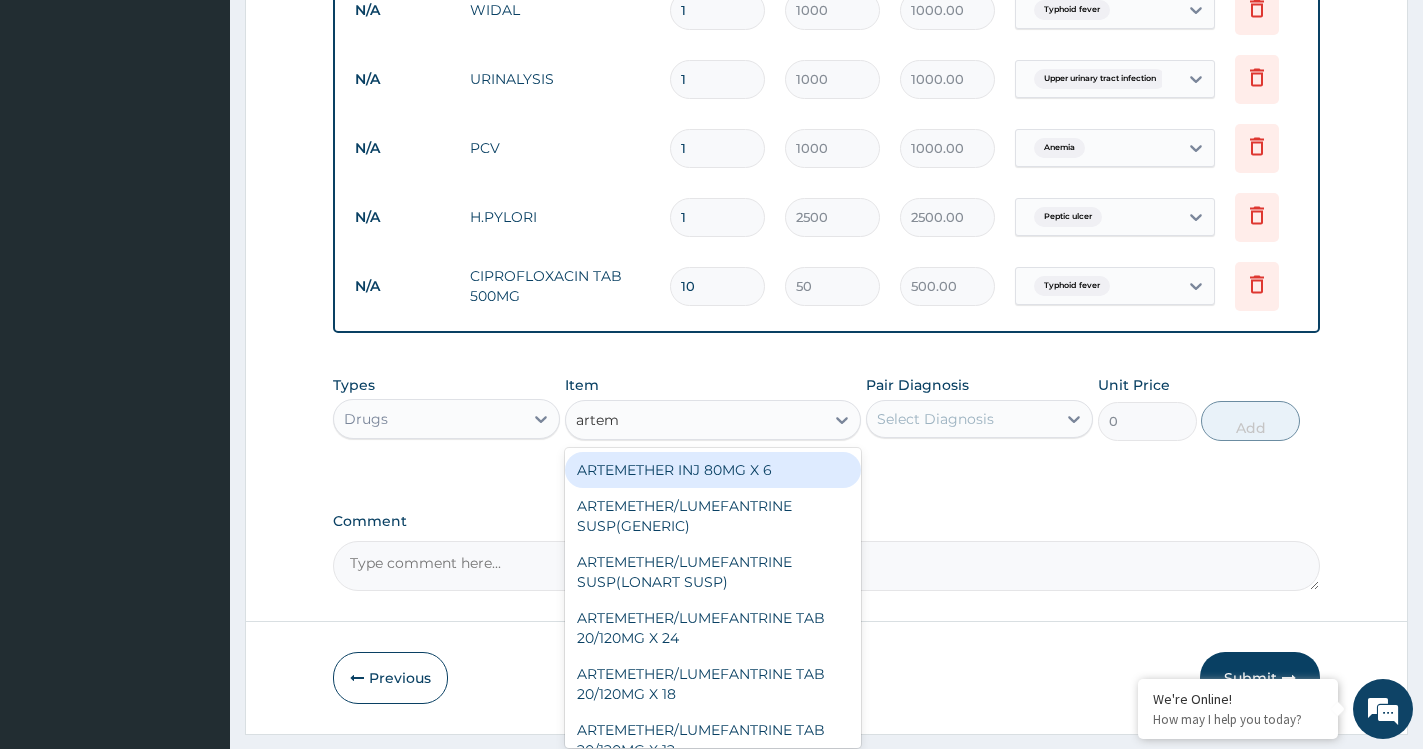 click on "ARTEMETHER INJ 80MG X 6" at bounding box center (713, 470) 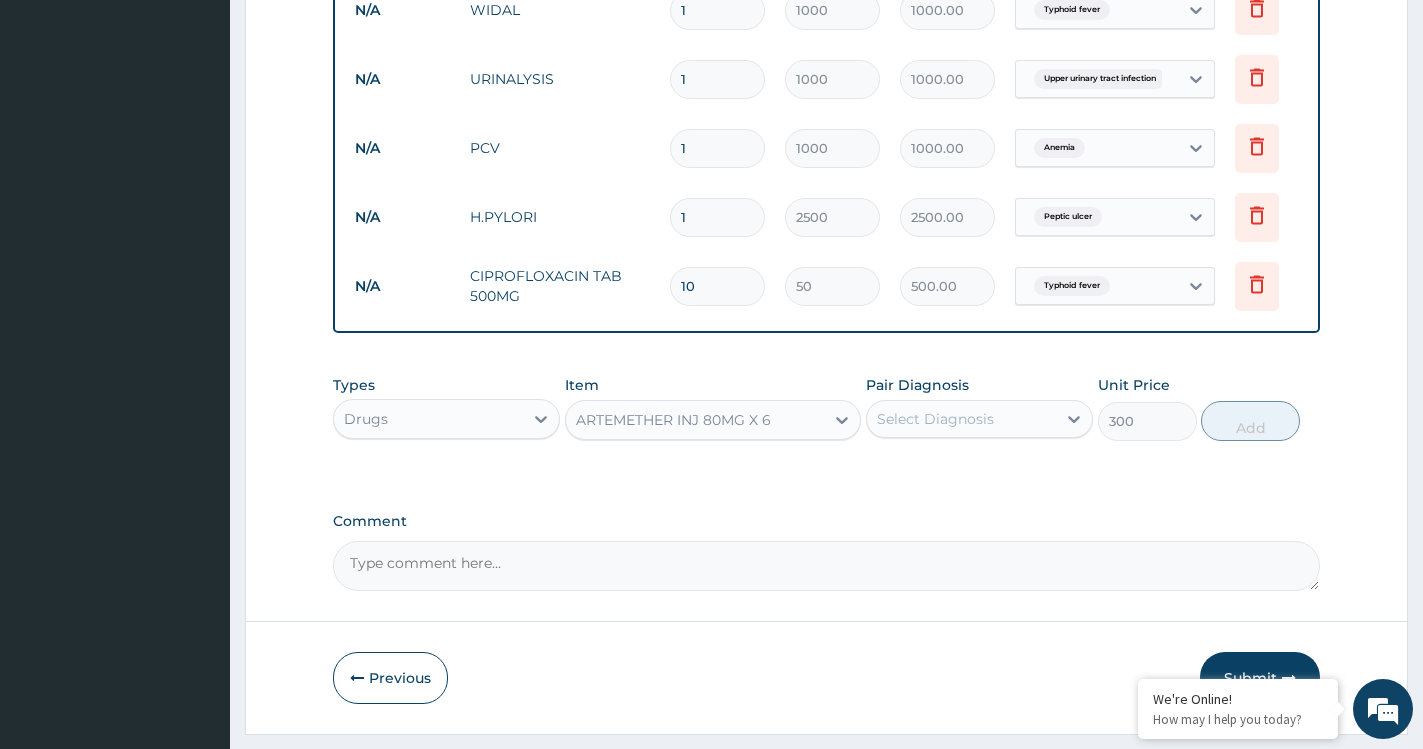 click on "Select Diagnosis" at bounding box center [935, 419] 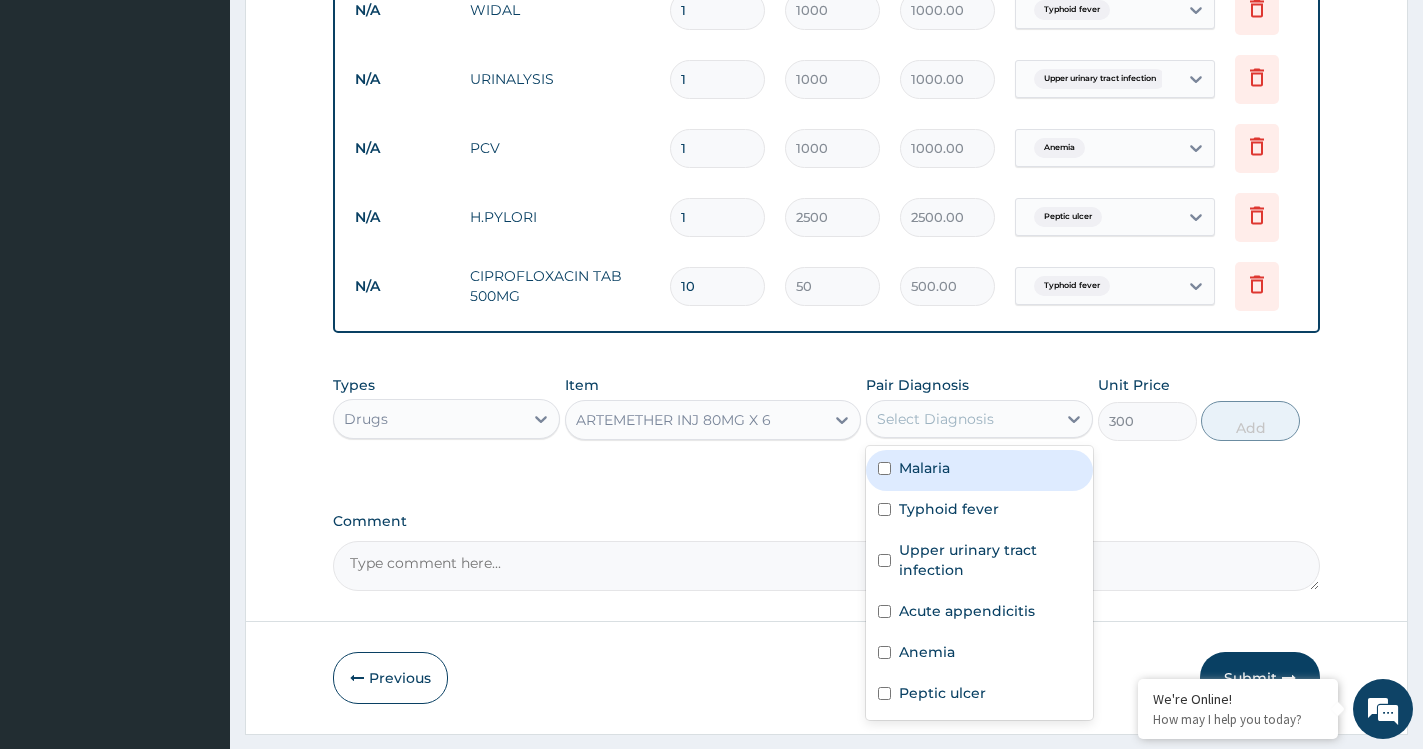 click on "Malaria" at bounding box center (979, 470) 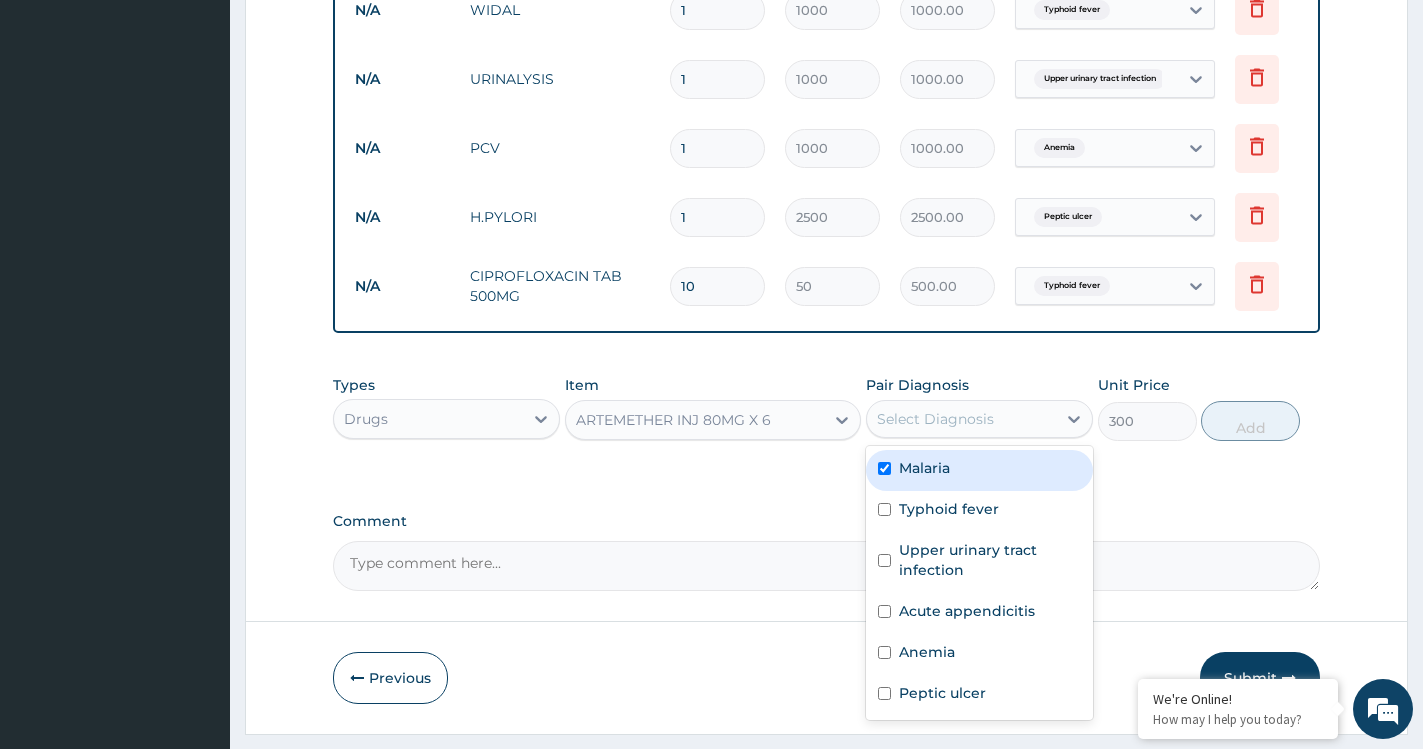 checkbox on "true" 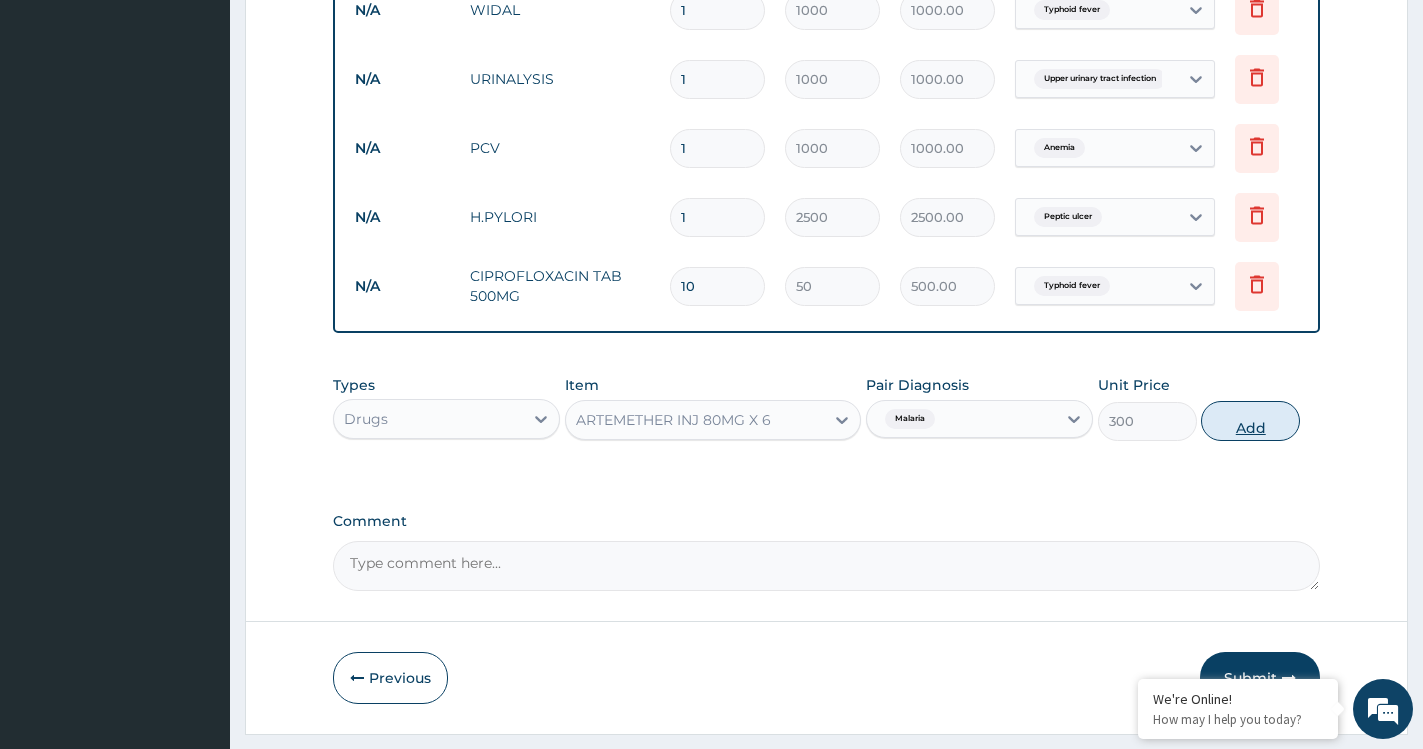 click on "Add" at bounding box center [1250, 421] 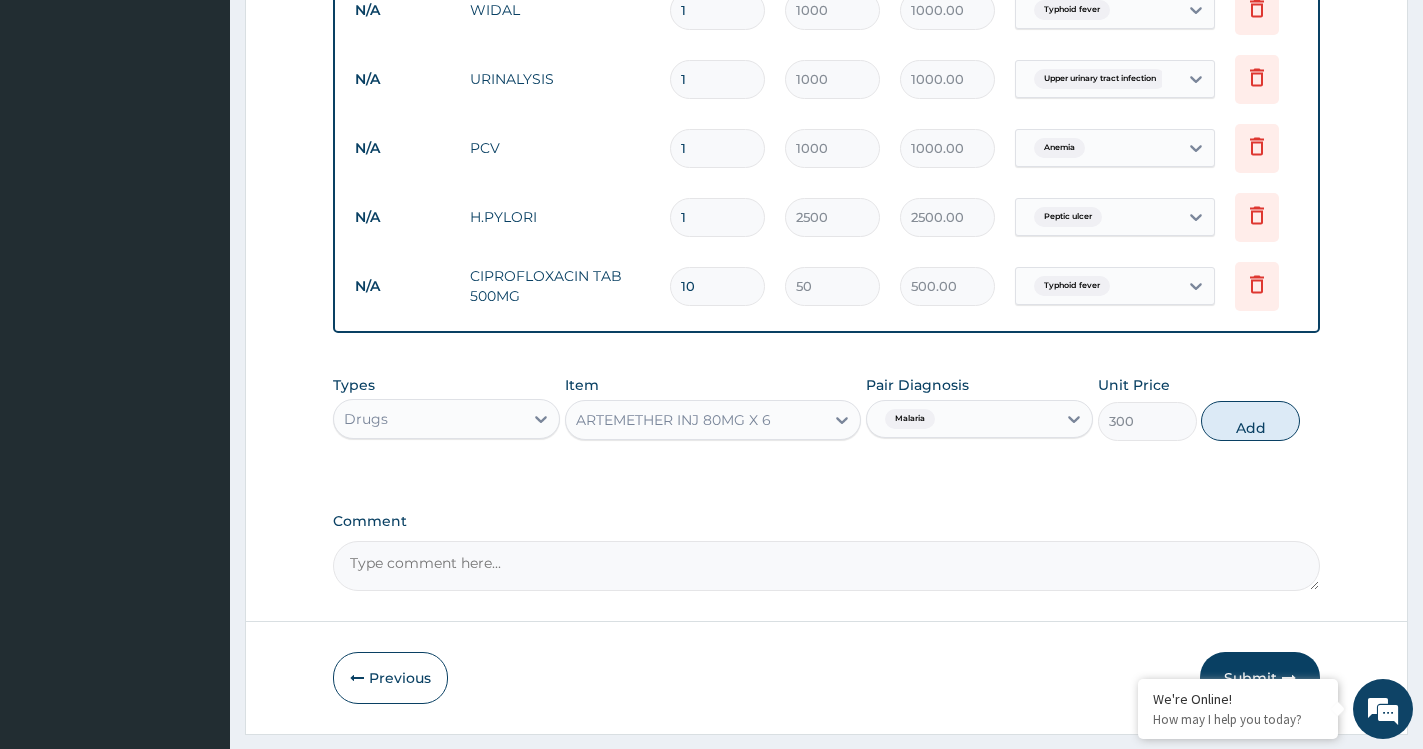 type on "0" 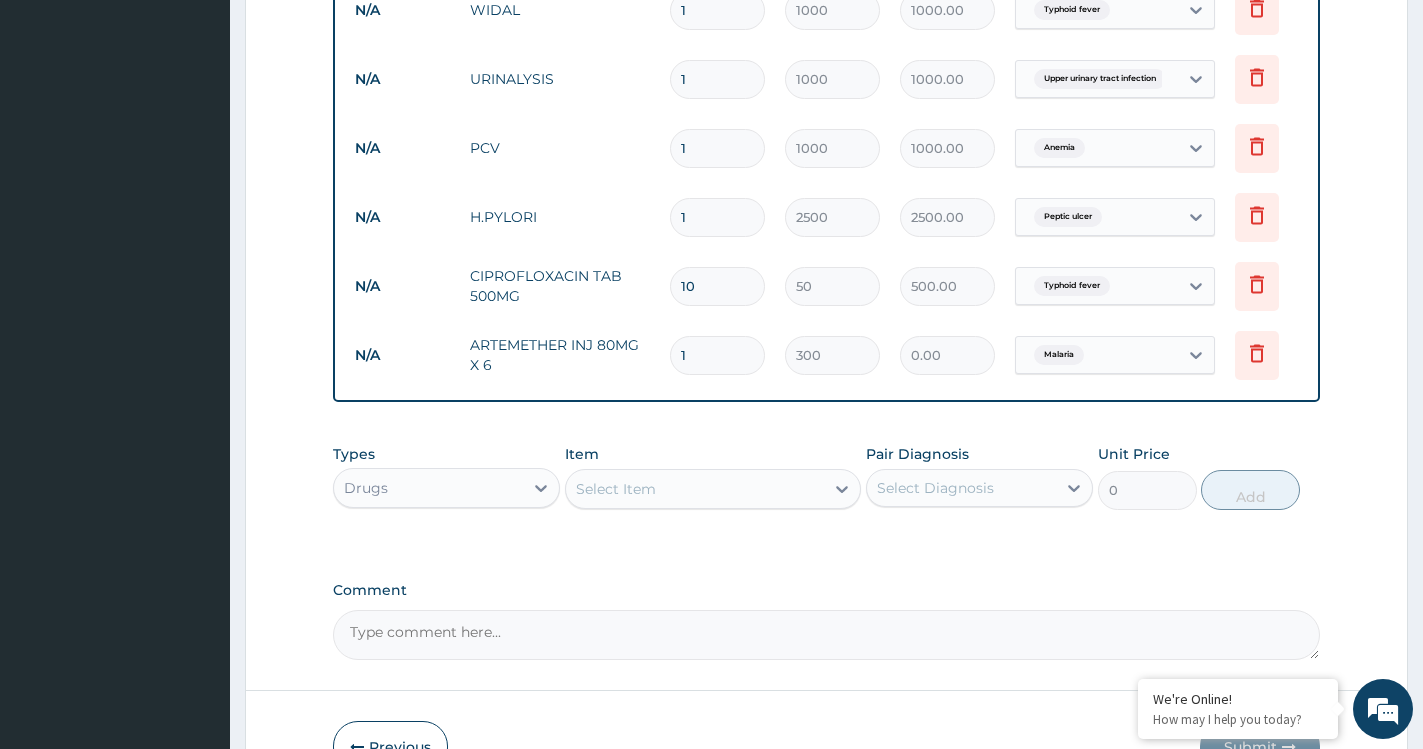 type 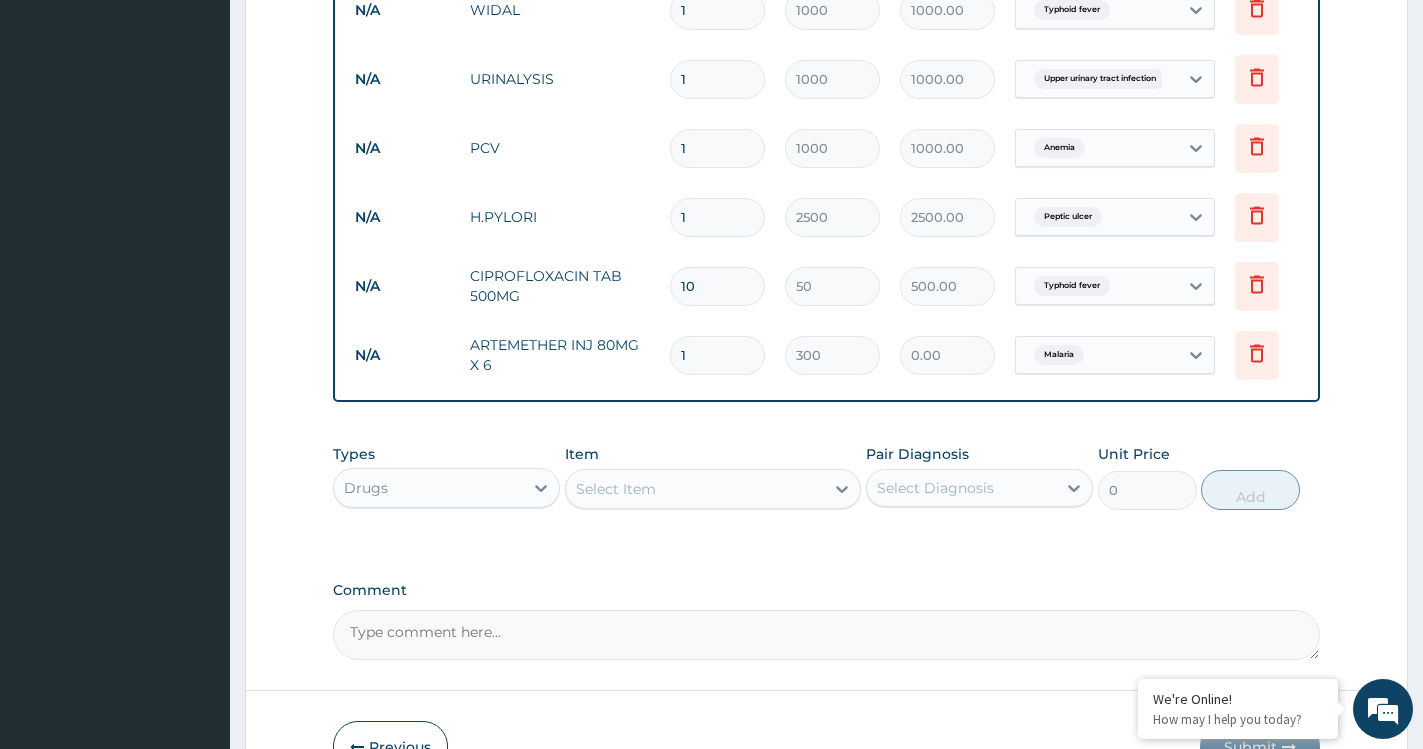 type on "0.00" 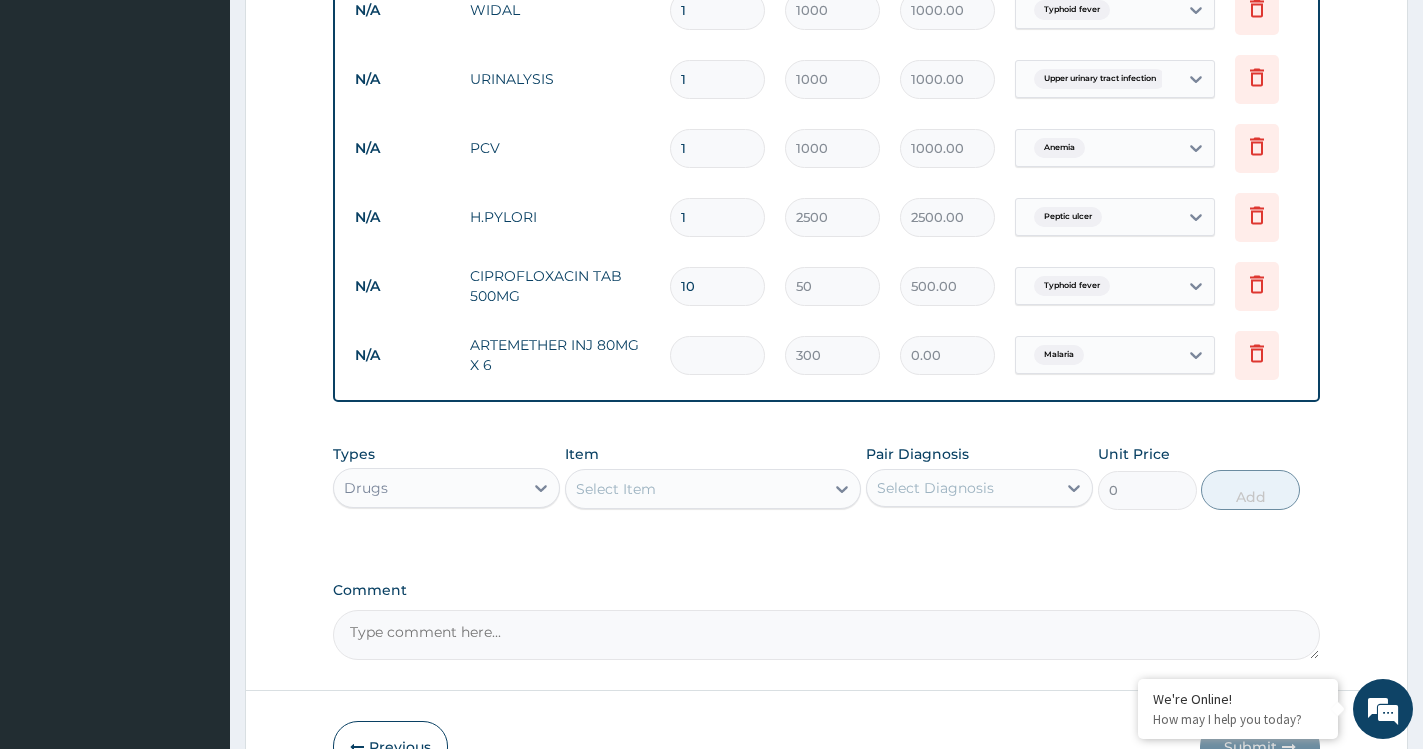 type on "6" 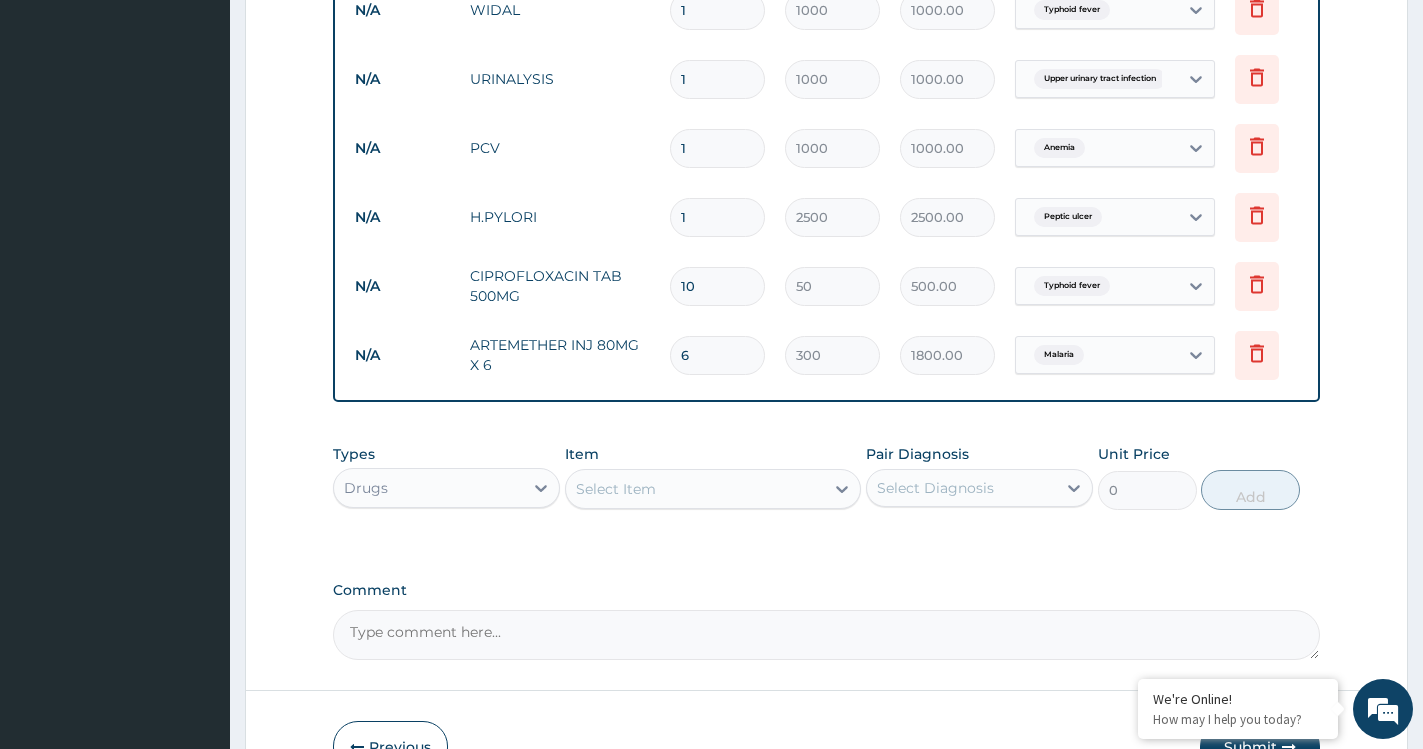 type on "6" 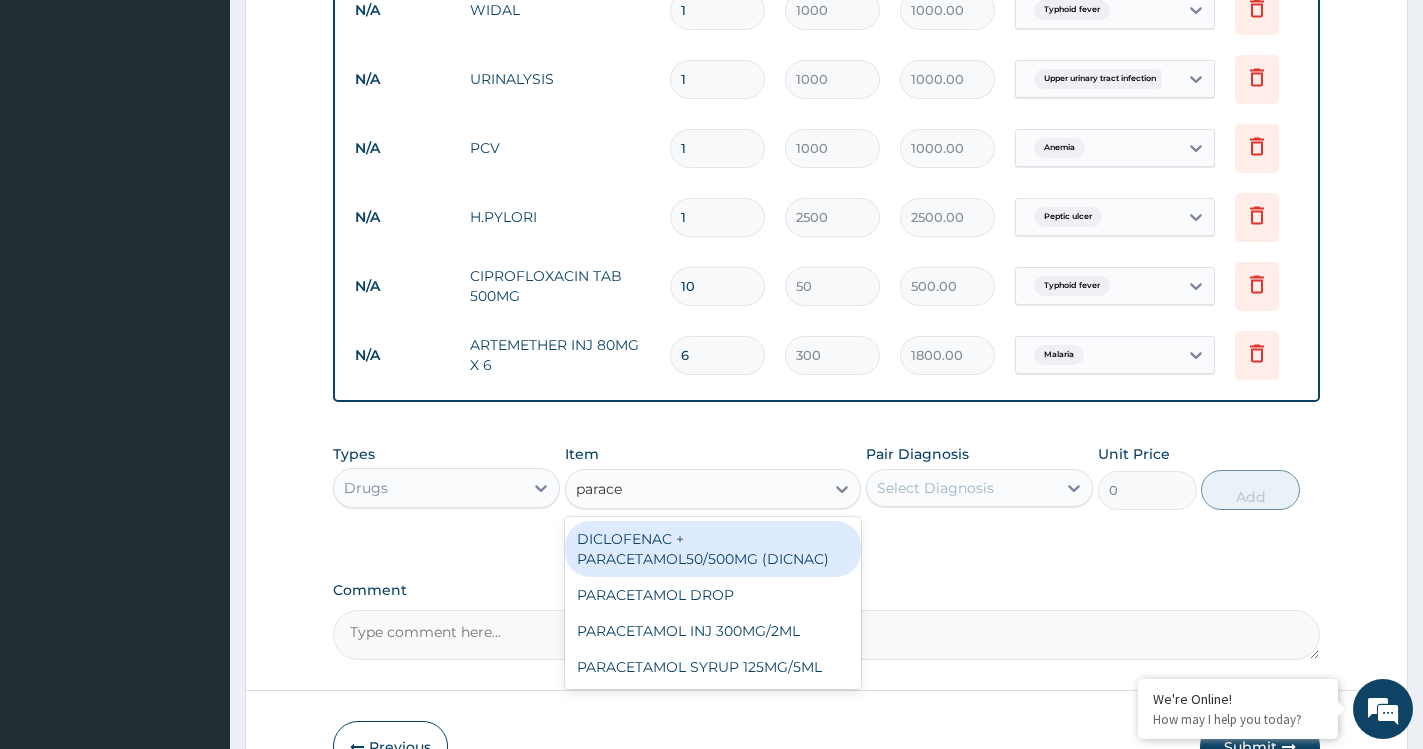 type on "paracet" 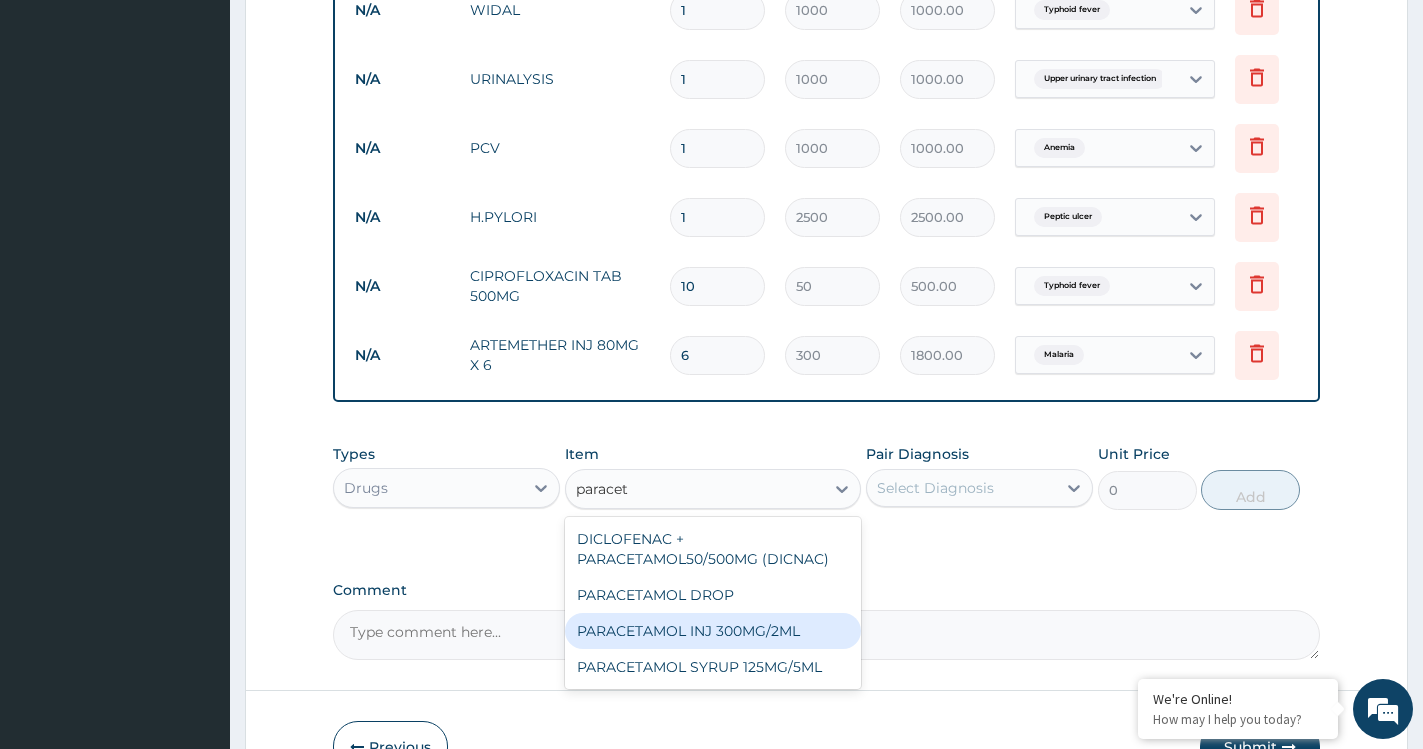 click on "PARACETAMOL INJ 300MG/2ML" at bounding box center [713, 631] 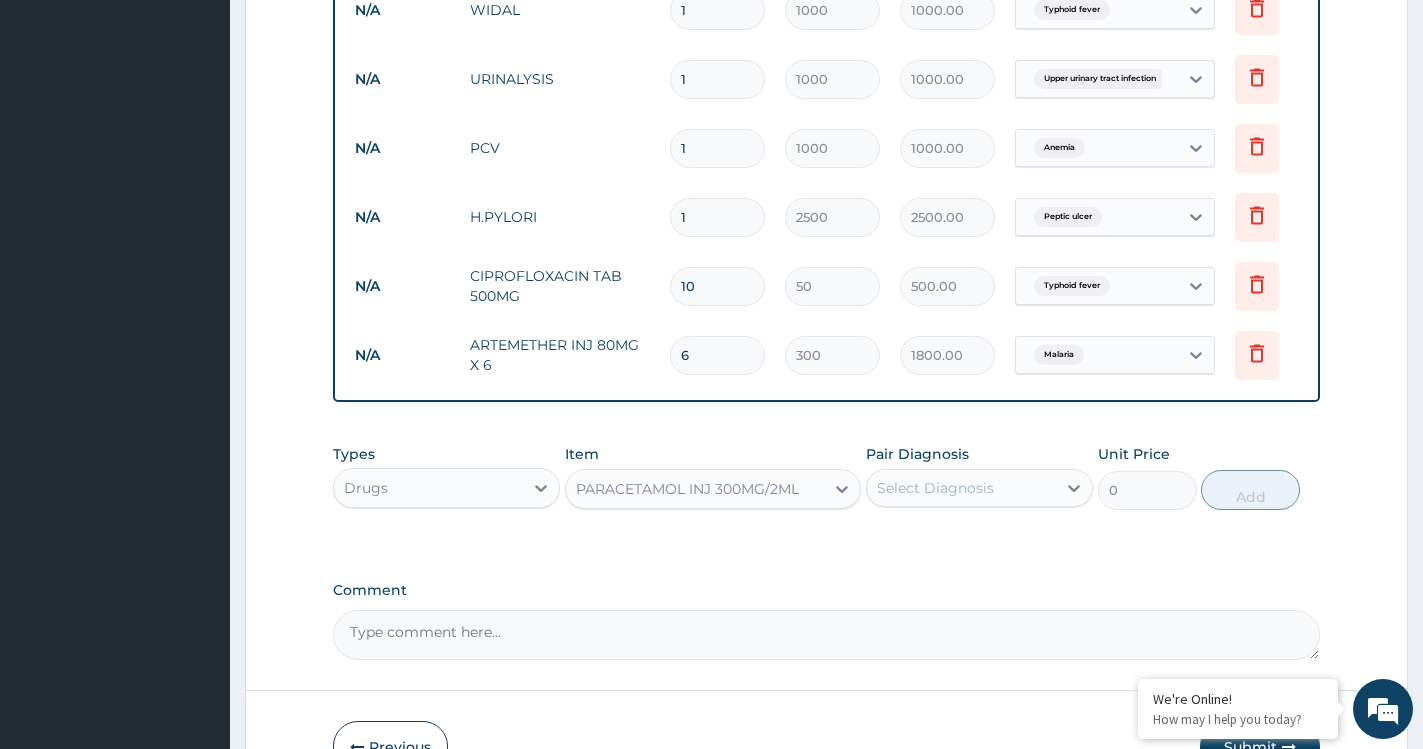 type 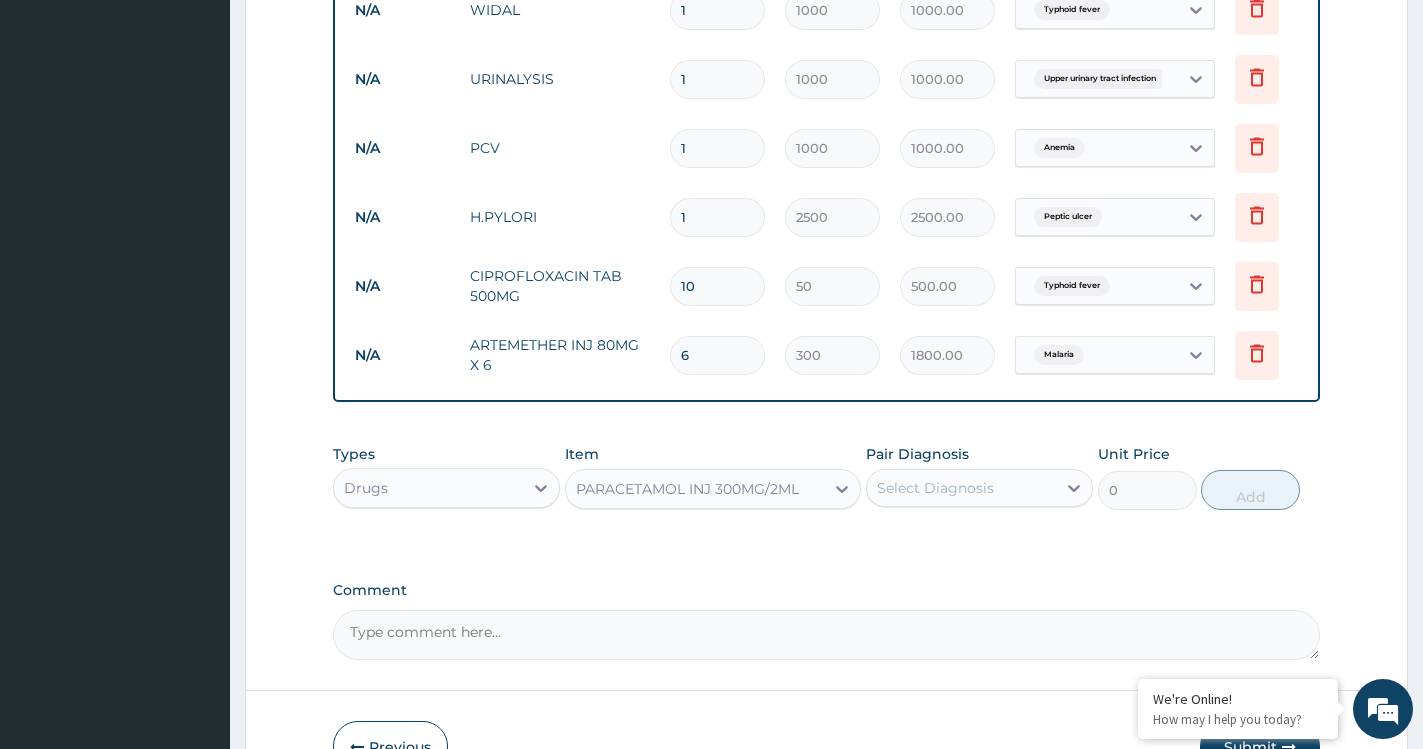 type on "200" 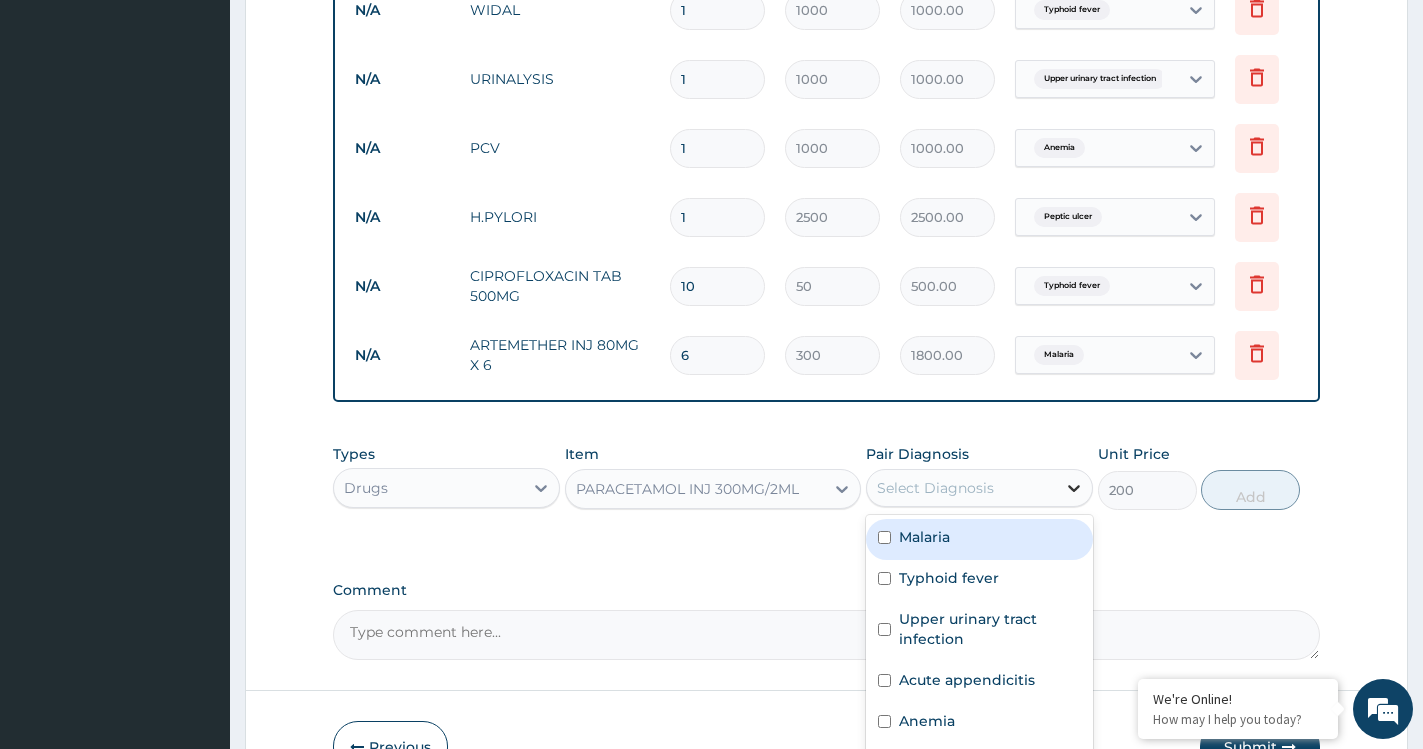 click at bounding box center (1074, 488) 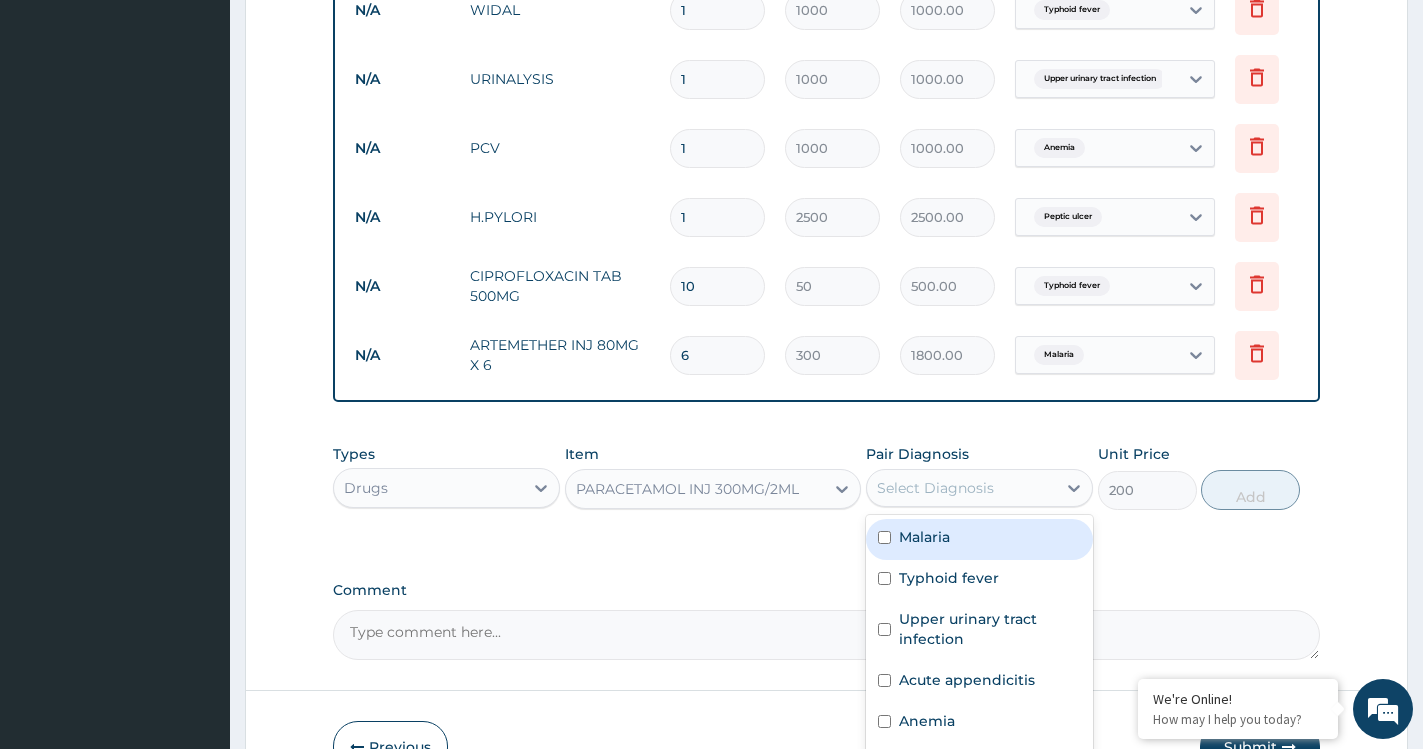 click on "Malaria" at bounding box center (979, 539) 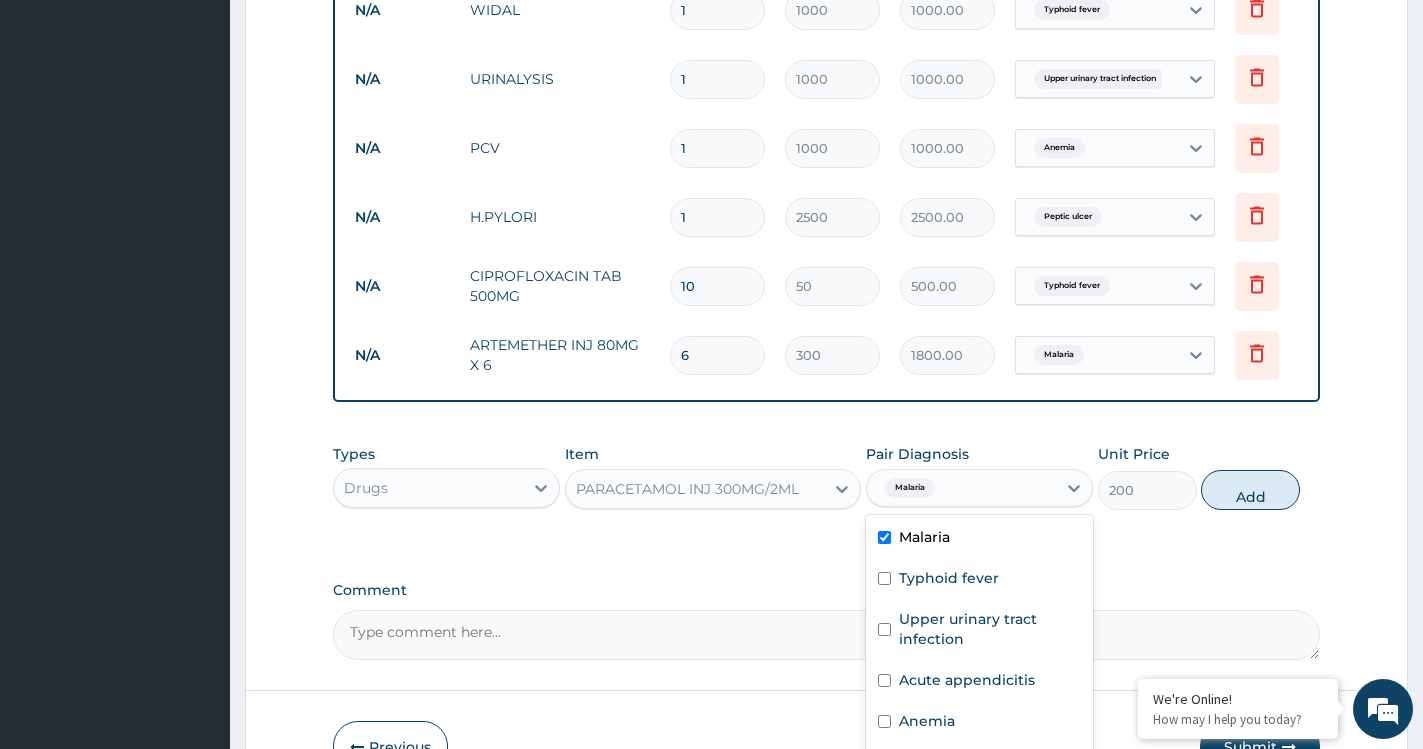 checkbox on "true" 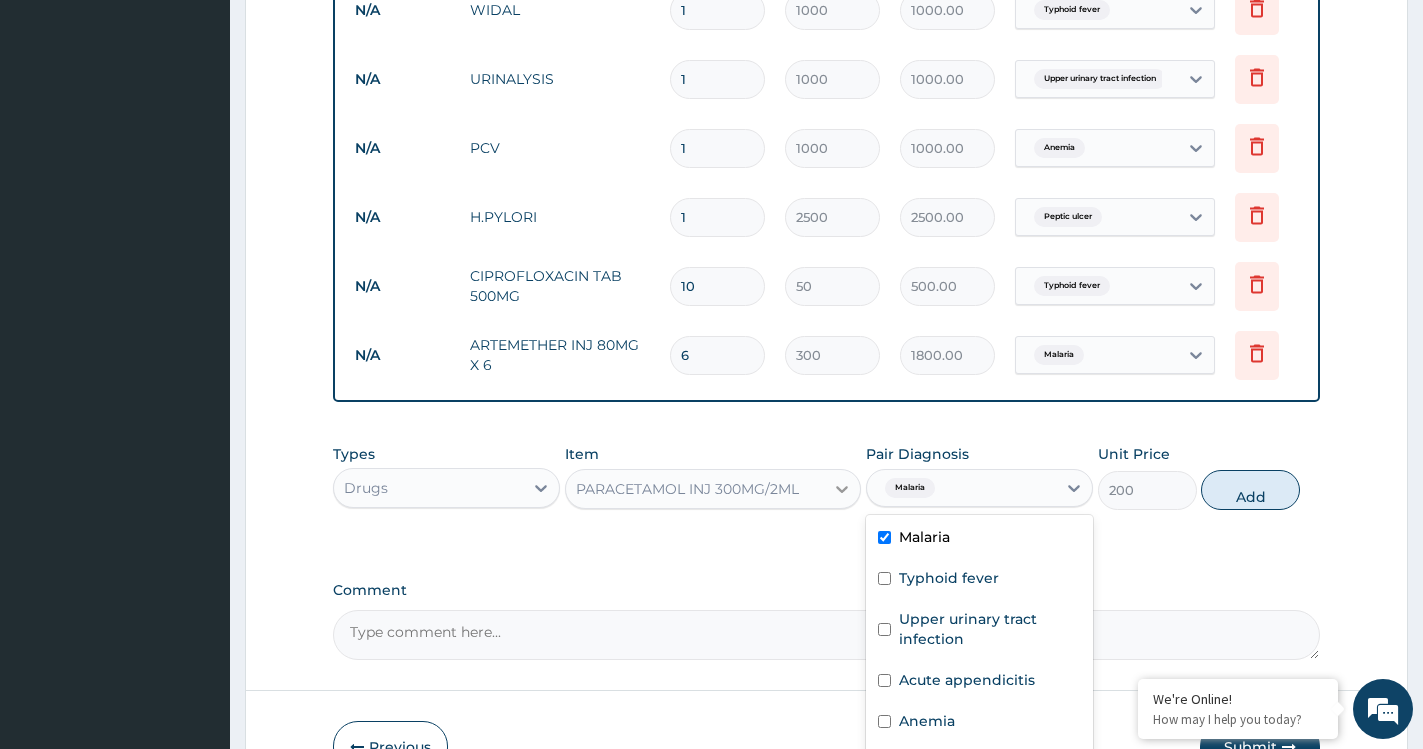 click at bounding box center [842, 489] 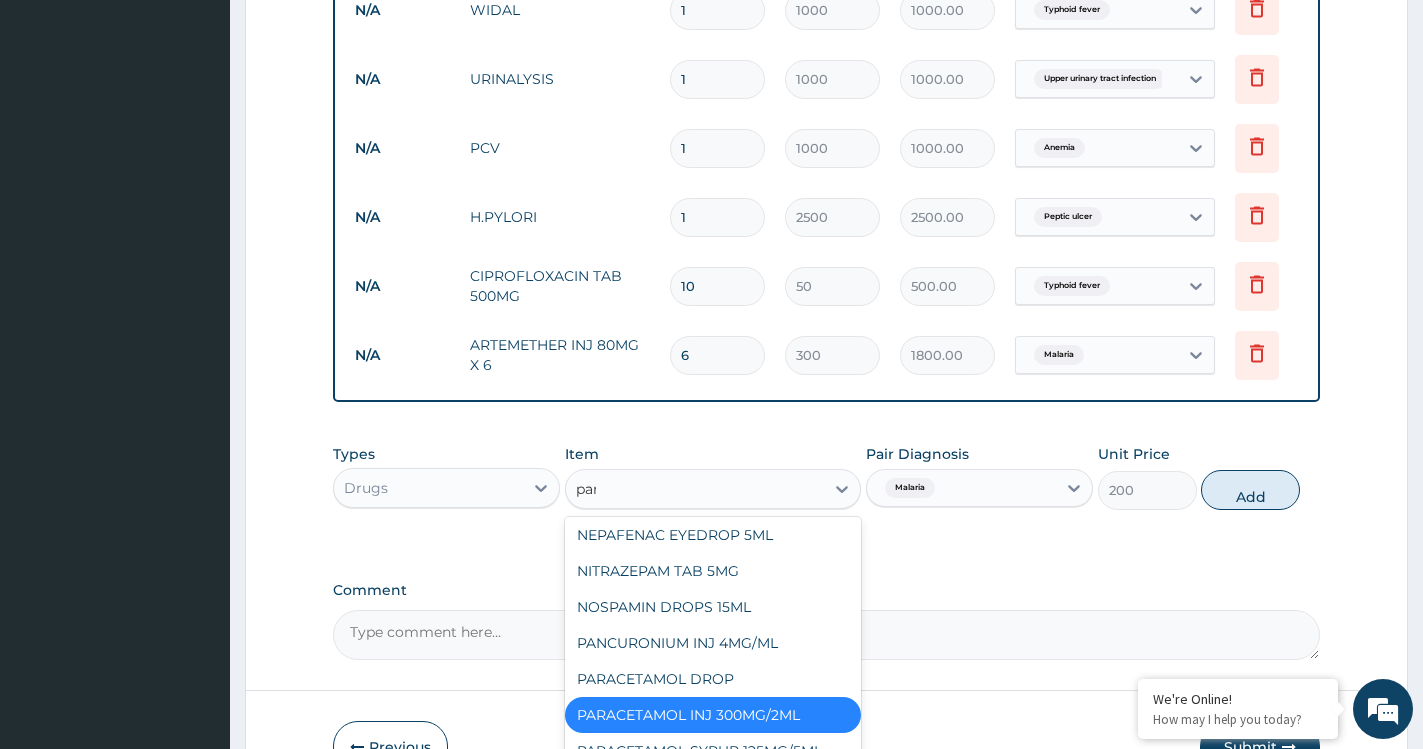 scroll, scrollTop: 0, scrollLeft: 0, axis: both 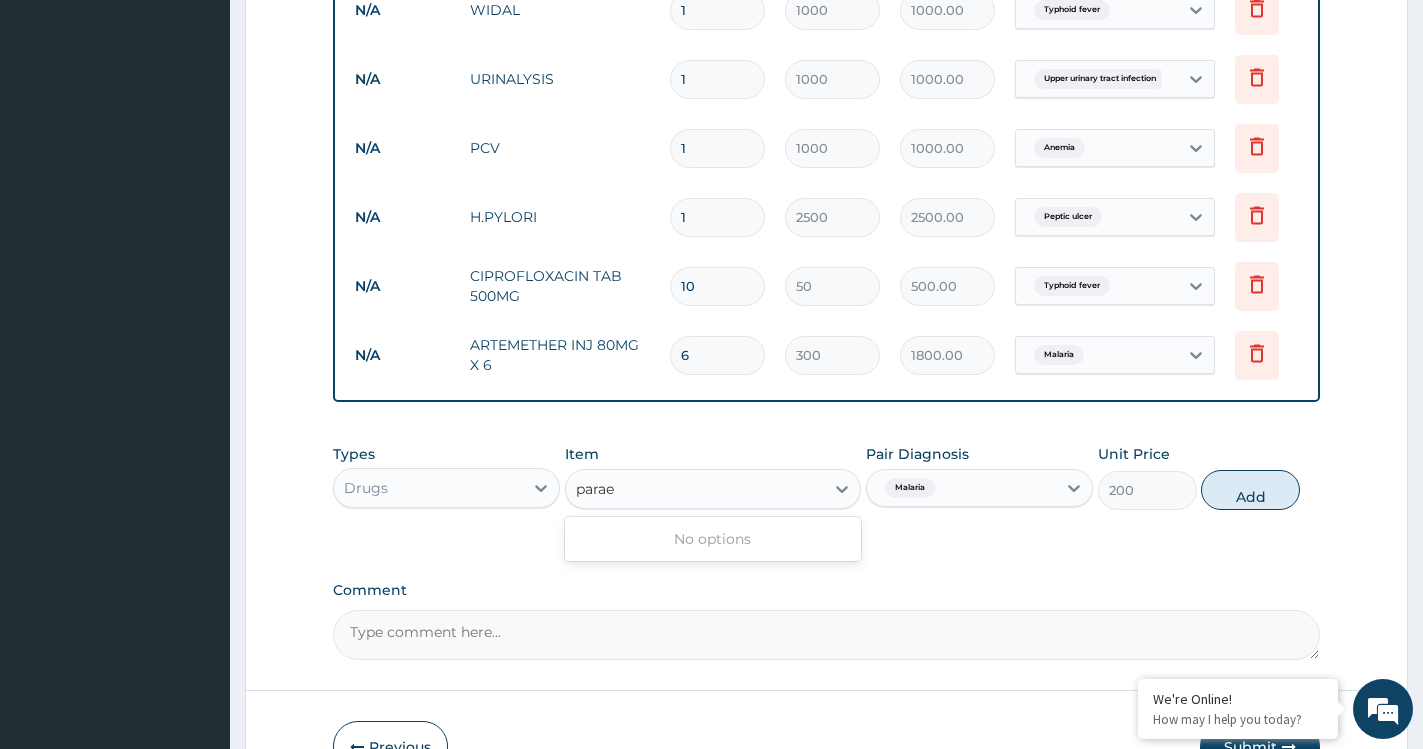 type on "para" 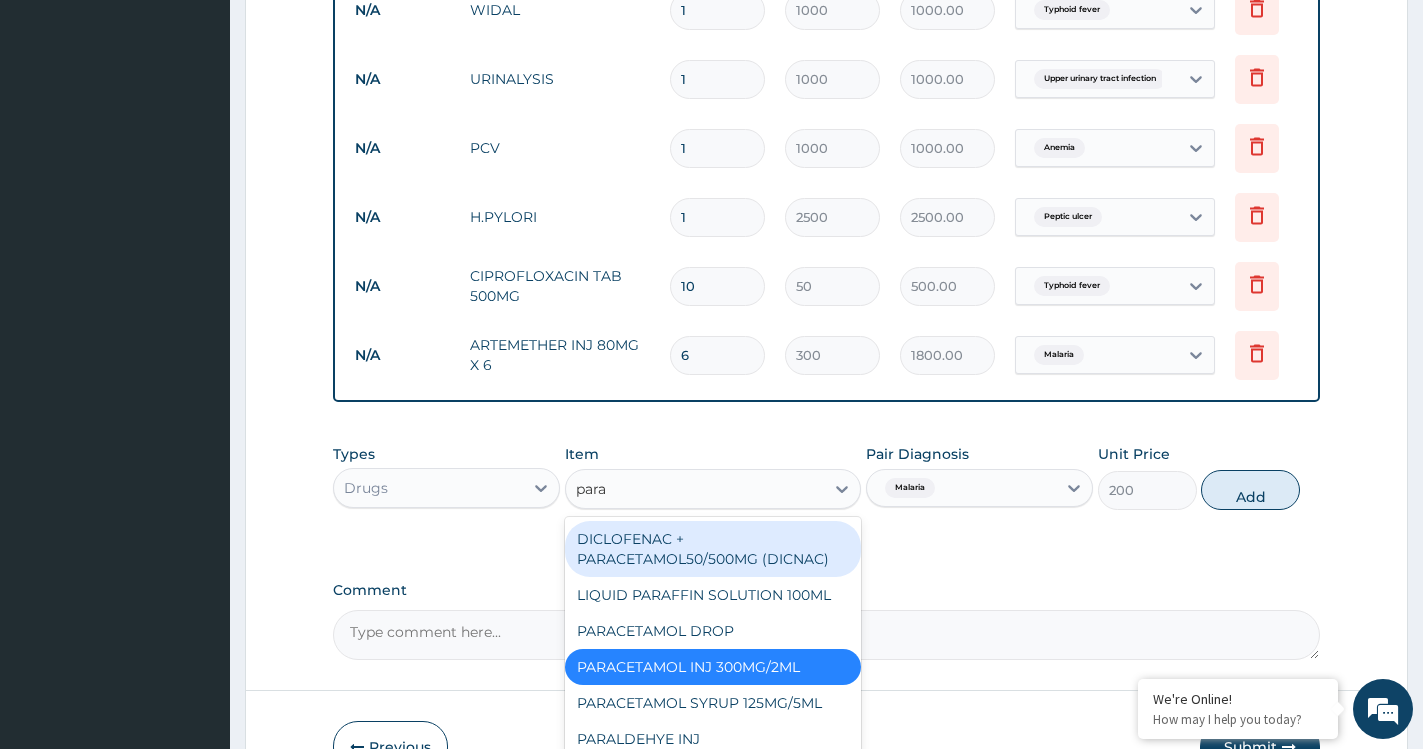 click on "DICLOFENAC + PARACETAMOL50/500MG (DICNAC)" at bounding box center (713, 549) 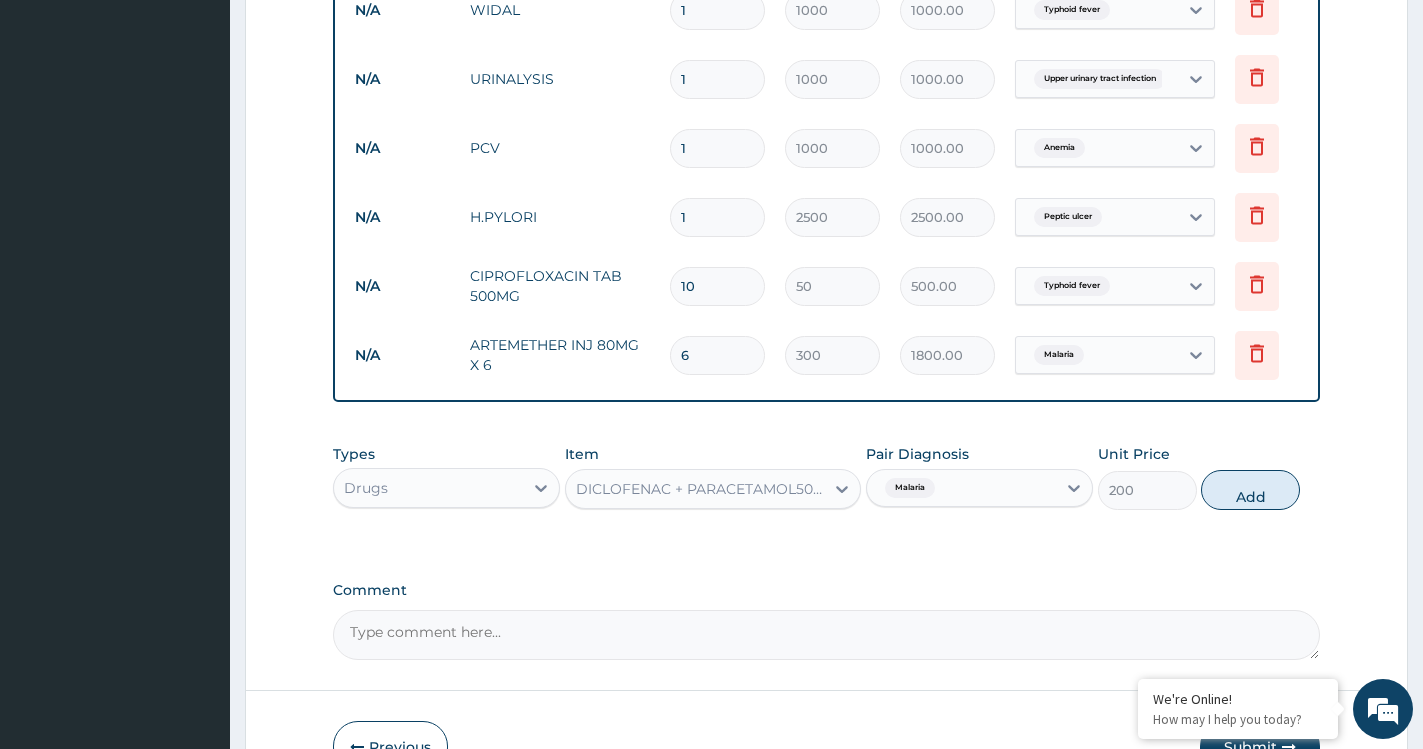 type 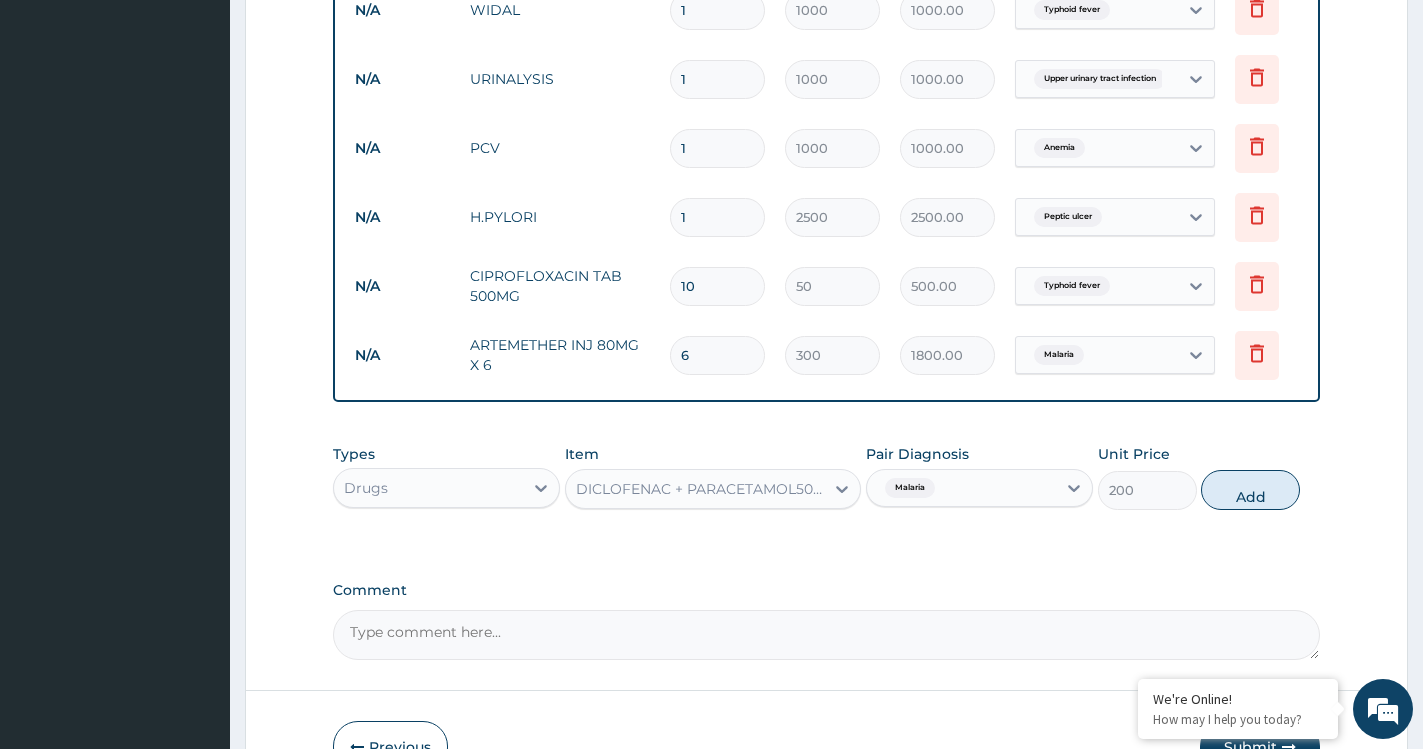 type on "40" 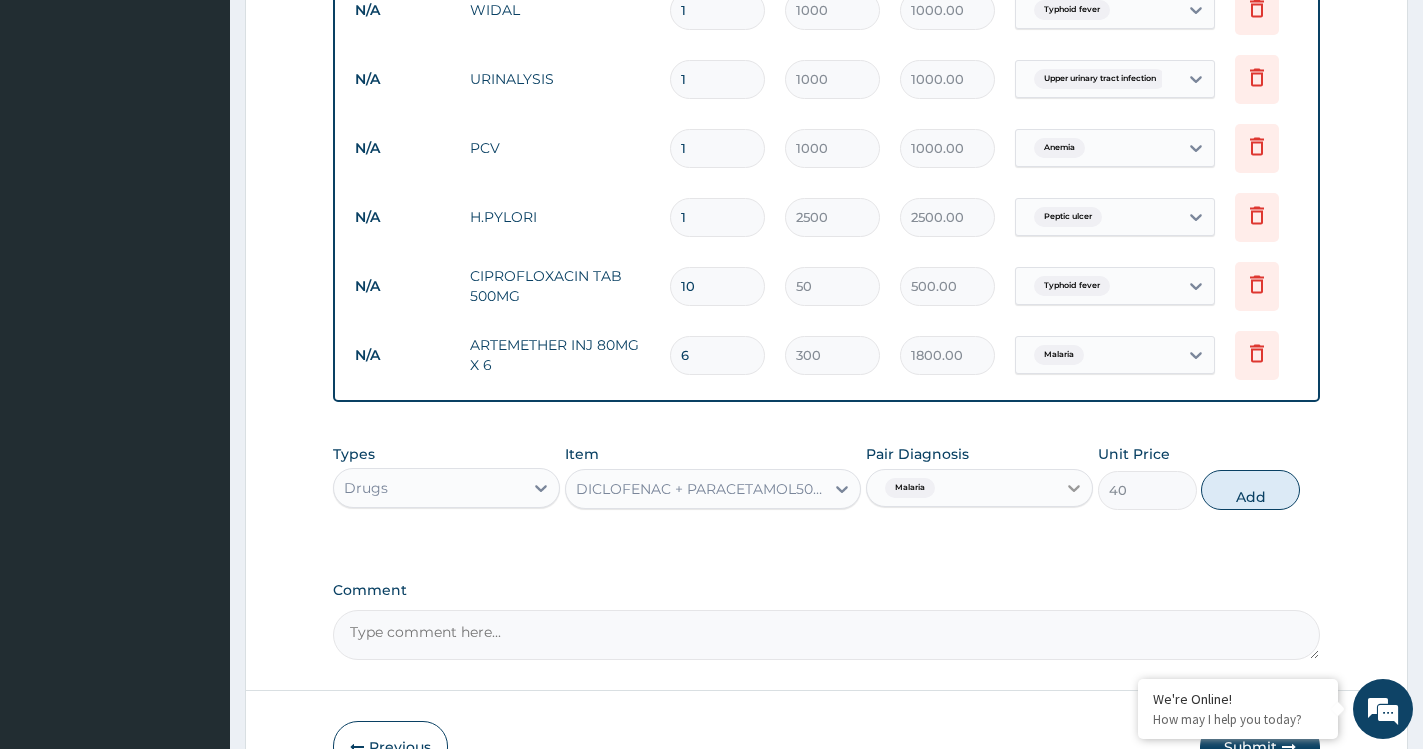 click at bounding box center (1074, 488) 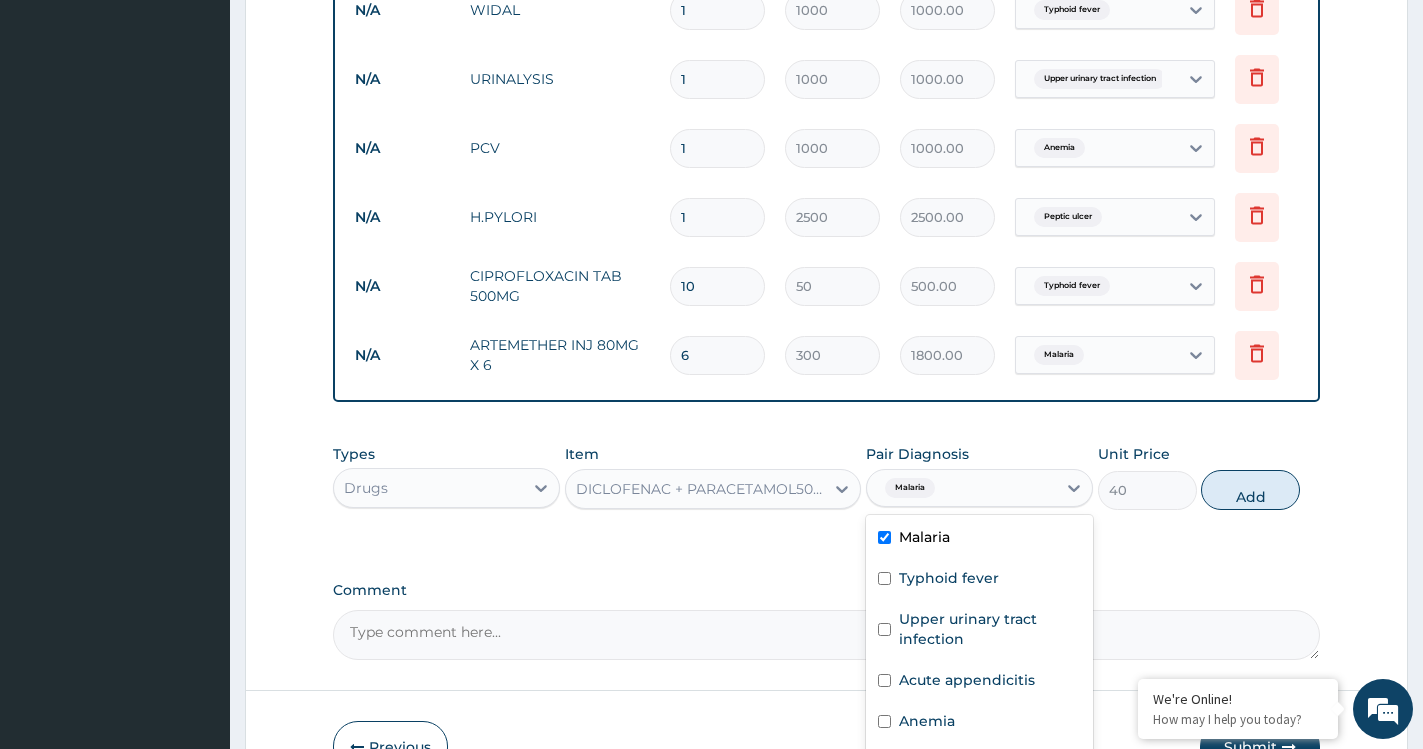 click on "Malaria" at bounding box center [979, 539] 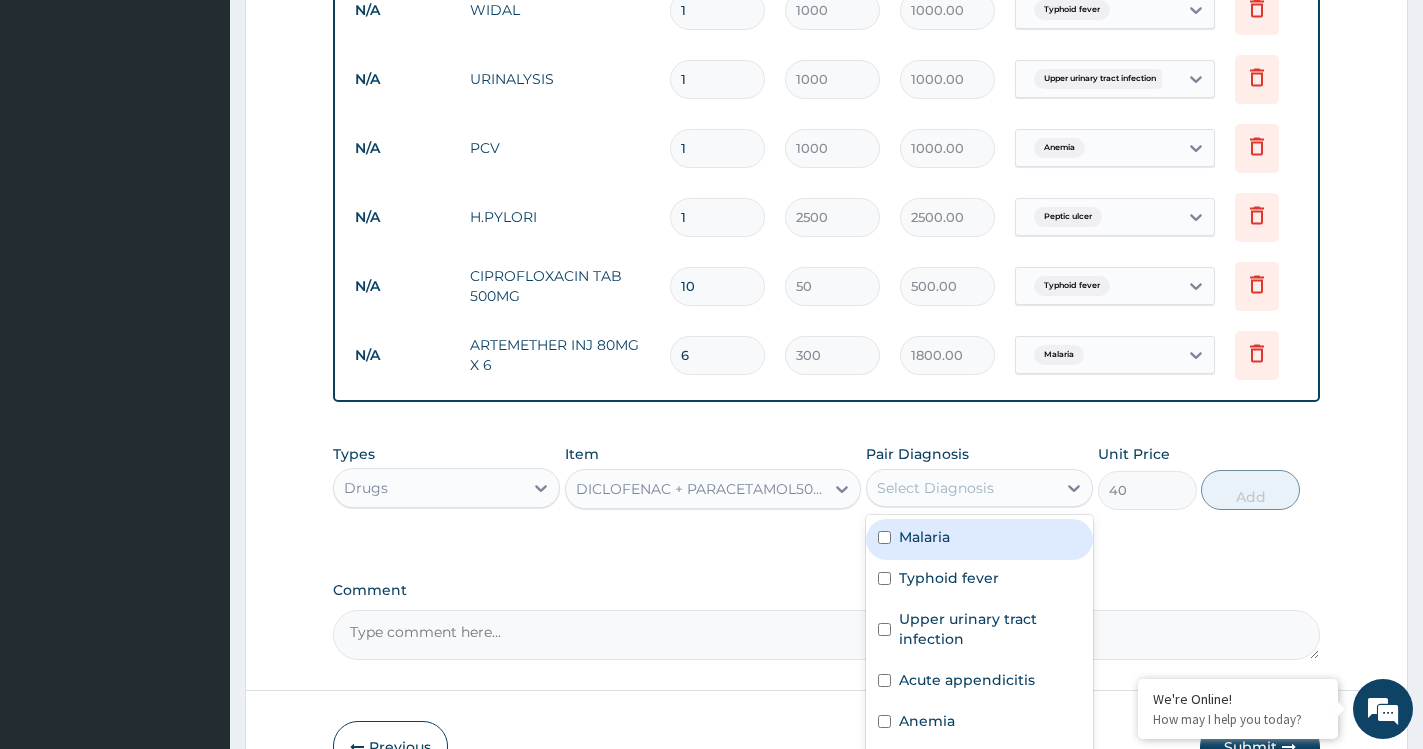 click on "Malaria" at bounding box center (979, 539) 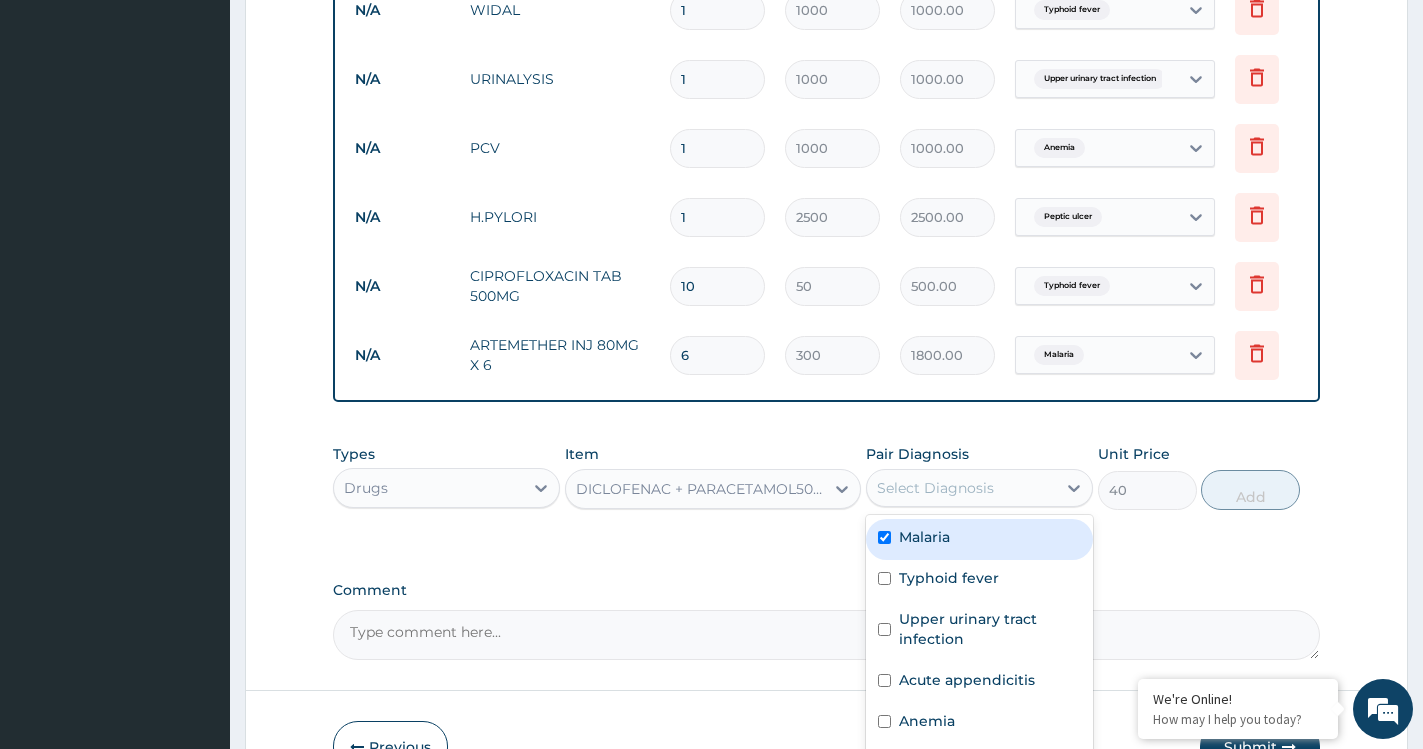 checkbox on "true" 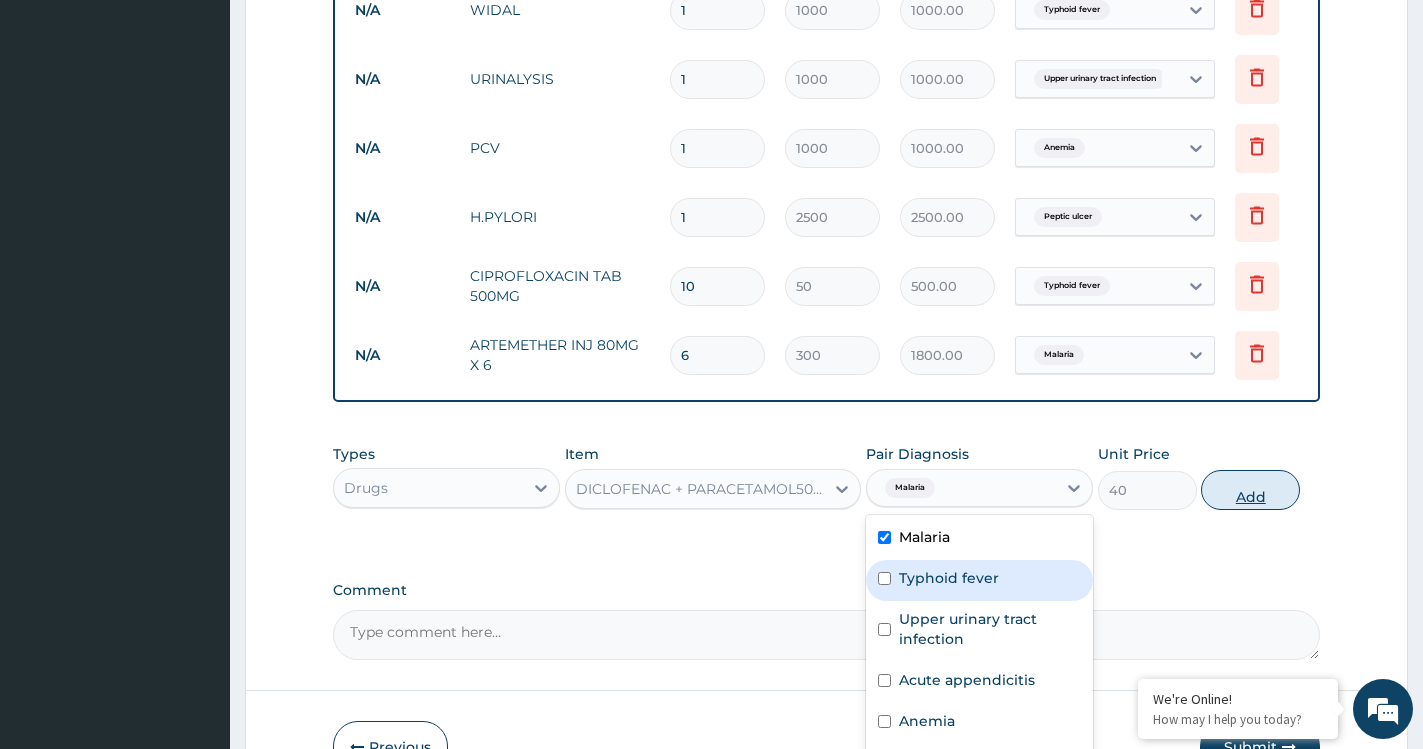click on "Add" at bounding box center [1250, 490] 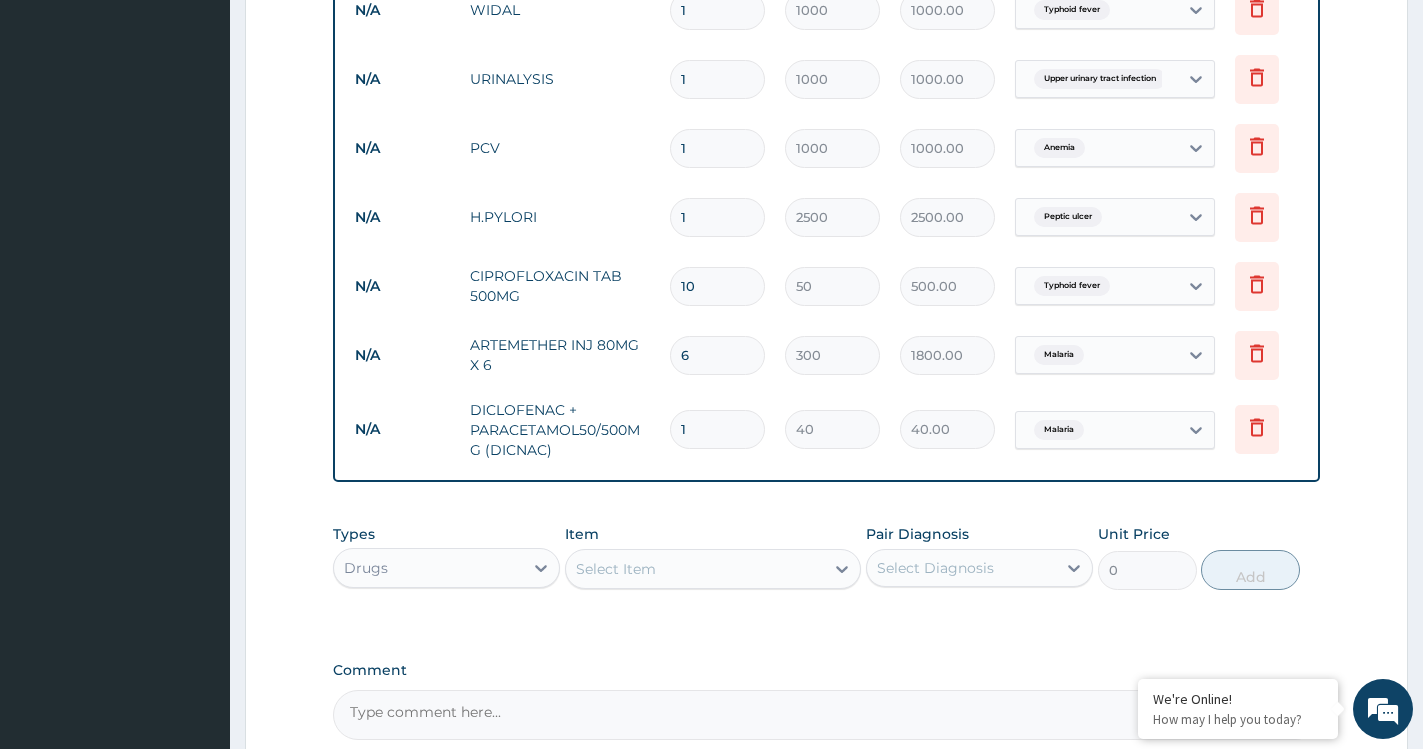 type on "18" 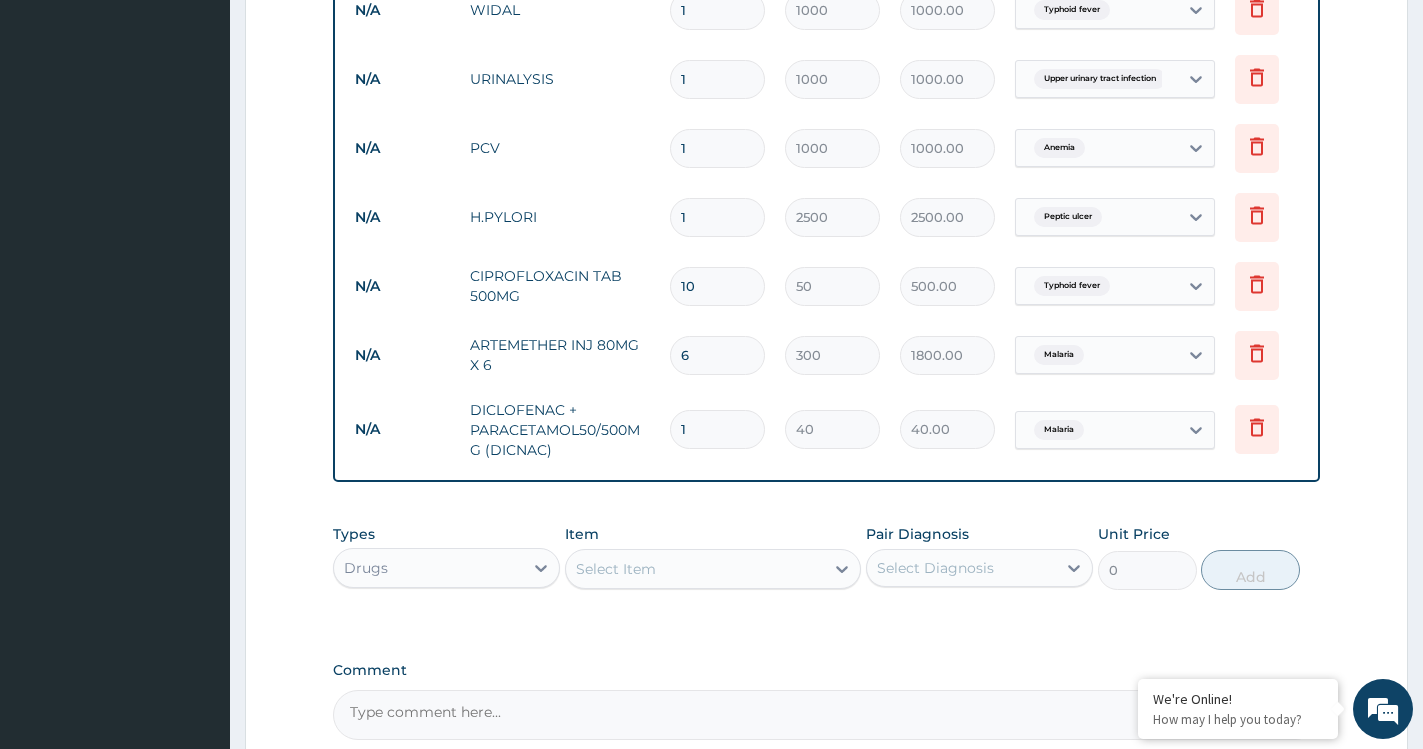 type on "720.00" 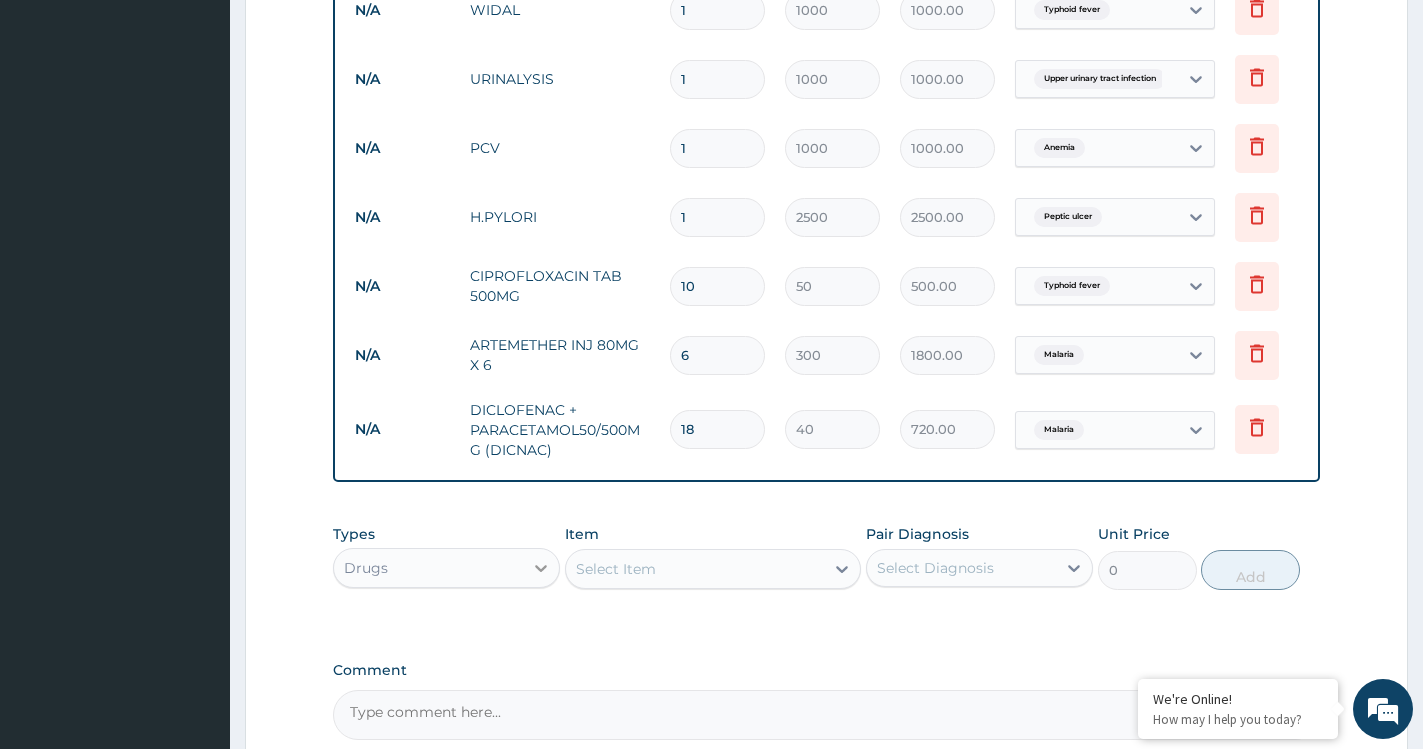 type on "18" 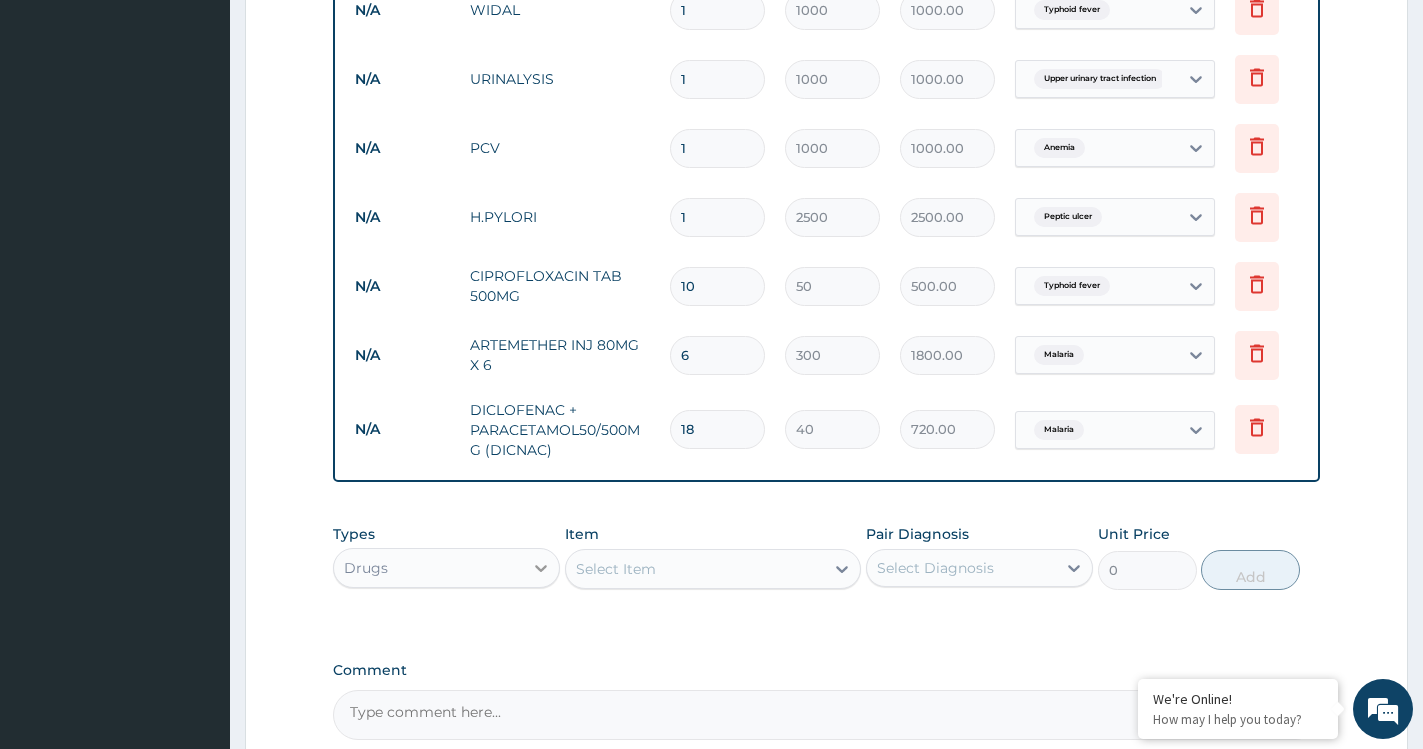 click 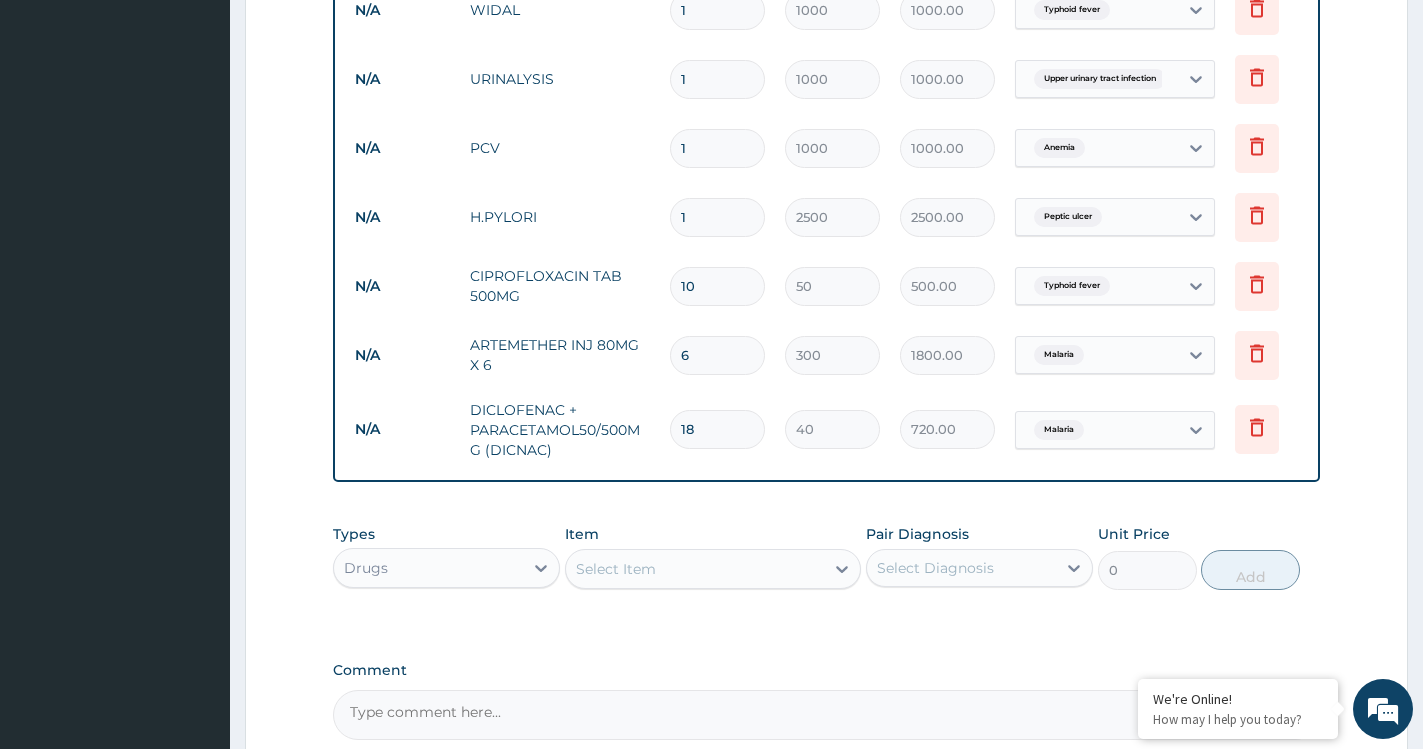 click on "Select Item" at bounding box center [695, 569] 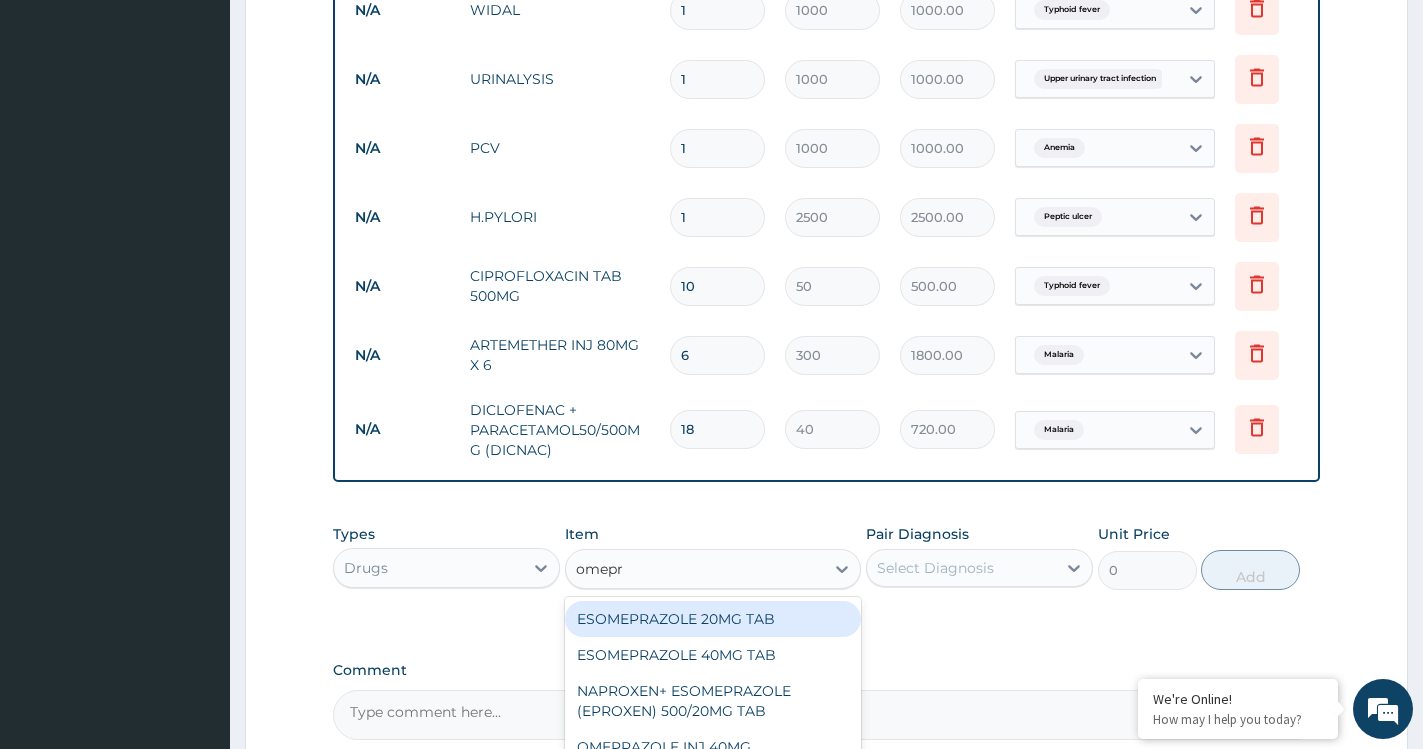 type on "omepra" 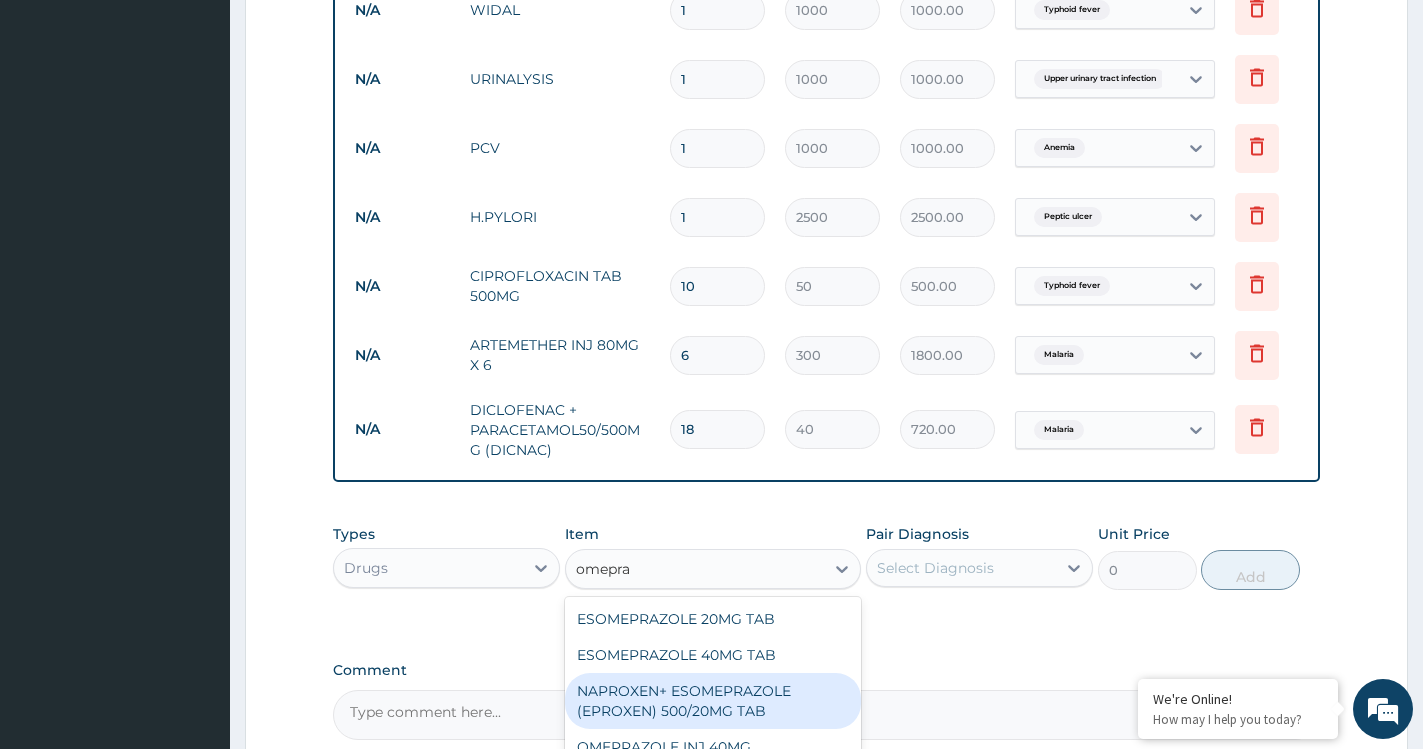 scroll, scrollTop: 1233, scrollLeft: 0, axis: vertical 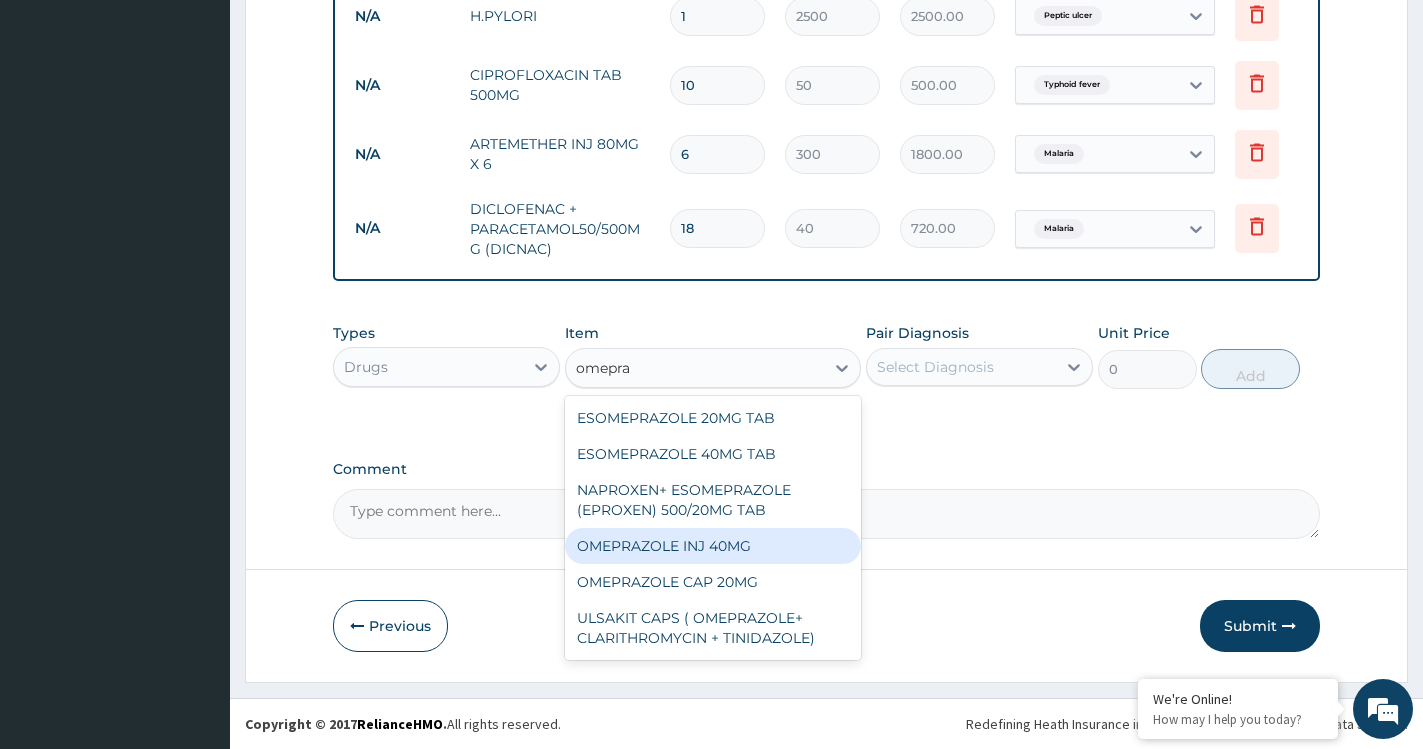 click on "OMEPRAZOLE INJ 40MG" at bounding box center (713, 546) 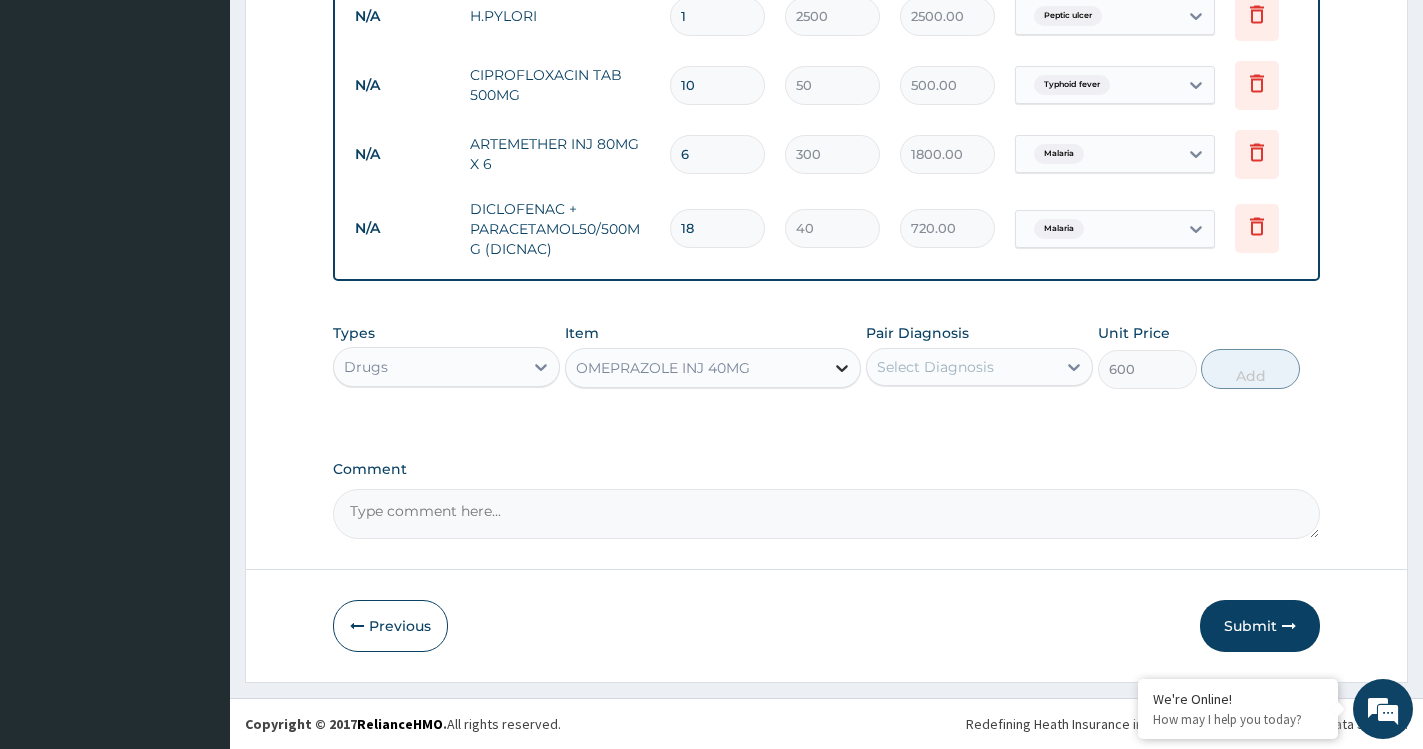 click 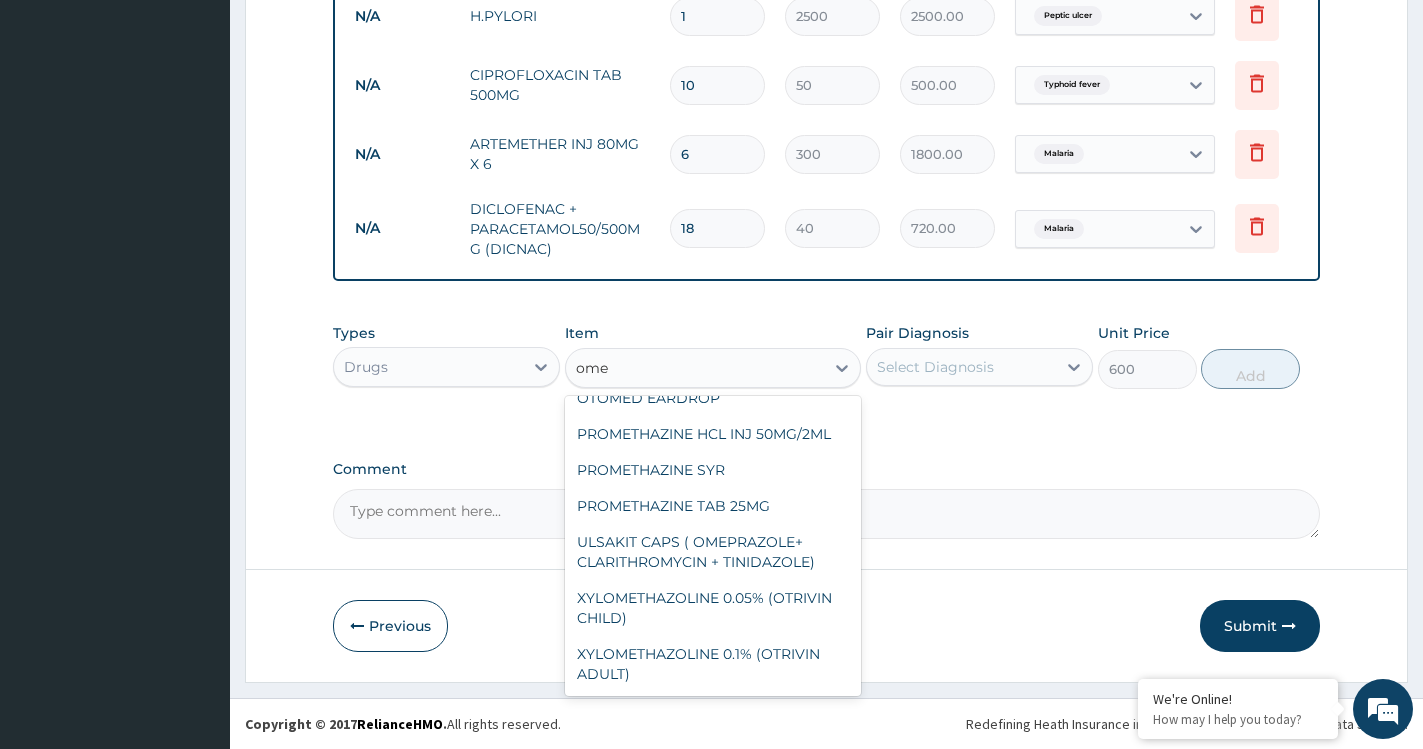 scroll, scrollTop: 0, scrollLeft: 0, axis: both 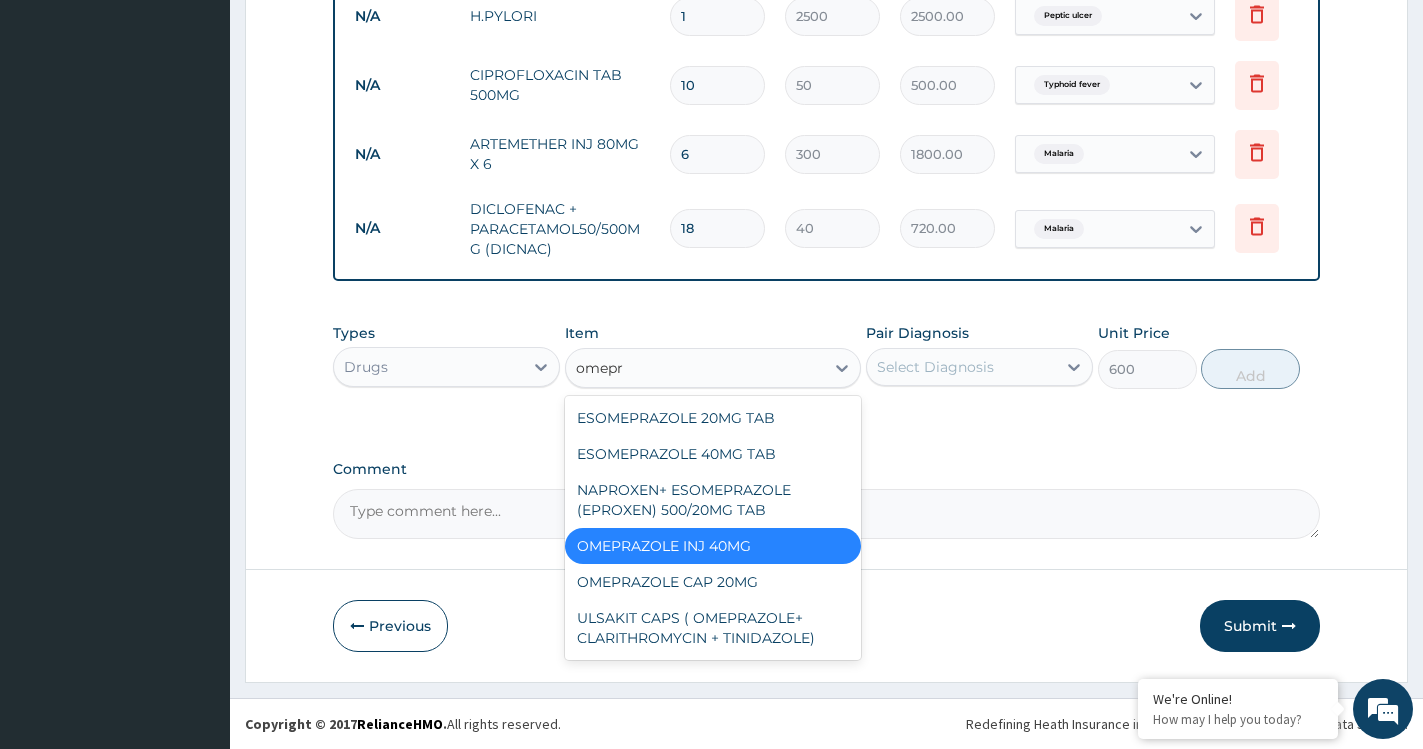 type on "omepra" 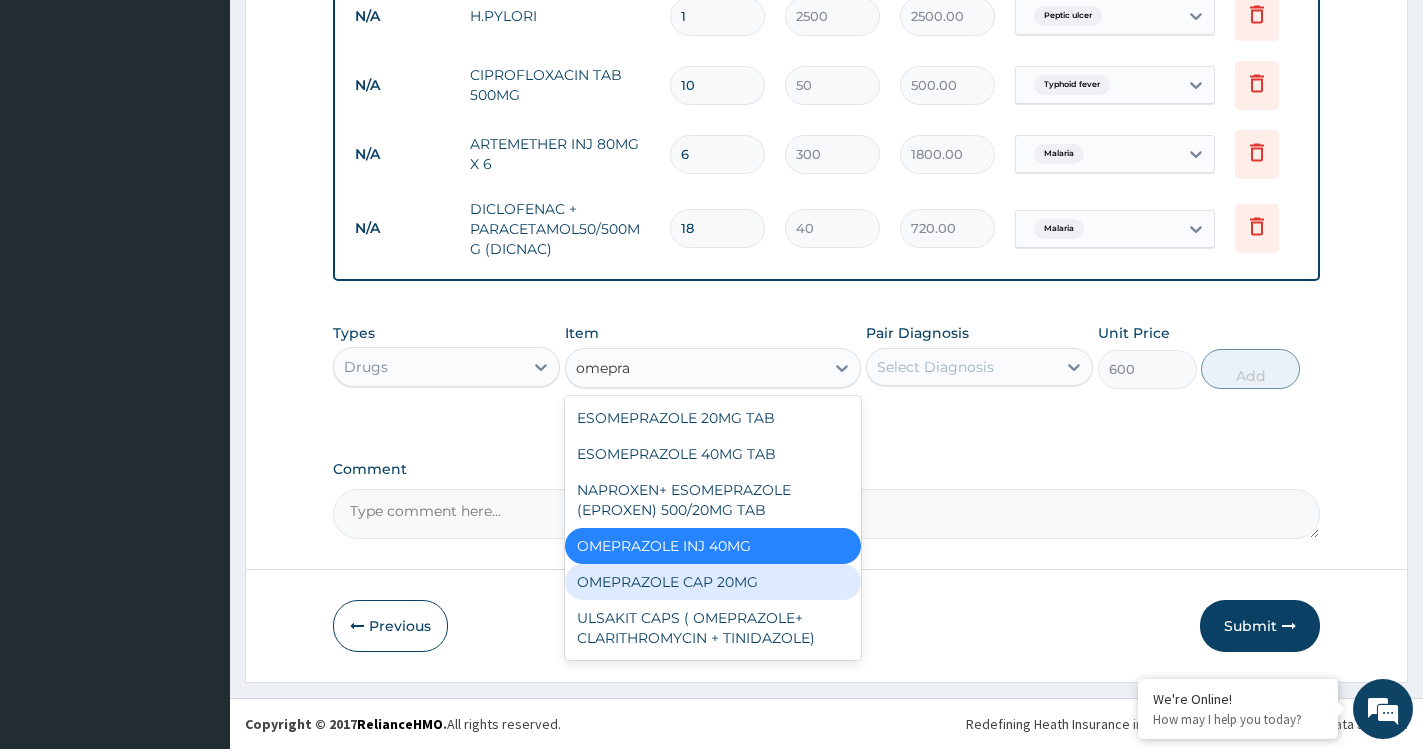 click on "OMEPRAZOLE CAP 20MG" at bounding box center (713, 582) 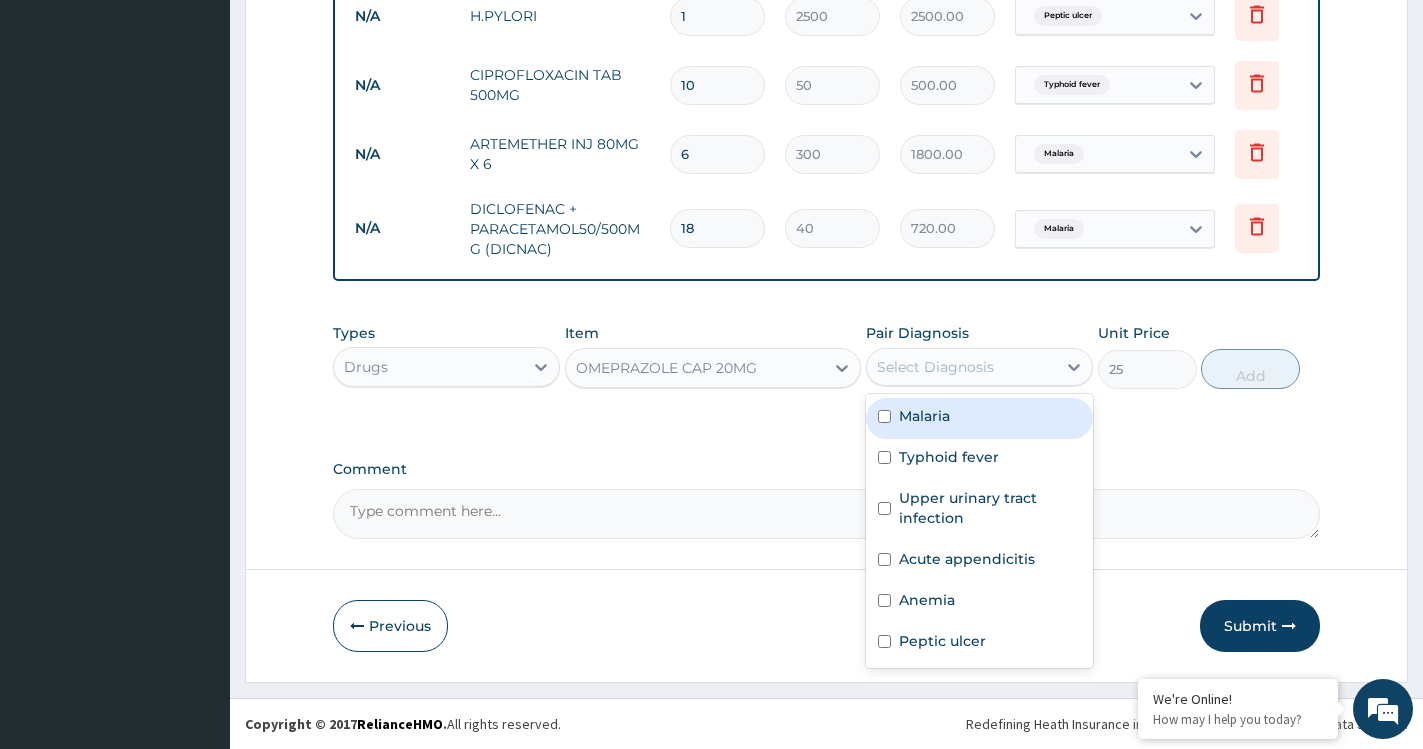 click on "Select Diagnosis" at bounding box center (961, 367) 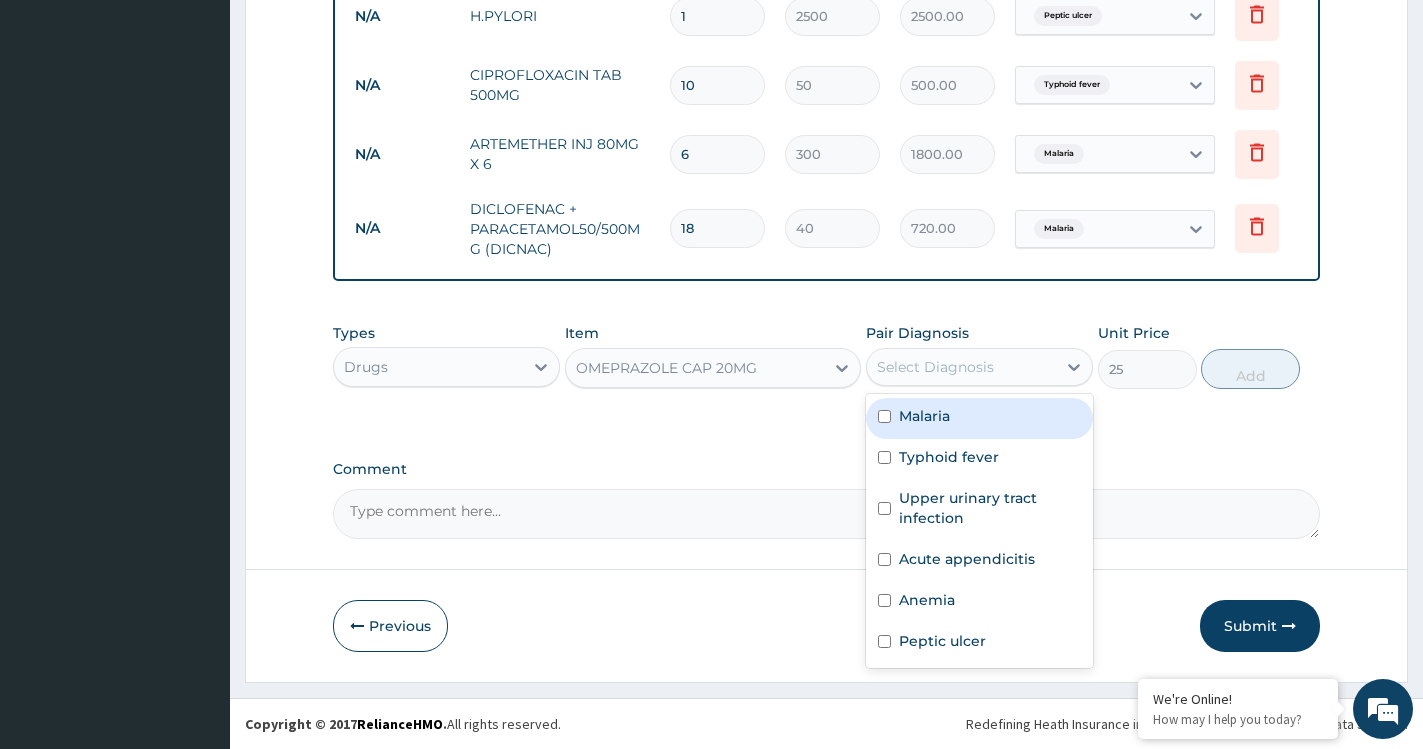 click on "Malaria" at bounding box center [924, 416] 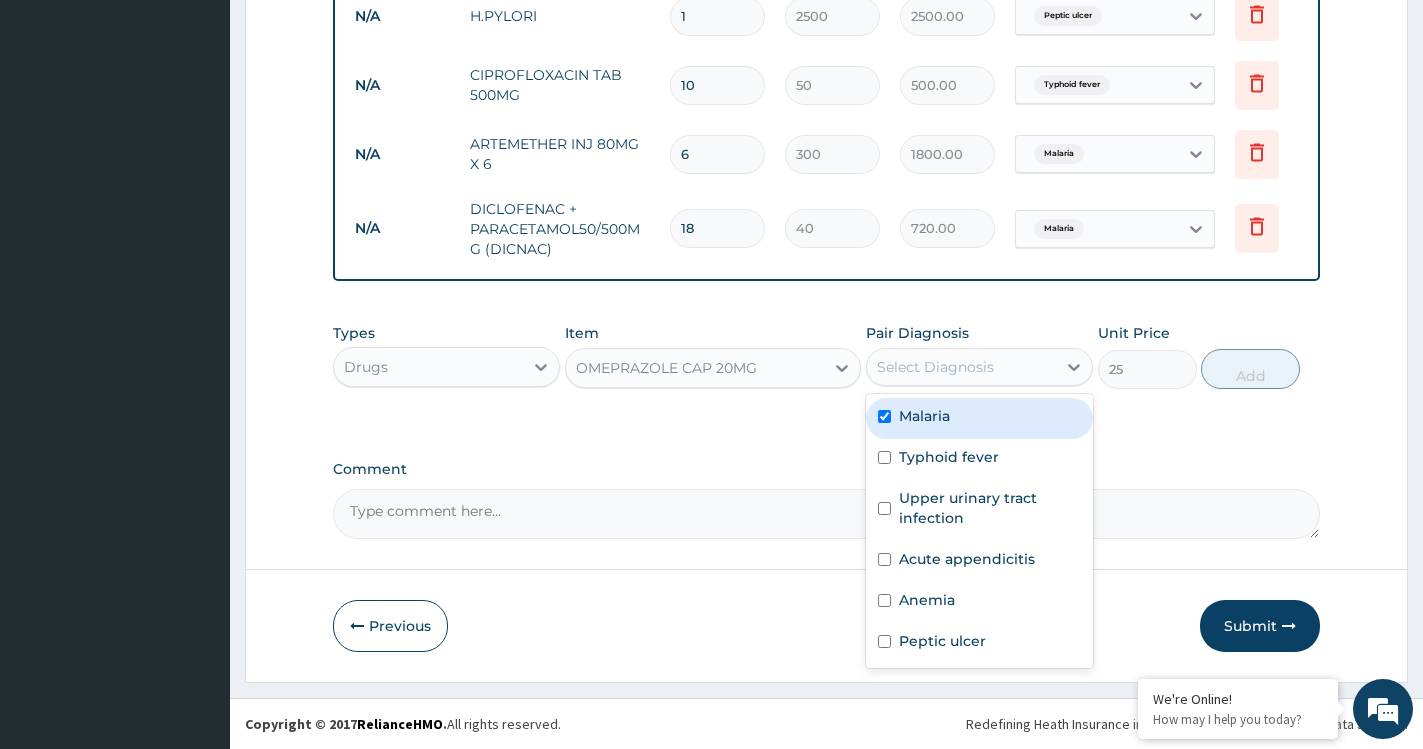 checkbox on "true" 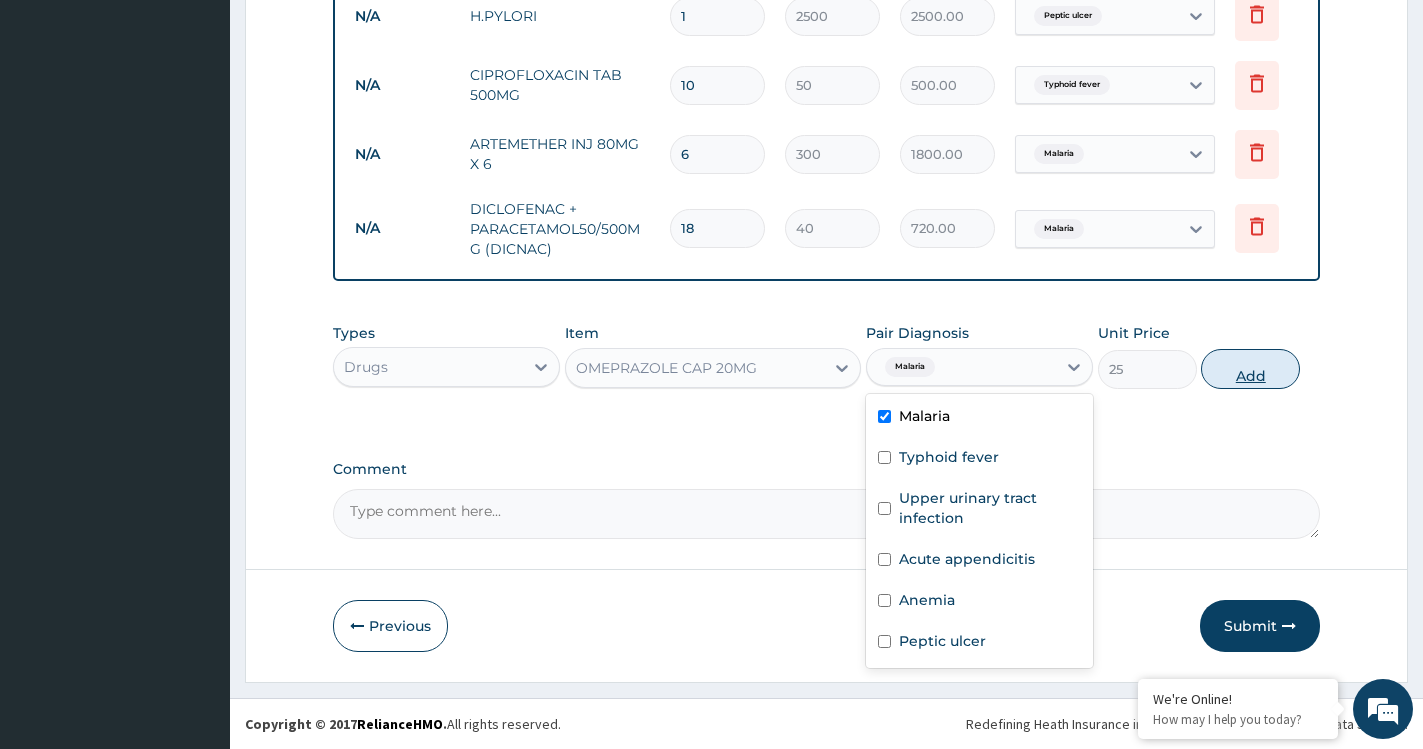 click on "Add" at bounding box center (1250, 369) 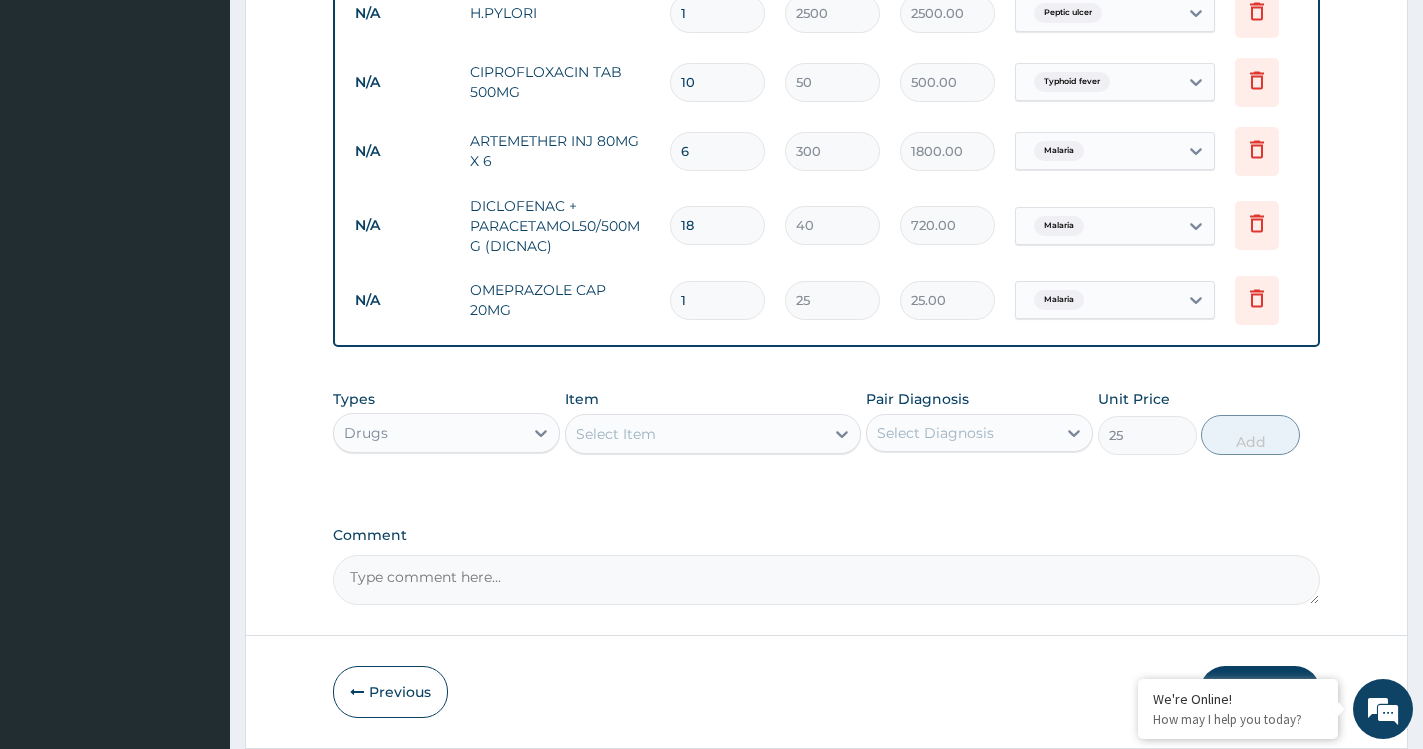 type on "0" 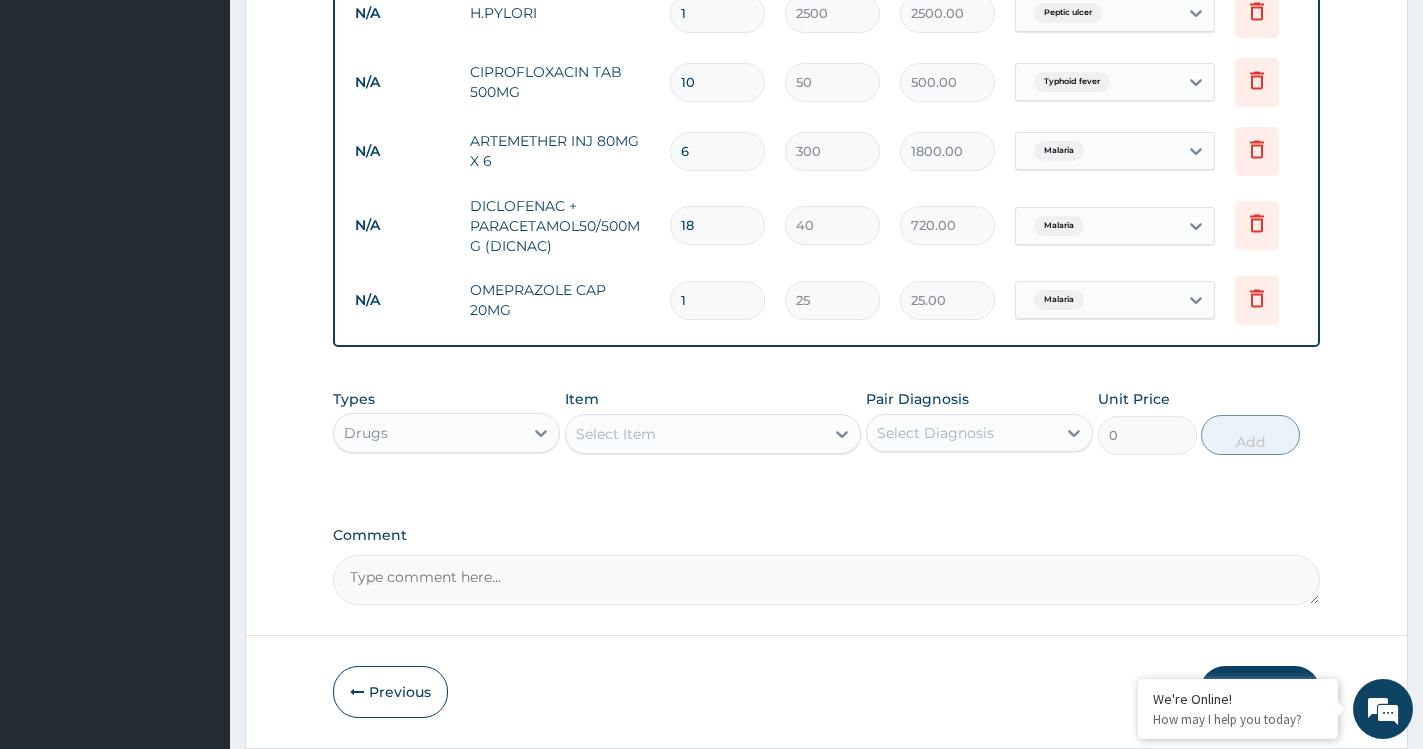 type on "11" 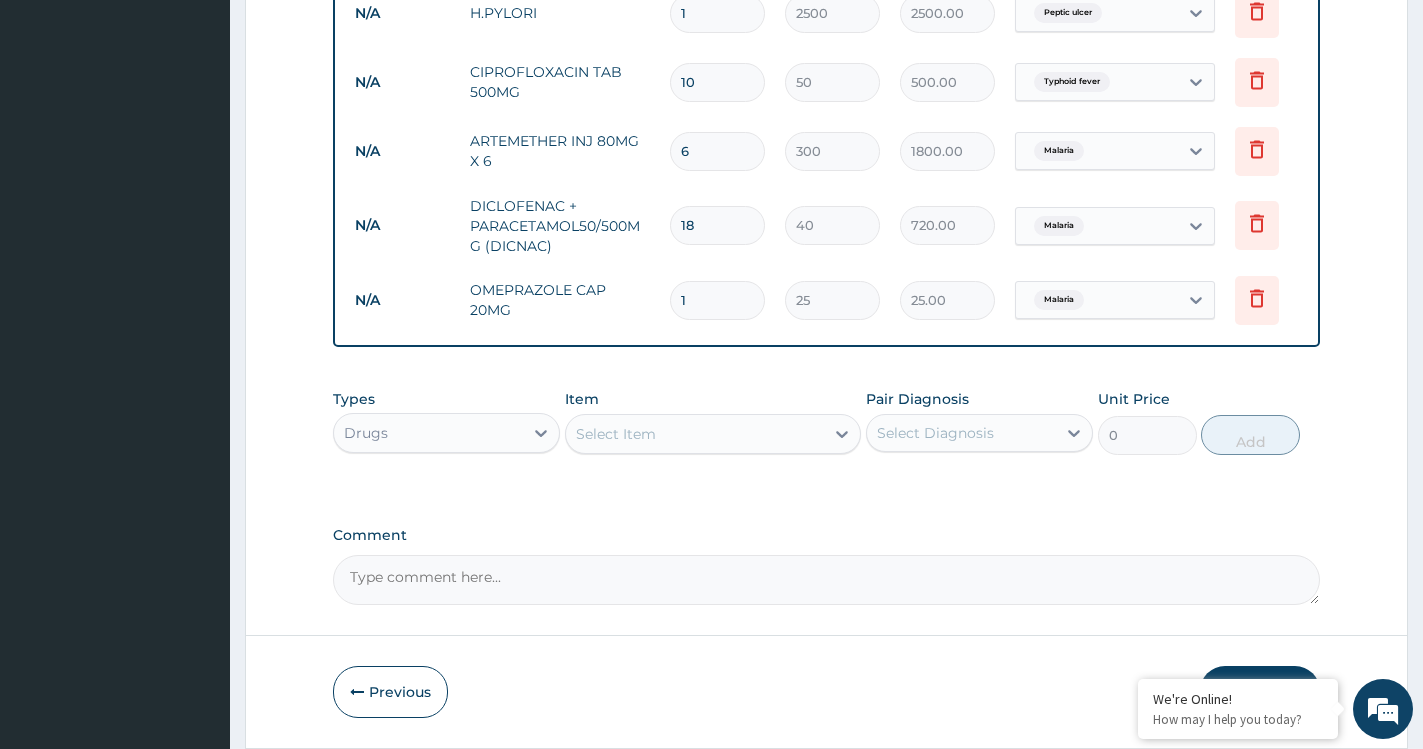 type on "275.00" 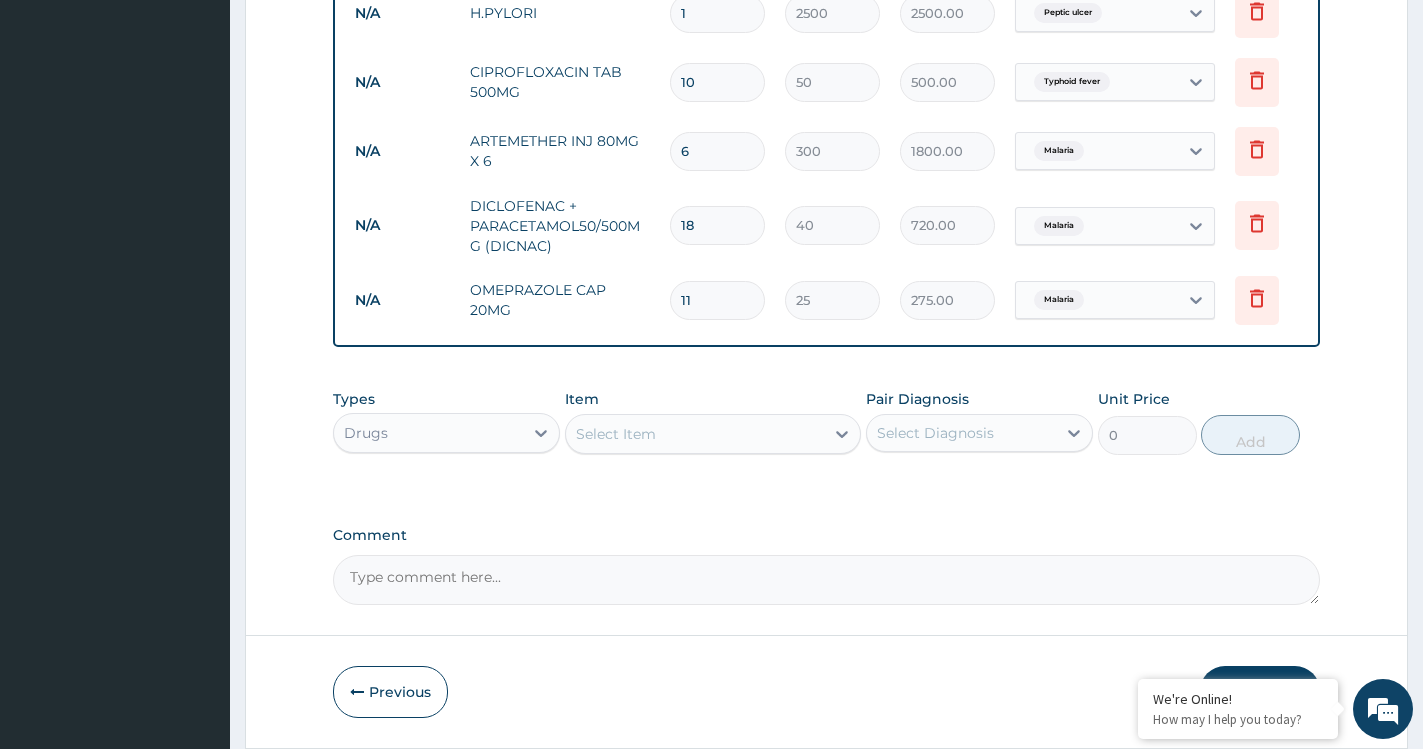 type on "114" 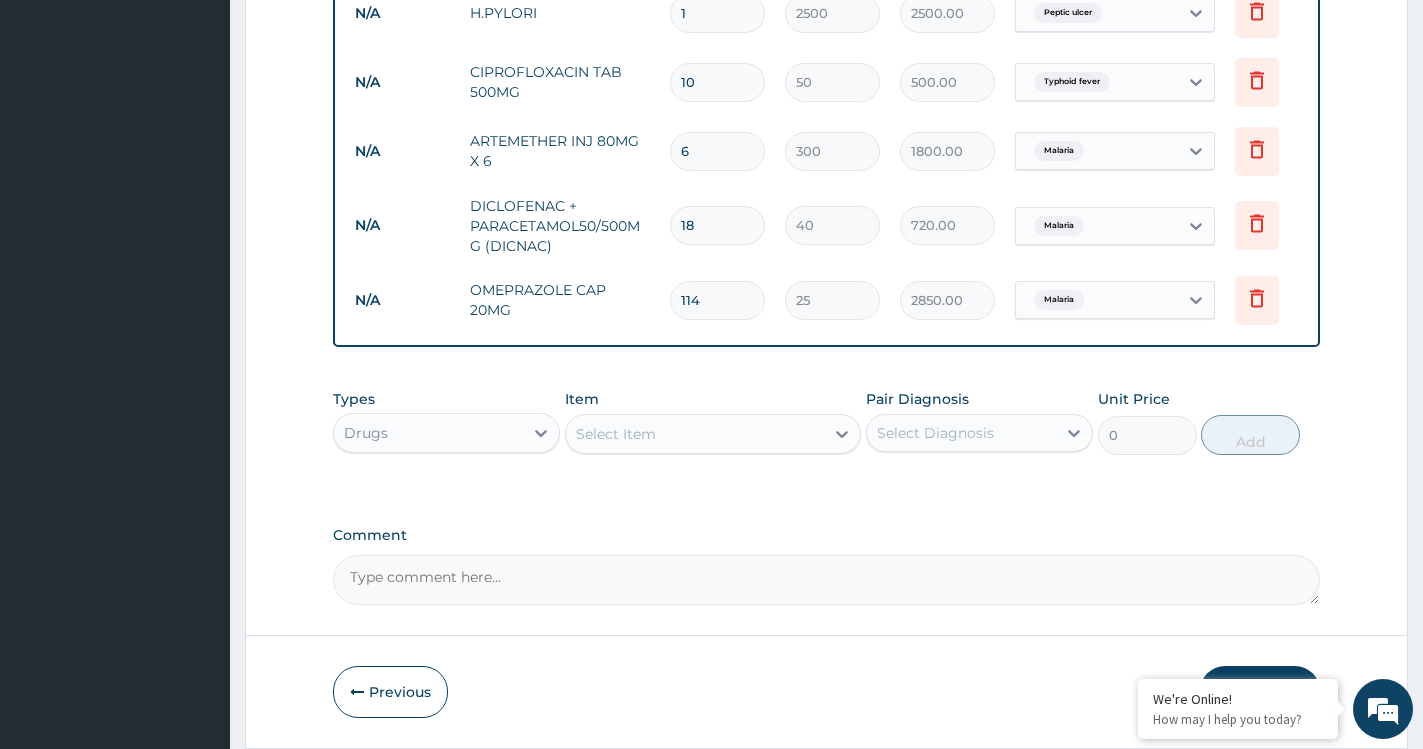 type on "11" 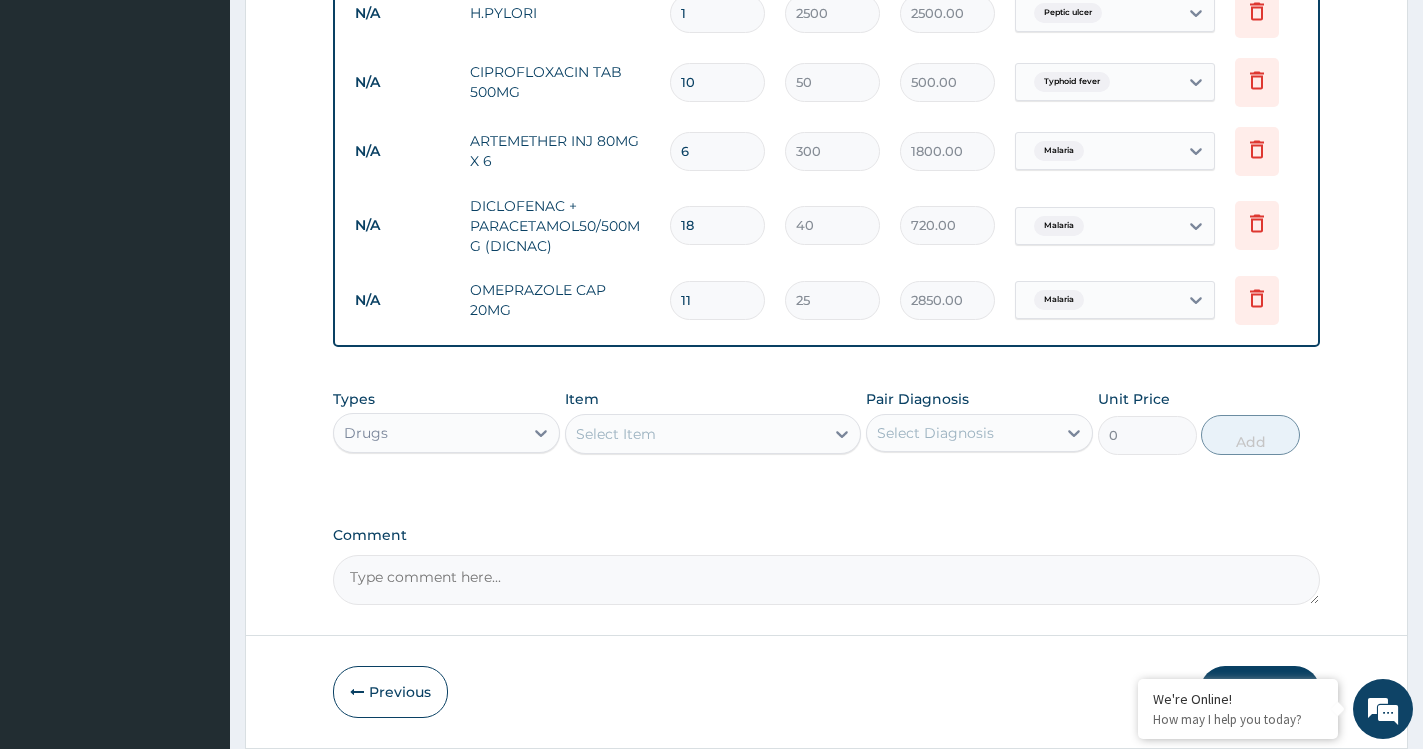 type on "275.00" 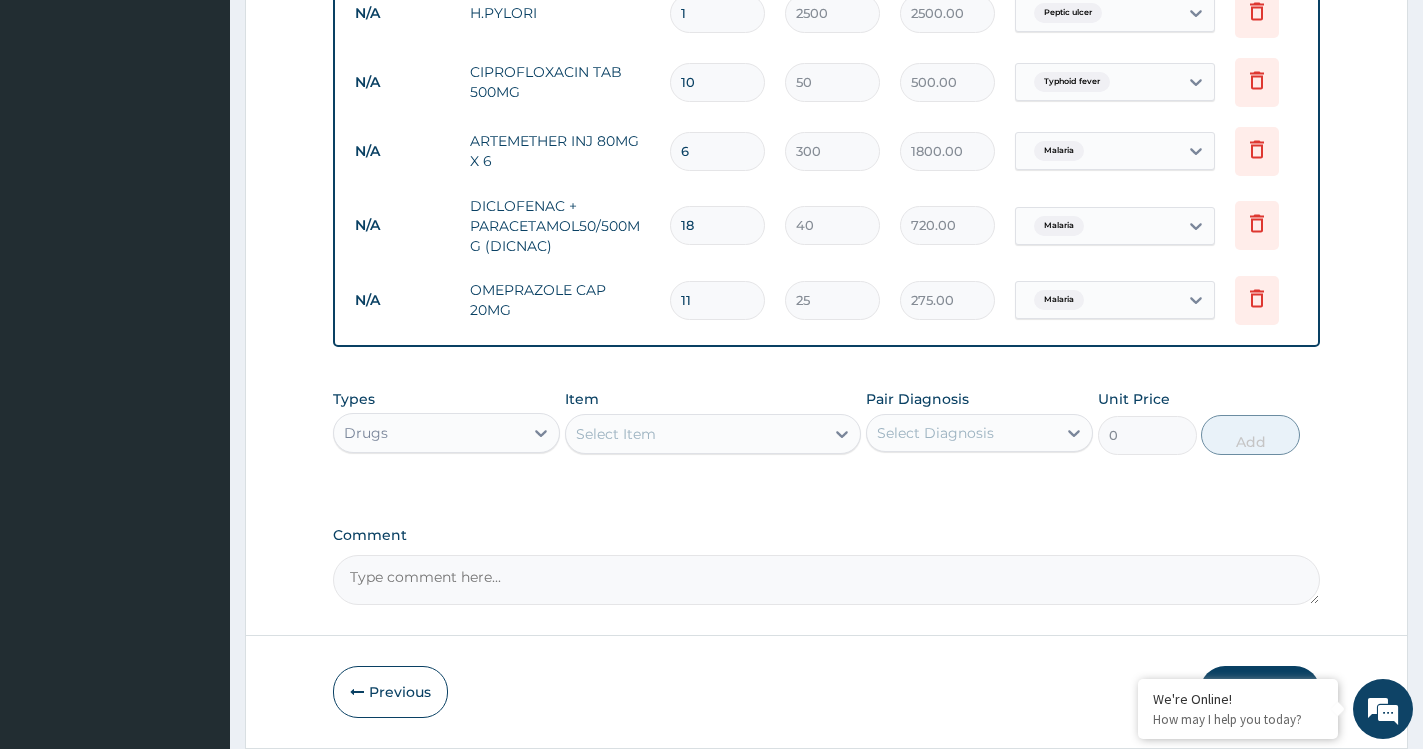 type on "1" 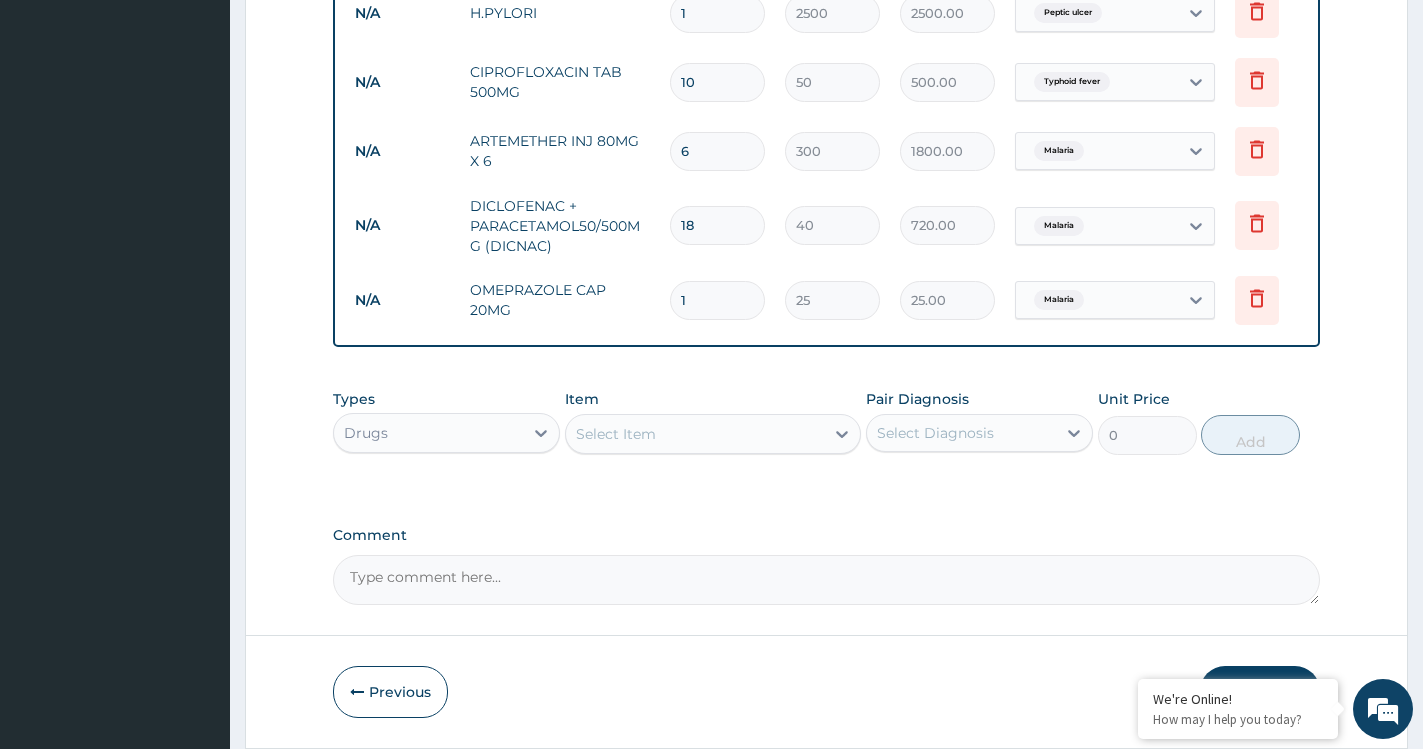 type on "14" 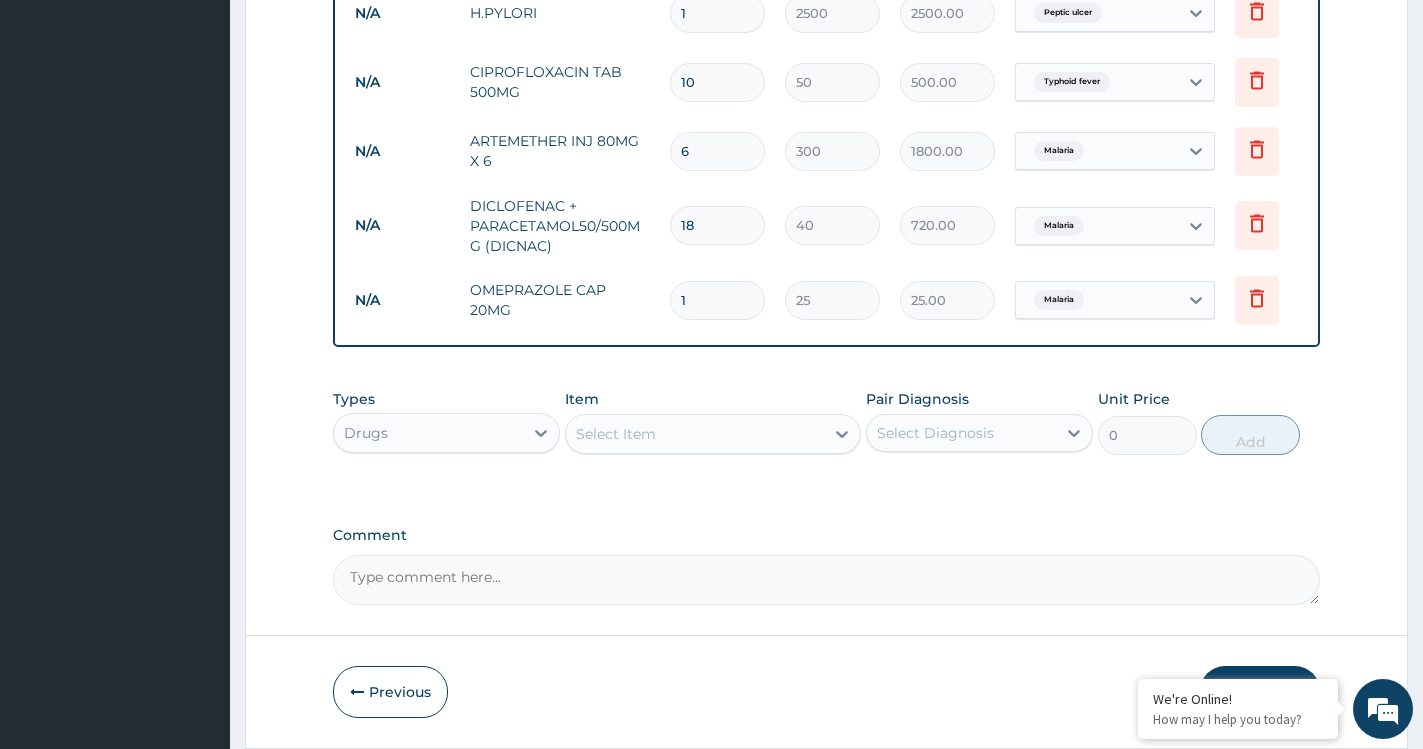 type on "350.00" 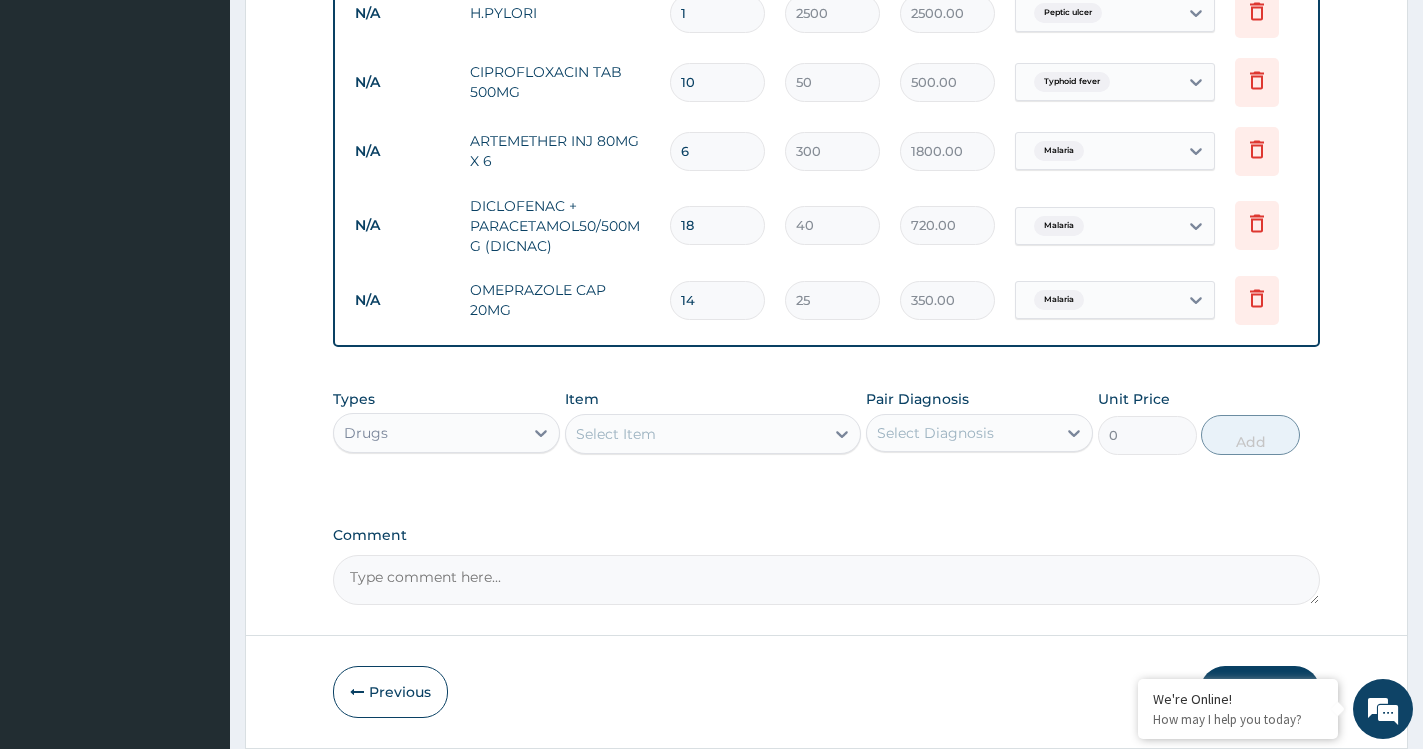 type on "14" 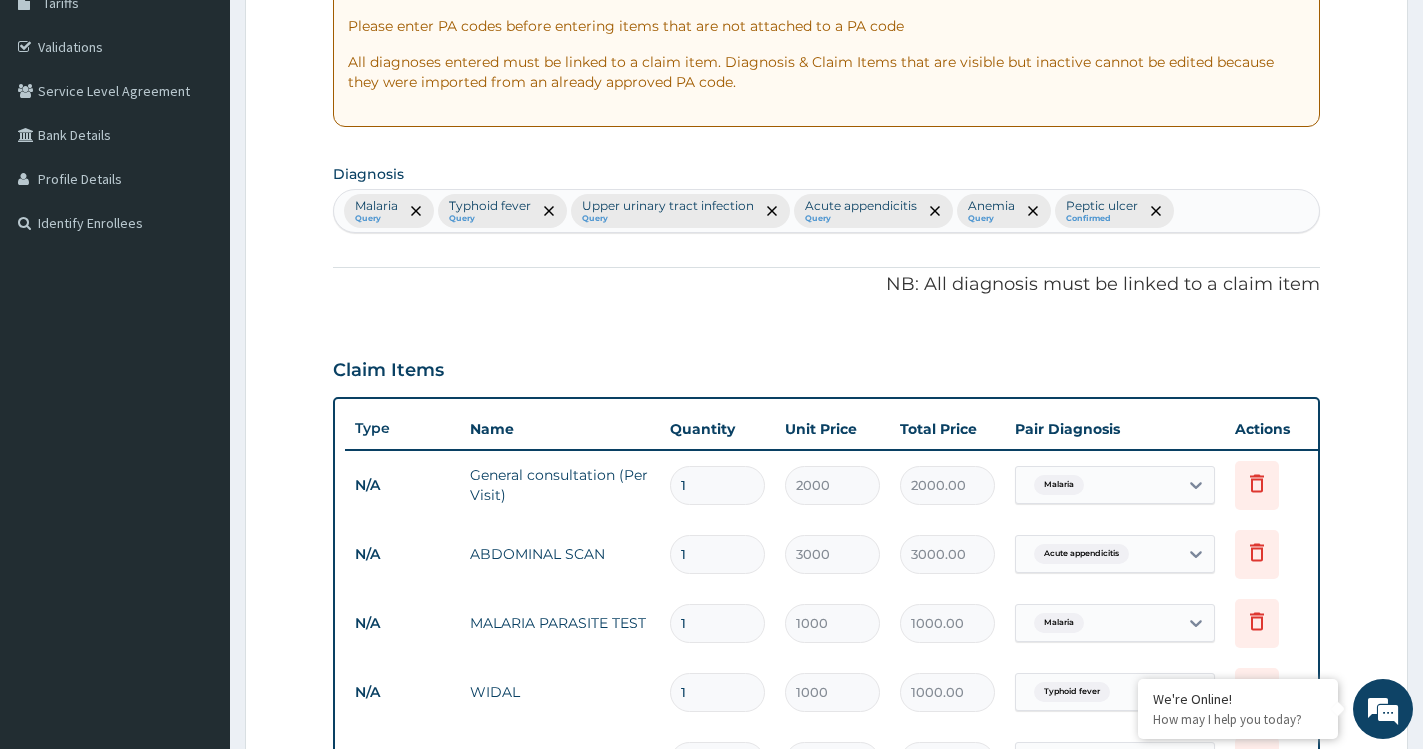 scroll, scrollTop: 281, scrollLeft: 0, axis: vertical 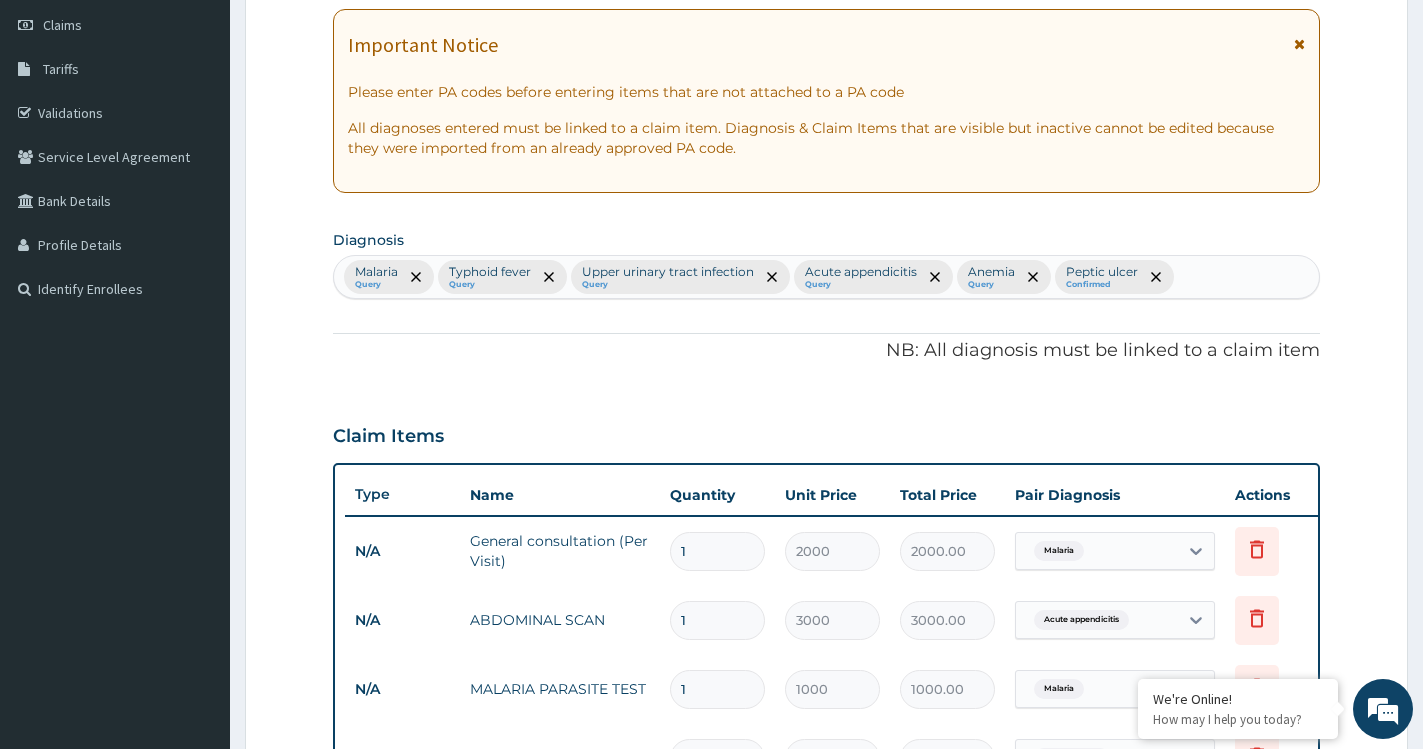 click on "PA Code / Prescription Code Enter Code(Secondary Care Only) Encounter Date DD-MM-YYYY Important Notice Please enter PA codes before entering items that are not attached to a PA code   All diagnoses entered must be linked to a claim item. Diagnosis & Claim Items that are visible but inactive cannot be edited because they were imported from an already approved PA code. Diagnosis Malaria Query Typhoid fever Query Upper urinary tract infection Query Acute appendicitis Query Anemia Query Peptic ulcer Confirmed NB: All diagnosis must be linked to a claim item Claim Items Type Name Quantity Unit Price Total Price Pair Diagnosis Actions N/A General consultation (Per Visit) 1 2000 2000.00 Malaria Delete N/A ABDOMINAL SCAN 1 3000 3000.00 Acute appendicitis Delete N/A MALARIA PARASITE TEST 1 1000 1000.00 Malaria Delete N/A WIDAL  1 1000 1000.00 Typhoid fever Delete N/A URINALYSIS 1 1000 1000.00 Upper urinary tract infection Delete N/A PCV 1 1000 1000.00 Anemia Delete N/A H.PYLORI 1 2500 2500.00 Peptic ulcer Delete N/A 6" at bounding box center [826, 733] 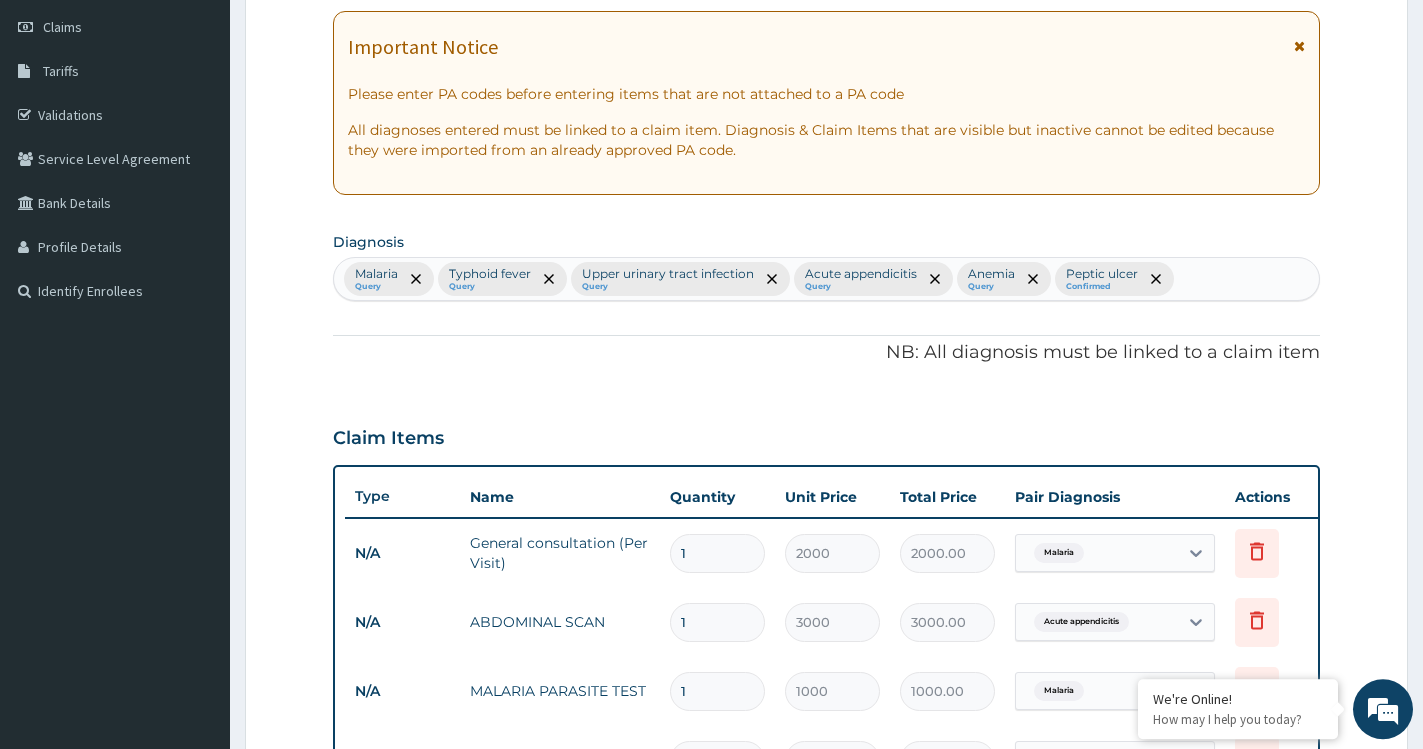 scroll, scrollTop: 213, scrollLeft: 0, axis: vertical 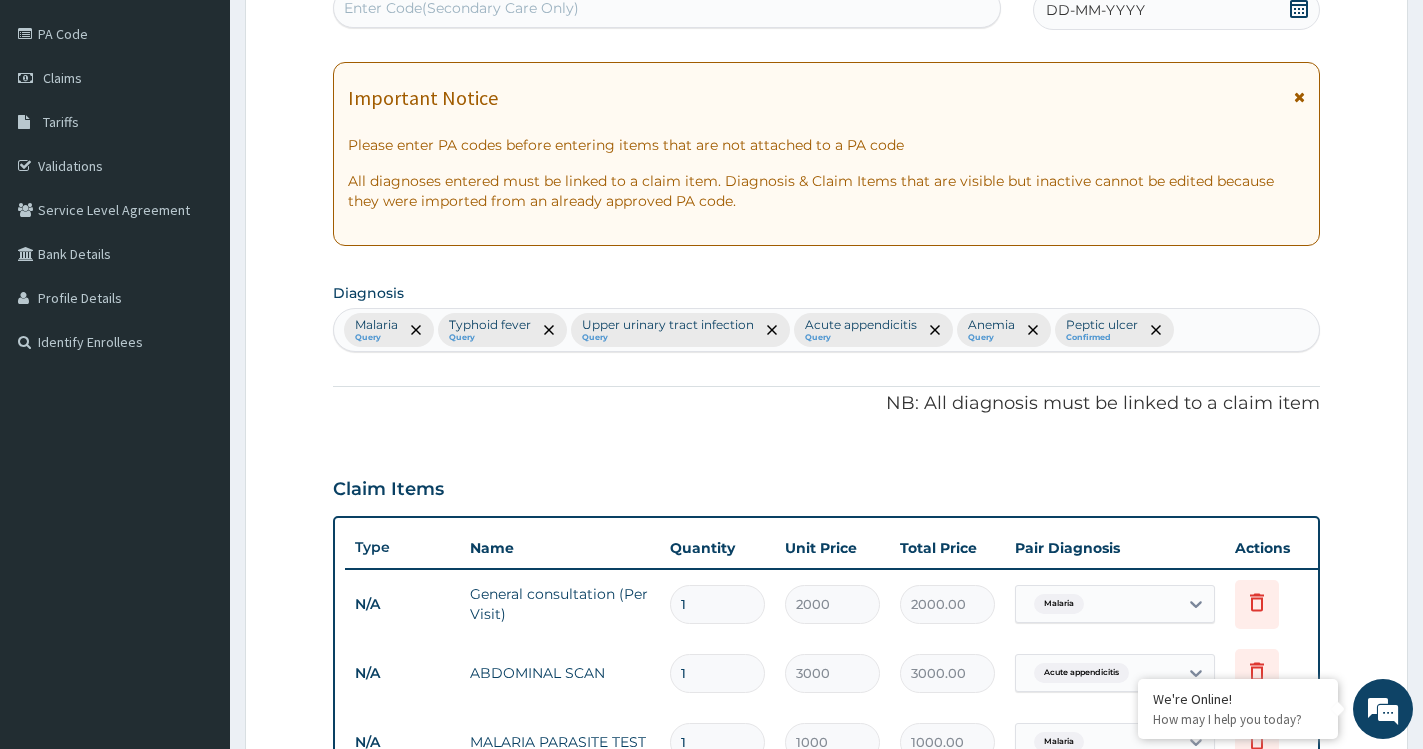 click on "Malaria Query Typhoid fever Query Upper urinary tract infection Query Acute appendicitis Query Anemia Query Peptic ulcer Confirmed" at bounding box center (826, 330) 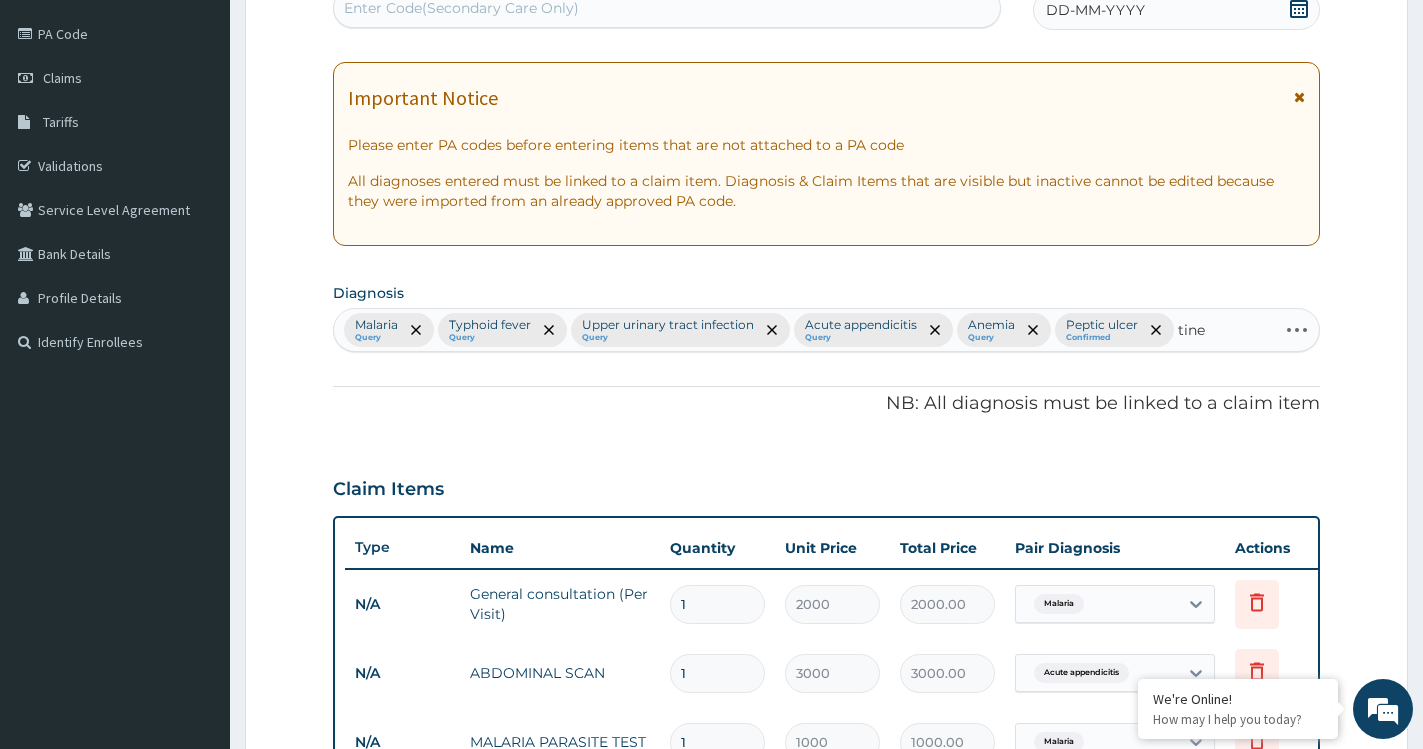 type on "tinea" 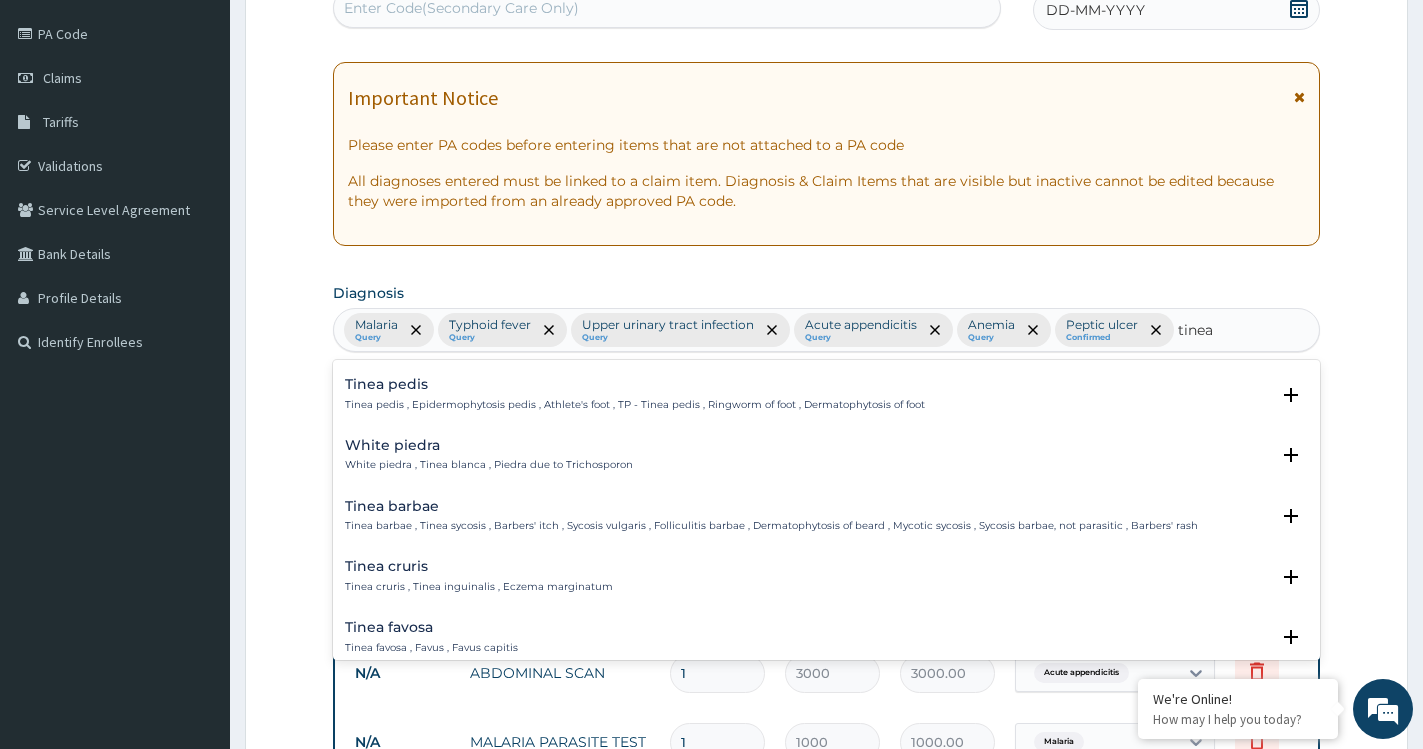 scroll, scrollTop: 144, scrollLeft: 0, axis: vertical 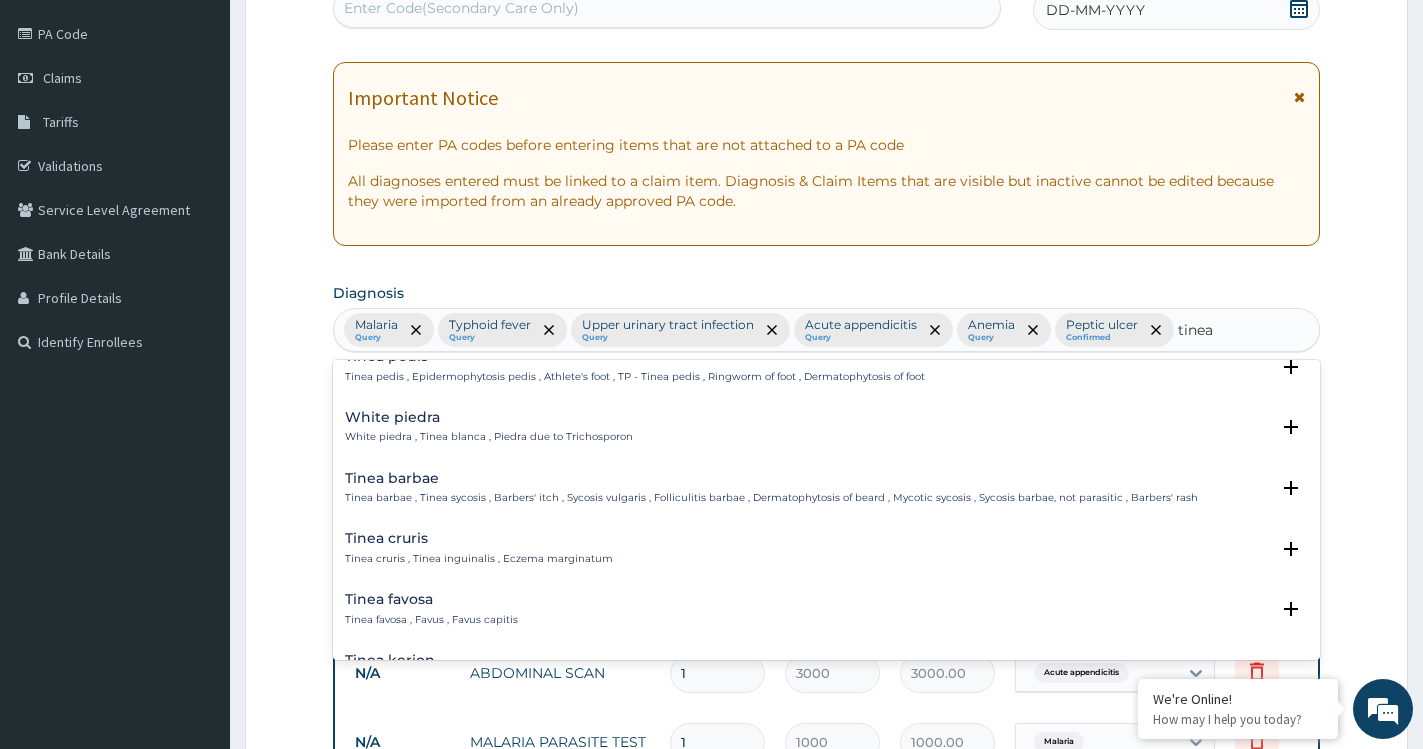 click on "Tinea cruris Tinea cruris , Tinea inguinalis , Eczema marginatum" at bounding box center (479, 548) 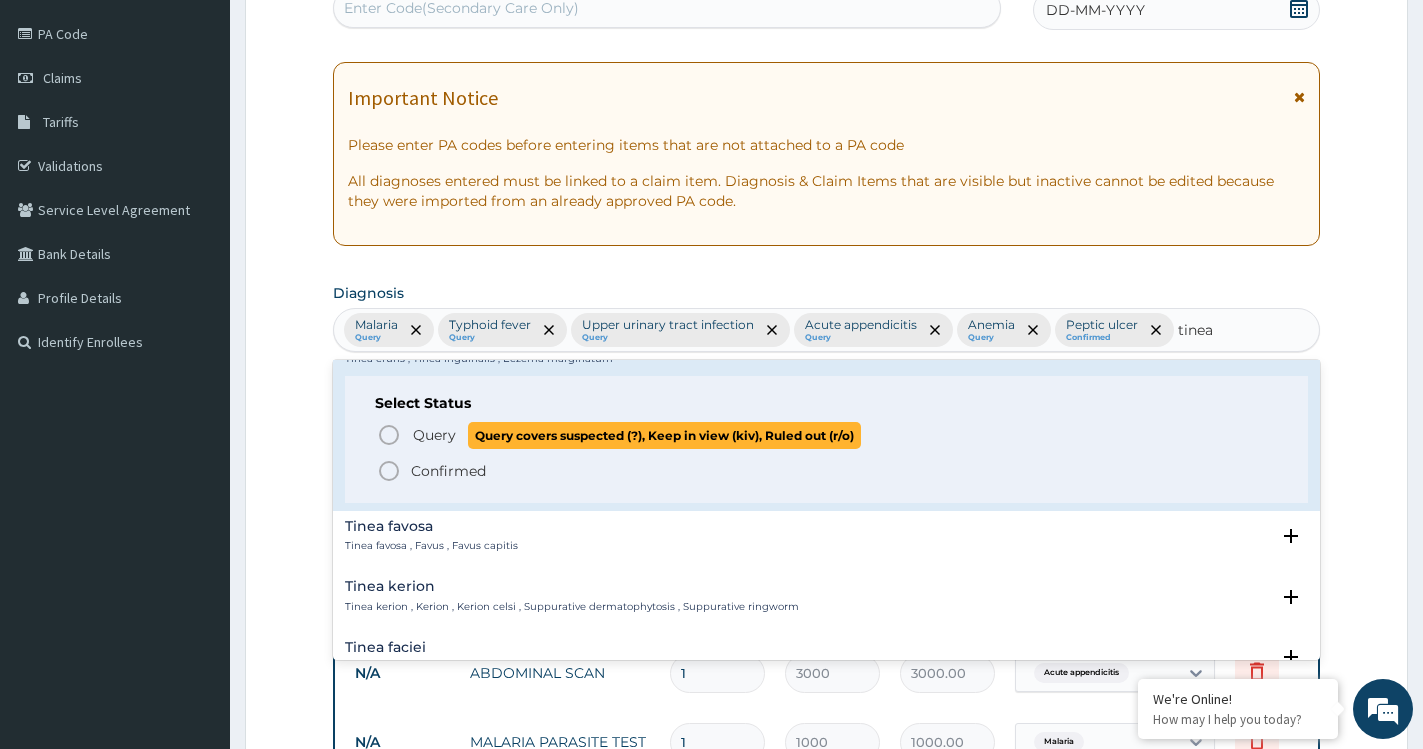 scroll, scrollTop: 360, scrollLeft: 0, axis: vertical 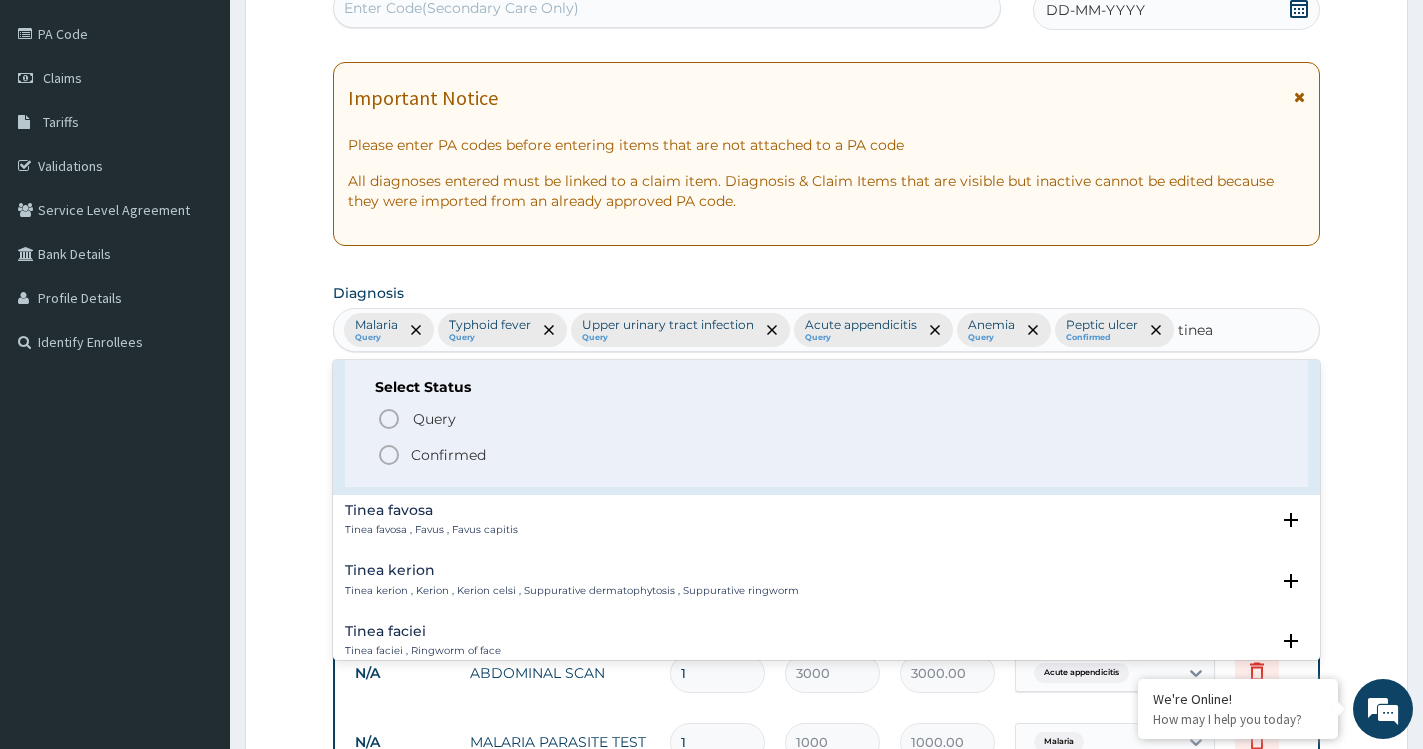 click on "Confirmed" at bounding box center (448, 455) 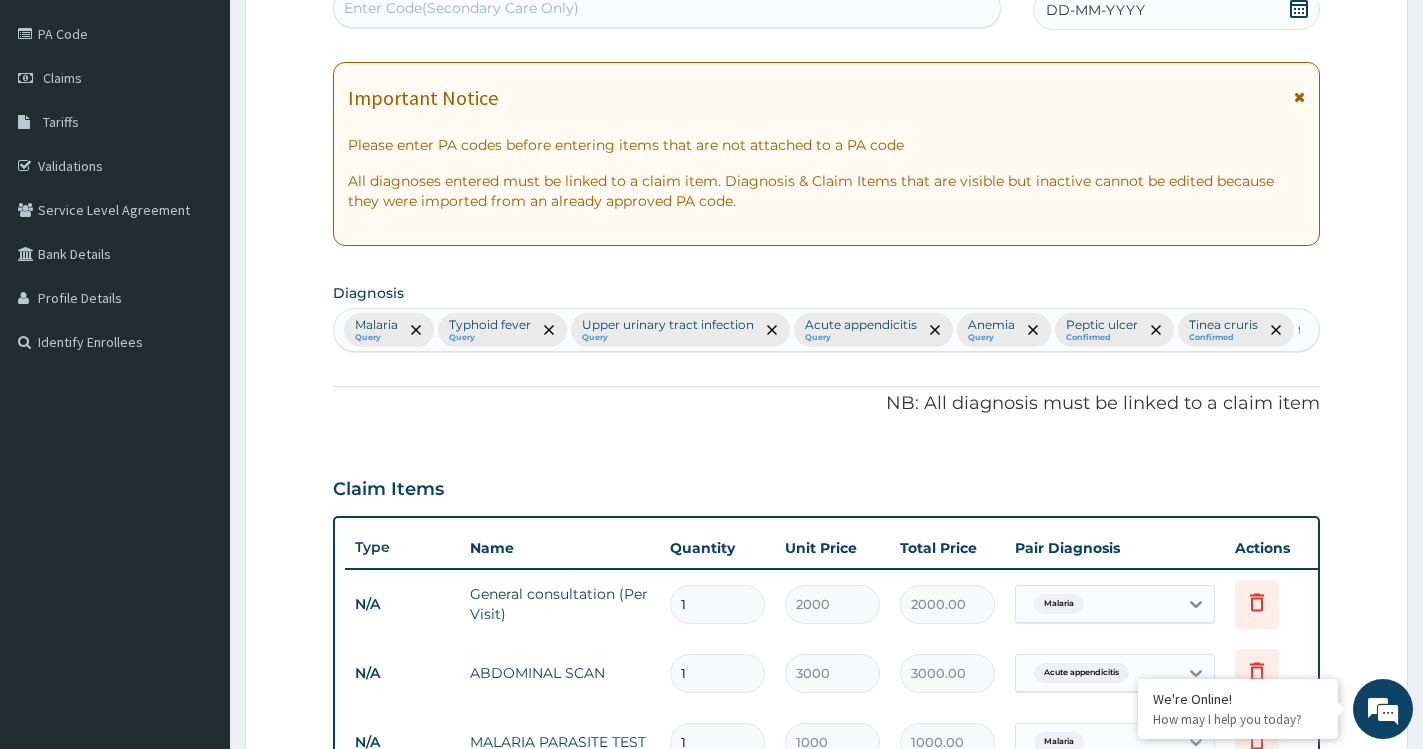 type 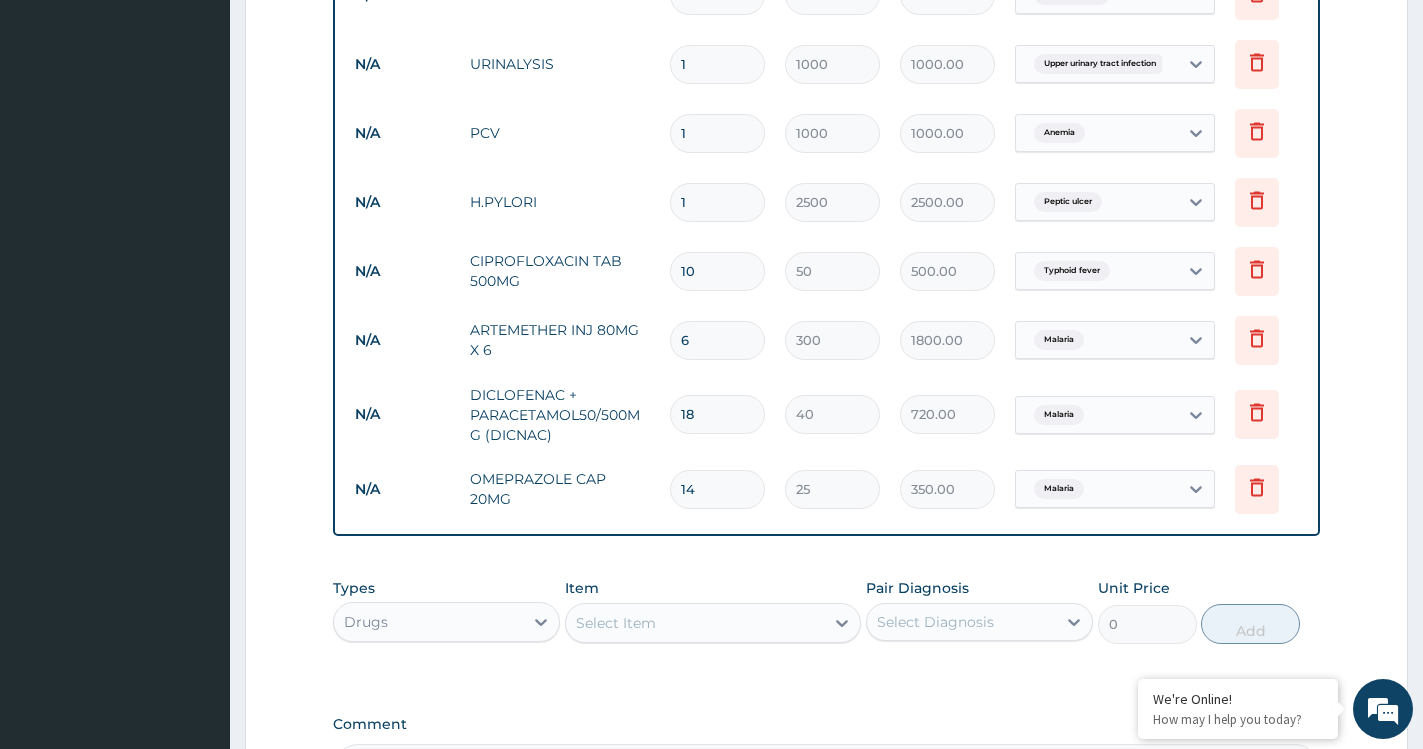 scroll, scrollTop: 1316, scrollLeft: 0, axis: vertical 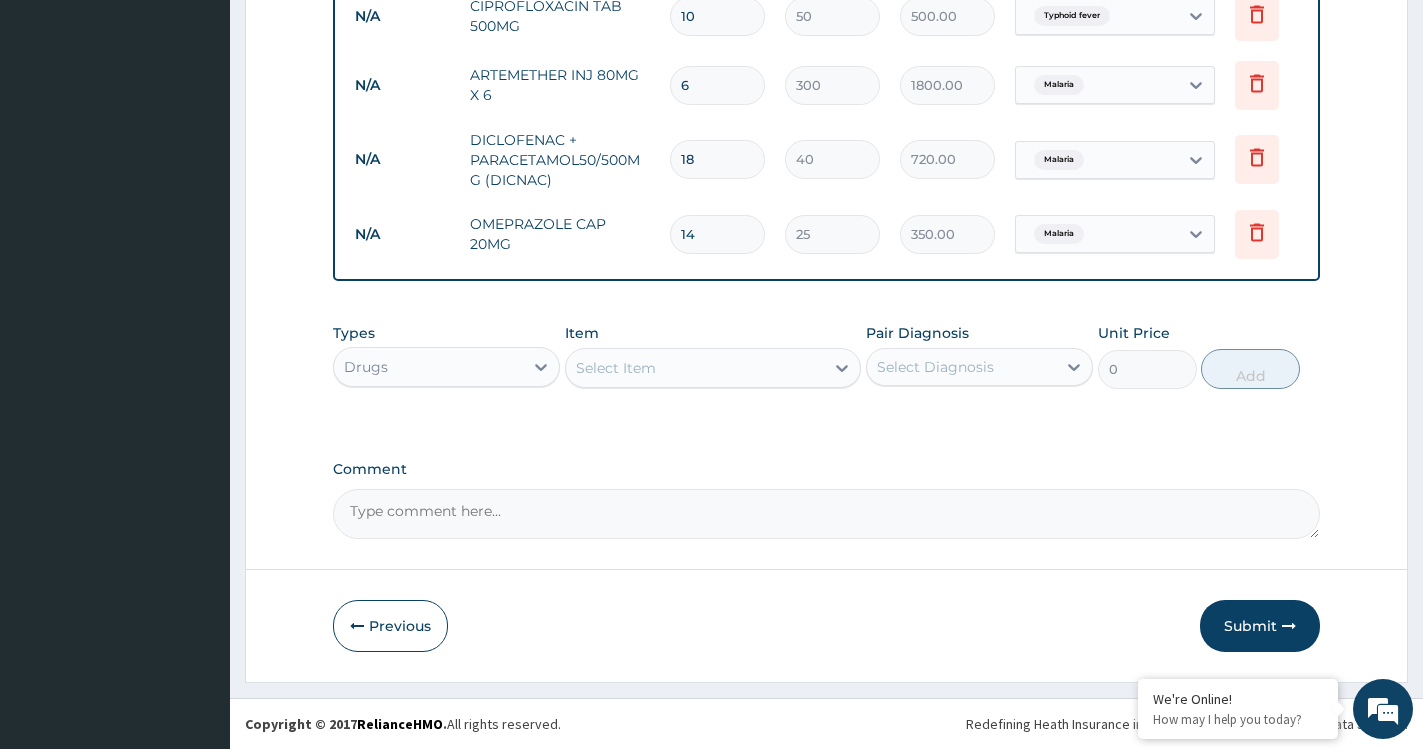 click on "Select Item" at bounding box center (695, 368) 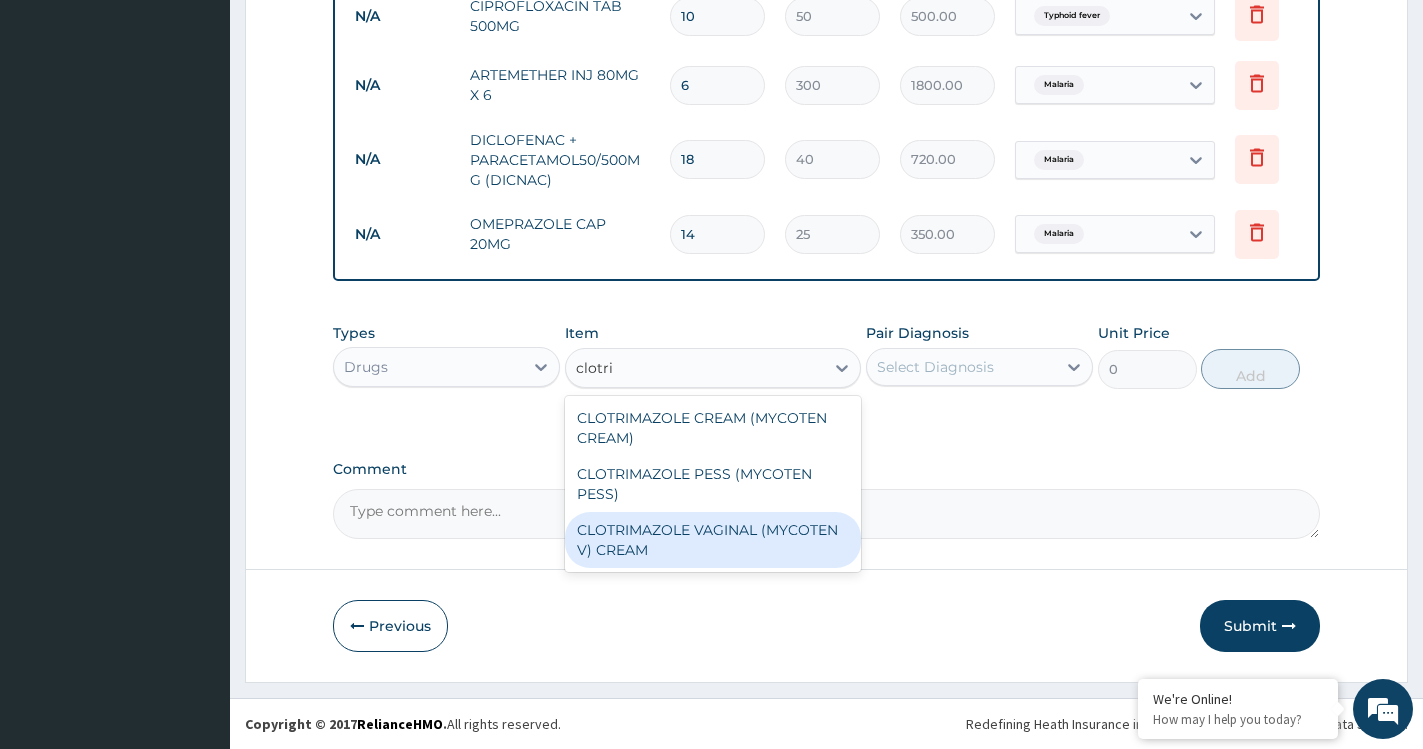 type on "clotri" 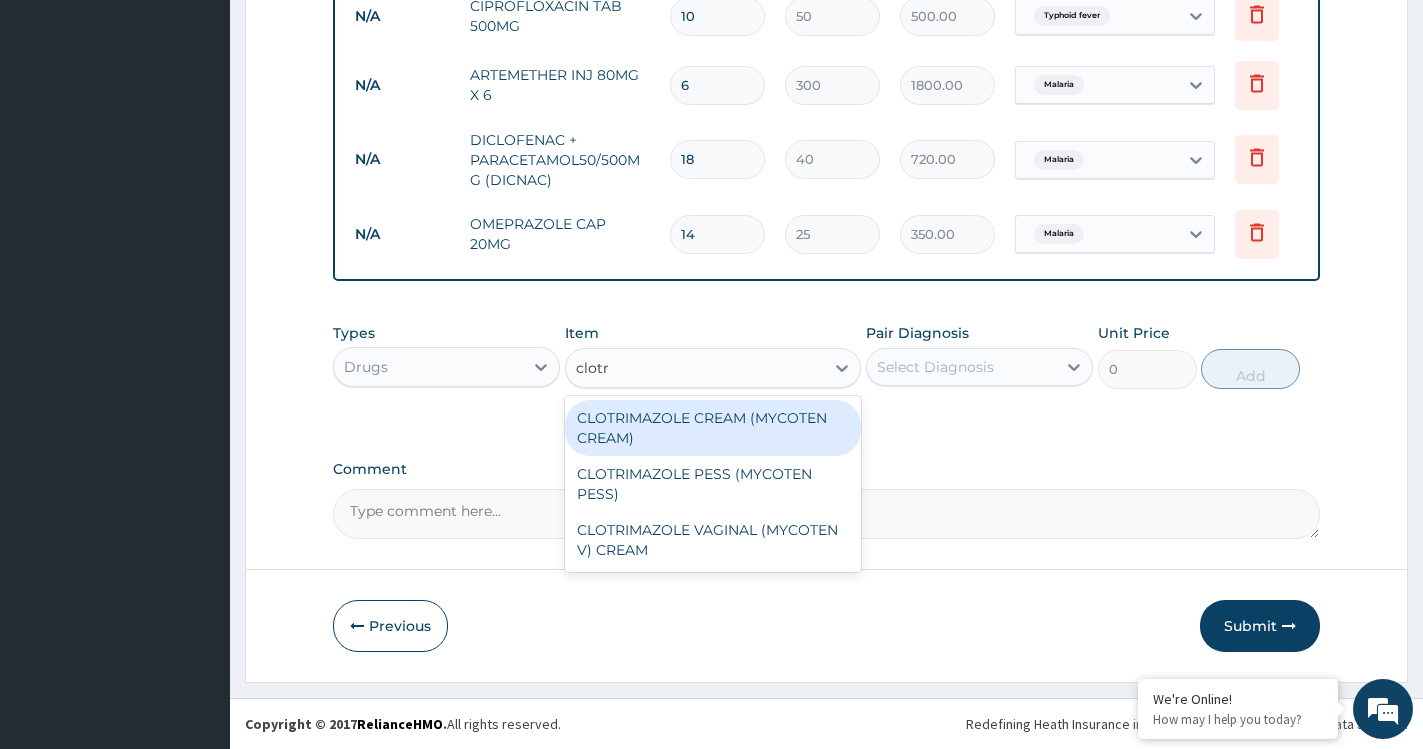 type on "clotri" 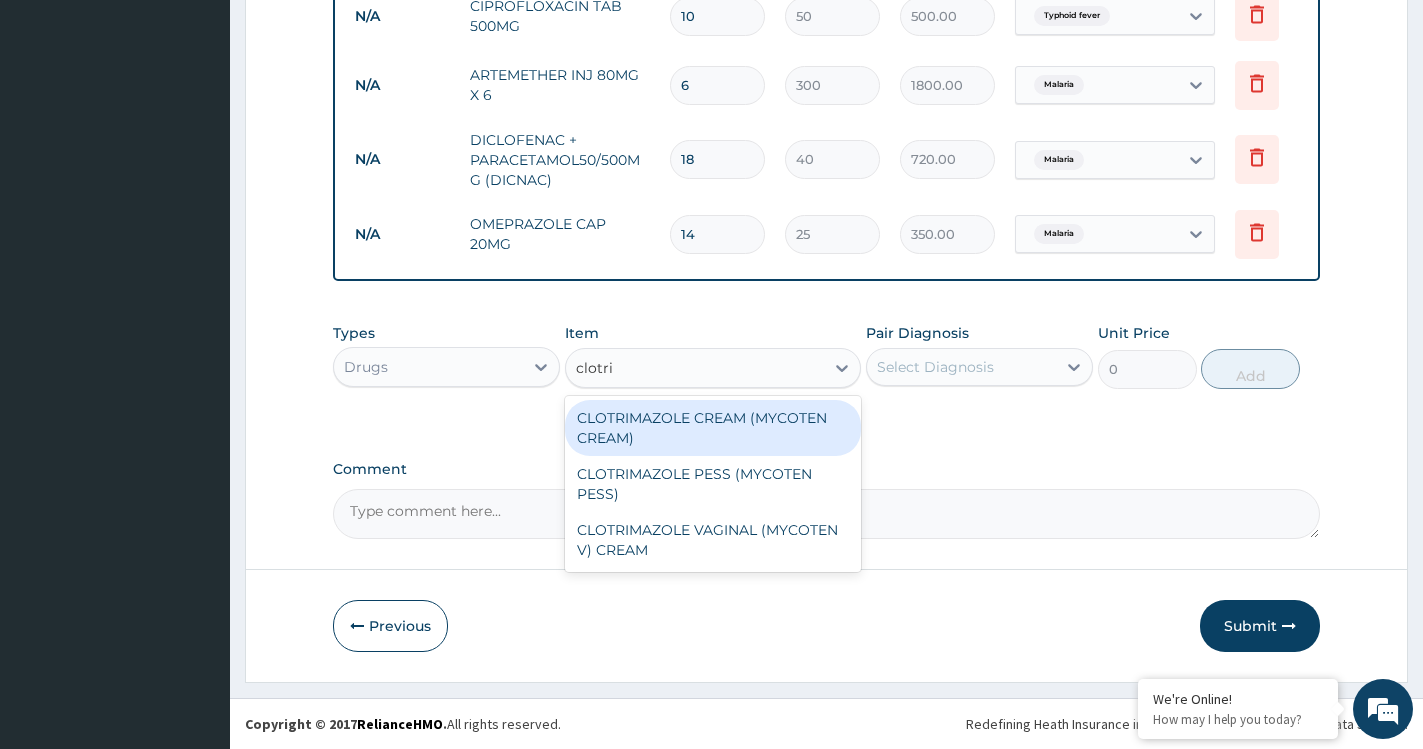 click on "CLOTRIMAZOLE CREAM (MYCOTEN CREAM)" at bounding box center [713, 428] 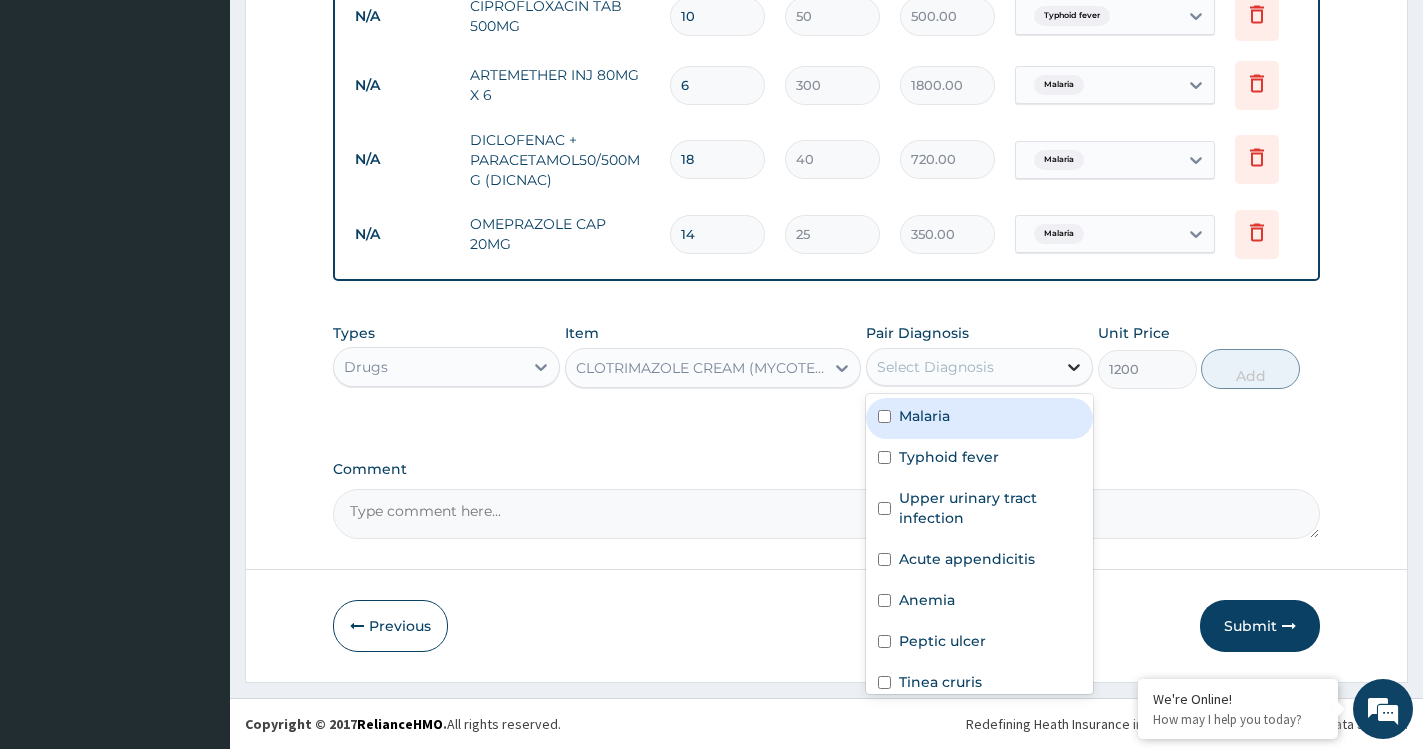 click 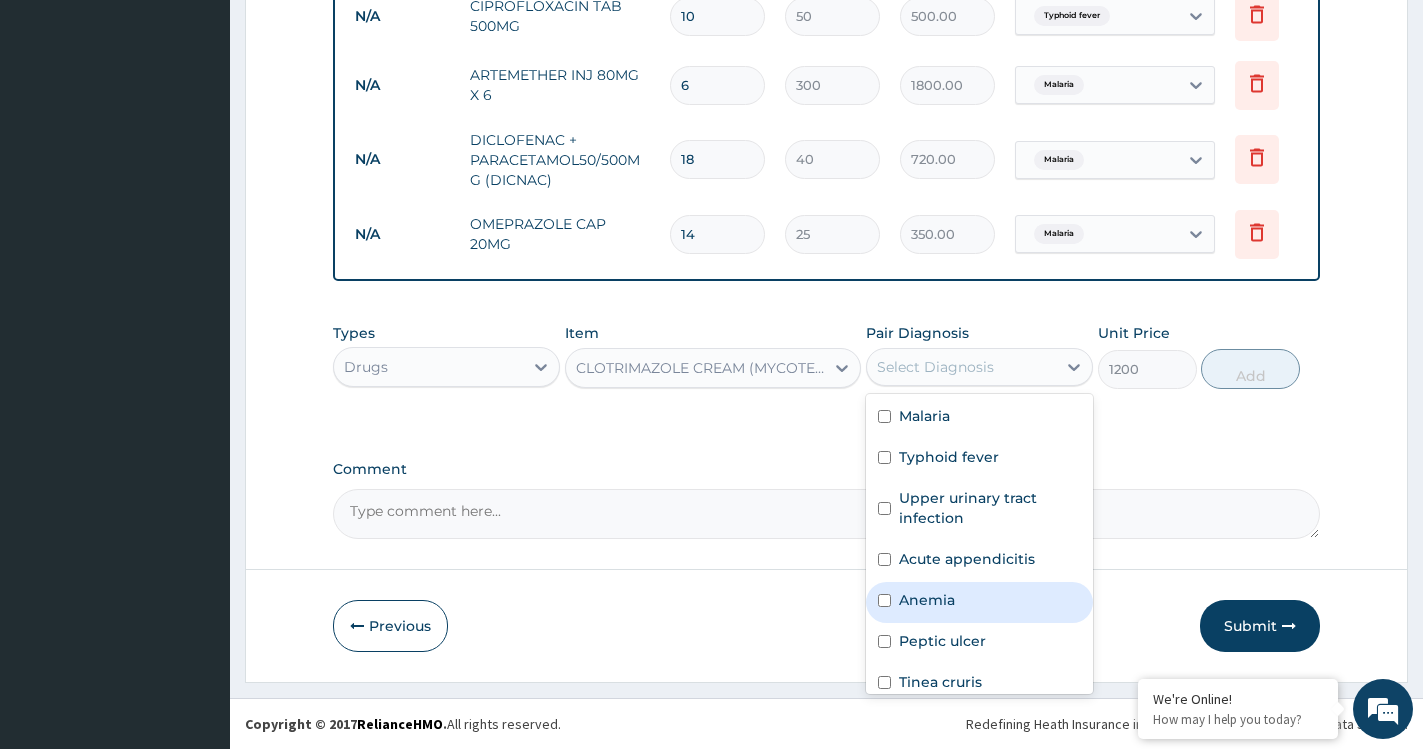 scroll, scrollTop: 15, scrollLeft: 0, axis: vertical 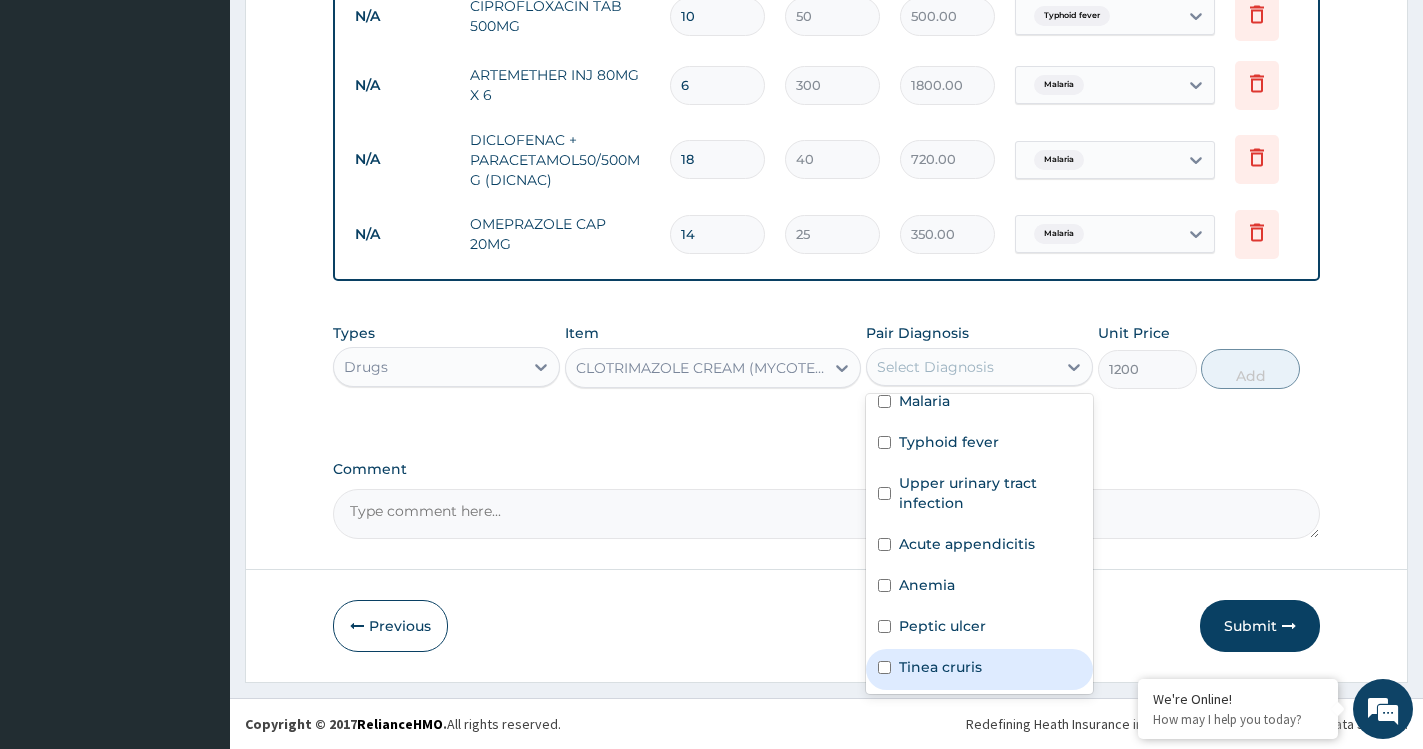 click on "Tinea cruris" at bounding box center (940, 667) 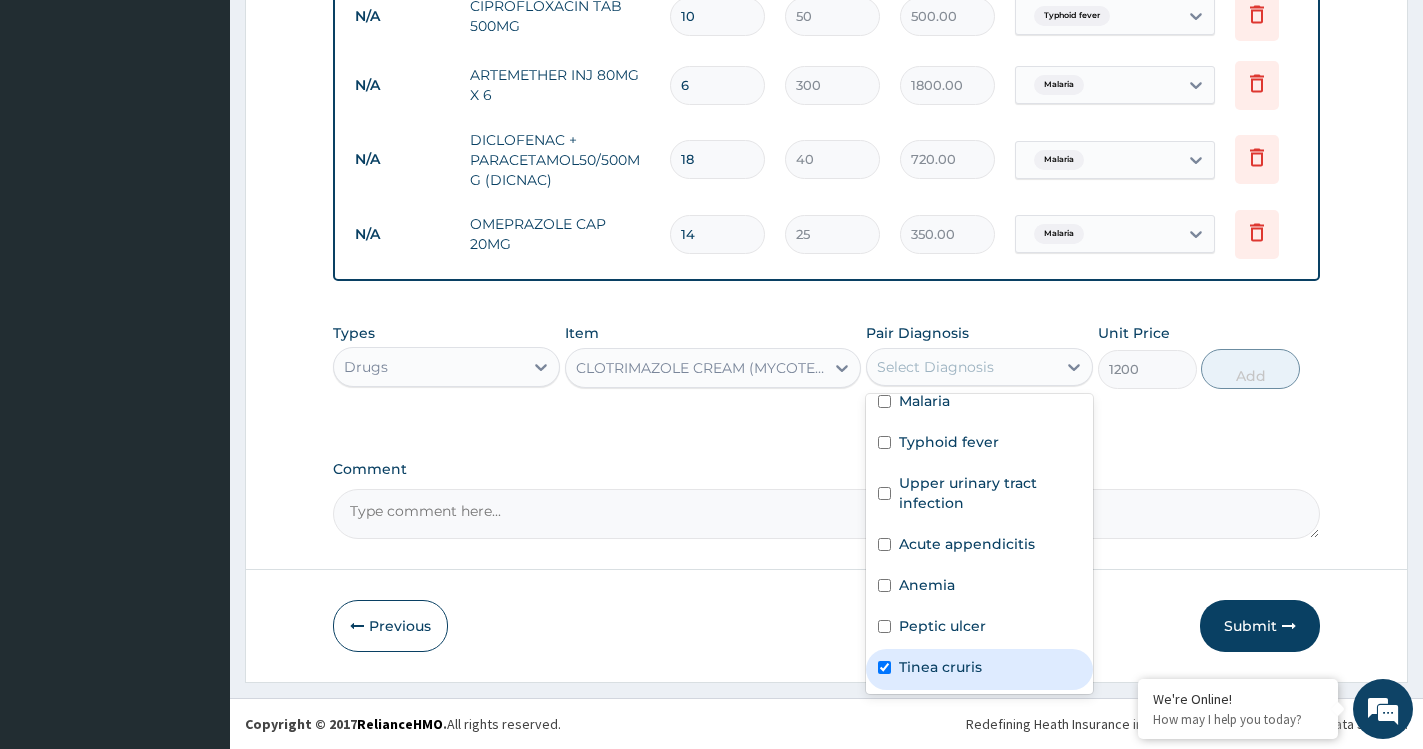 checkbox on "true" 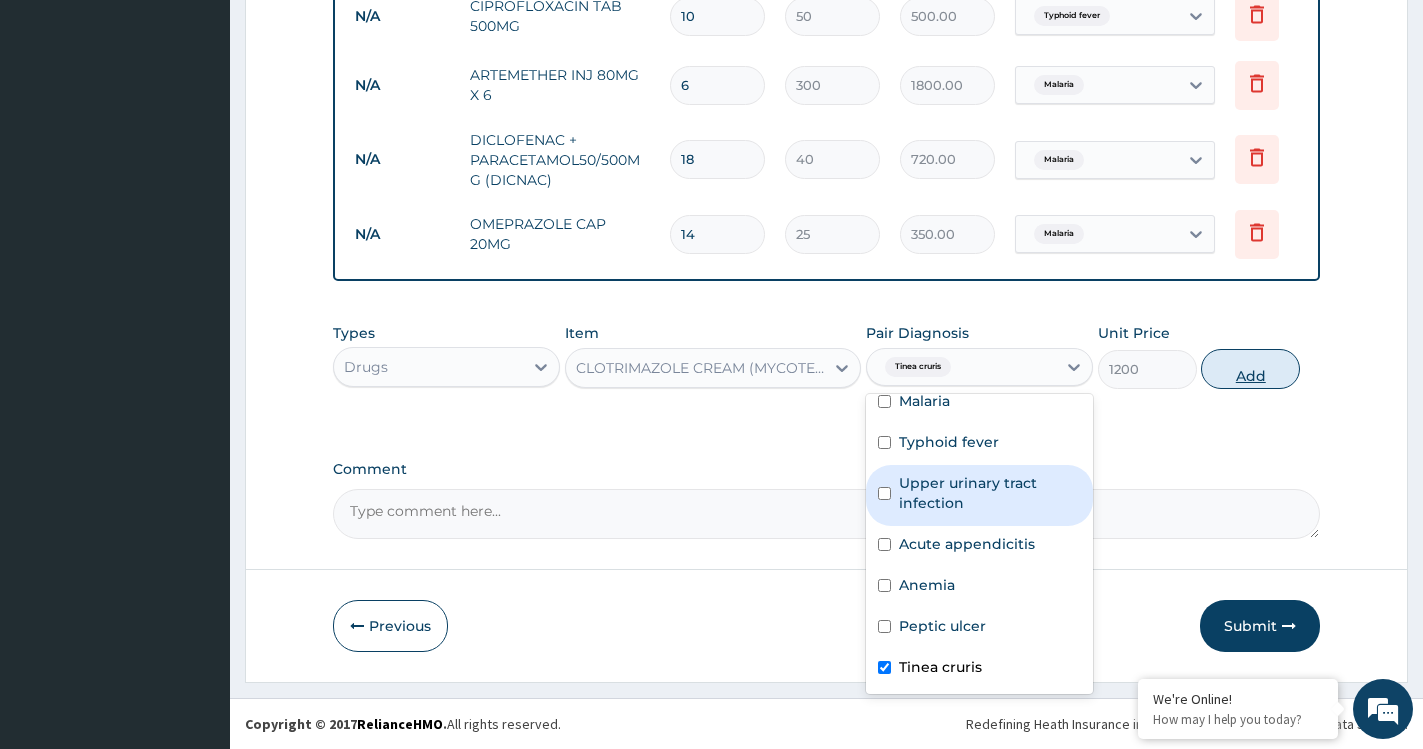 click on "Add" at bounding box center [1250, 369] 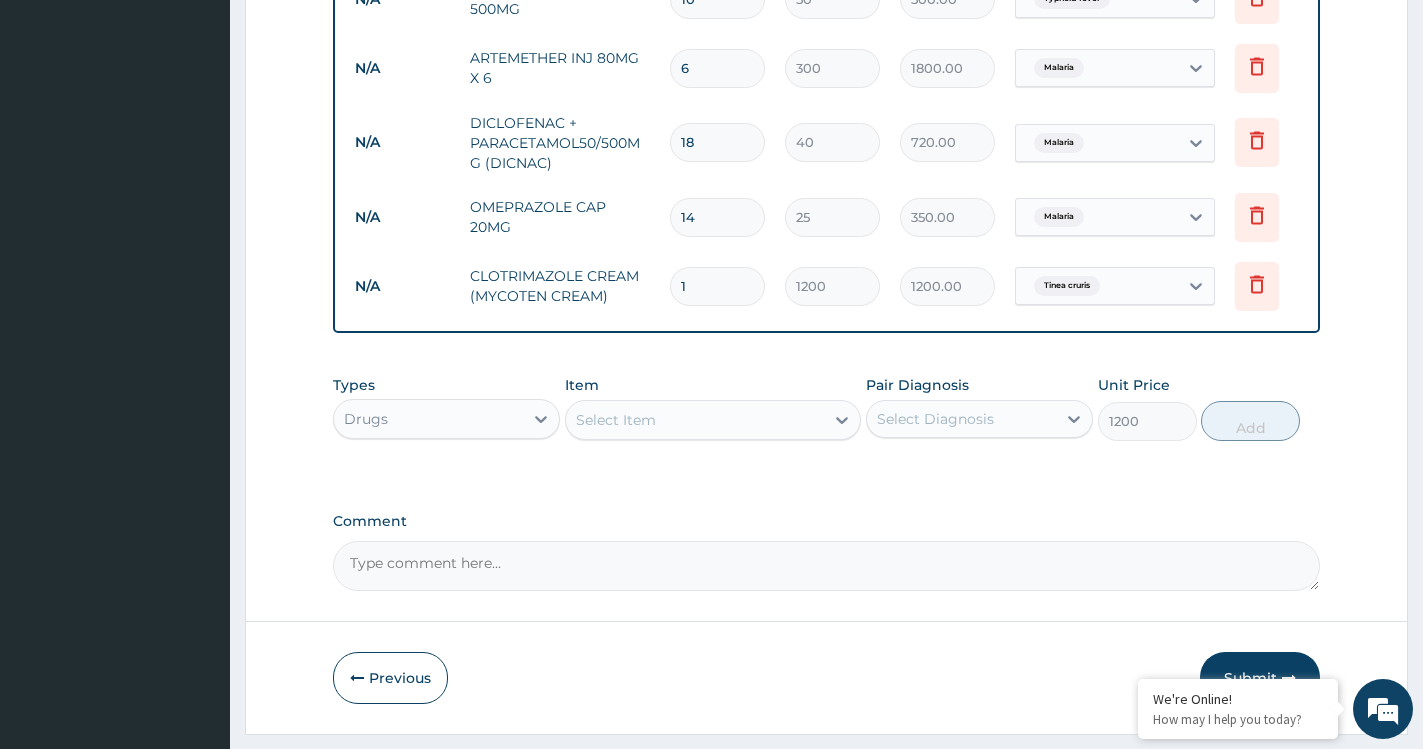 type on "0" 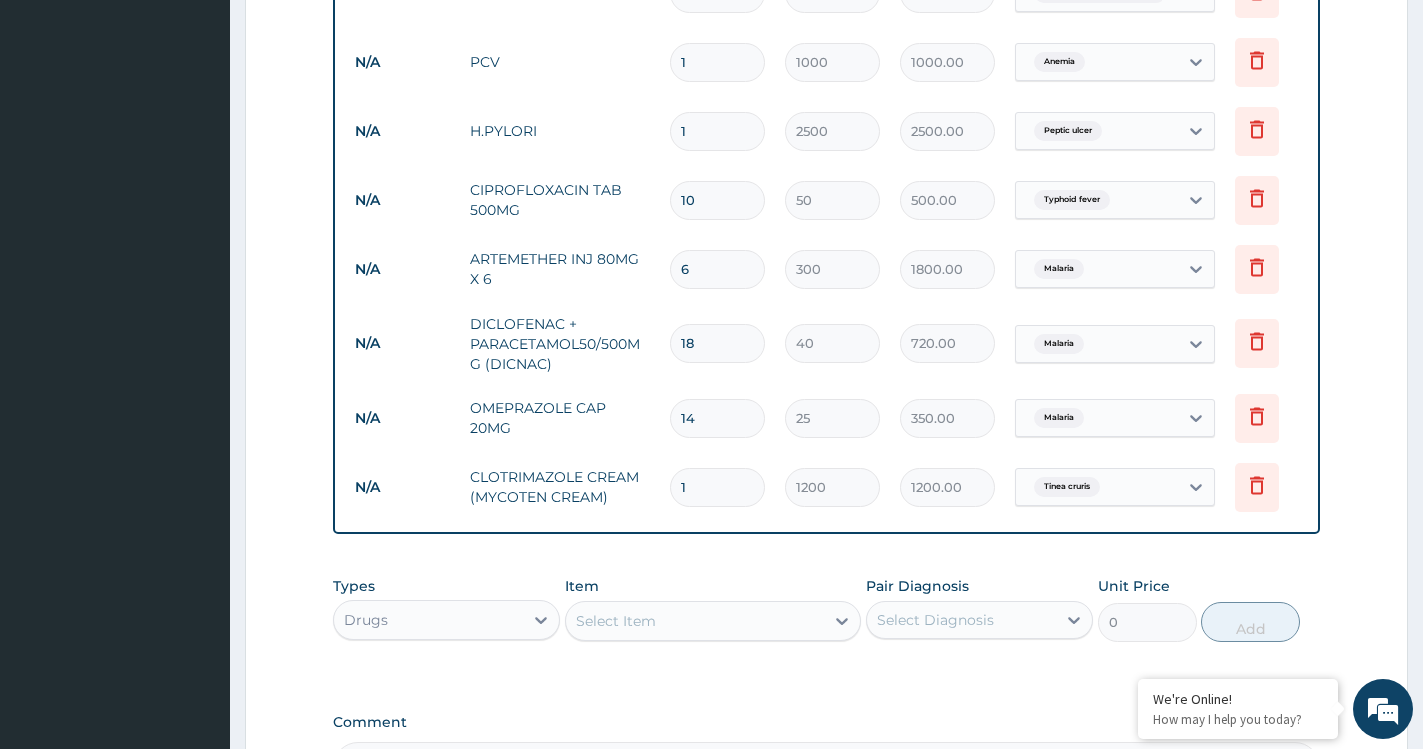 scroll, scrollTop: 1385, scrollLeft: 0, axis: vertical 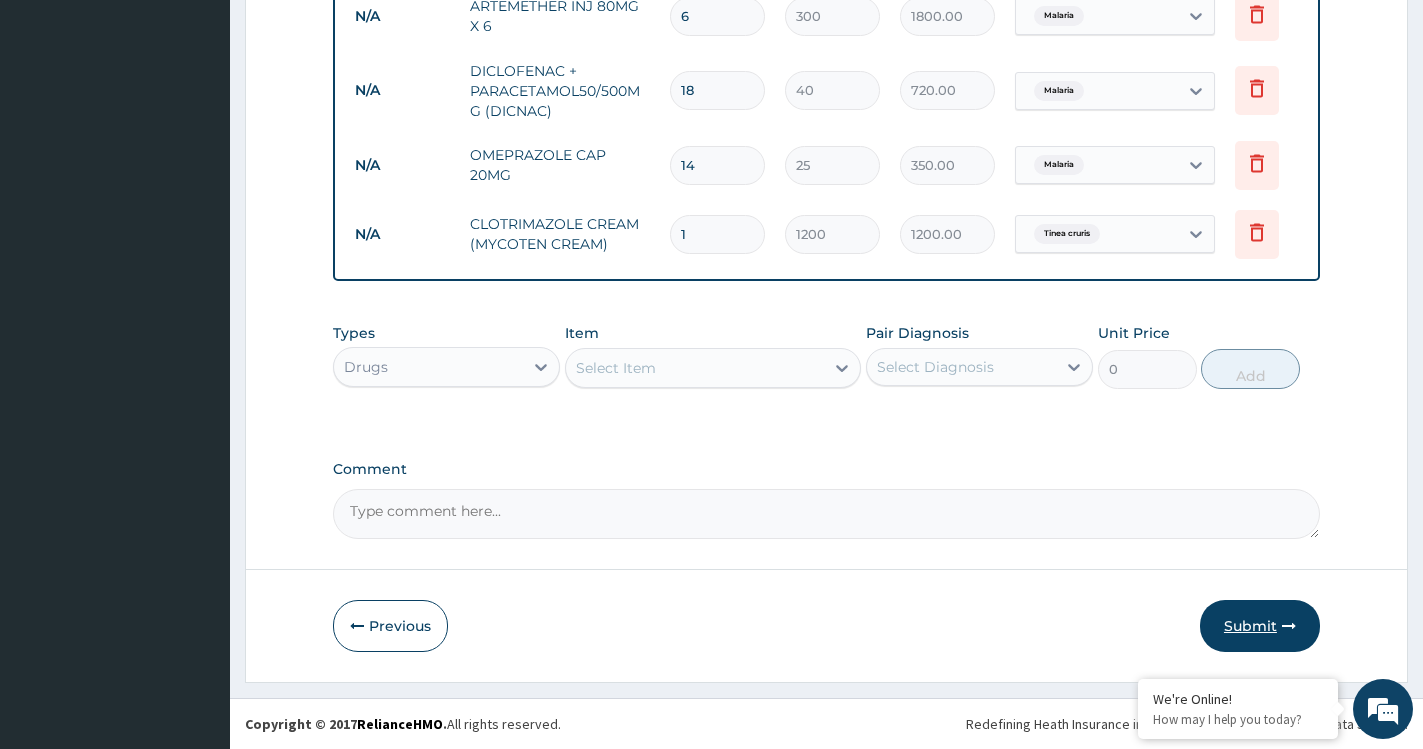 click on "Submit" at bounding box center [1260, 626] 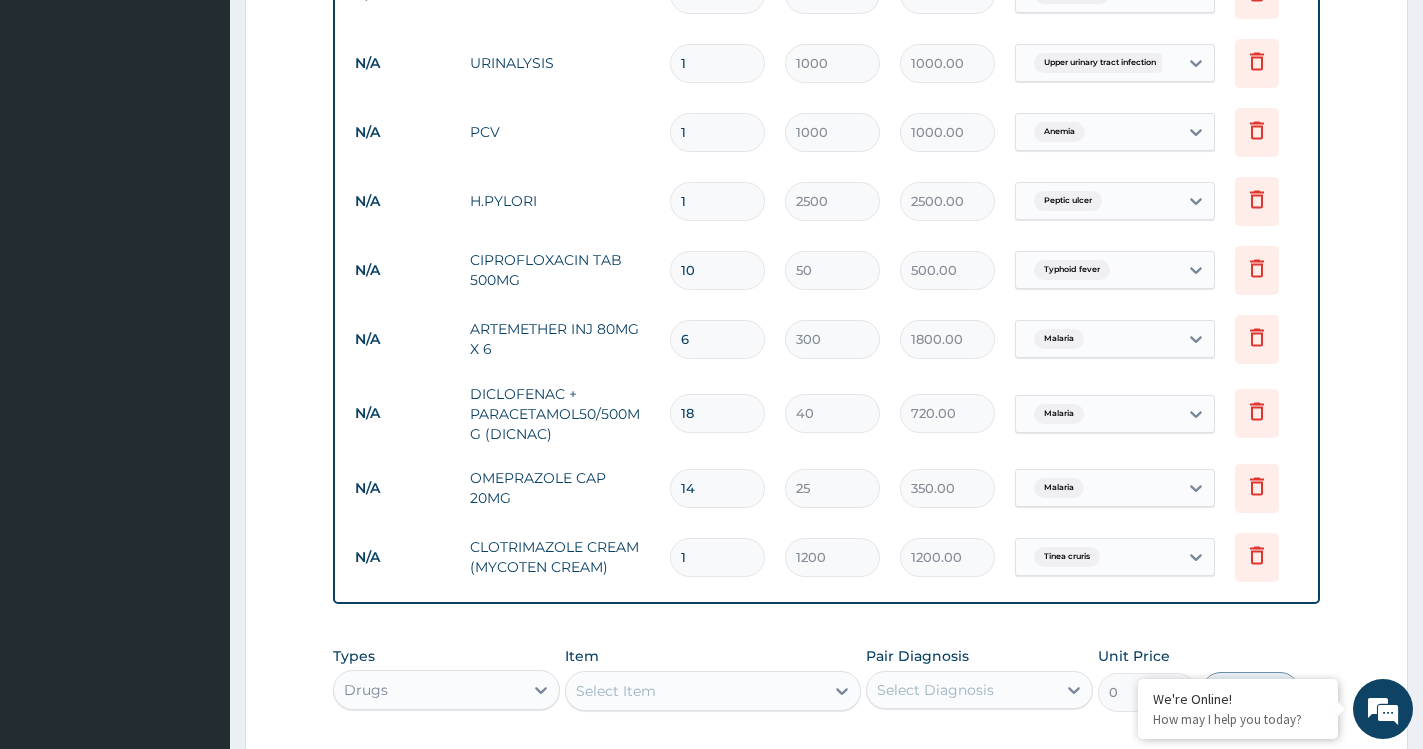 scroll, scrollTop: 1385, scrollLeft: 0, axis: vertical 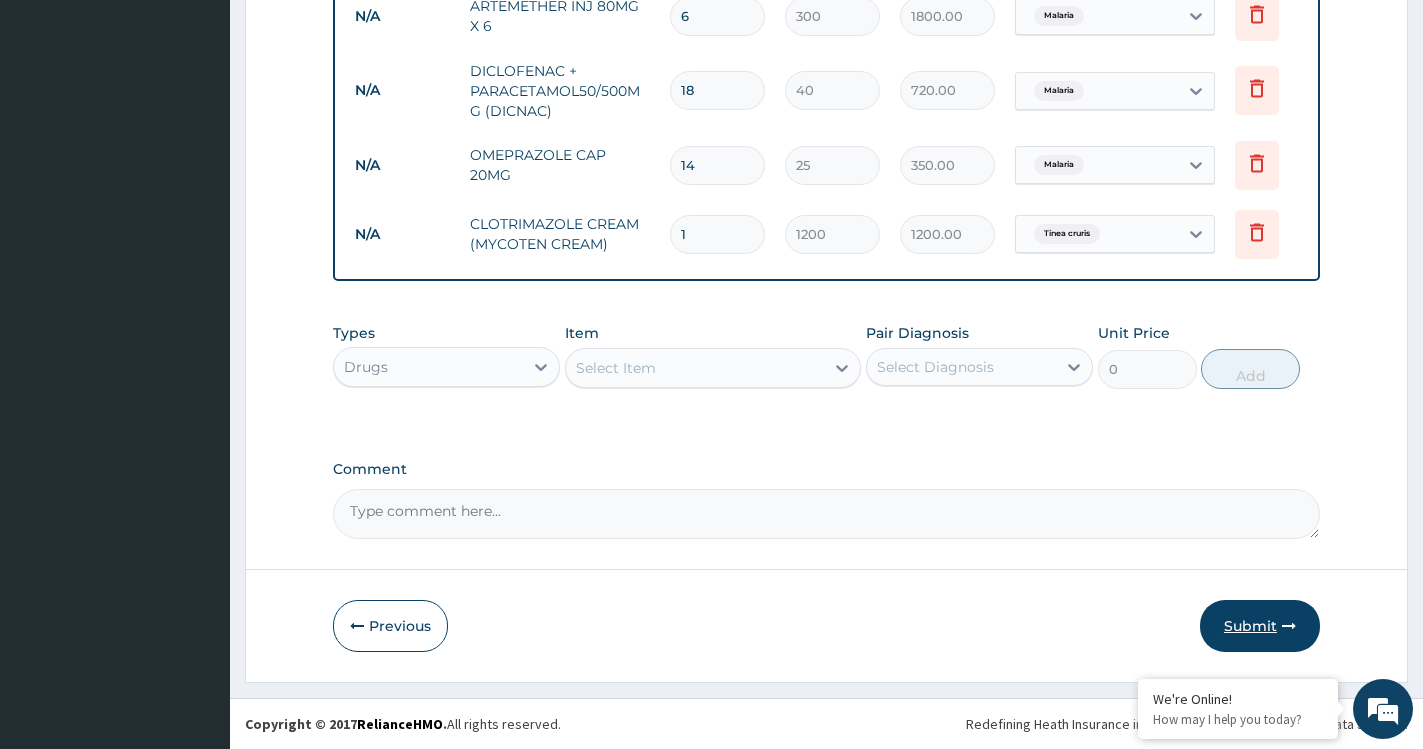 click on "Submit" at bounding box center (1260, 626) 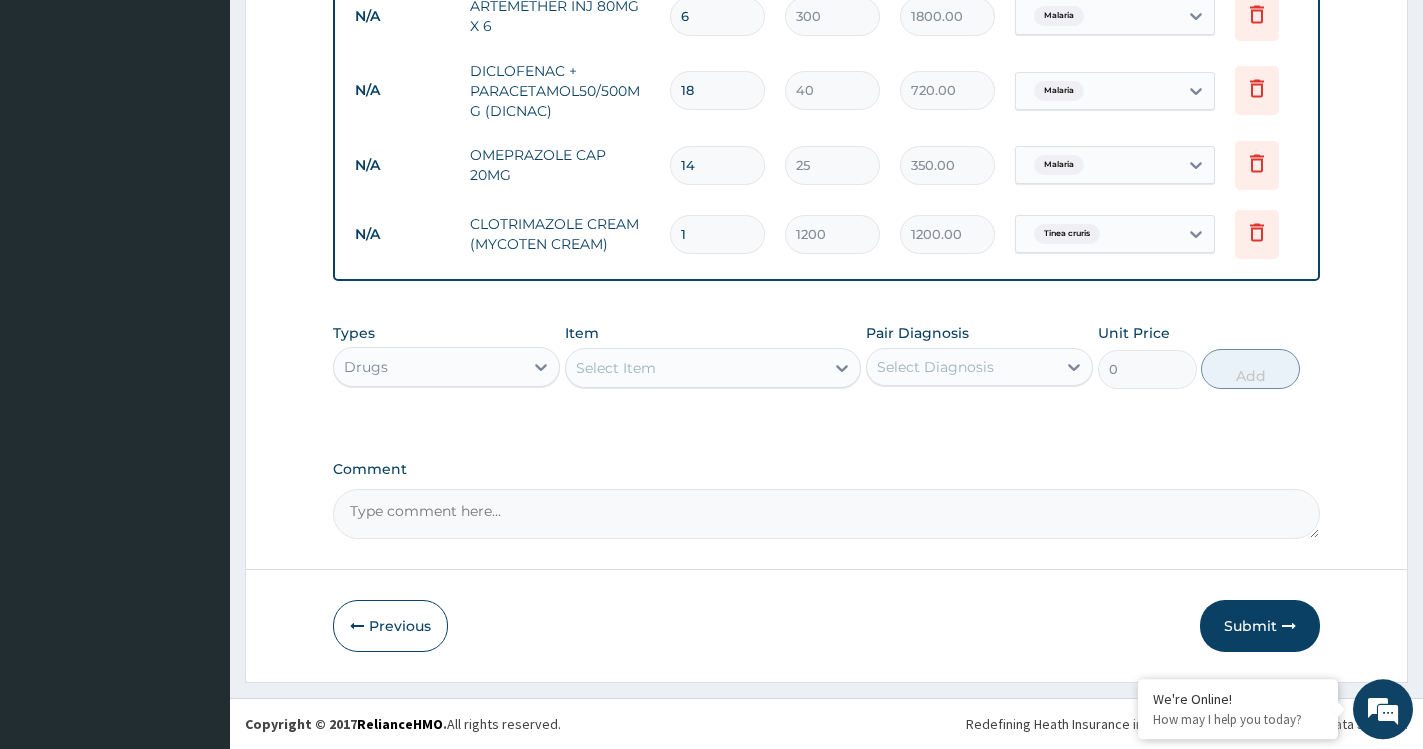 scroll, scrollTop: 1385, scrollLeft: 0, axis: vertical 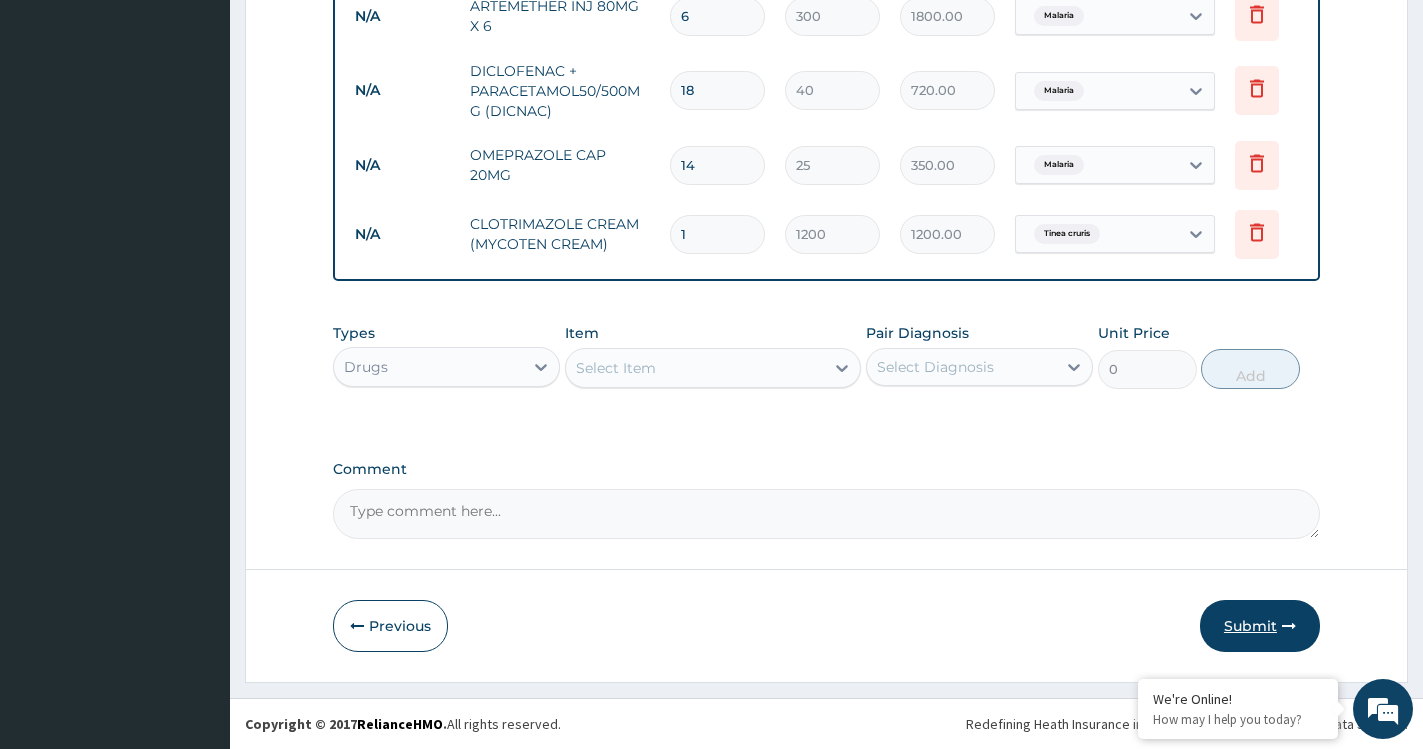 click on "Submit" at bounding box center [1260, 626] 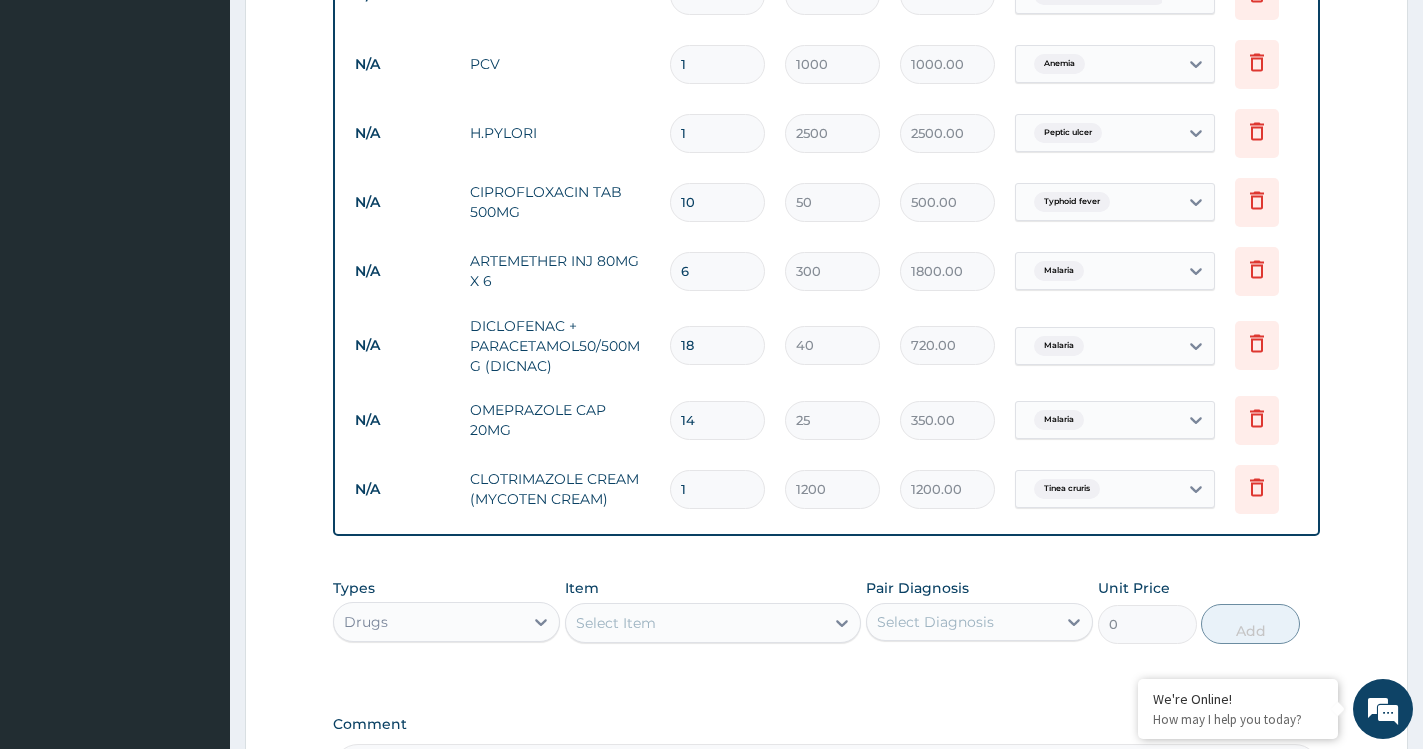 scroll, scrollTop: 1385, scrollLeft: 0, axis: vertical 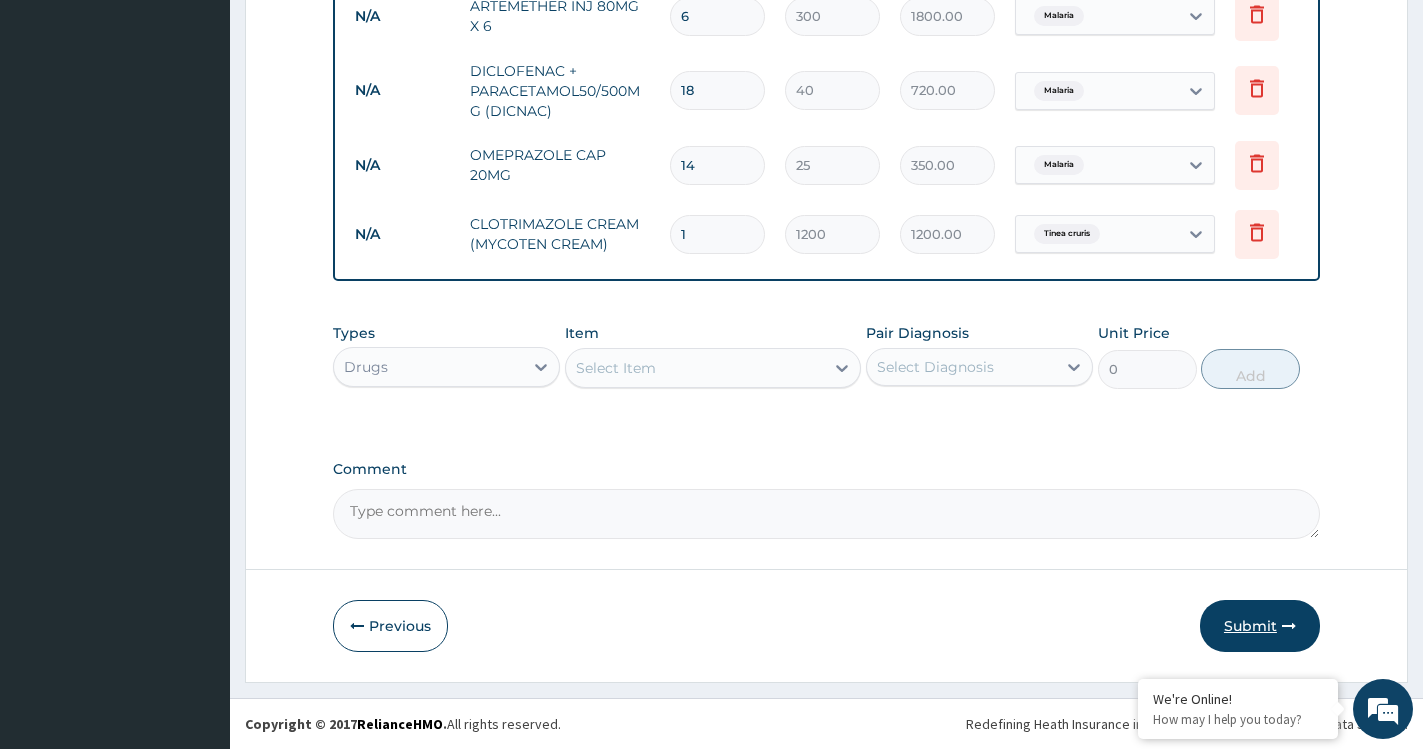 click on "Submit" at bounding box center [1260, 626] 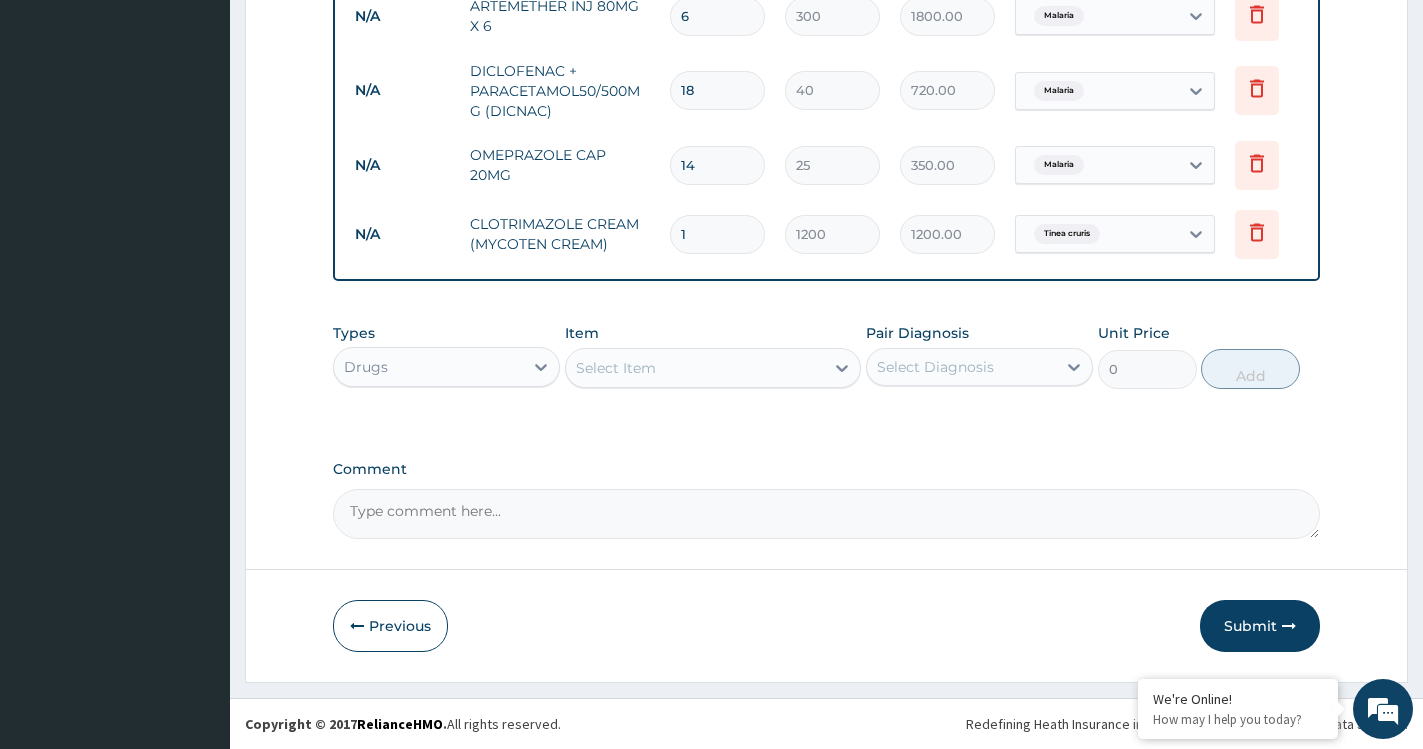 drag, startPoint x: 1249, startPoint y: 627, endPoint x: 1069, endPoint y: 451, distance: 251.74591 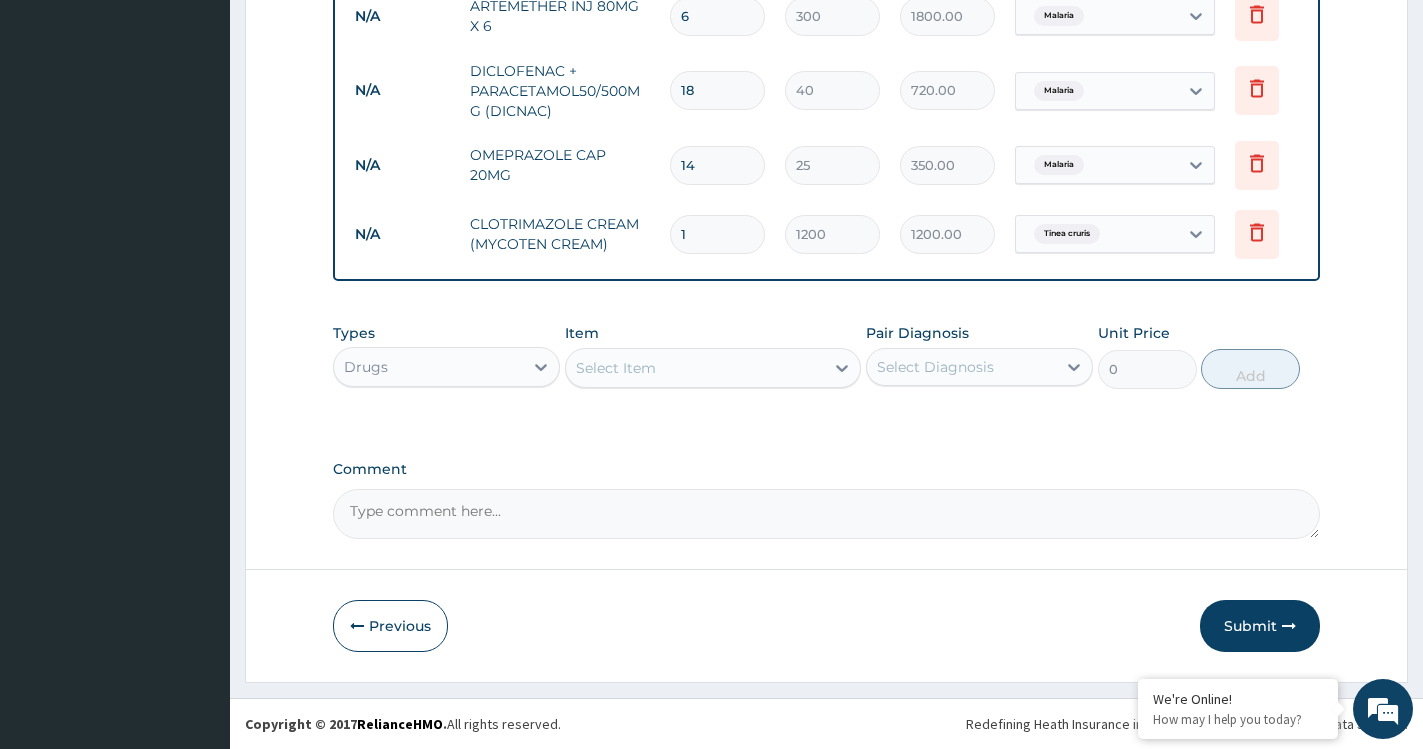 click on "Submit" at bounding box center (1260, 626) 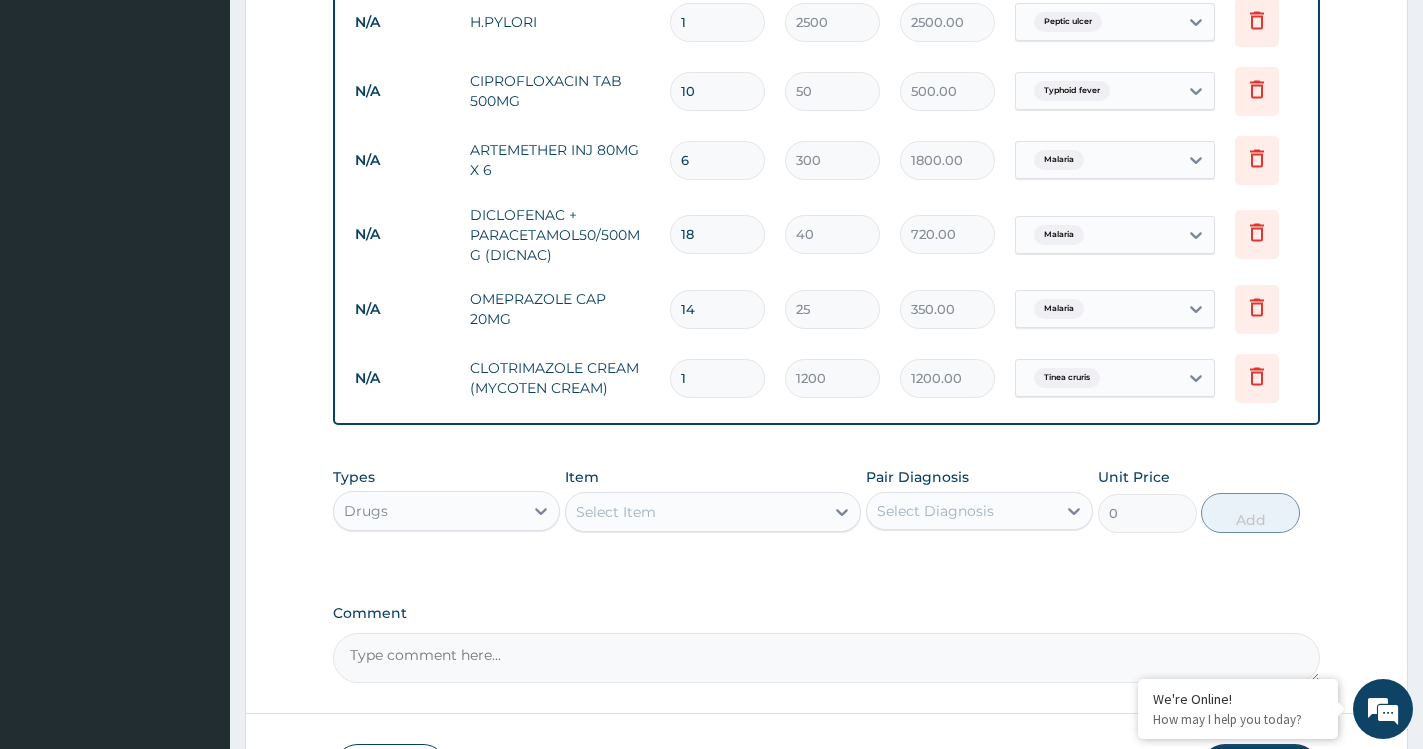 scroll, scrollTop: 1385, scrollLeft: 0, axis: vertical 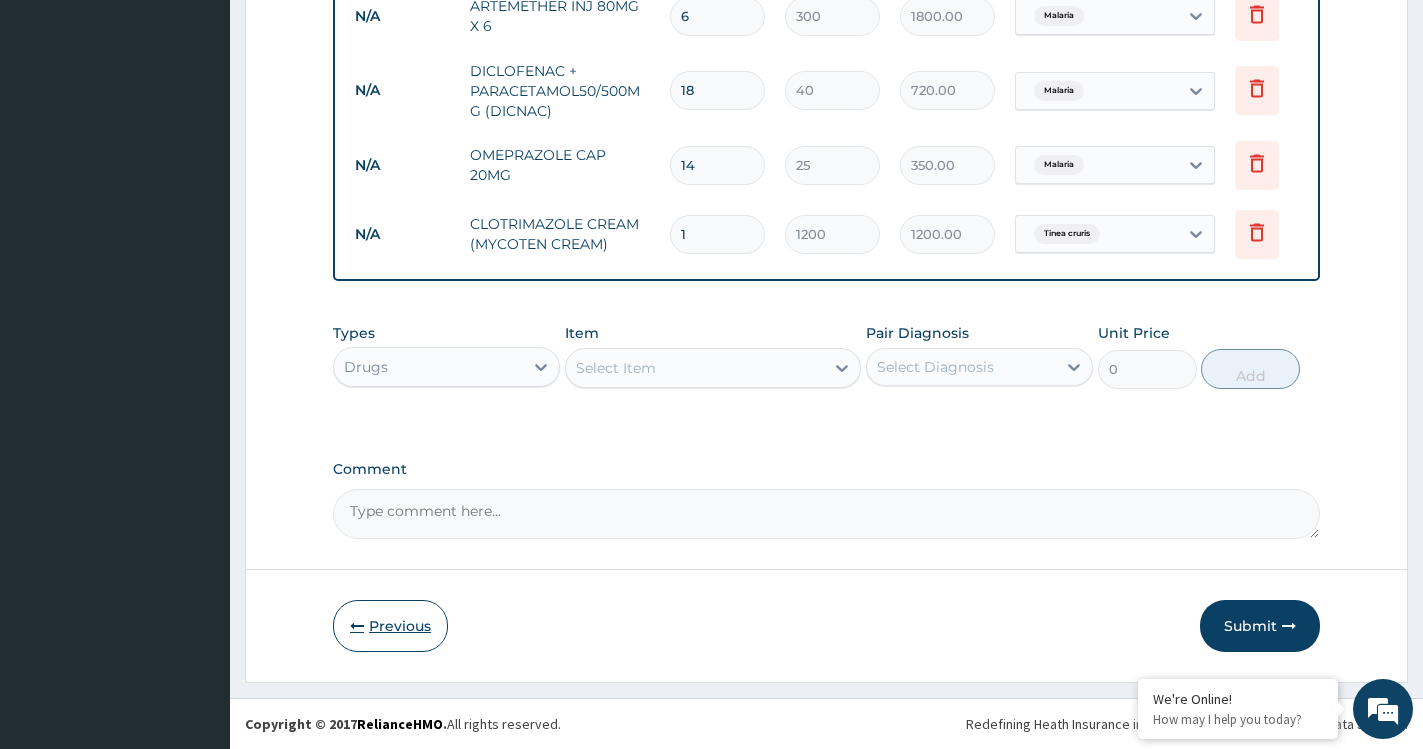 click on "Previous" at bounding box center (390, 626) 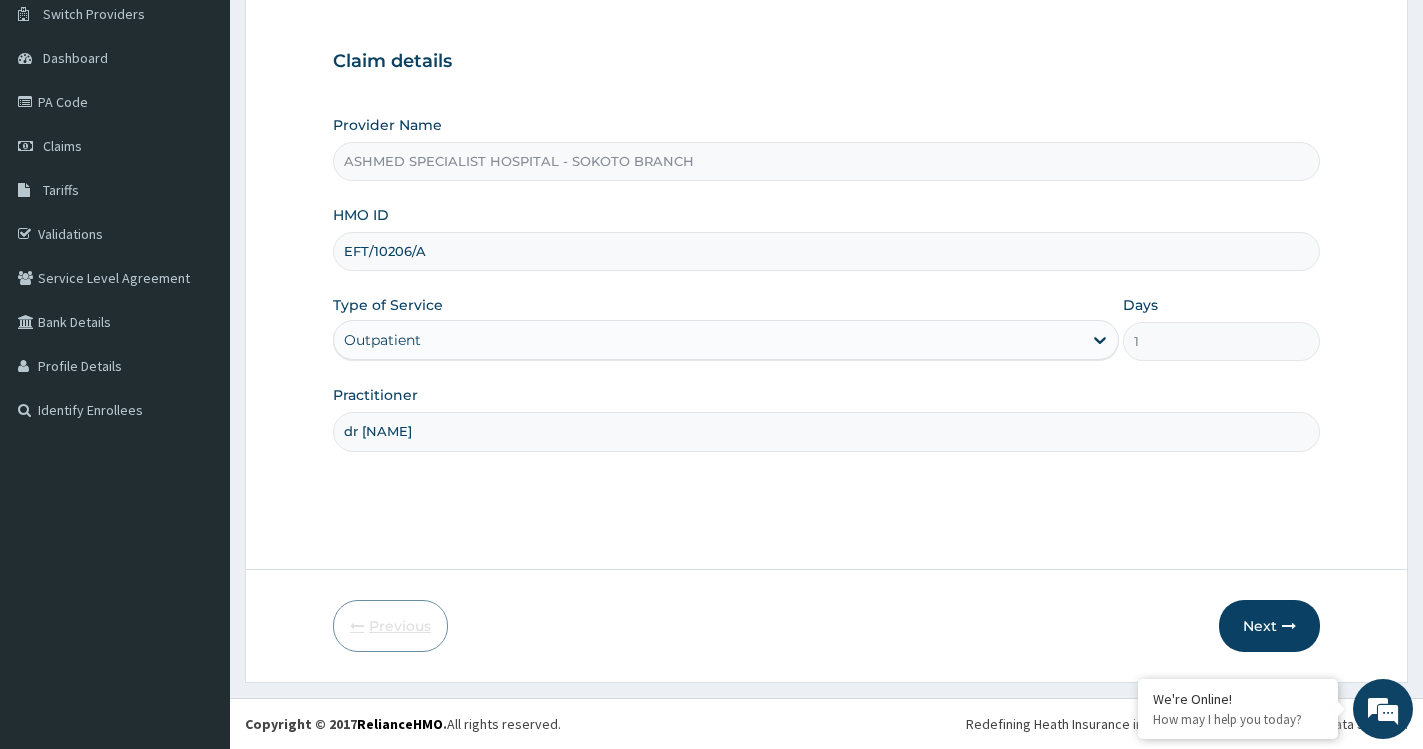 scroll, scrollTop: 160, scrollLeft: 0, axis: vertical 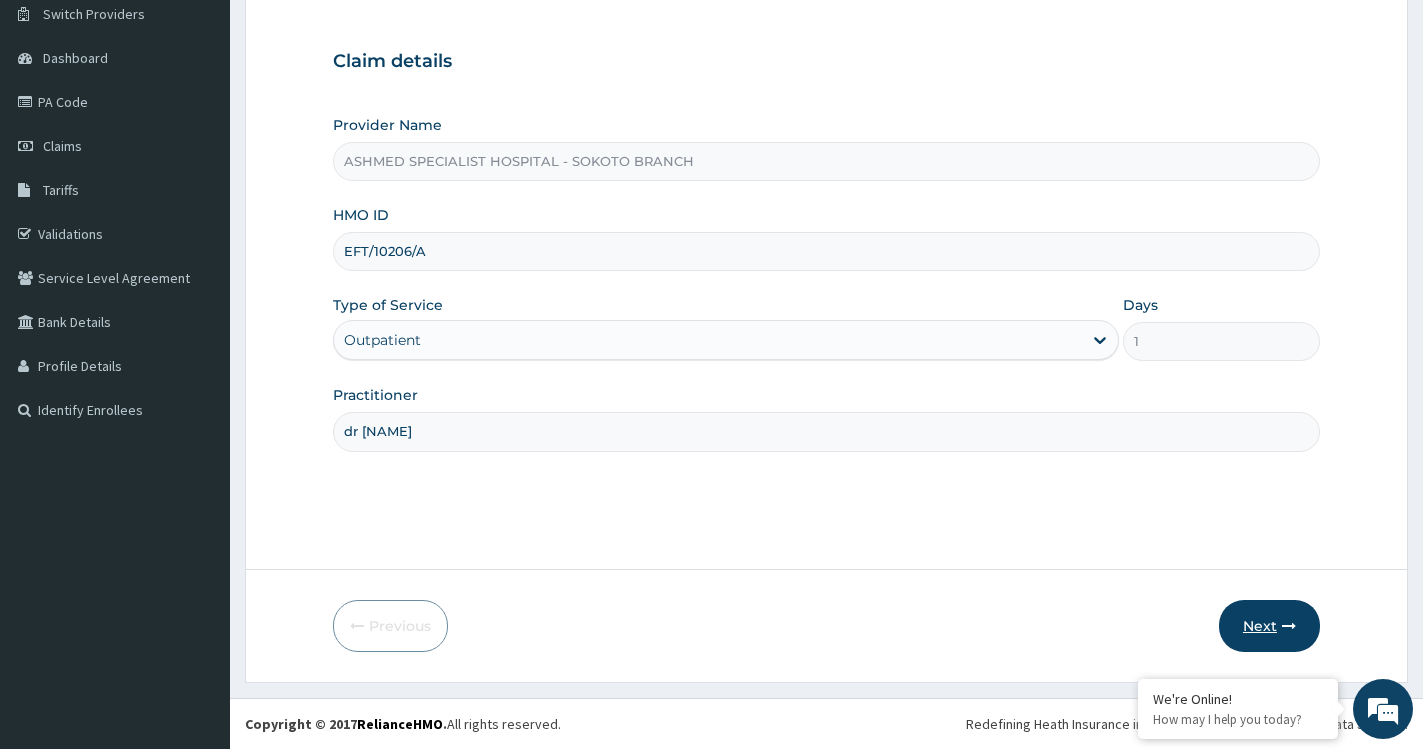 click on "Next" at bounding box center [1269, 626] 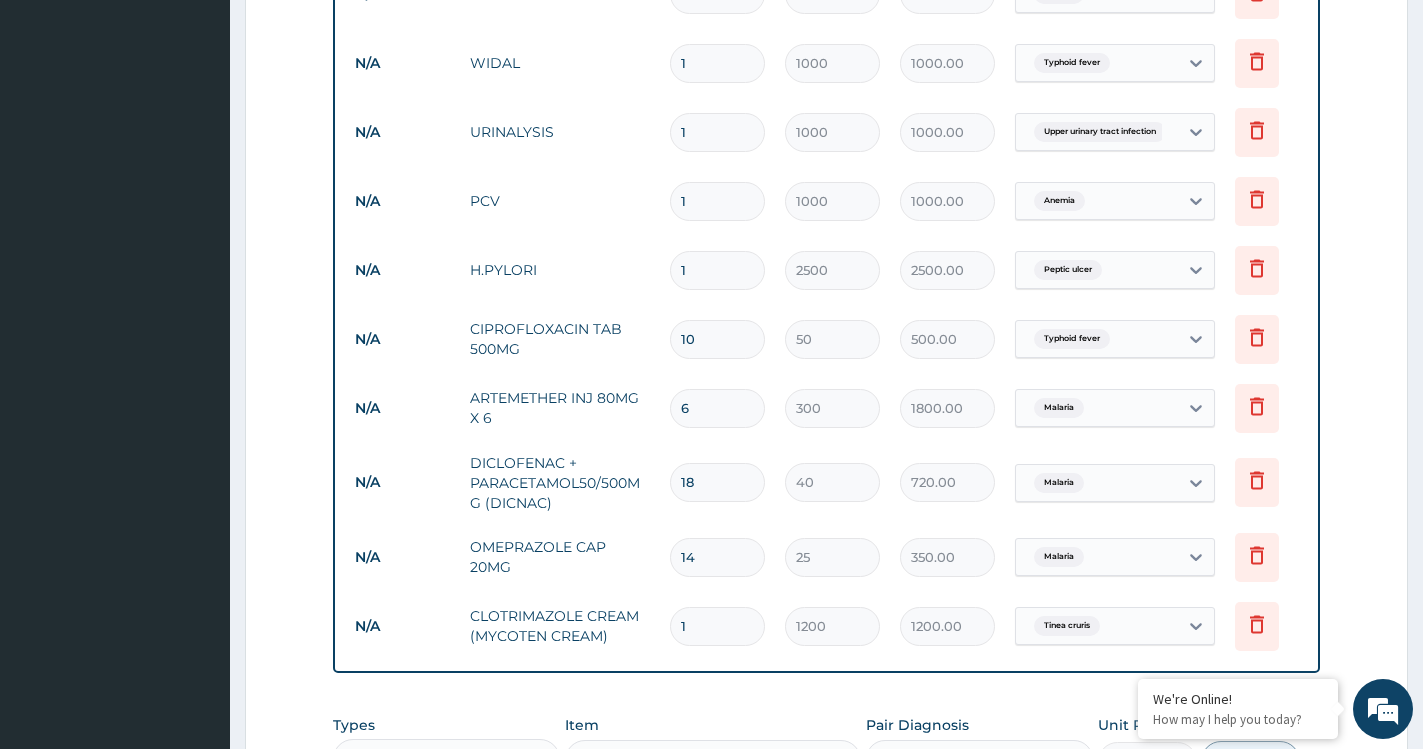 scroll, scrollTop: 1385, scrollLeft: 0, axis: vertical 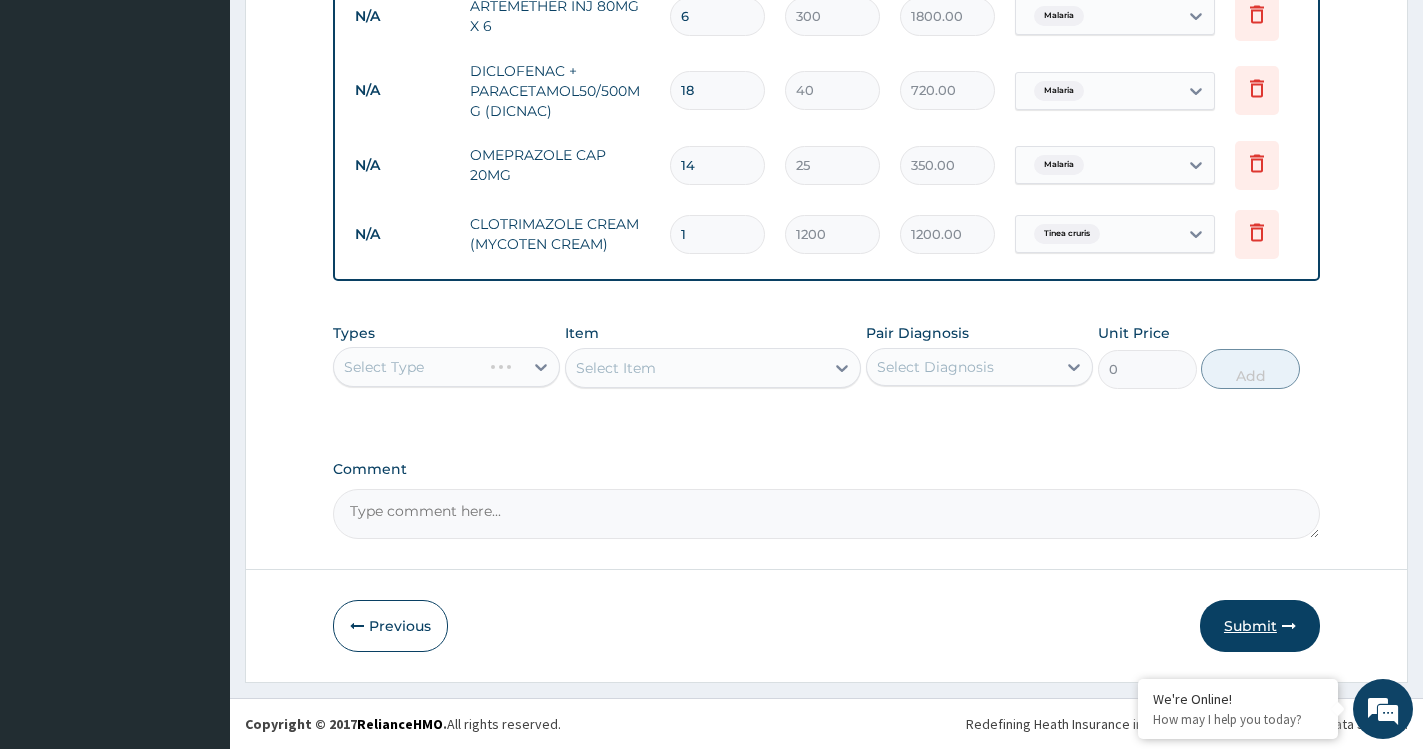 click on "Submit" at bounding box center (1260, 626) 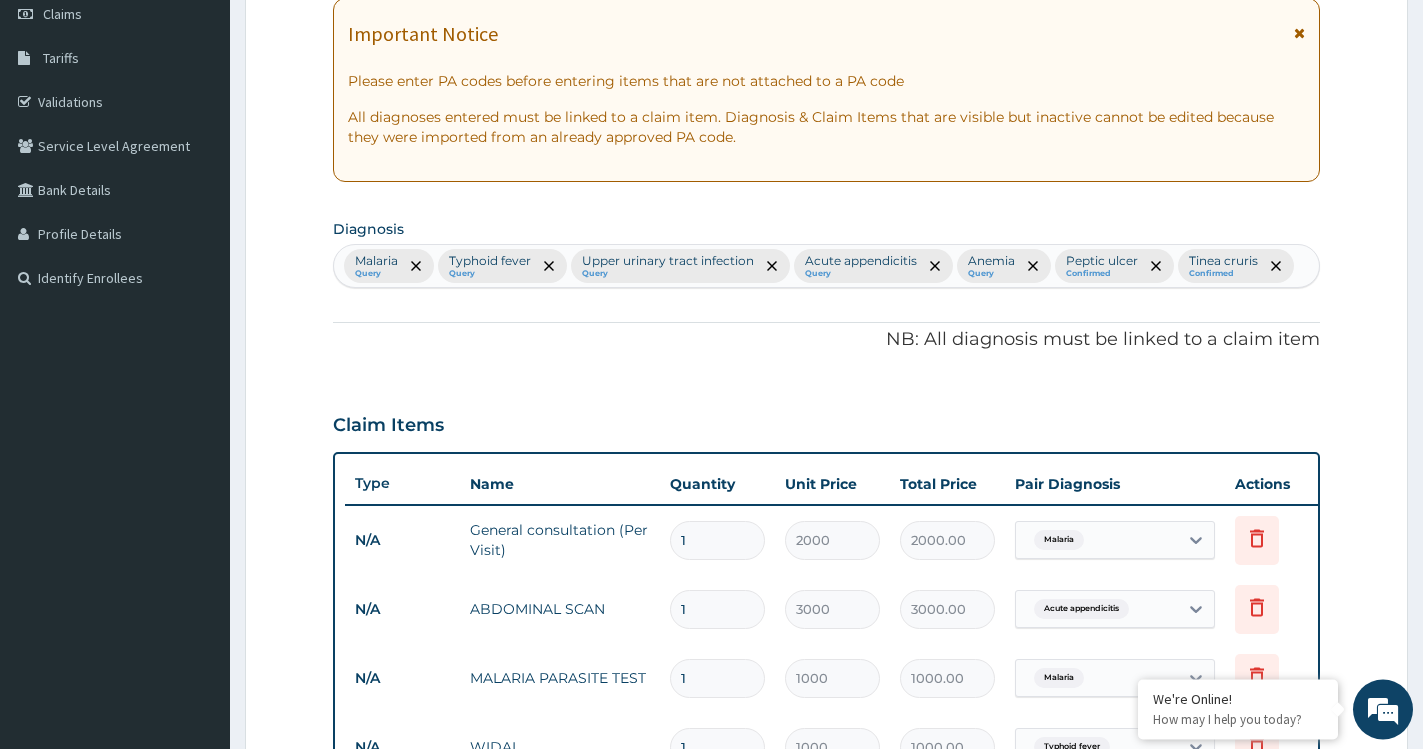 scroll, scrollTop: 161, scrollLeft: 0, axis: vertical 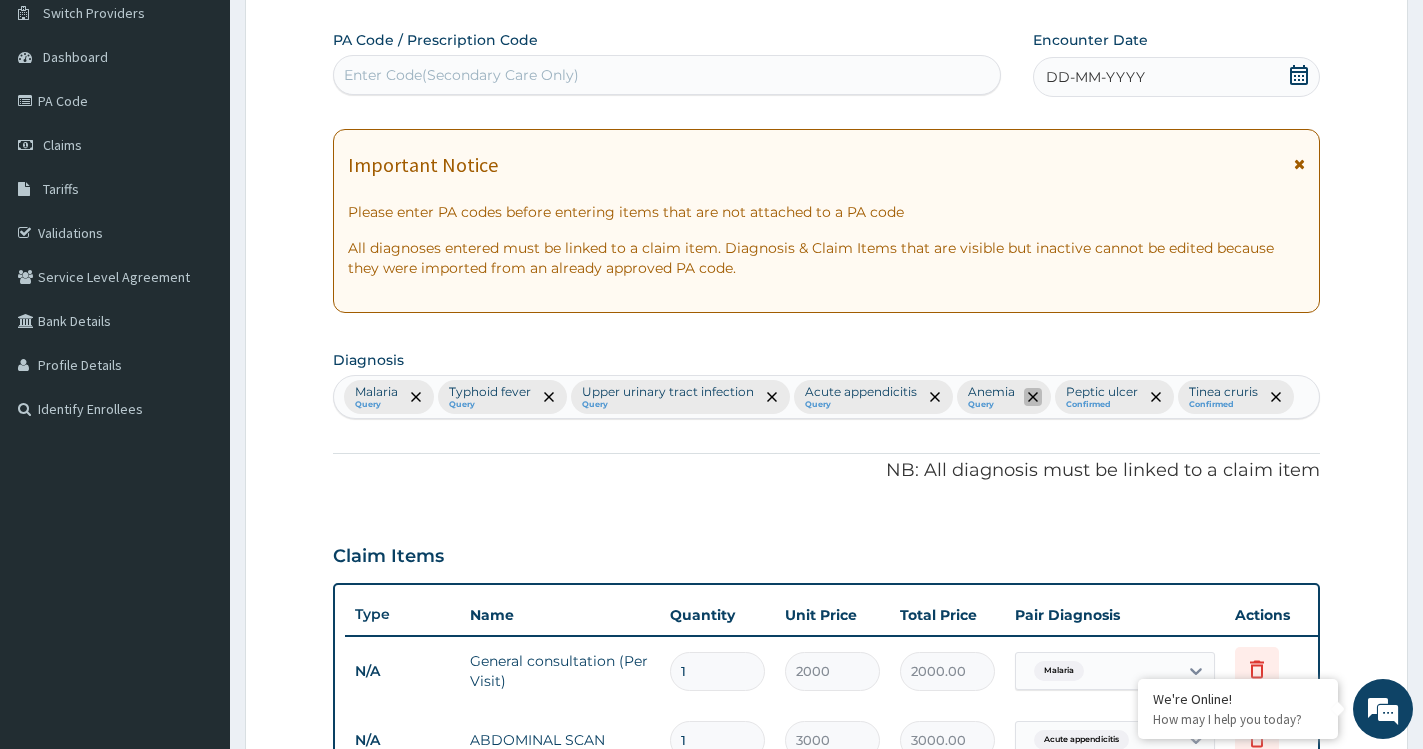click at bounding box center (1033, 397) 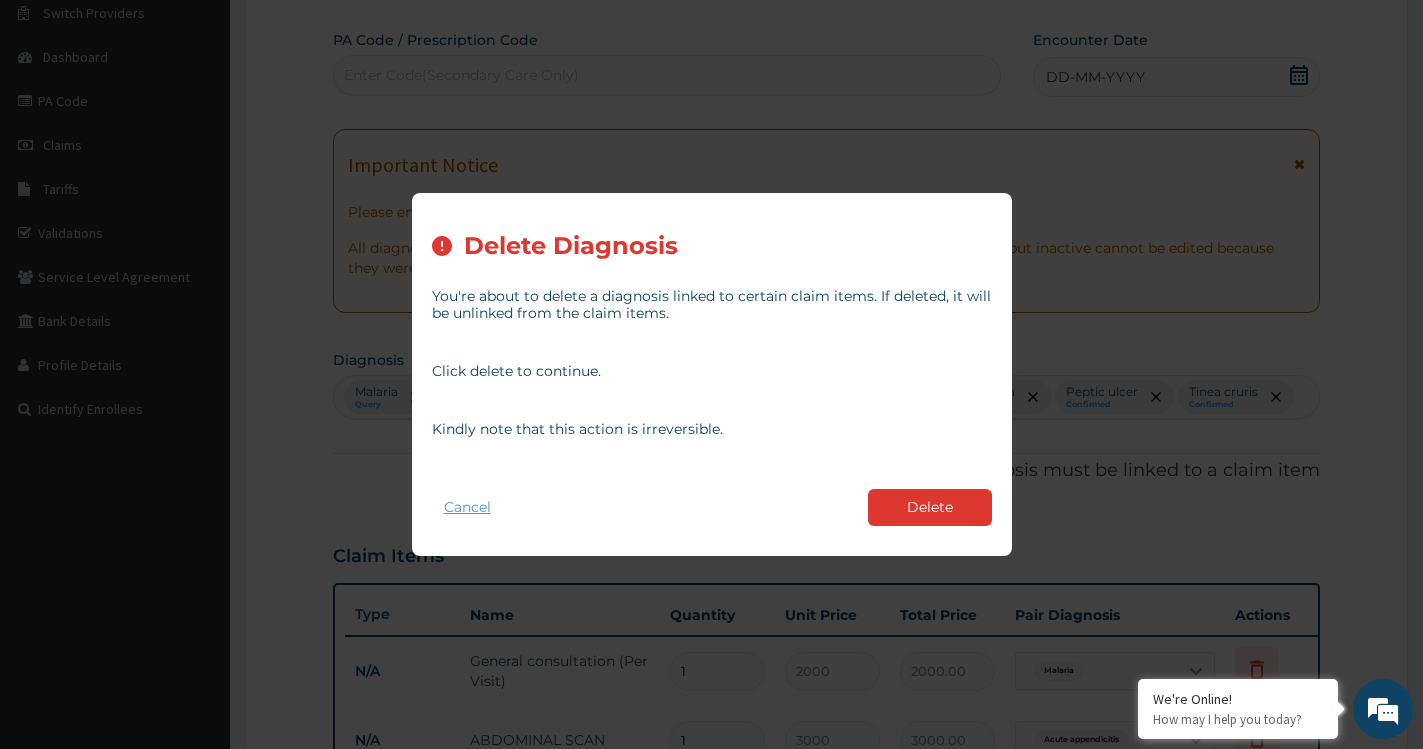 click on "Cancel" at bounding box center [467, 507] 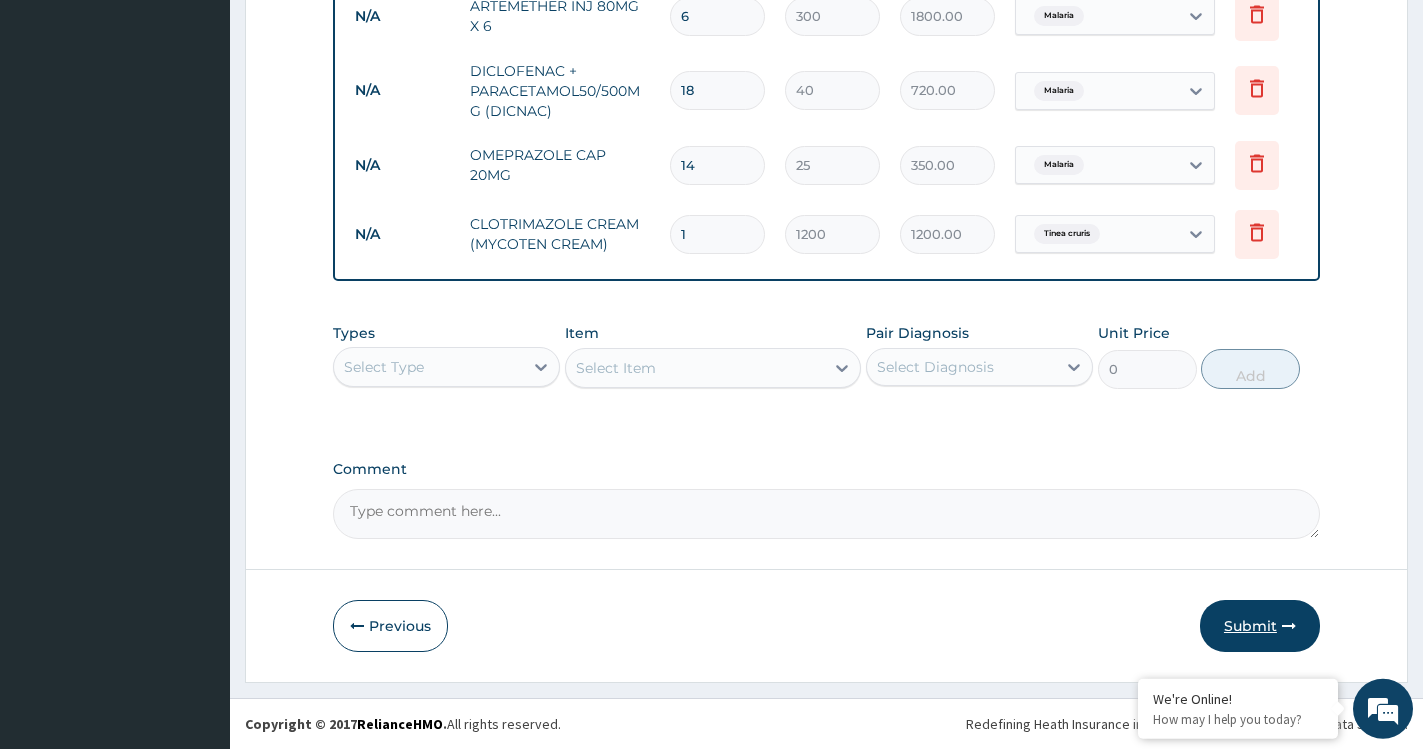 scroll, scrollTop: 1385, scrollLeft: 0, axis: vertical 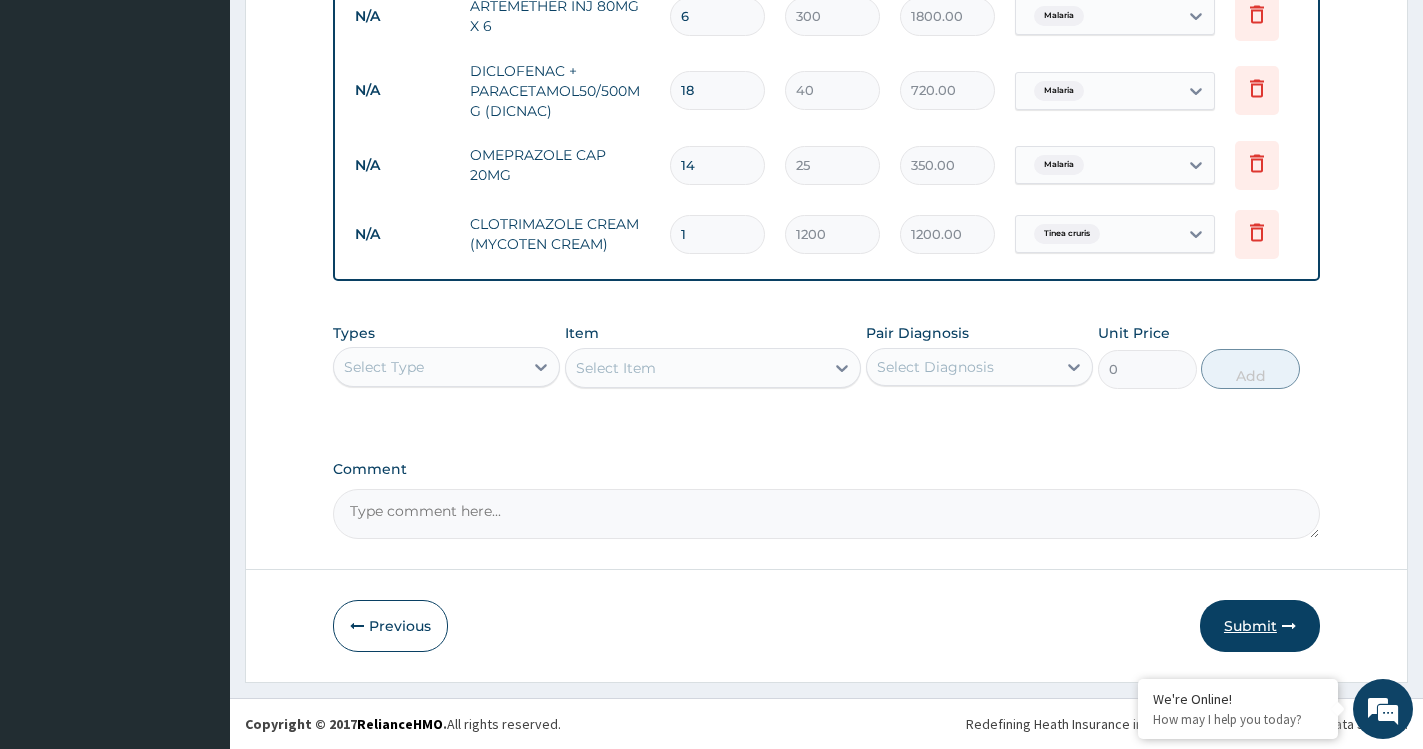 click on "Submit" at bounding box center [1260, 626] 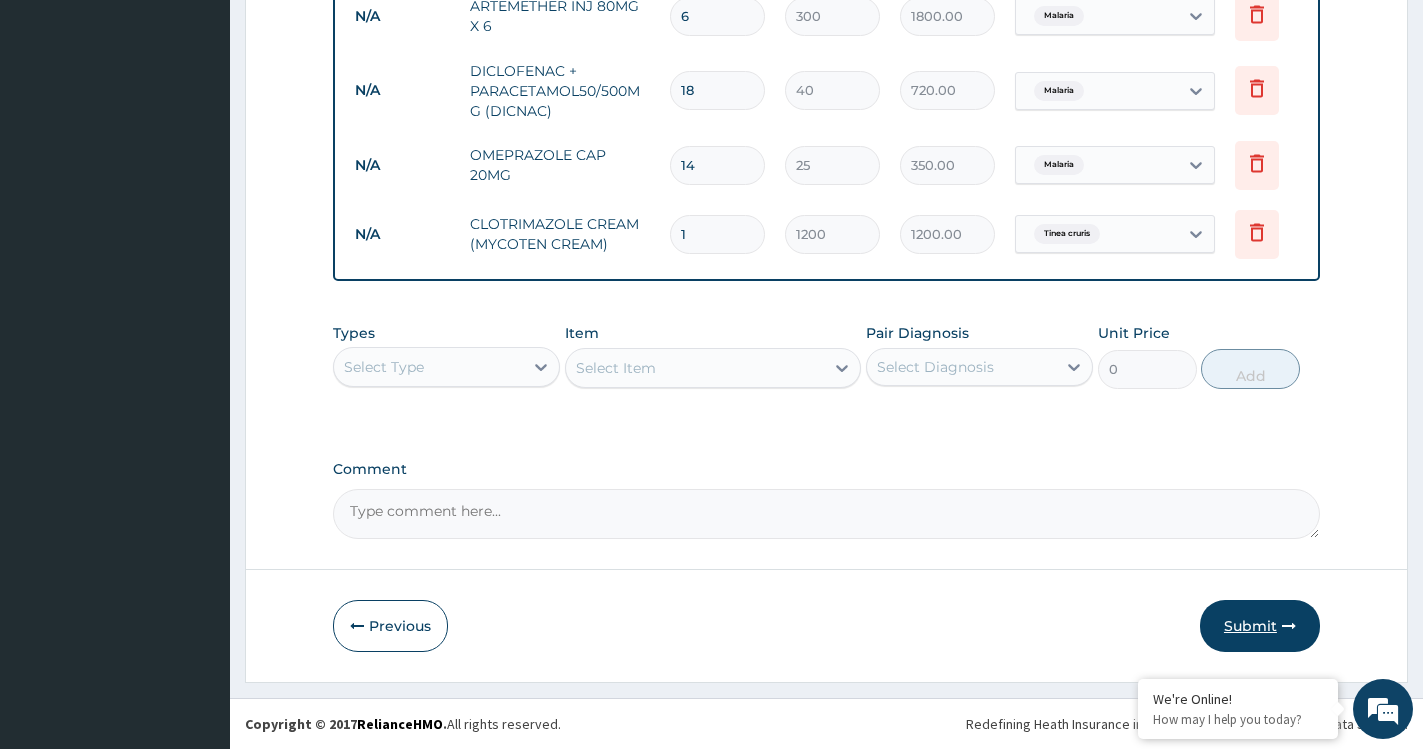 click on "Submit" at bounding box center [1260, 626] 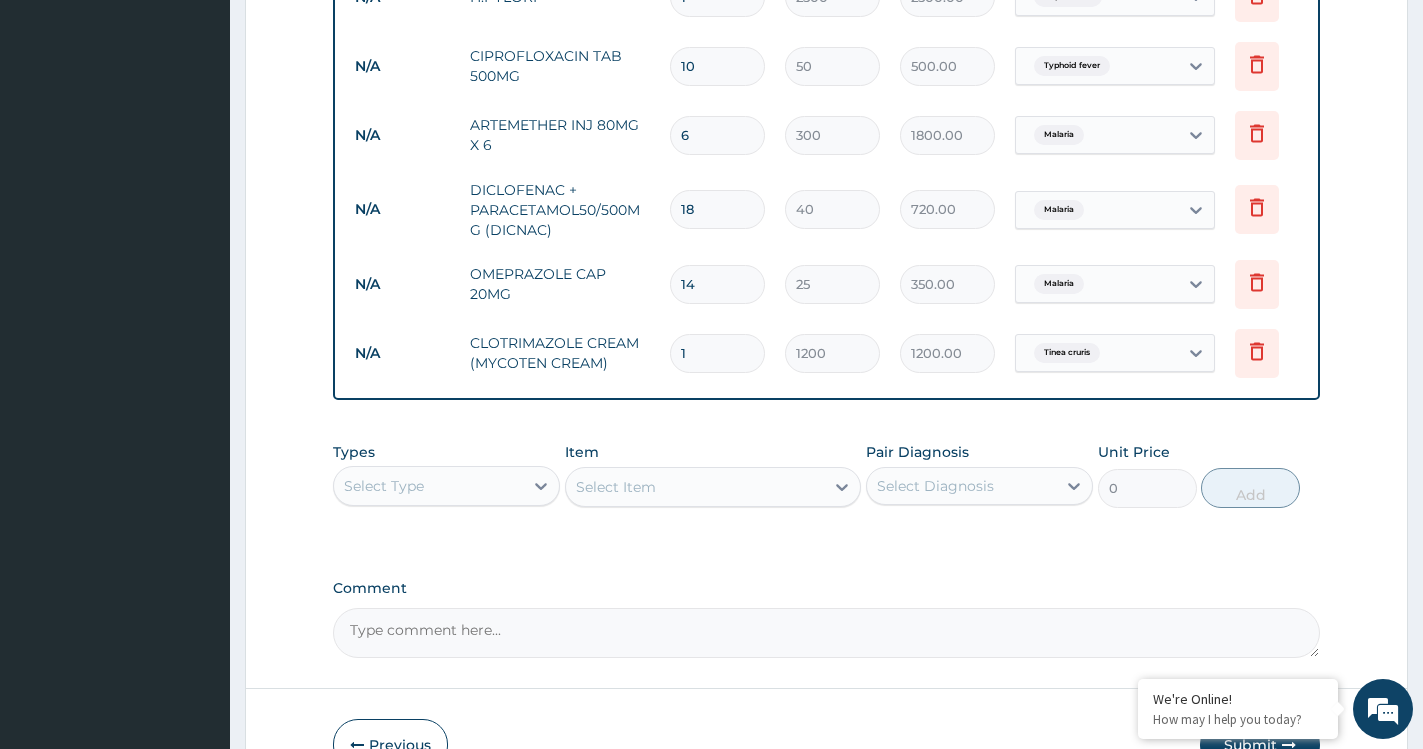 scroll, scrollTop: 1385, scrollLeft: 0, axis: vertical 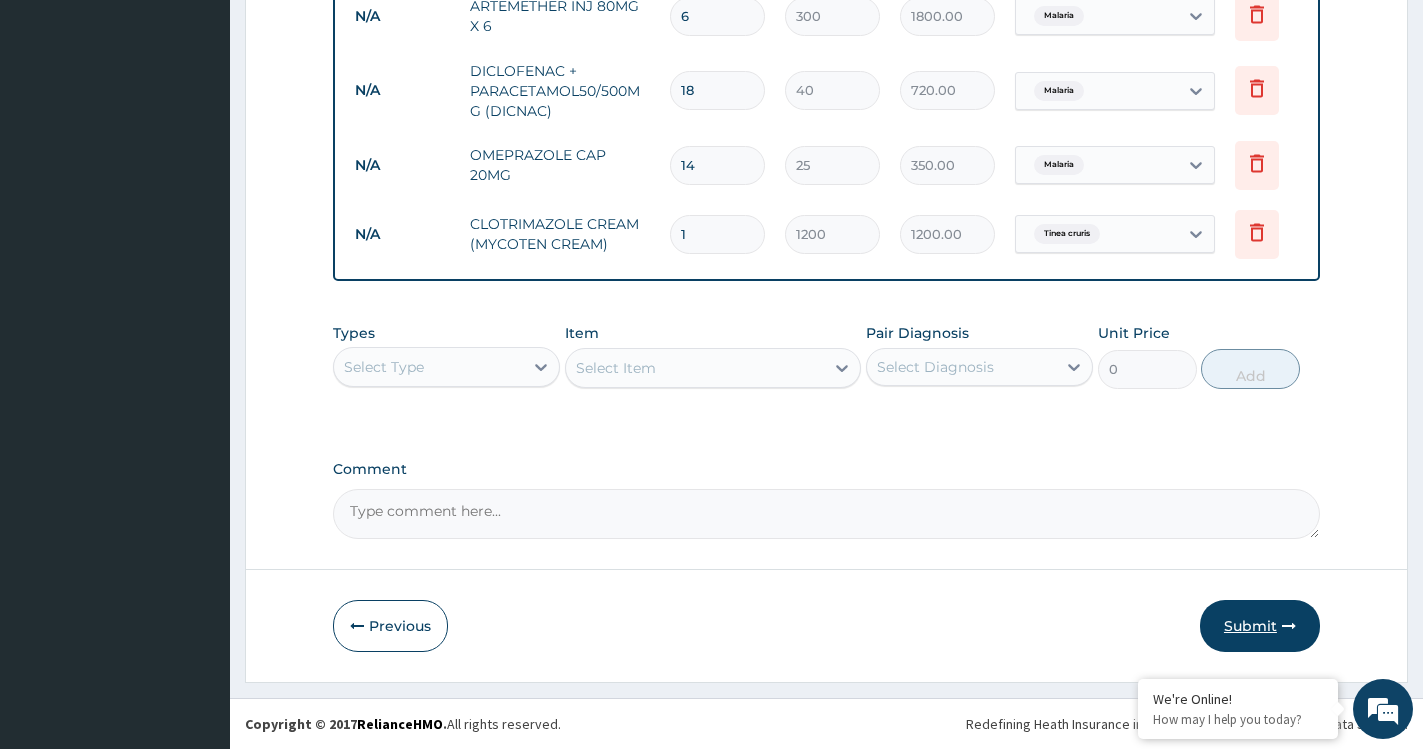 click on "Submit" at bounding box center [1260, 626] 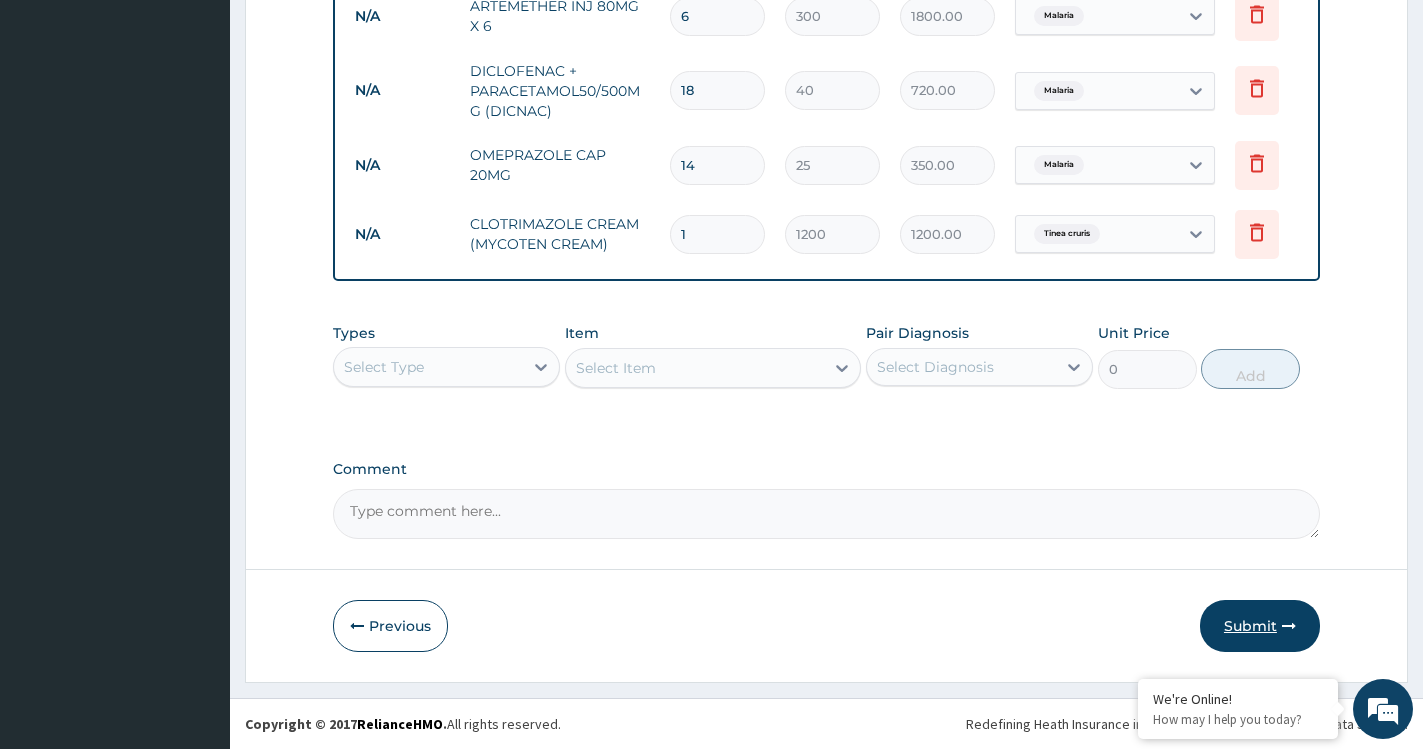 drag, startPoint x: 1252, startPoint y: 626, endPoint x: 1283, endPoint y: 621, distance: 31.400637 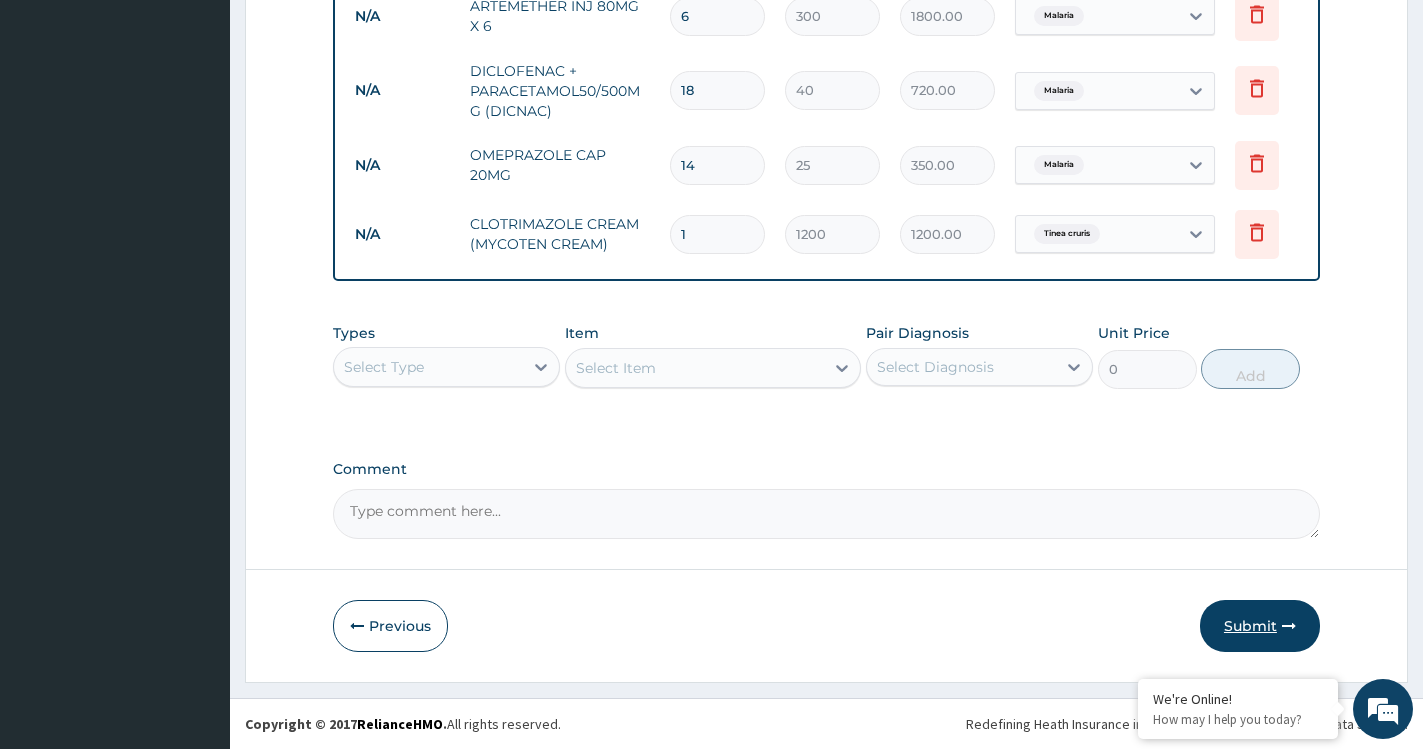 click on "Submit" at bounding box center (1260, 626) 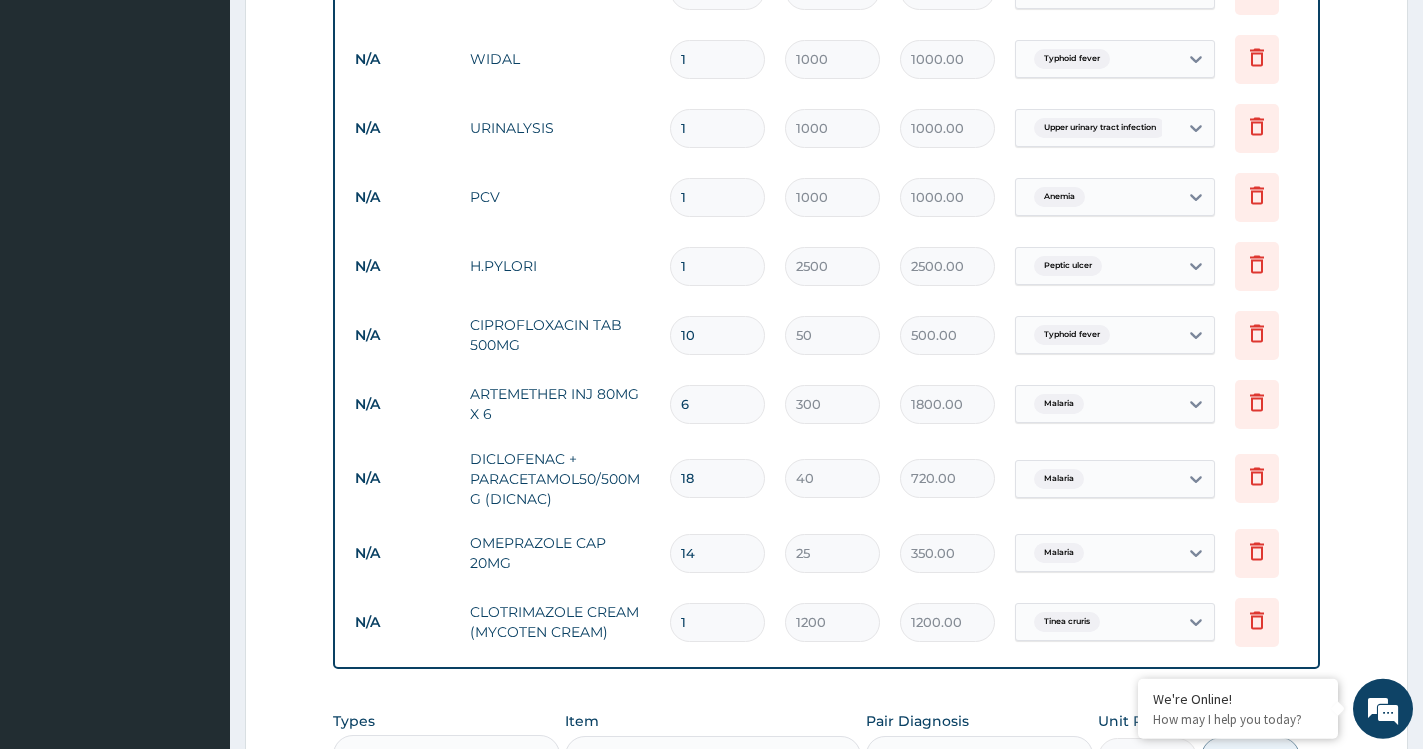 scroll, scrollTop: 1385, scrollLeft: 0, axis: vertical 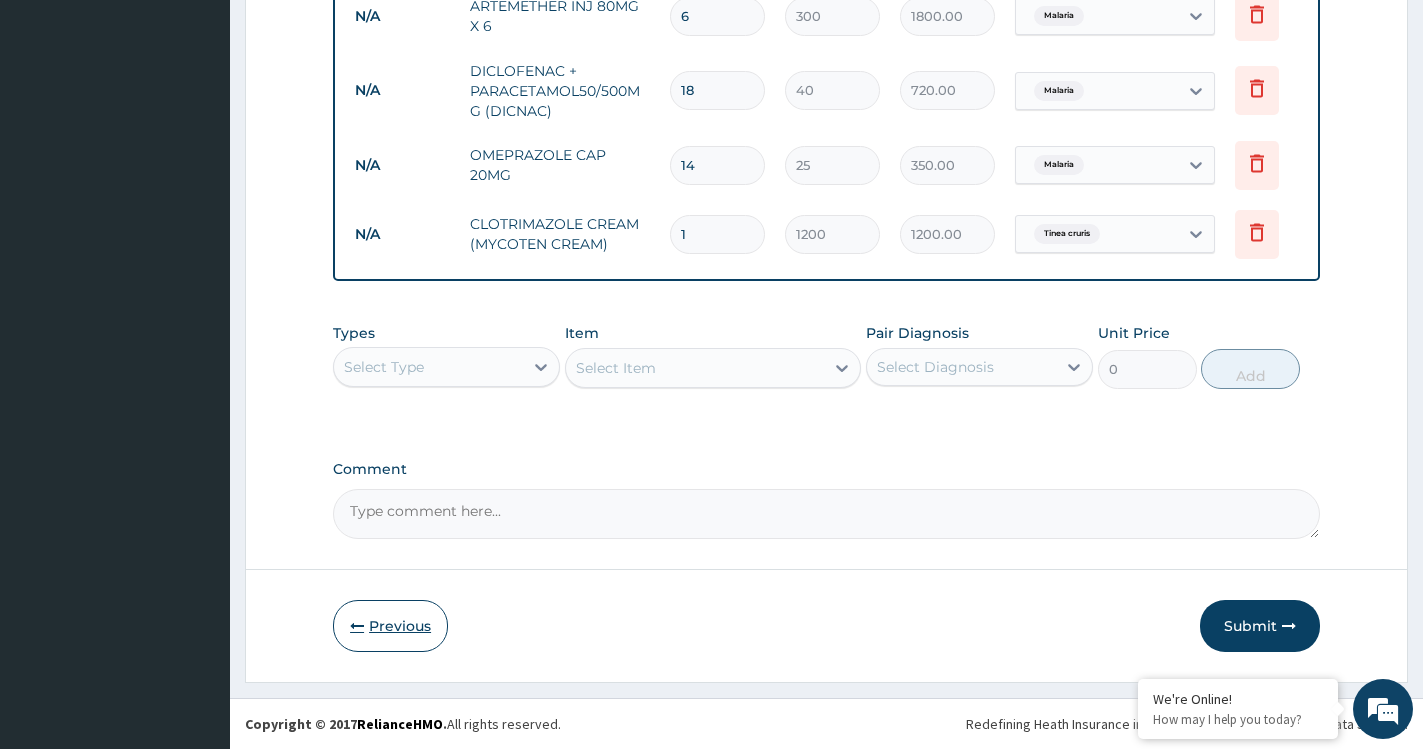 click on "Previous" at bounding box center (390, 626) 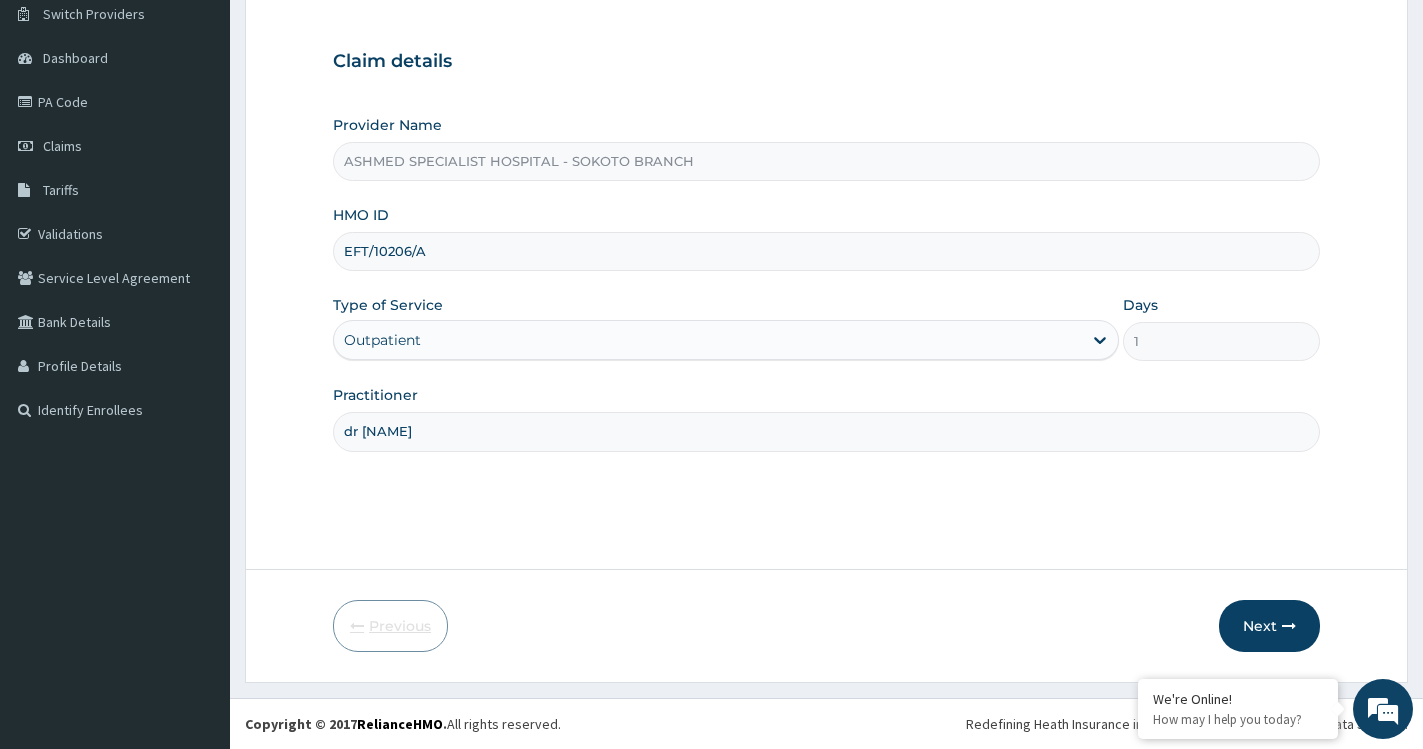 scroll, scrollTop: 160, scrollLeft: 0, axis: vertical 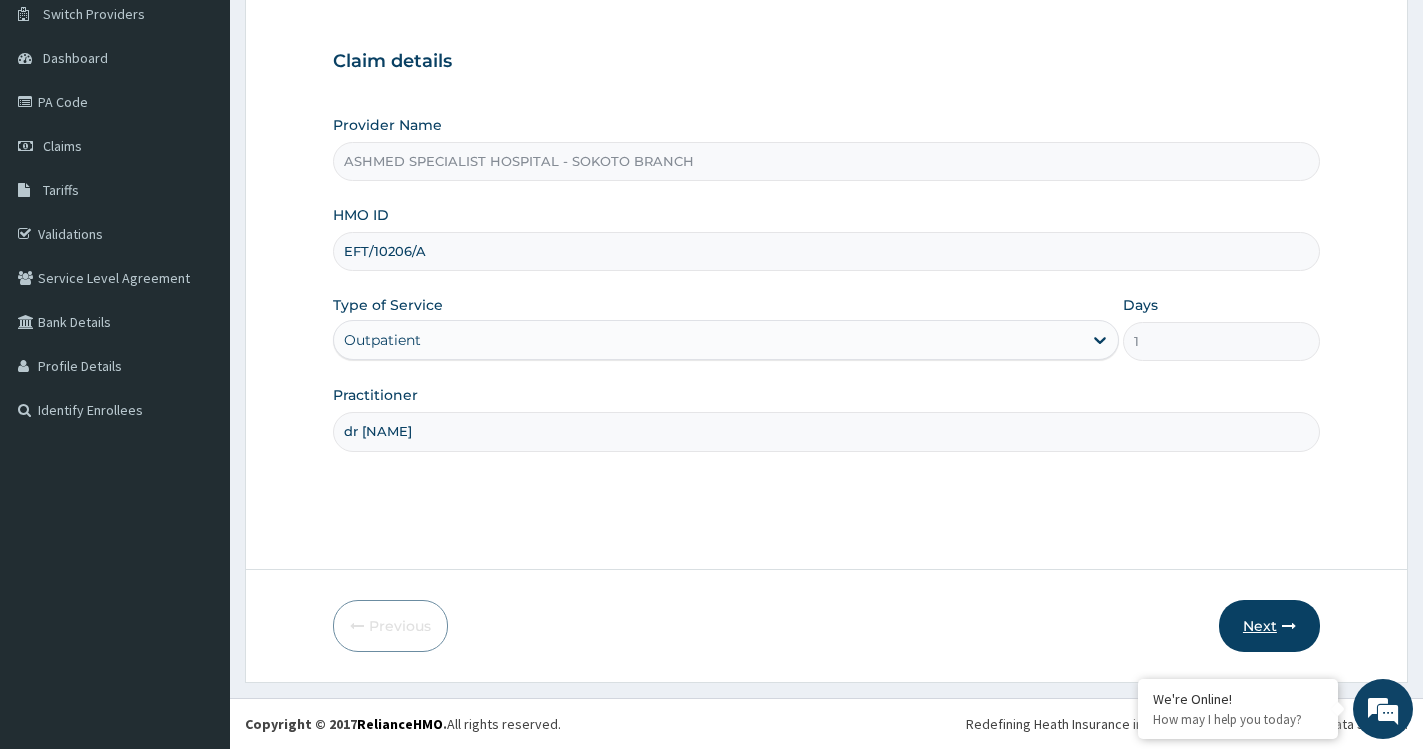click on "Next" at bounding box center [1269, 626] 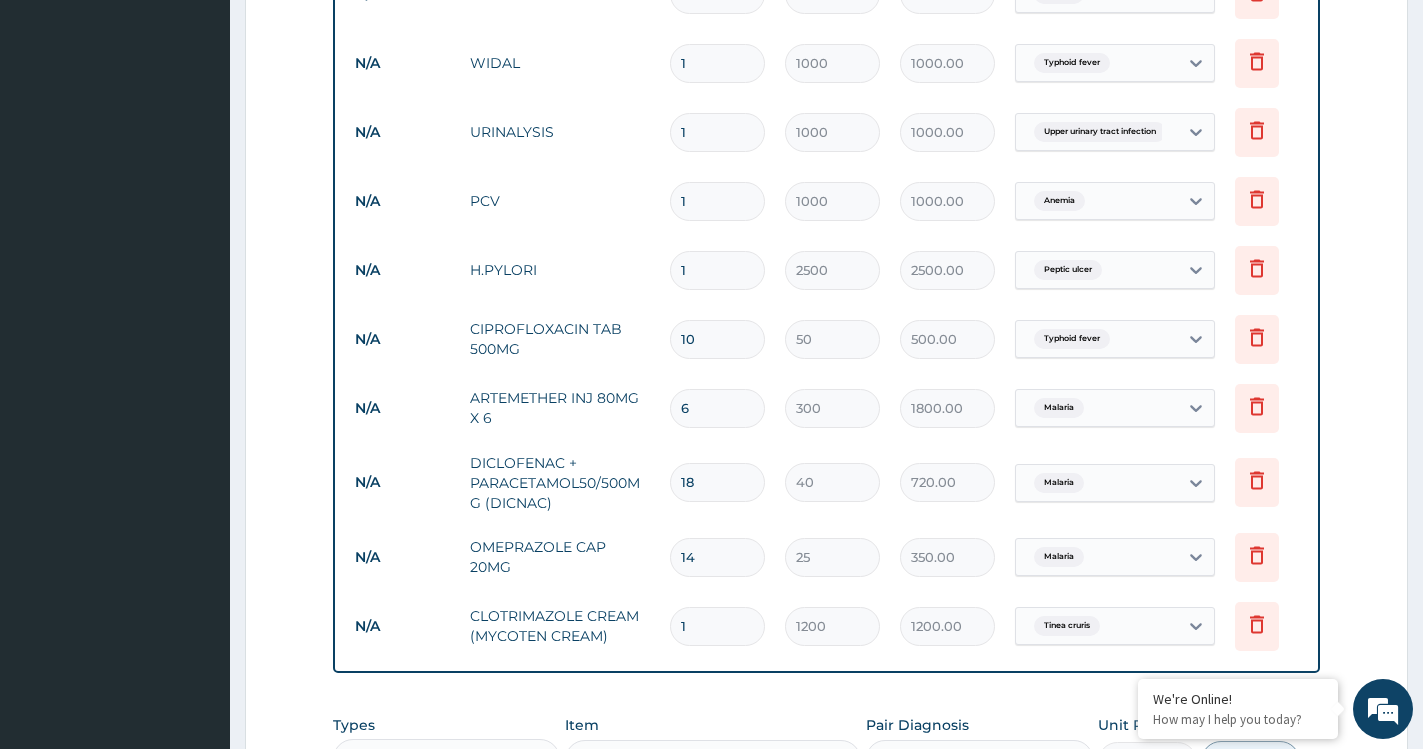 scroll, scrollTop: 1316, scrollLeft: 0, axis: vertical 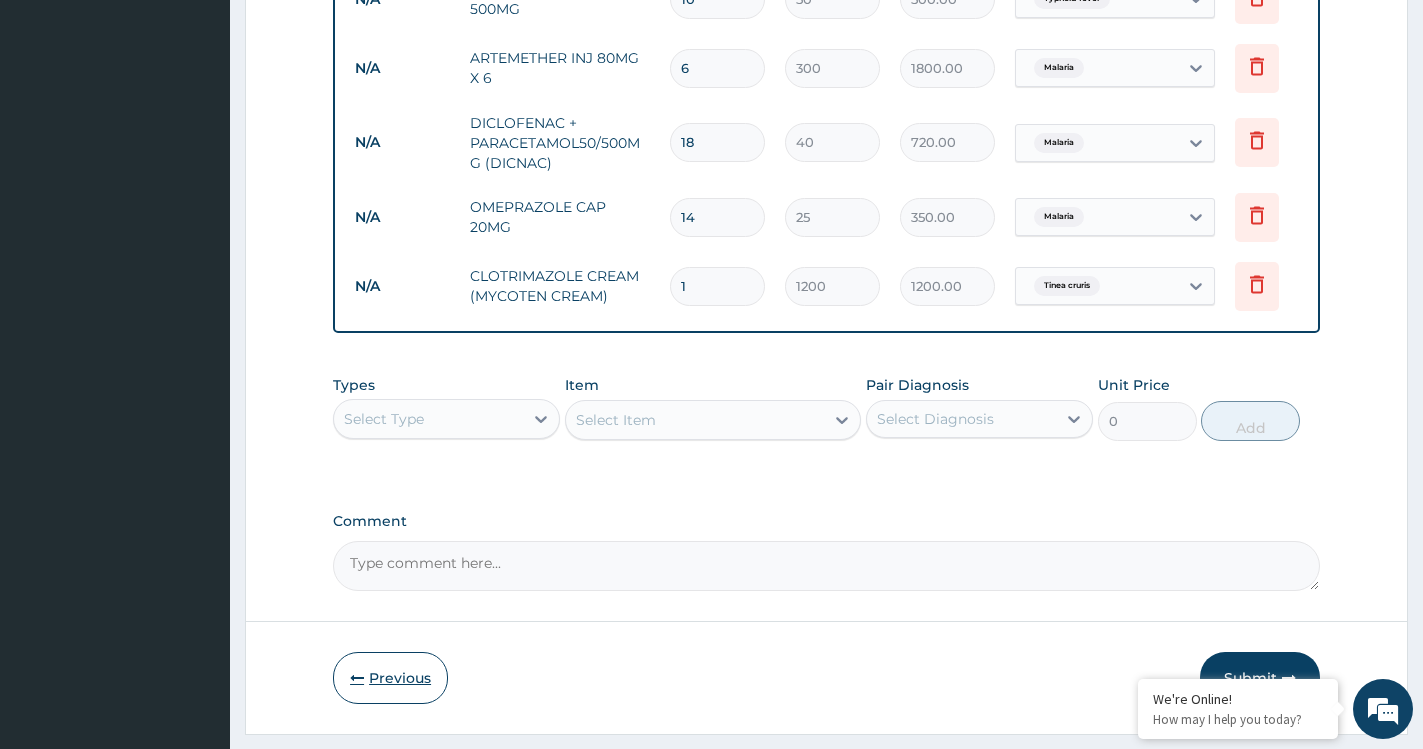 click on "Previous" at bounding box center (390, 678) 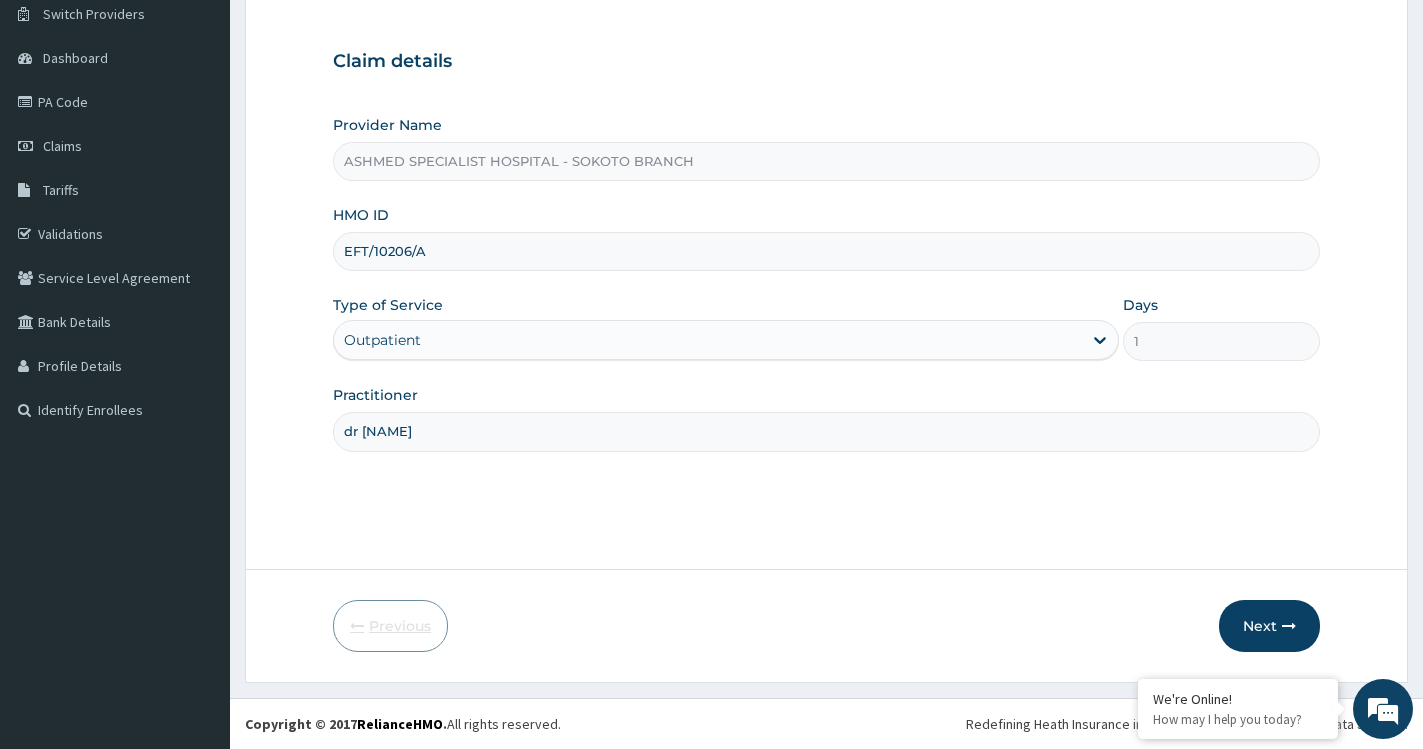 scroll, scrollTop: 160, scrollLeft: 0, axis: vertical 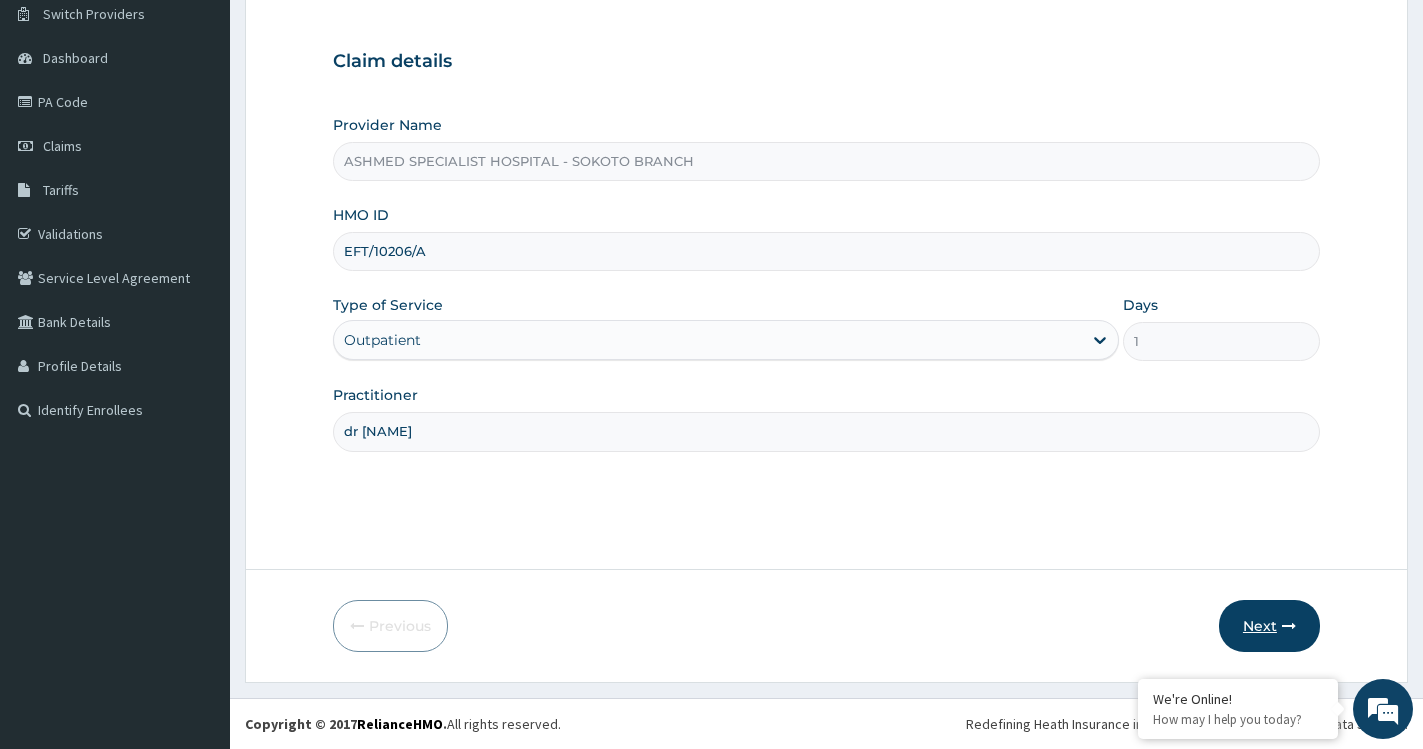 click at bounding box center (1289, 626) 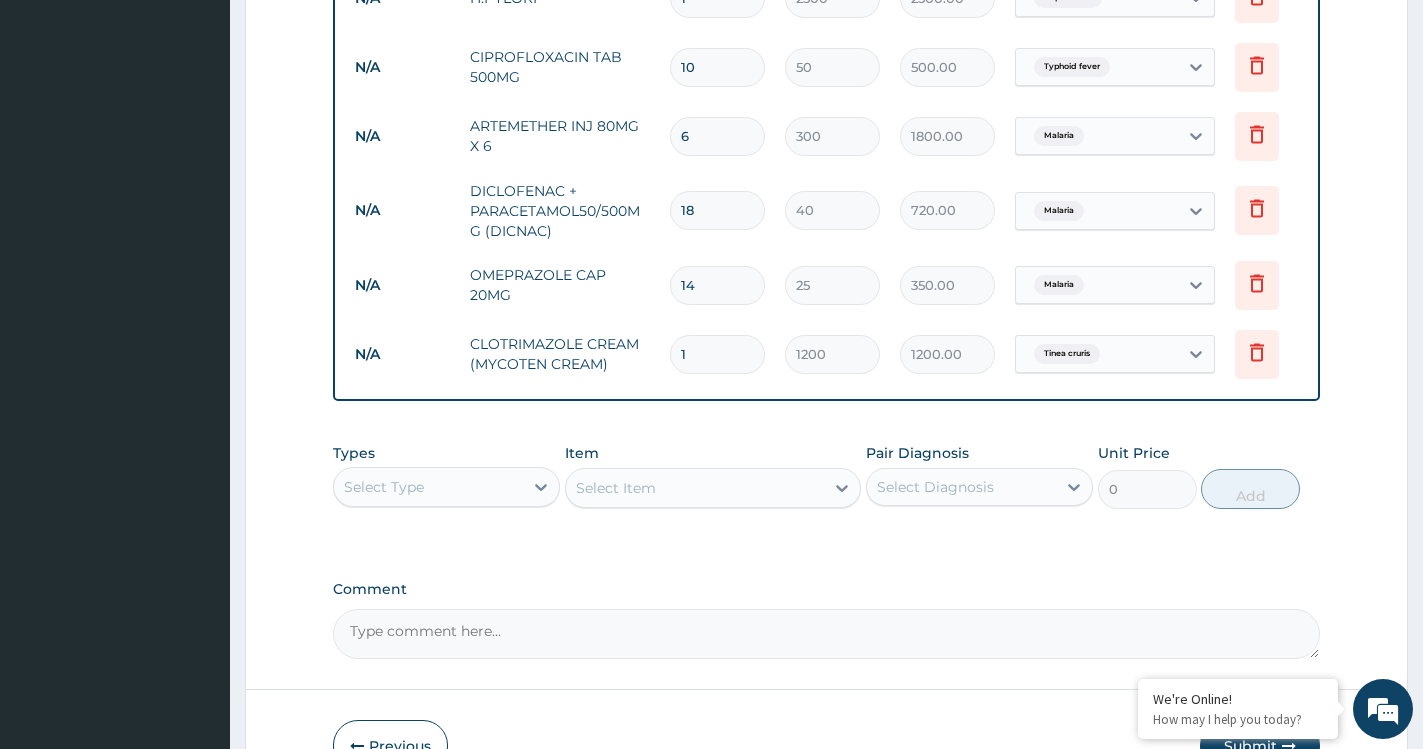 scroll, scrollTop: 1385, scrollLeft: 0, axis: vertical 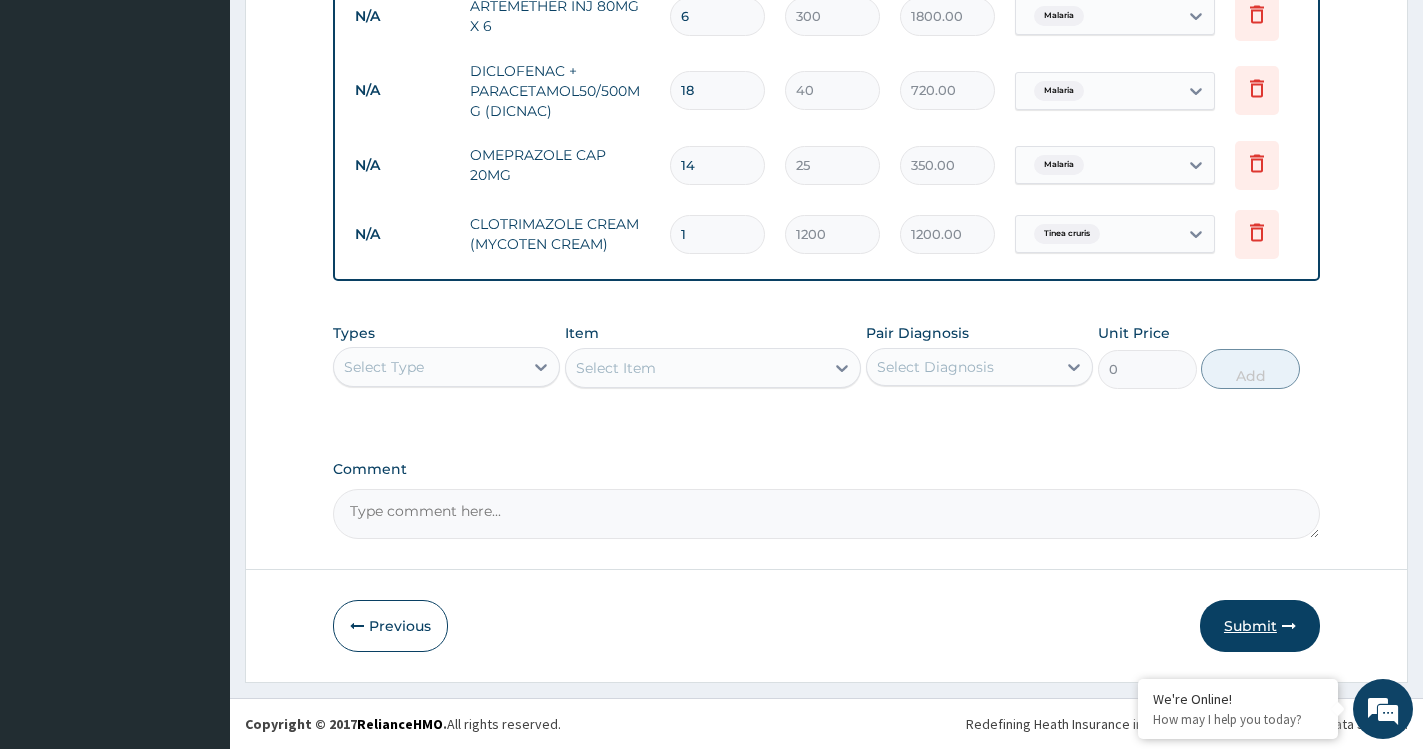 click on "Submit" at bounding box center [1260, 626] 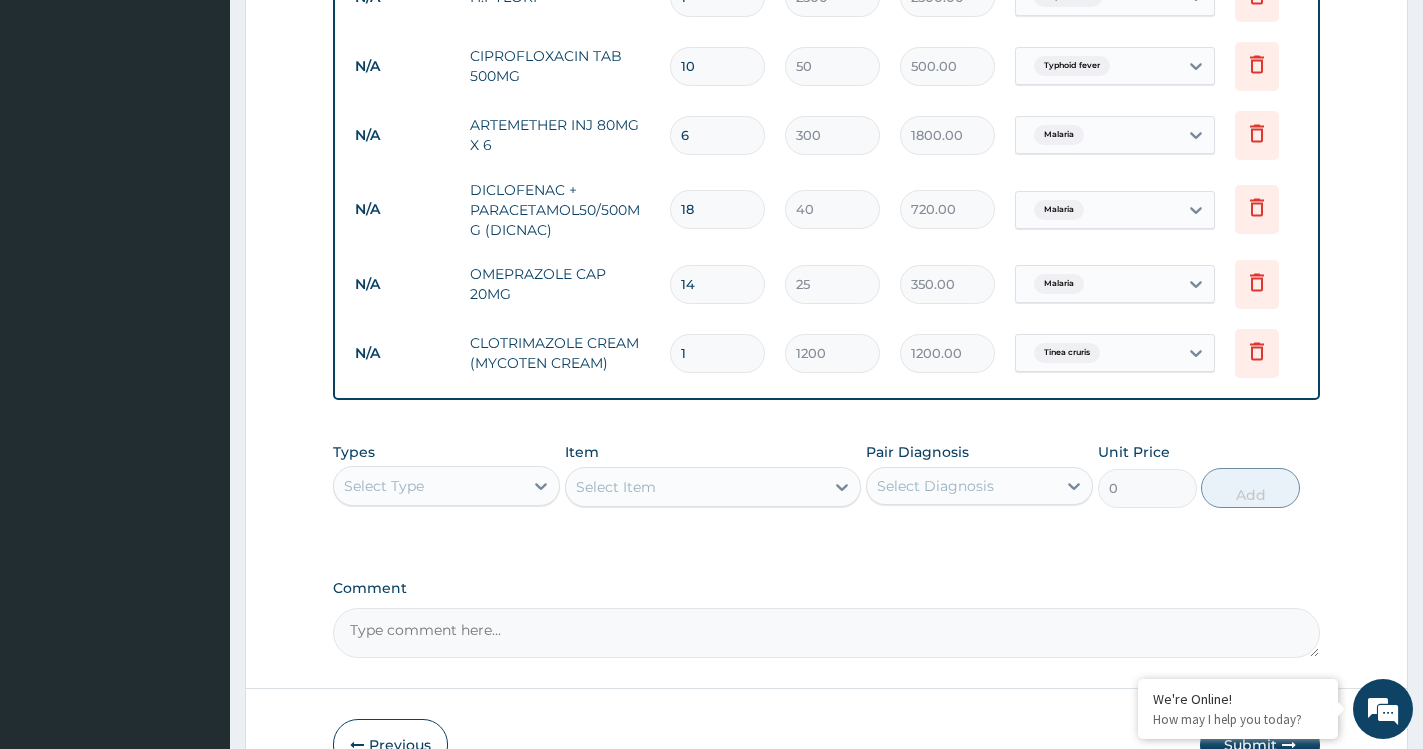 scroll, scrollTop: 1385, scrollLeft: 0, axis: vertical 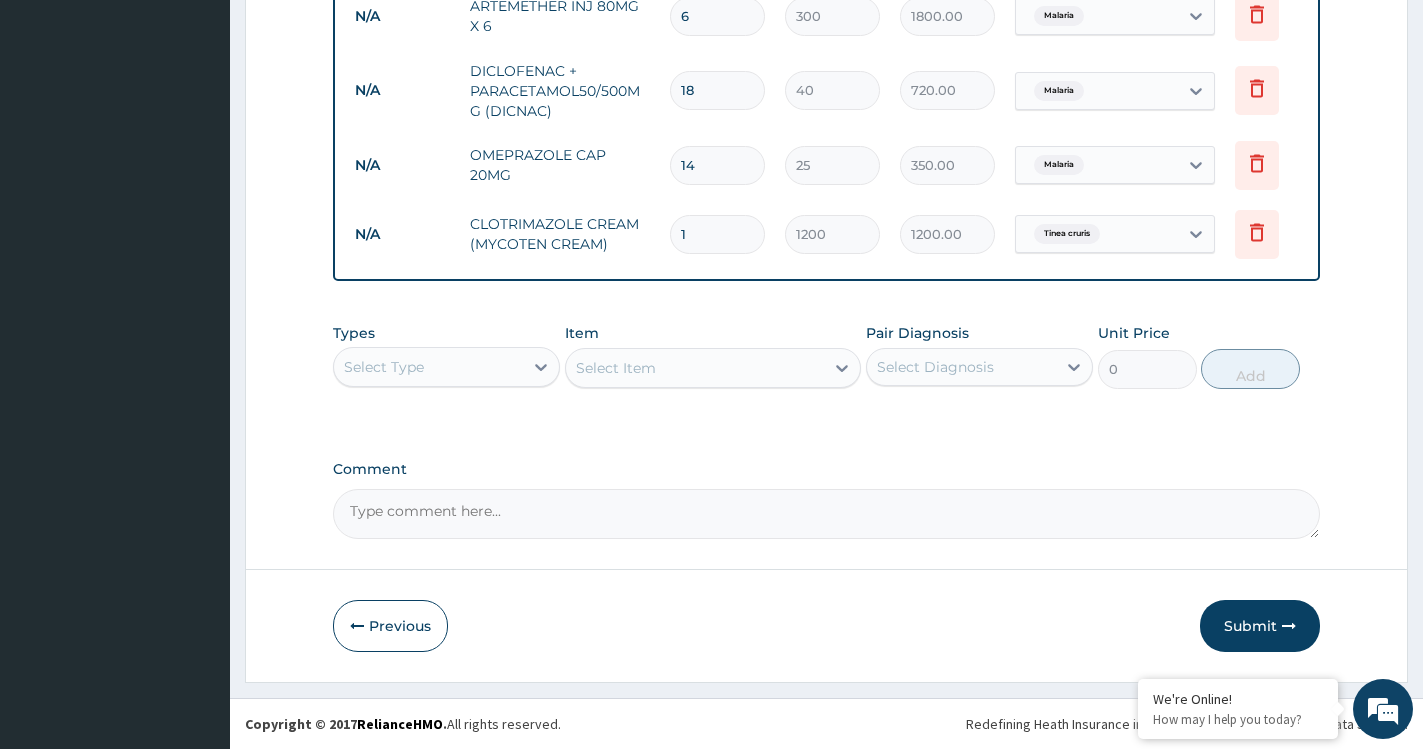 drag, startPoint x: 1275, startPoint y: 626, endPoint x: 1229, endPoint y: 590, distance: 58.412327 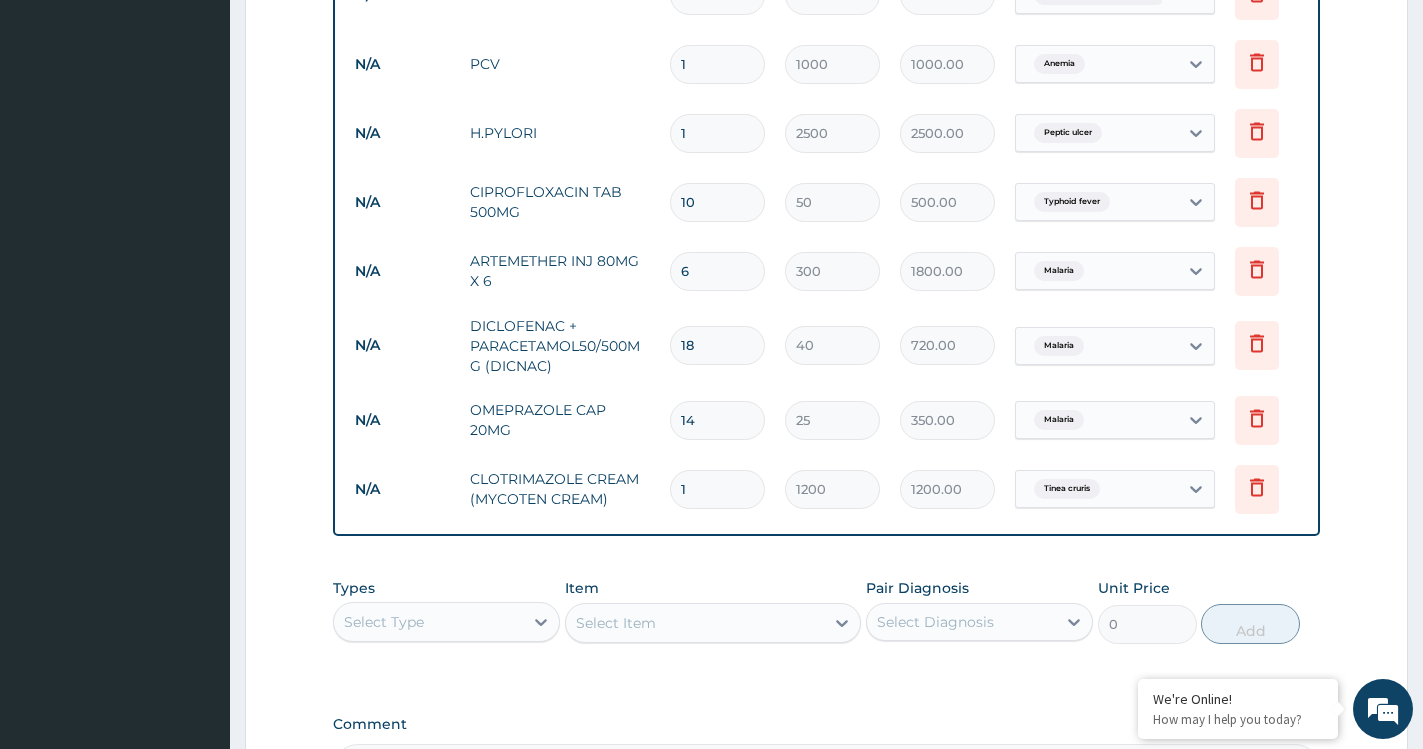 scroll, scrollTop: 1385, scrollLeft: 0, axis: vertical 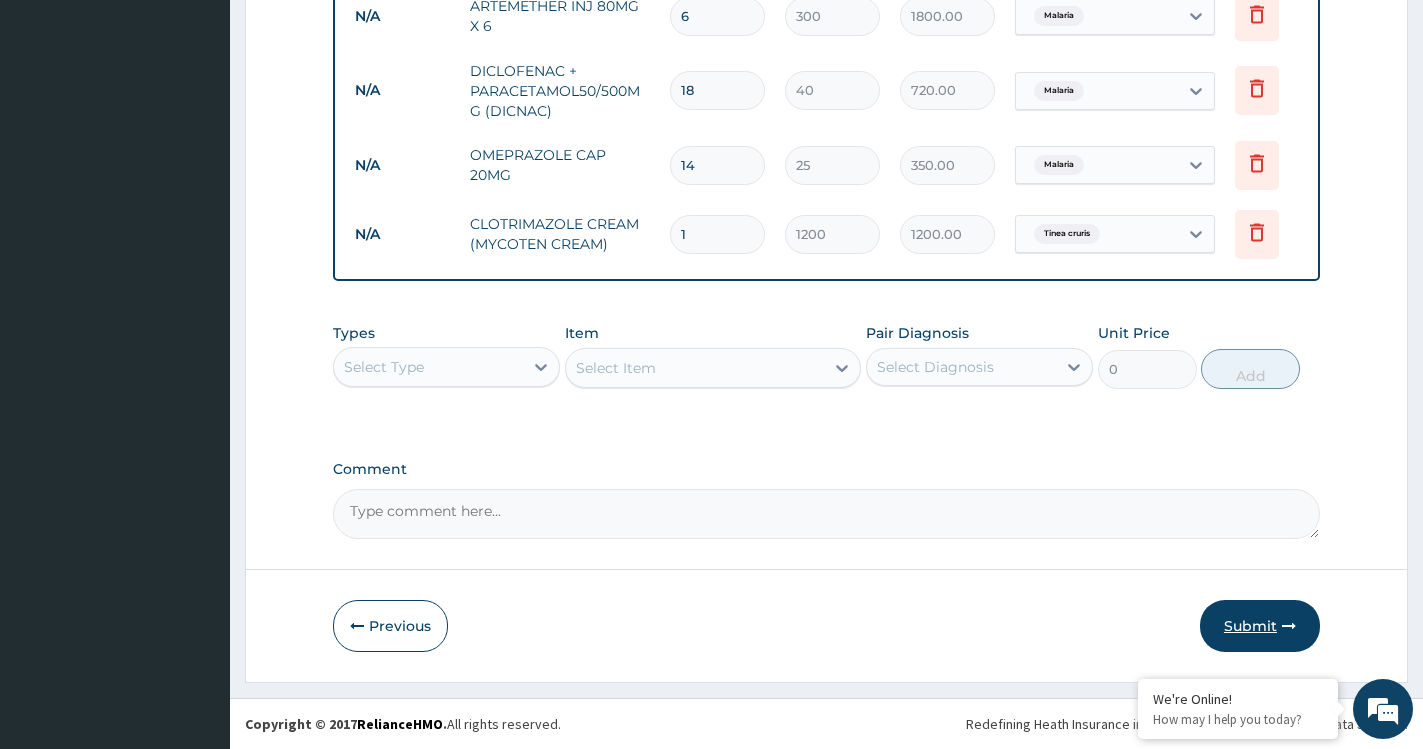 click on "Submit" at bounding box center [1260, 626] 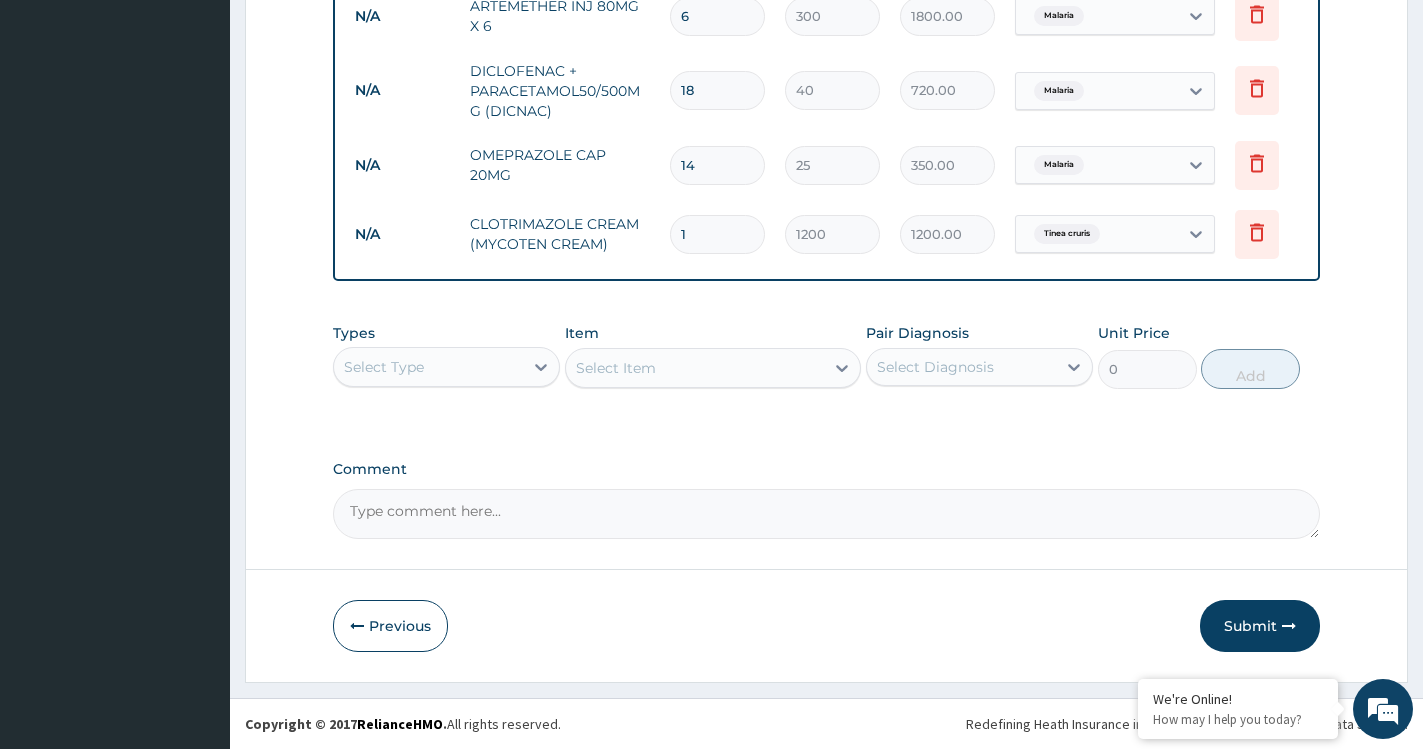 scroll, scrollTop: 1113, scrollLeft: 0, axis: vertical 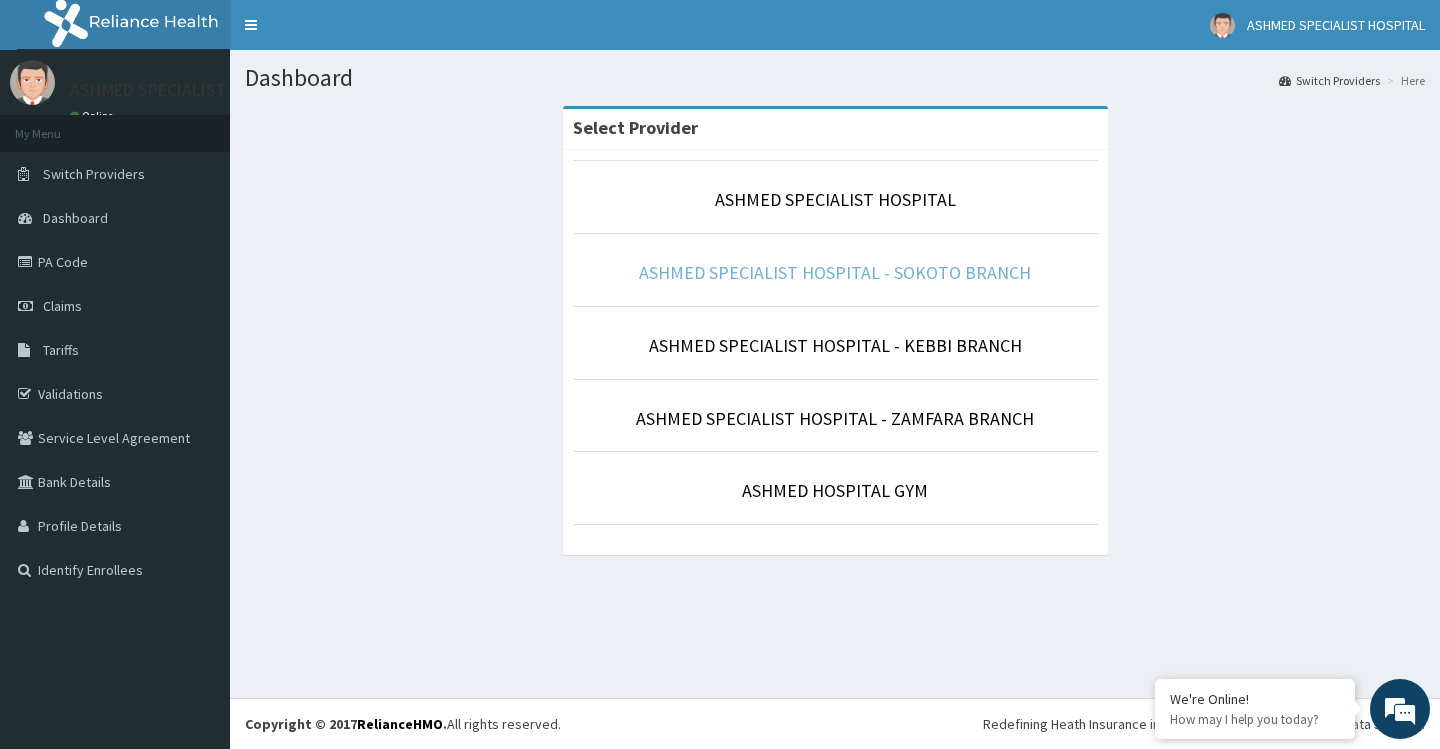 click on "ASHMED SPECIALIST HOSPITAL - SOKOTO BRANCH" at bounding box center (835, 272) 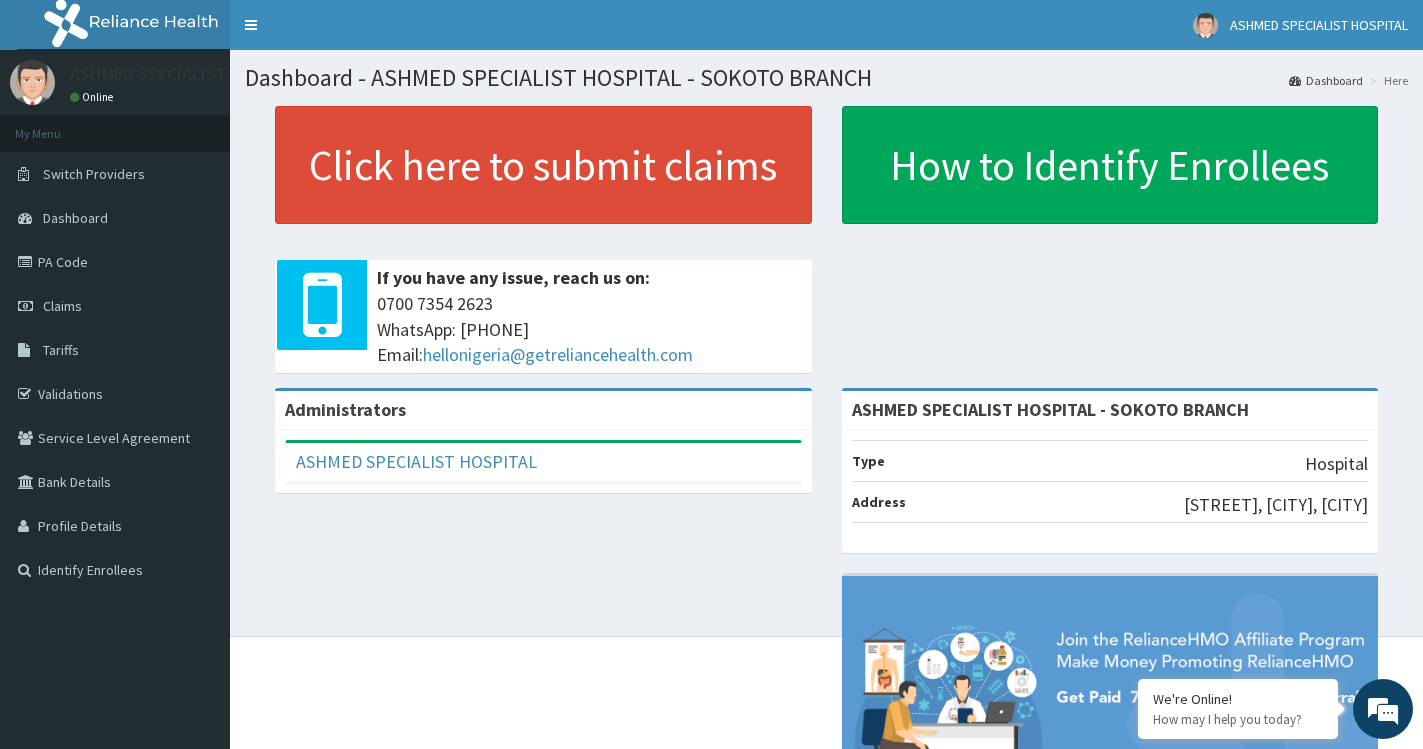 scroll, scrollTop: 0, scrollLeft: 0, axis: both 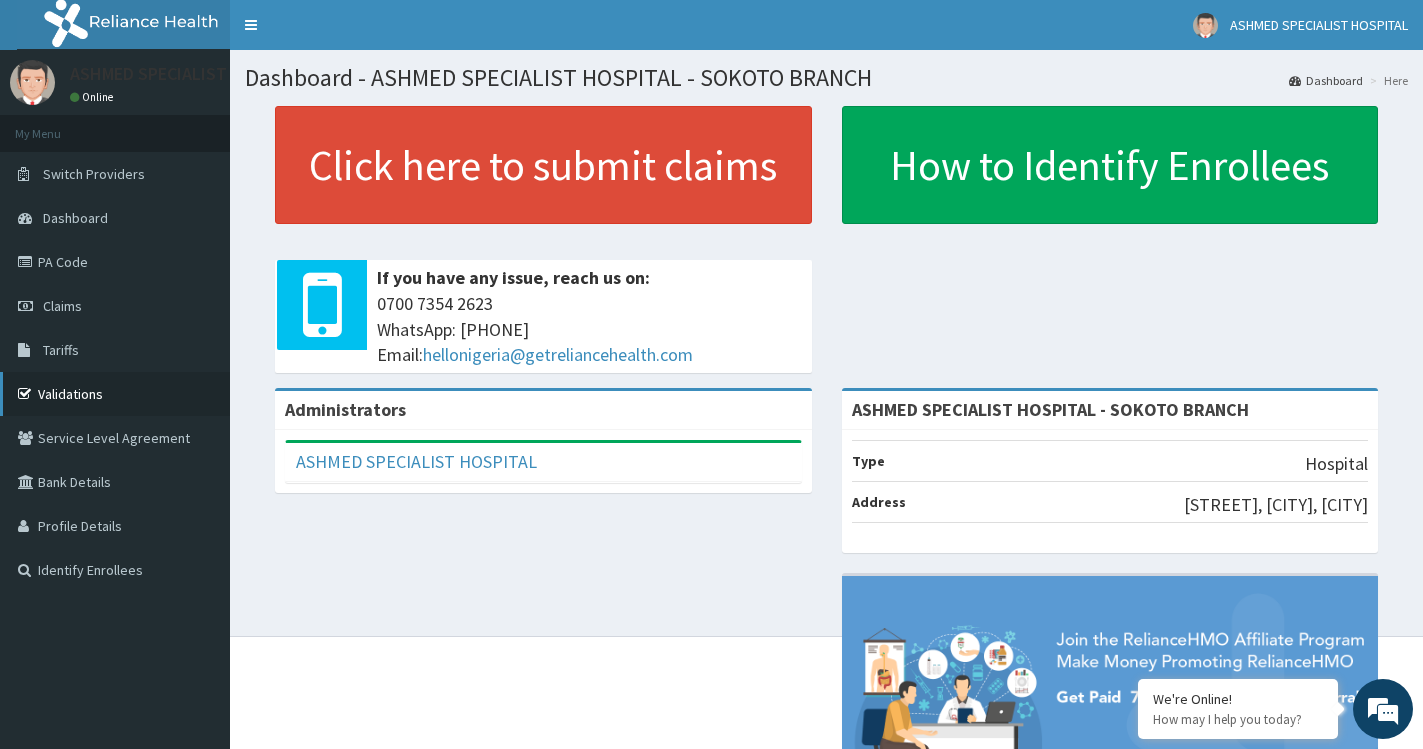 click on "Validations" at bounding box center (115, 394) 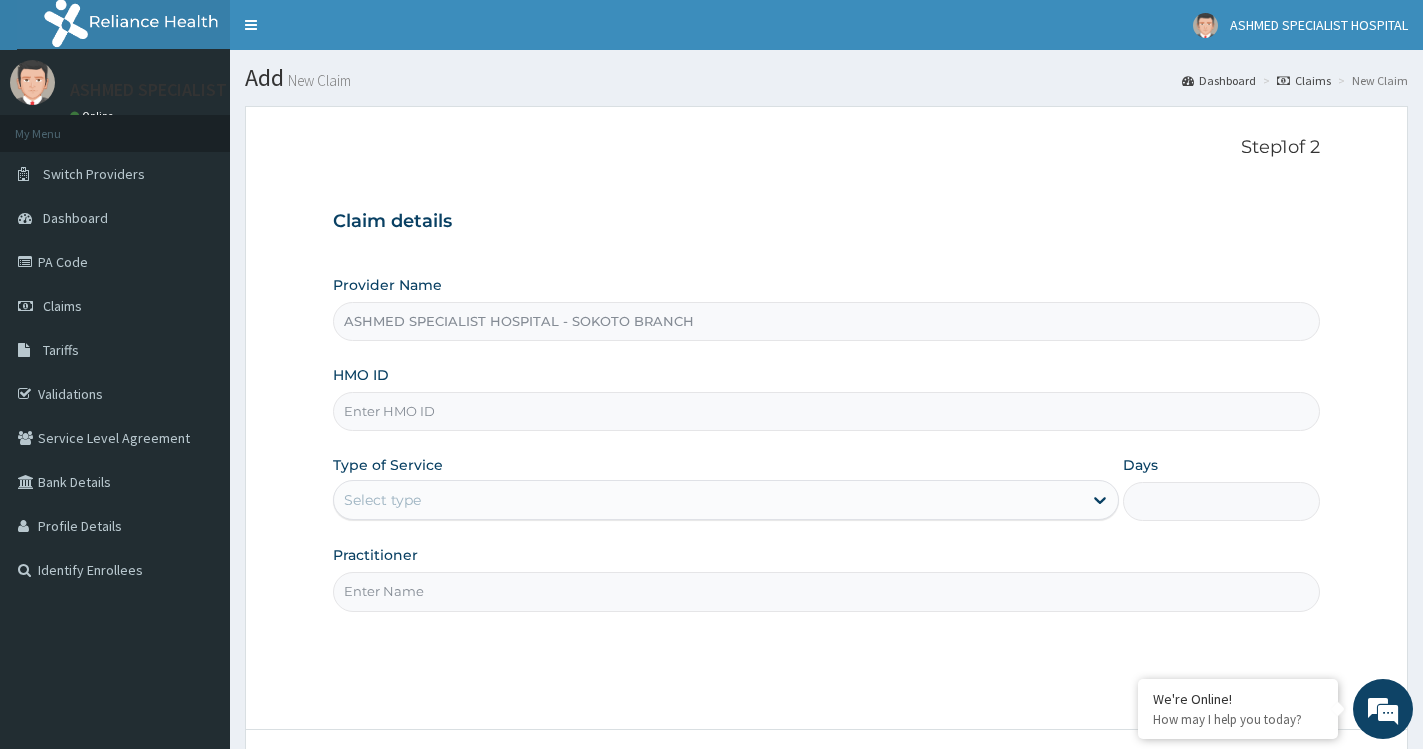 scroll, scrollTop: 160, scrollLeft: 0, axis: vertical 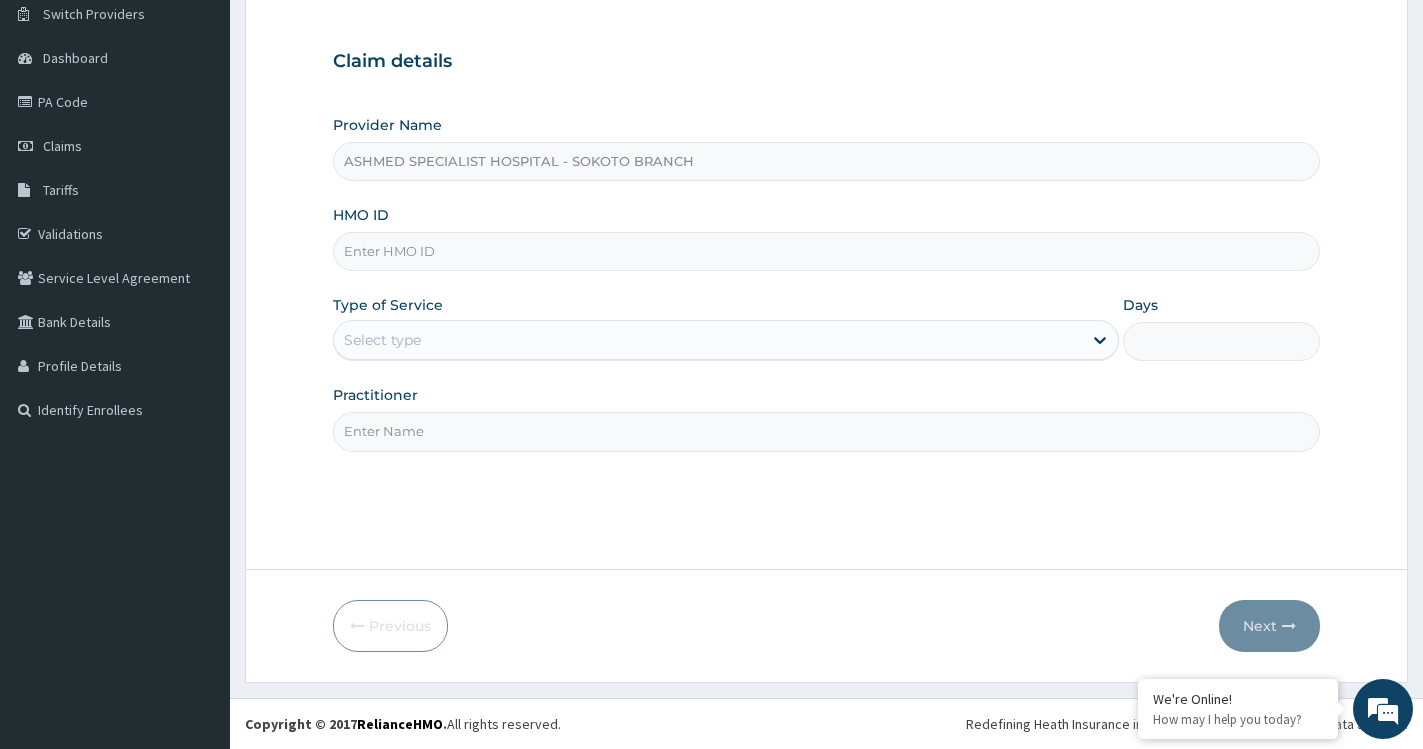 click on "HMO ID" at bounding box center [826, 251] 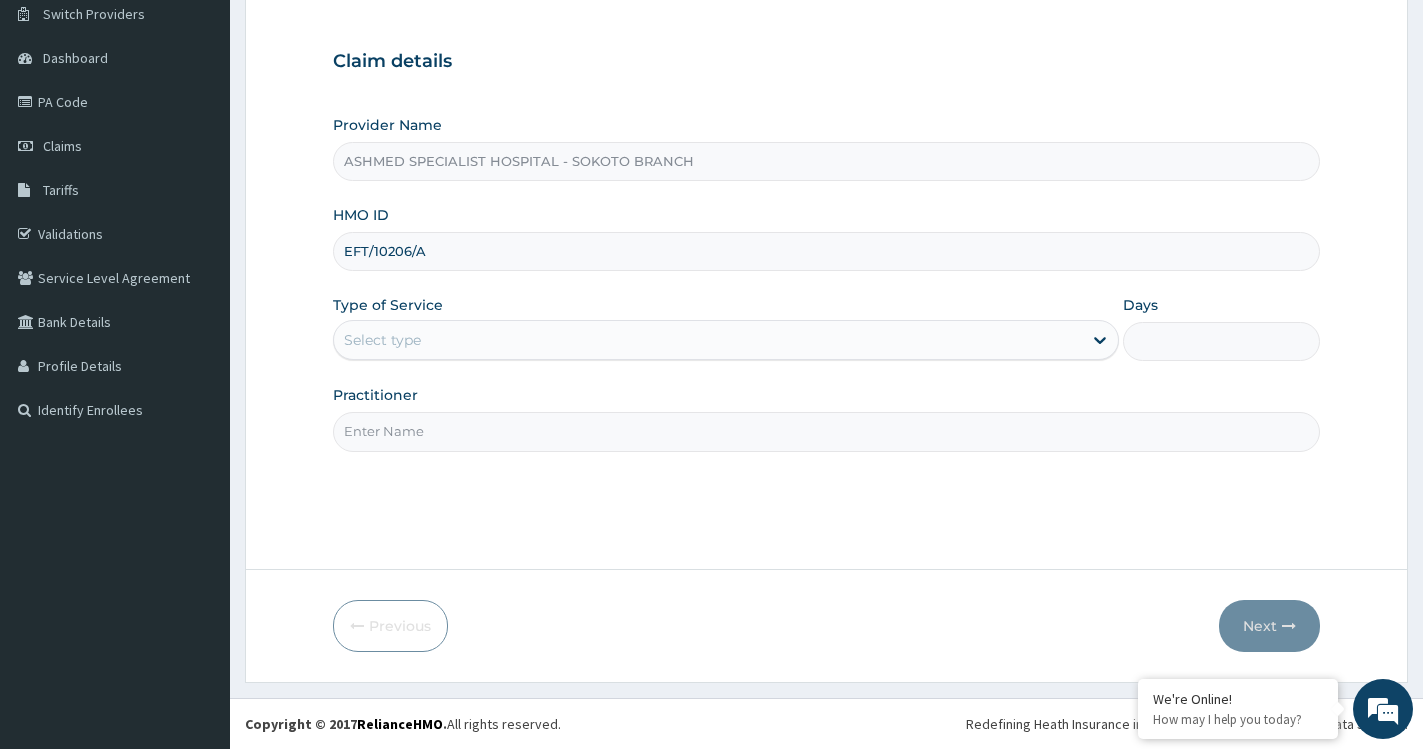type on "EFT/10206/A" 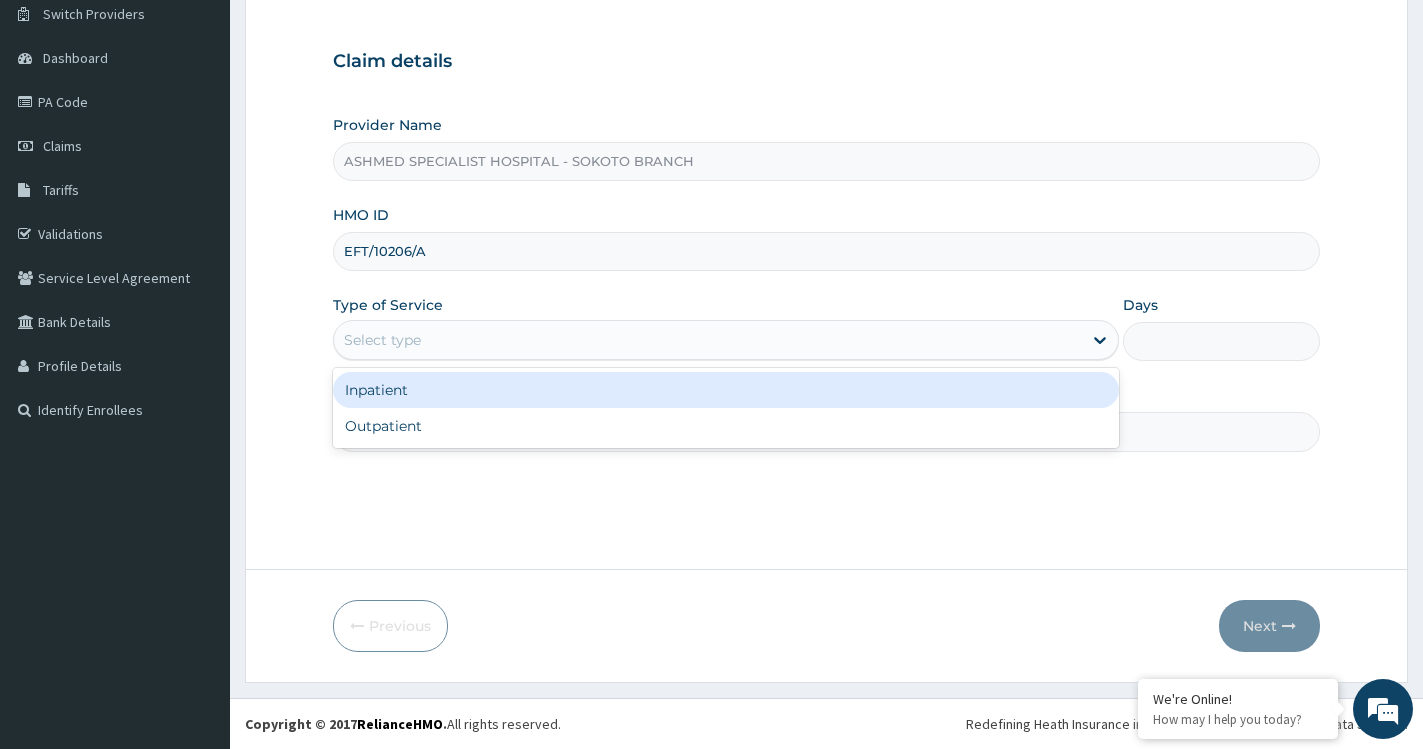click on "Select type" at bounding box center (708, 340) 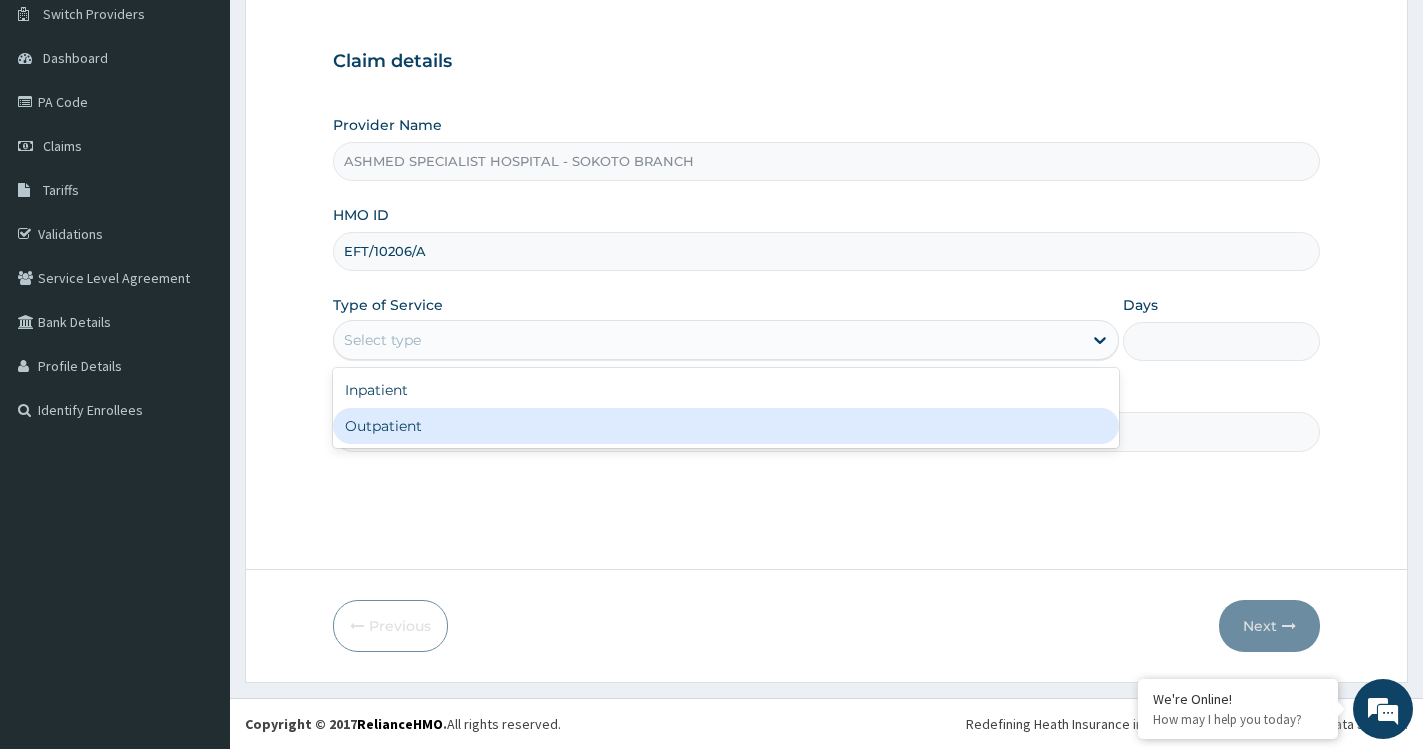click on "Outpatient" at bounding box center [726, 426] 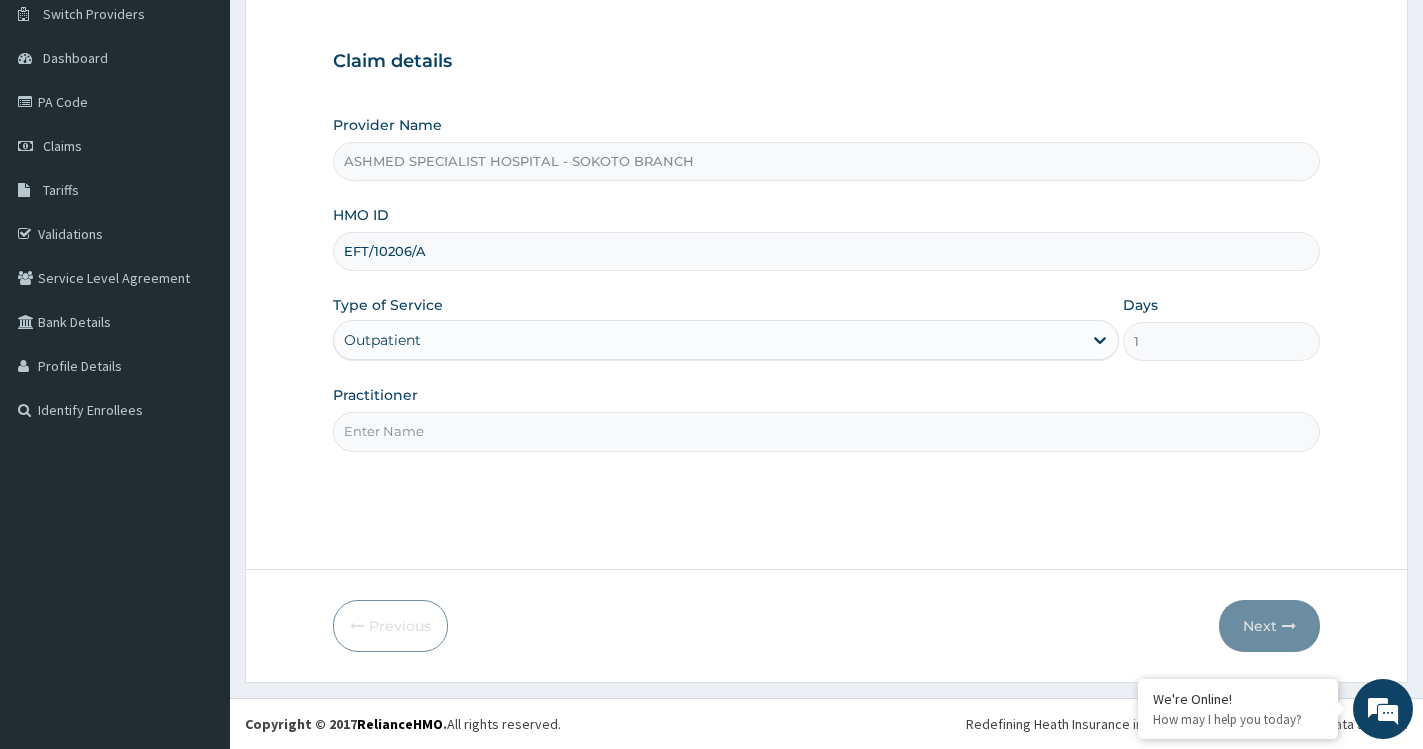 click on "Practitioner" at bounding box center (826, 431) 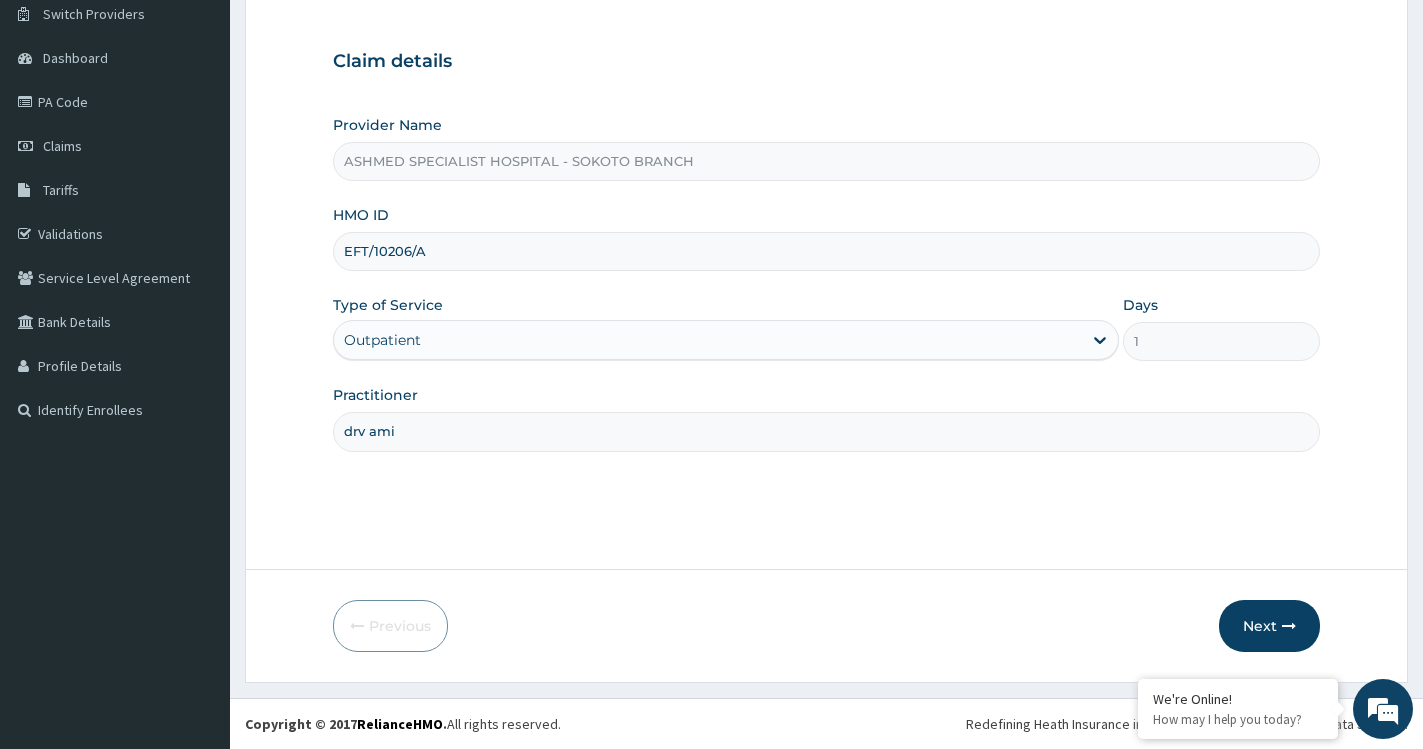 scroll, scrollTop: 0, scrollLeft: 0, axis: both 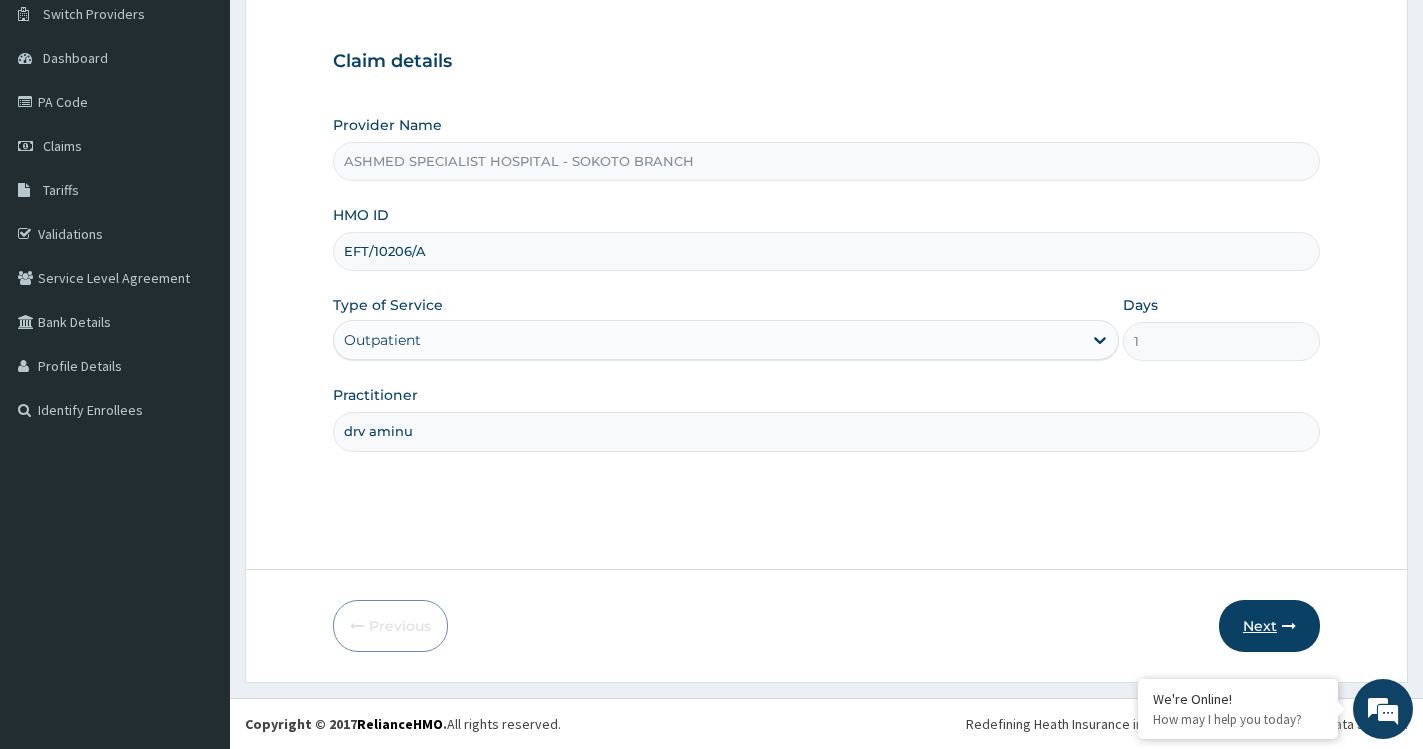type on "drv aminu" 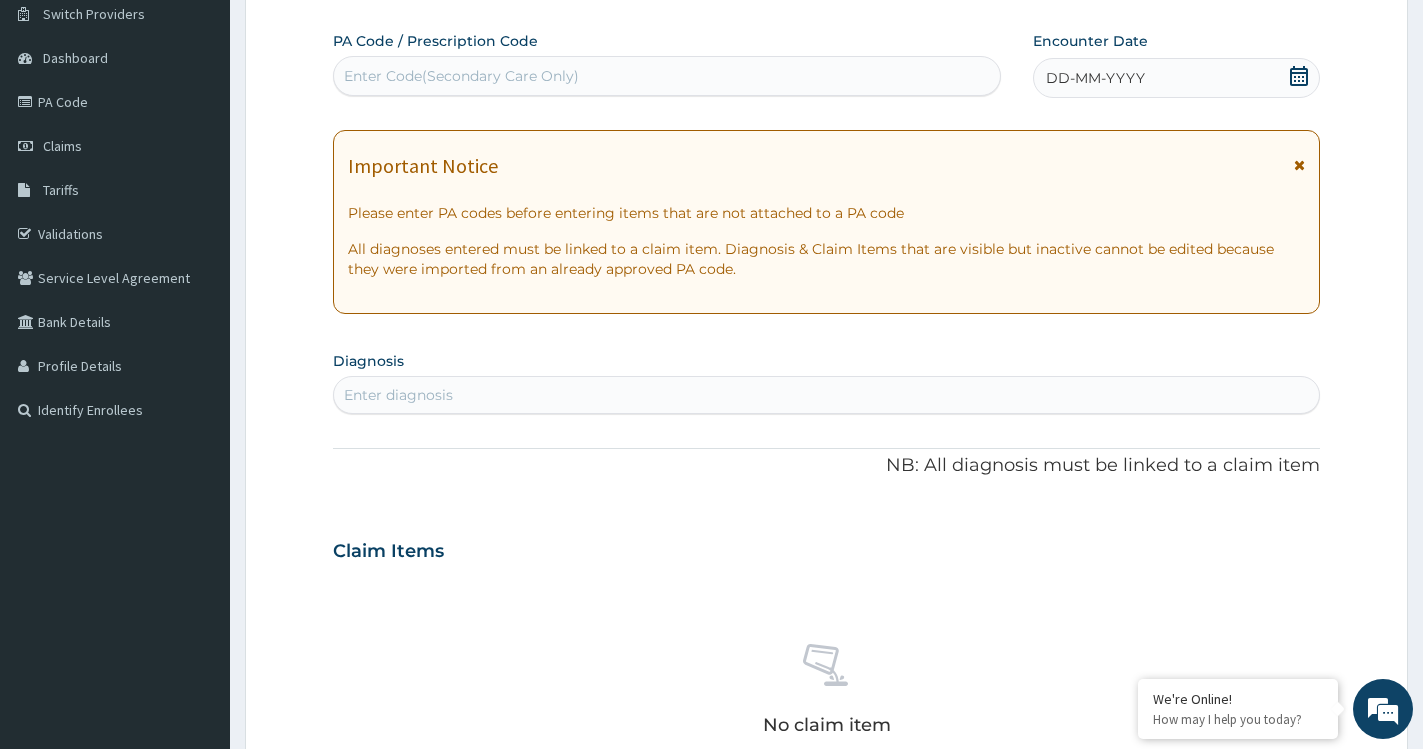 click on "Enter diagnosis" at bounding box center (398, 395) 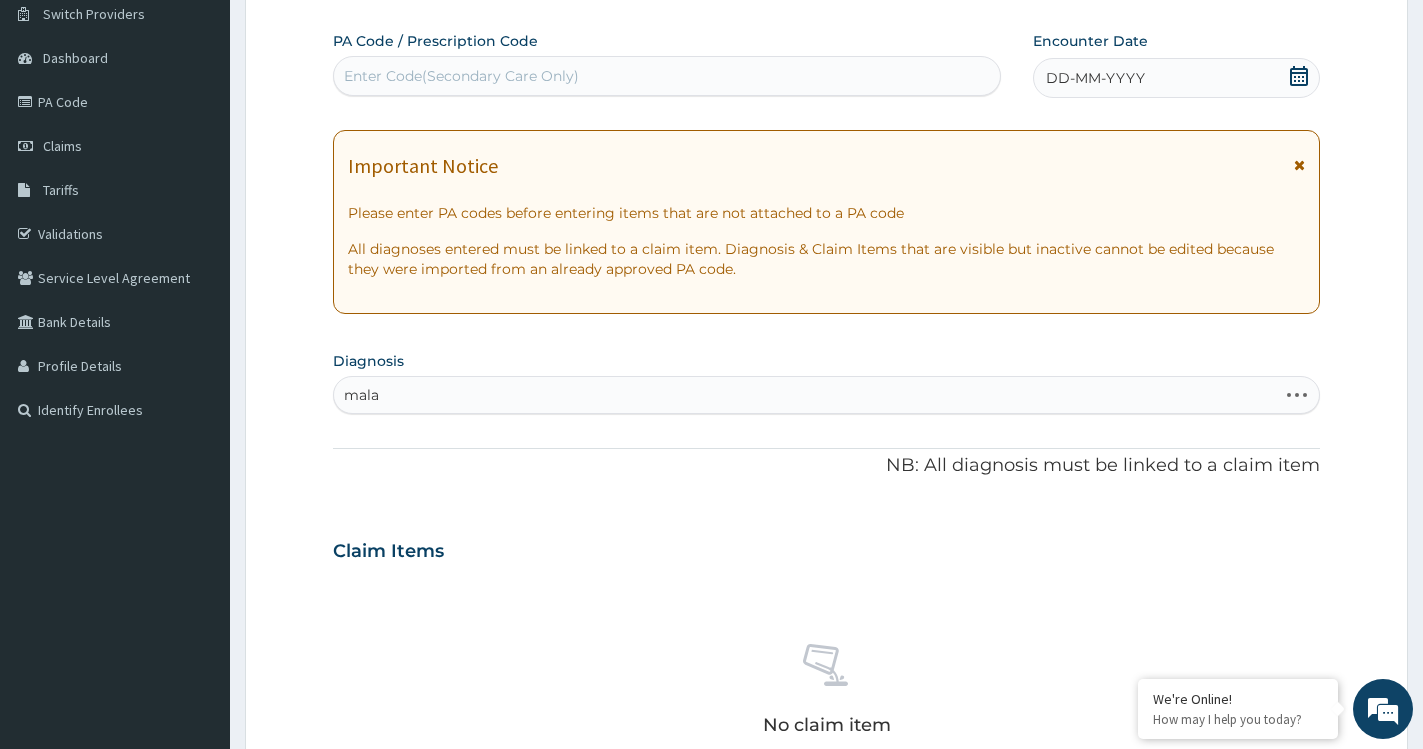 type on "malar" 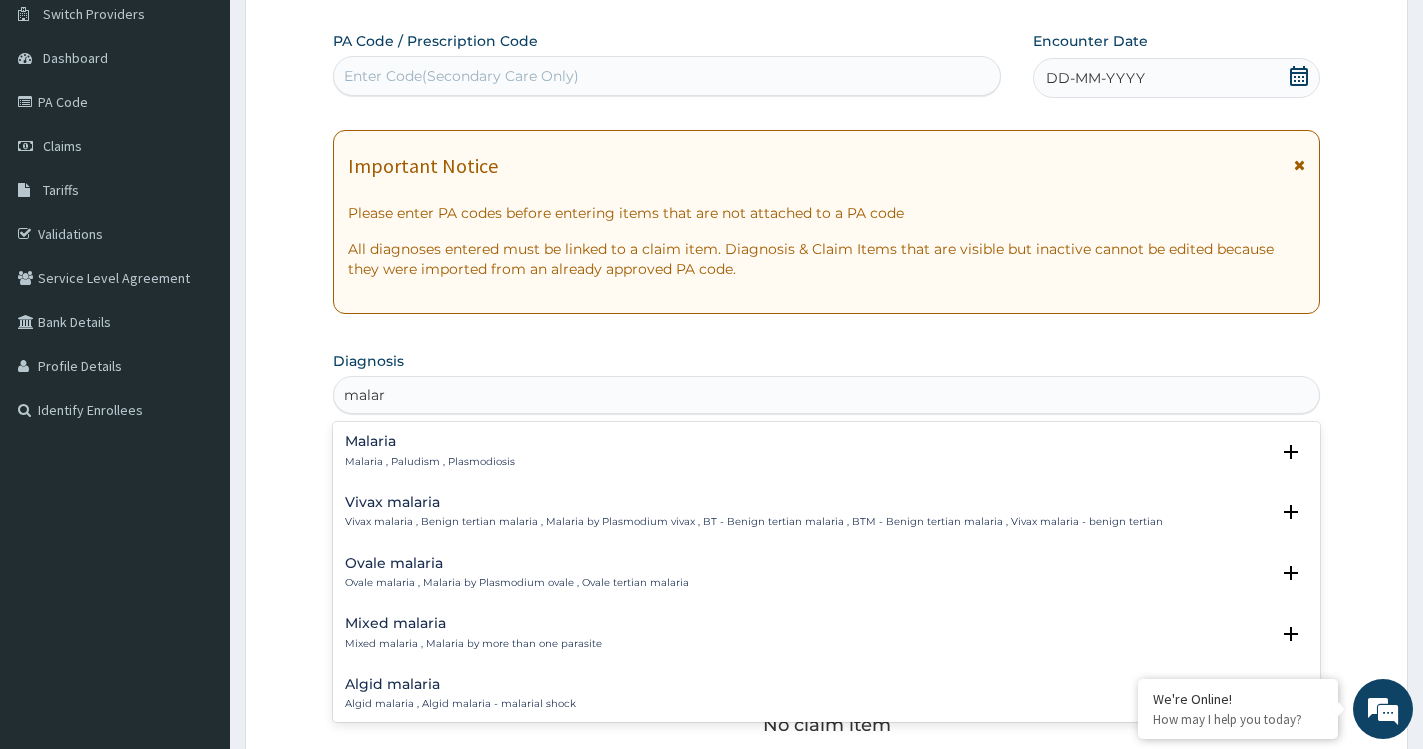 click on "Malaria" at bounding box center (430, 441) 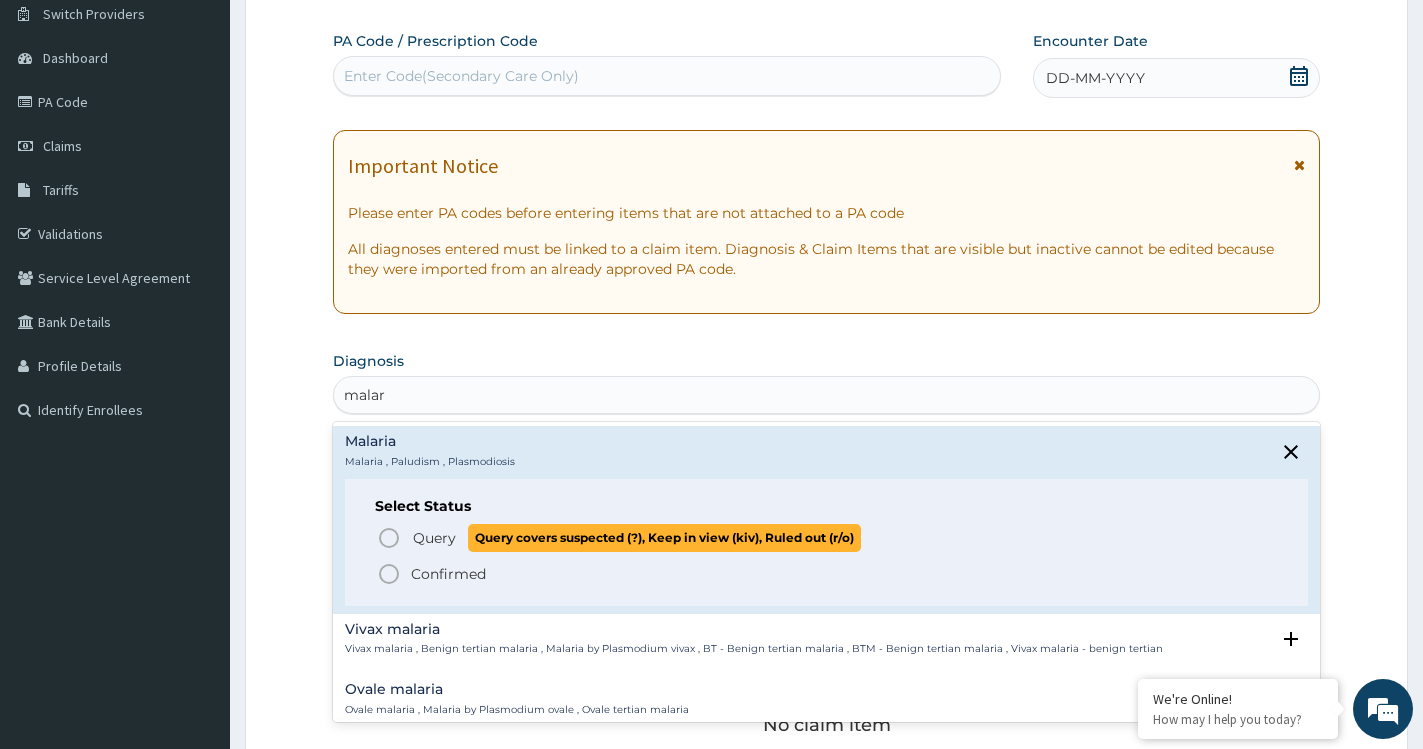 click on "Query Query covers suspected (?), Keep in view (kiv), Ruled out (r/o)" at bounding box center [636, 537] 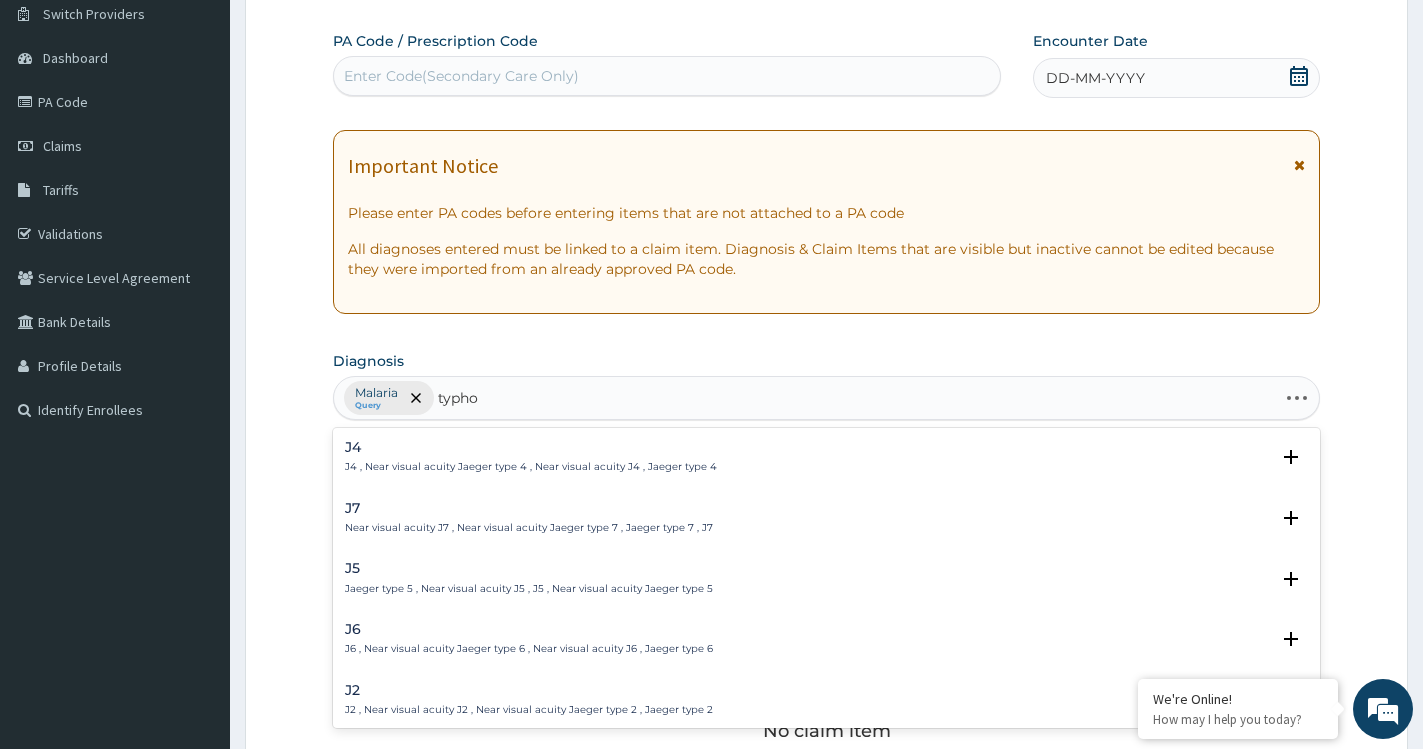 type on "typhoi" 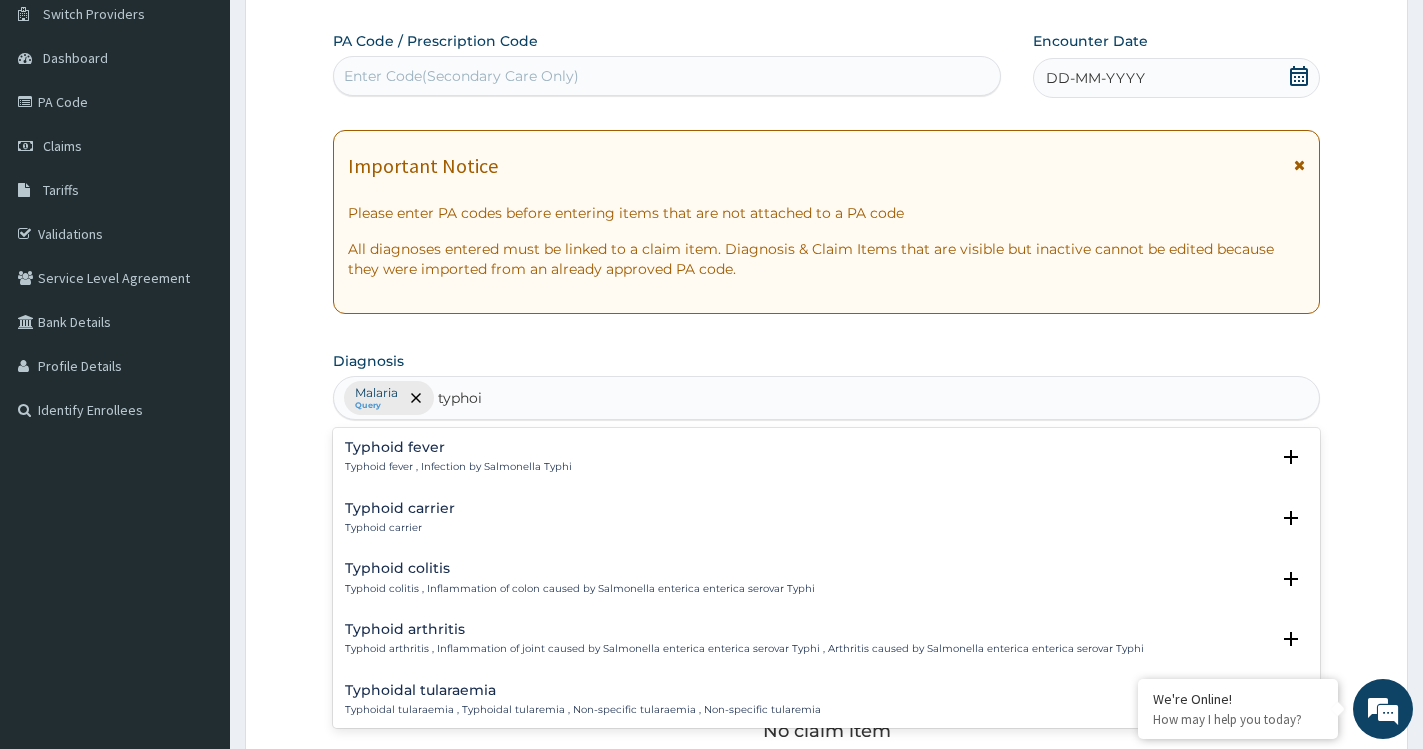 click on "Typhoid fever" at bounding box center [458, 447] 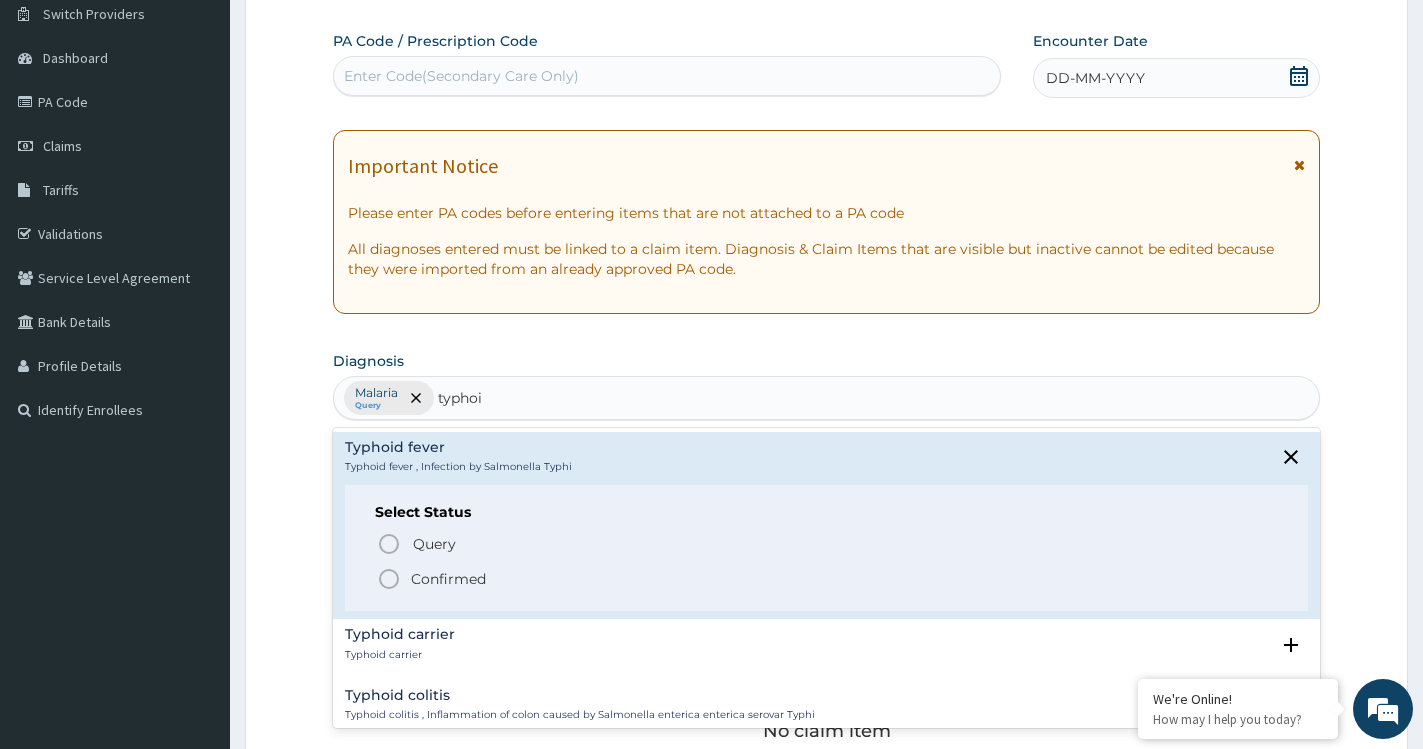 click on "Confirmed" at bounding box center (448, 579) 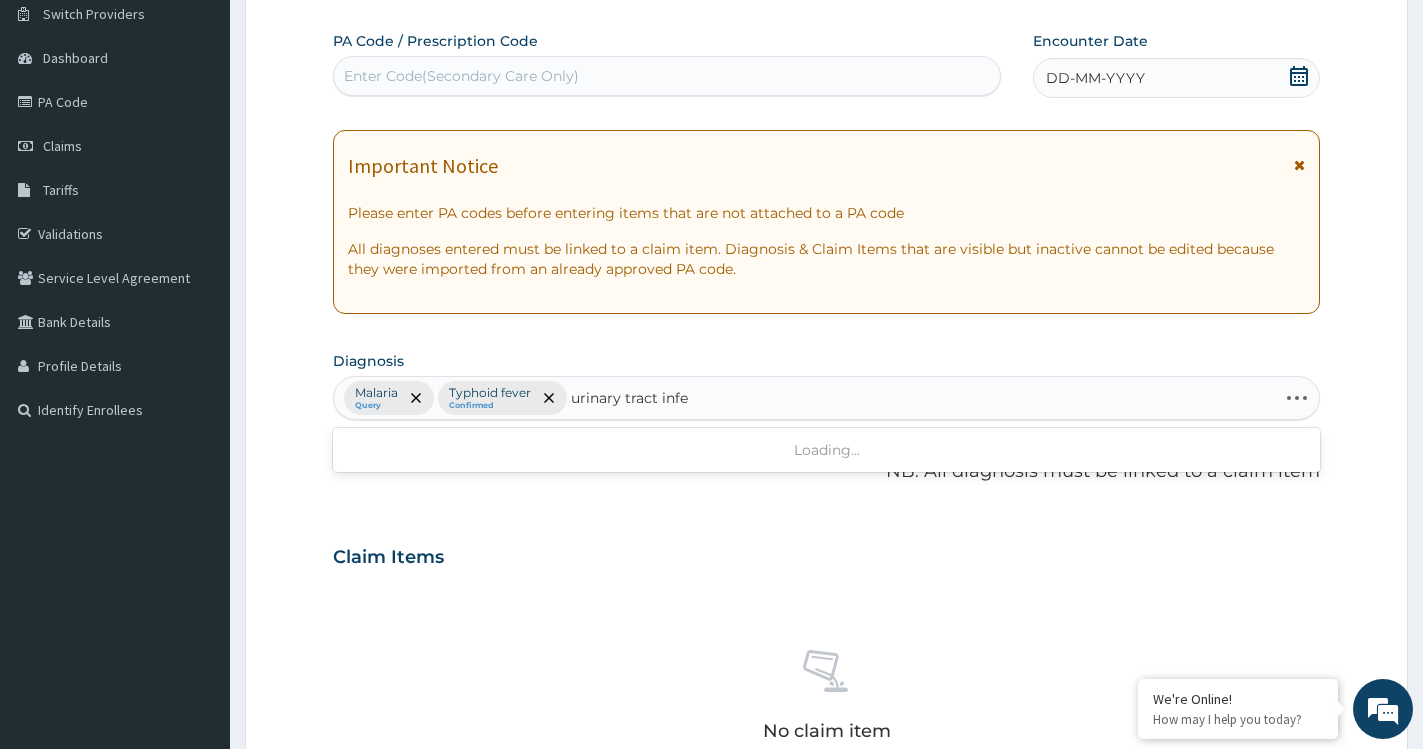 type on "urinary tract infec" 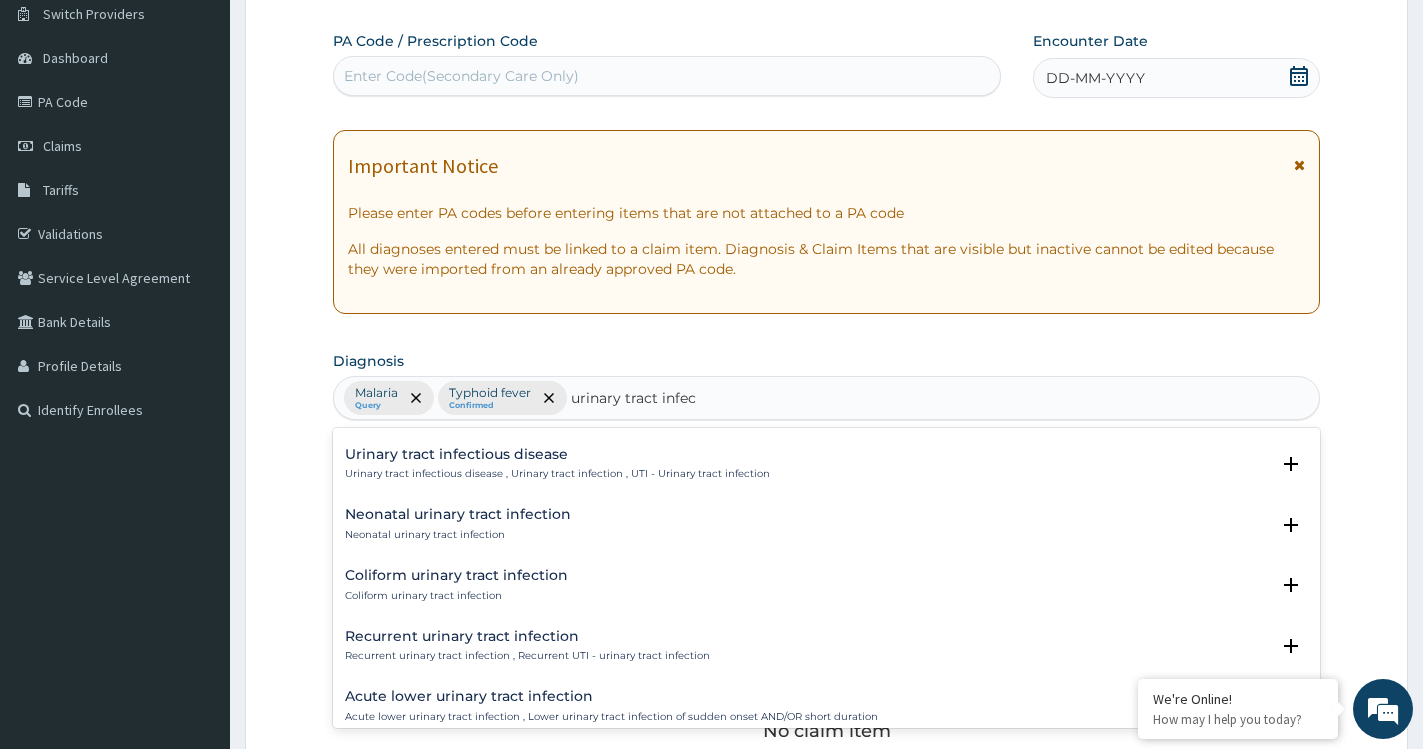 scroll, scrollTop: 360, scrollLeft: 0, axis: vertical 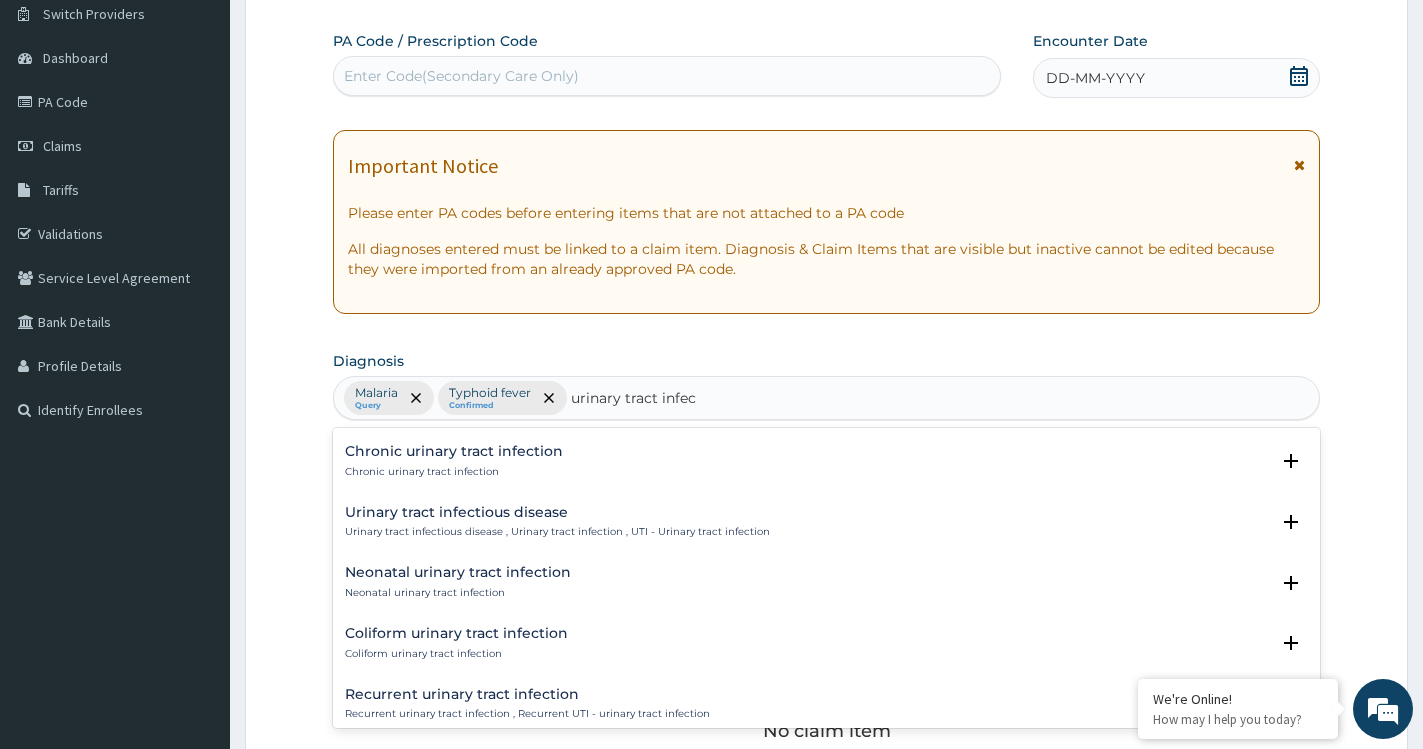 click on "Urinary tract infectious disease , Urinary tract infection , UTI - Urinary tract infection" at bounding box center (557, 532) 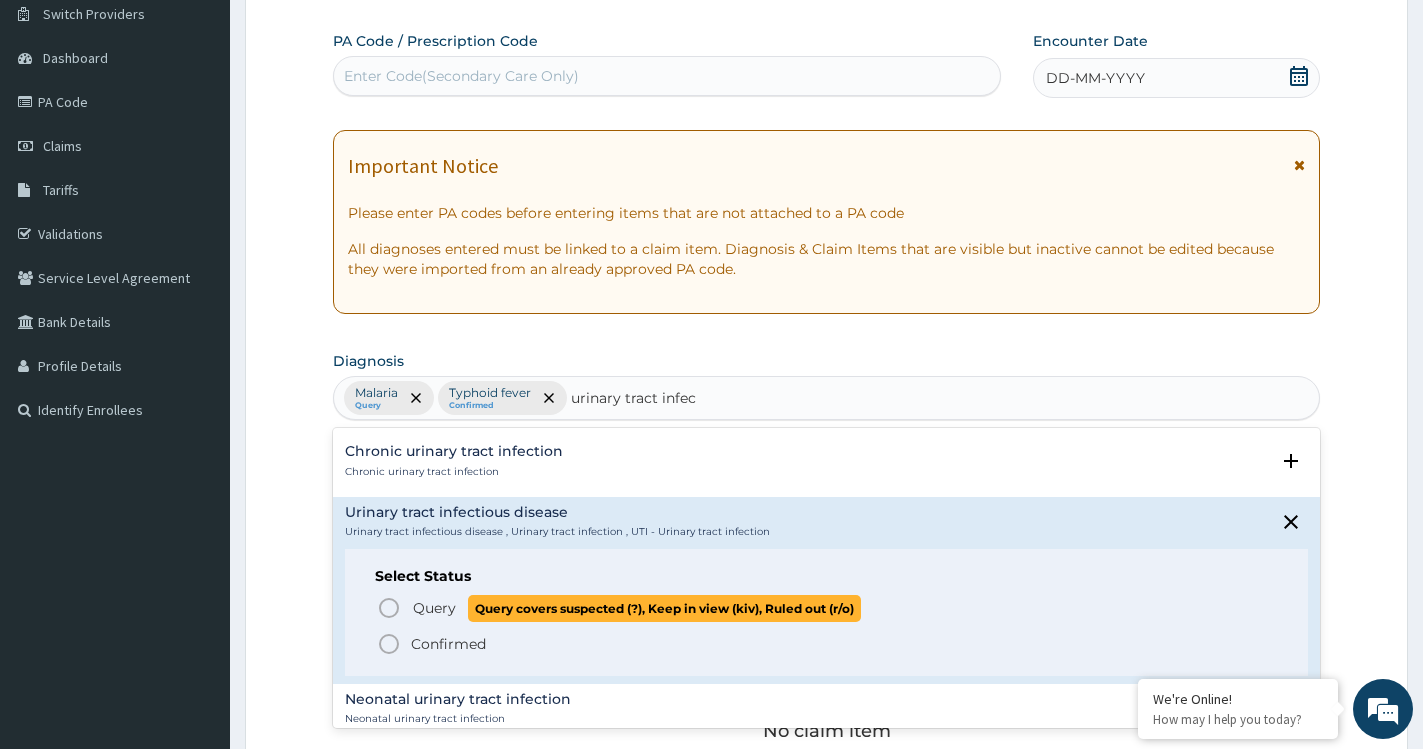 click on "Query" at bounding box center (434, 608) 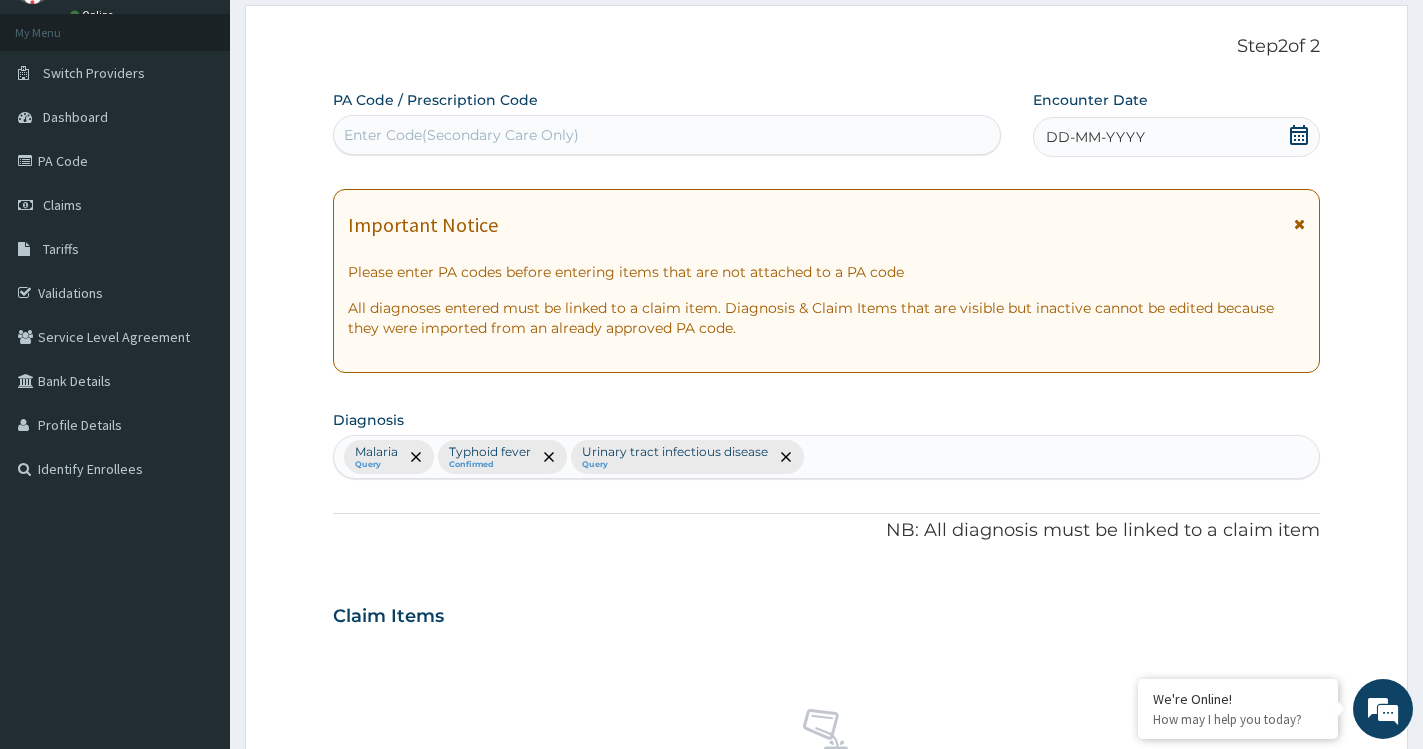 scroll, scrollTop: 24, scrollLeft: 0, axis: vertical 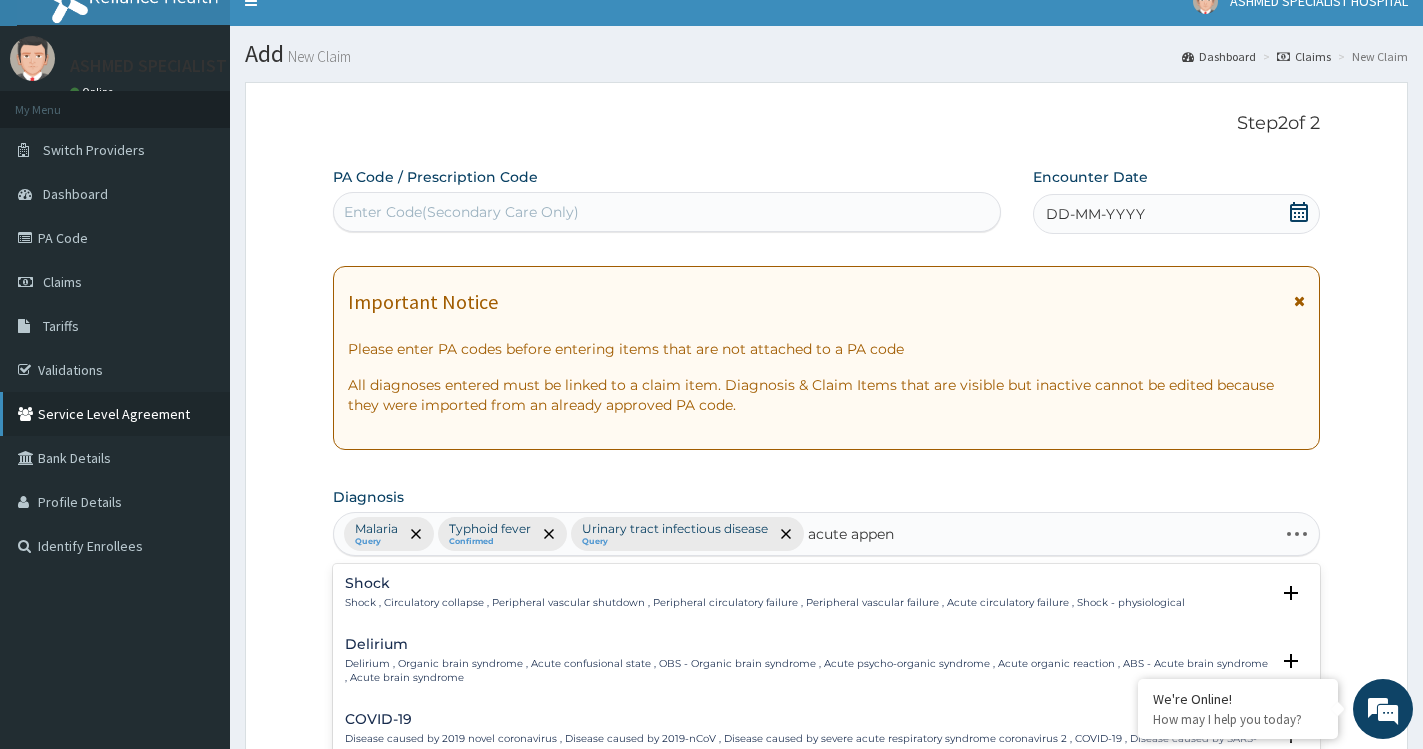 type on "acute append" 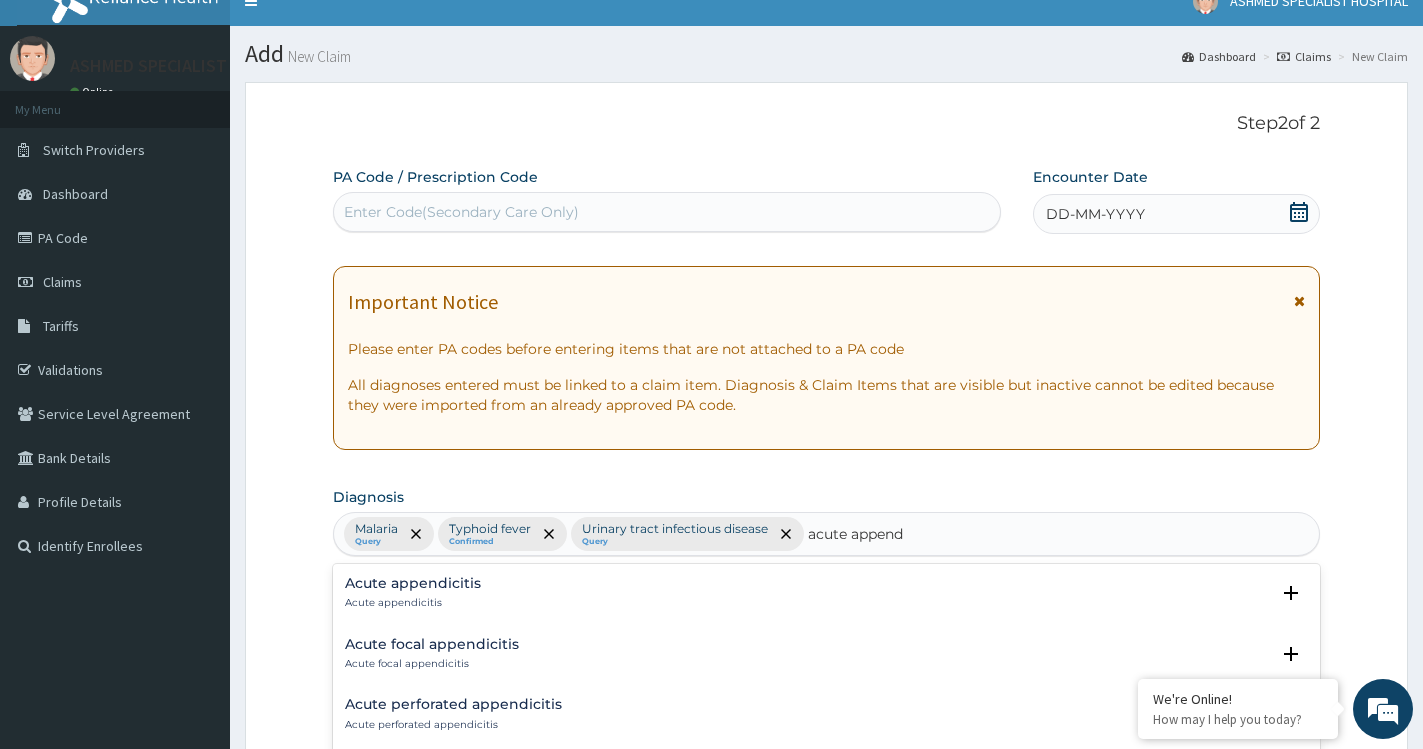 click on "Acute appendicitis" at bounding box center (413, 603) 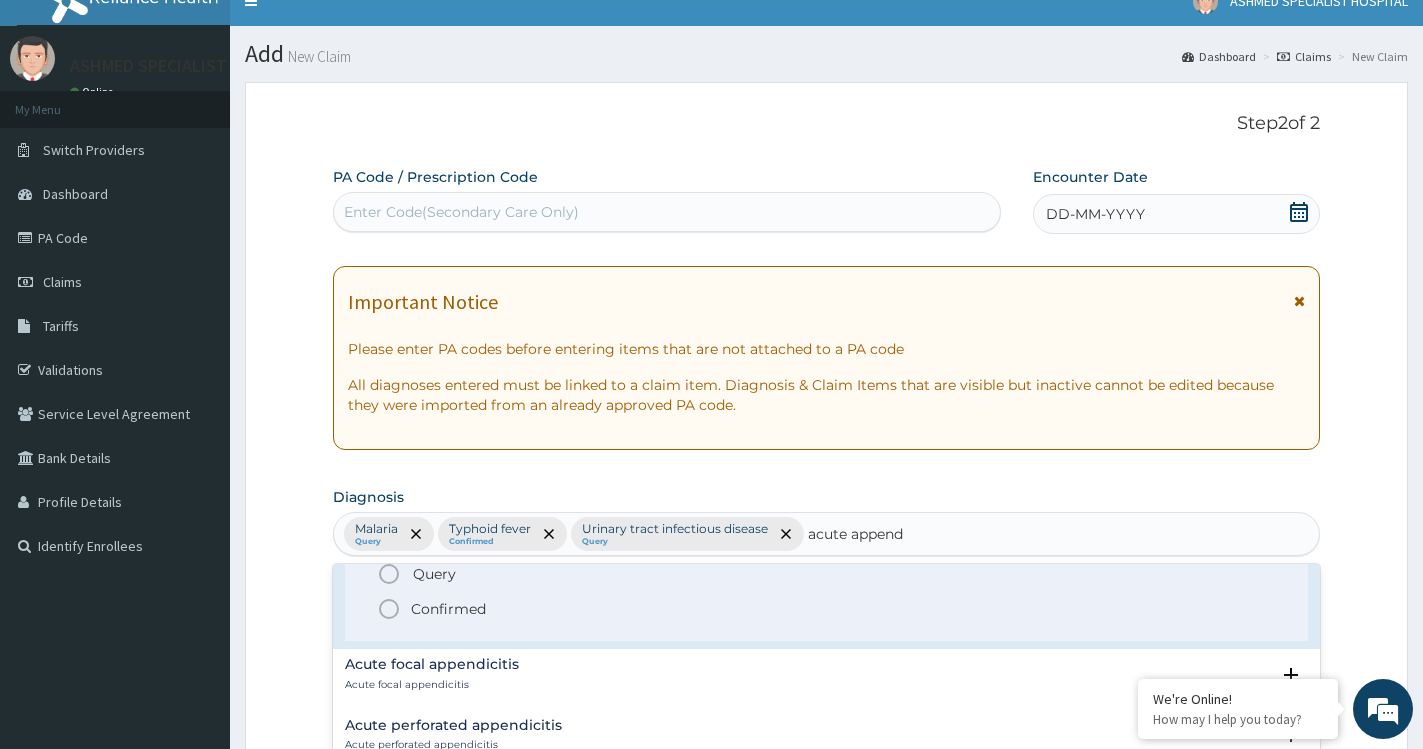 scroll, scrollTop: 72, scrollLeft: 0, axis: vertical 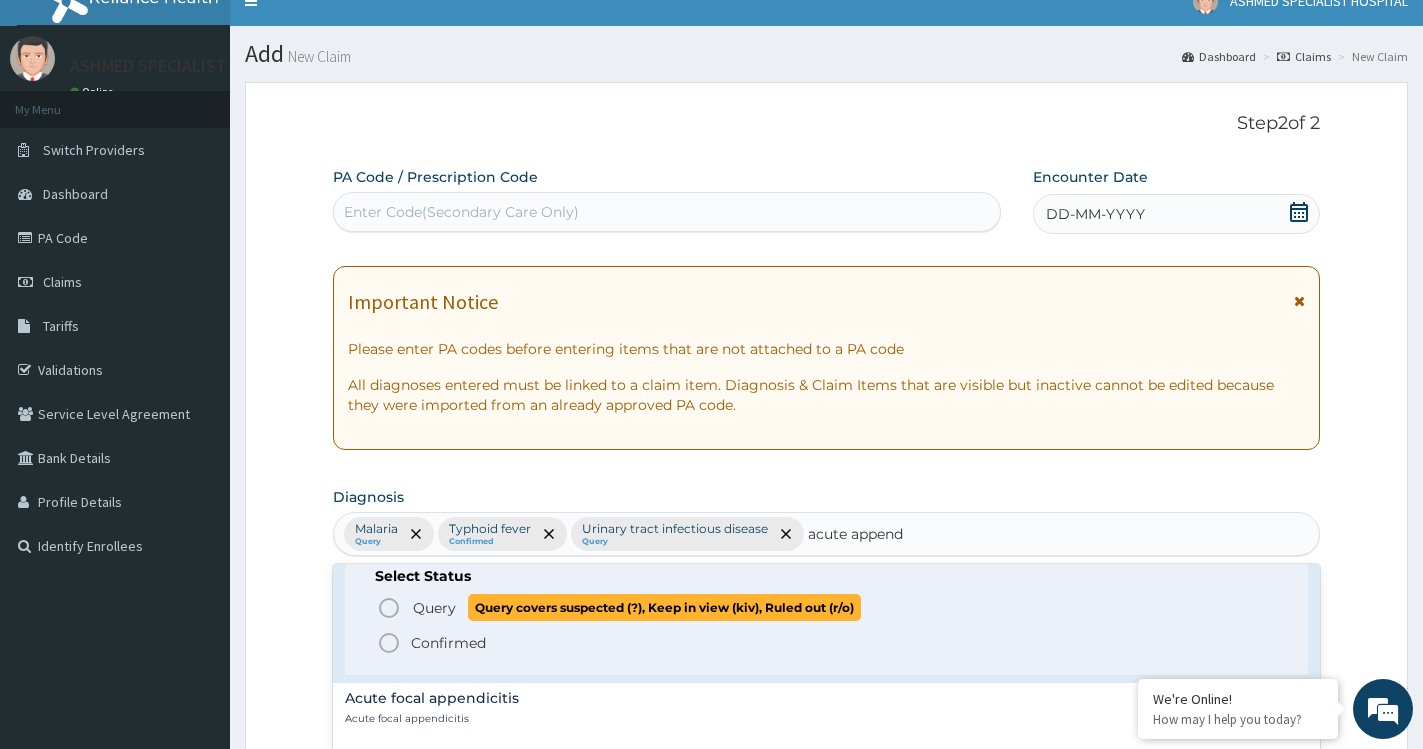 click on "Query Query covers suspected (?), Keep in view (kiv), Ruled out (r/o)" at bounding box center (636, 607) 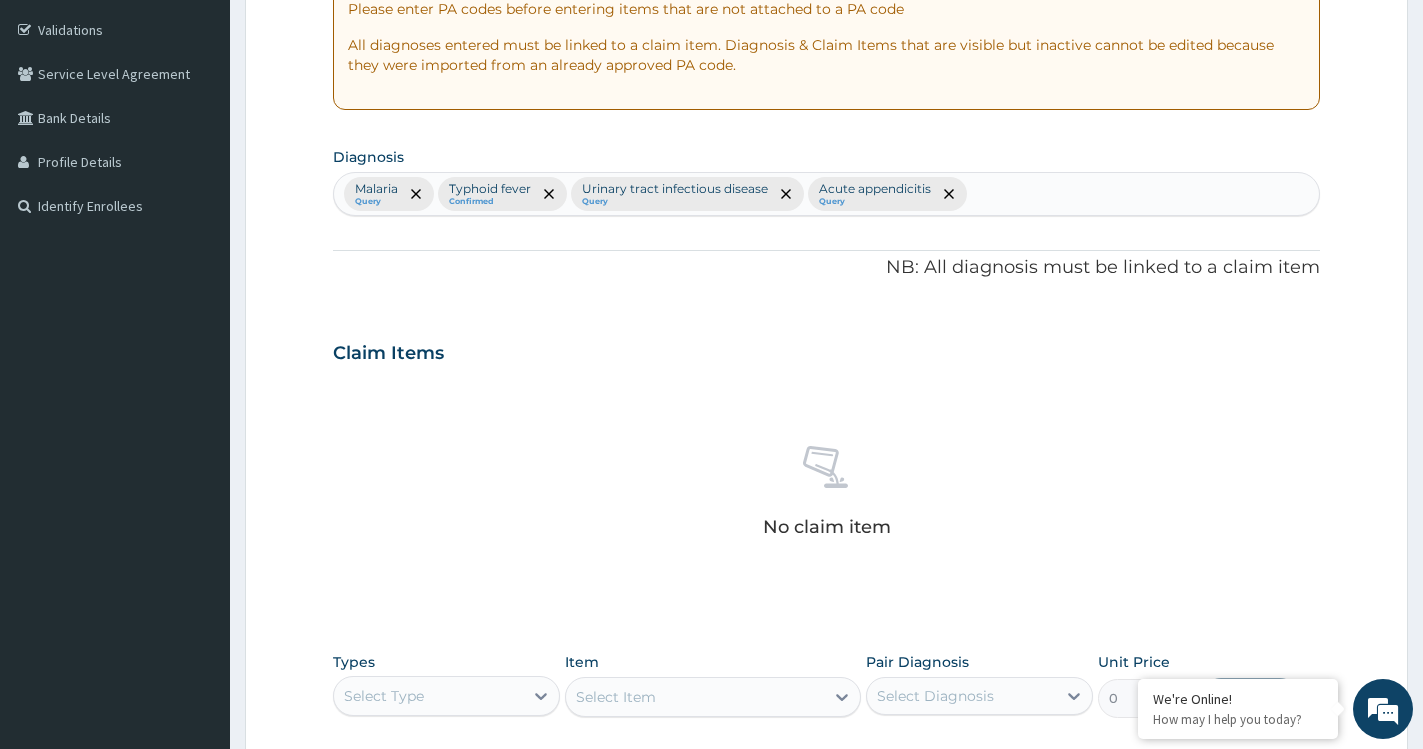 scroll, scrollTop: 500, scrollLeft: 0, axis: vertical 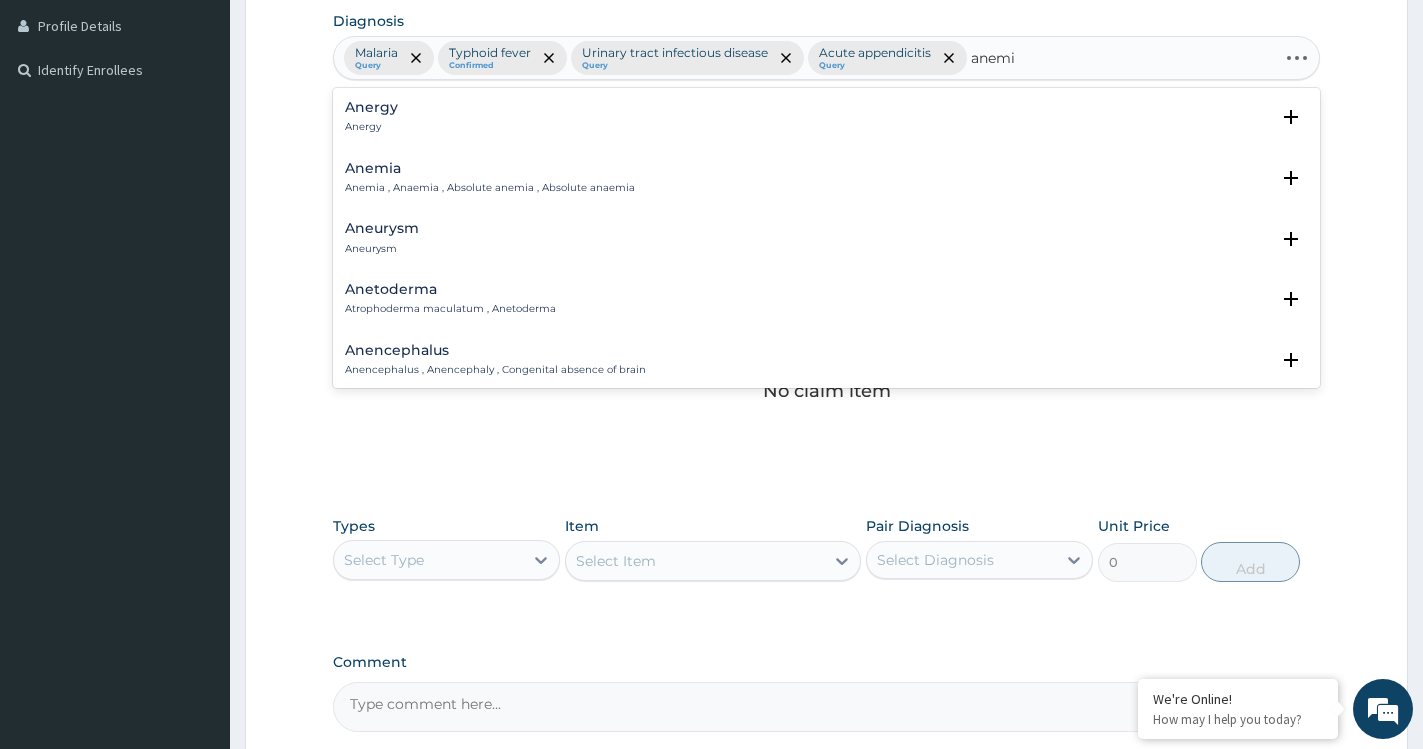 type on "anemia" 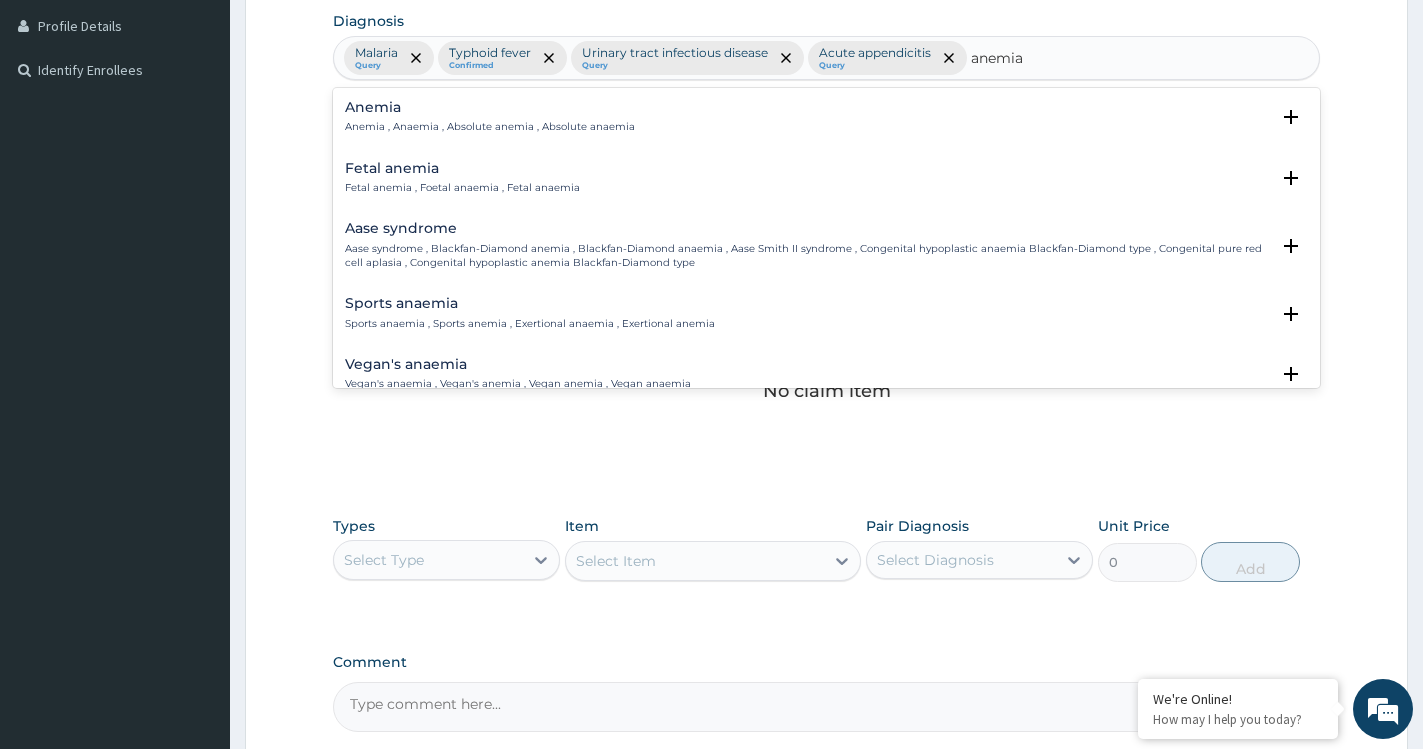 click on "Anemia Anemia , Anaemia , Absolute anemia , Absolute anaemia" at bounding box center [490, 117] 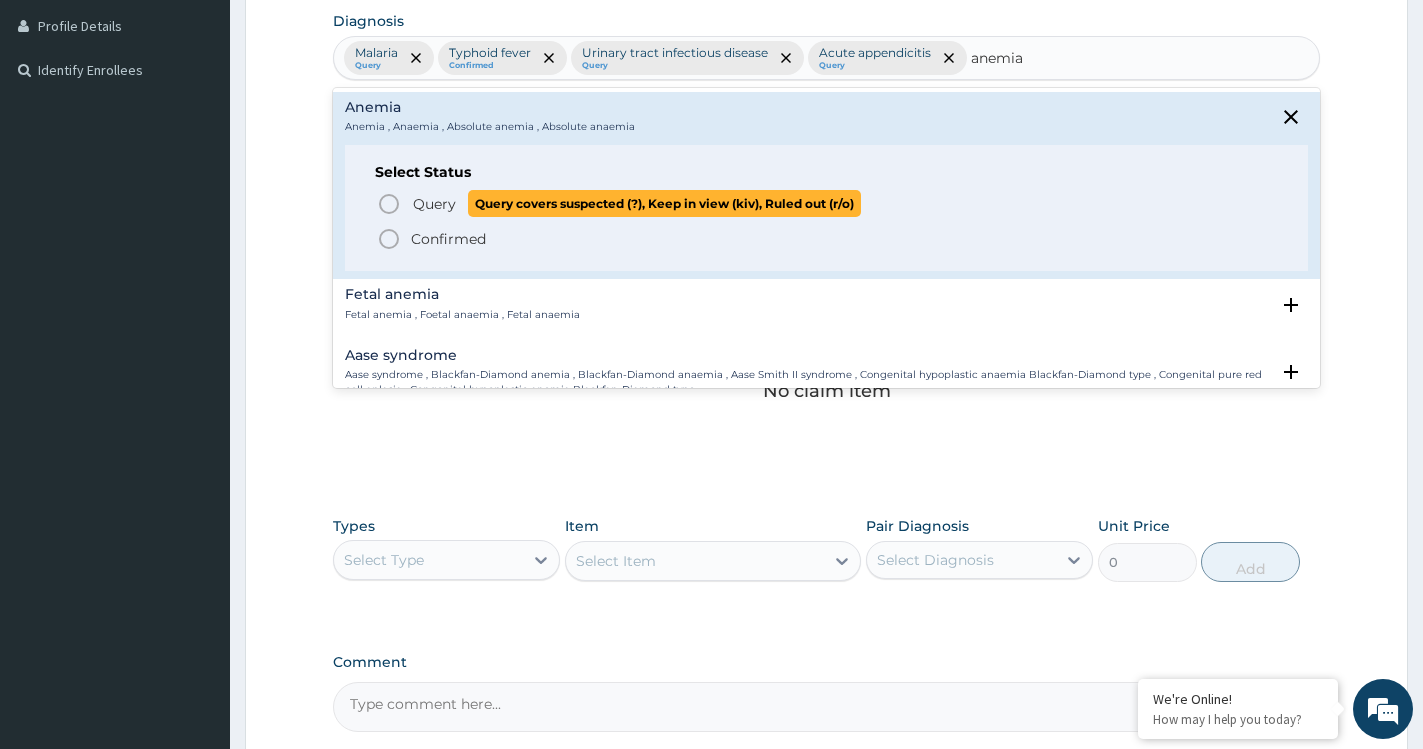 click on "Query Query covers suspected (?), Keep in view (kiv), Ruled out (r/o)" at bounding box center [636, 203] 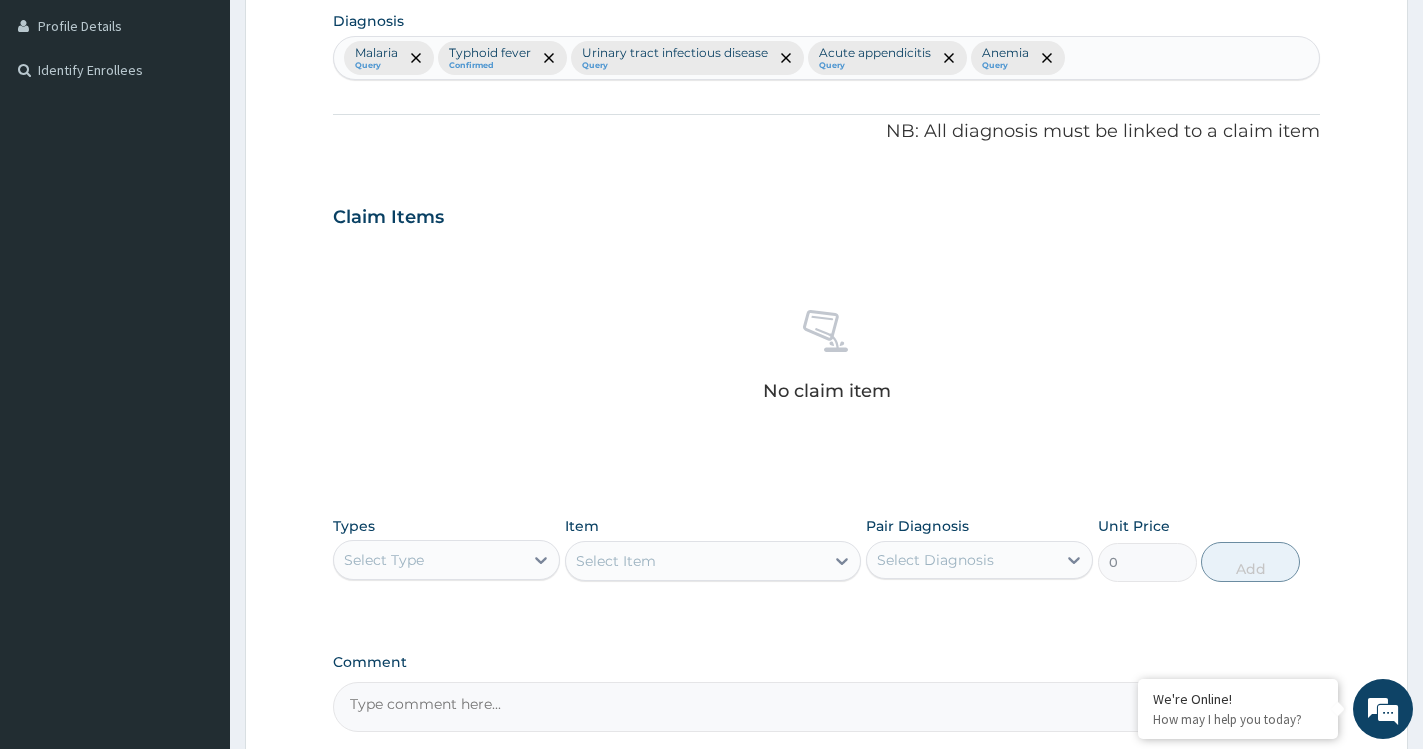 scroll, scrollTop: 364, scrollLeft: 0, axis: vertical 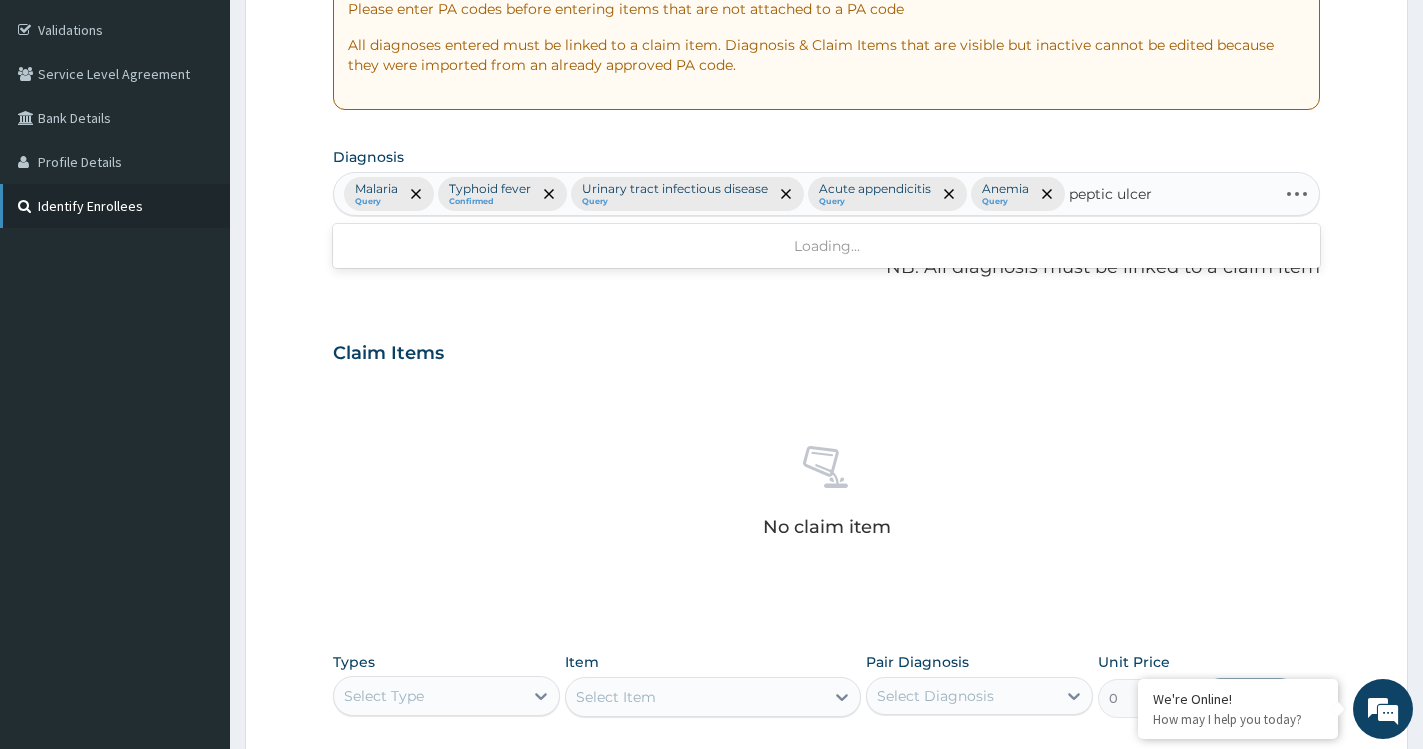 type on "peptic ulcer" 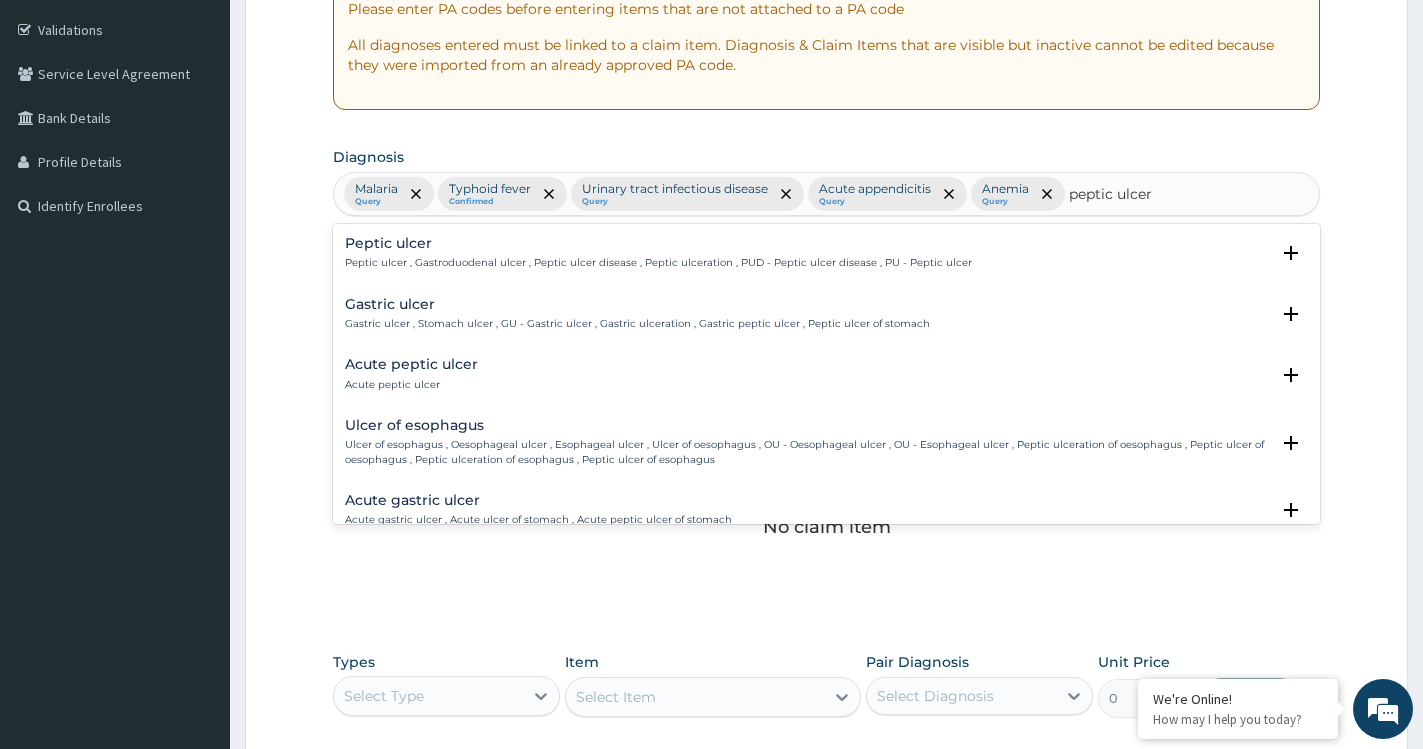 drag, startPoint x: 616, startPoint y: 275, endPoint x: 649, endPoint y: 267, distance: 33.955853 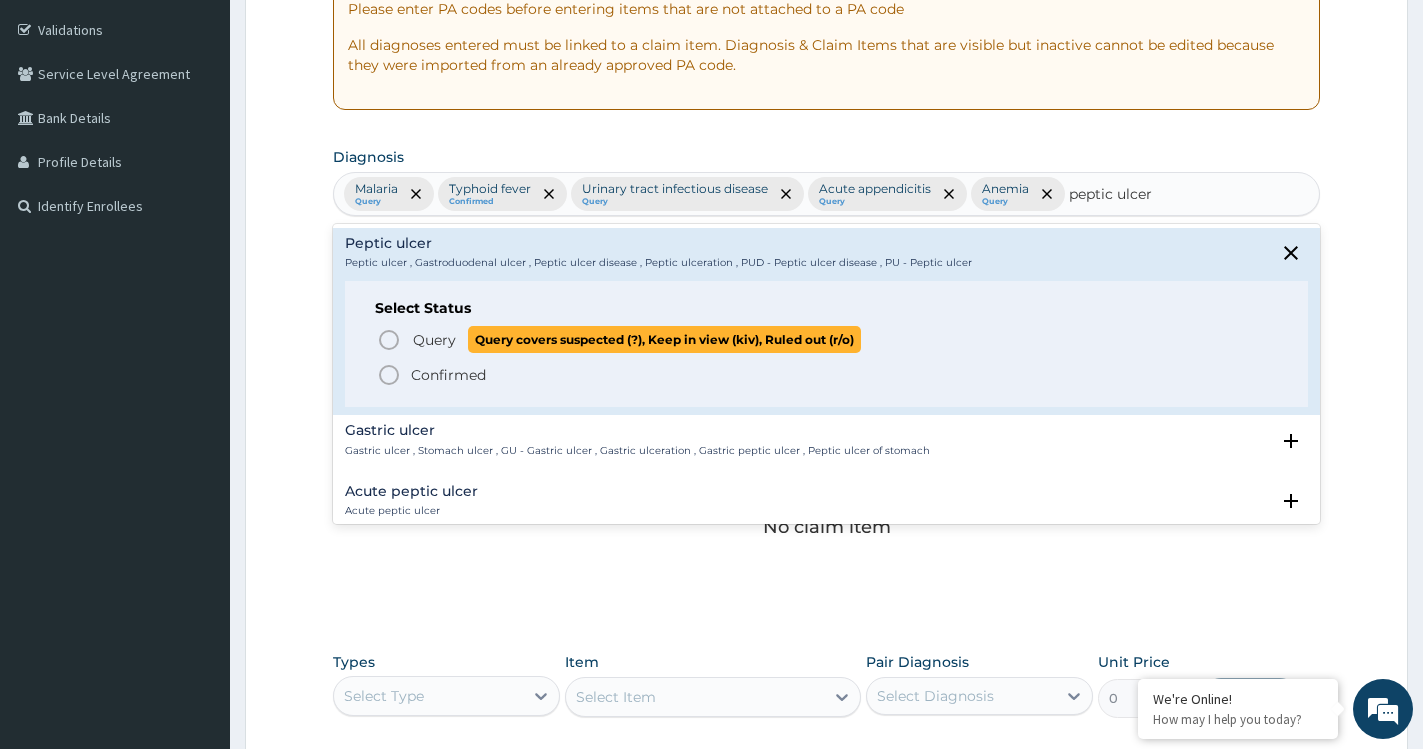 click on "Query covers suspected (?), Keep in view (kiv), Ruled out (r/o)" at bounding box center (664, 339) 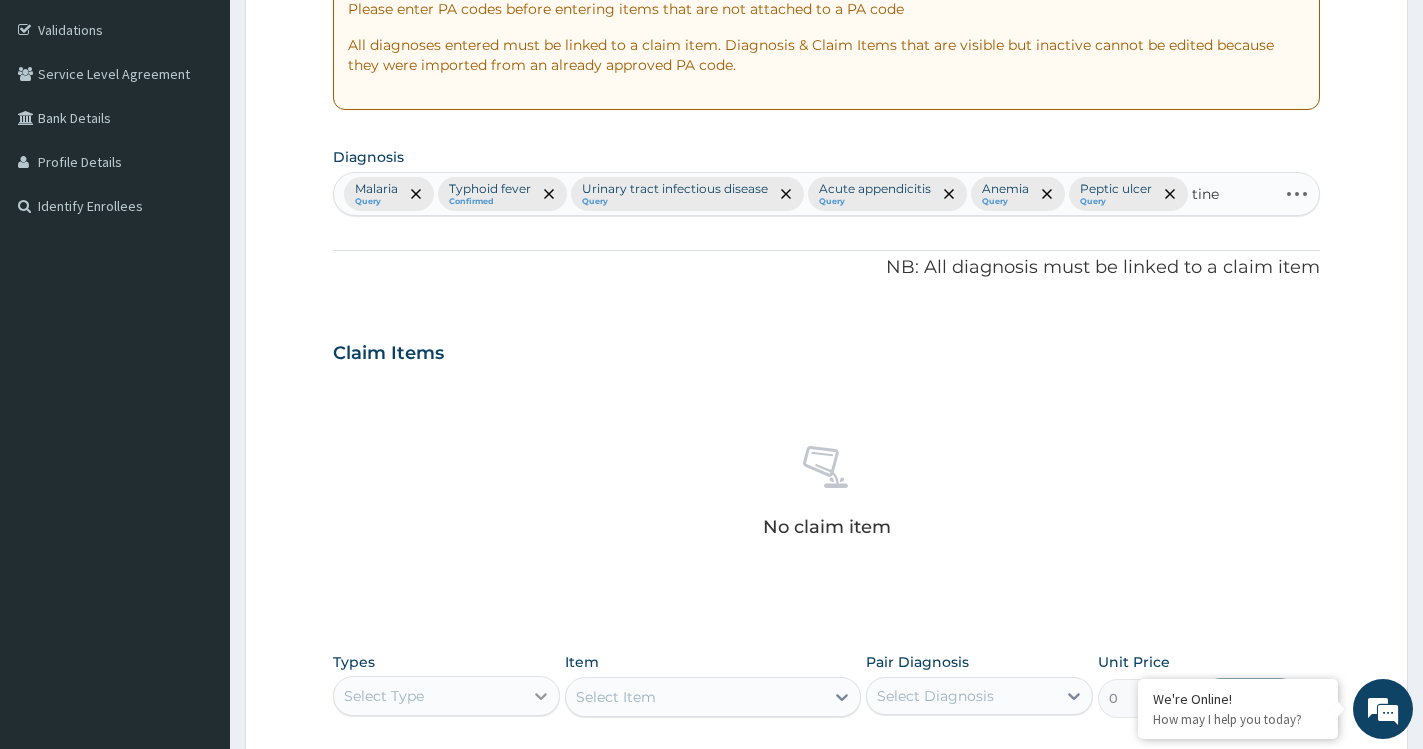 type on "tinea" 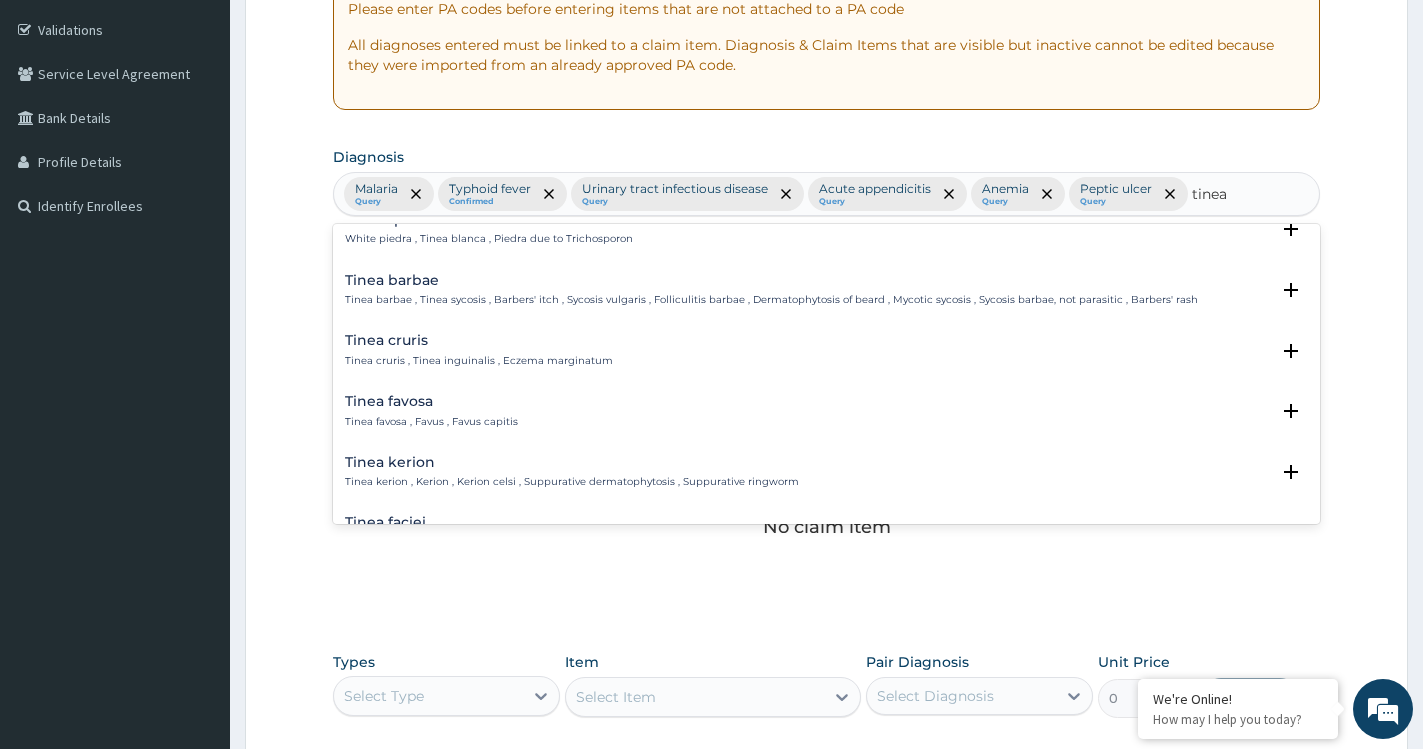 scroll, scrollTop: 216, scrollLeft: 0, axis: vertical 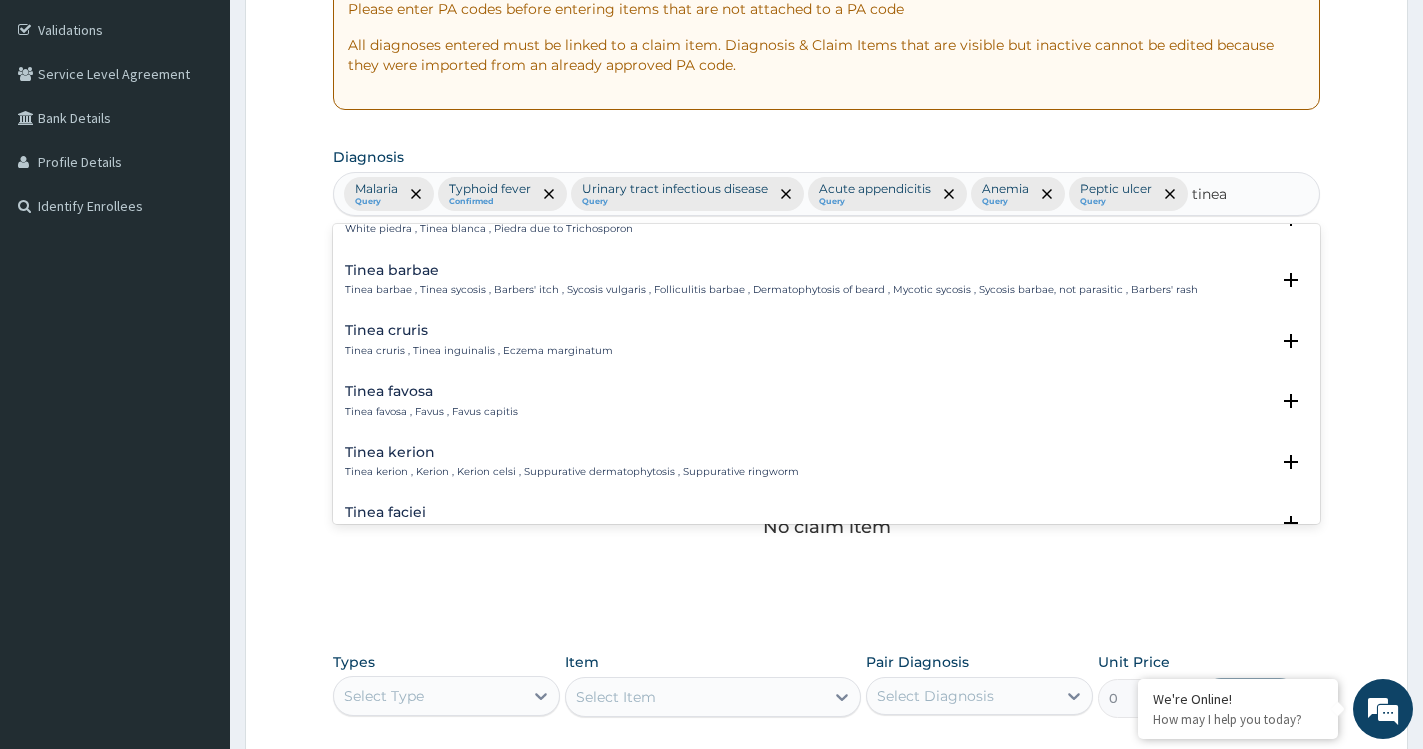 click on "Tinea cruris , Tinea inguinalis , Eczema marginatum" at bounding box center [479, 351] 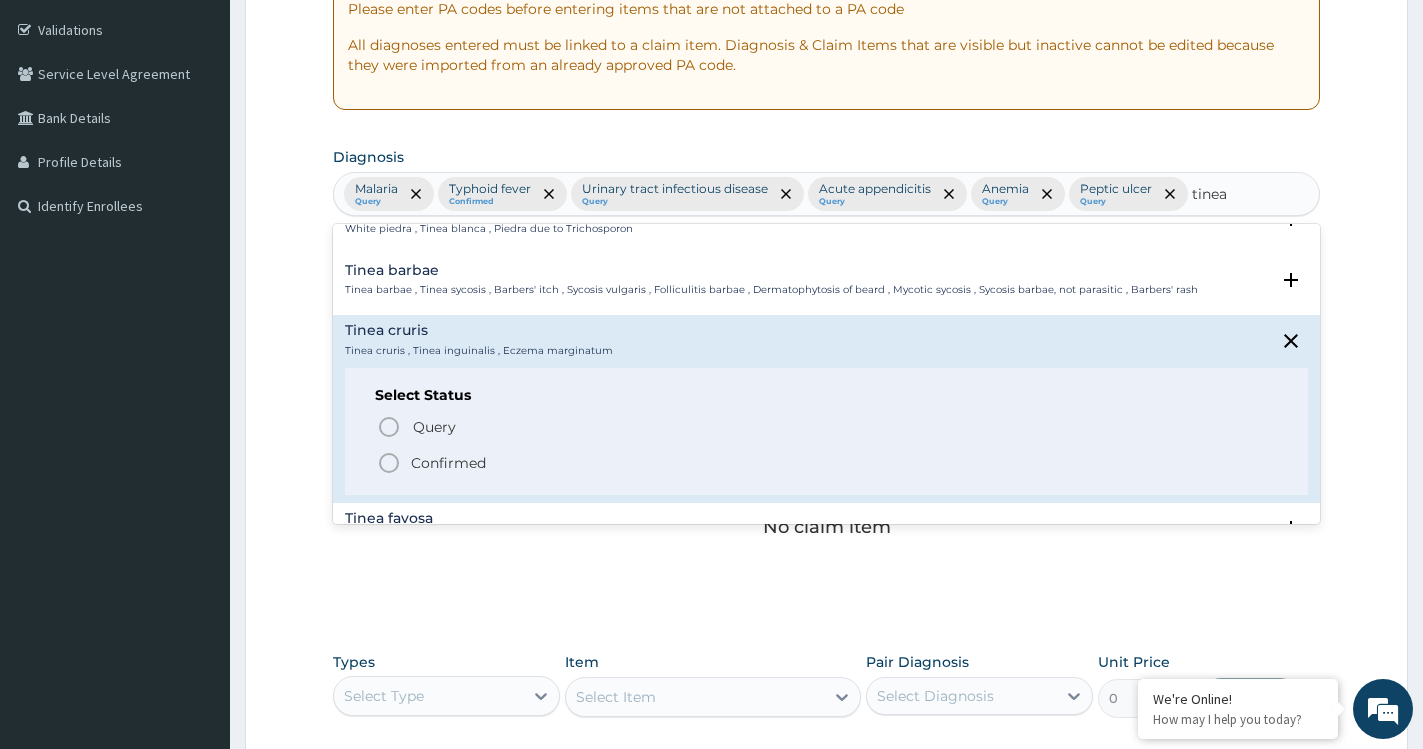click on "Confirmed" at bounding box center [448, 463] 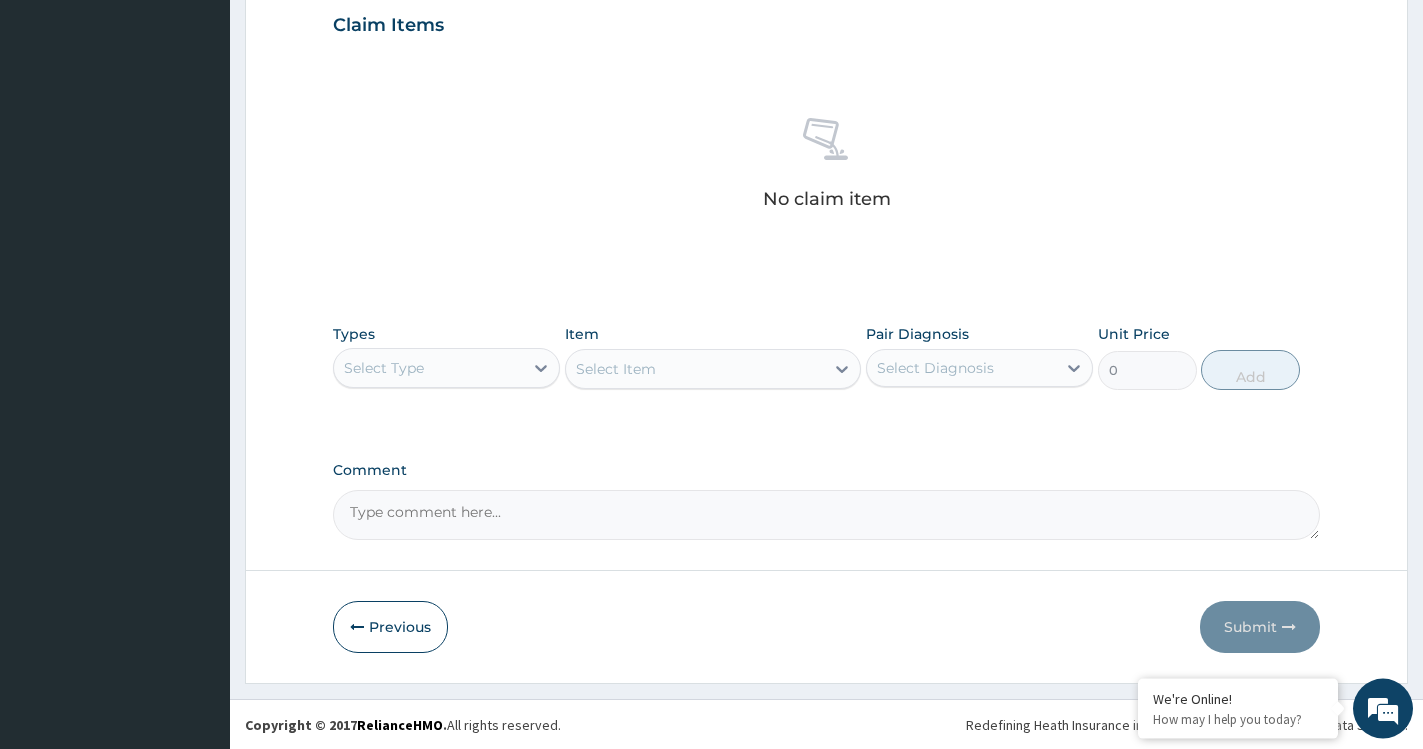 scroll, scrollTop: 721, scrollLeft: 0, axis: vertical 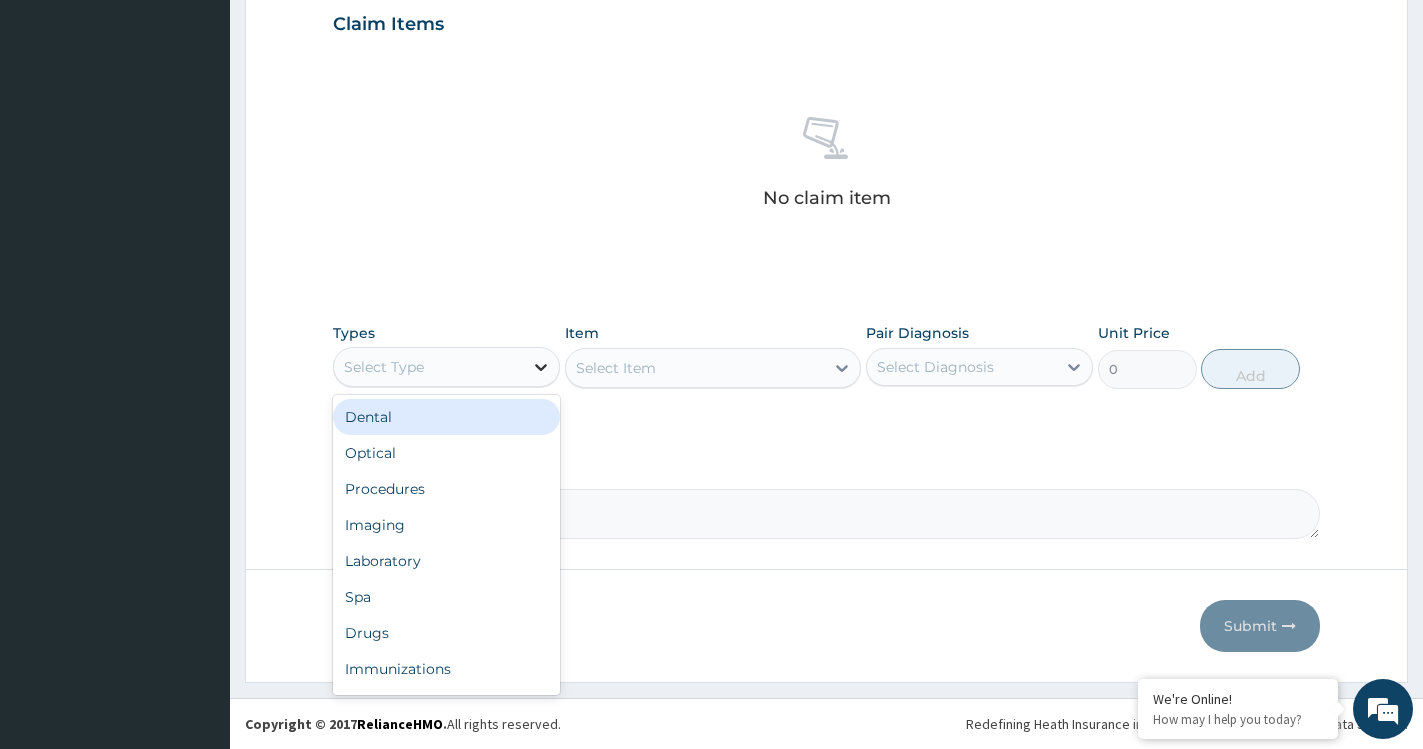click 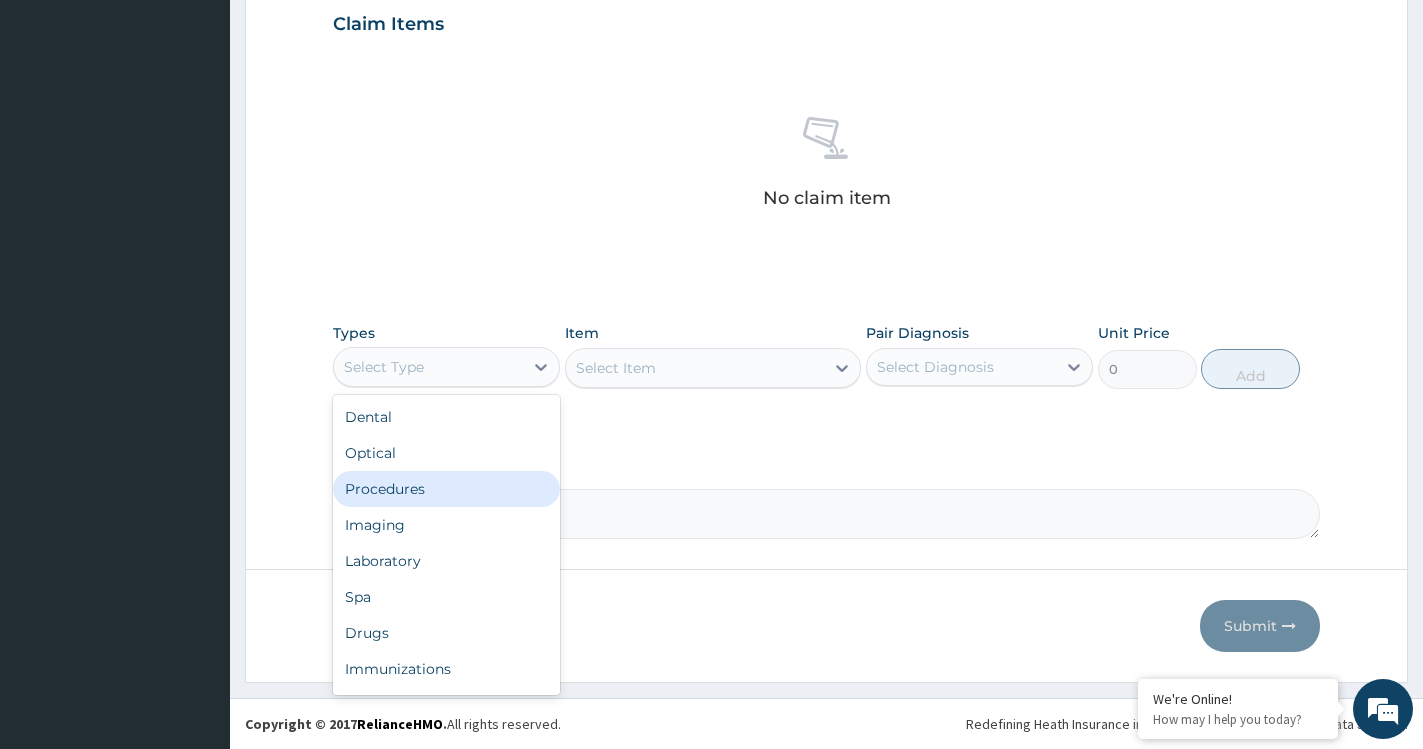 click on "Procedures" at bounding box center (446, 489) 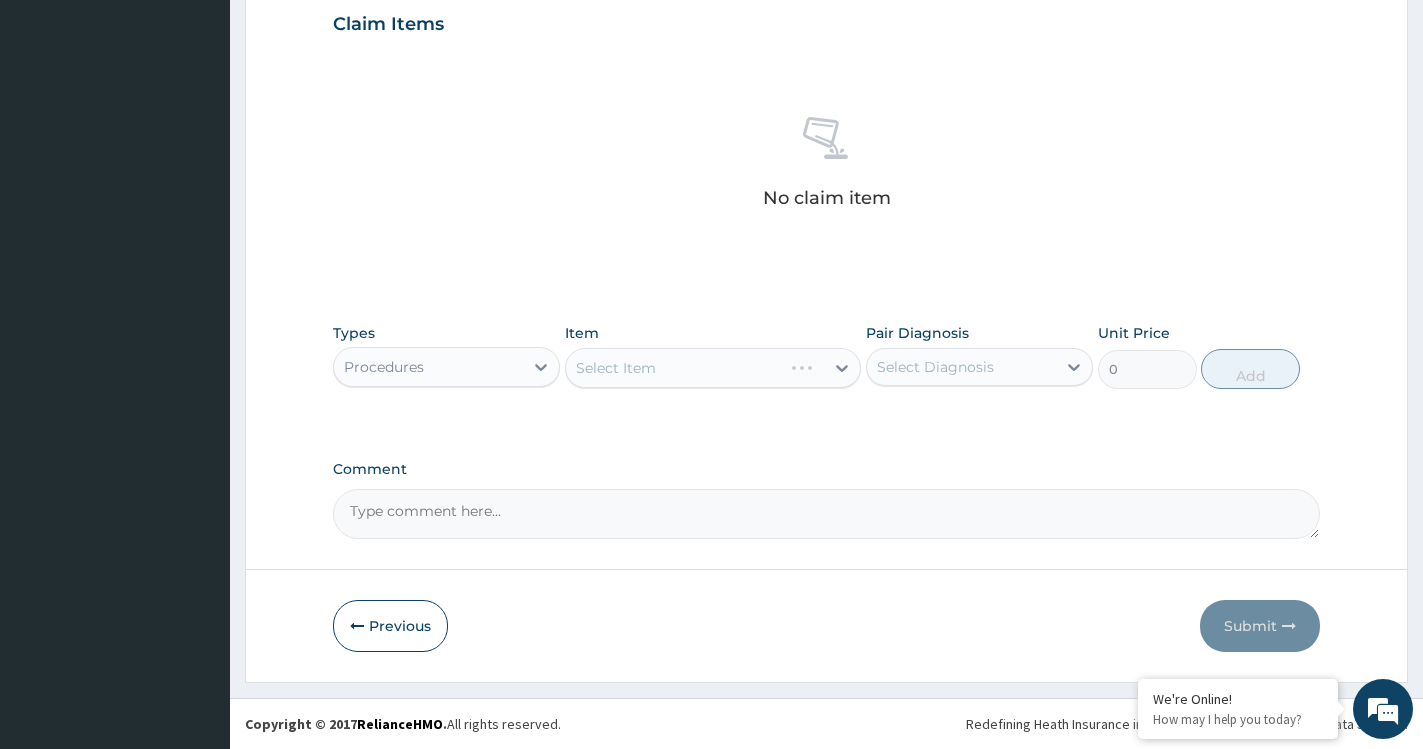 click on "Select Item" at bounding box center (713, 368) 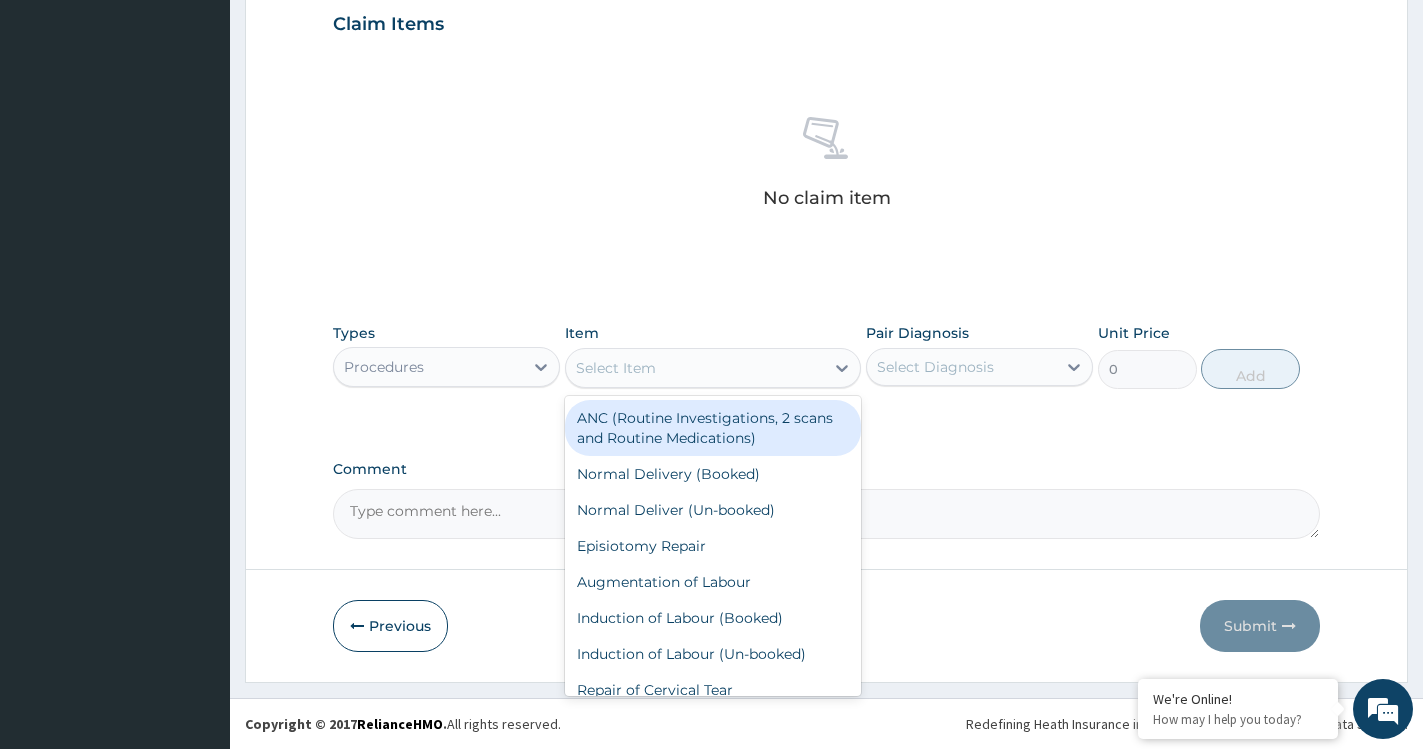 click on "Select Item" at bounding box center (695, 368) 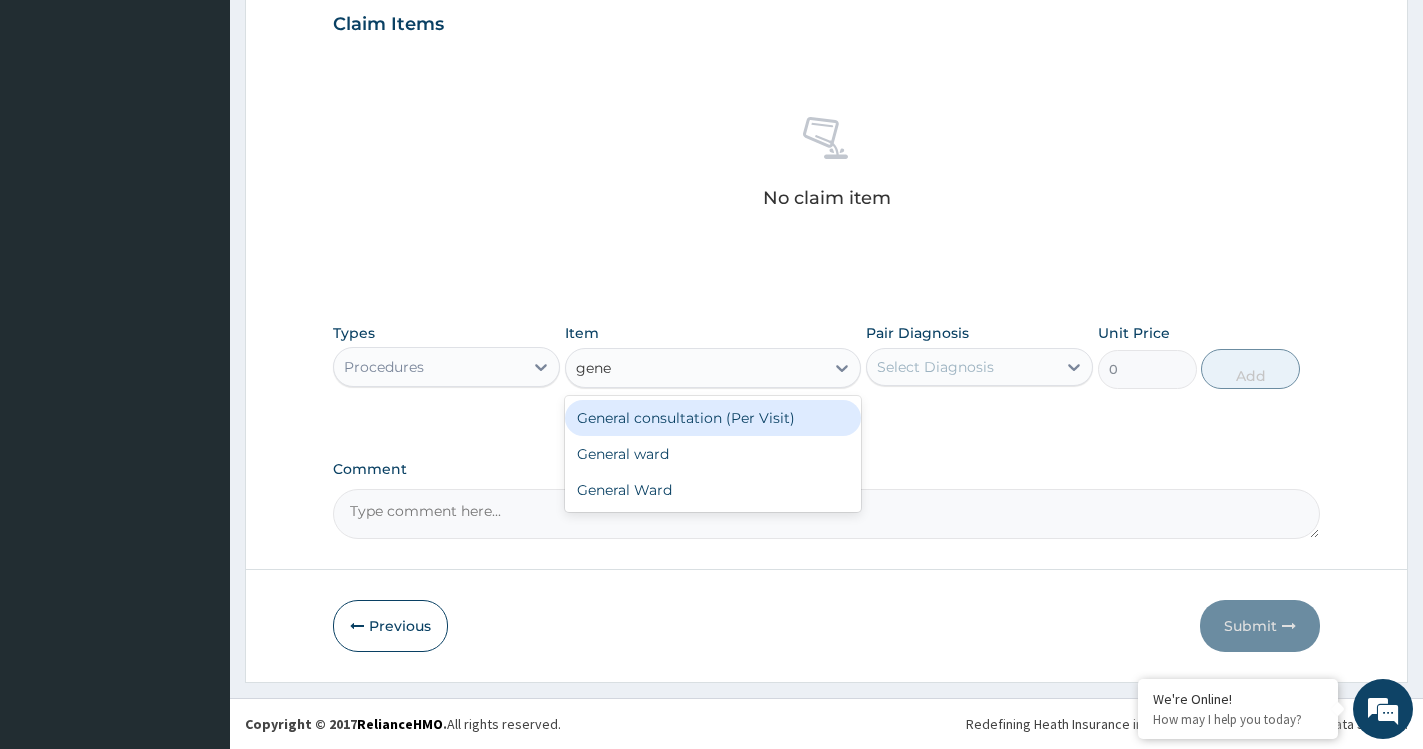 type on "gener" 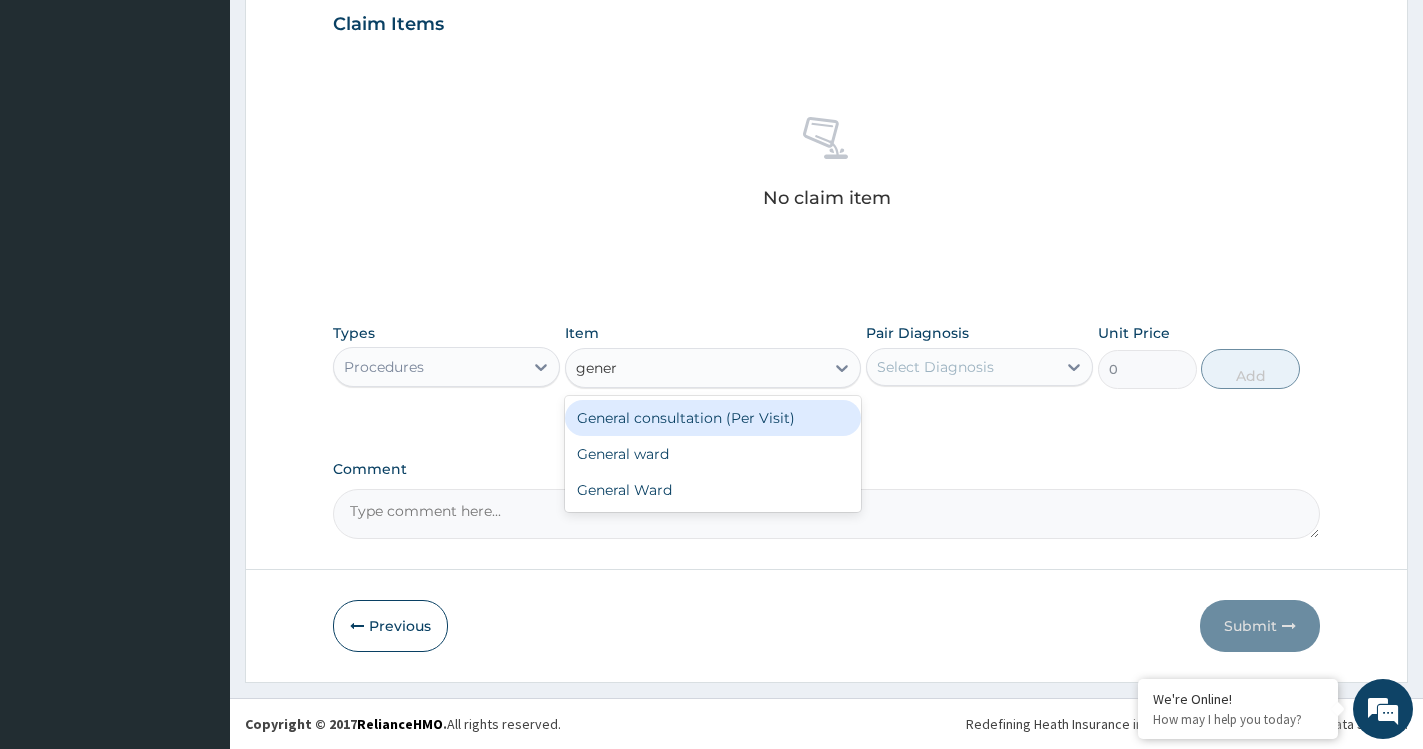click on "General consultation (Per Visit)" at bounding box center [713, 418] 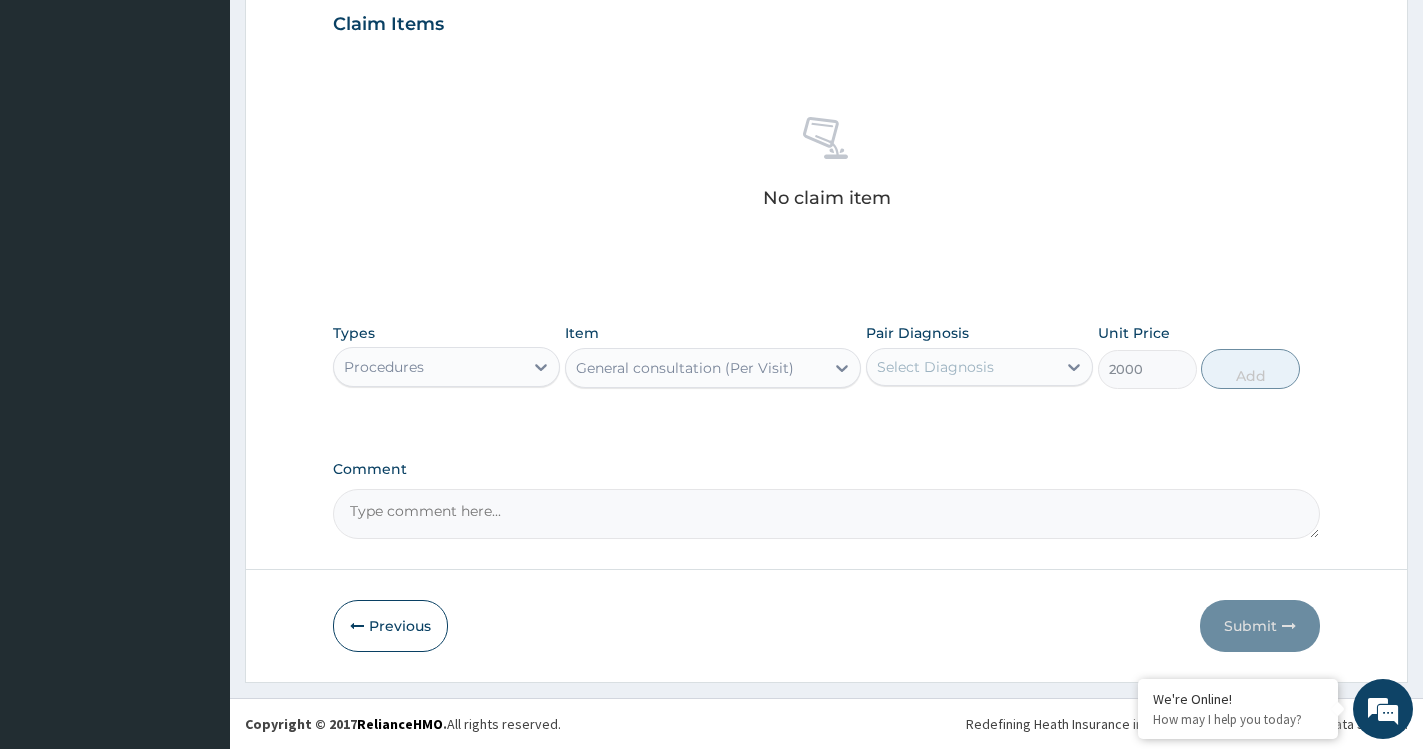 click on "Select Diagnosis" at bounding box center (961, 367) 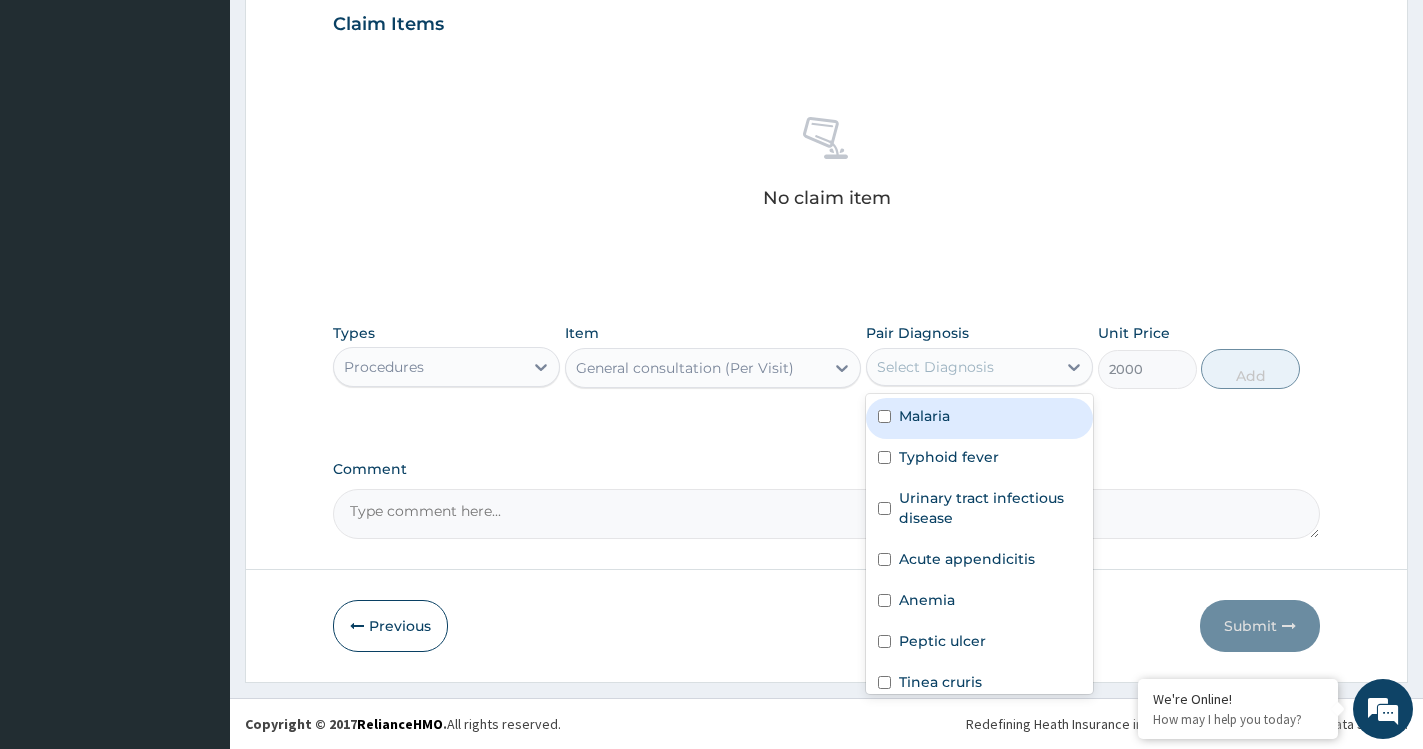 click on "Malaria" at bounding box center [979, 418] 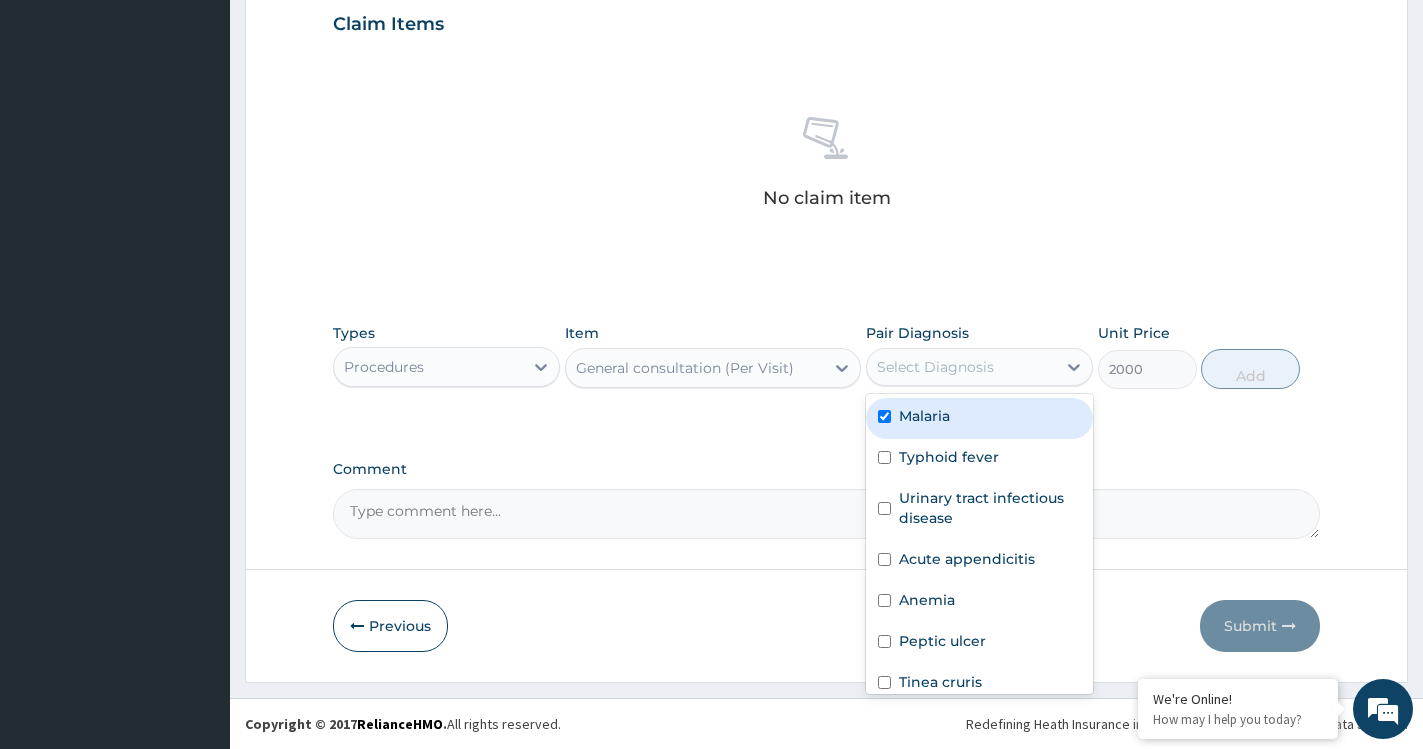checkbox on "true" 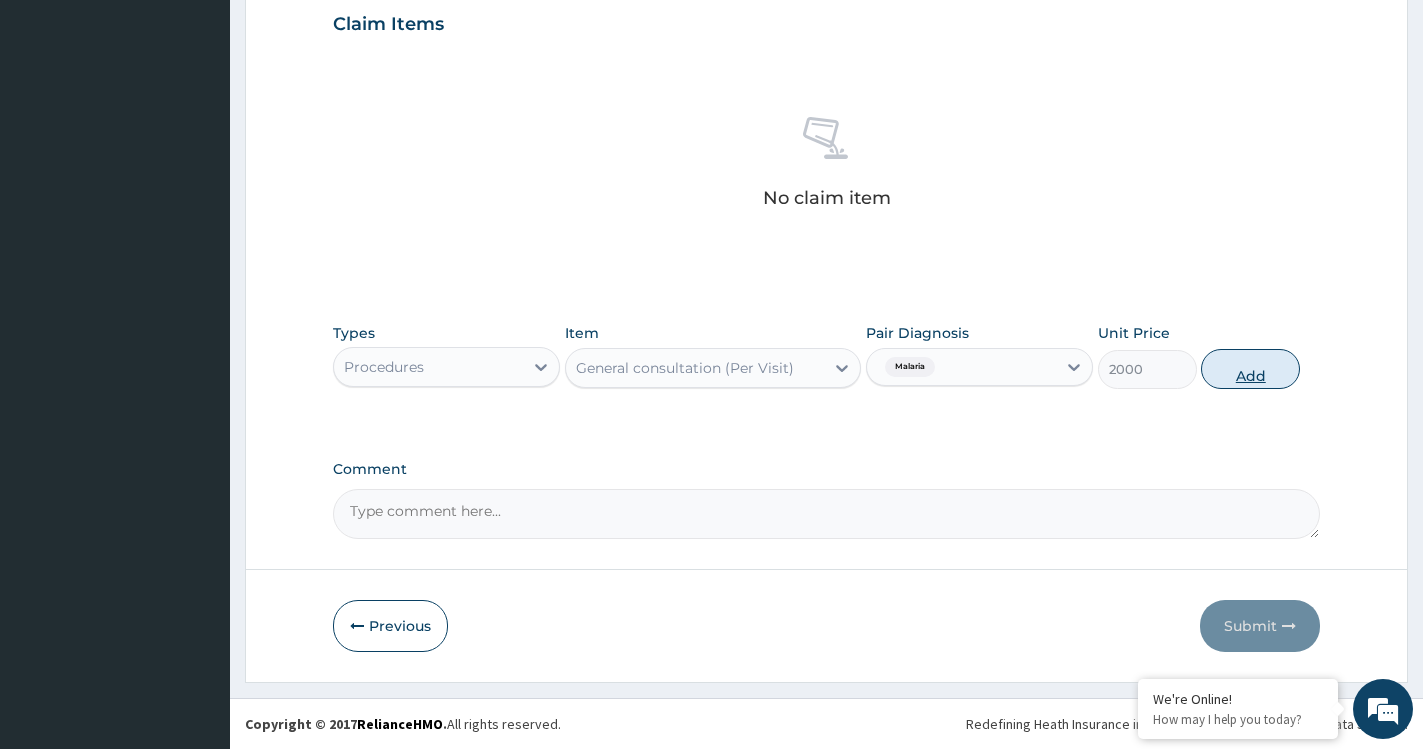 click on "Add" at bounding box center [1250, 369] 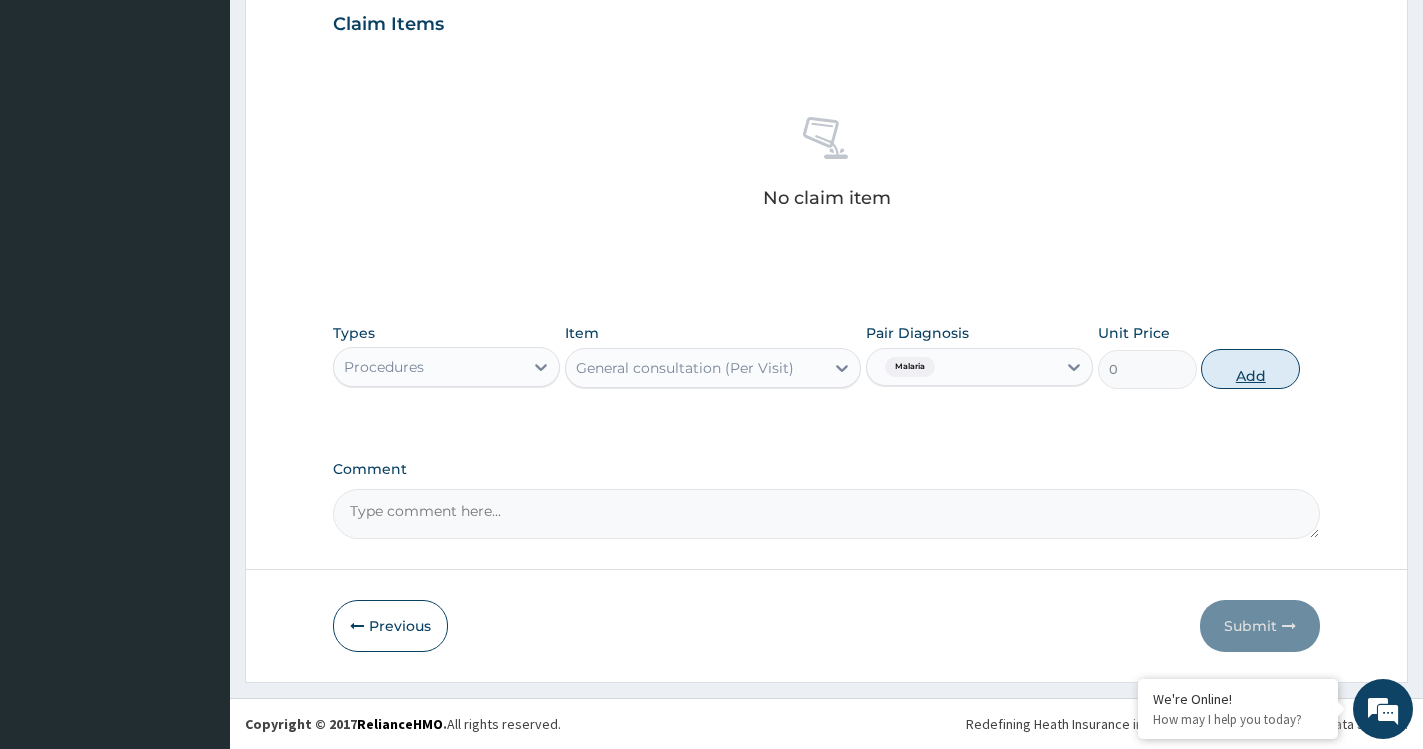 scroll, scrollTop: 643, scrollLeft: 0, axis: vertical 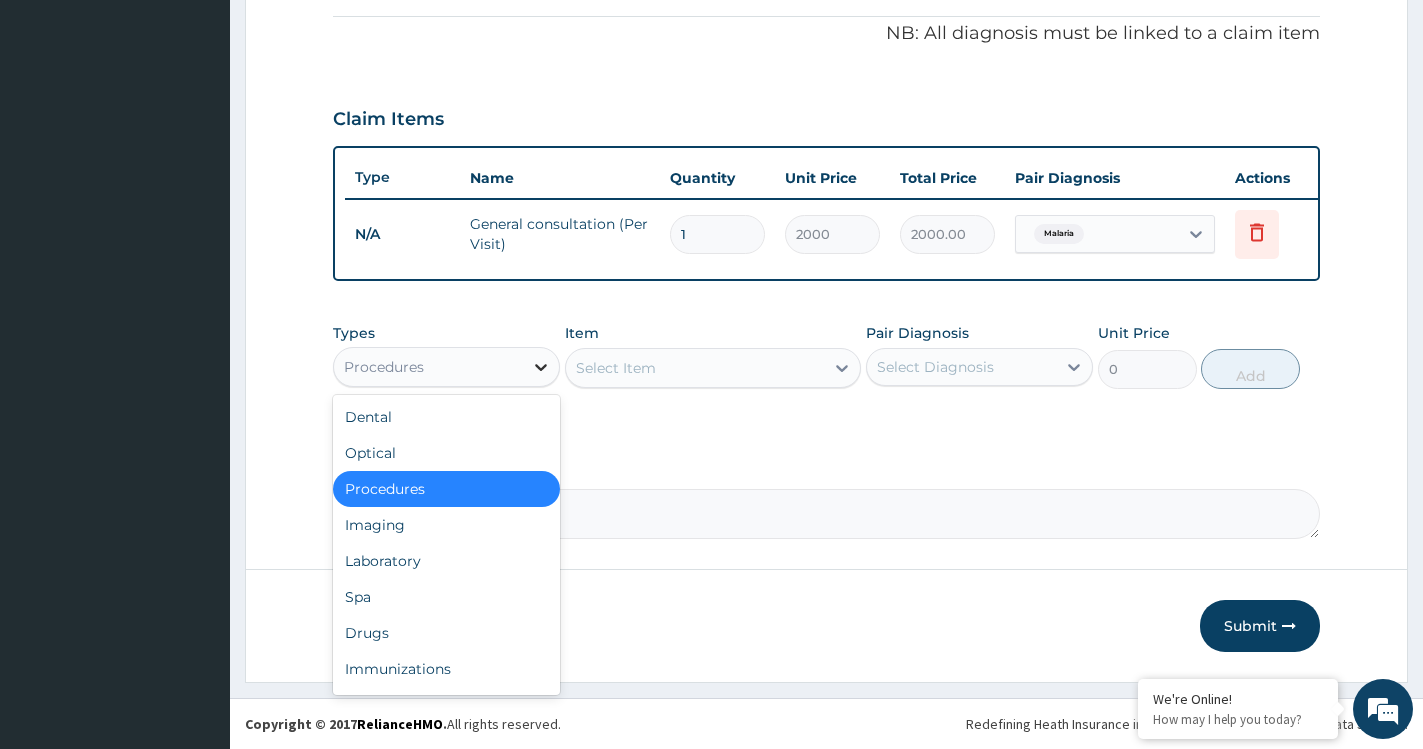 click 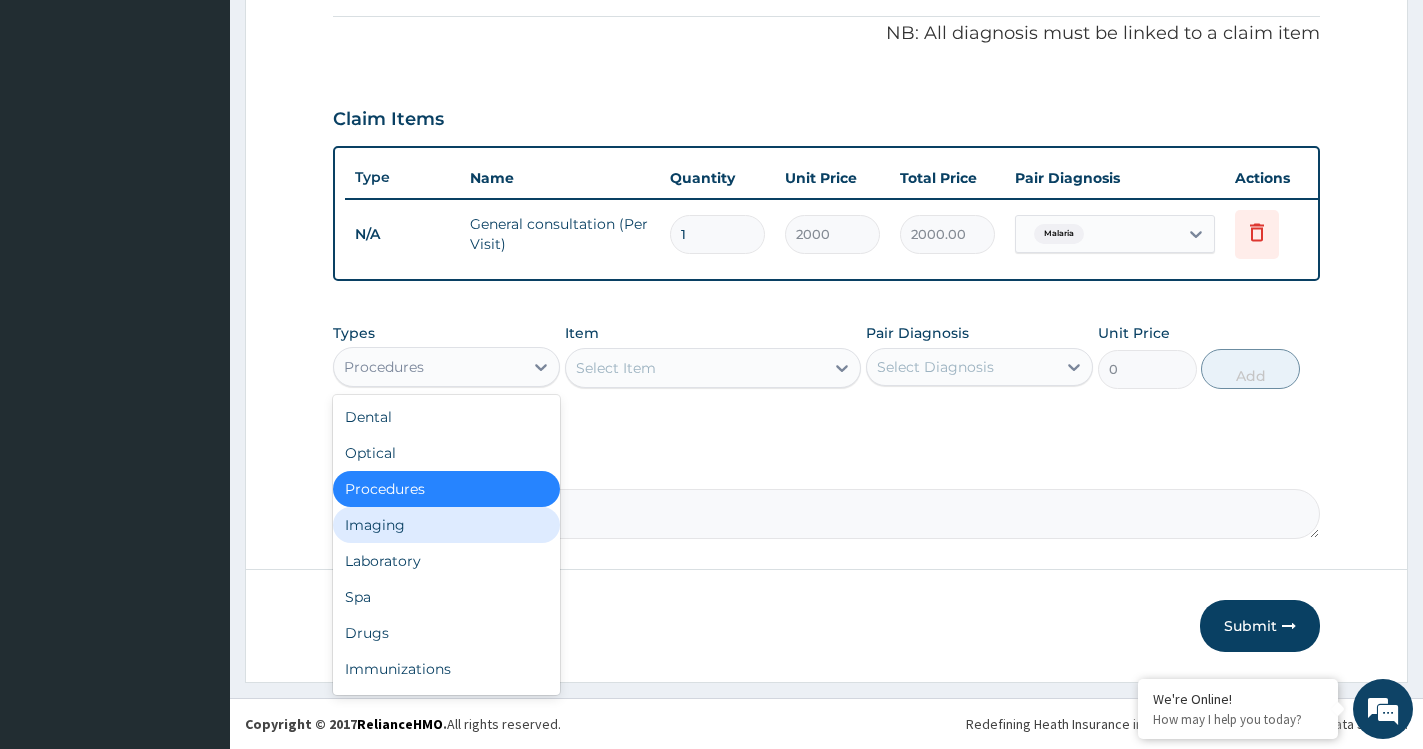 click on "Imaging" at bounding box center [446, 525] 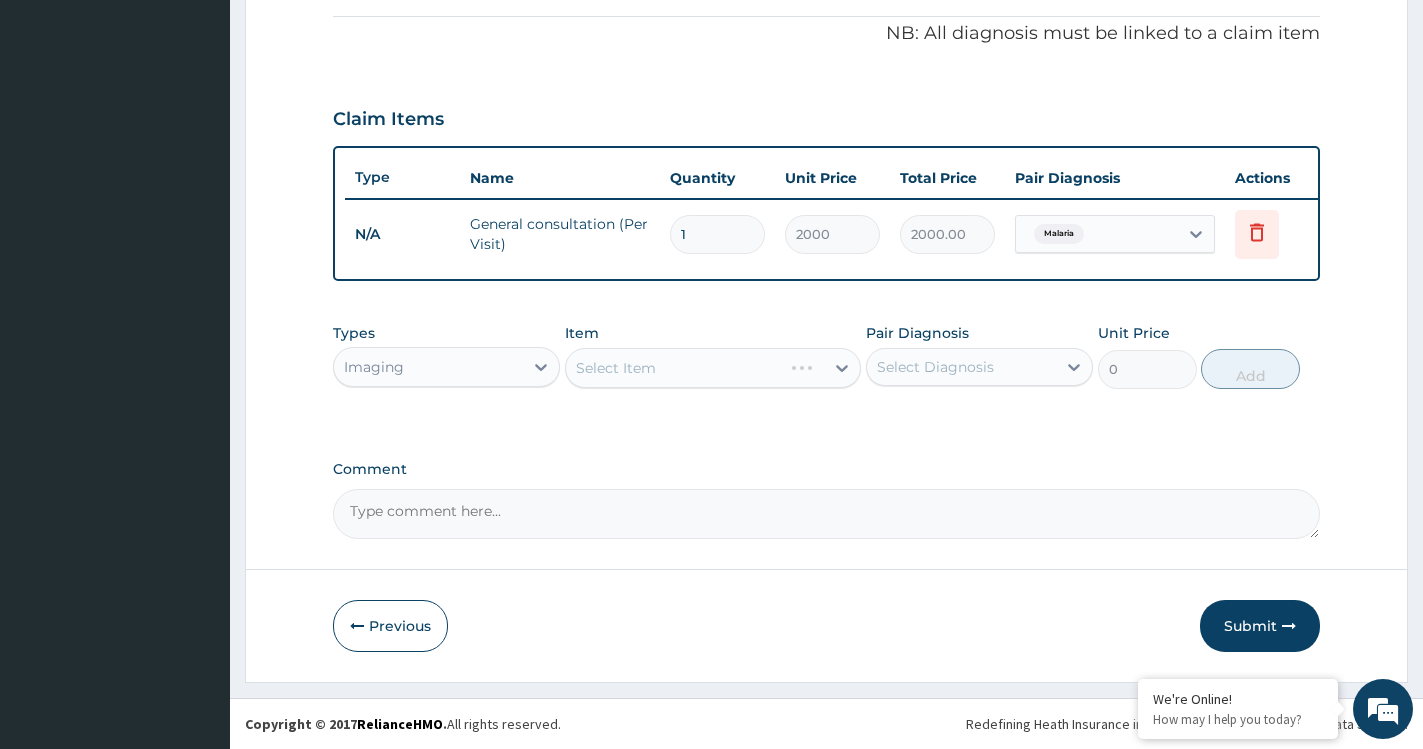 click on "Select Item" at bounding box center (713, 368) 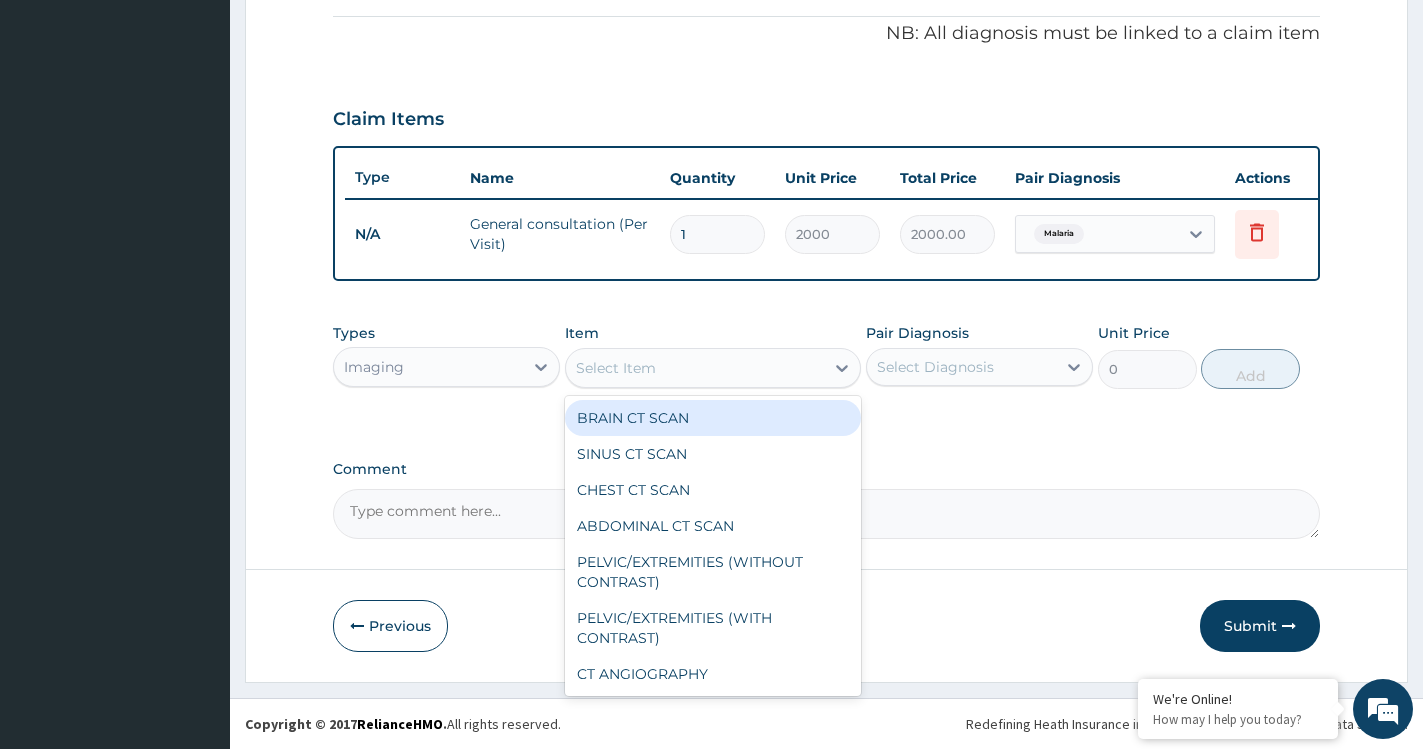 click on "Select Item" at bounding box center [616, 368] 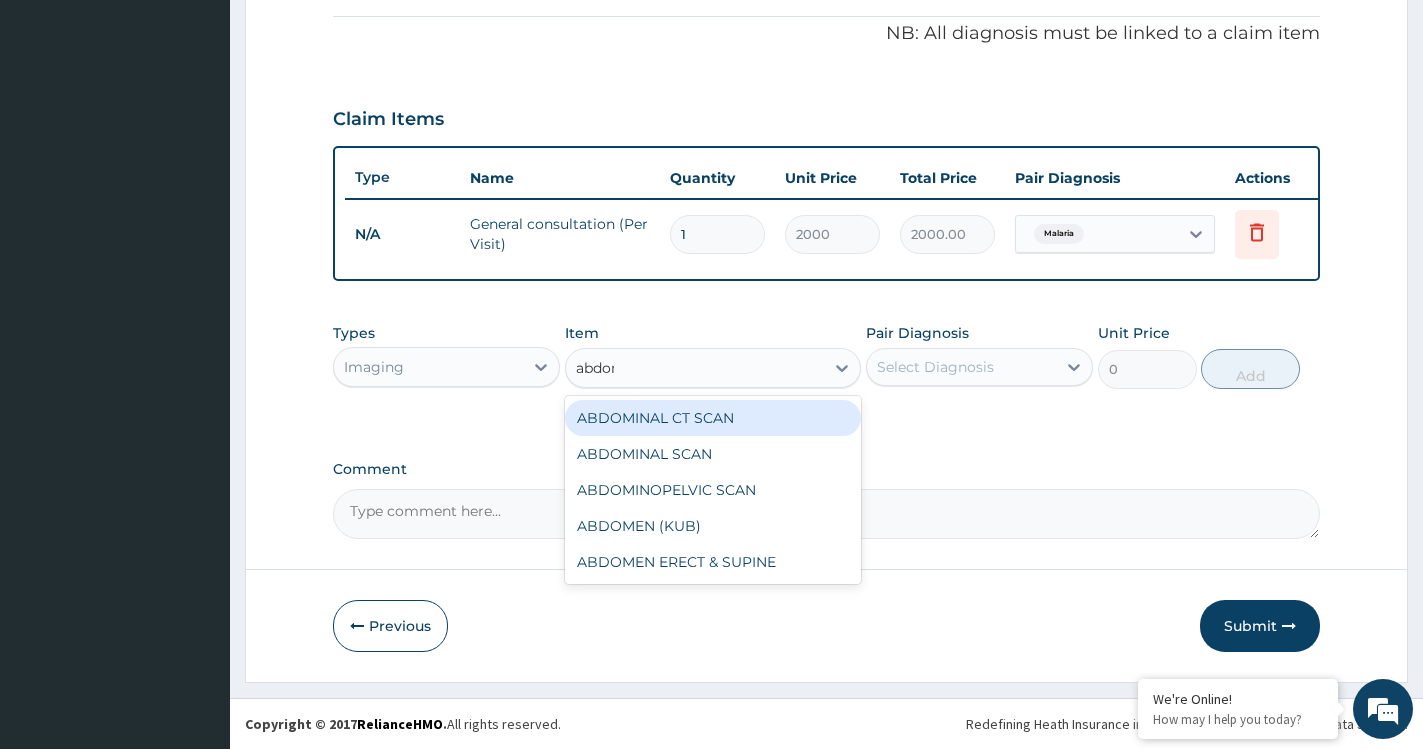 type on "abdomi" 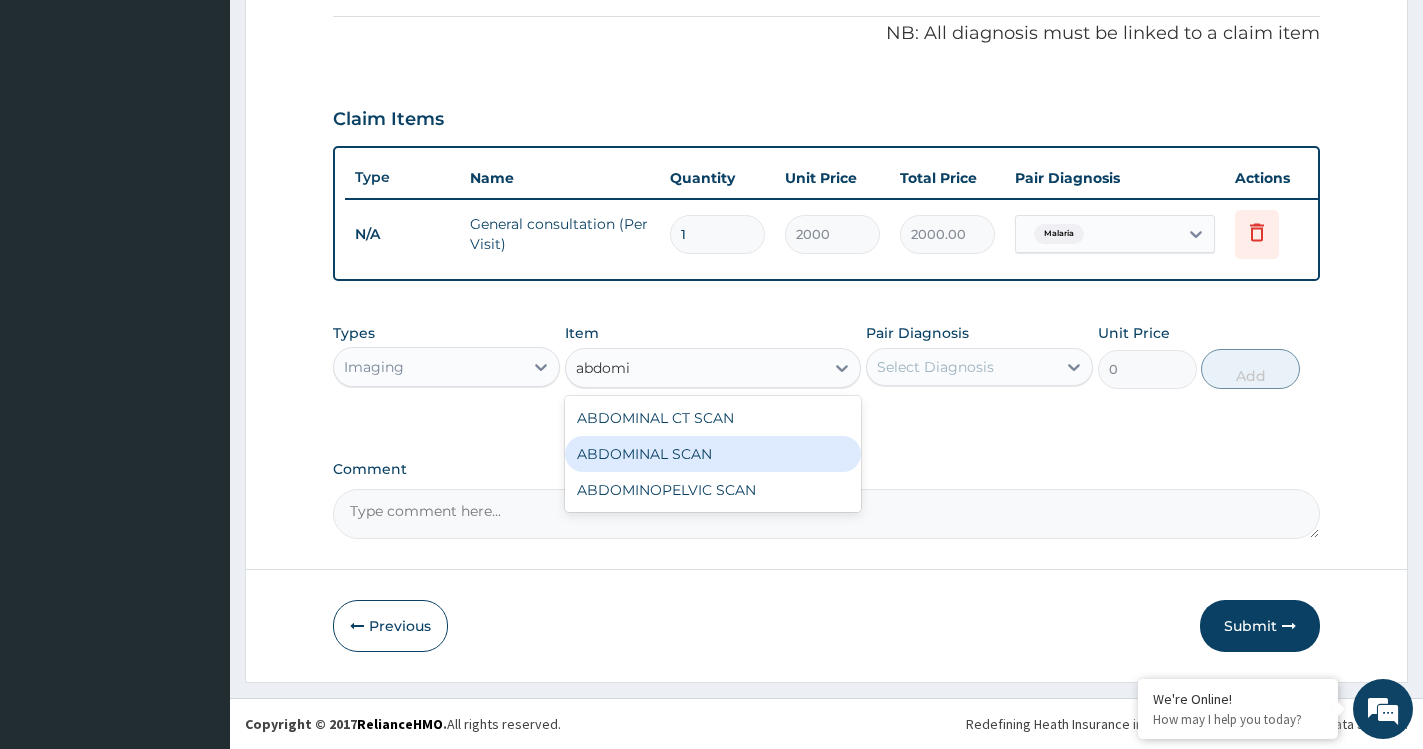 click on "ABDOMINAL SCAN" at bounding box center [713, 454] 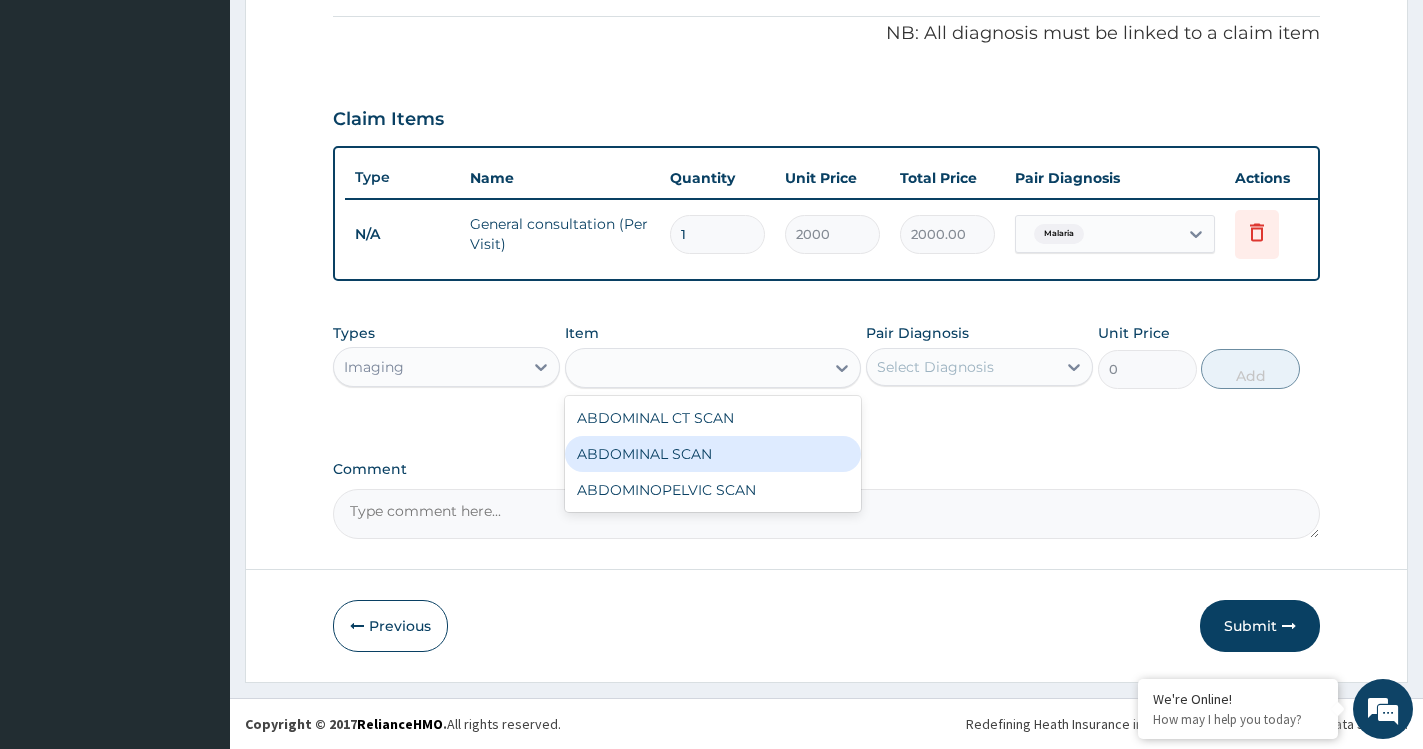 type on "3000" 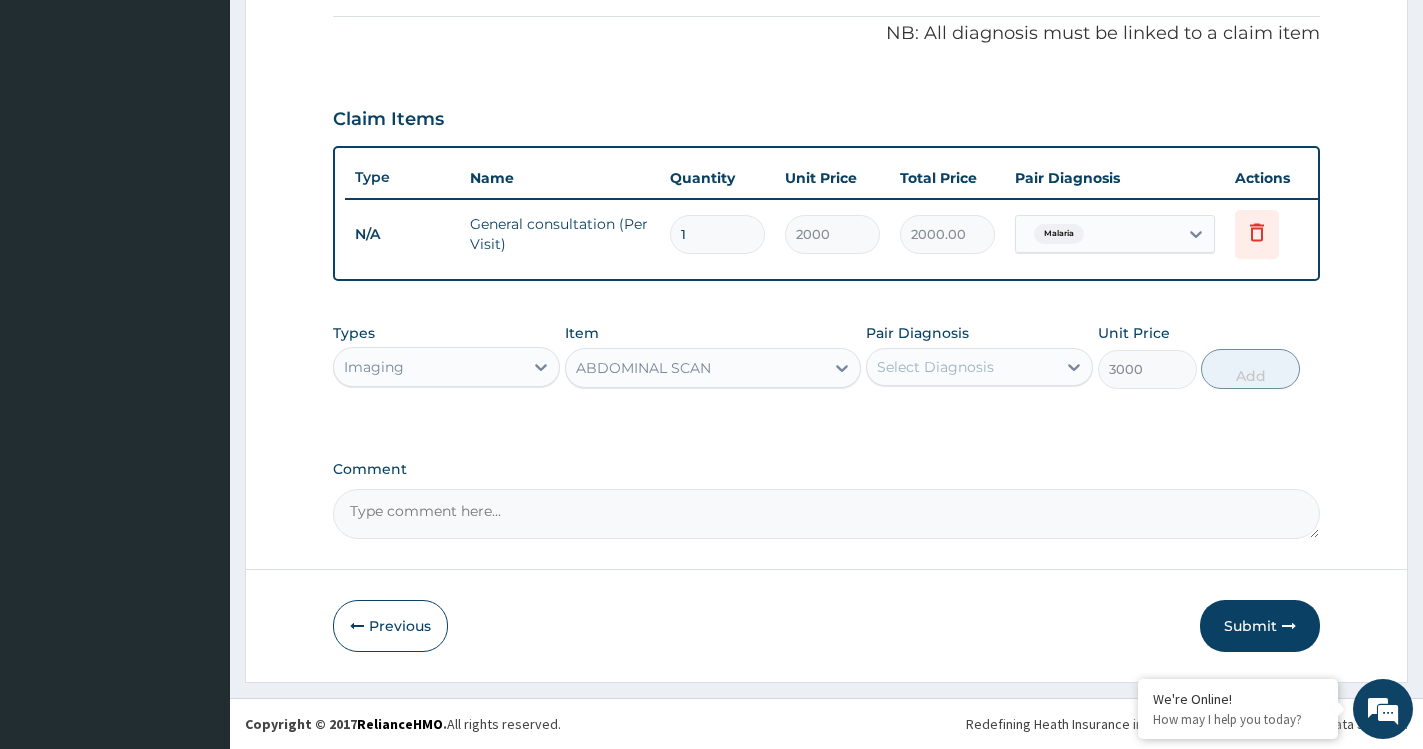 click on "Select Diagnosis" at bounding box center [961, 367] 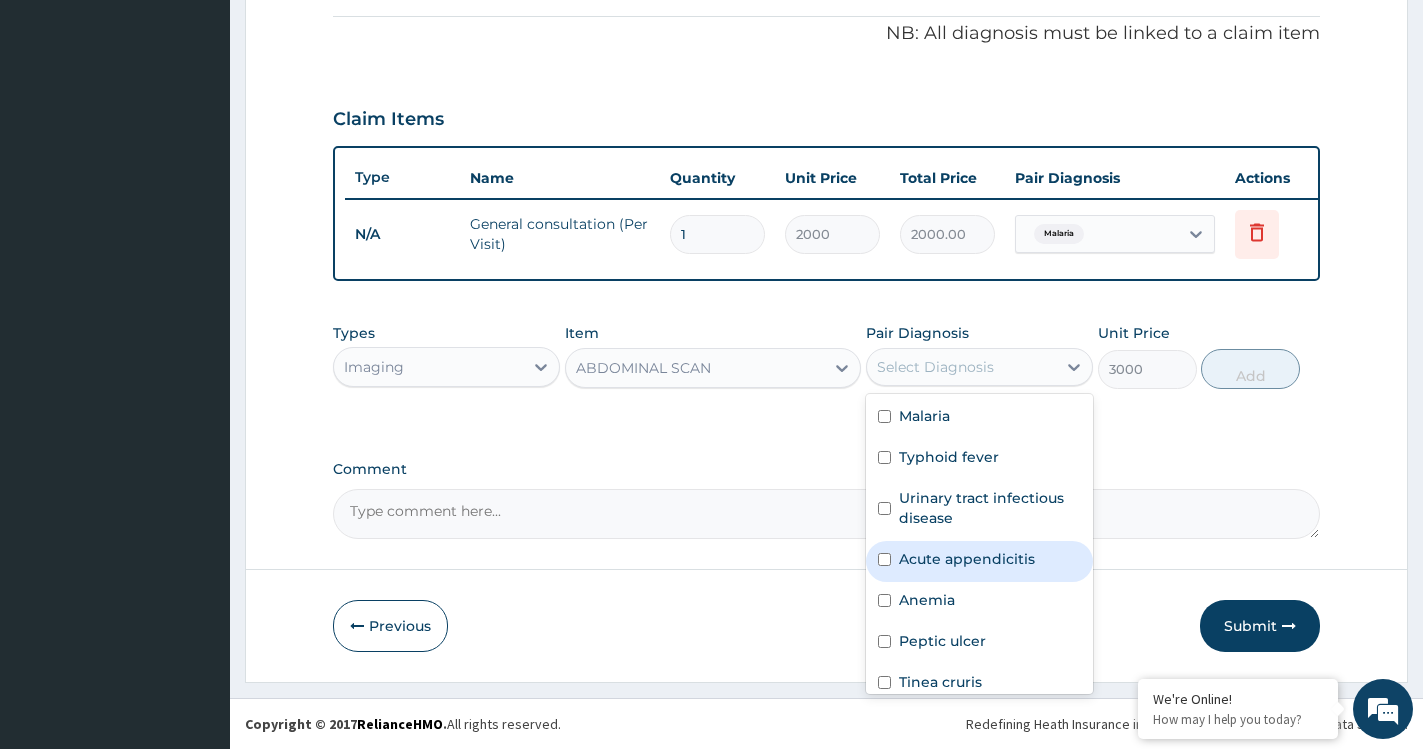 drag, startPoint x: 903, startPoint y: 572, endPoint x: 934, endPoint y: 543, distance: 42.44997 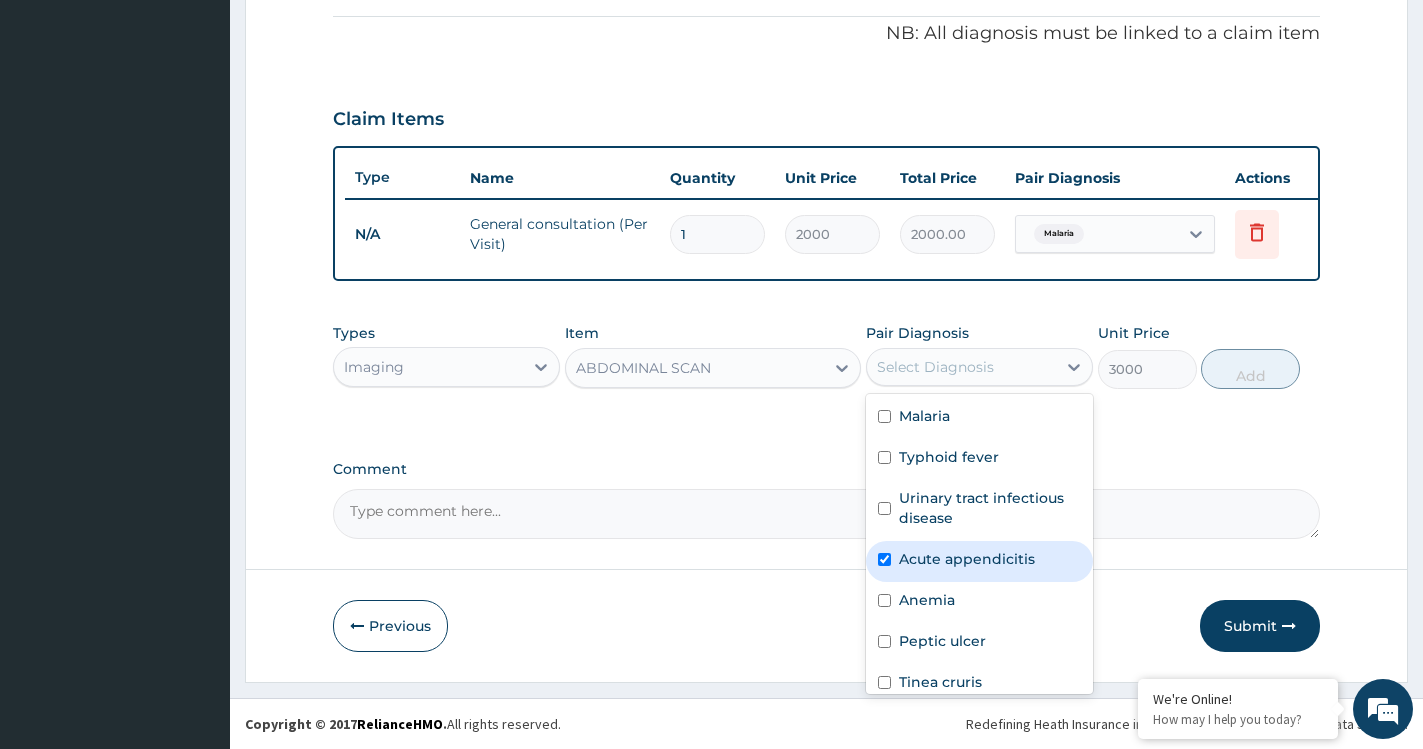 checkbox on "true" 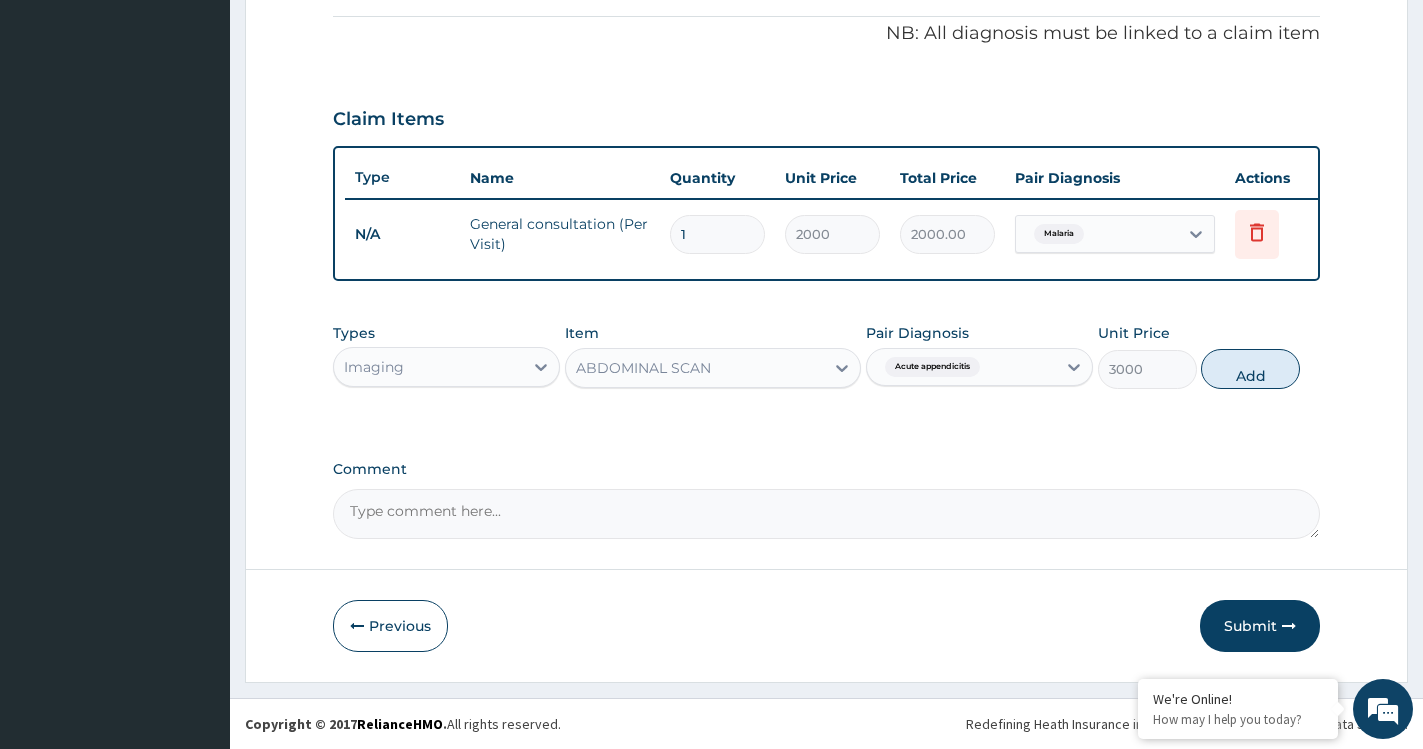 drag, startPoint x: 1271, startPoint y: 357, endPoint x: 1247, endPoint y: 366, distance: 25.632011 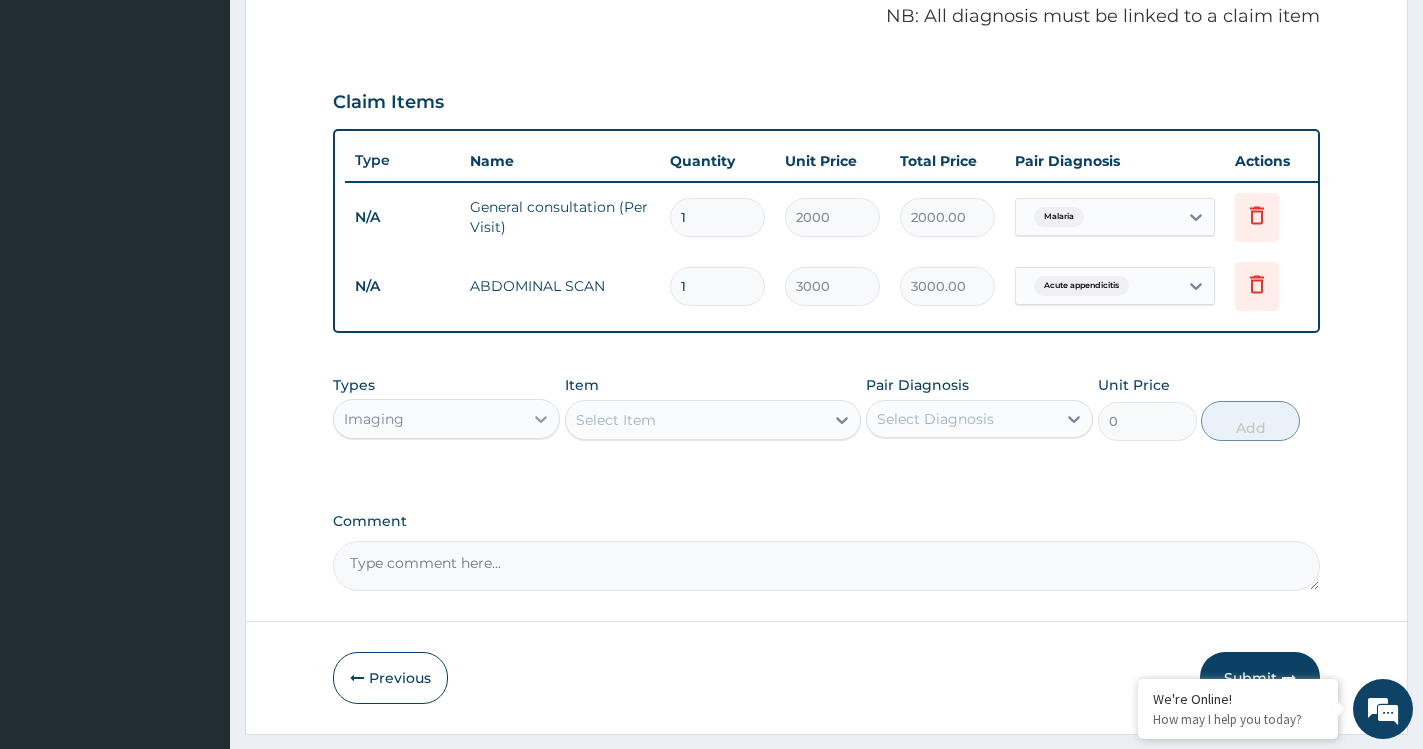 click 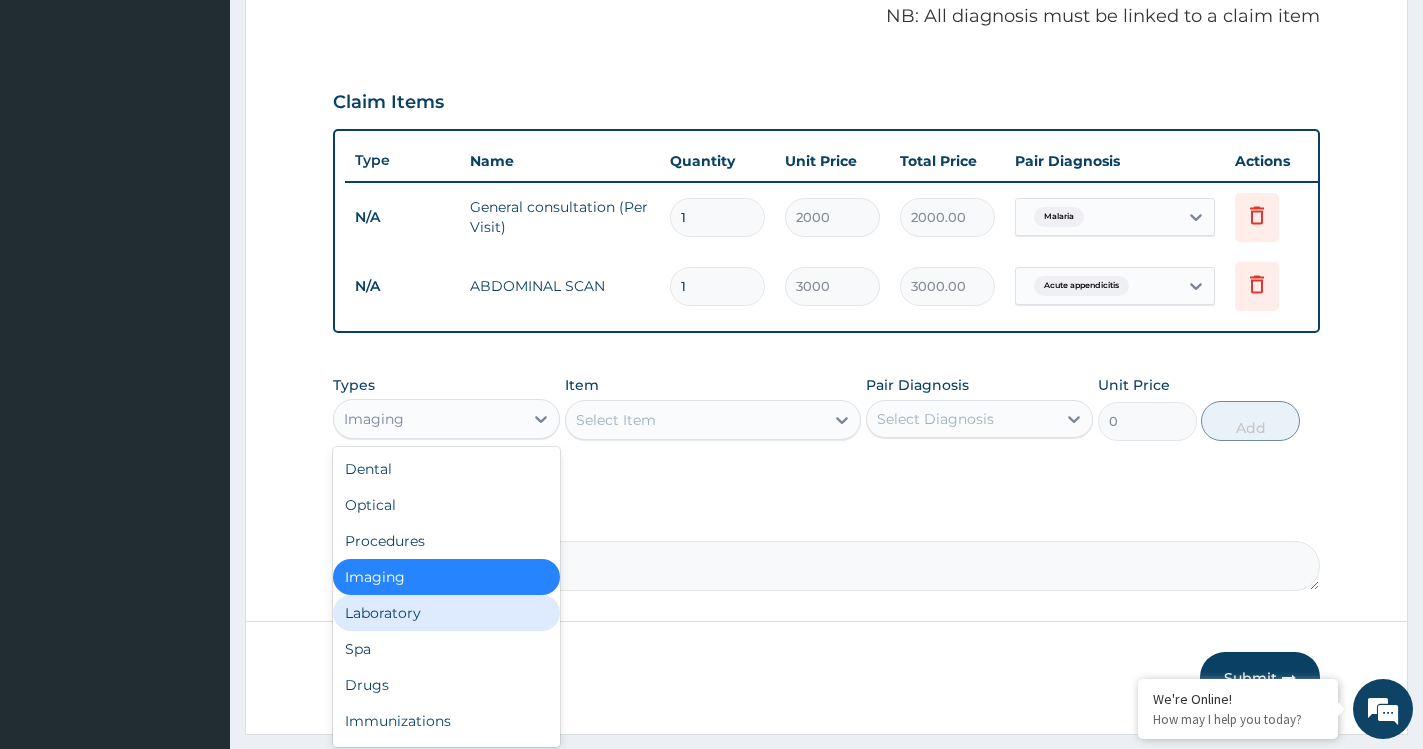 click on "Laboratory" at bounding box center [446, 613] 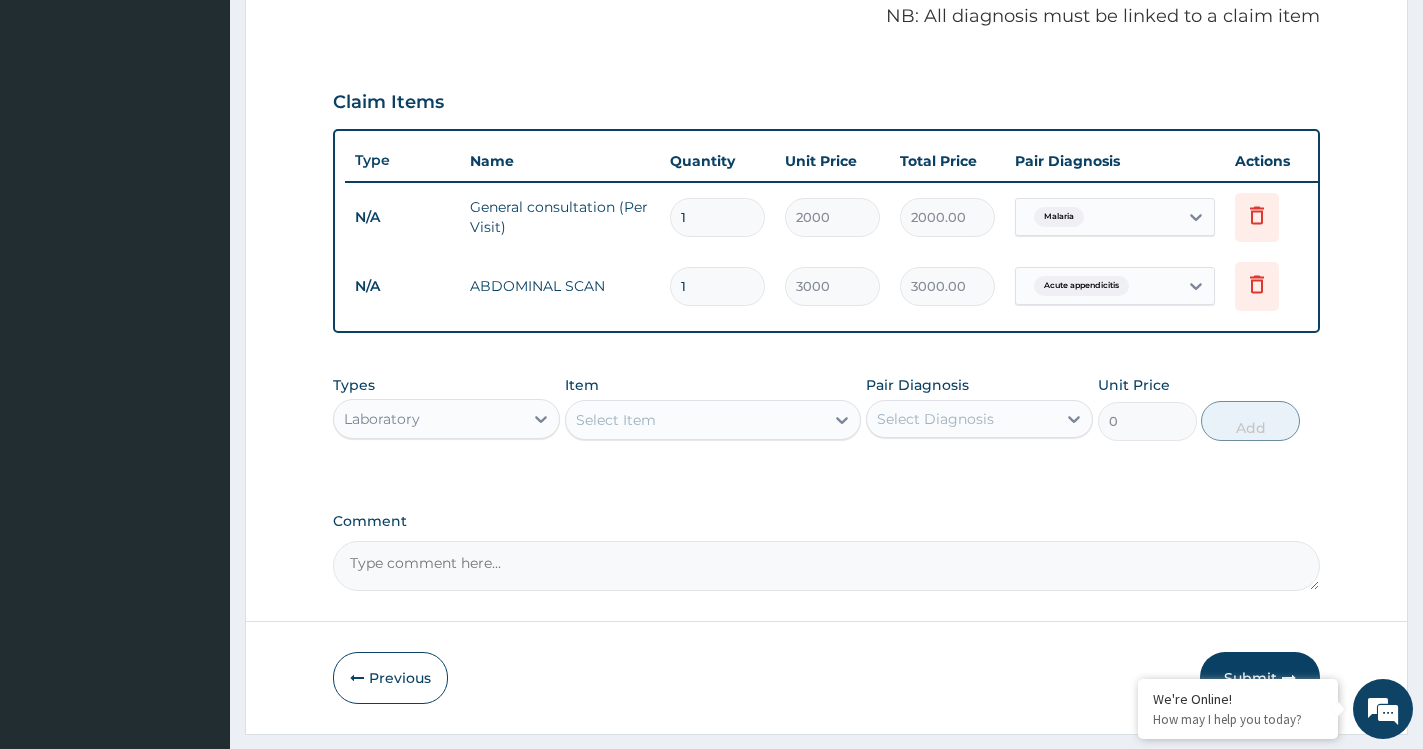 click on "Select Item" at bounding box center (695, 420) 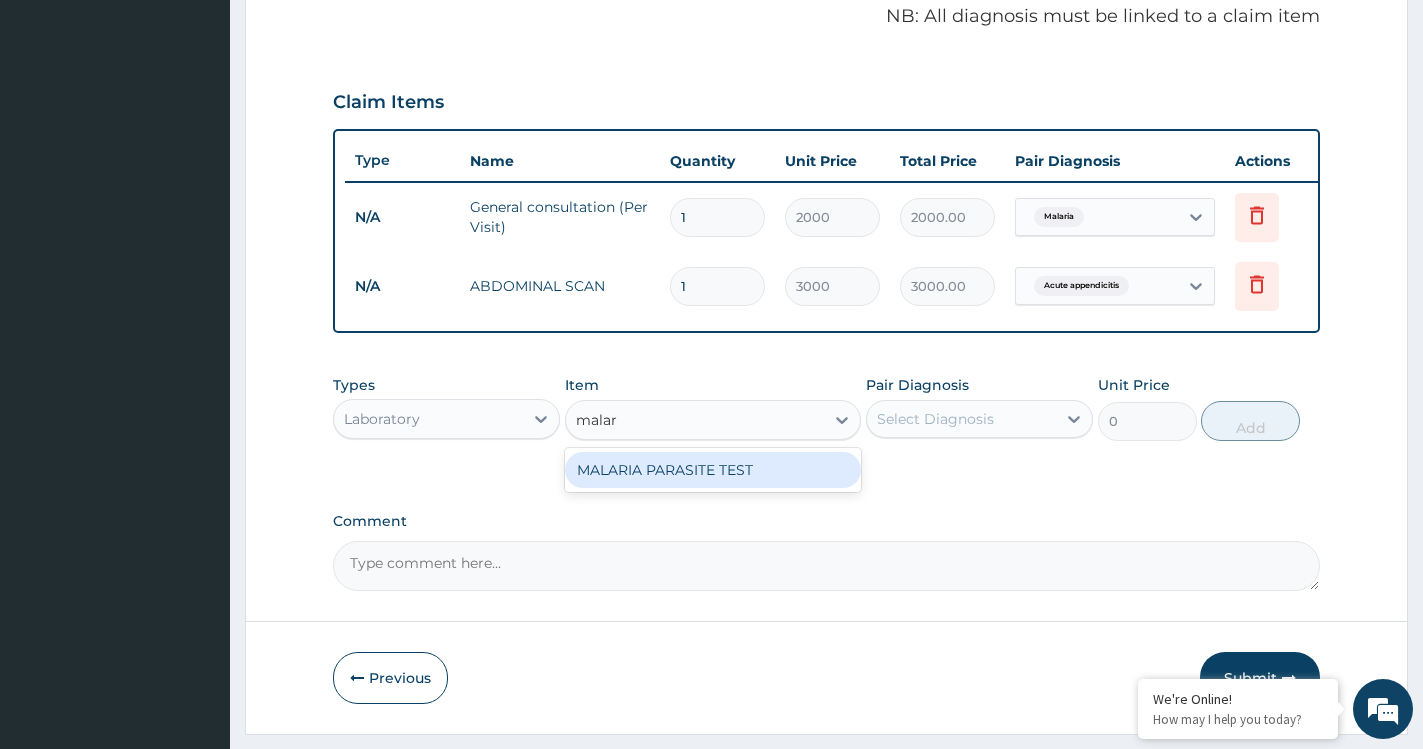type on "malar" 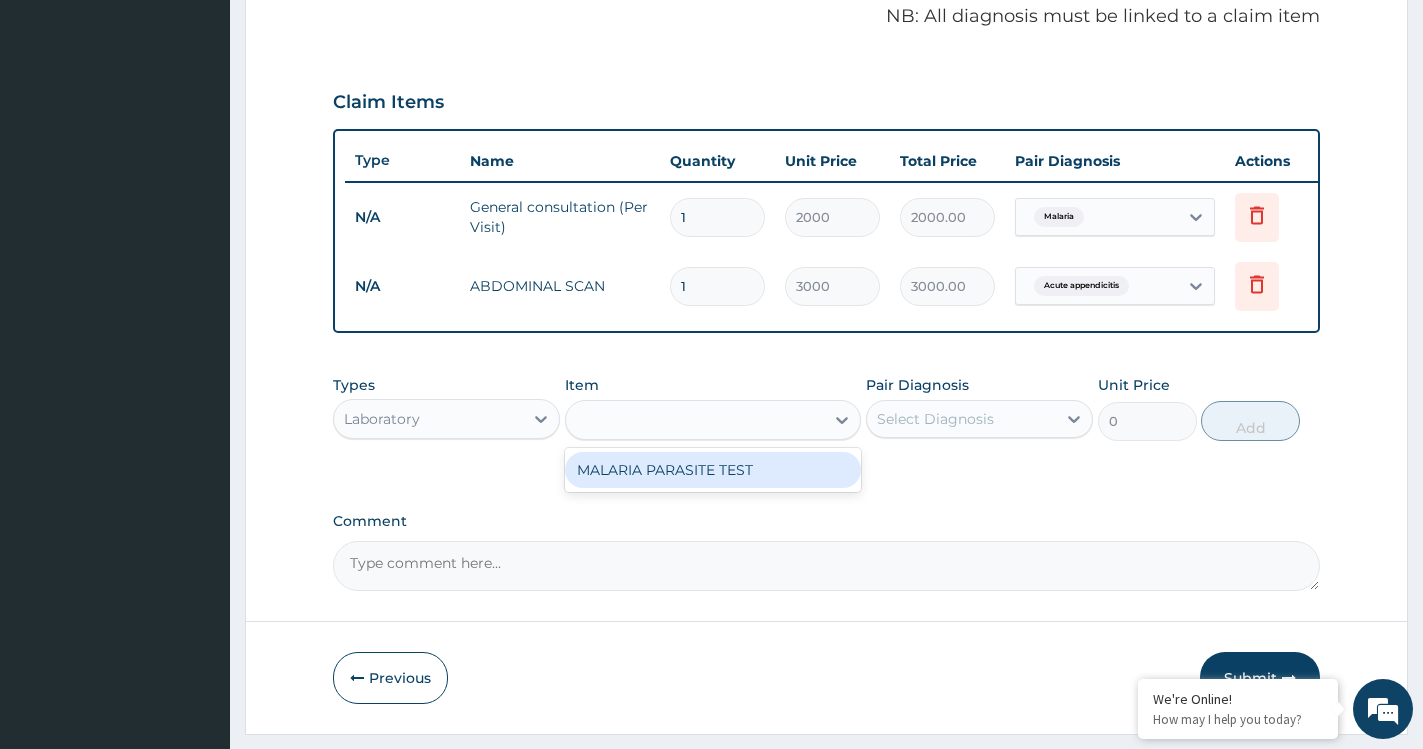 drag, startPoint x: 715, startPoint y: 516, endPoint x: 727, endPoint y: 497, distance: 22.472204 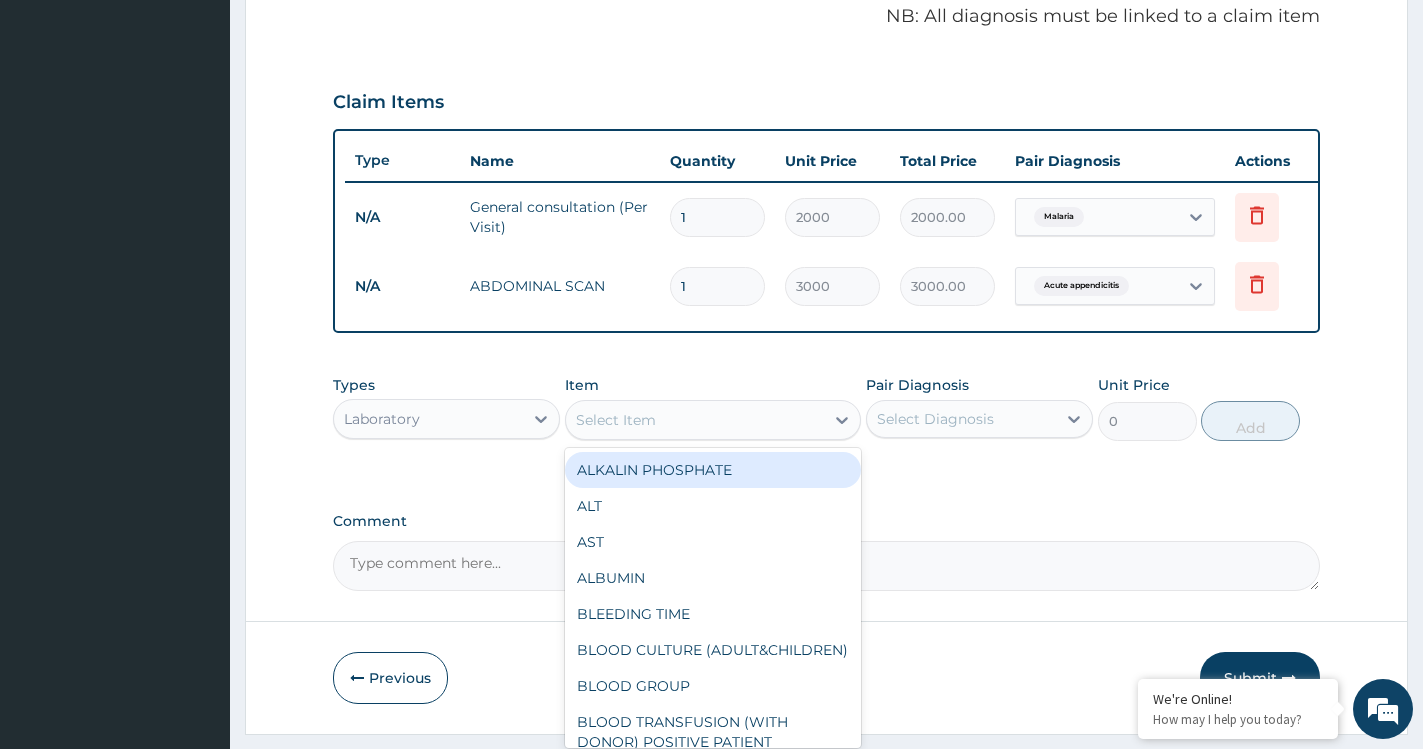 click on "Select Item" at bounding box center (713, 420) 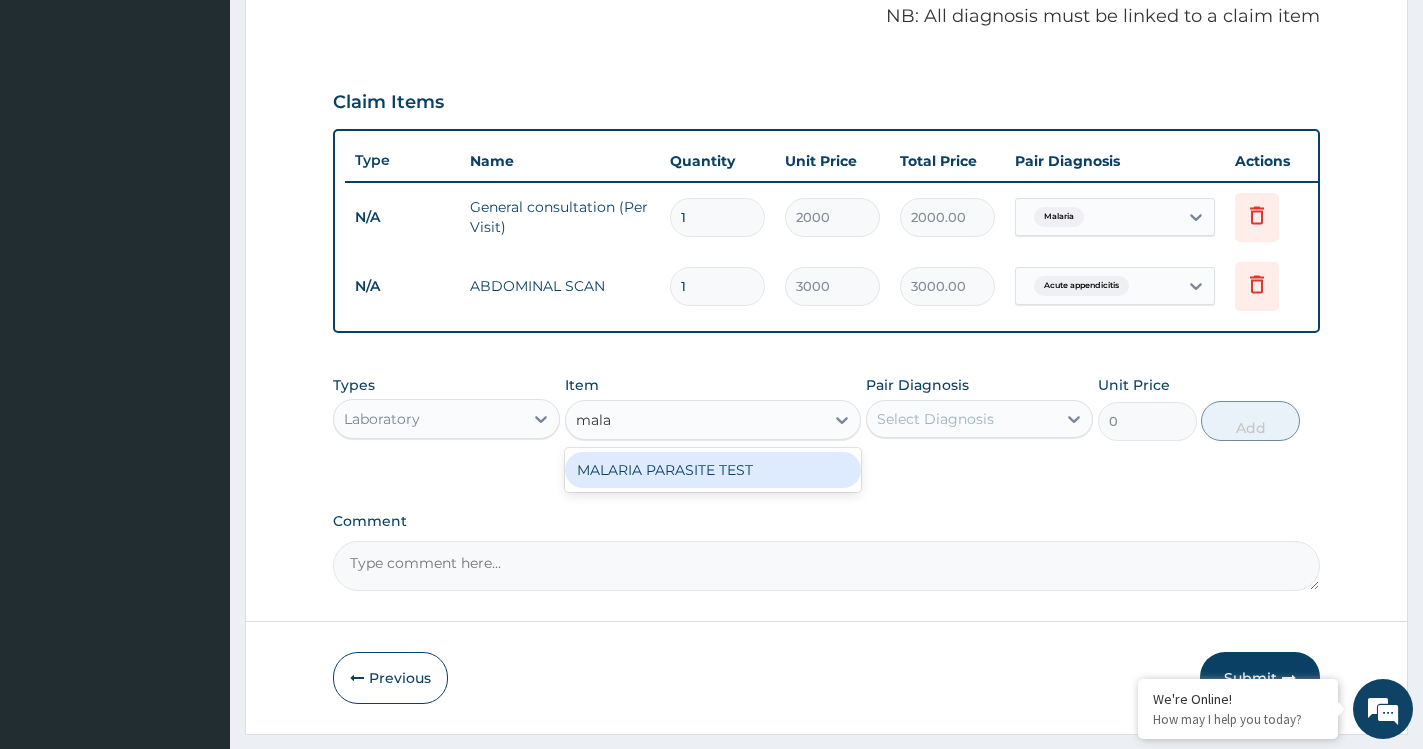 type on "malar" 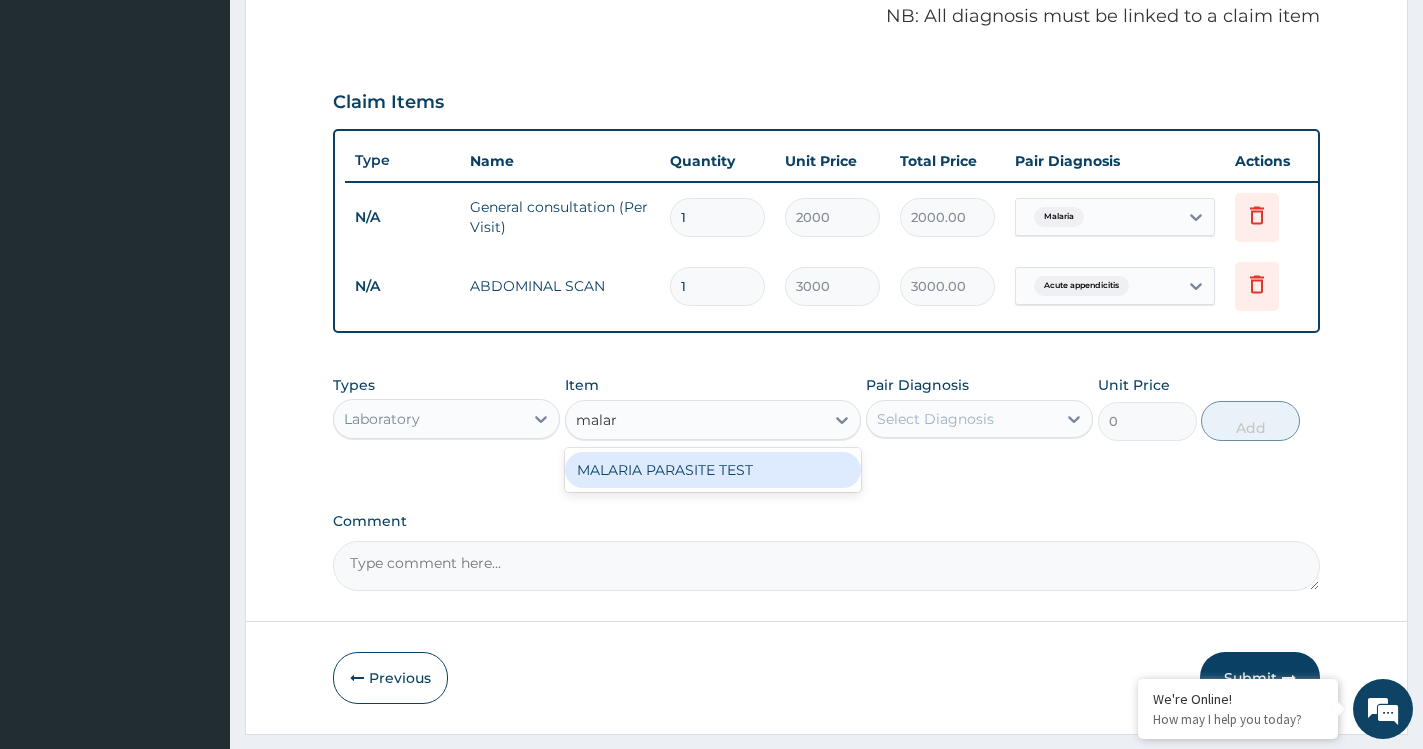 click on "MALARIA PARASITE TEST" at bounding box center (713, 470) 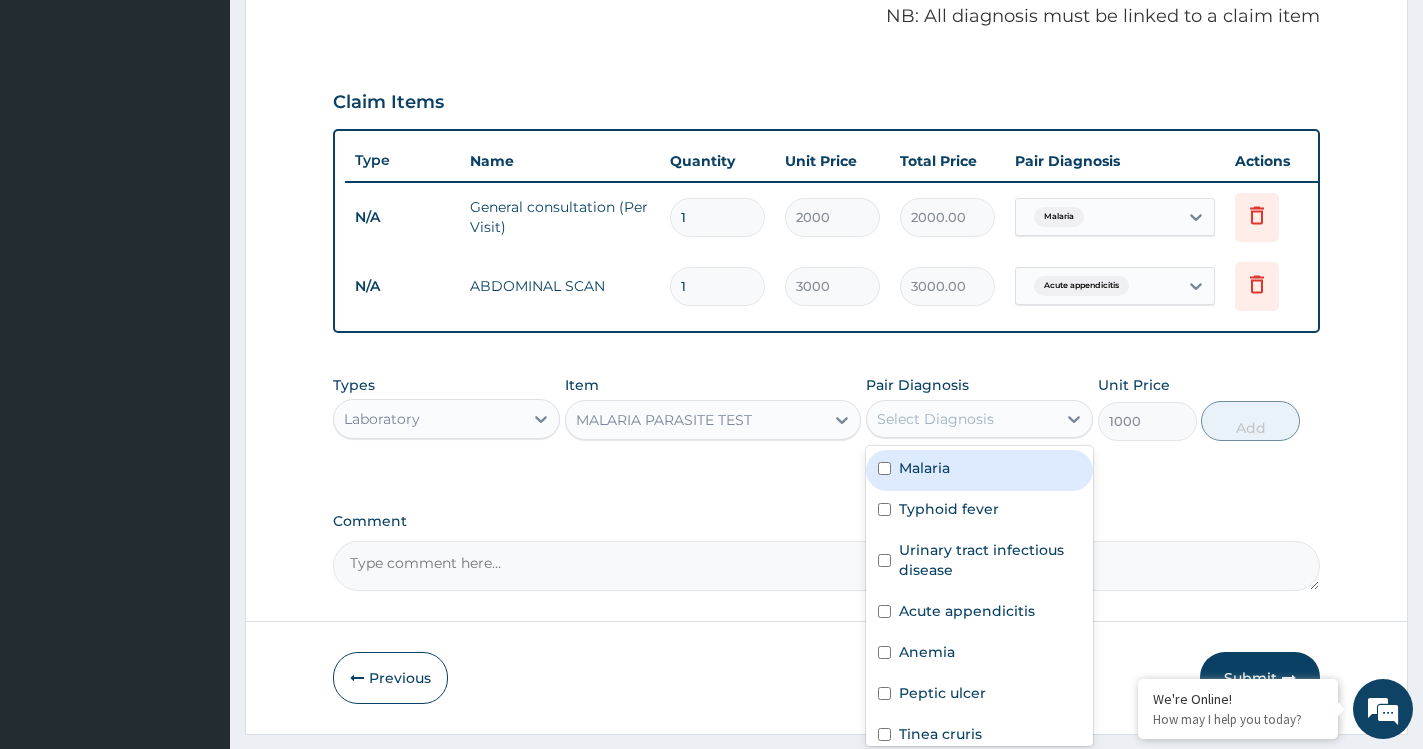 click on "Select Diagnosis" at bounding box center (961, 419) 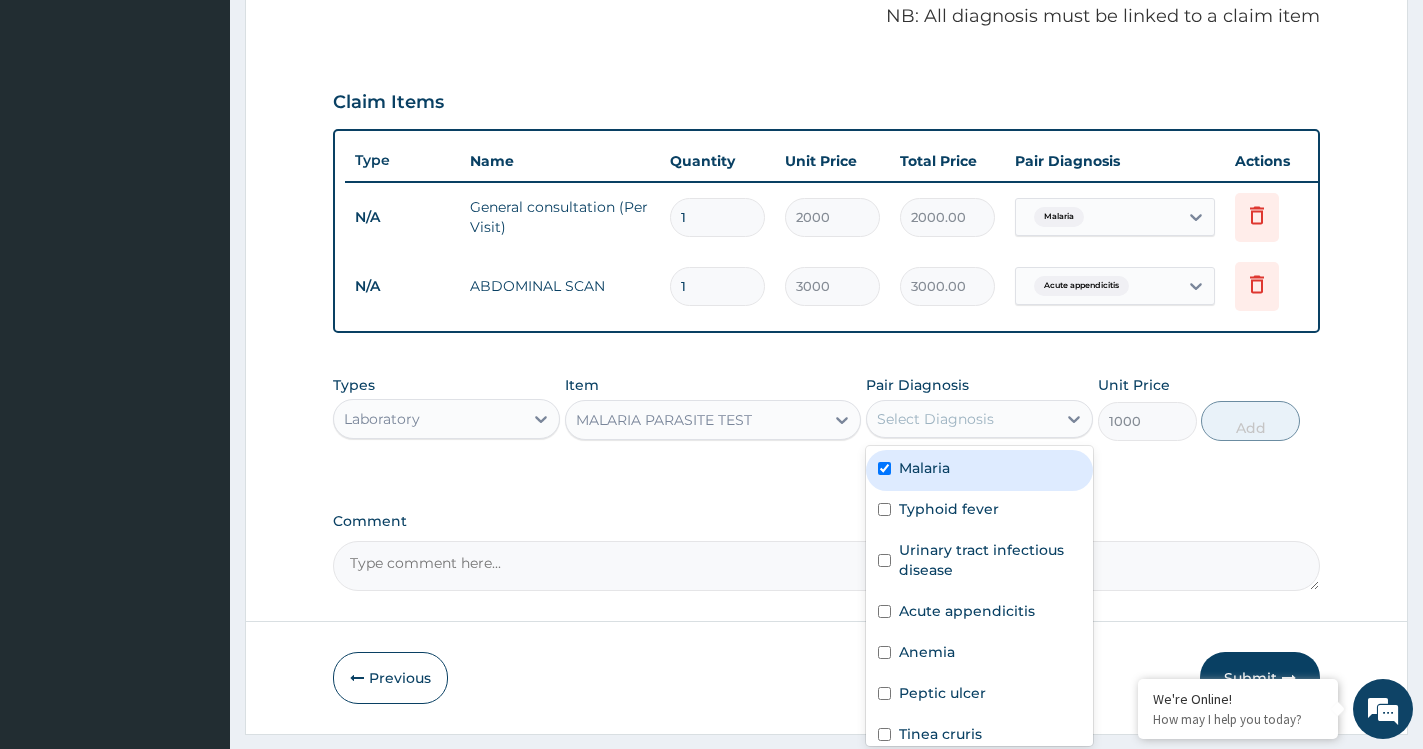 checkbox on "true" 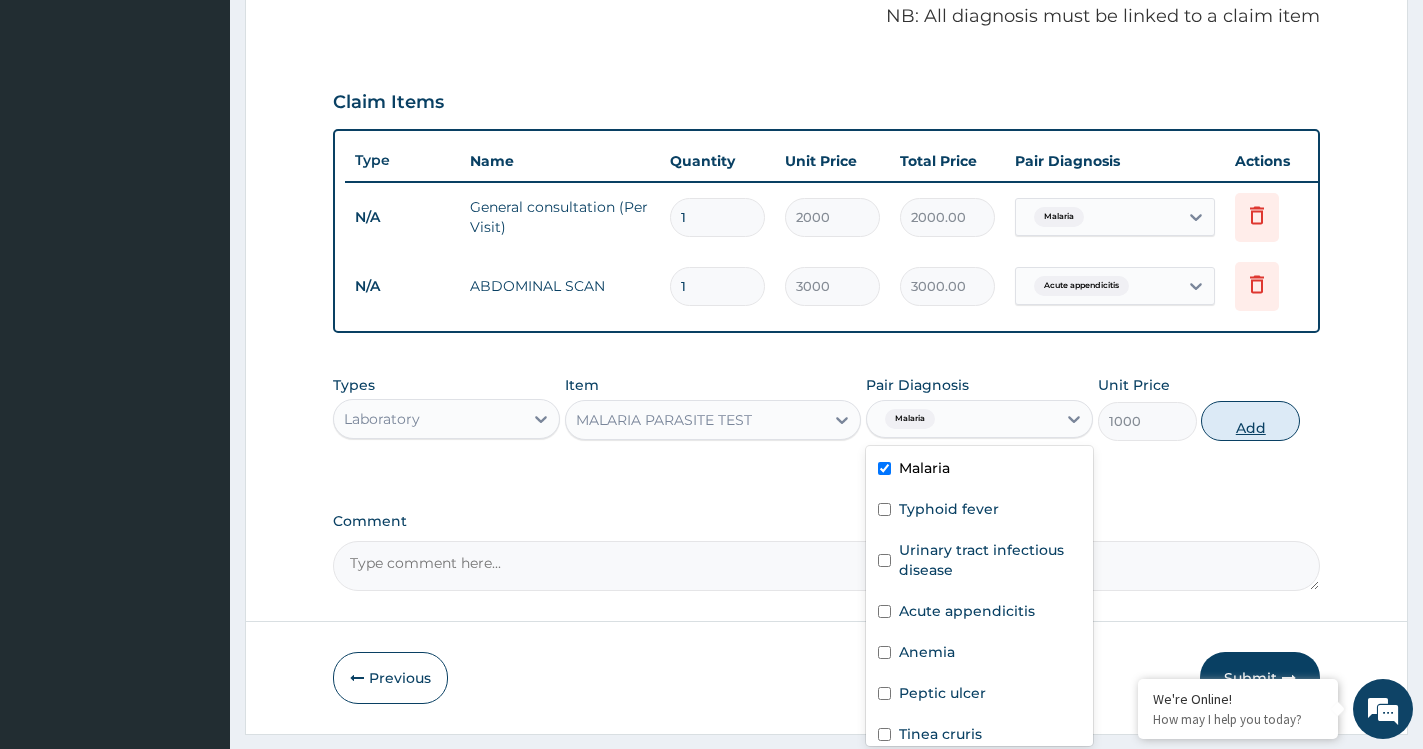 click on "Add" at bounding box center (1250, 421) 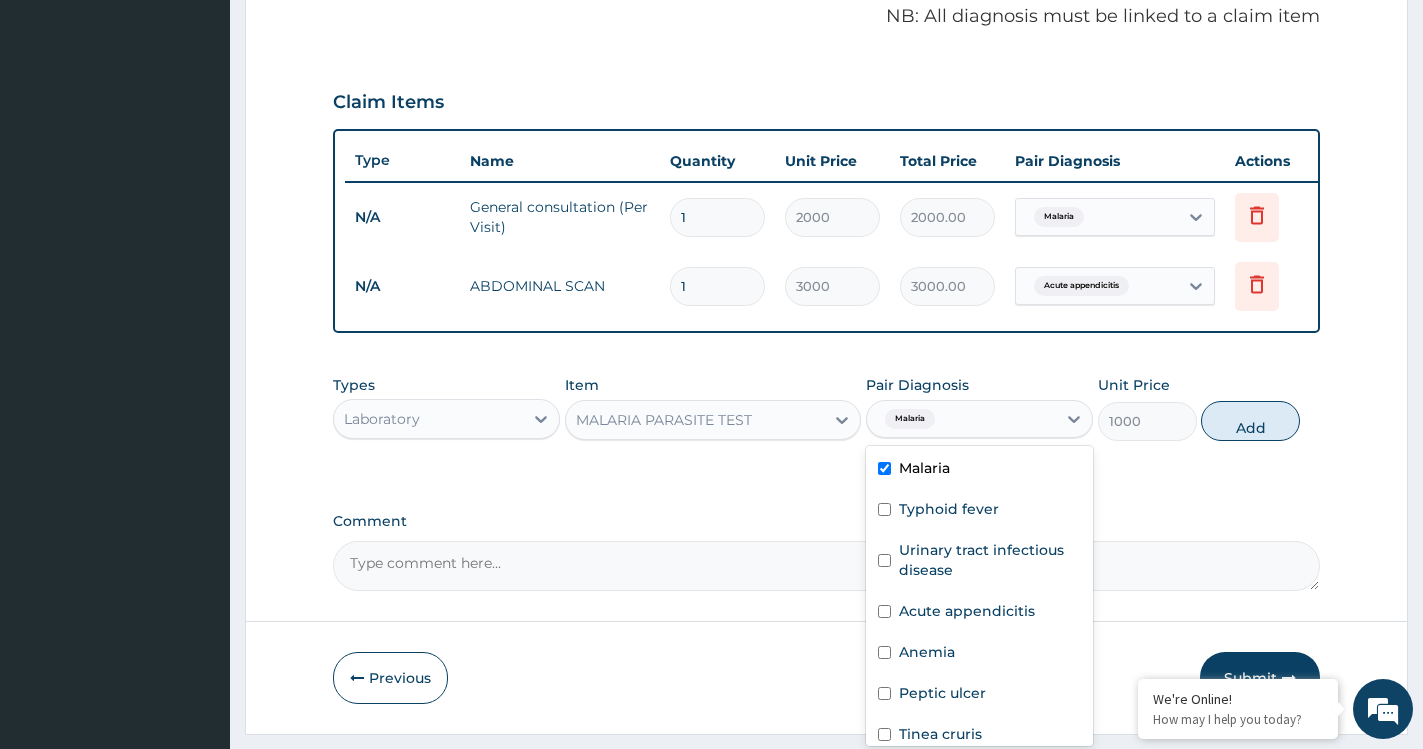 type on "0" 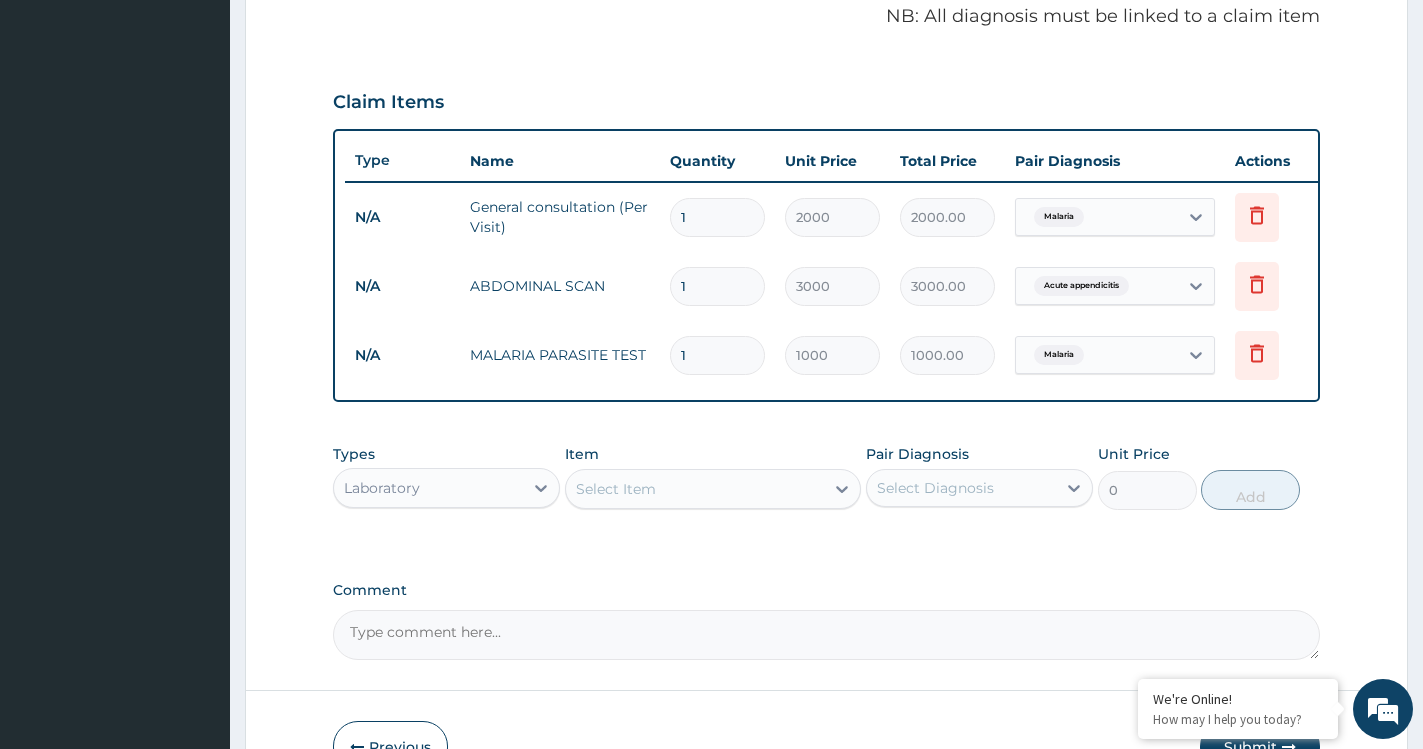 click on "Select Item" at bounding box center (695, 489) 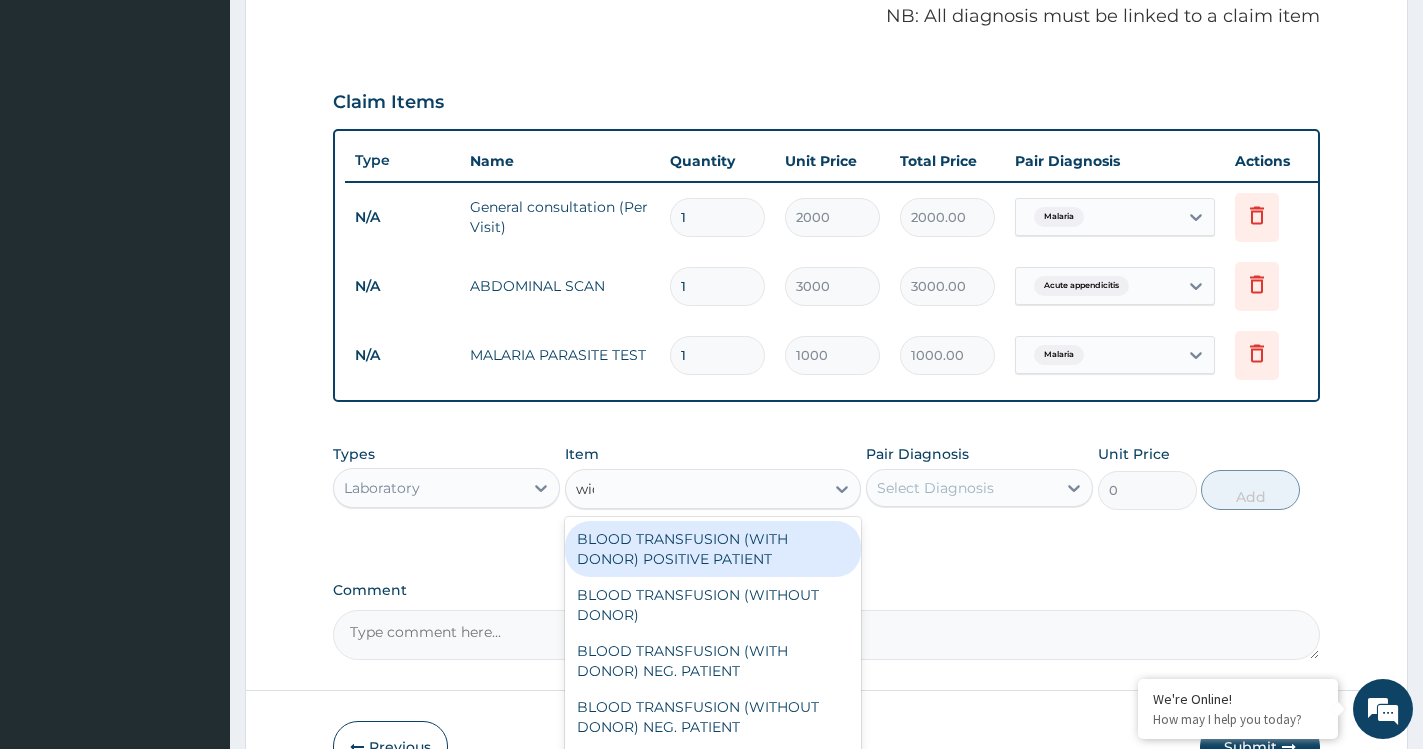 type on "wida" 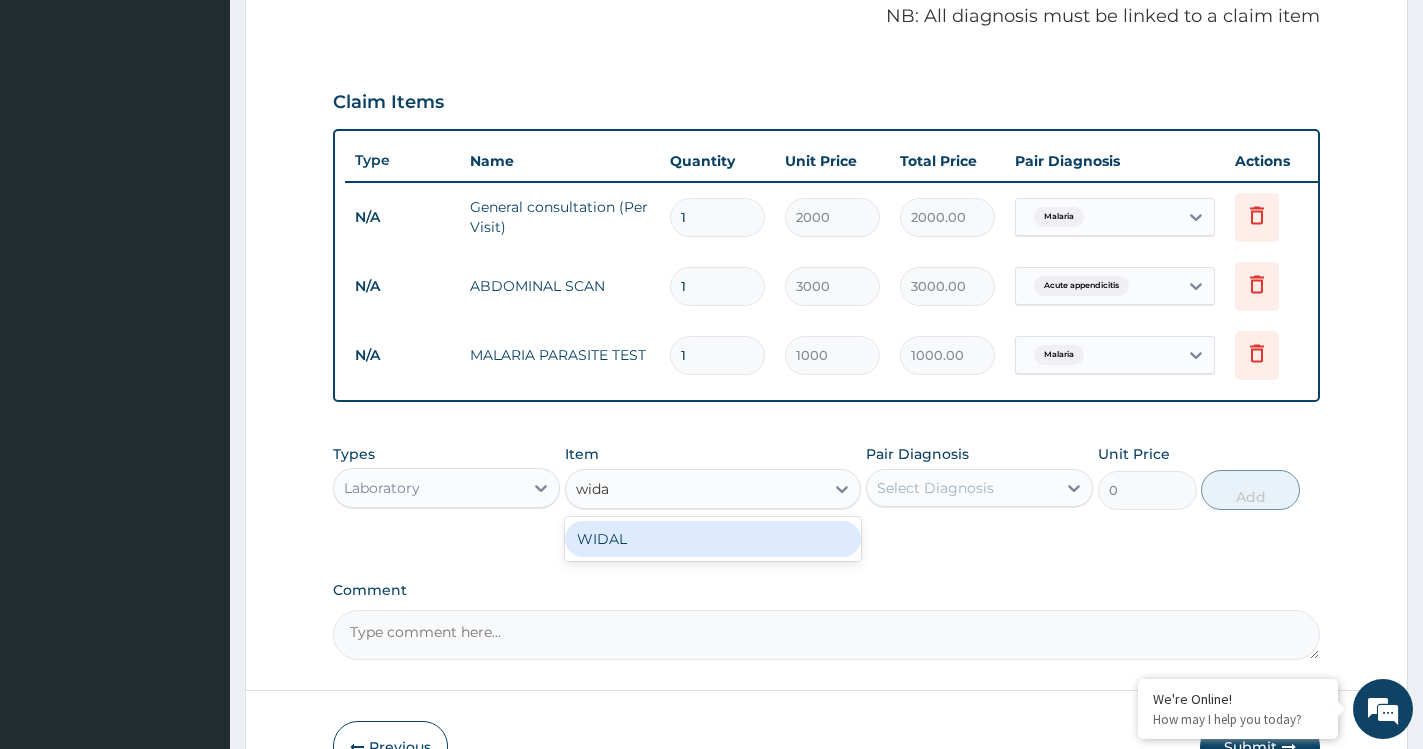 click on "WIDAL" at bounding box center (713, 539) 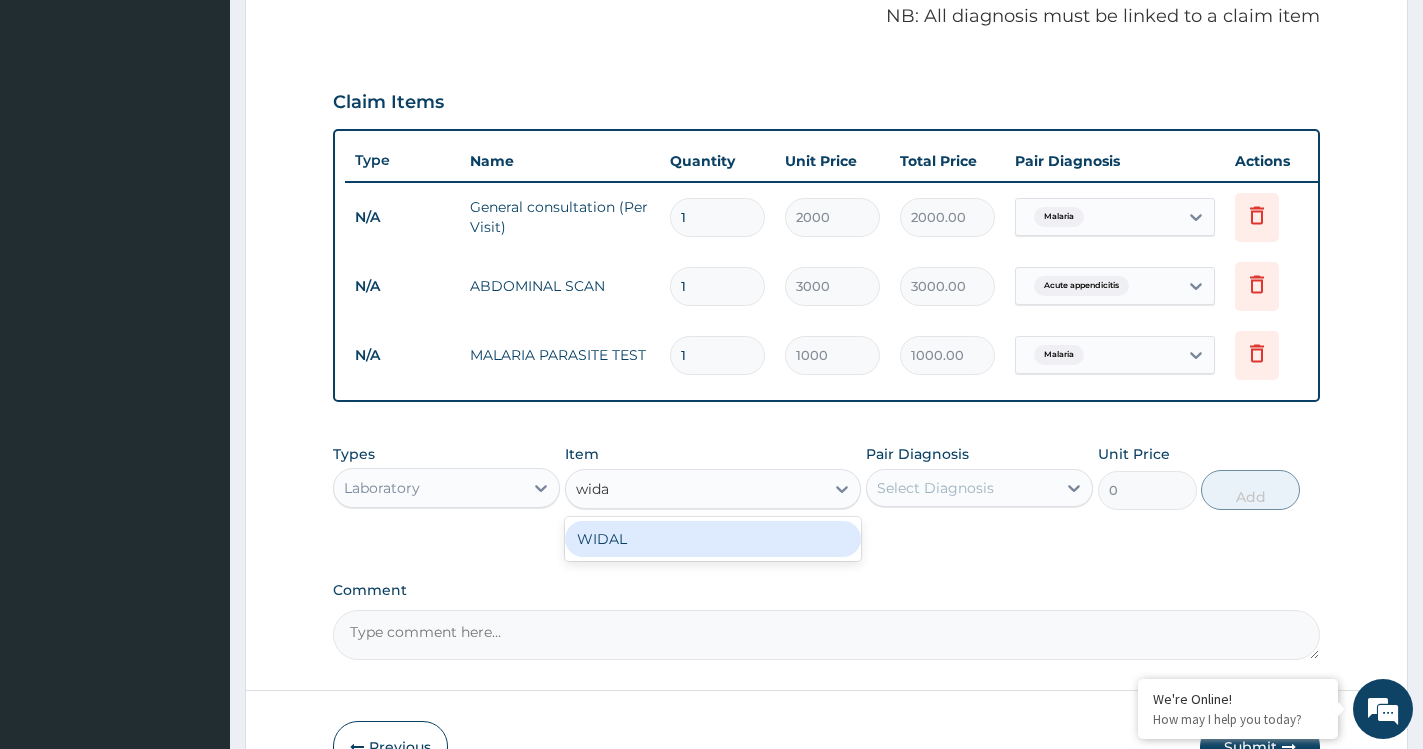 type 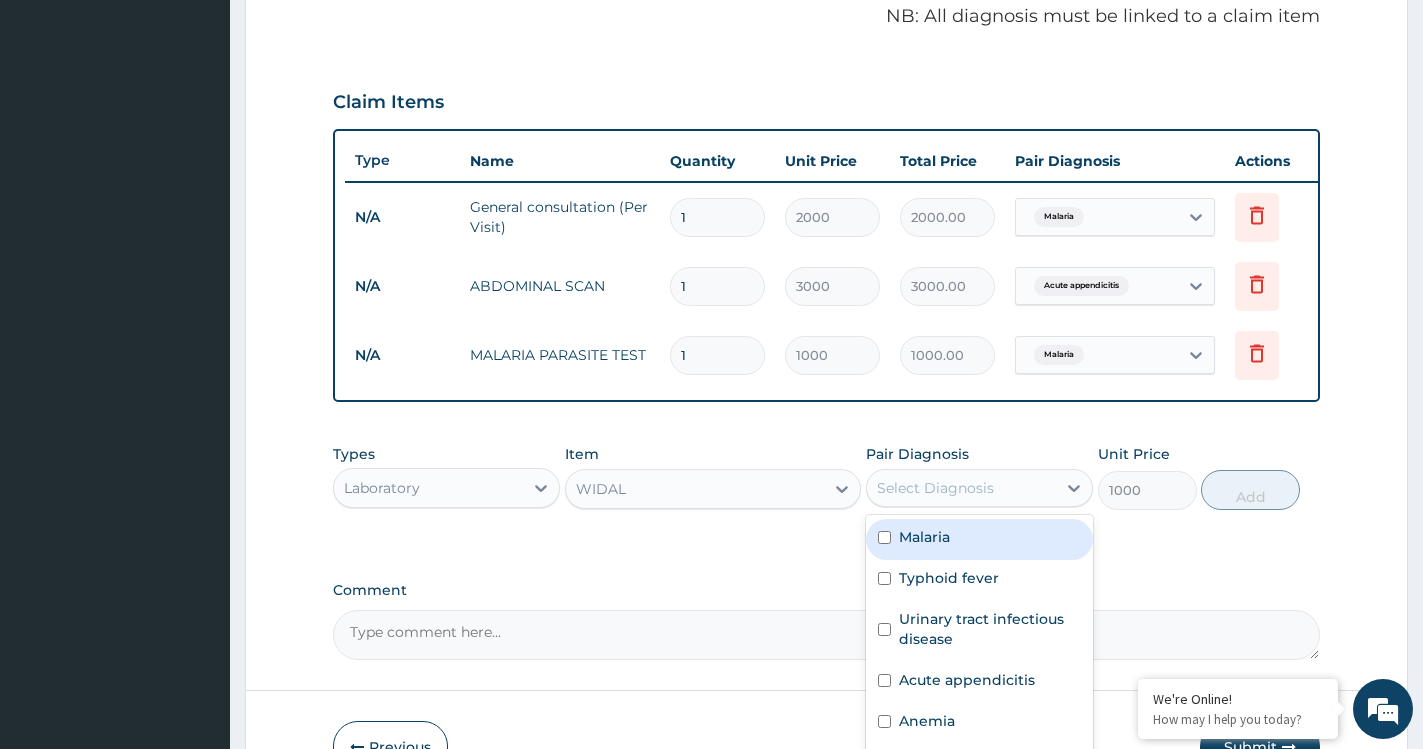 click on "Select Diagnosis" at bounding box center (979, 488) 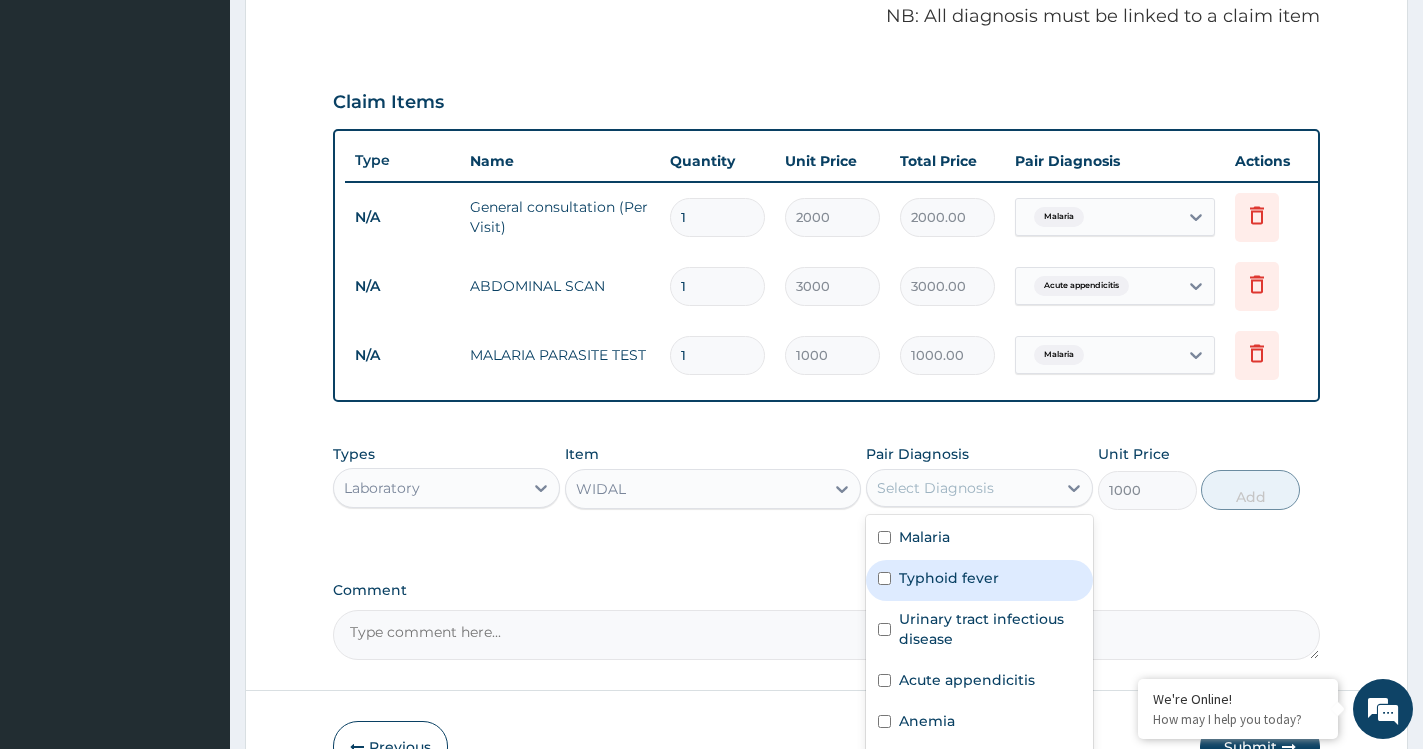 click on "Typhoid fever" at bounding box center (949, 578) 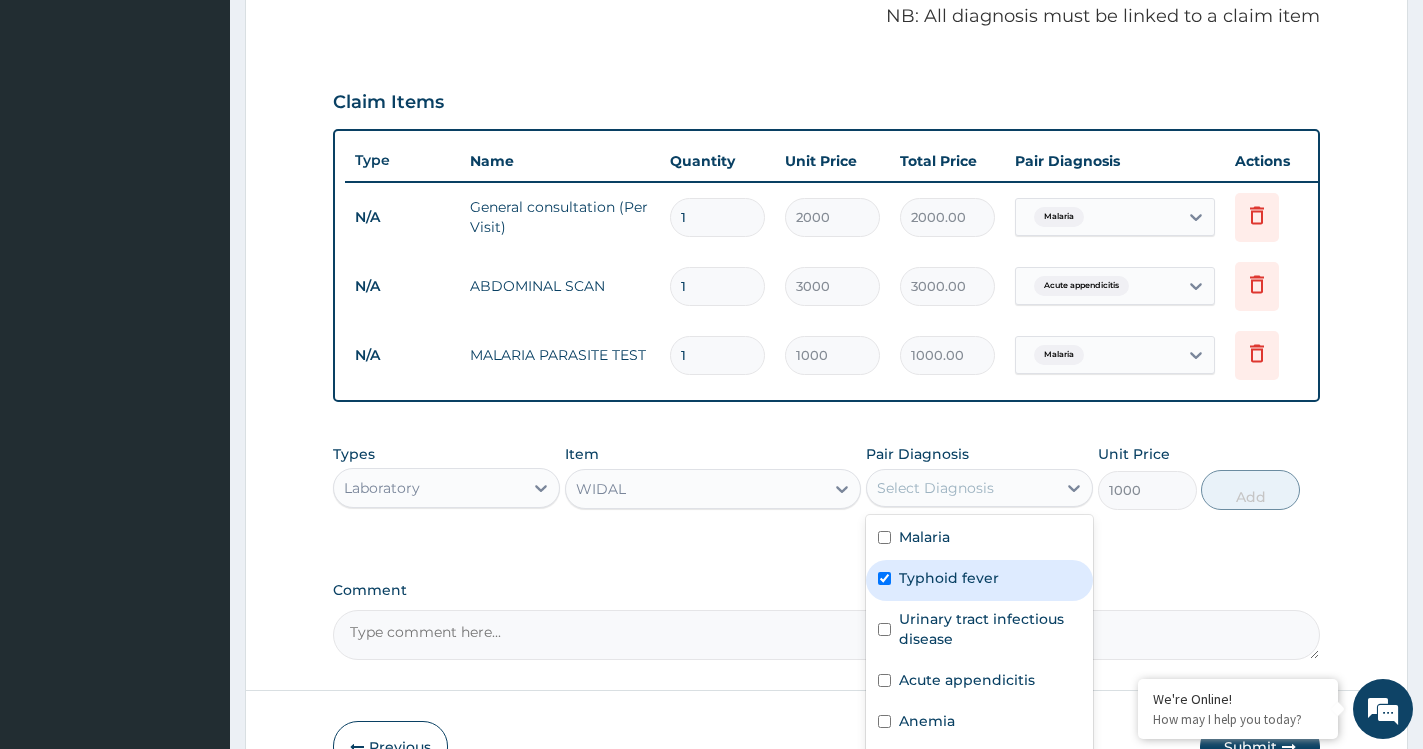 checkbox on "true" 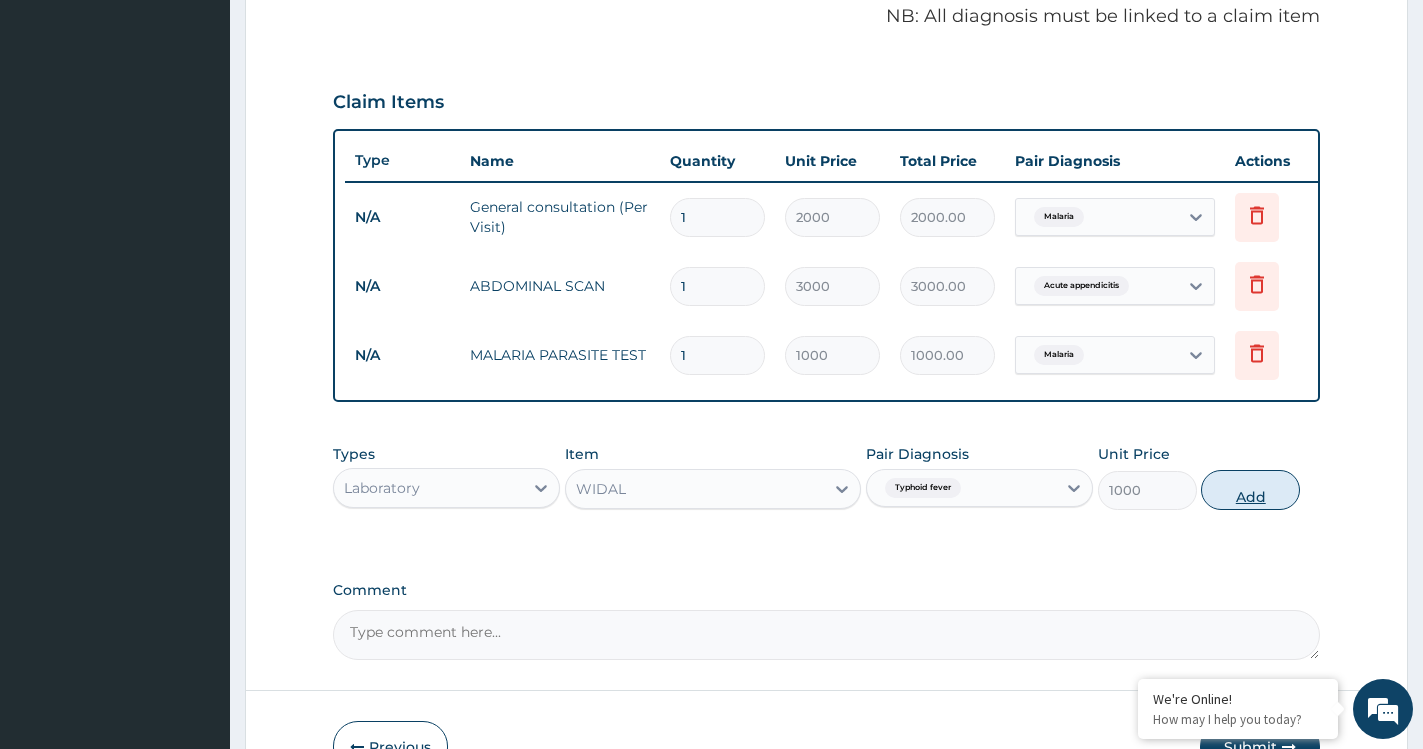 click on "Add" at bounding box center [1250, 490] 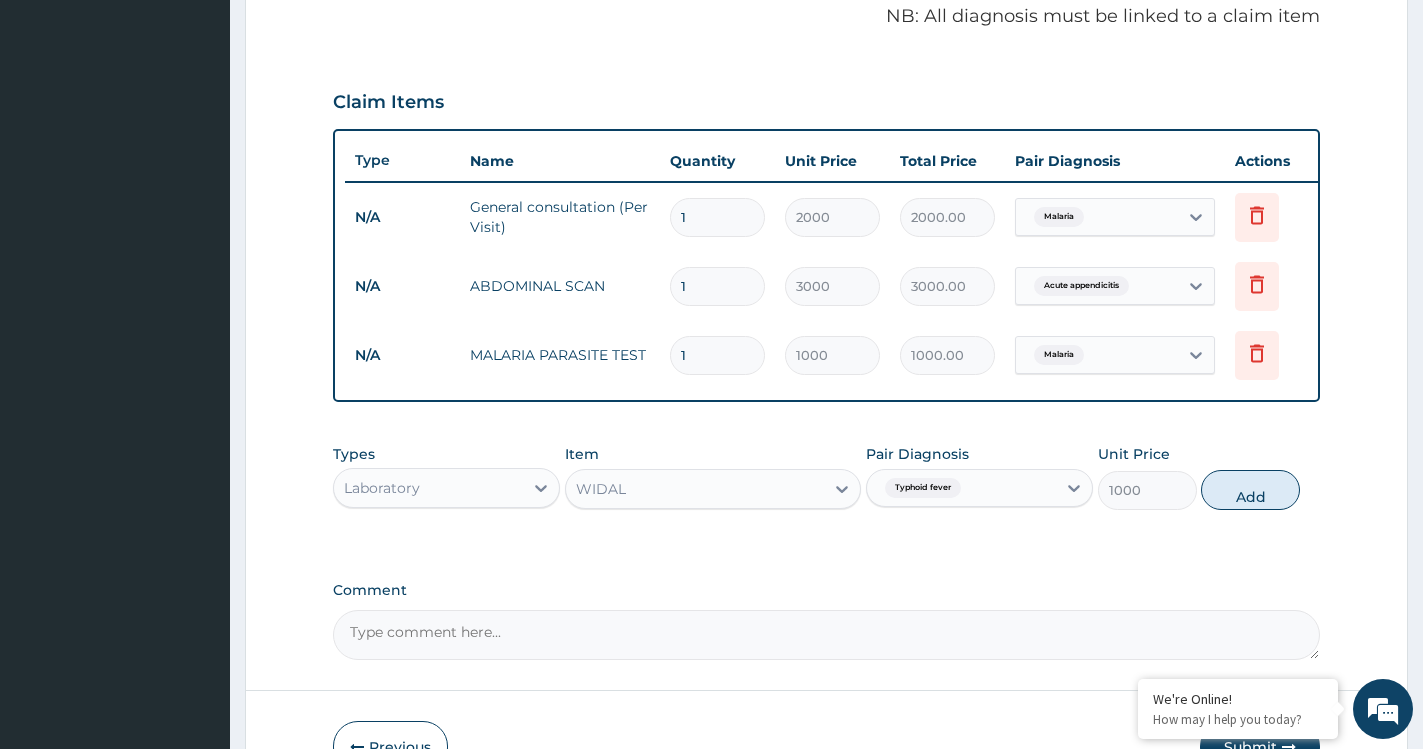 type on "0" 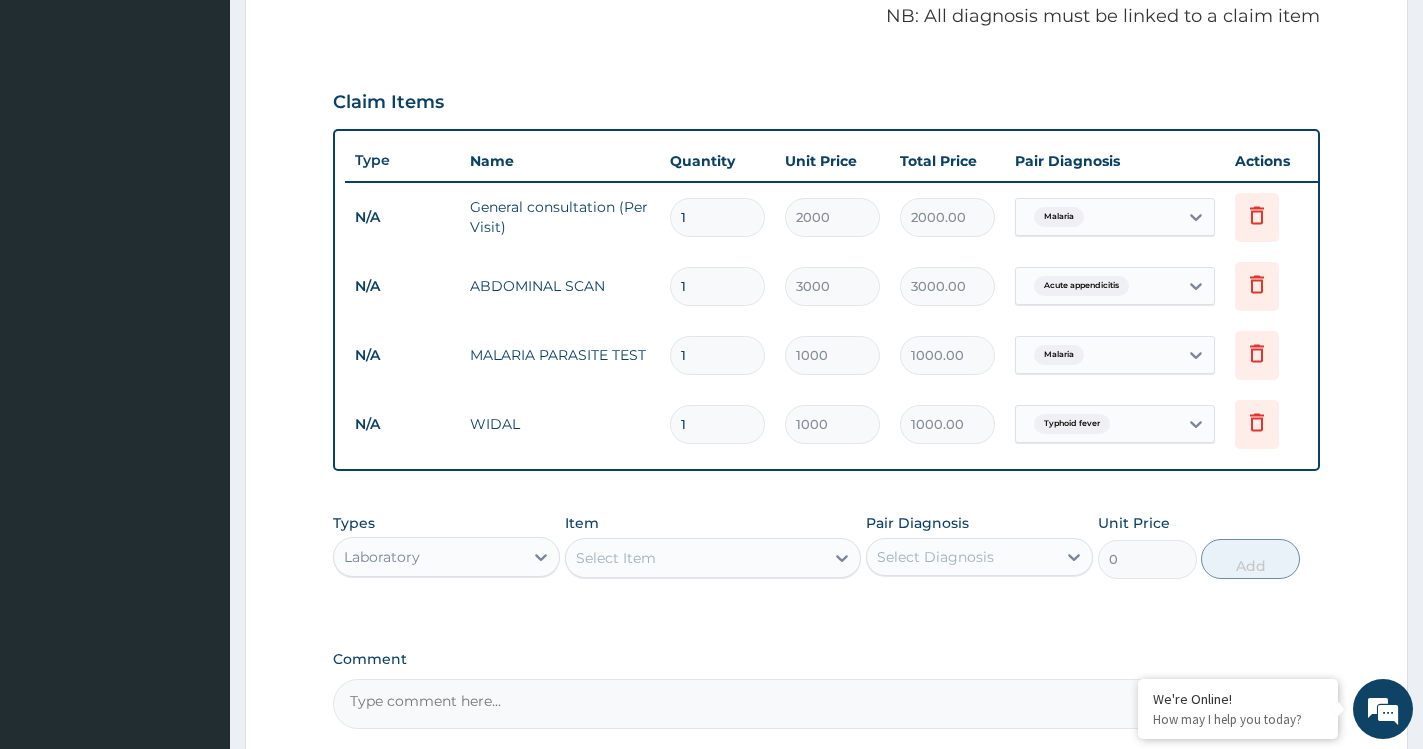 click on "Select Item" at bounding box center [695, 558] 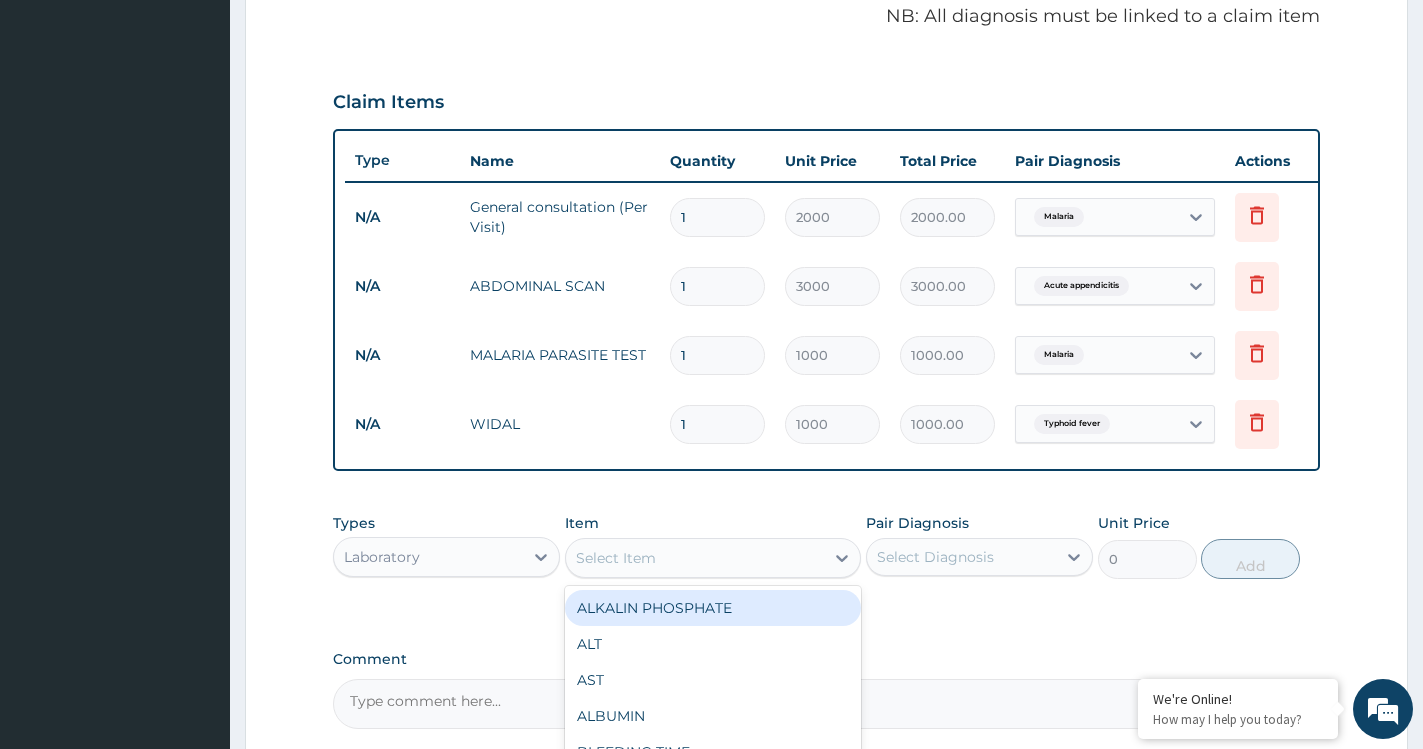 scroll, scrollTop: 847, scrollLeft: 0, axis: vertical 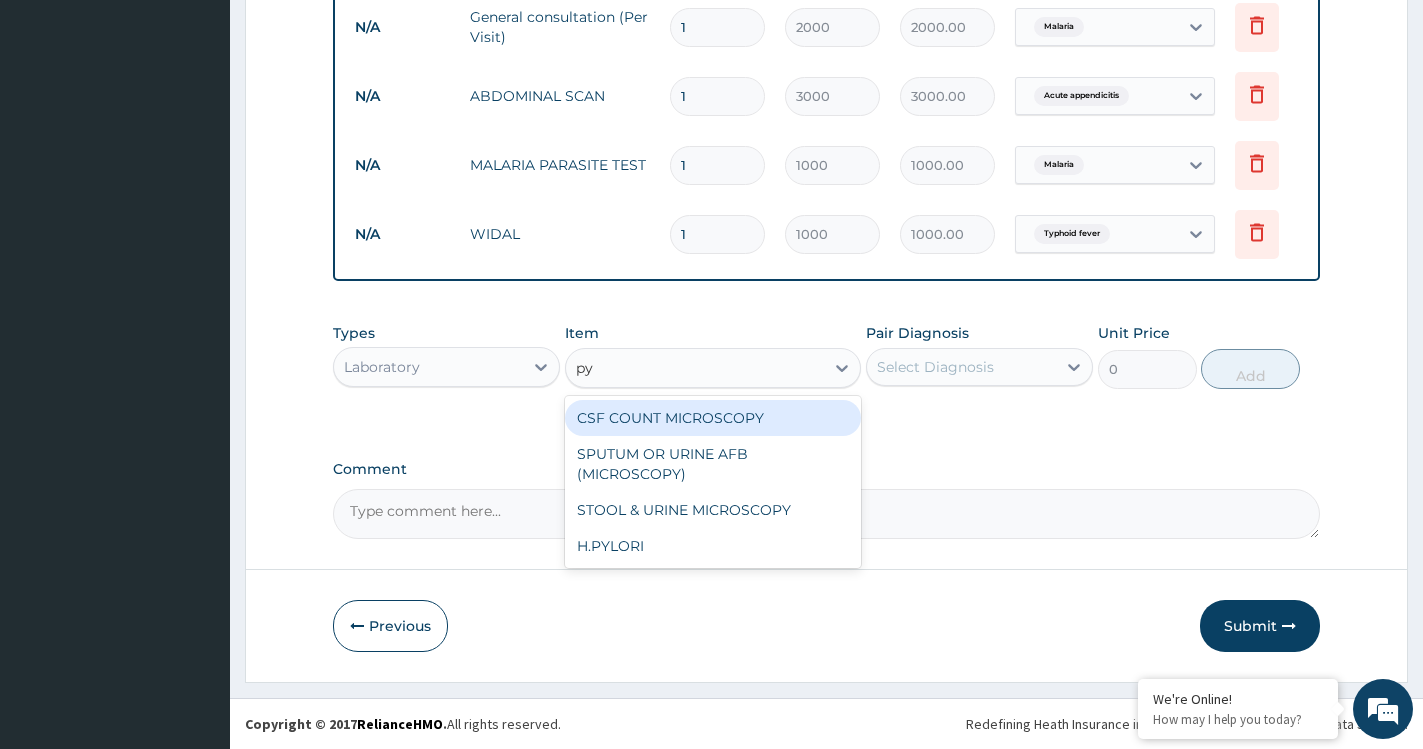 type on "pyl" 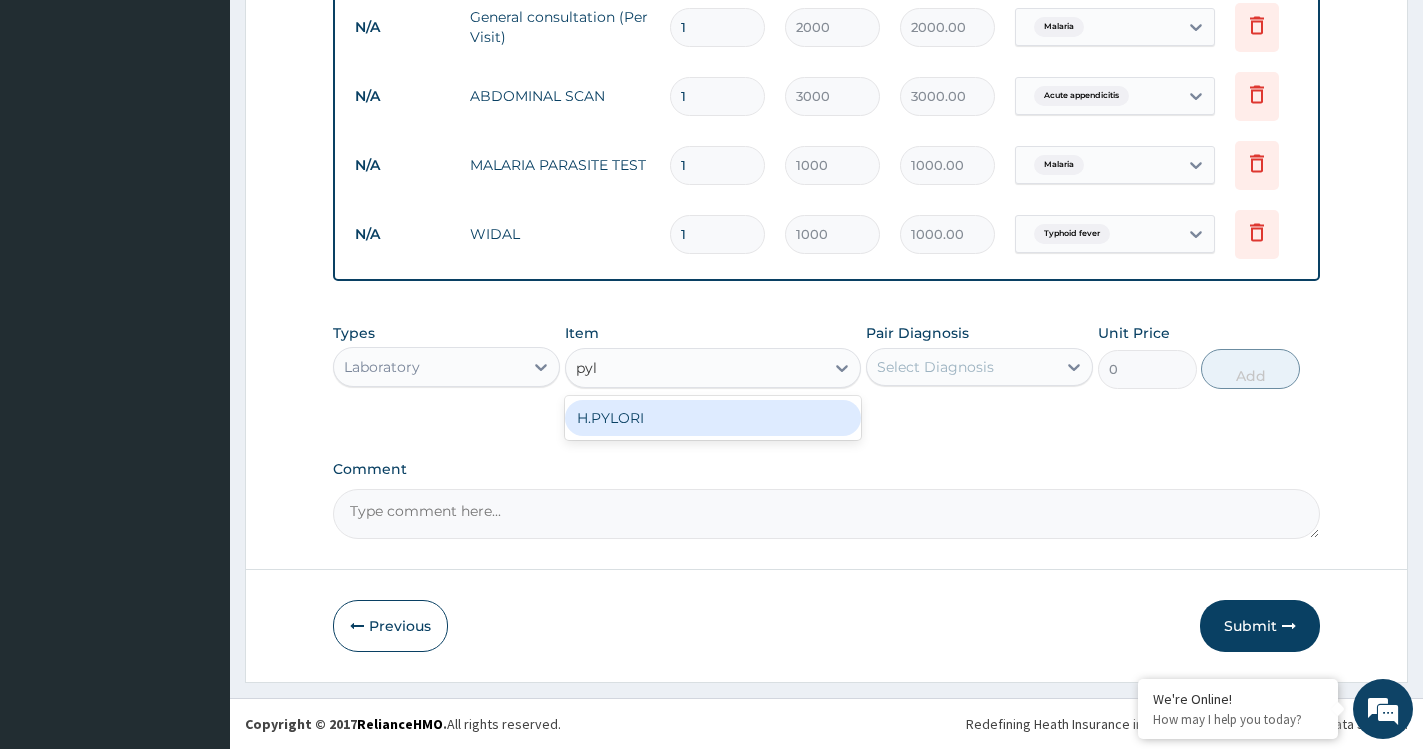 click on "H.PYLORI" at bounding box center [713, 418] 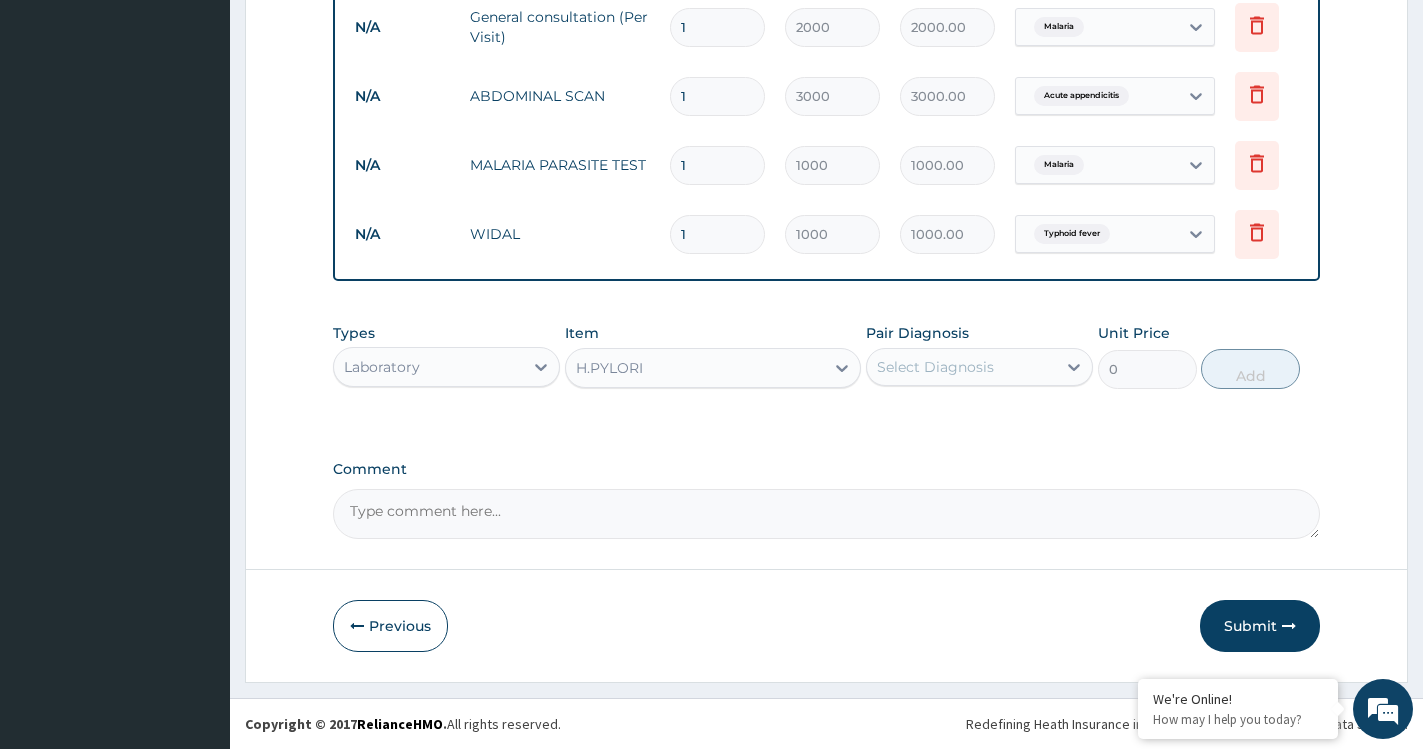 type 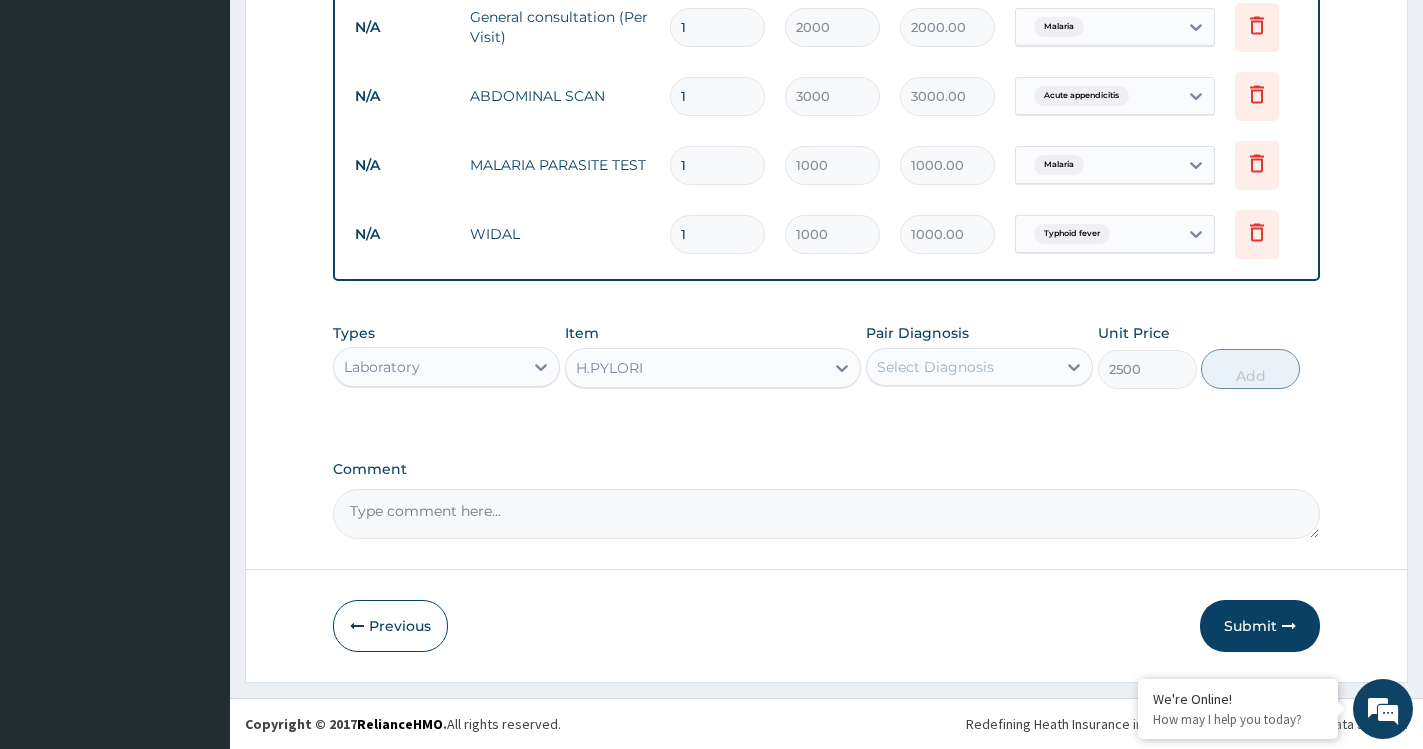 drag, startPoint x: 929, startPoint y: 378, endPoint x: 921, endPoint y: 386, distance: 11.313708 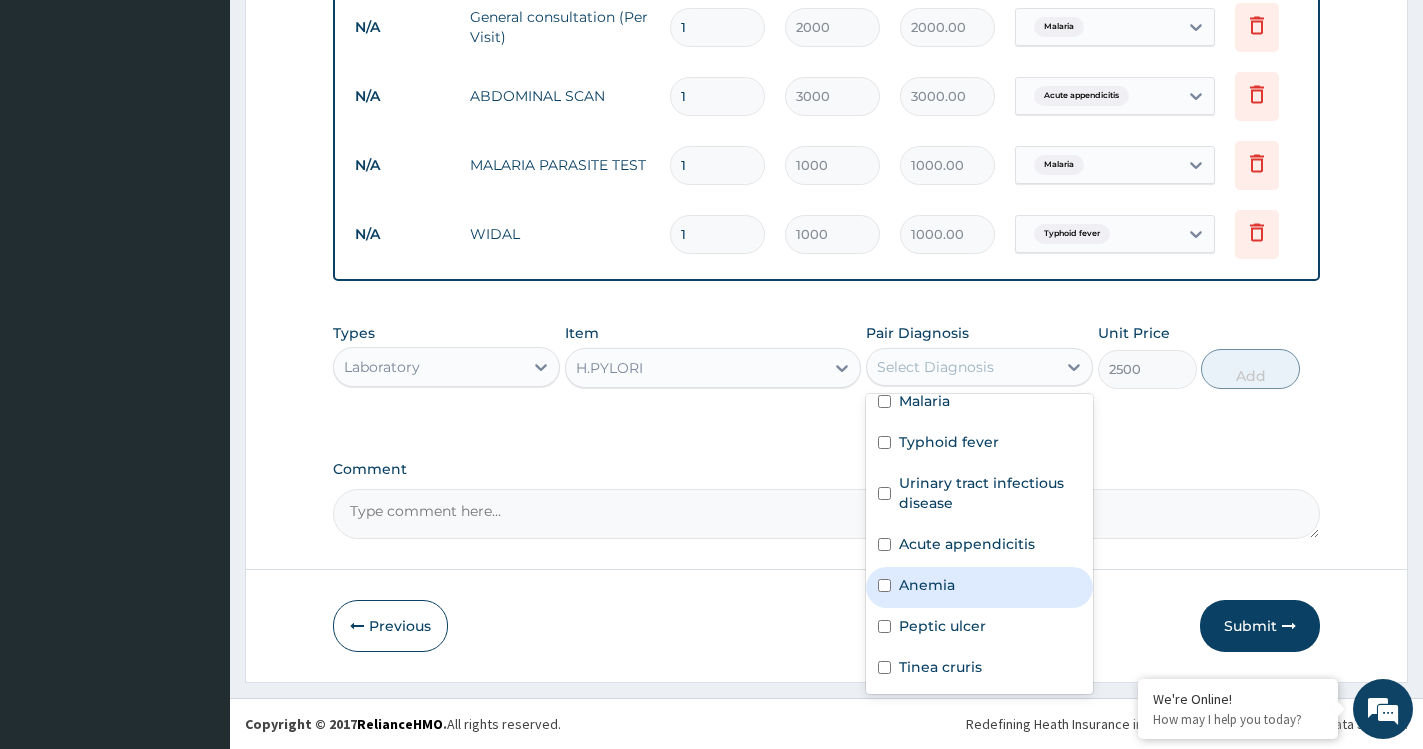 scroll, scrollTop: 0, scrollLeft: 0, axis: both 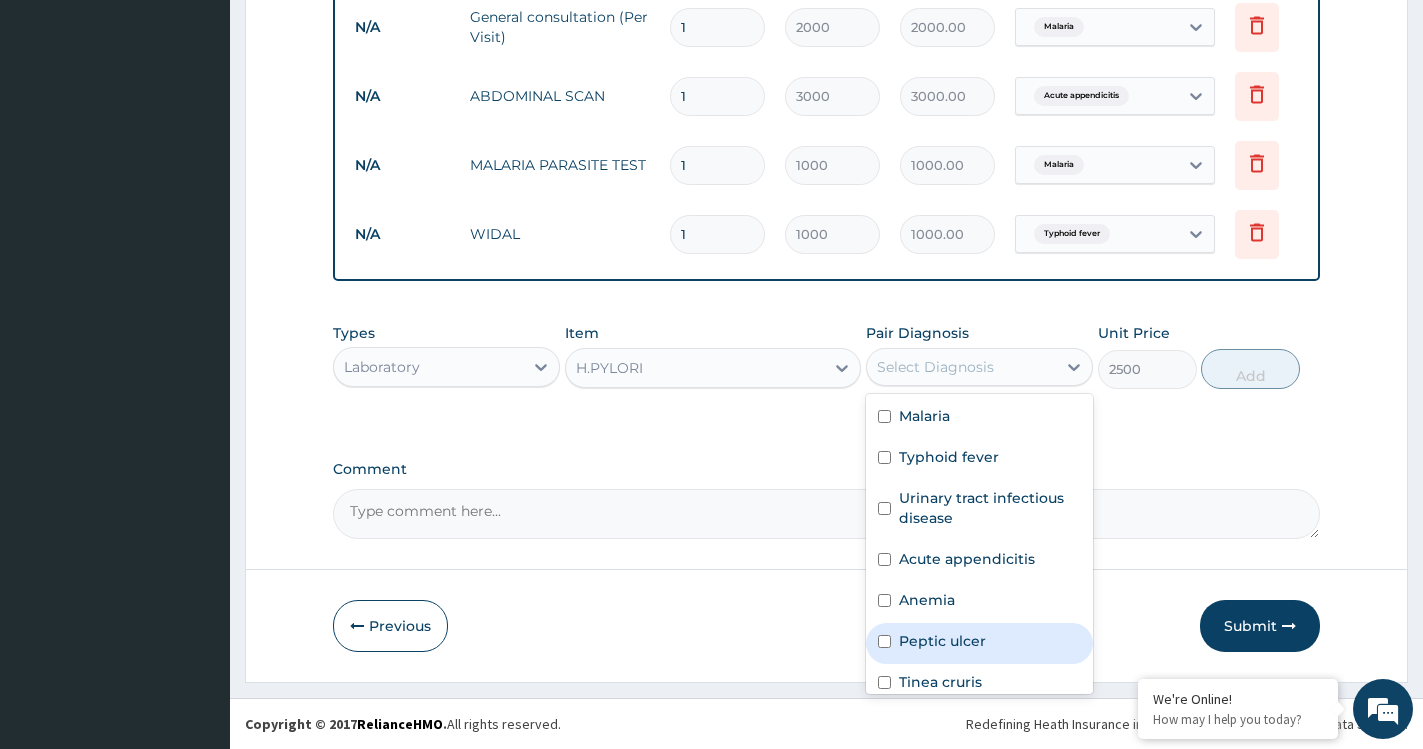 click on "Peptic ulcer" at bounding box center (942, 641) 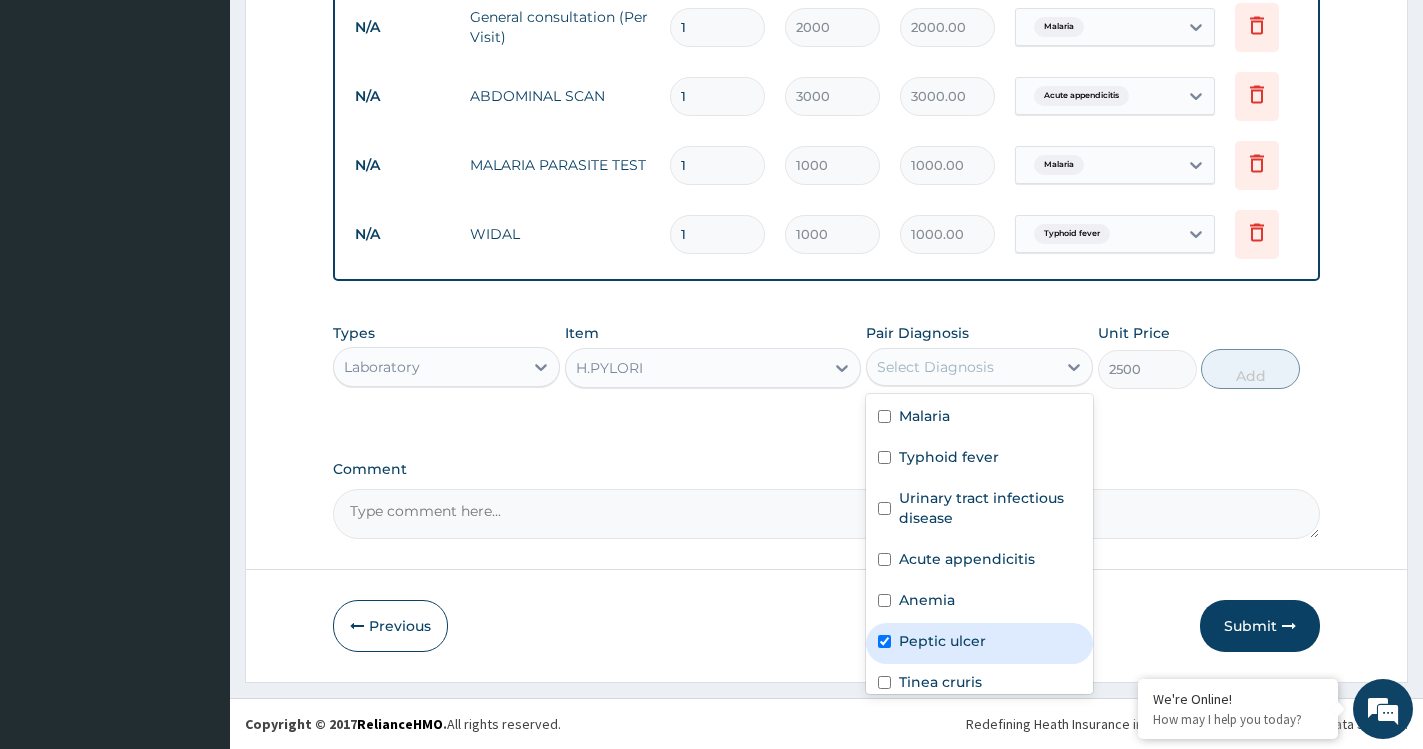checkbox on "true" 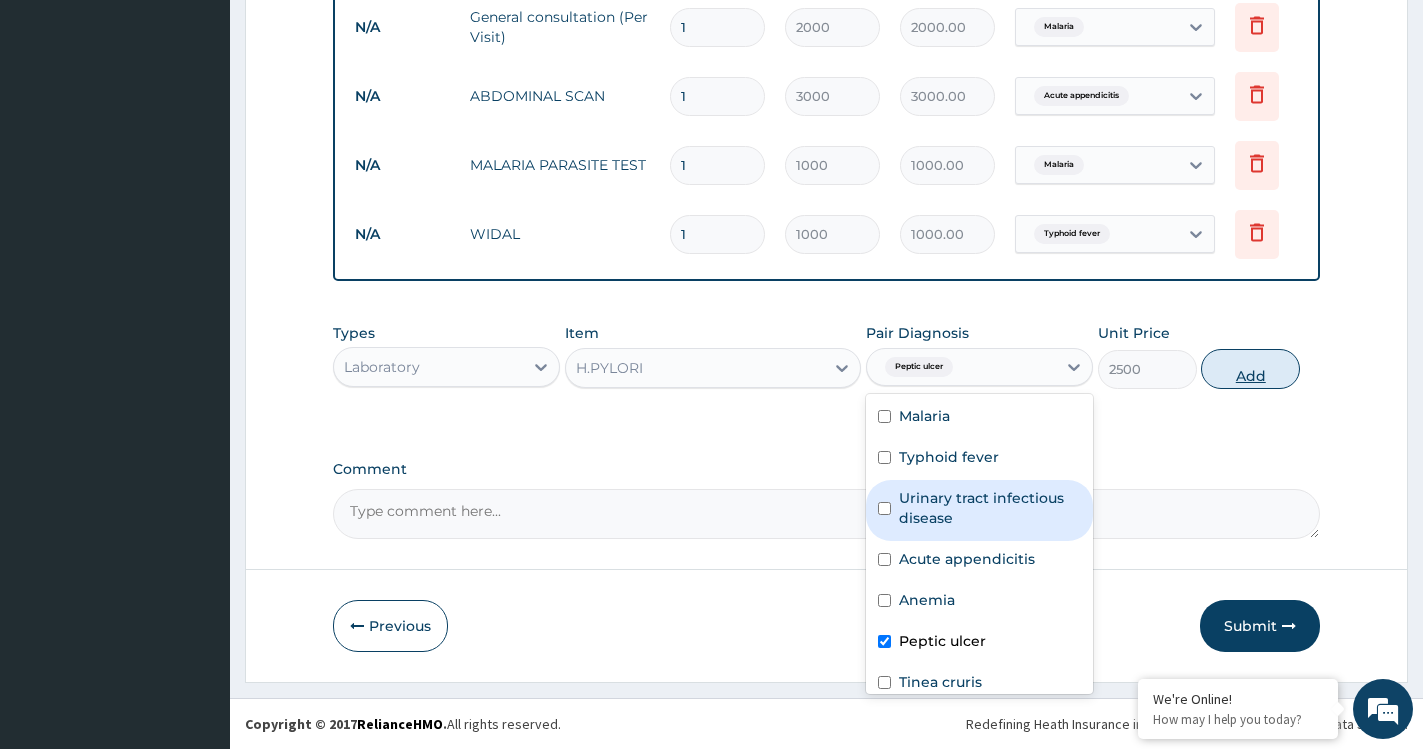 click on "Add" at bounding box center (1250, 369) 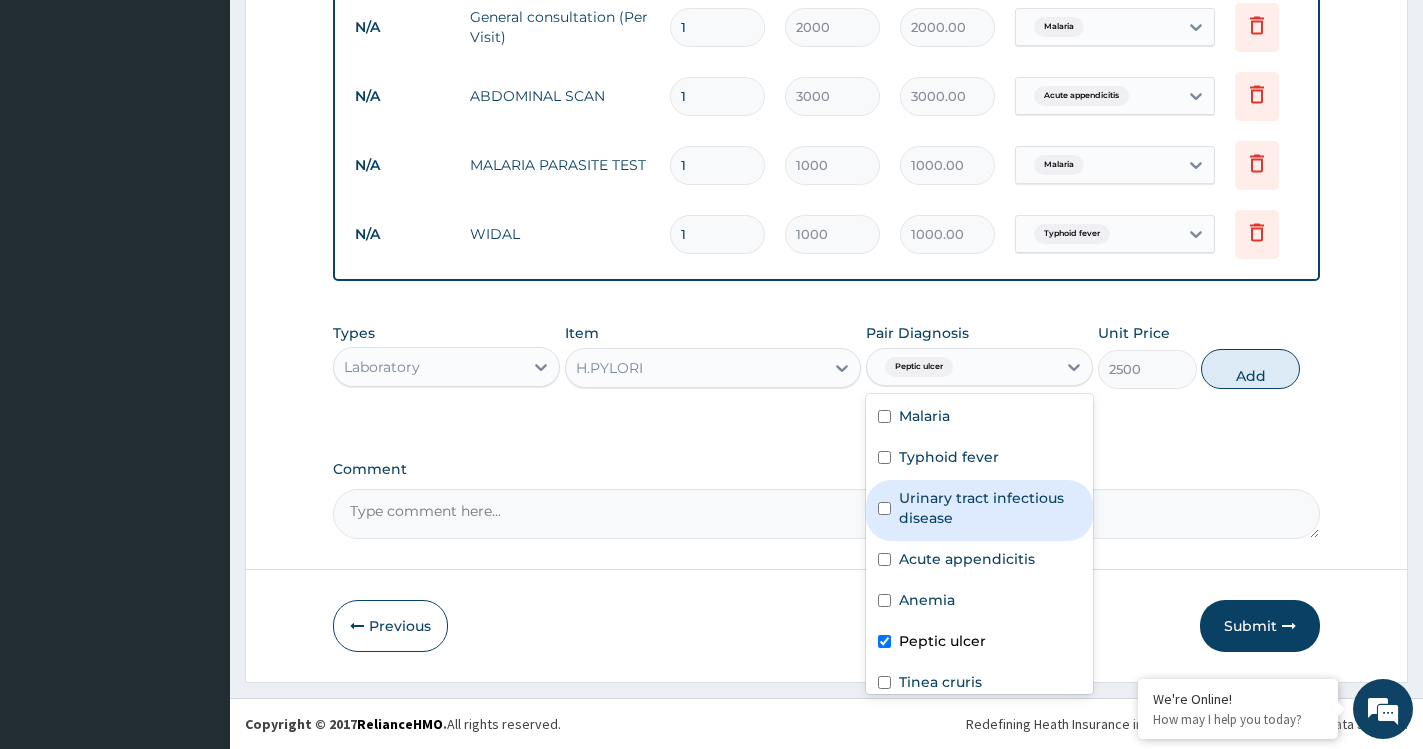 type on "0" 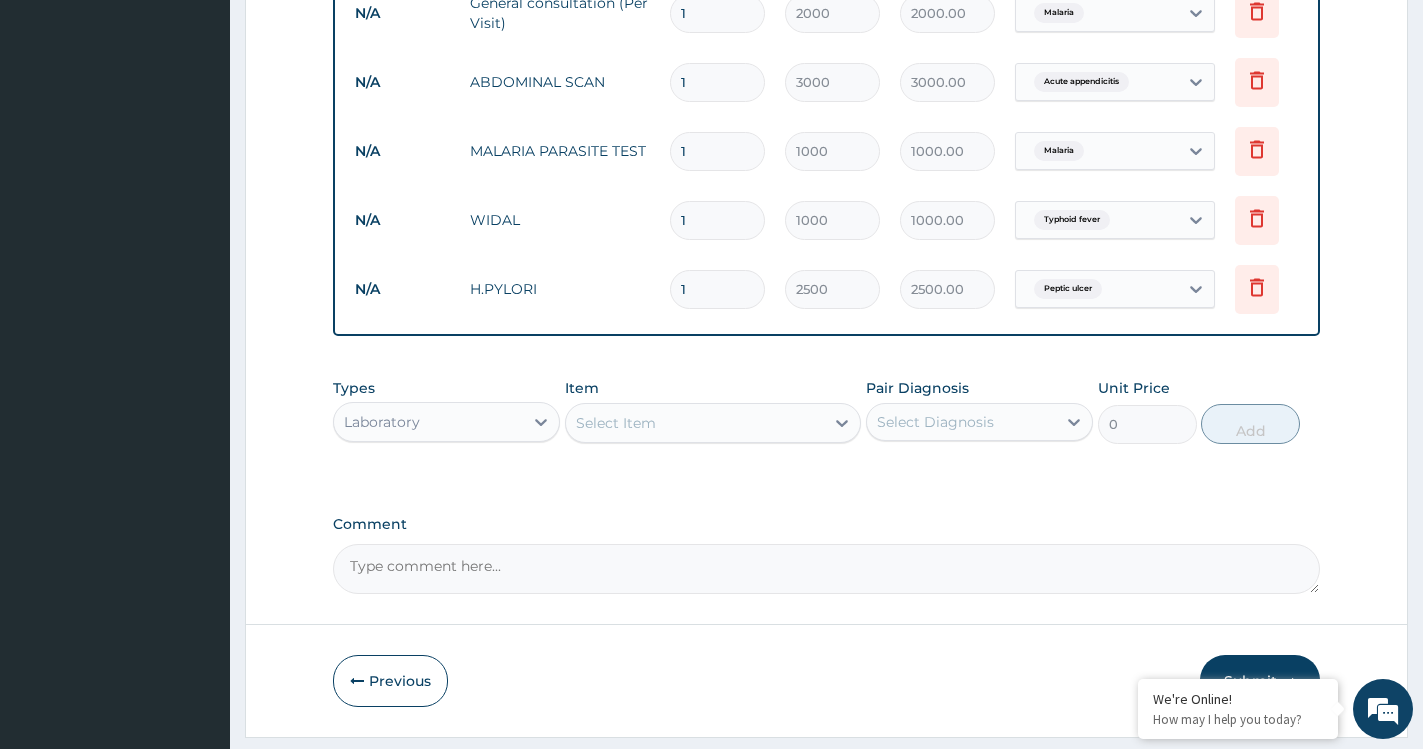 click on "Select Item" at bounding box center [695, 423] 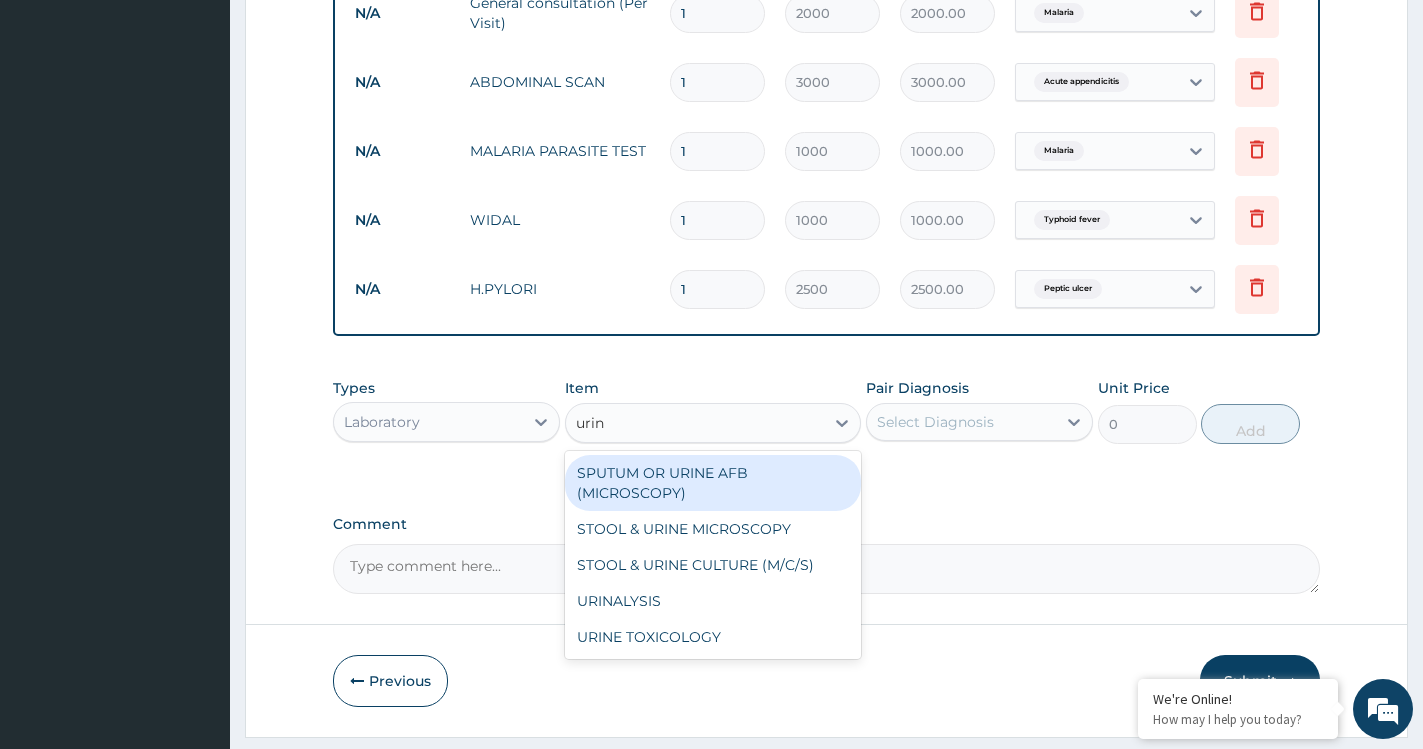 type on "urina" 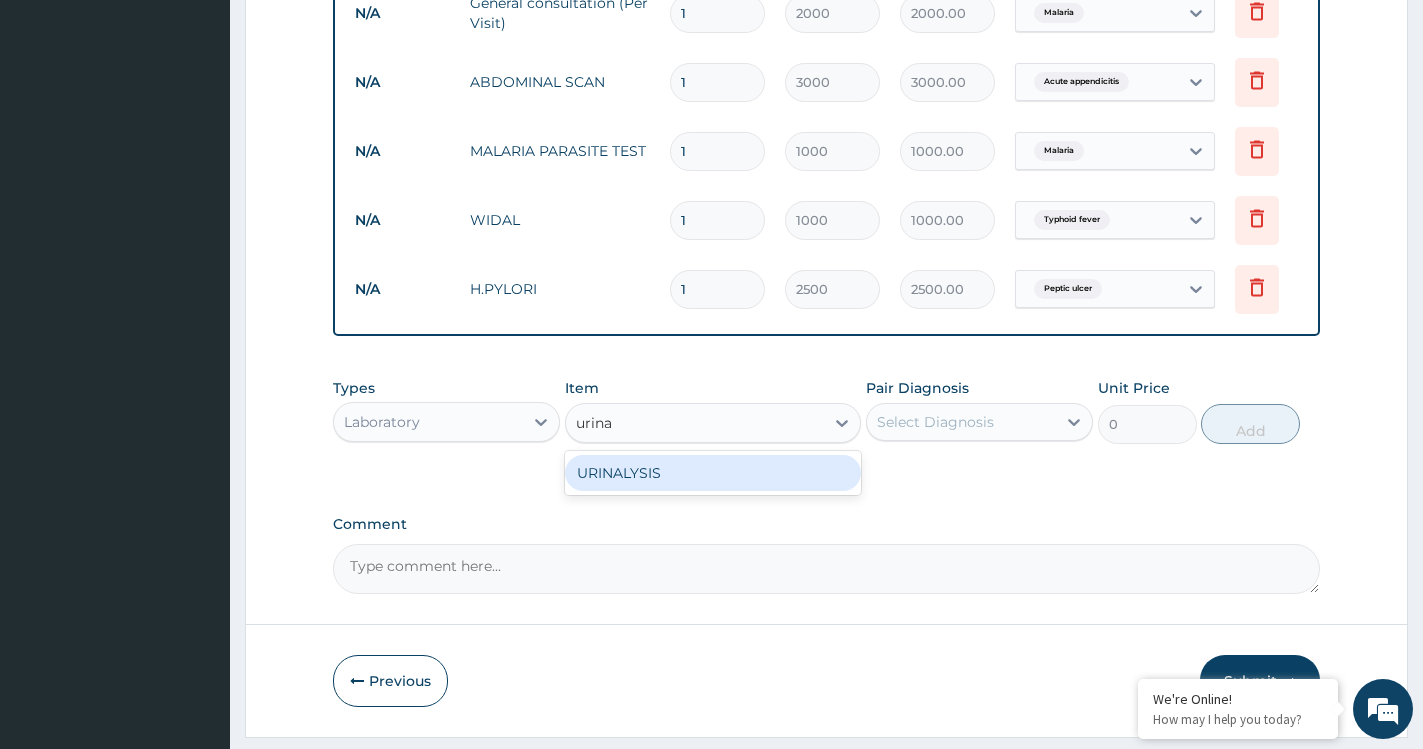 click on "URINALYSIS" at bounding box center (713, 473) 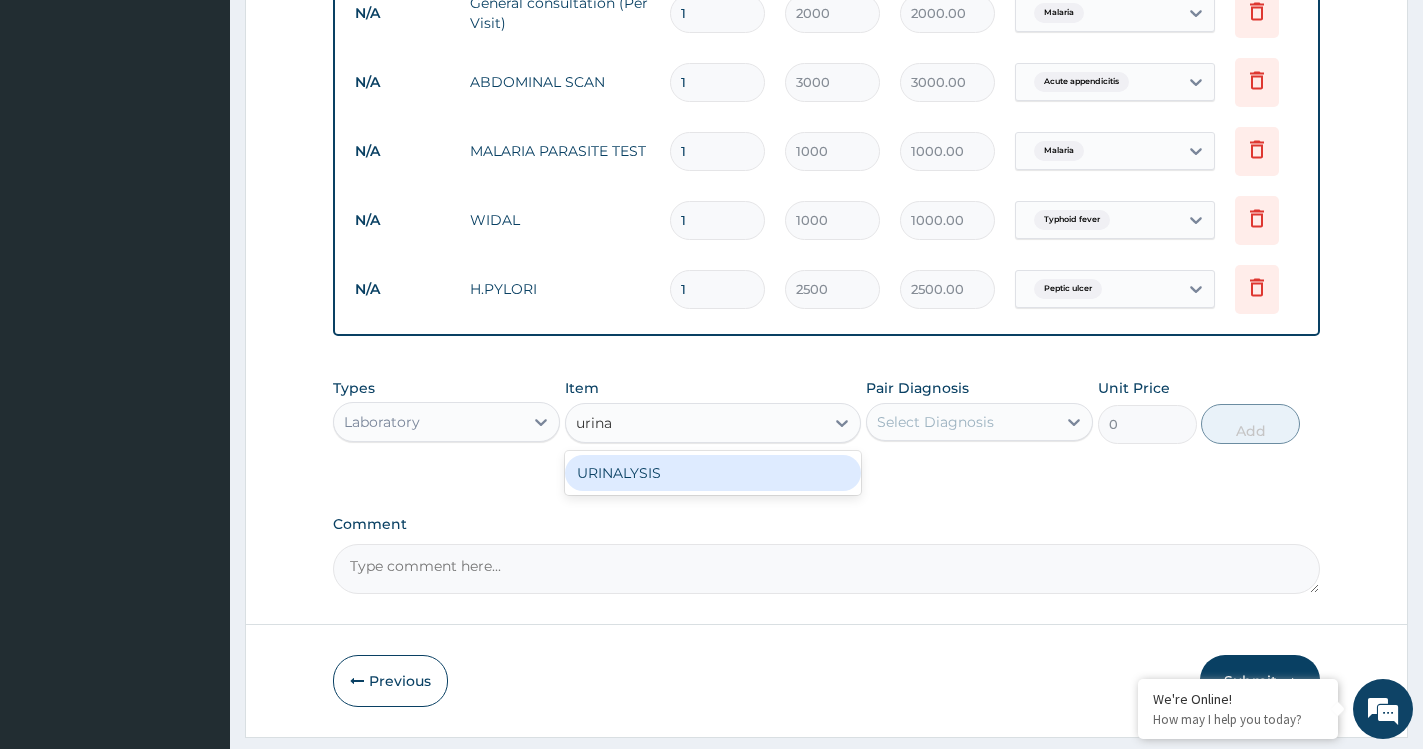 type 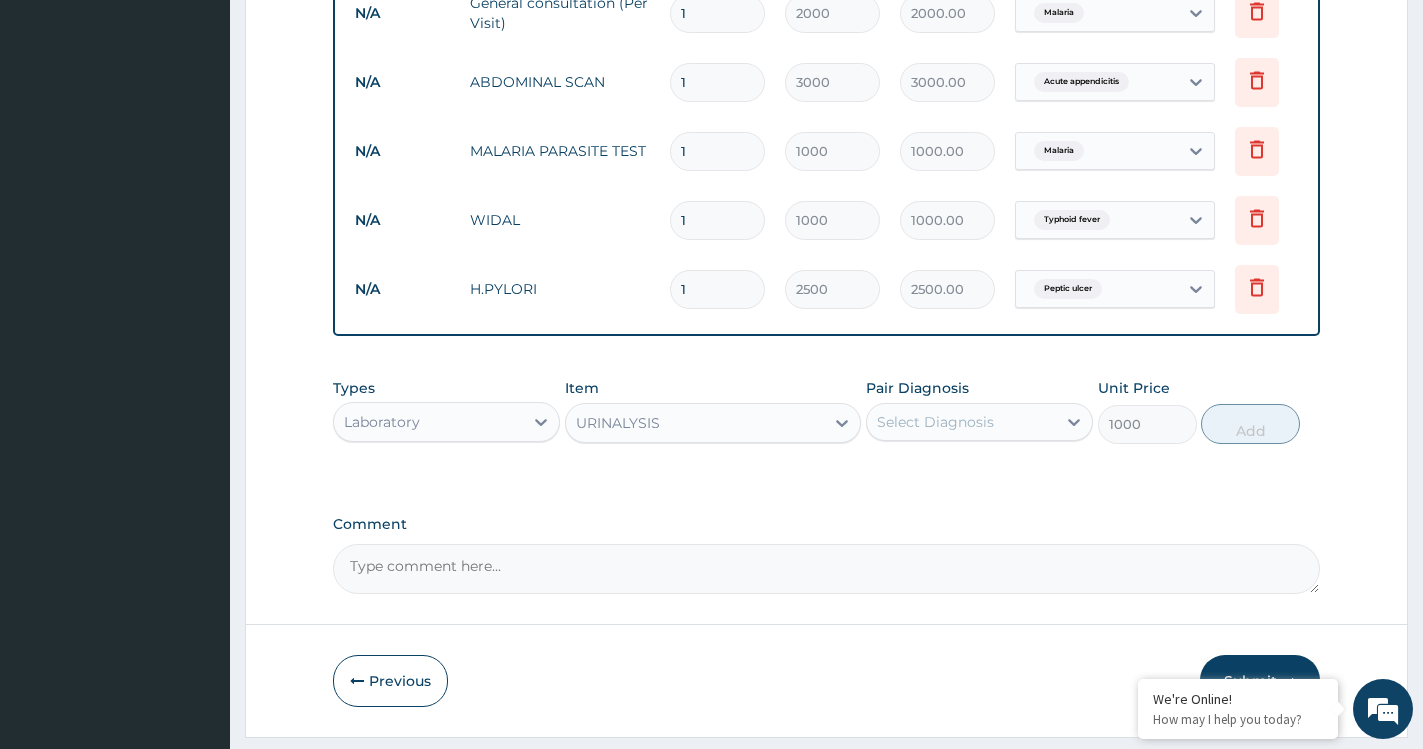 click on "Select Diagnosis" at bounding box center (979, 422) 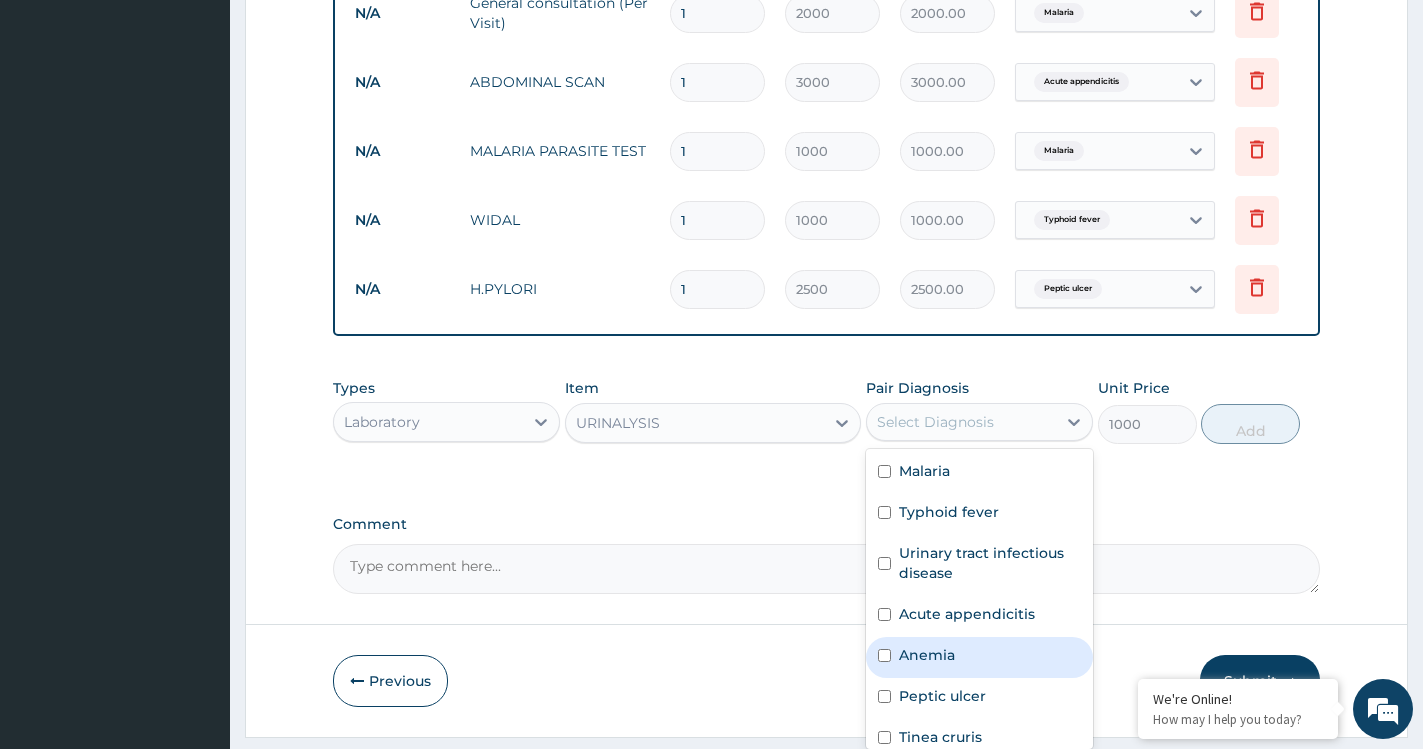 scroll, scrollTop: 15, scrollLeft: 0, axis: vertical 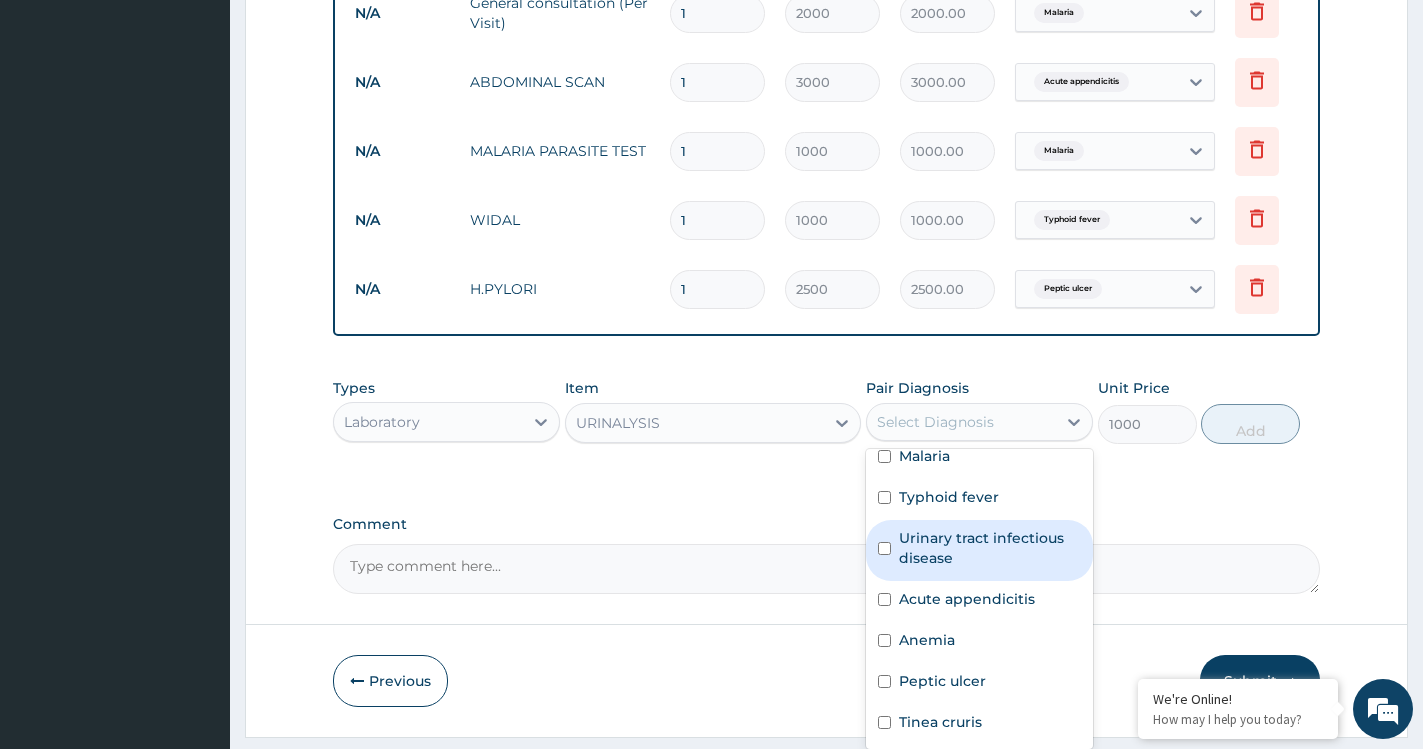 click on "Urinary tract infectious disease" at bounding box center (990, 548) 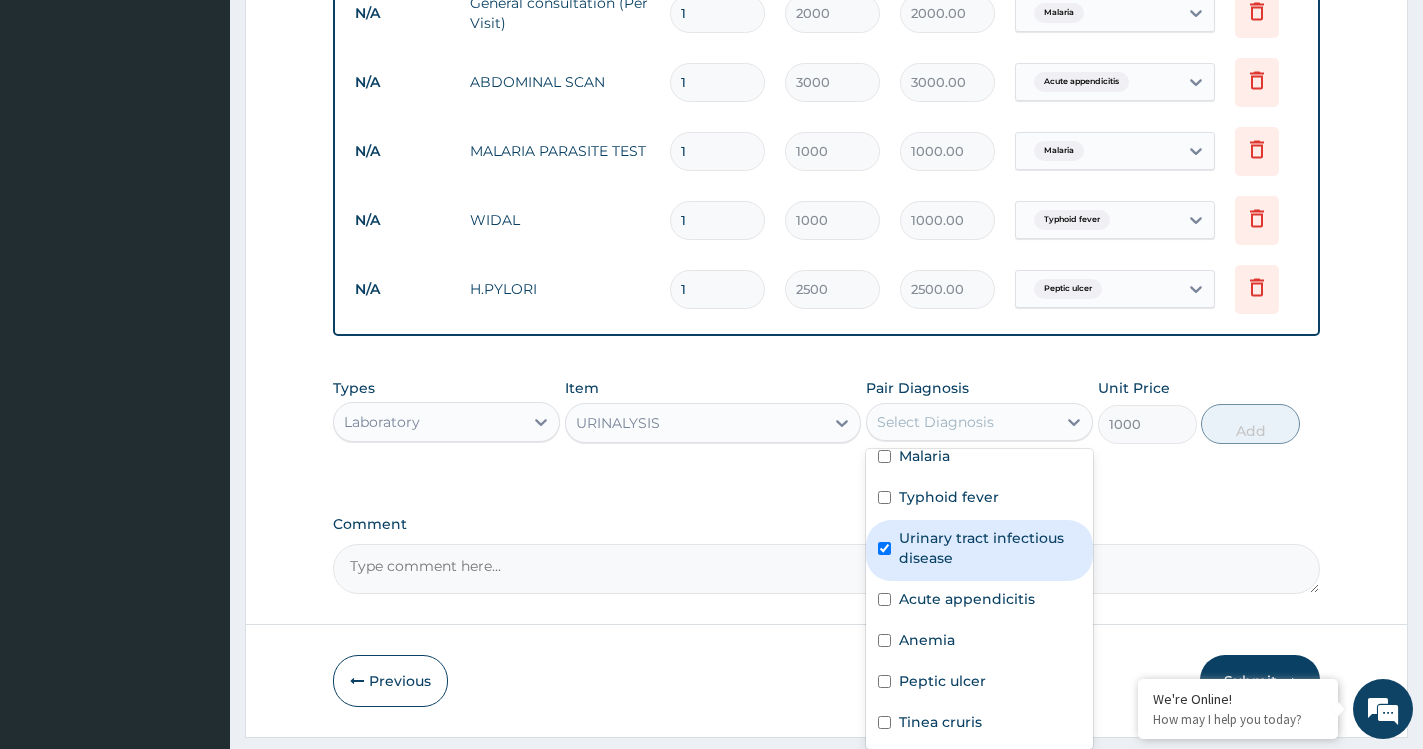 checkbox on "true" 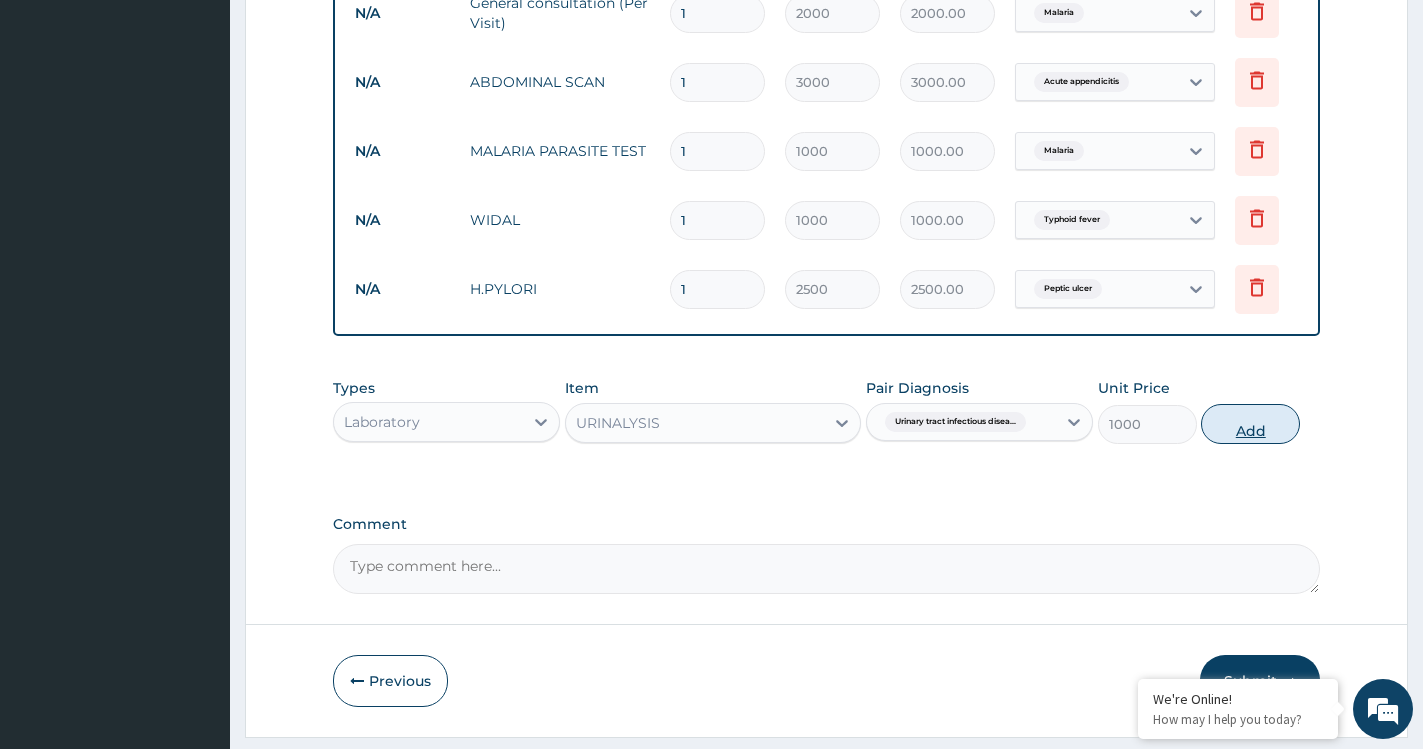 click on "Add" at bounding box center (1250, 424) 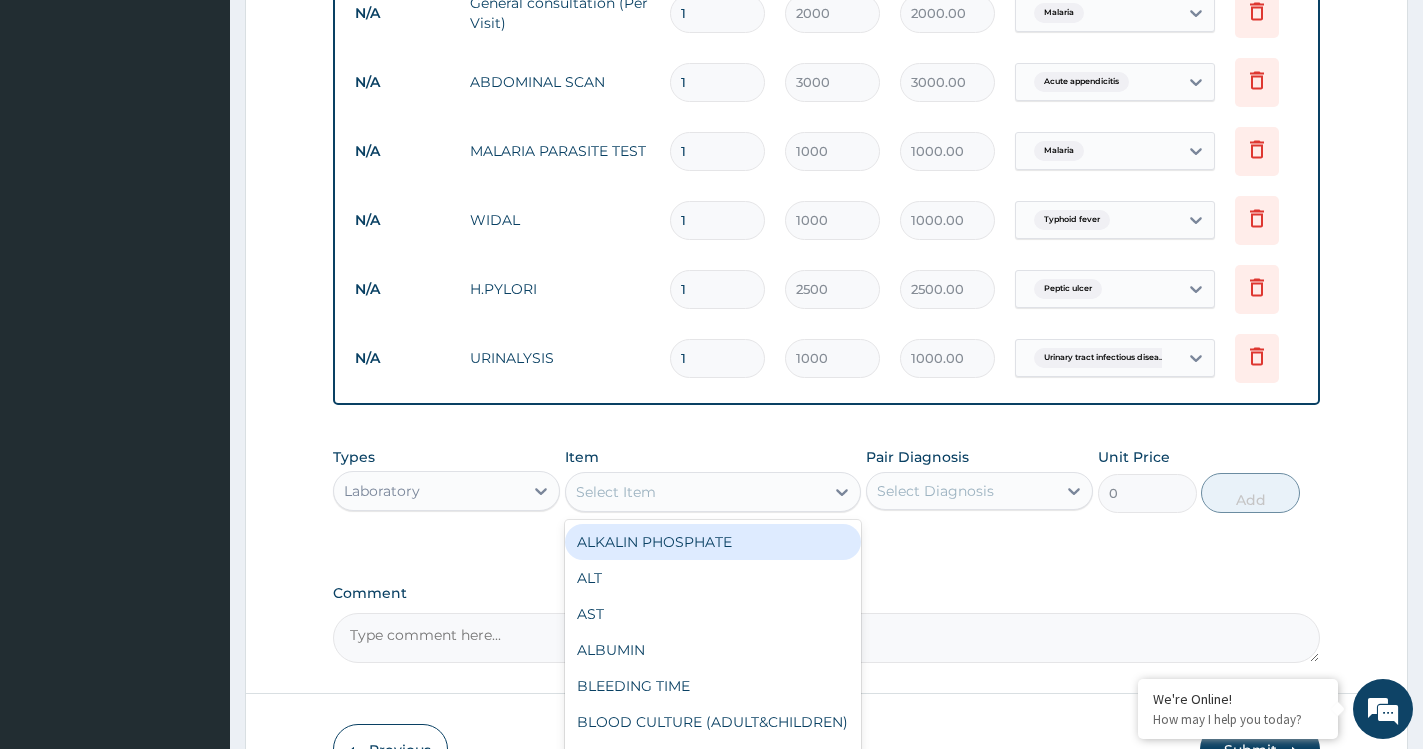 click on "Select Item" at bounding box center (695, 492) 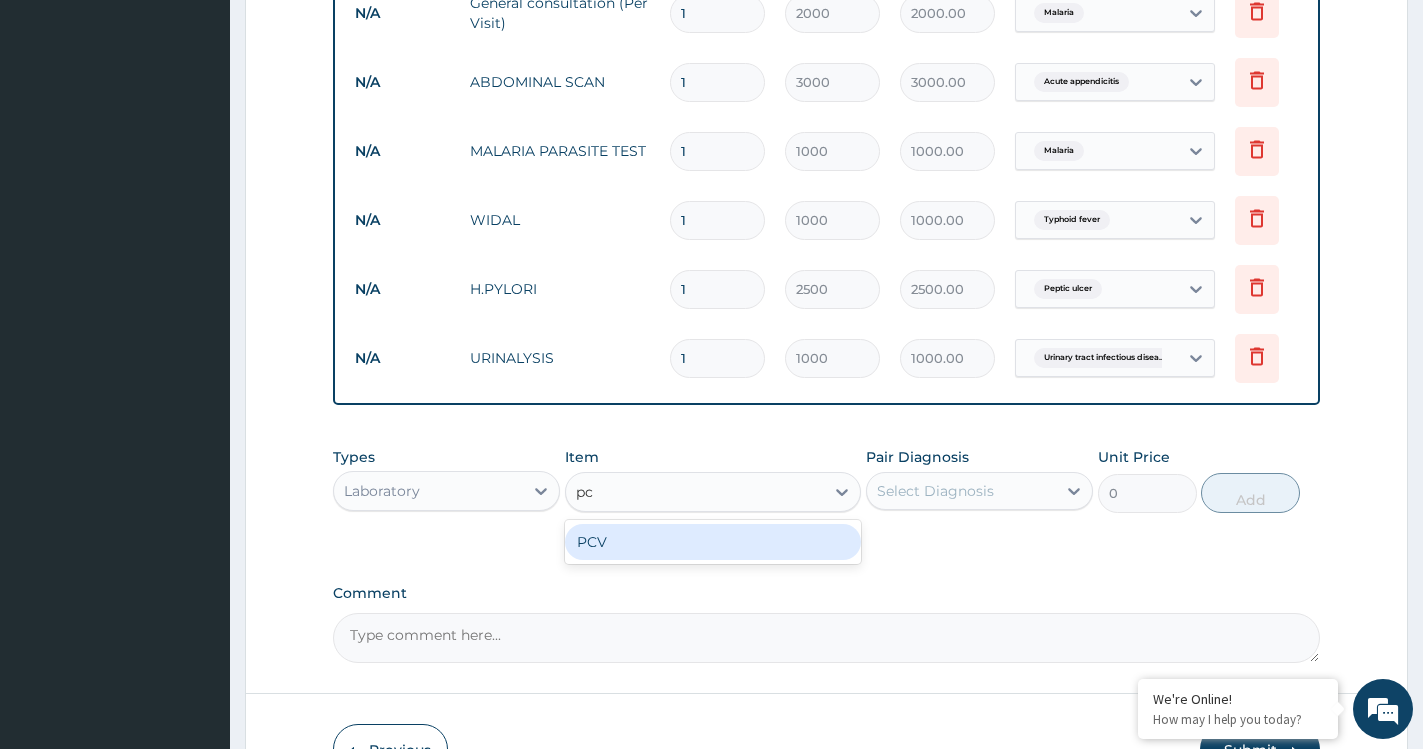 type on "pcv" 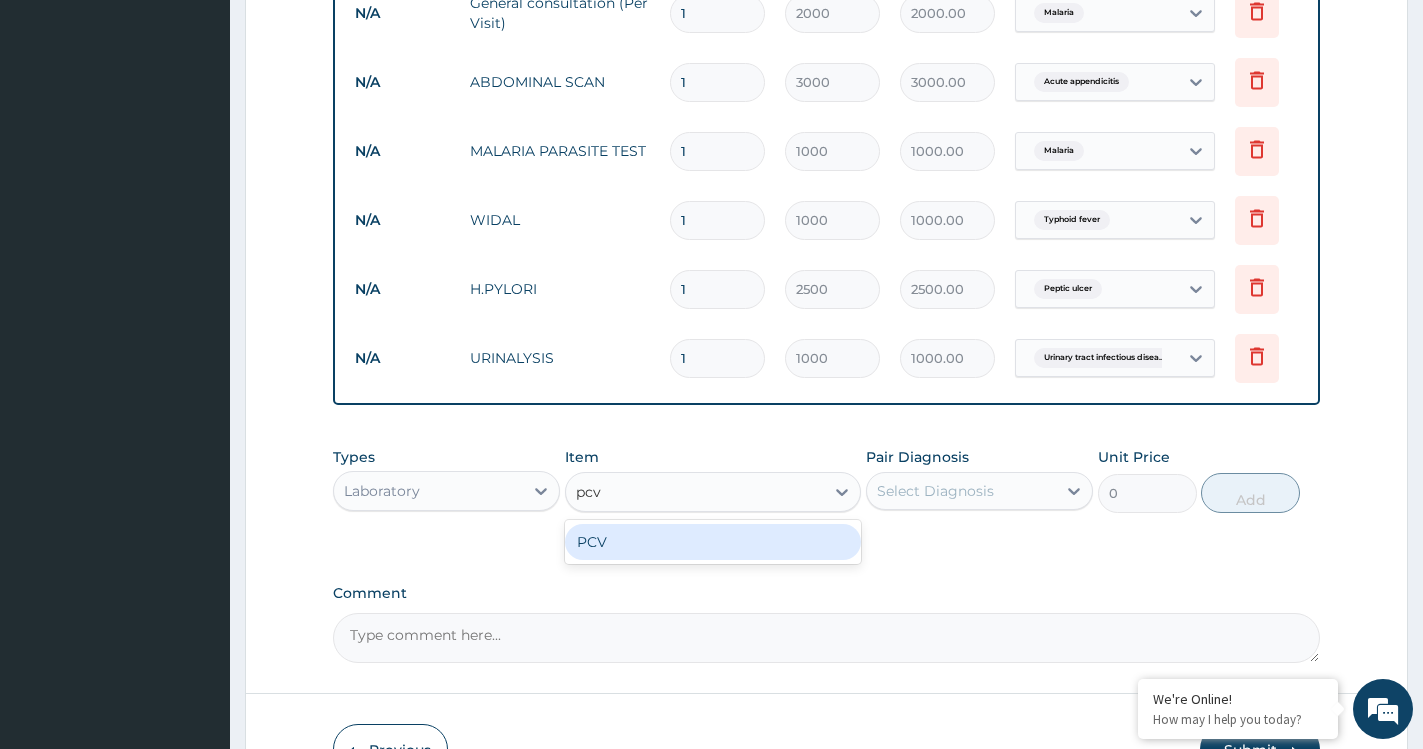 click on "PCV" at bounding box center (713, 542) 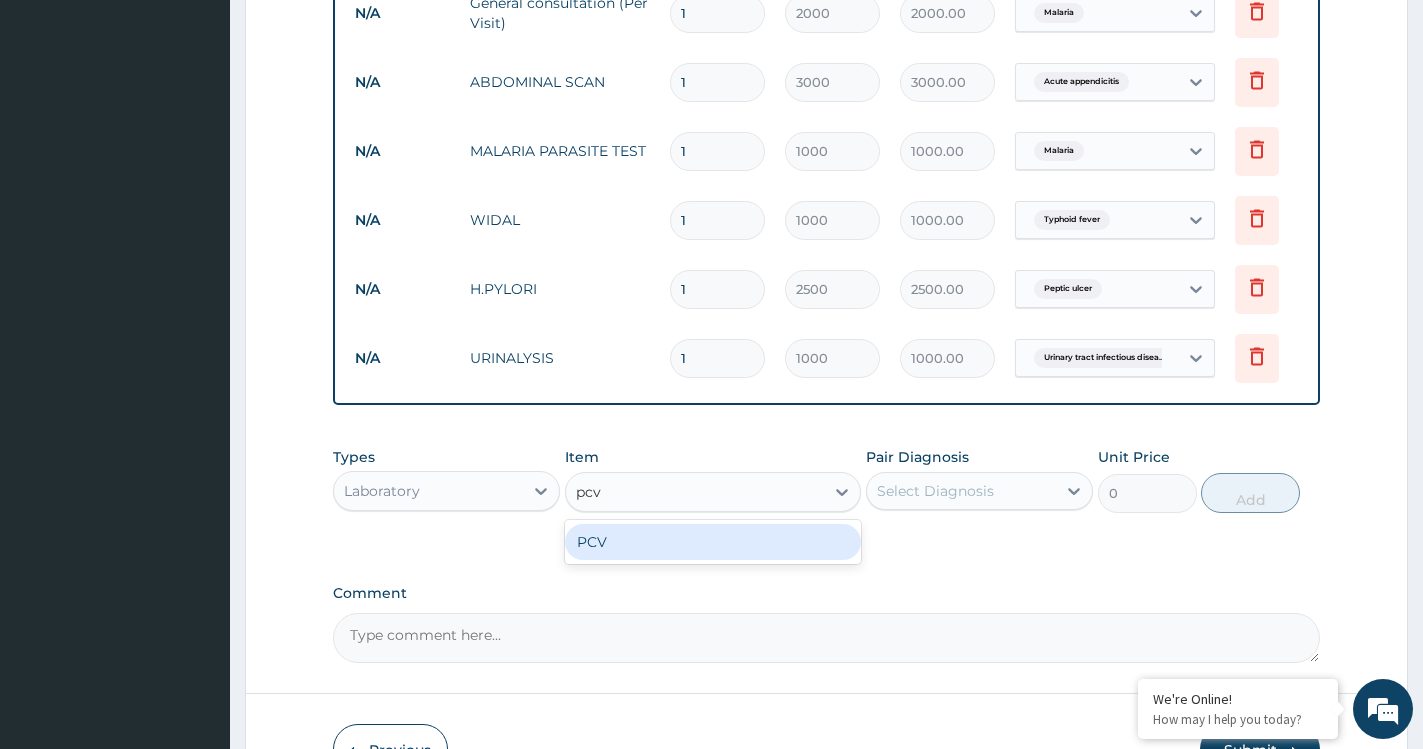 type 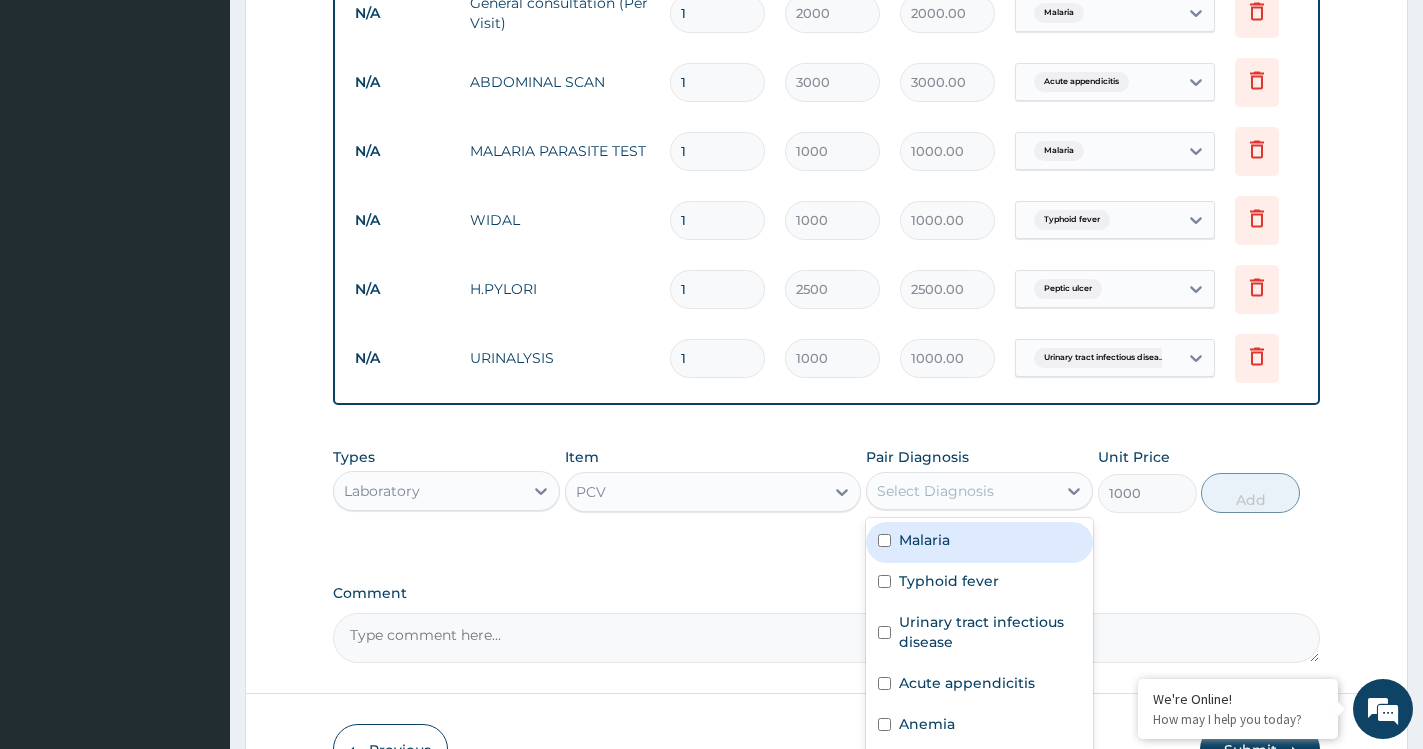 click on "Select Diagnosis" at bounding box center (979, 491) 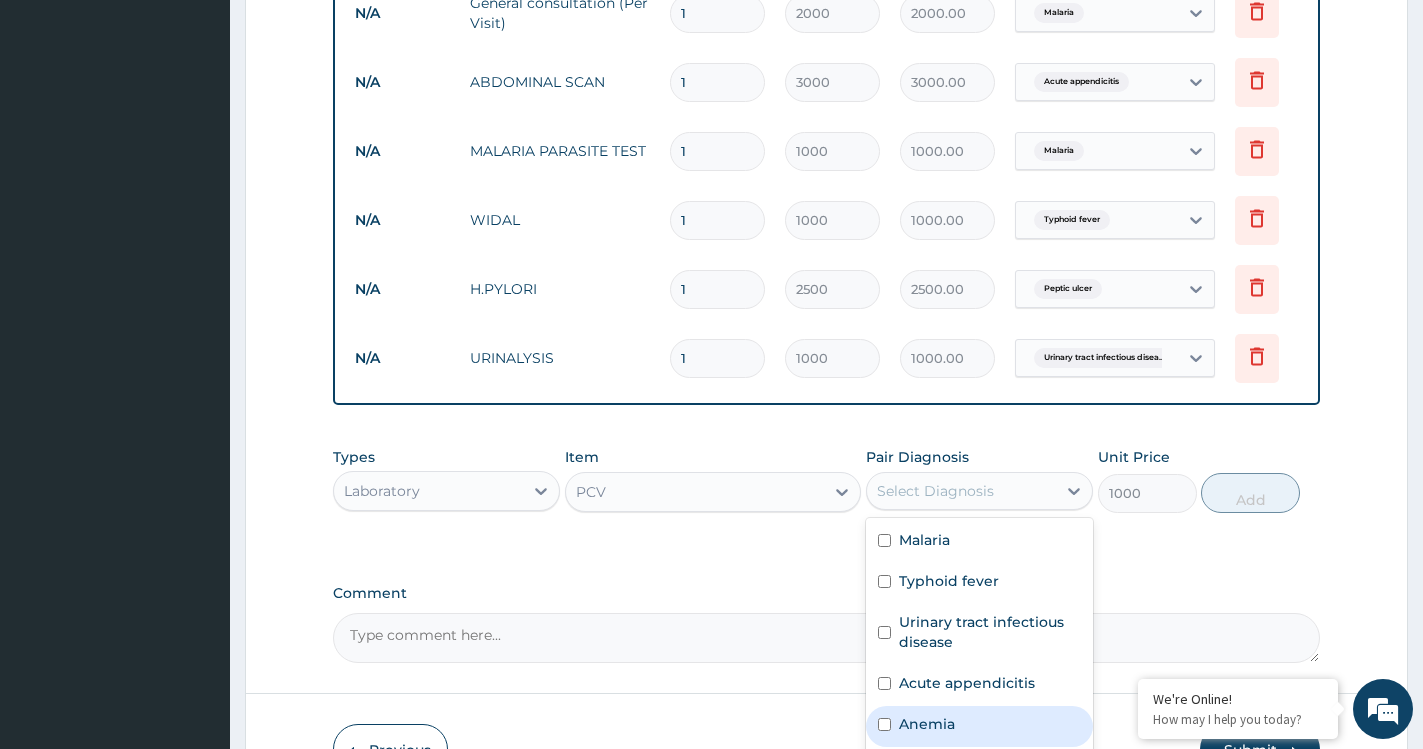 scroll, scrollTop: 15, scrollLeft: 0, axis: vertical 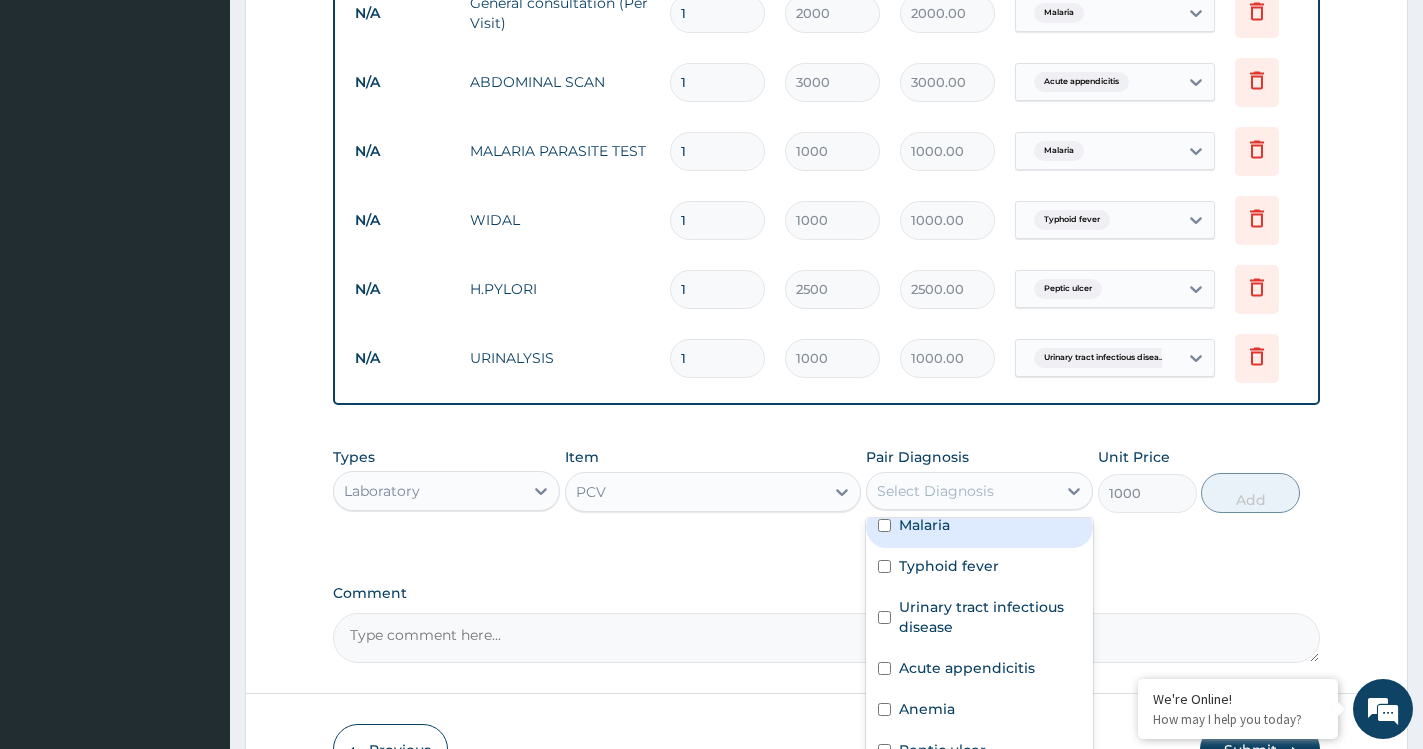 click on "Malaria" at bounding box center [979, 527] 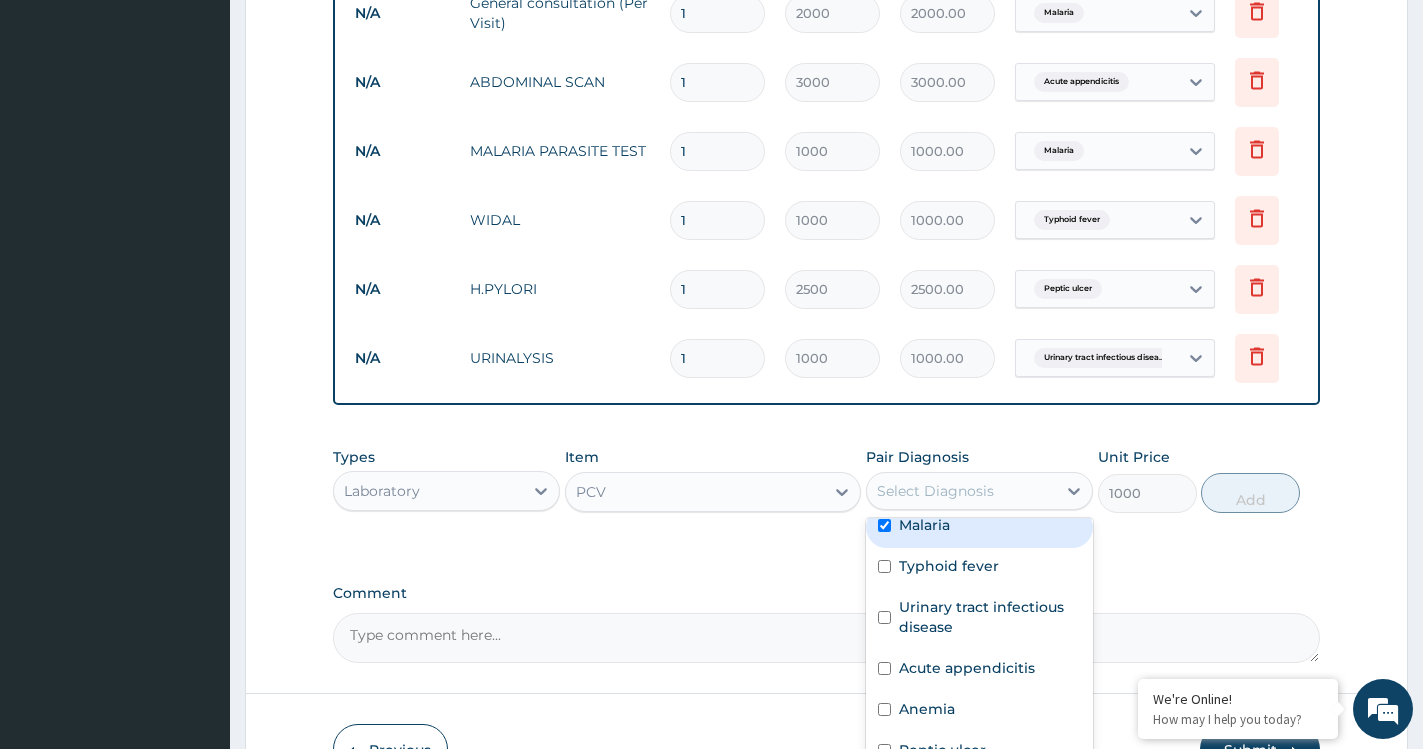 checkbox on "true" 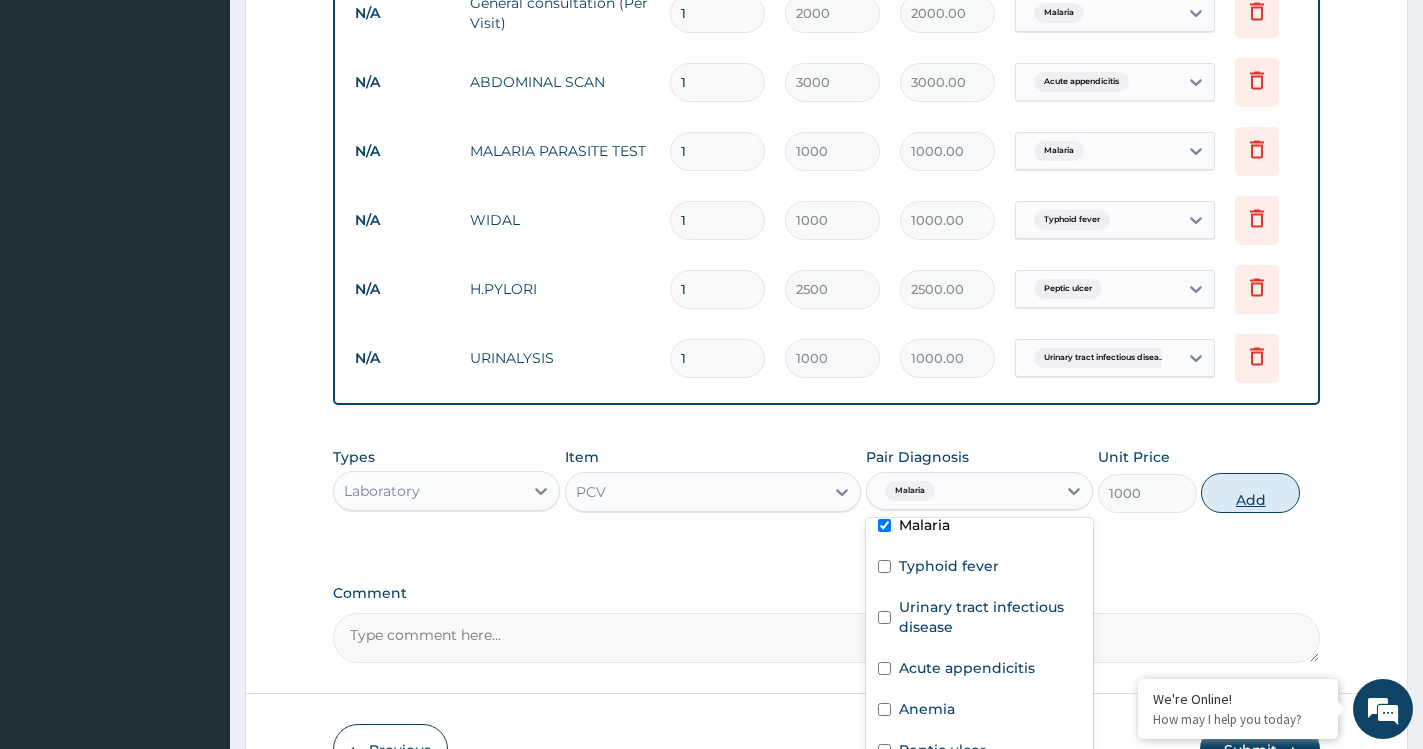 click on "Add" at bounding box center [1250, 493] 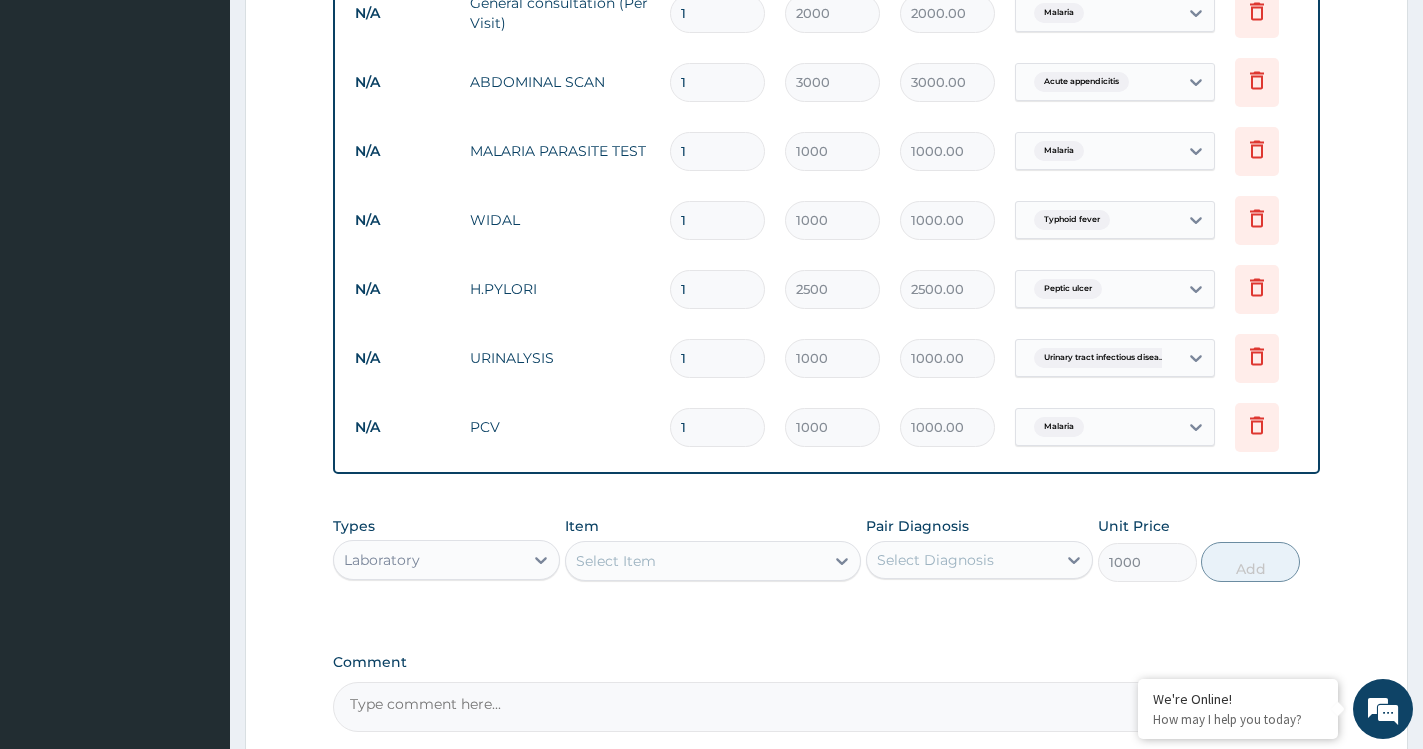 type on "0" 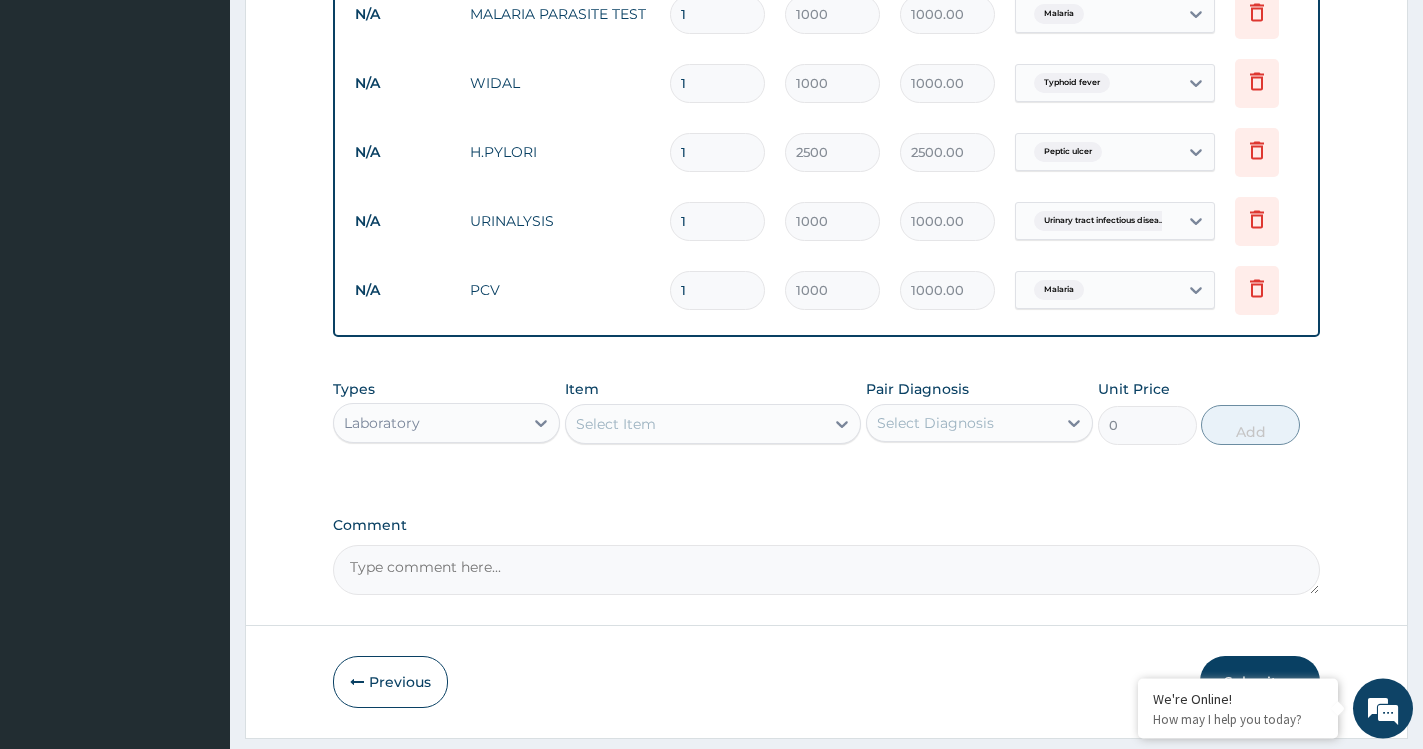 scroll, scrollTop: 1057, scrollLeft: 0, axis: vertical 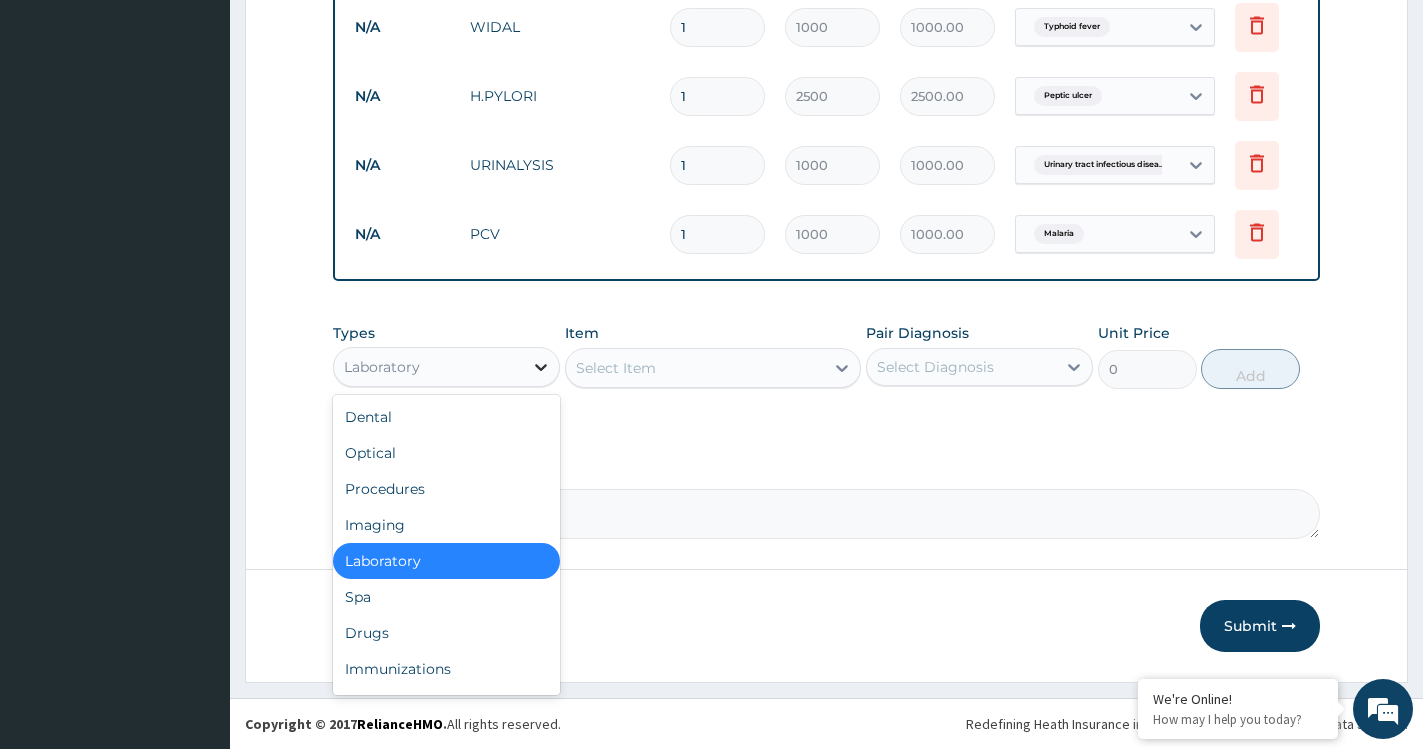 click at bounding box center [541, 367] 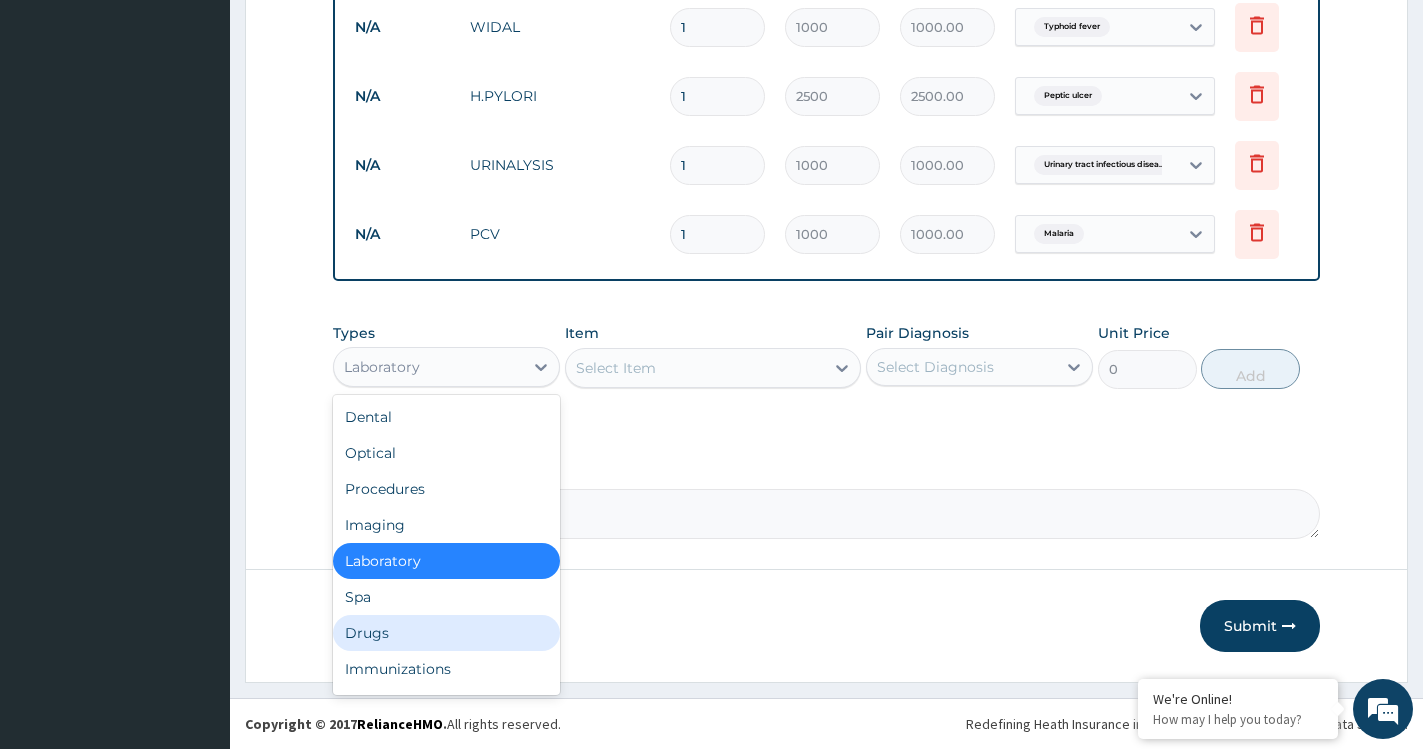 click on "Drugs" at bounding box center (446, 633) 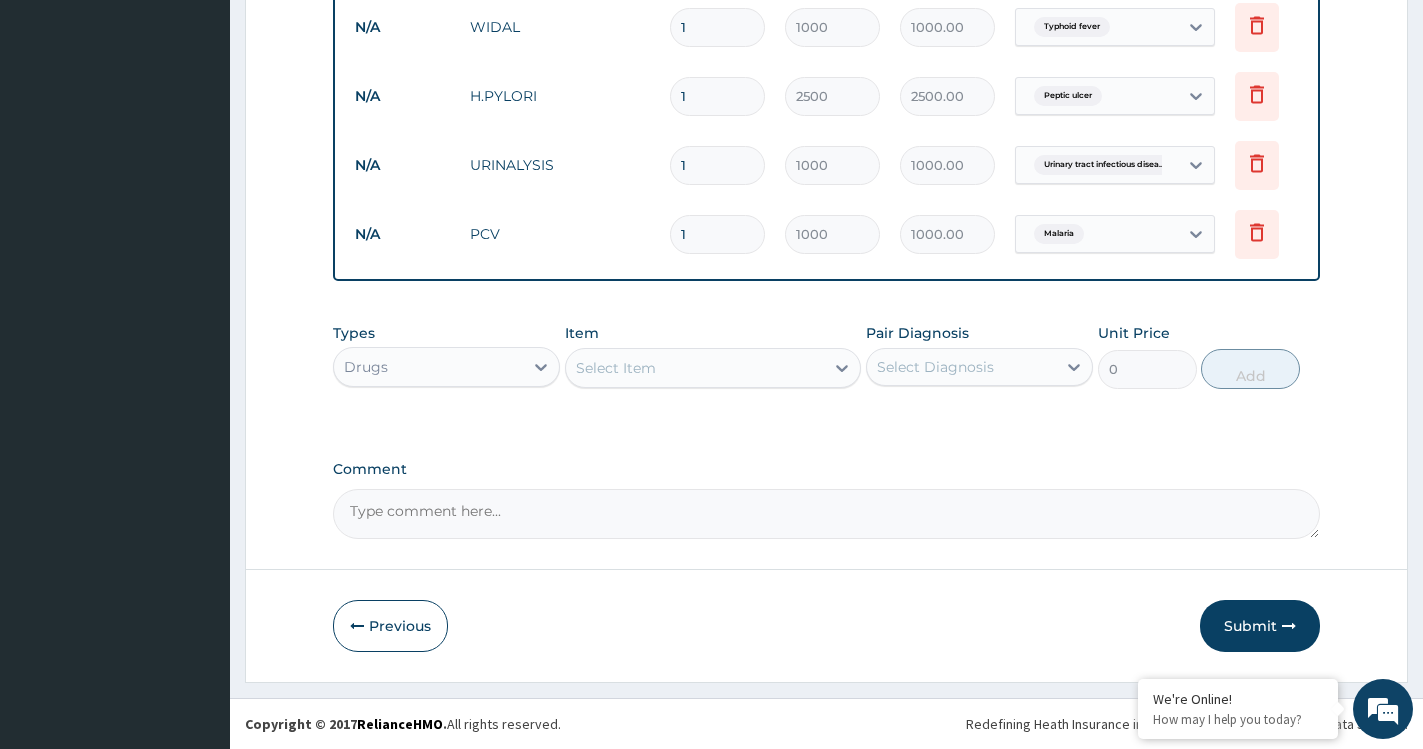 click on "Select Item" at bounding box center (616, 368) 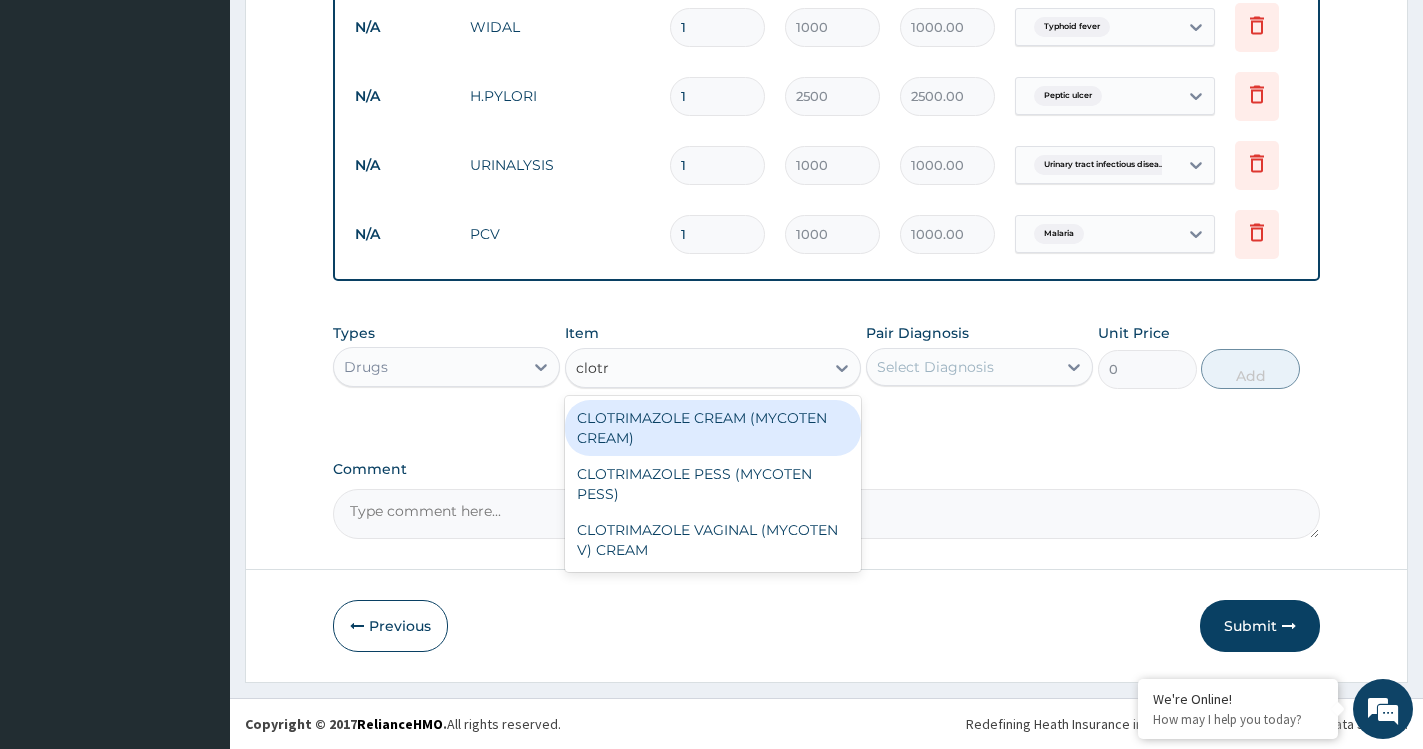 type on "clotri" 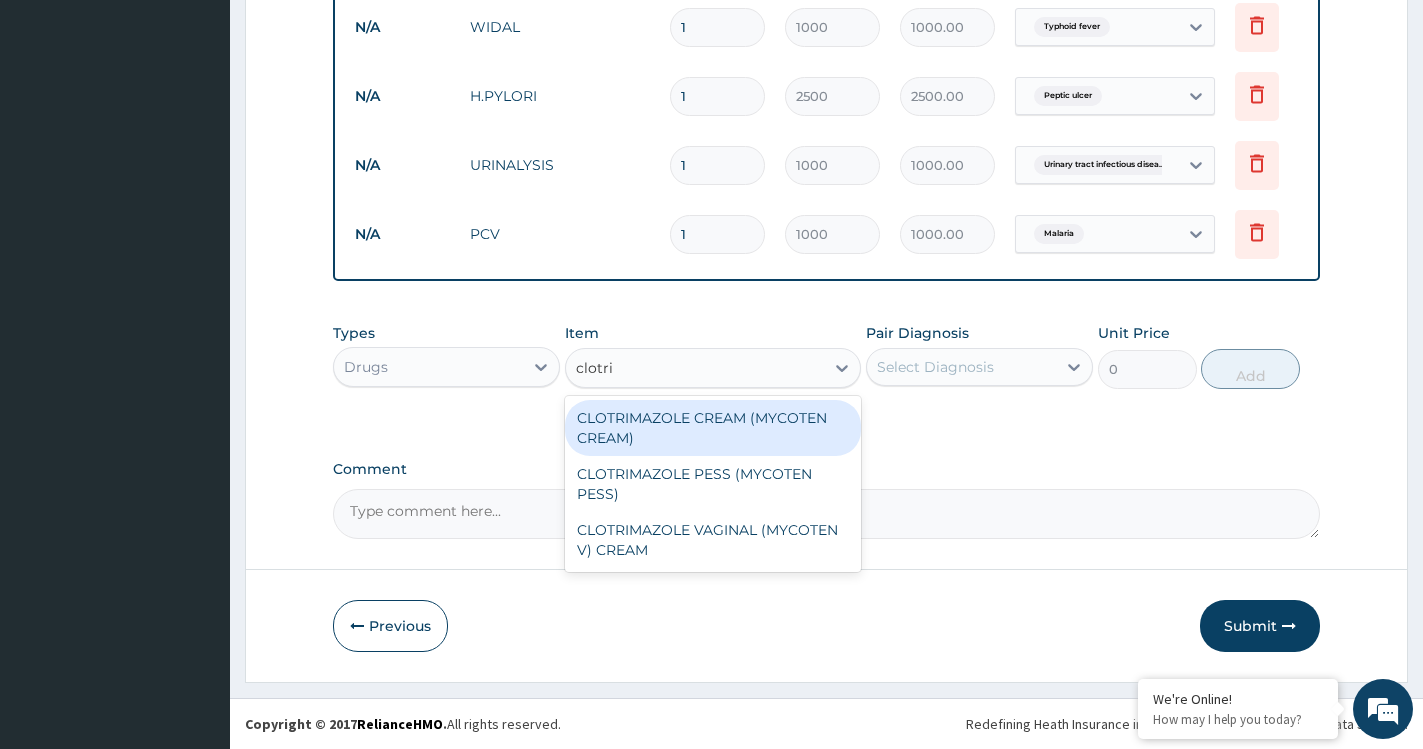 click on "CLOTRIMAZOLE CREAM (MYCOTEN CREAM) CLOTRIMAZOLE PESS (MYCOTEN PESS) CLOTRIMAZOLE VAGINAL  (MYCOTEN V) CREAM" at bounding box center (713, 484) 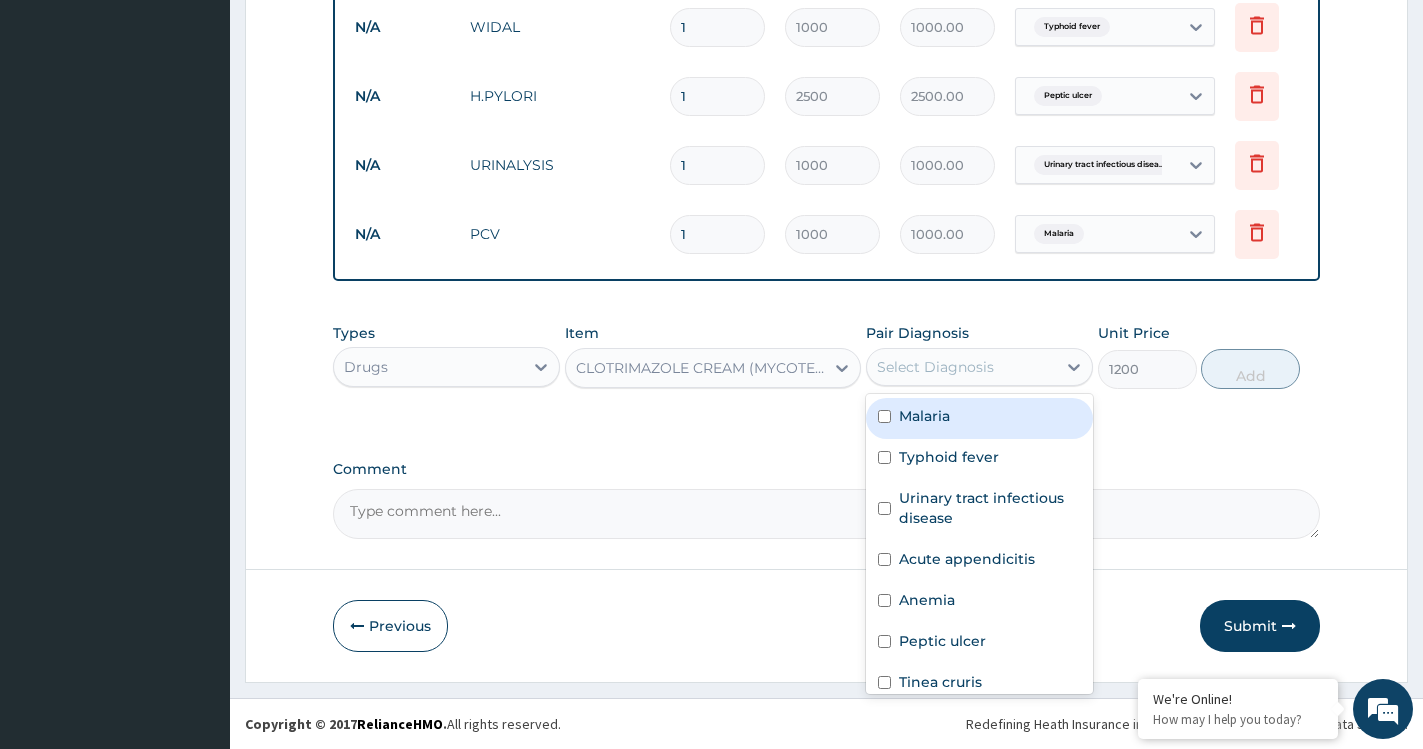 click on "Select Diagnosis" at bounding box center [961, 367] 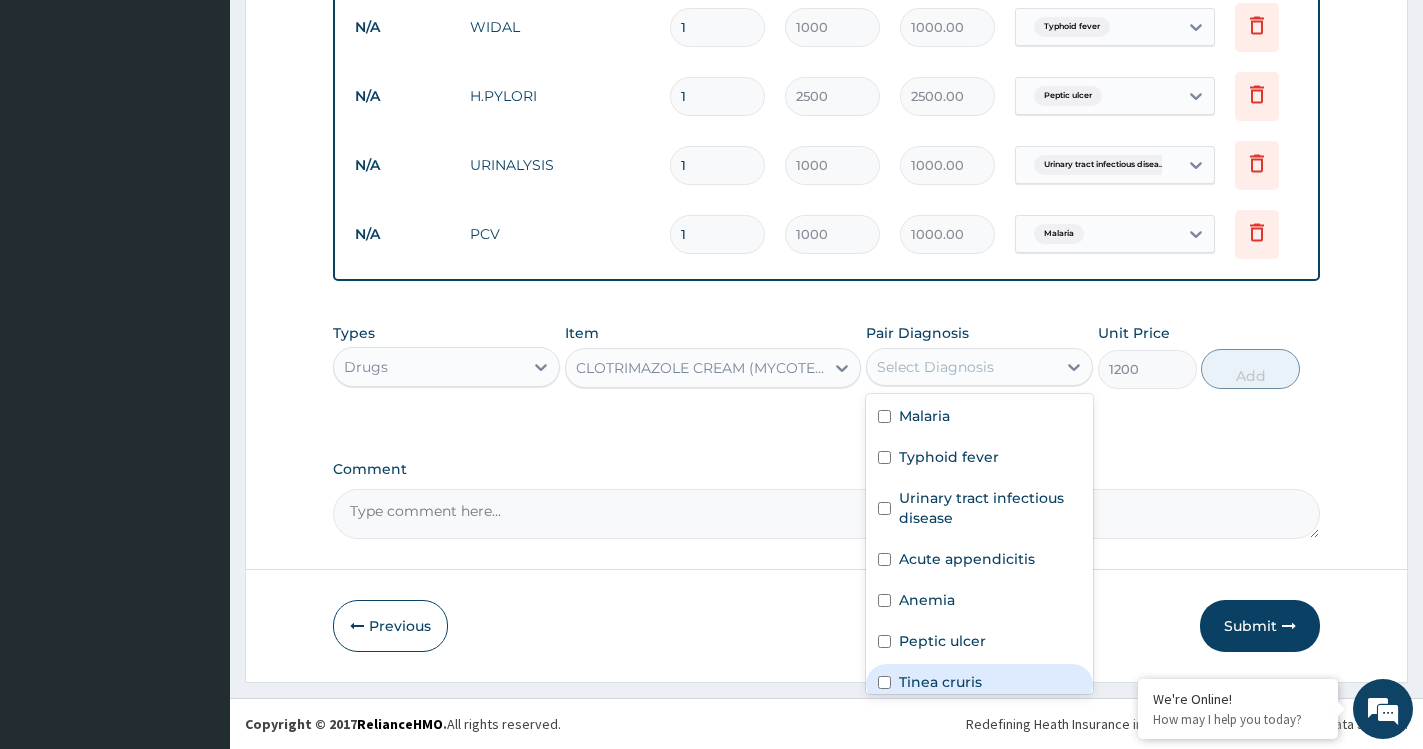 click on "Tinea cruris" at bounding box center [940, 682] 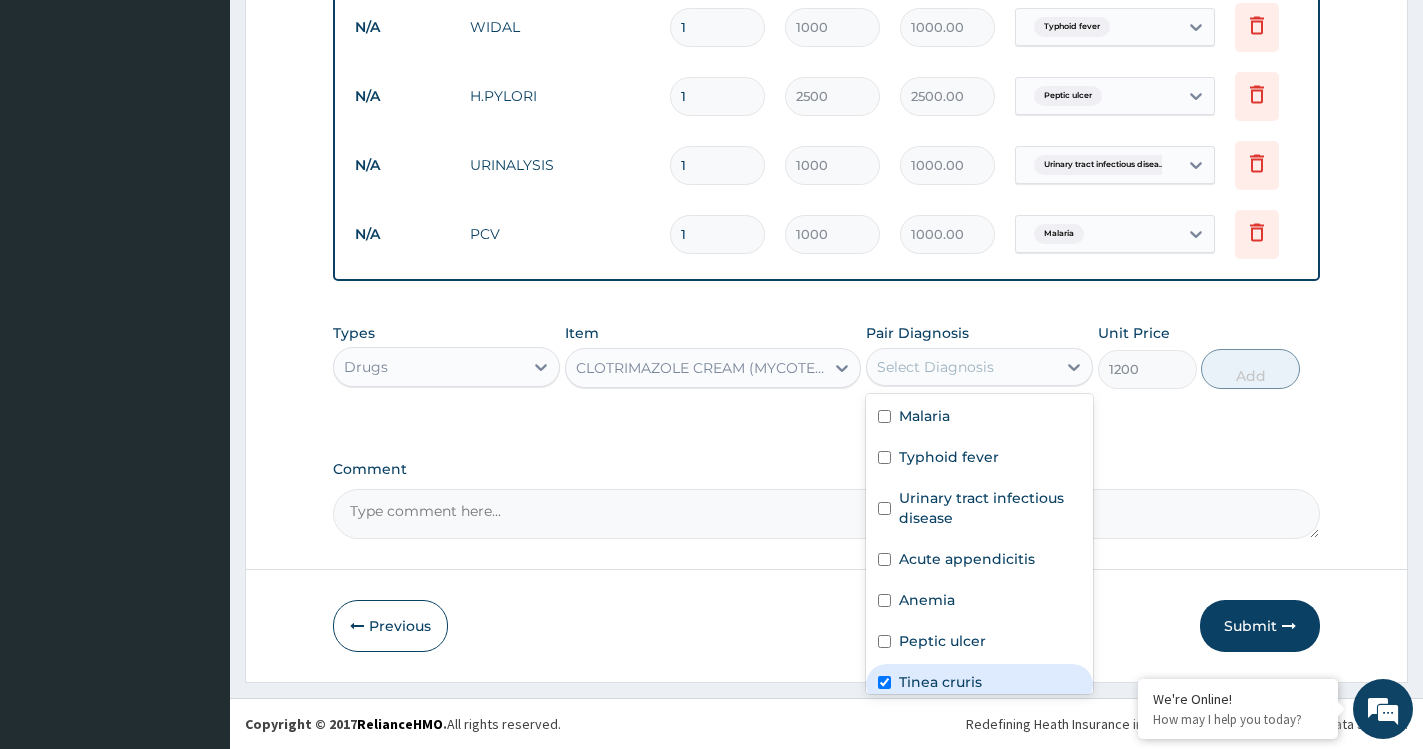 checkbox on "true" 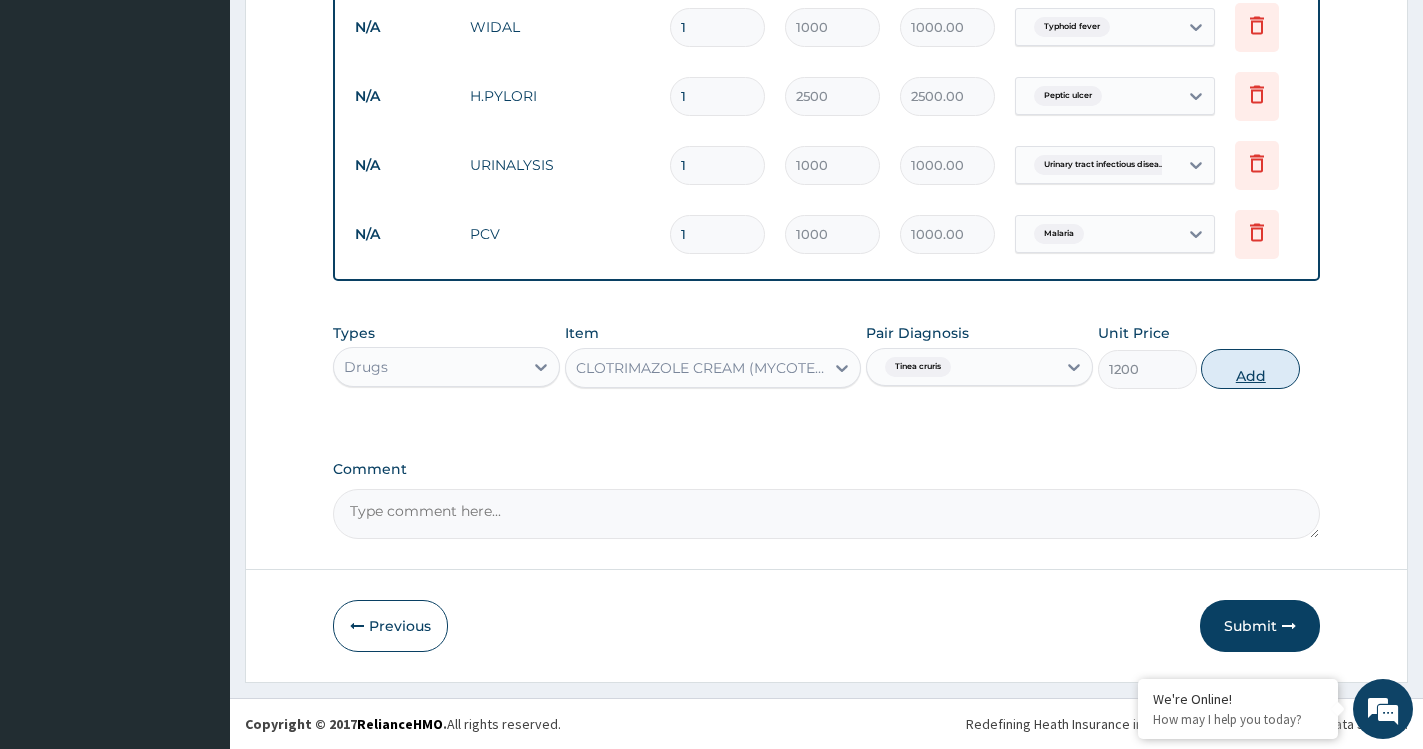 click on "Add" at bounding box center (1250, 369) 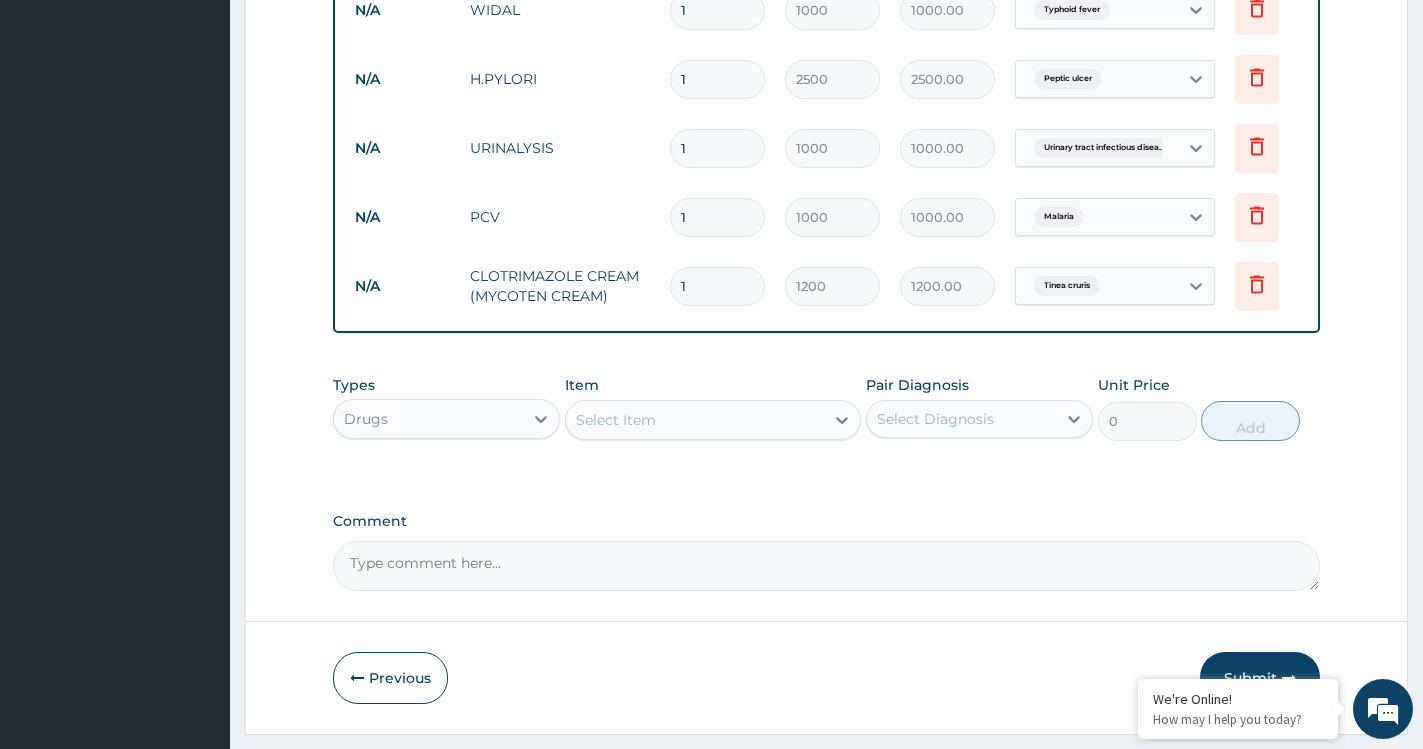 click on "Select Item" at bounding box center [616, 420] 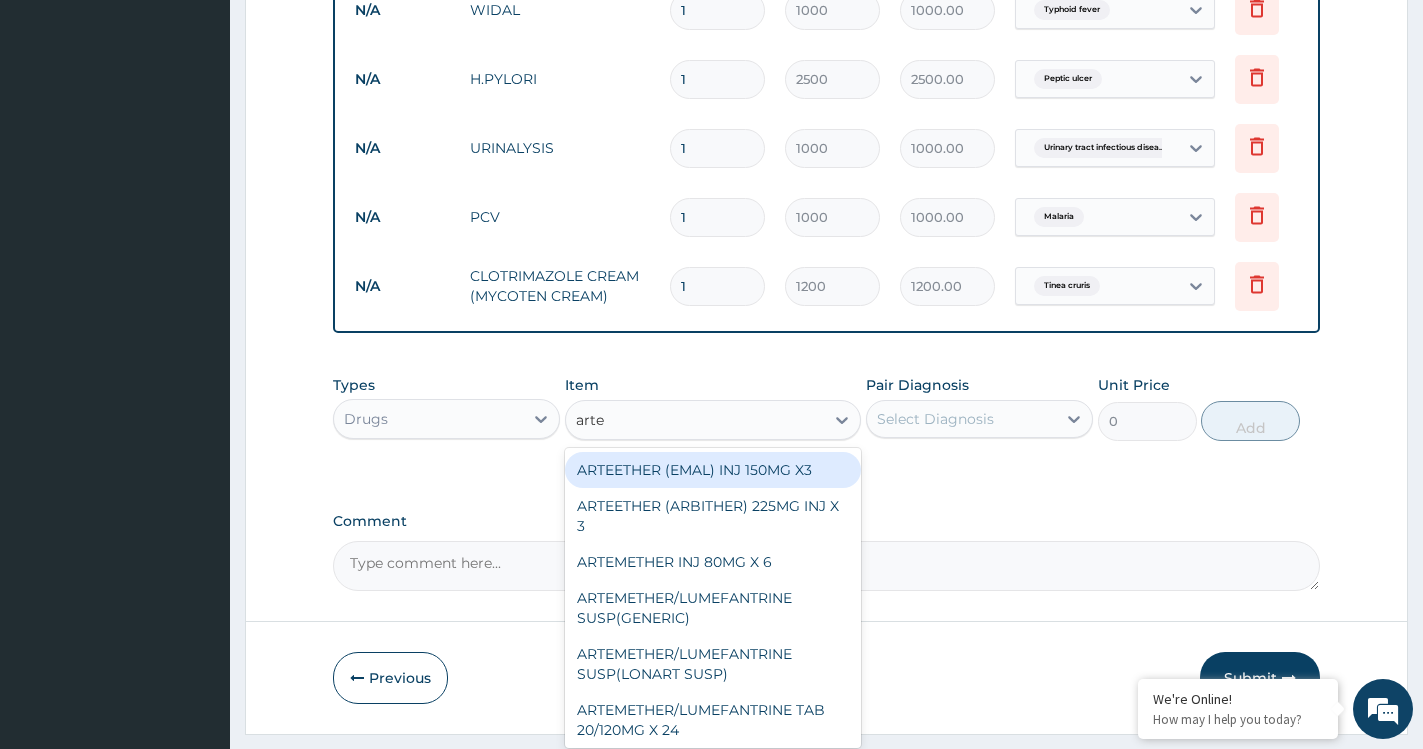 type on "artem" 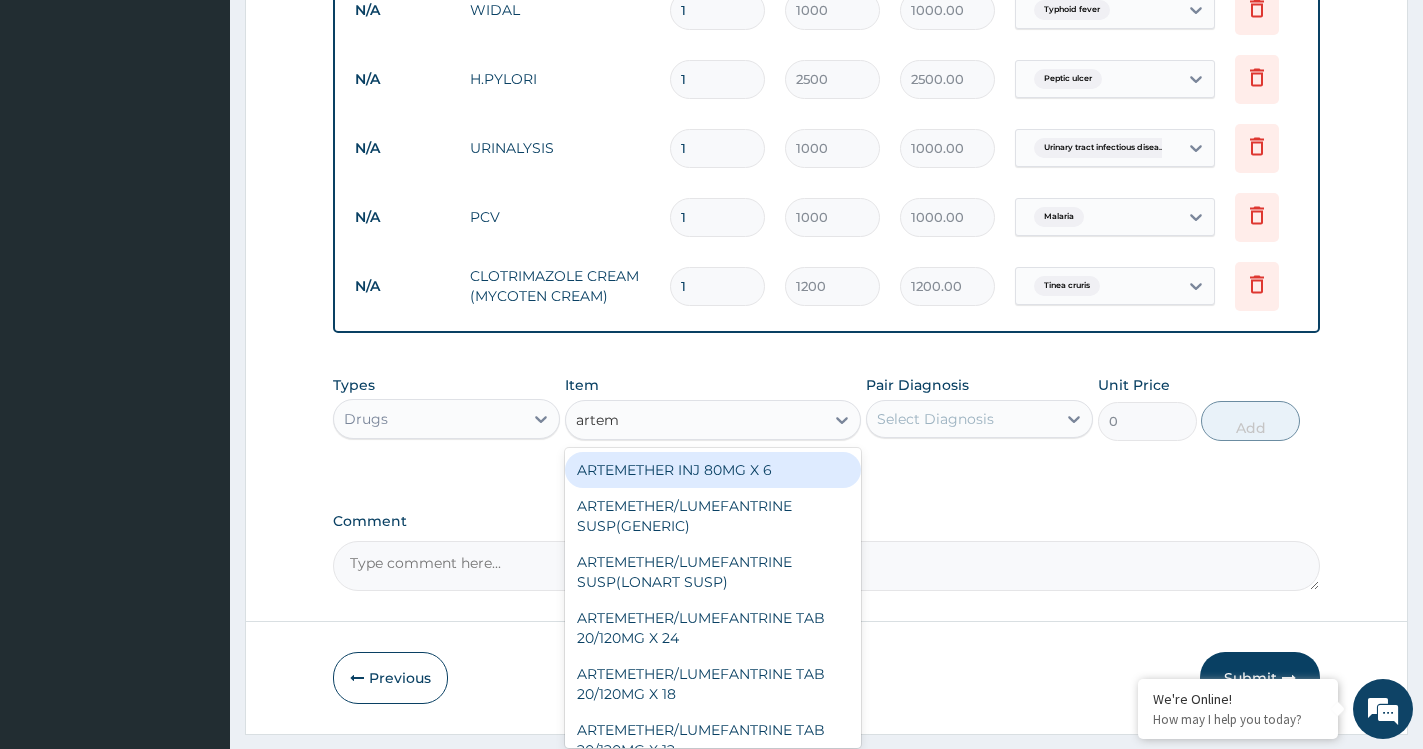drag, startPoint x: 754, startPoint y: 490, endPoint x: 774, endPoint y: 480, distance: 22.36068 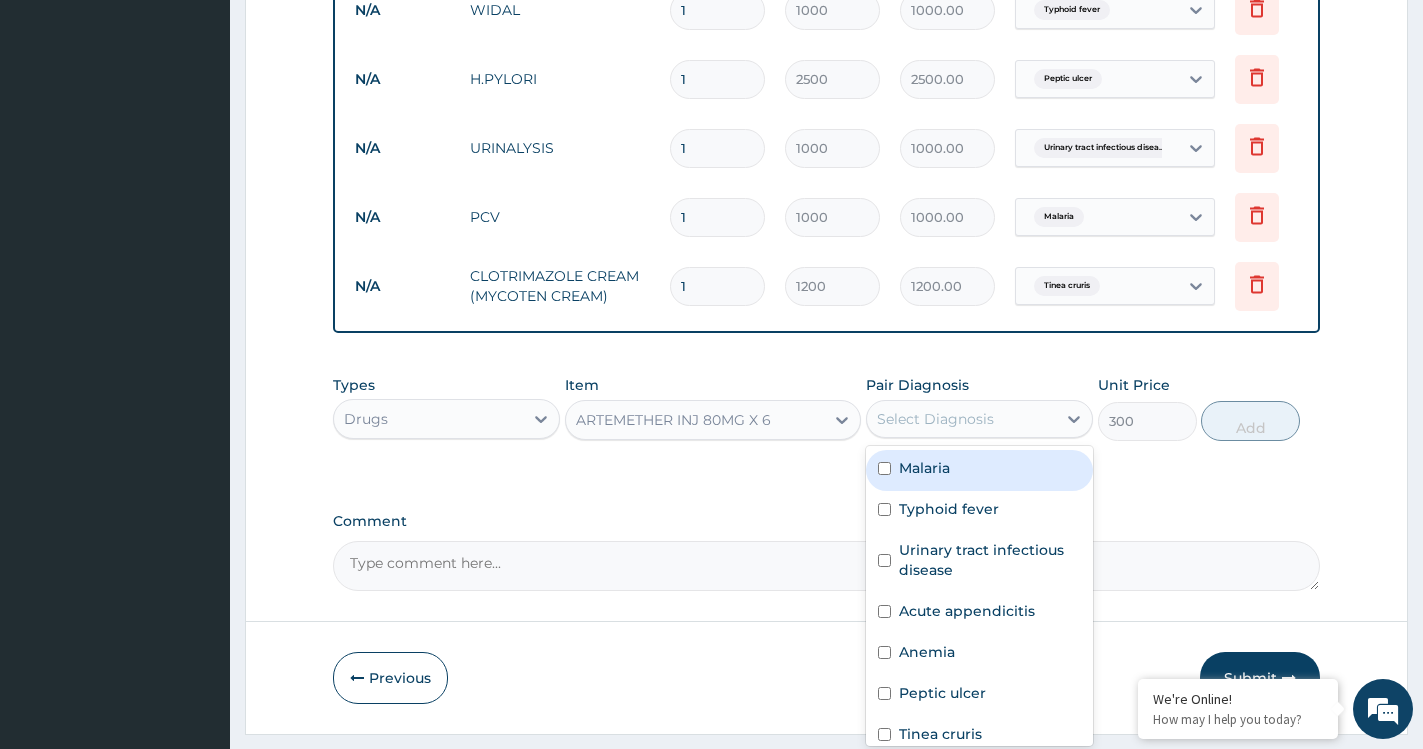 click on "Select Diagnosis" at bounding box center [935, 419] 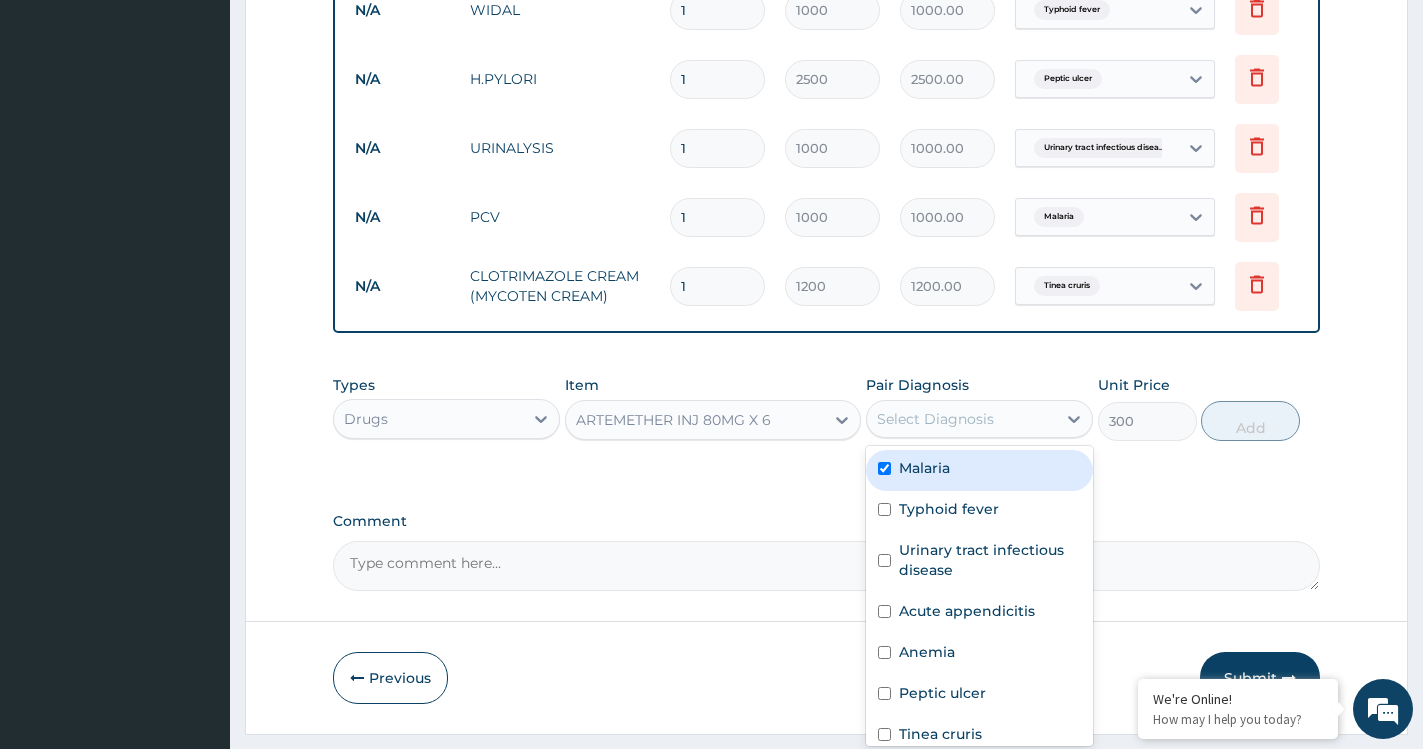 checkbox on "true" 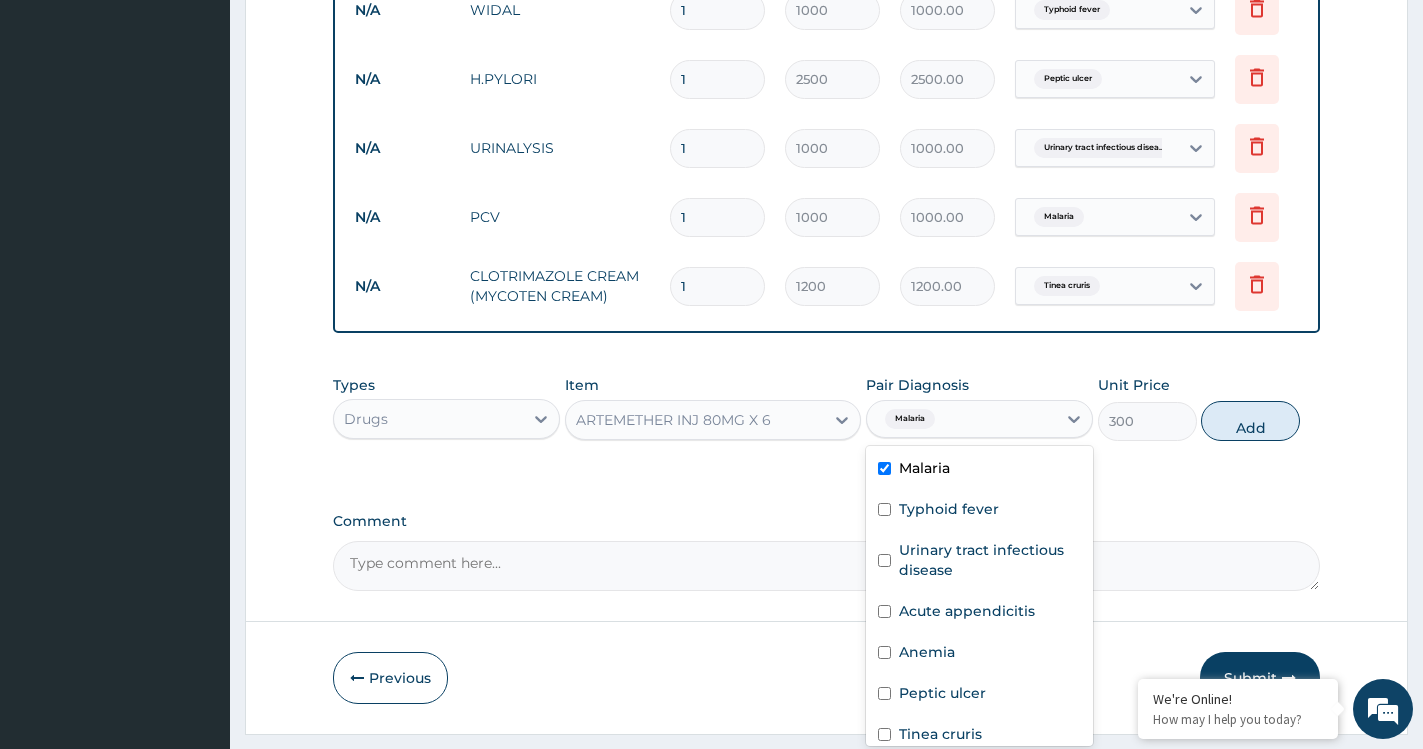 drag, startPoint x: 1233, startPoint y: 445, endPoint x: 1001, endPoint y: 412, distance: 234.33524 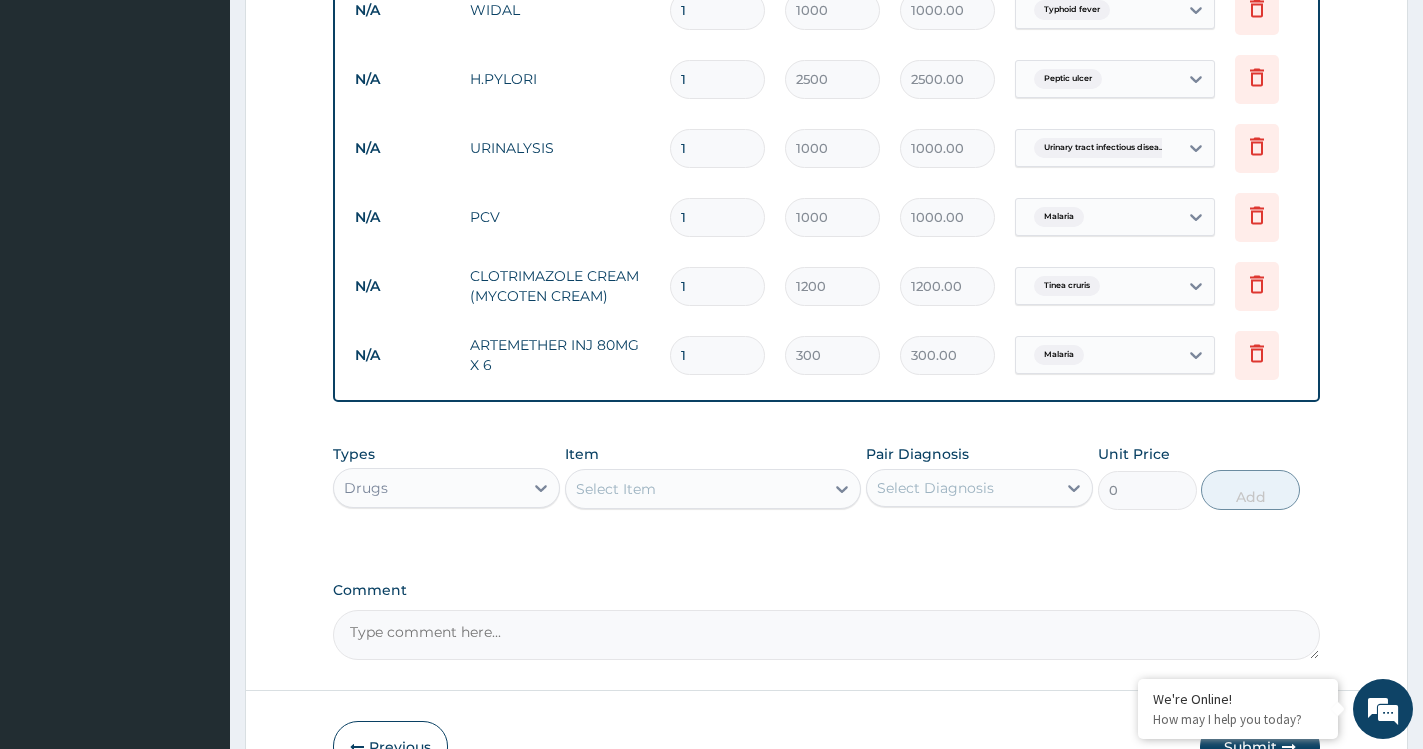 type 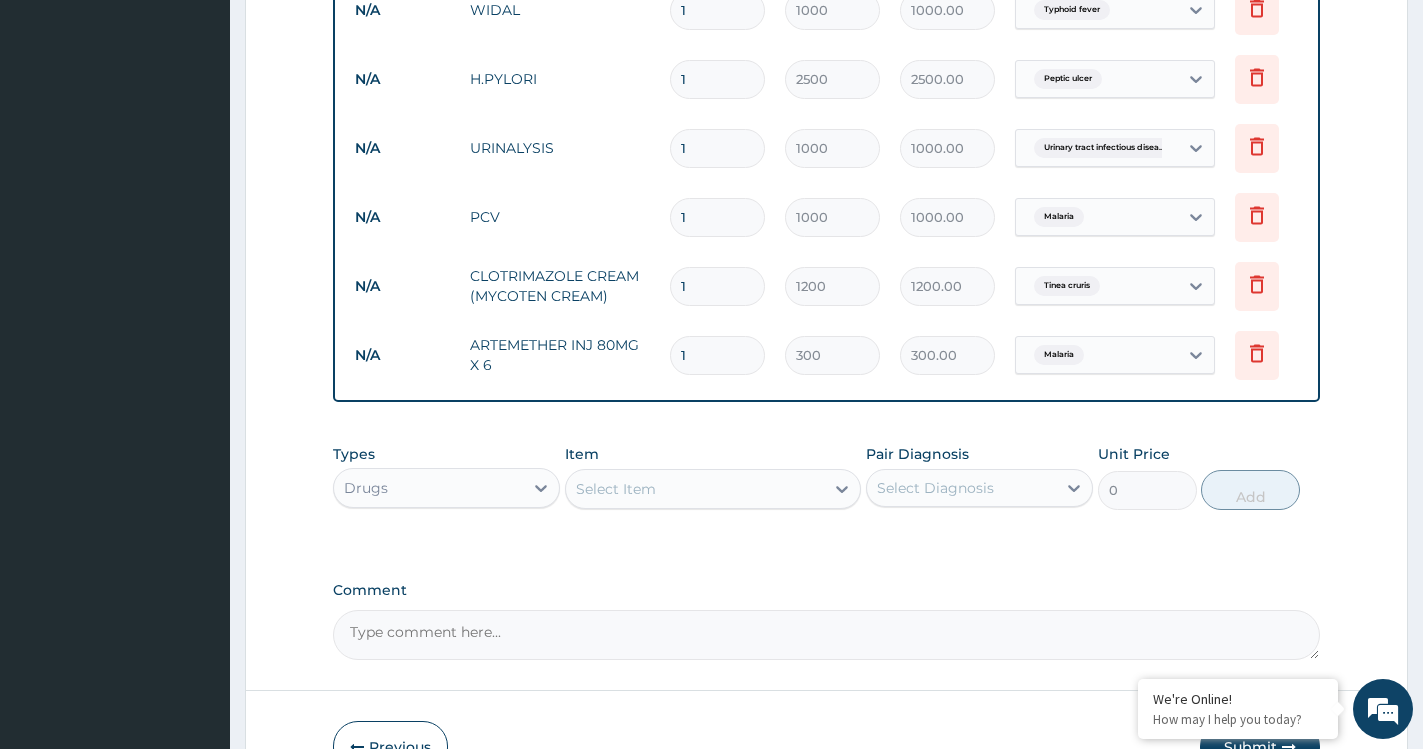 type on "0.00" 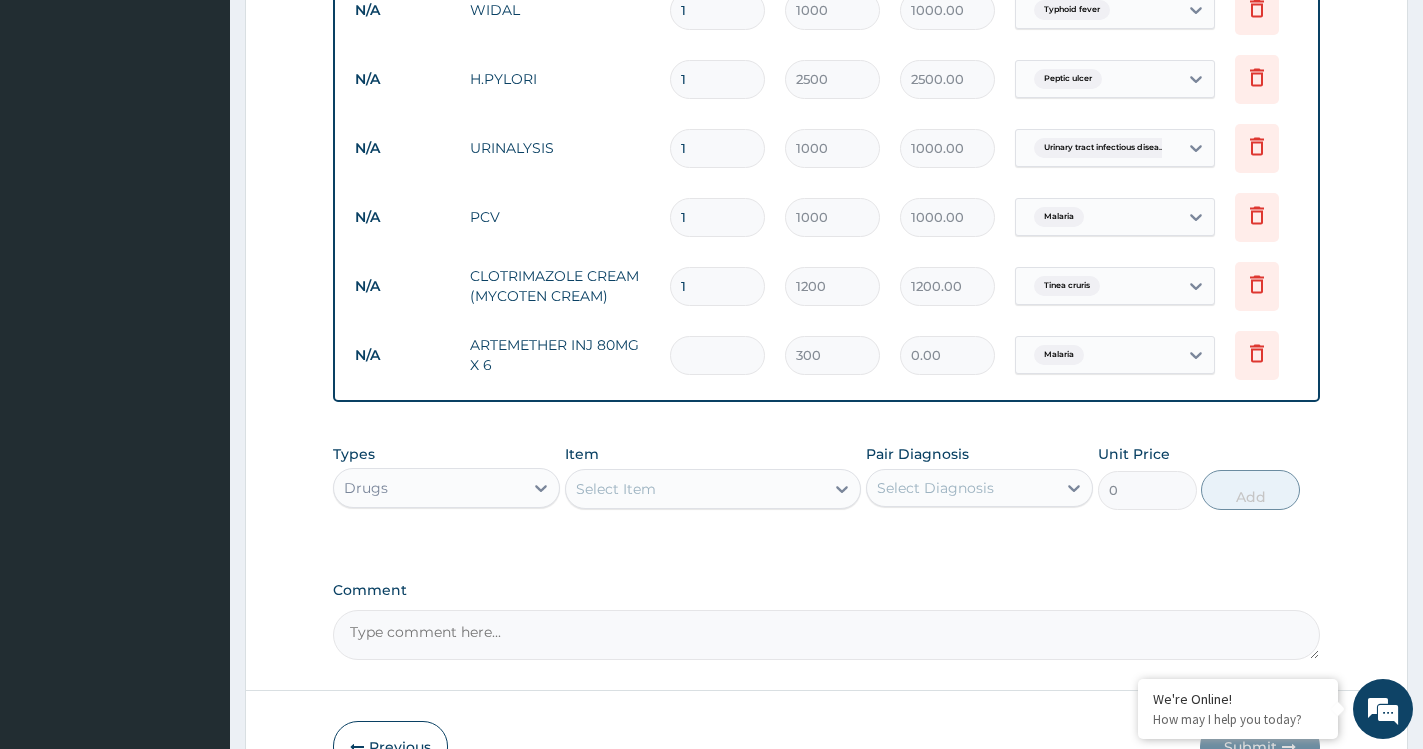 type on "6" 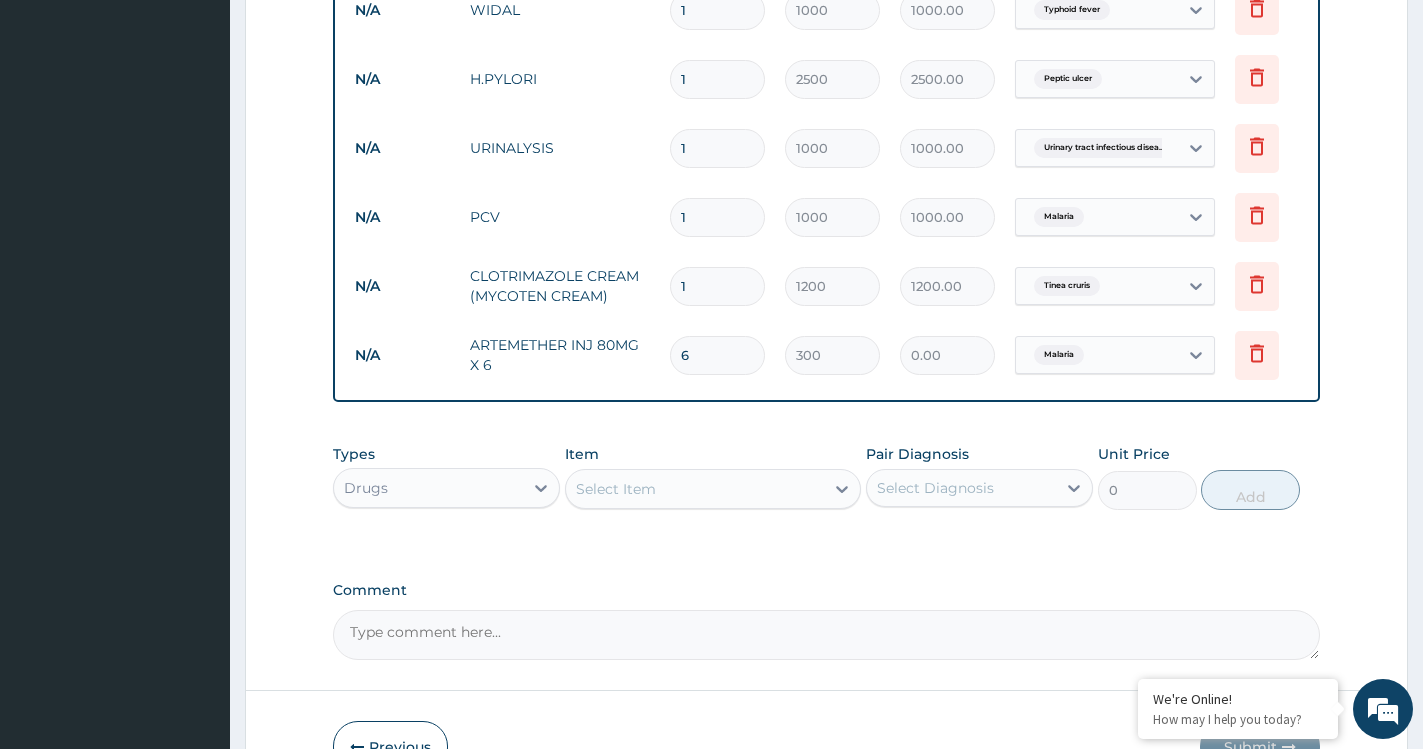 type on "1800.00" 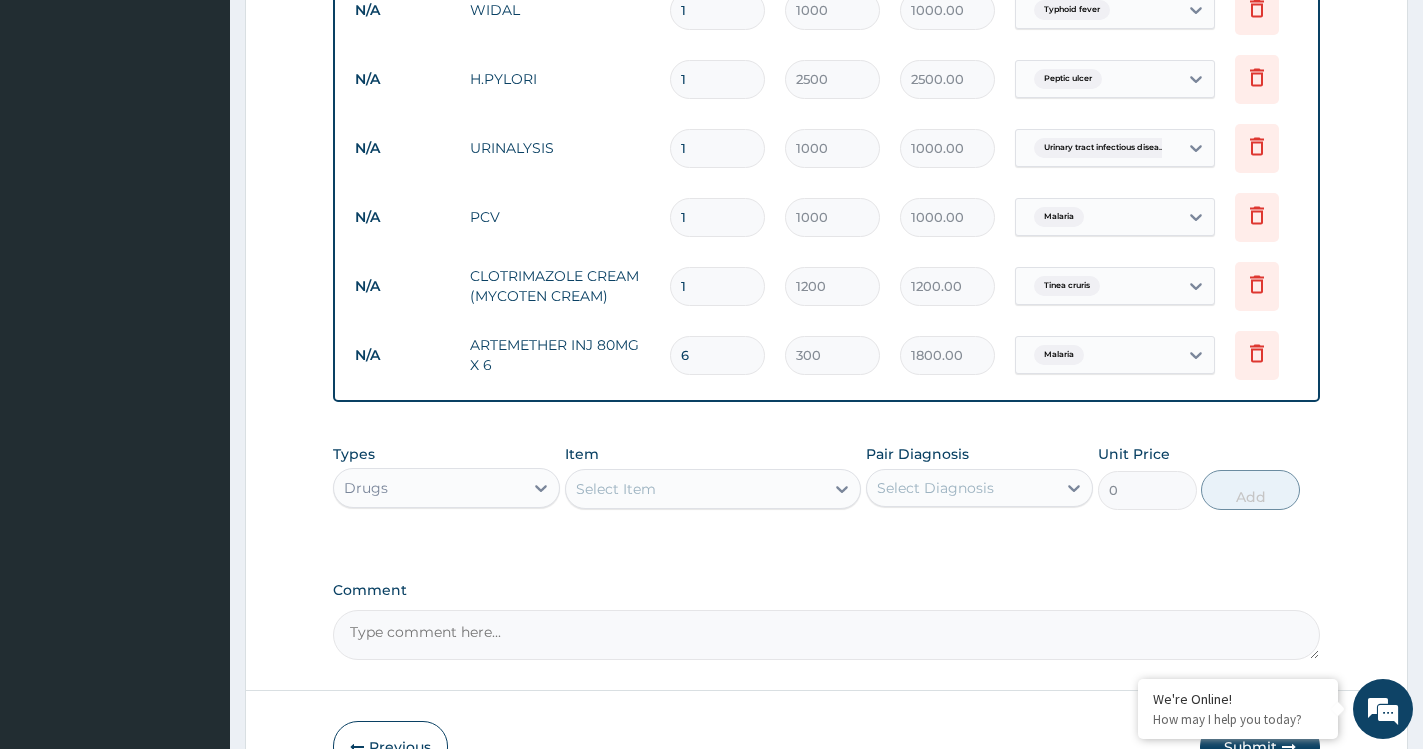 type on "6" 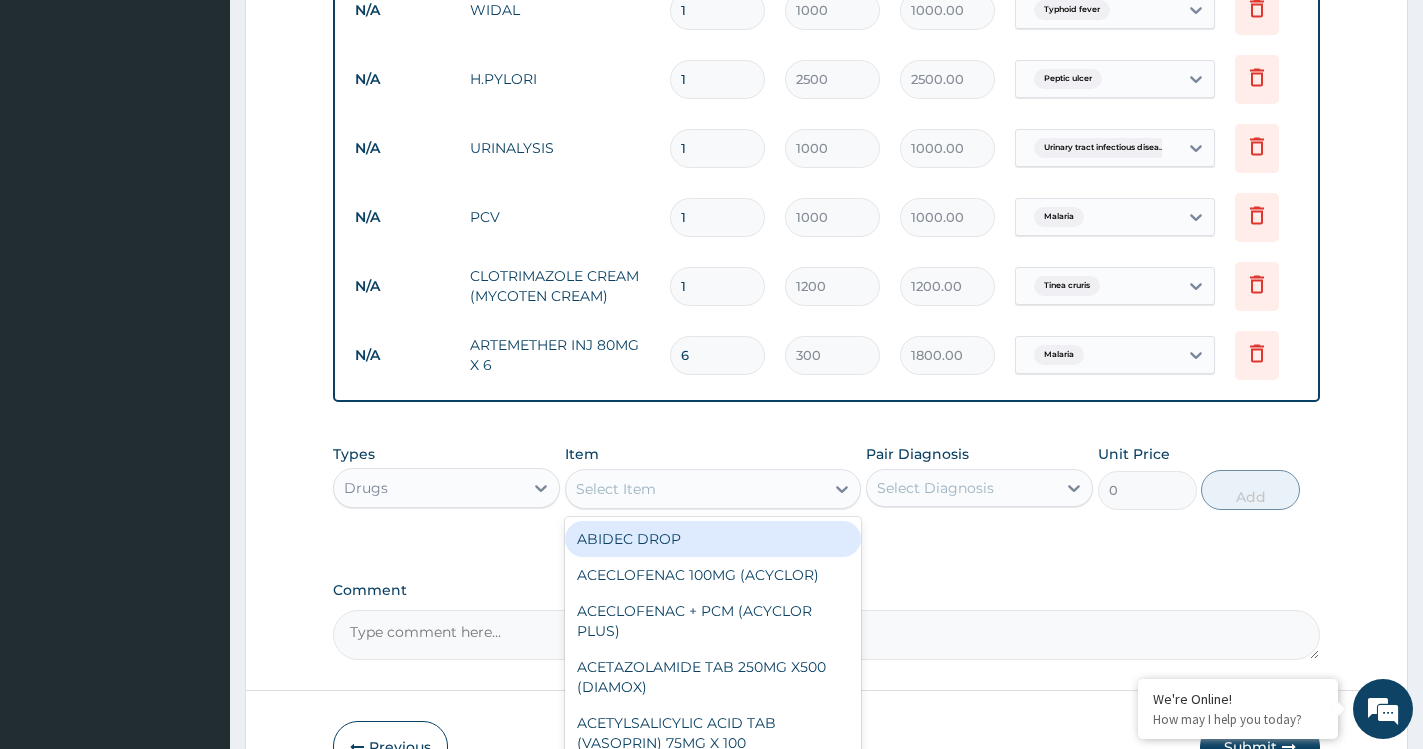 click on "Select Item" at bounding box center (695, 489) 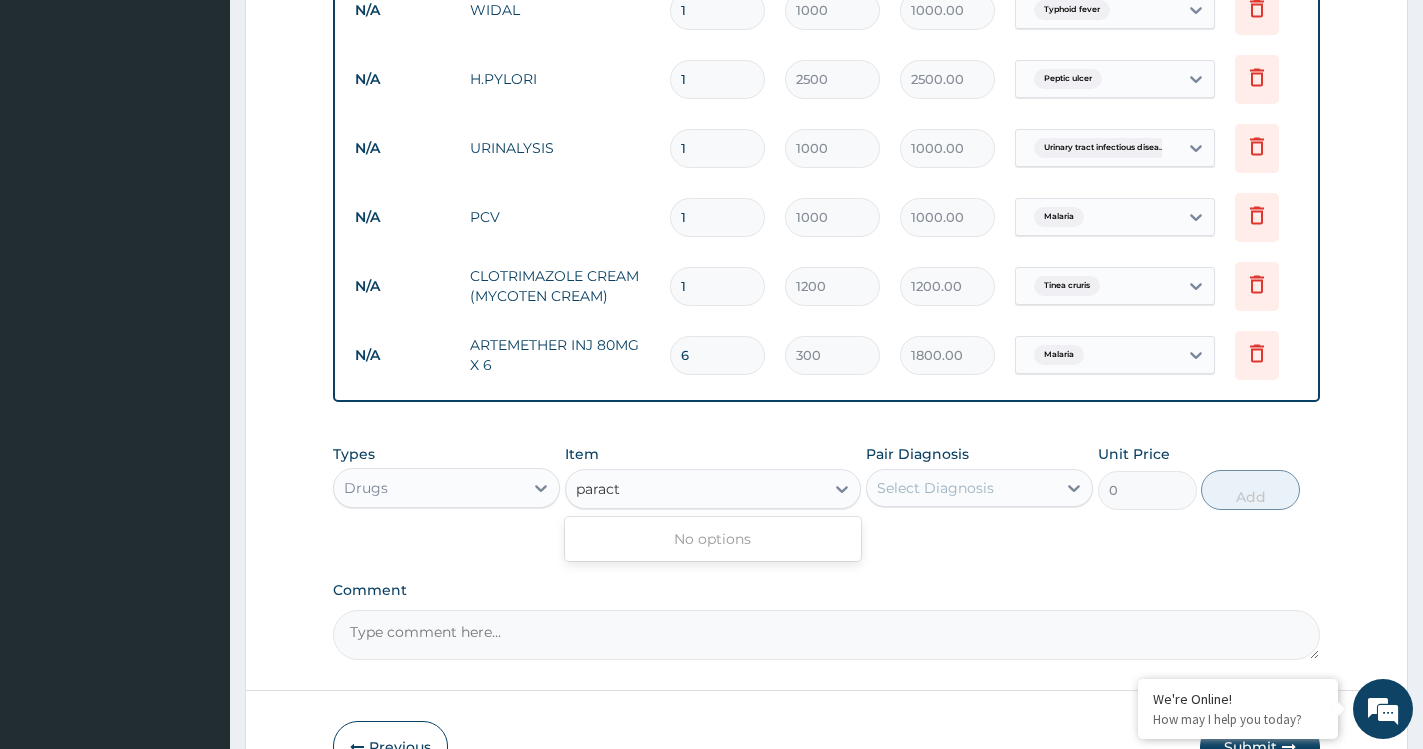 type on "parac" 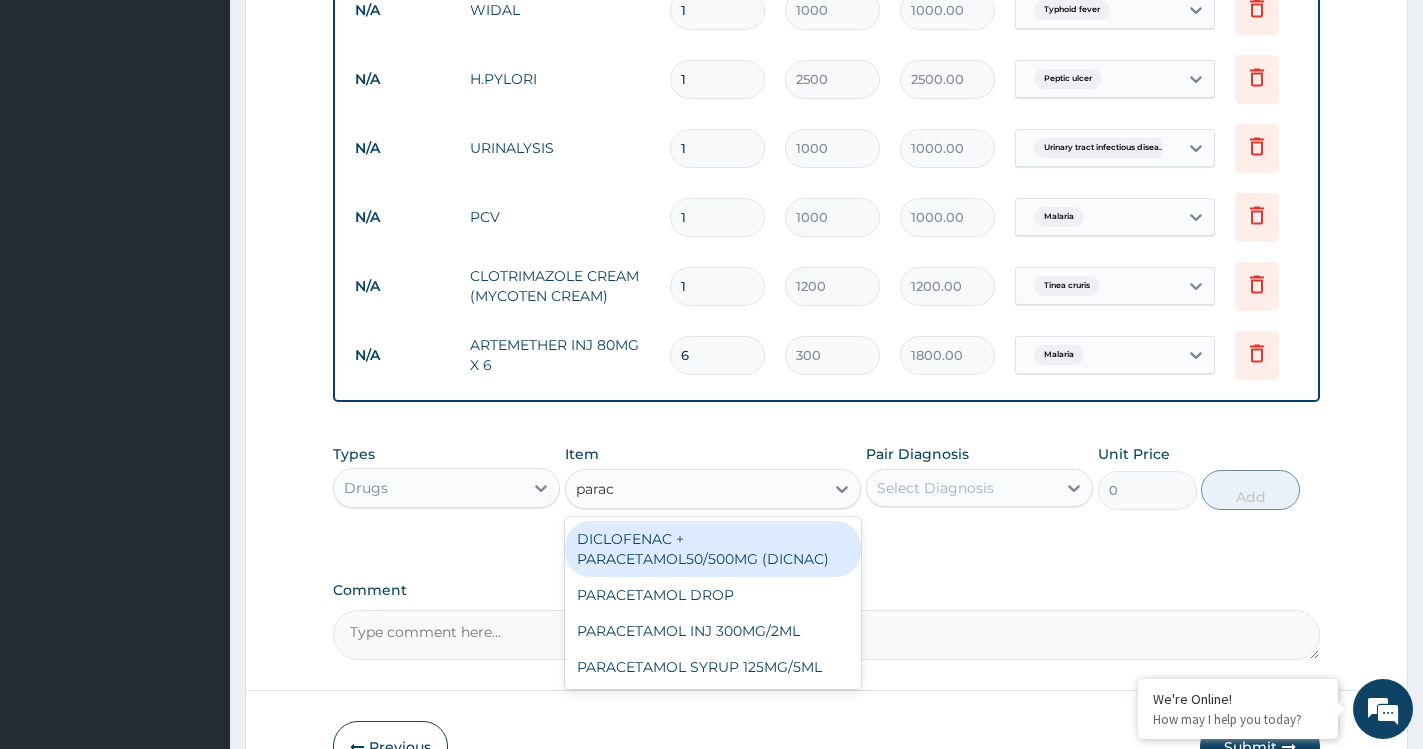 click on "DICLOFENAC + PARACETAMOL50/500MG (DICNAC)" at bounding box center [713, 549] 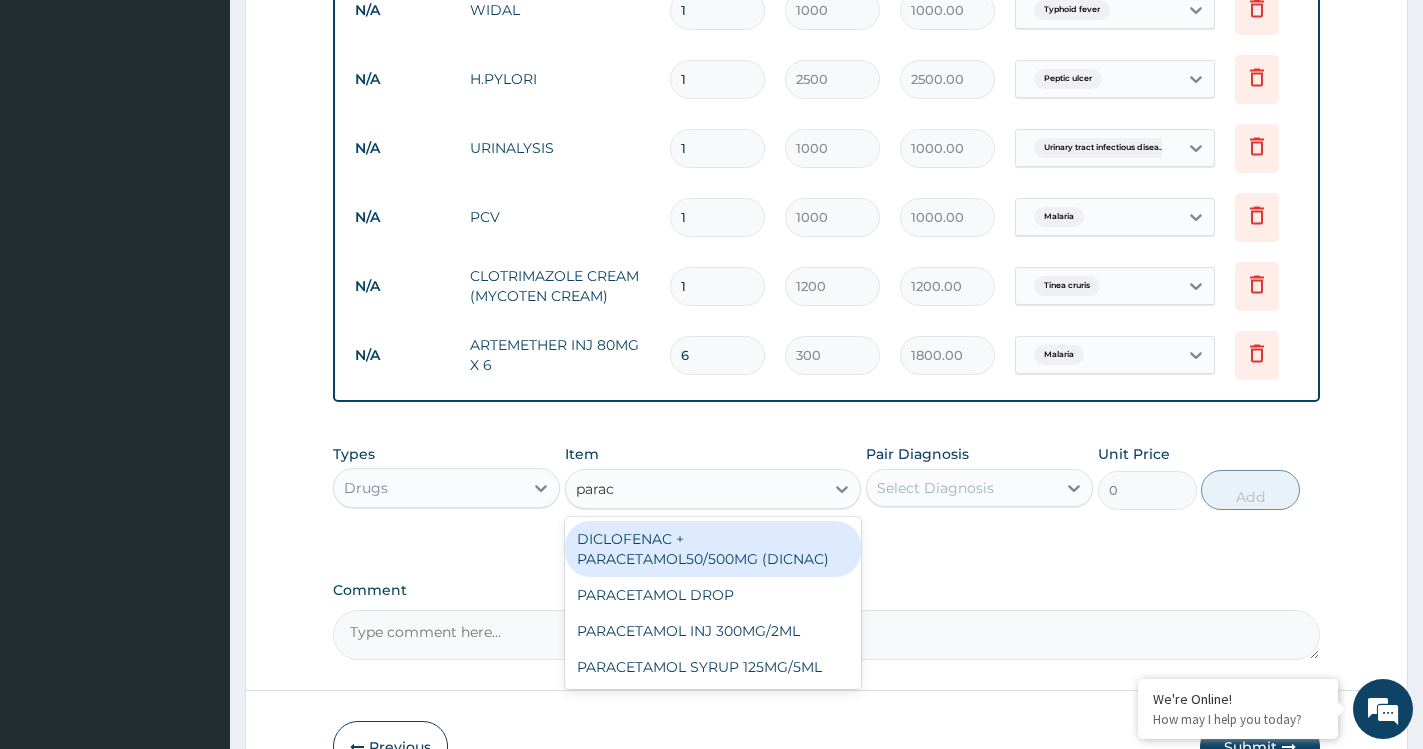 type 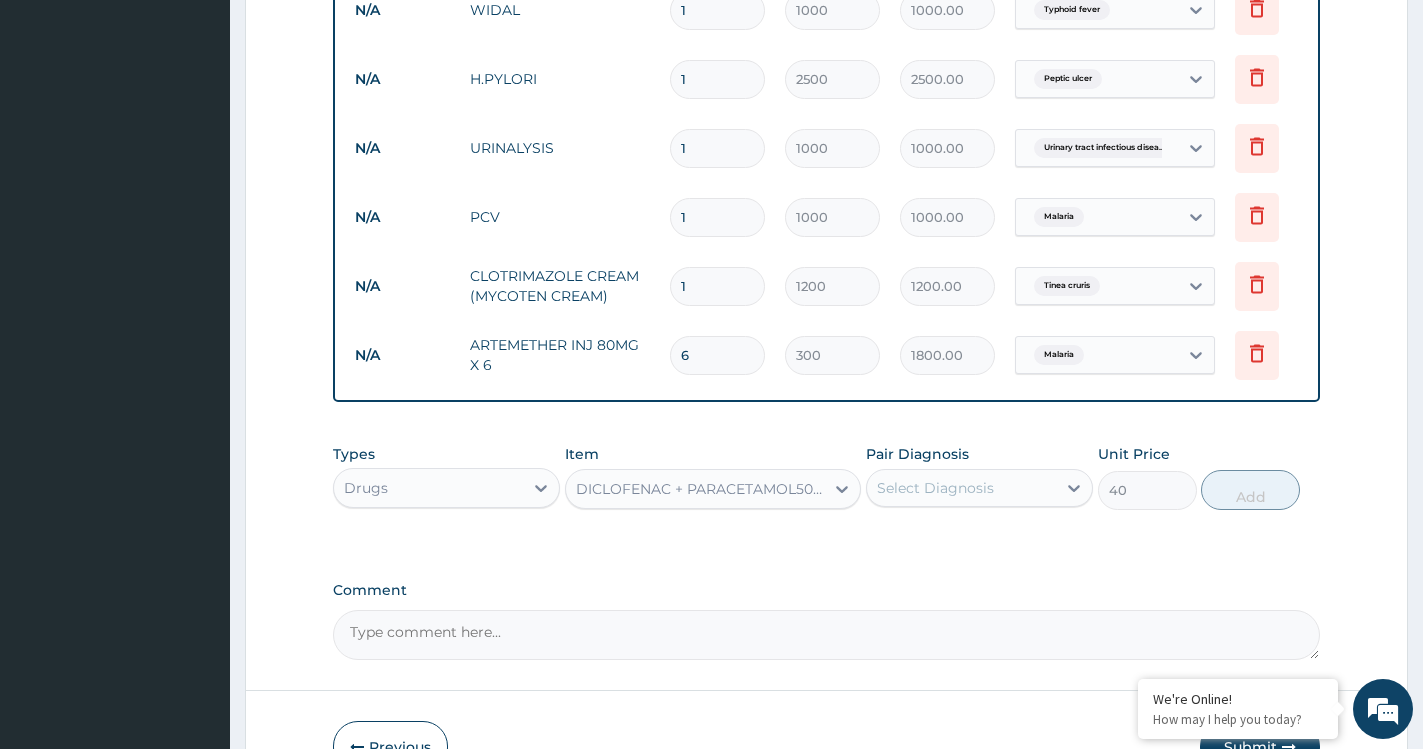 click on "Select Diagnosis" at bounding box center (961, 488) 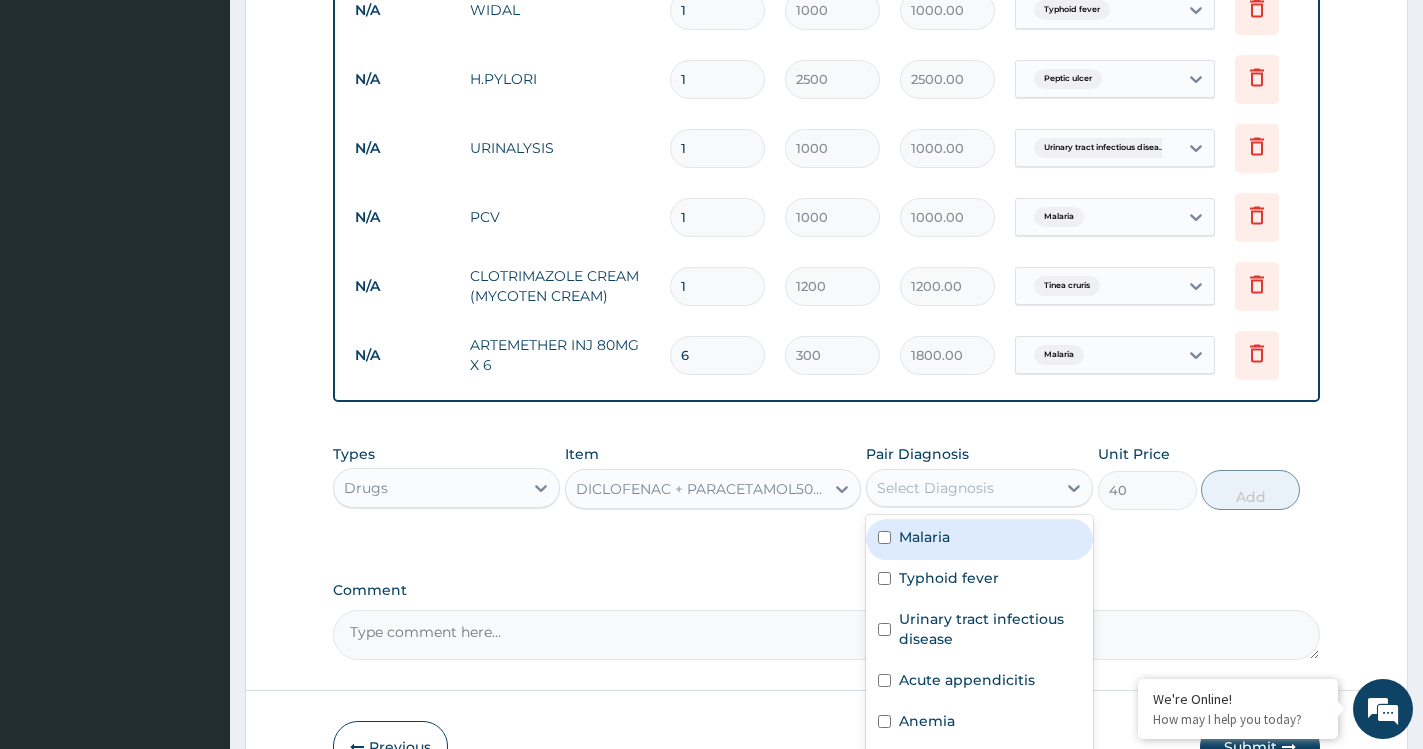 click on "Malaria" at bounding box center (979, 539) 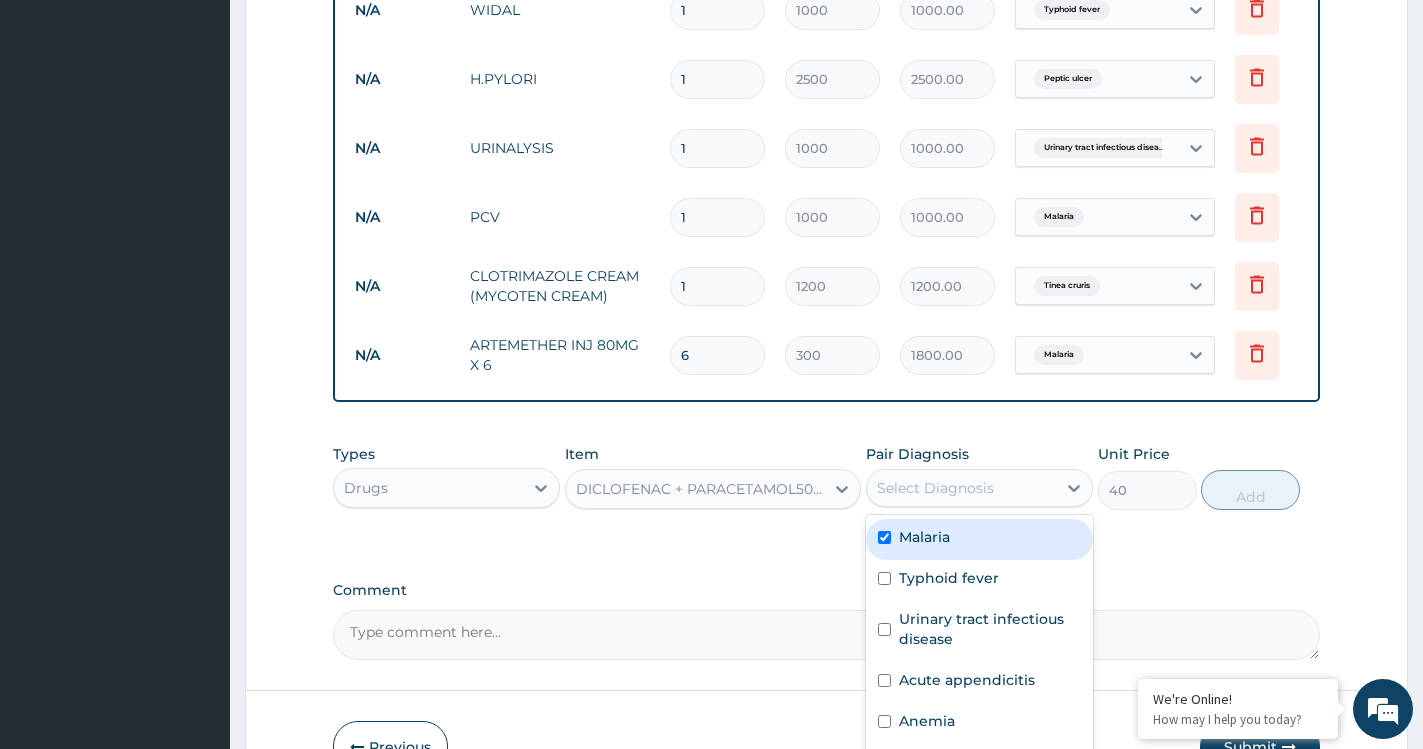 checkbox on "true" 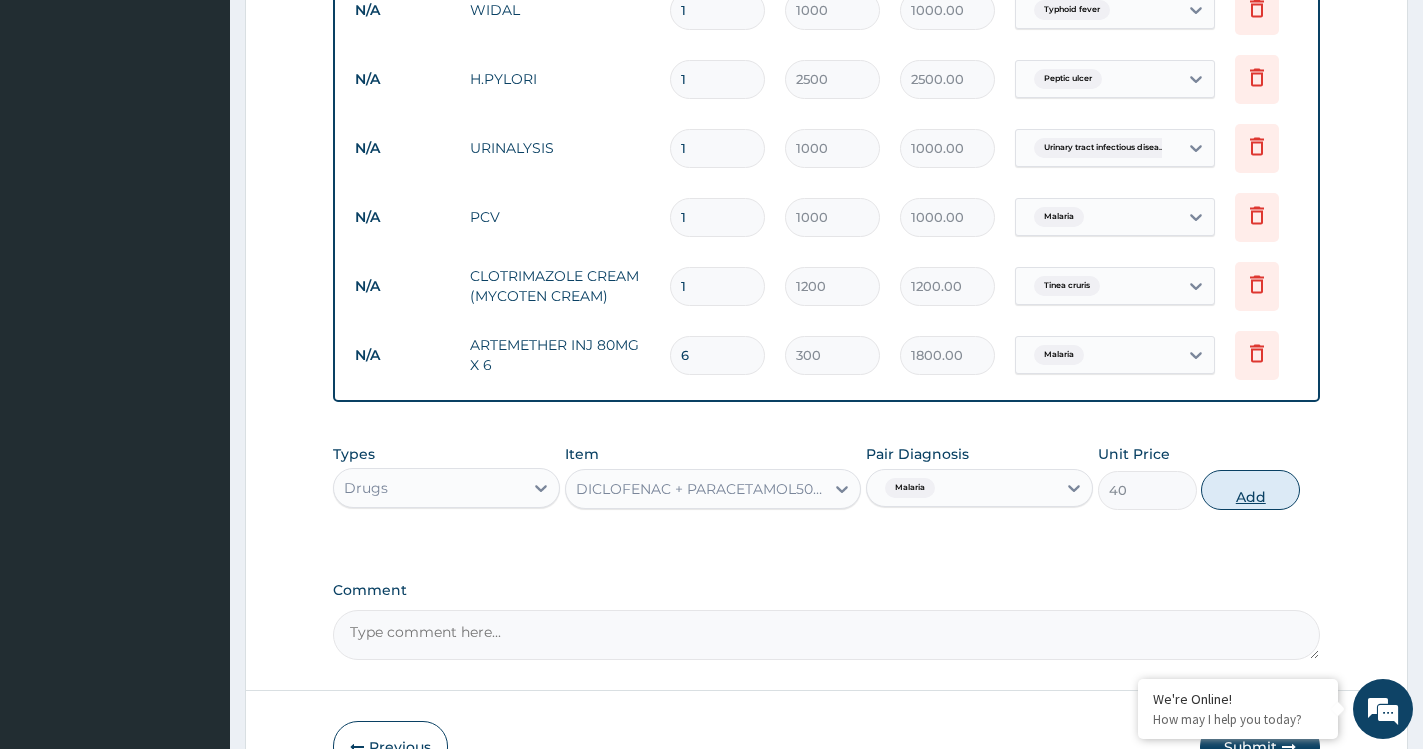 click on "Add" at bounding box center [1250, 490] 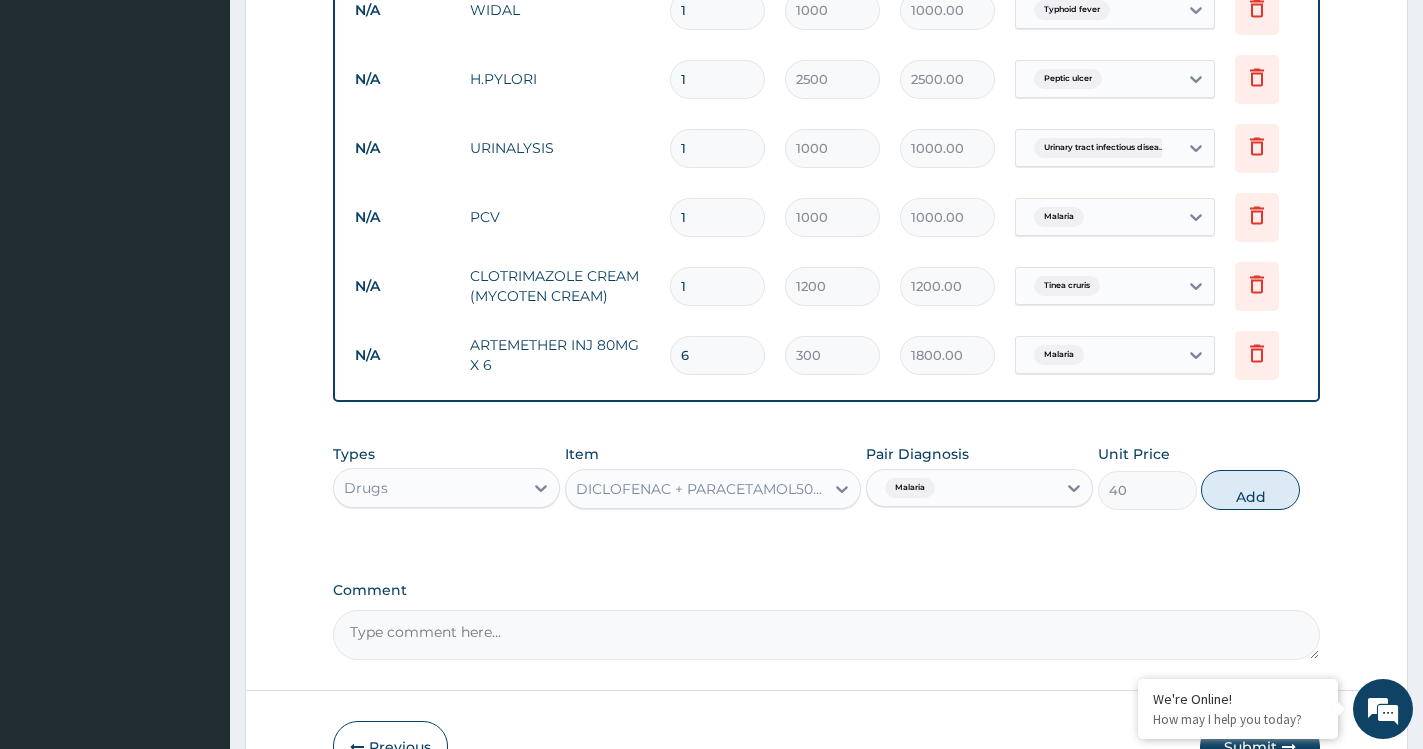 type on "0" 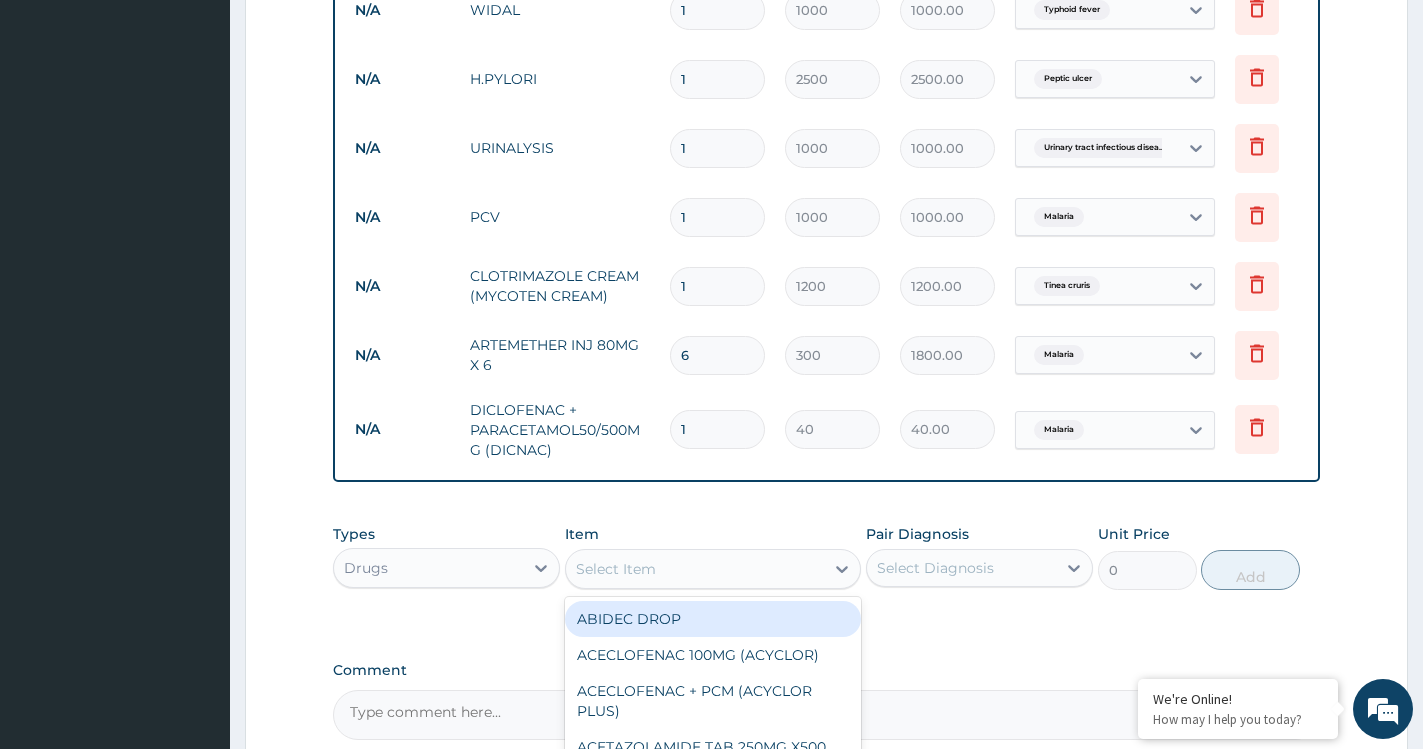 click on "Select Item" at bounding box center [695, 569] 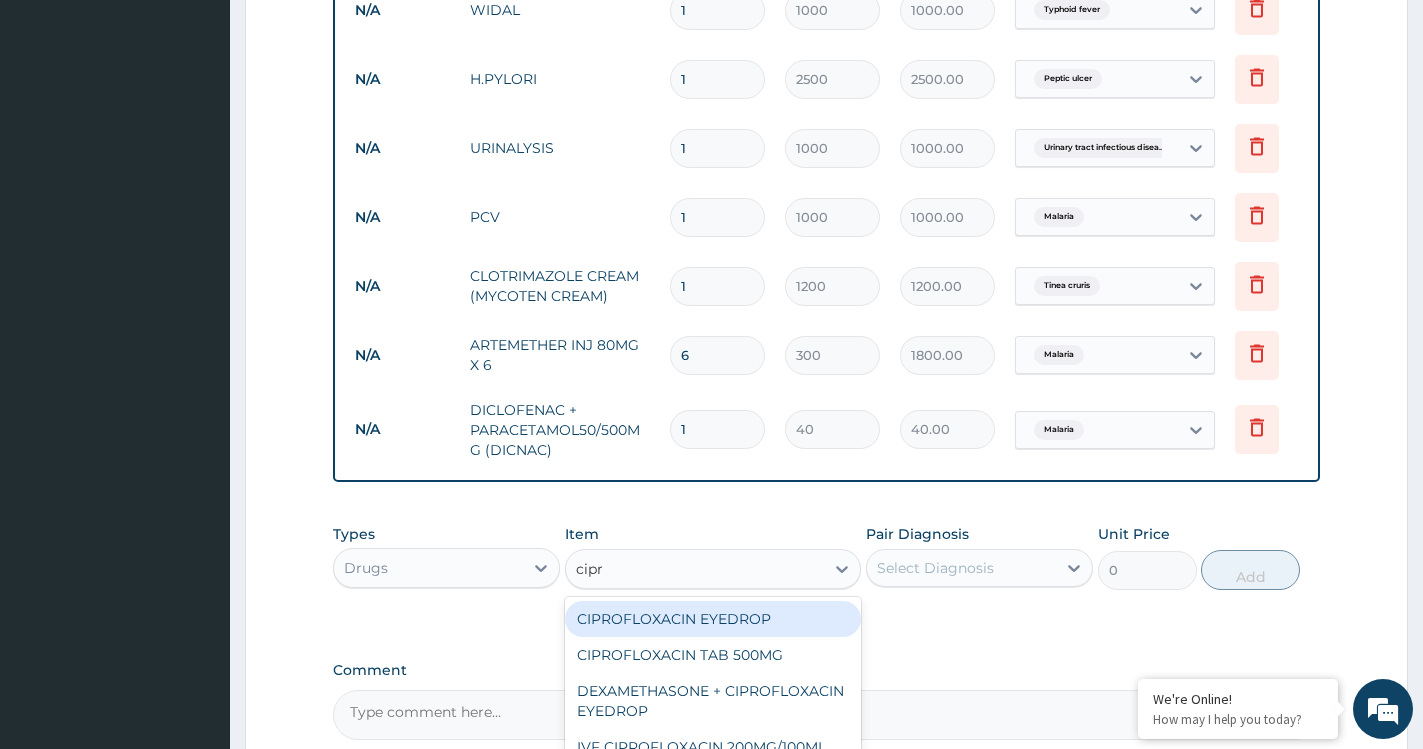 type on "cipro" 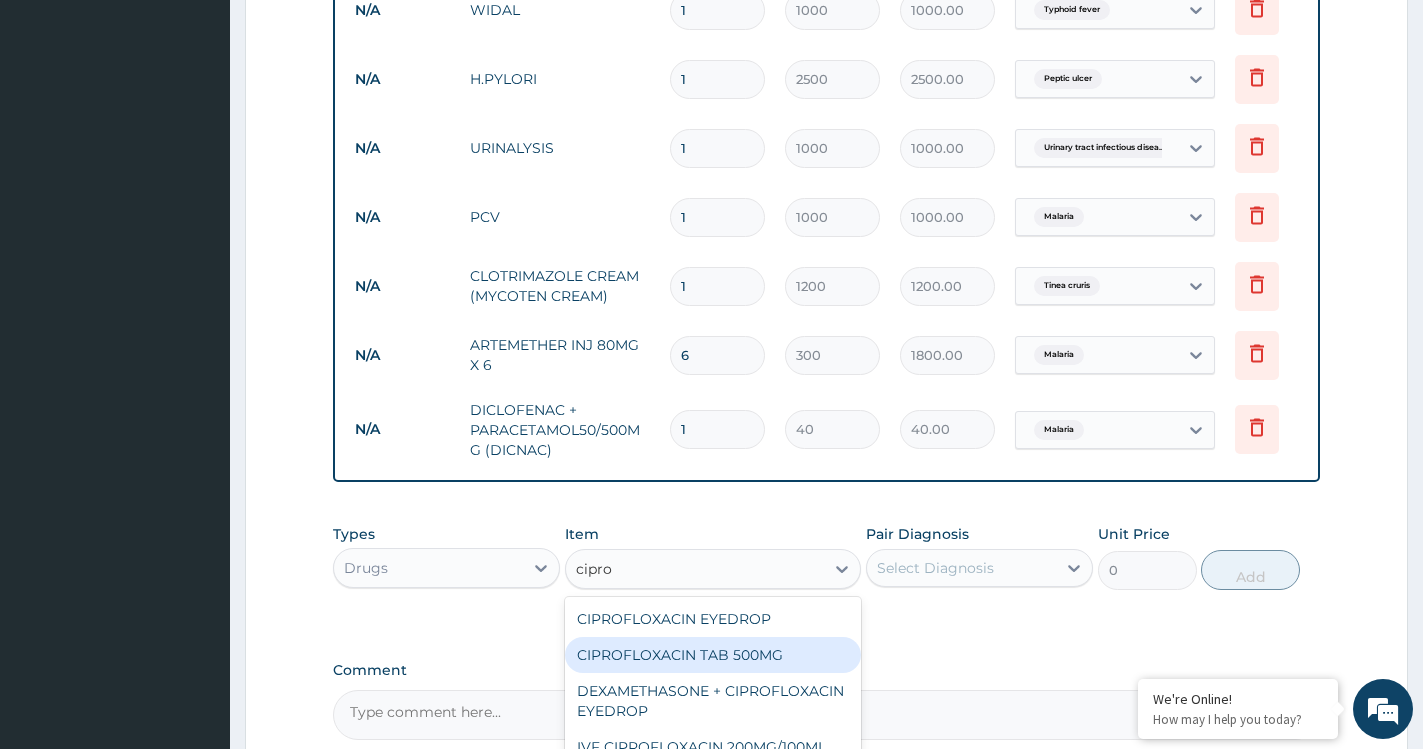 click on "CIPROFLOXACIN TAB 500MG" at bounding box center (713, 655) 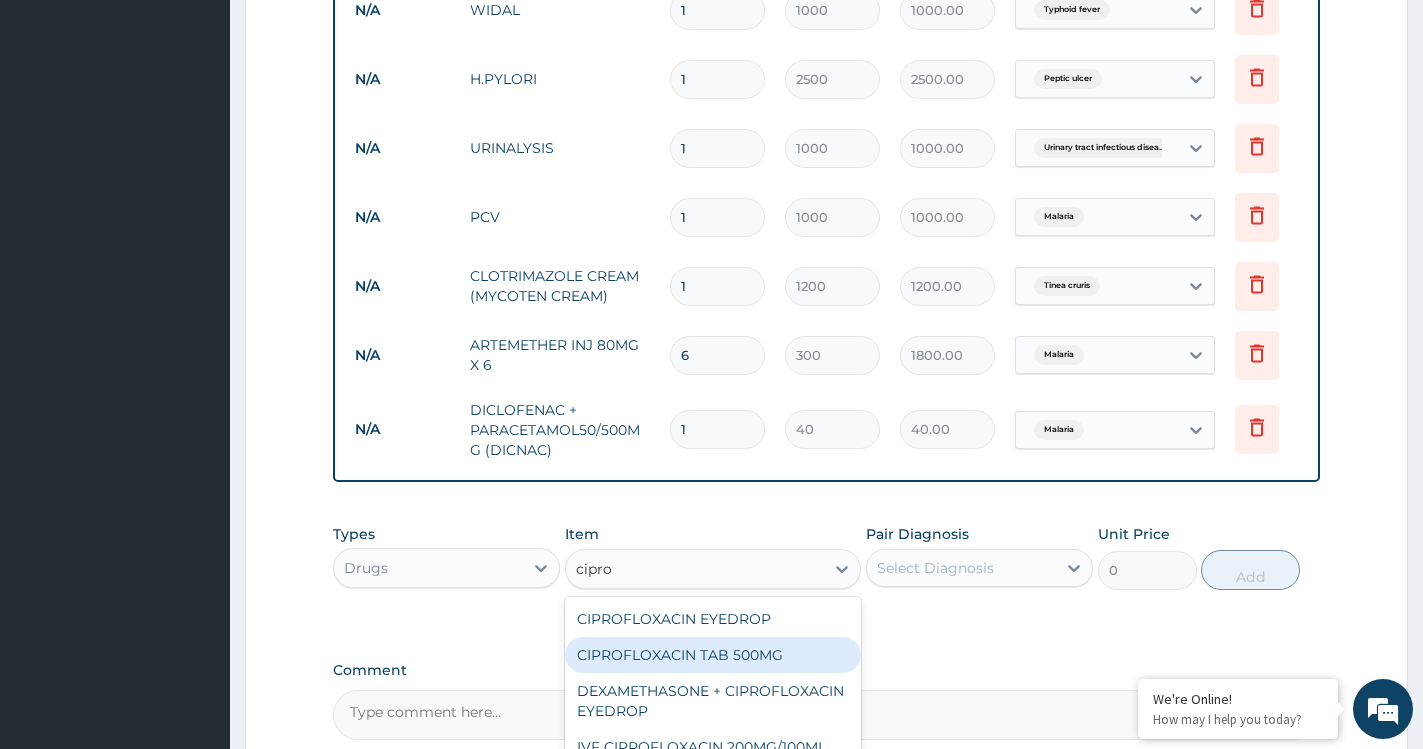 type 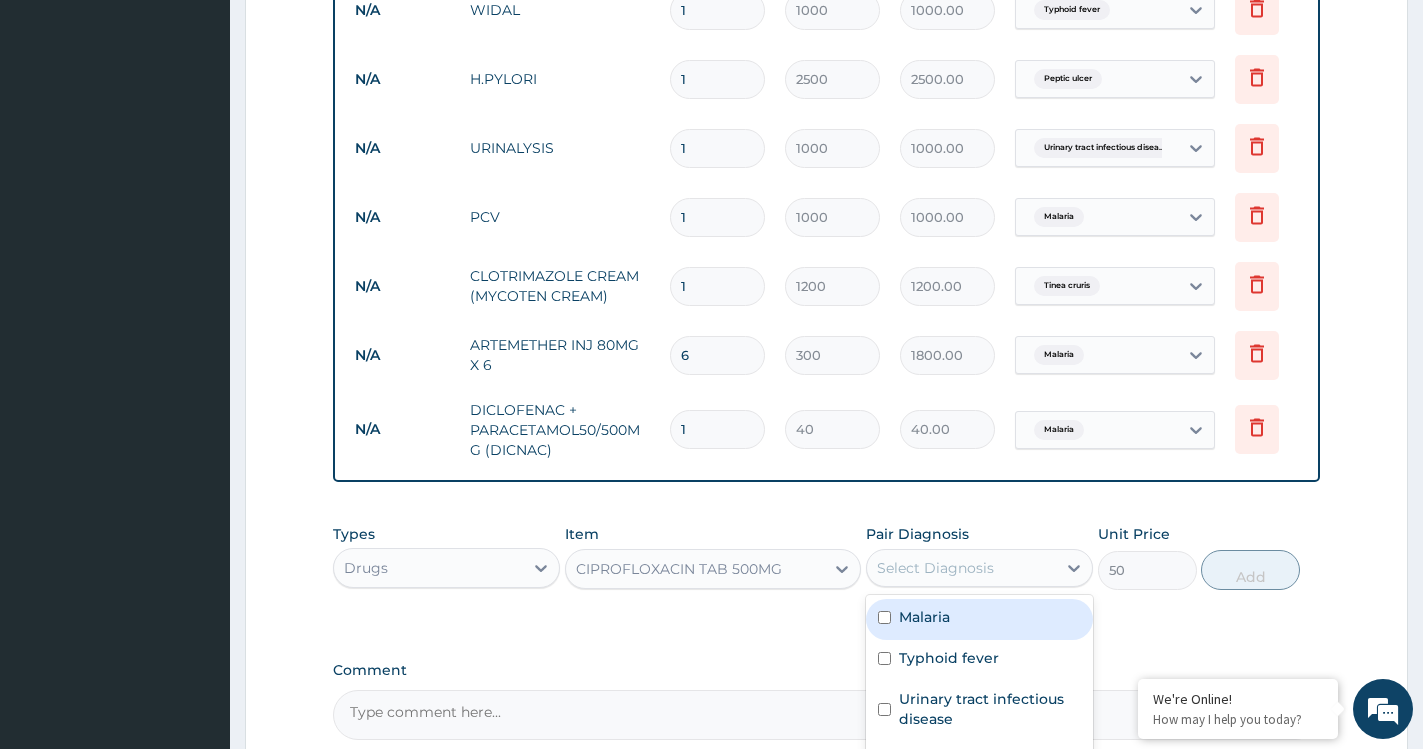 click on "Select Diagnosis" at bounding box center [935, 568] 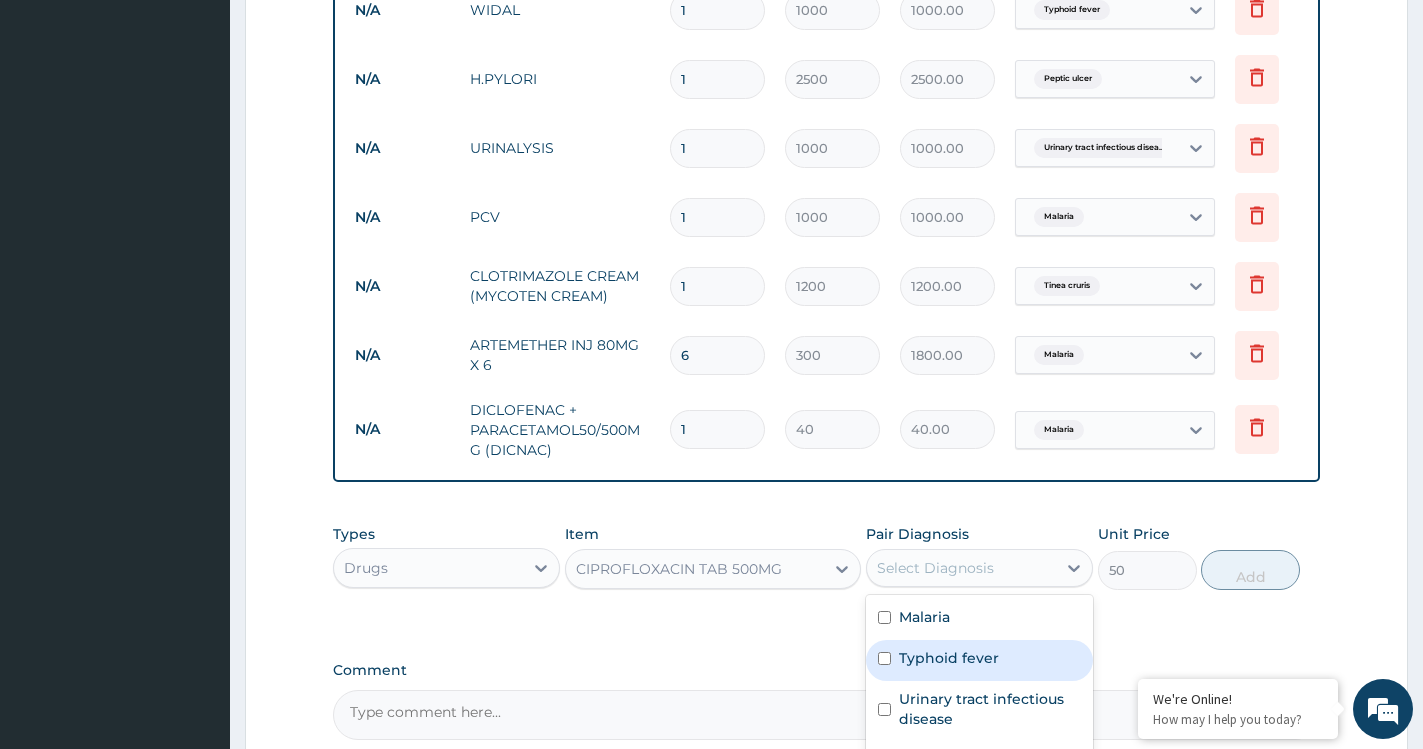 click on "Typhoid fever" at bounding box center (949, 658) 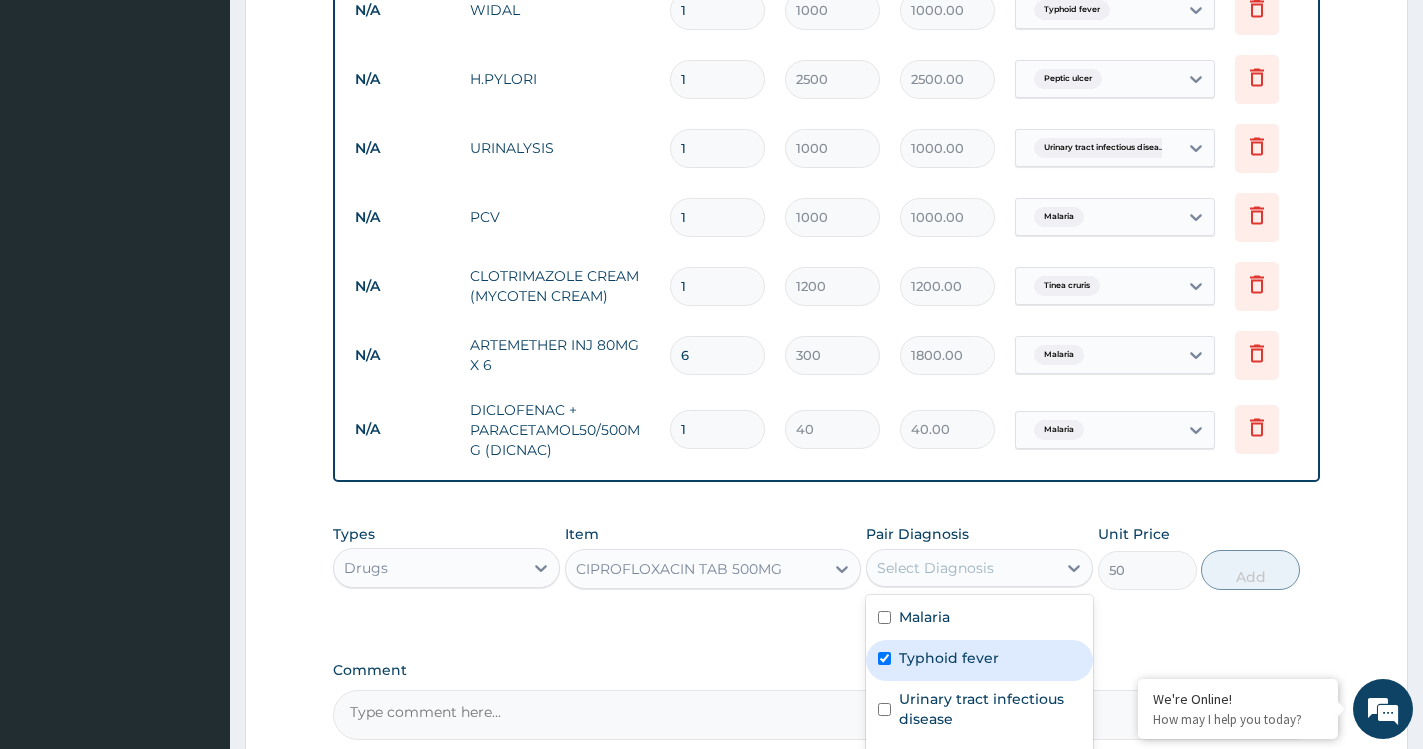checkbox on "true" 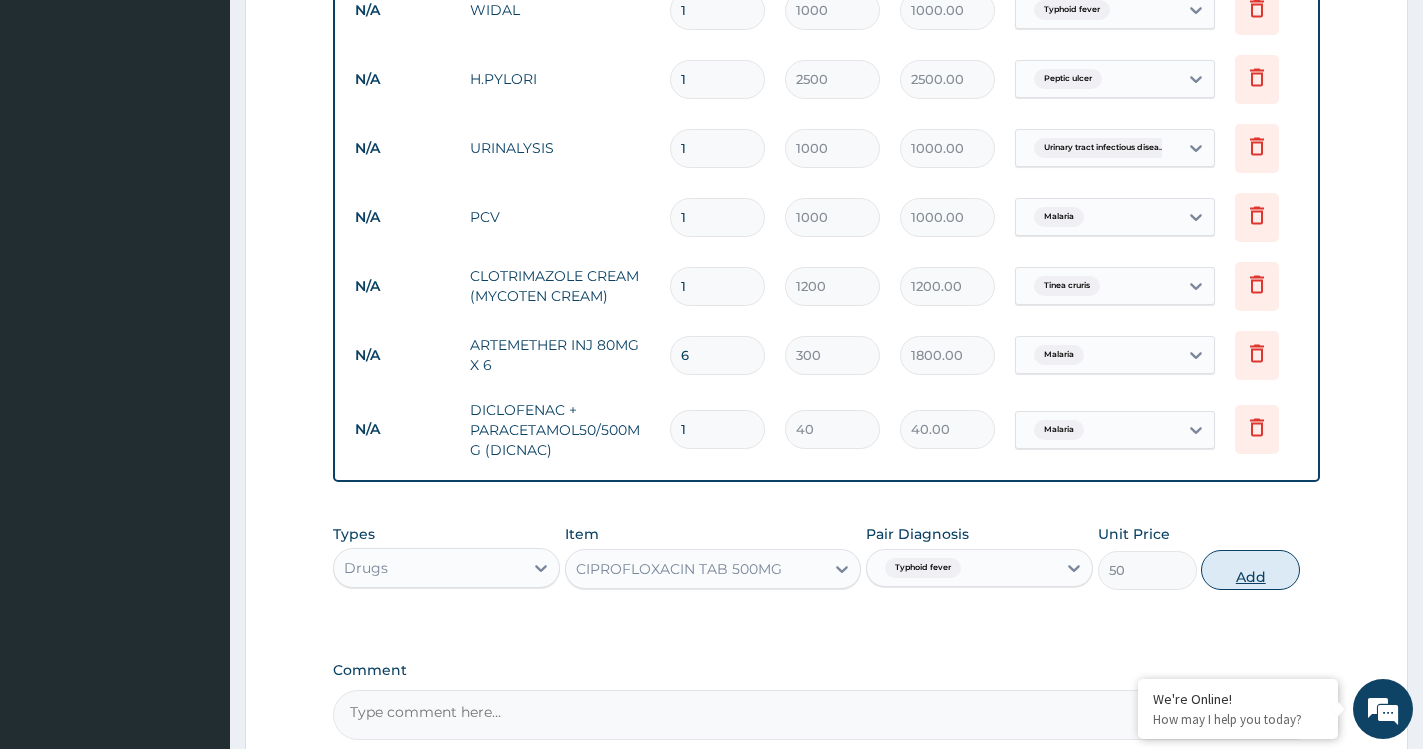 click on "Add" at bounding box center [1250, 570] 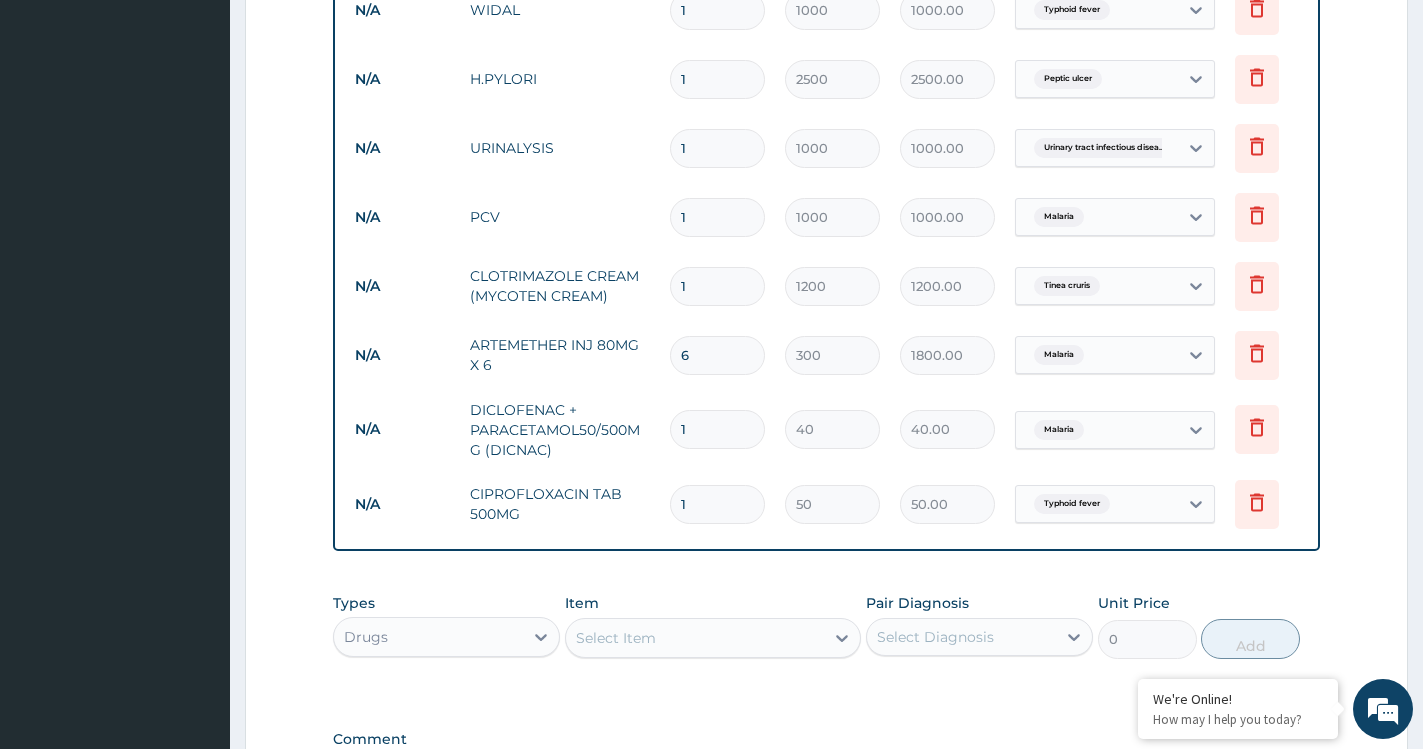 type on "10" 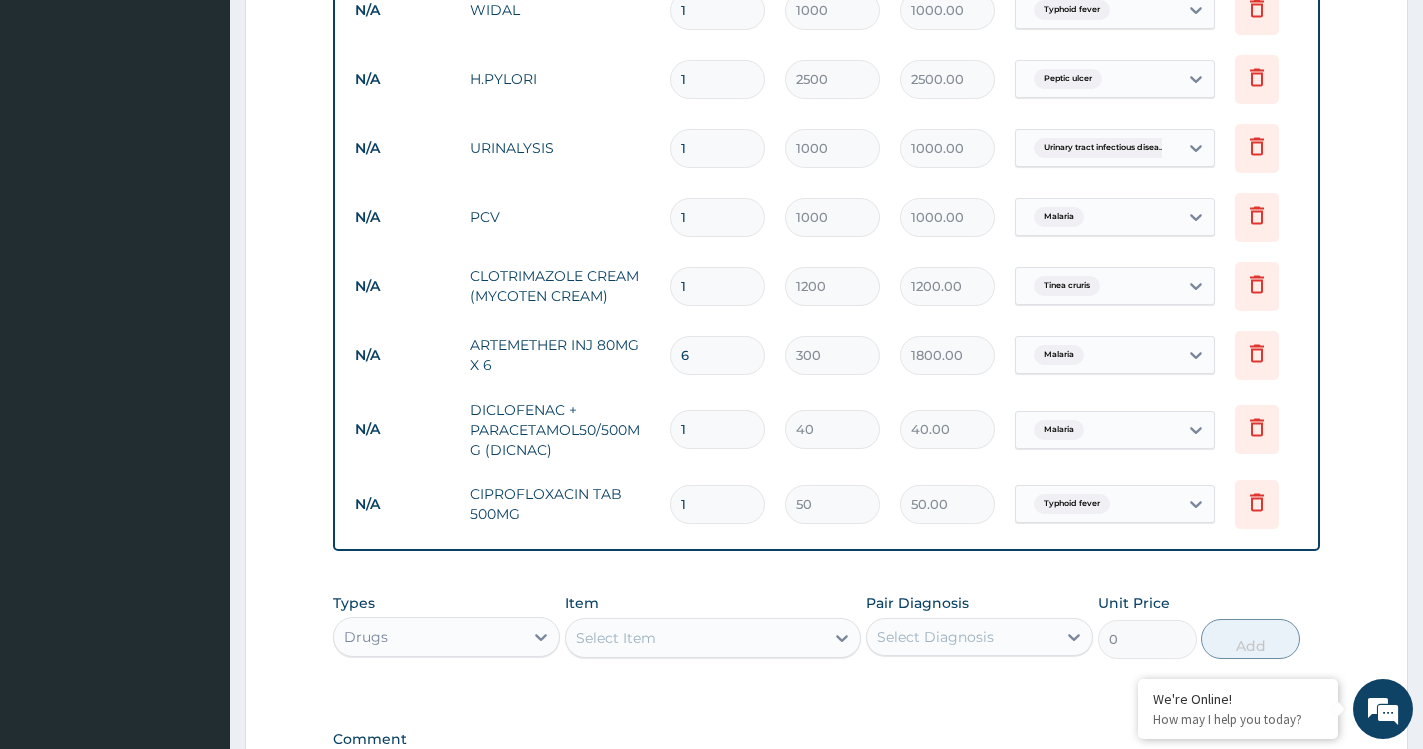 type on "500.00" 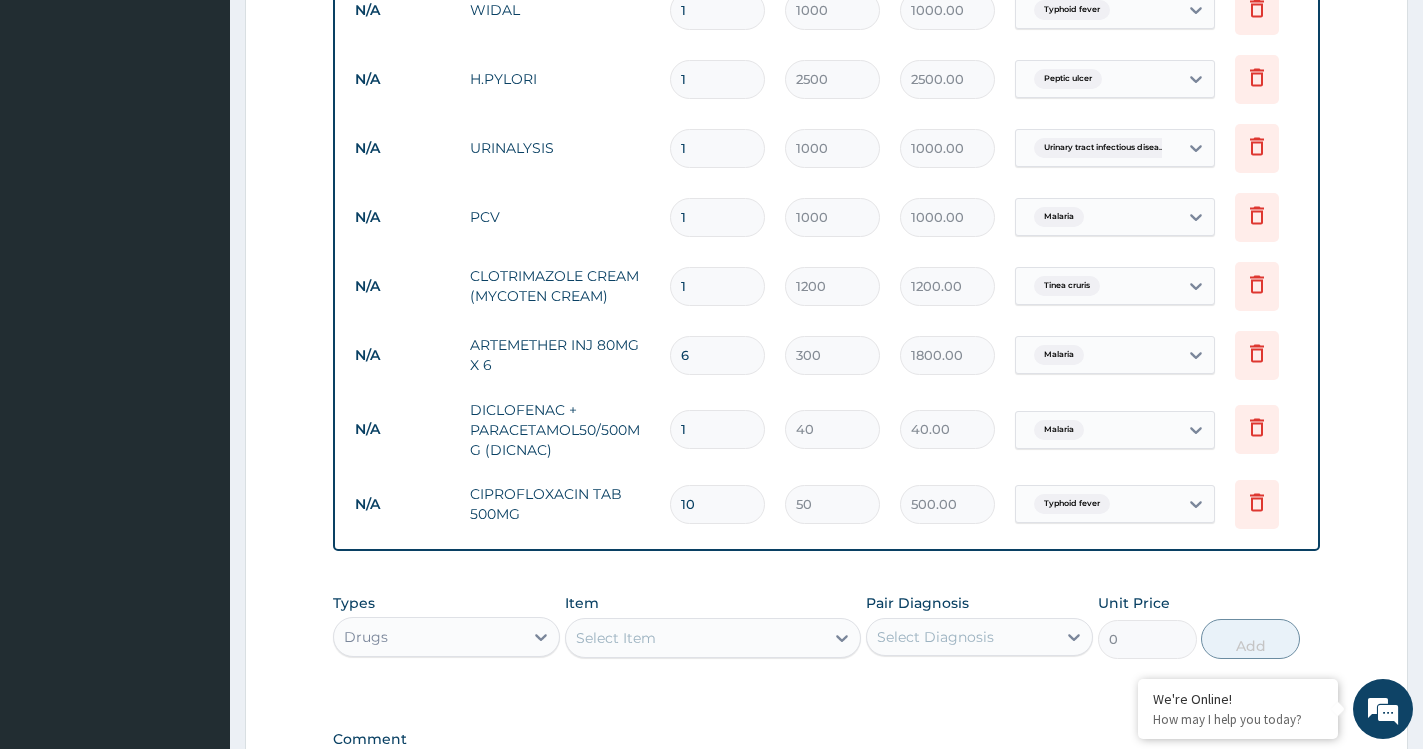 type on "10" 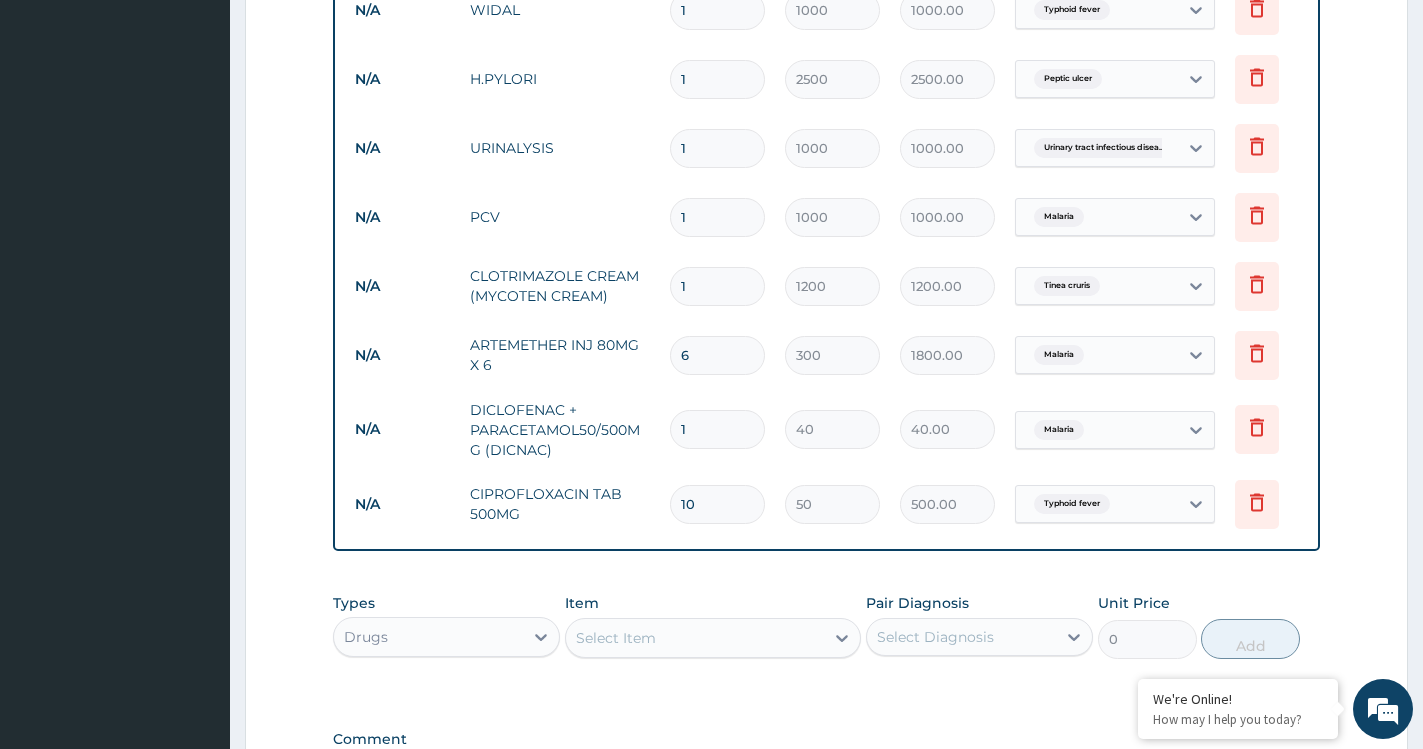 click on "1" at bounding box center (717, 429) 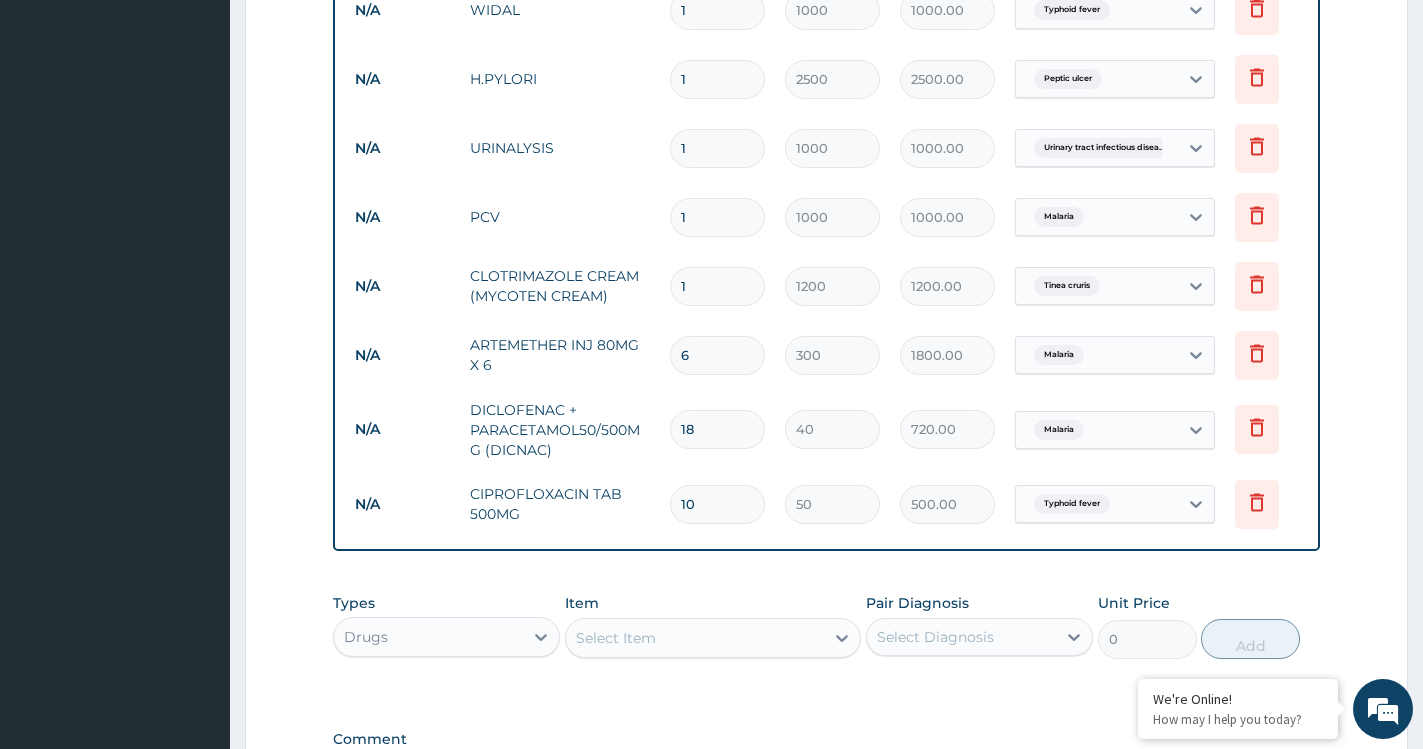 type on "18" 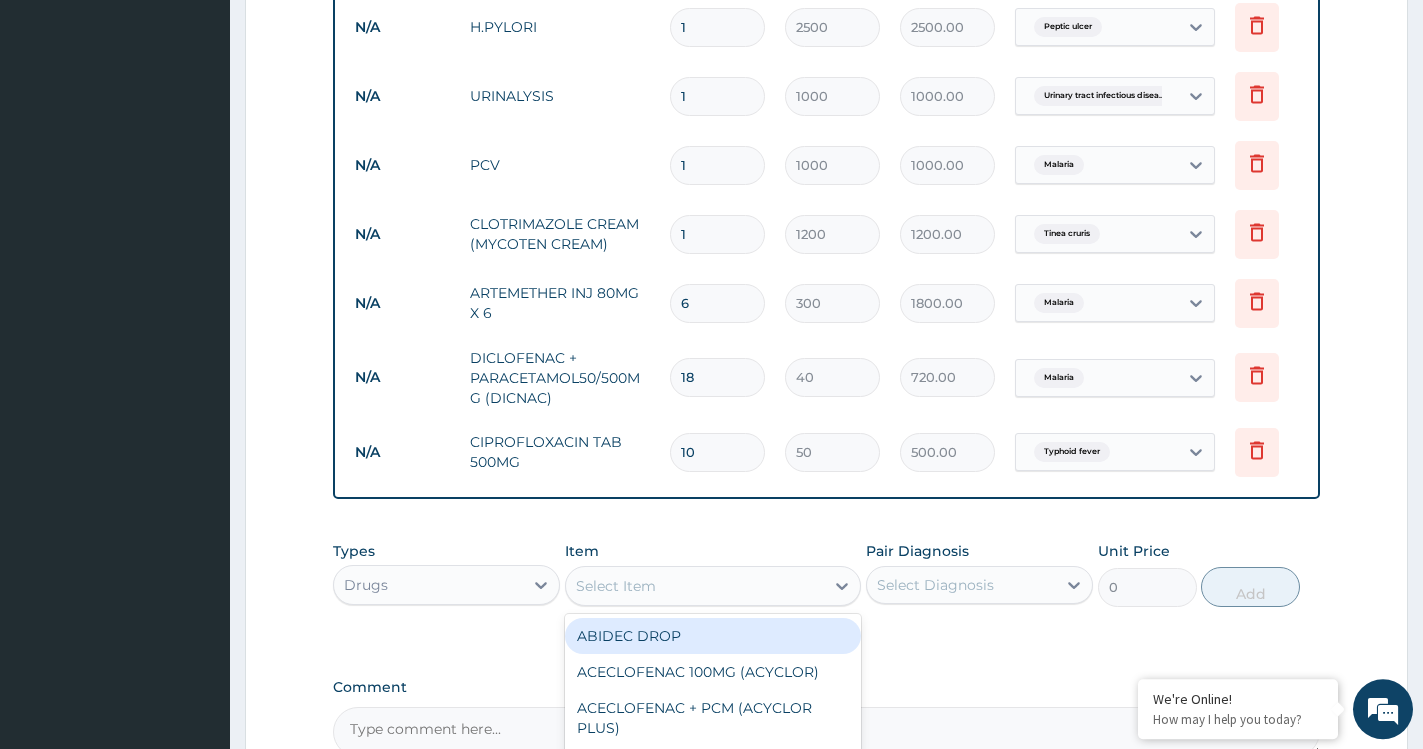scroll, scrollTop: 1261, scrollLeft: 0, axis: vertical 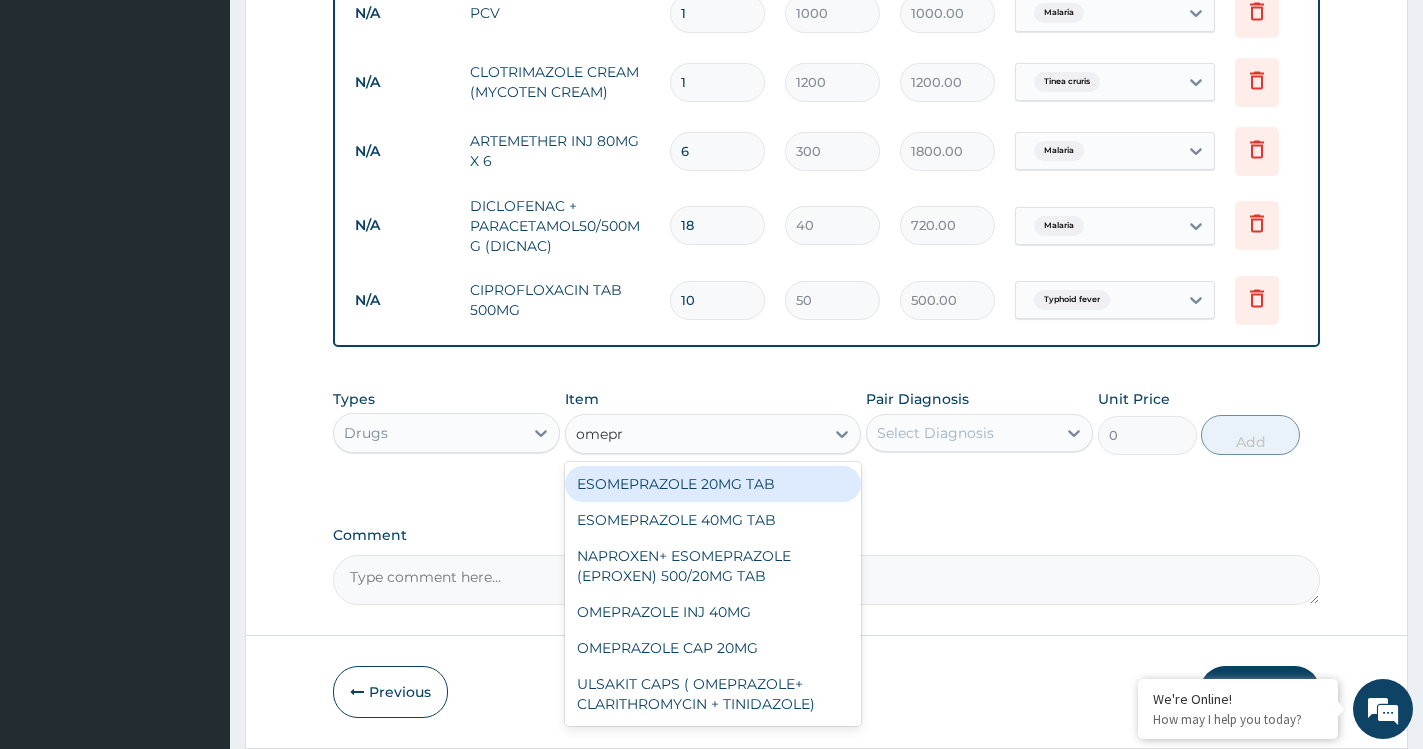 type on "omepra" 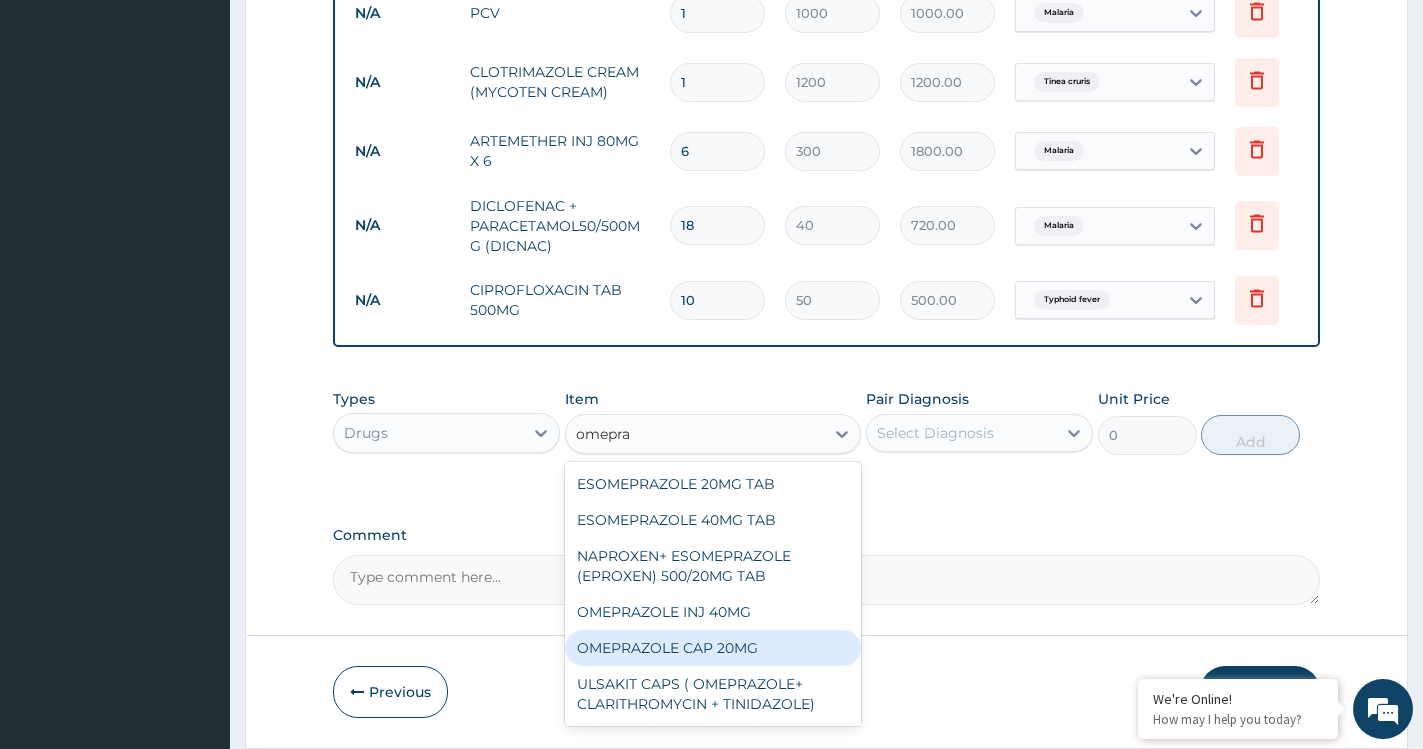 click on "OMEPRAZOLE CAP 20MG" at bounding box center [713, 648] 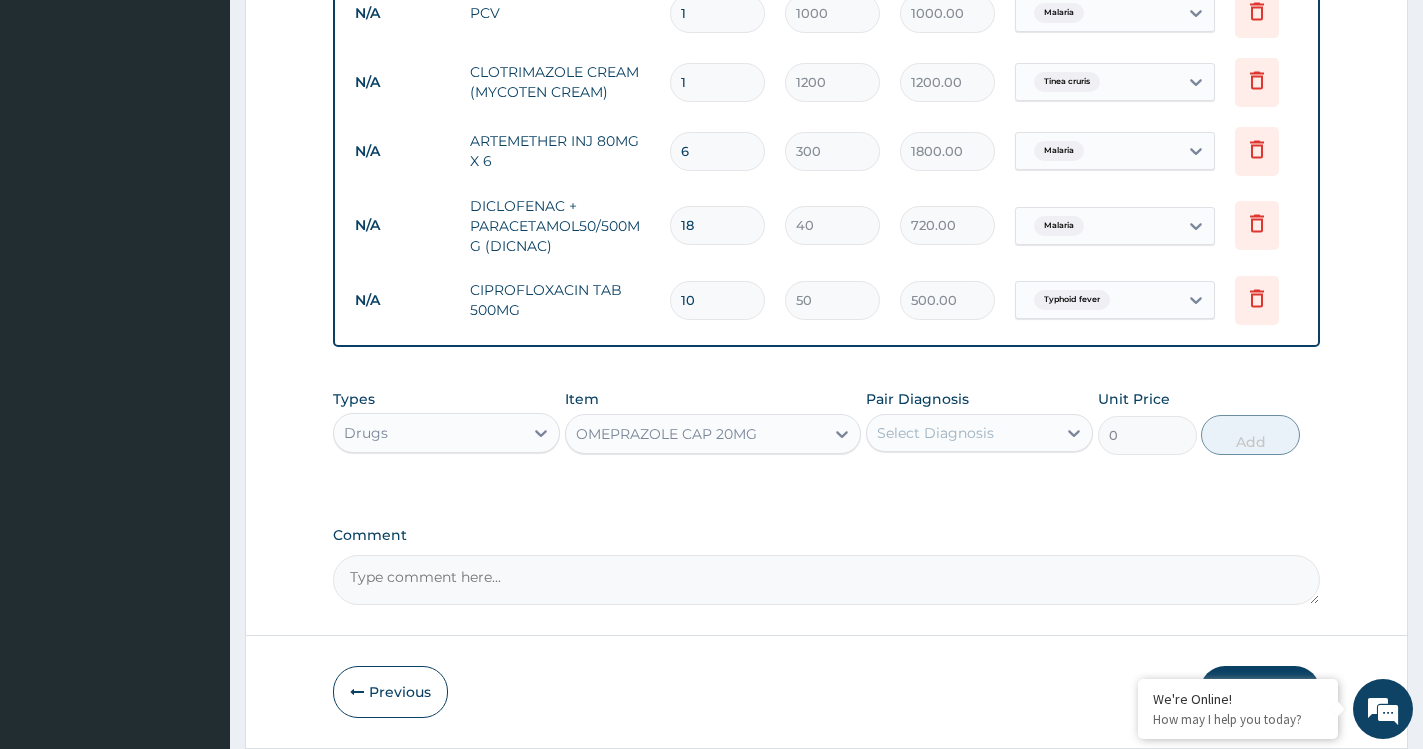 type 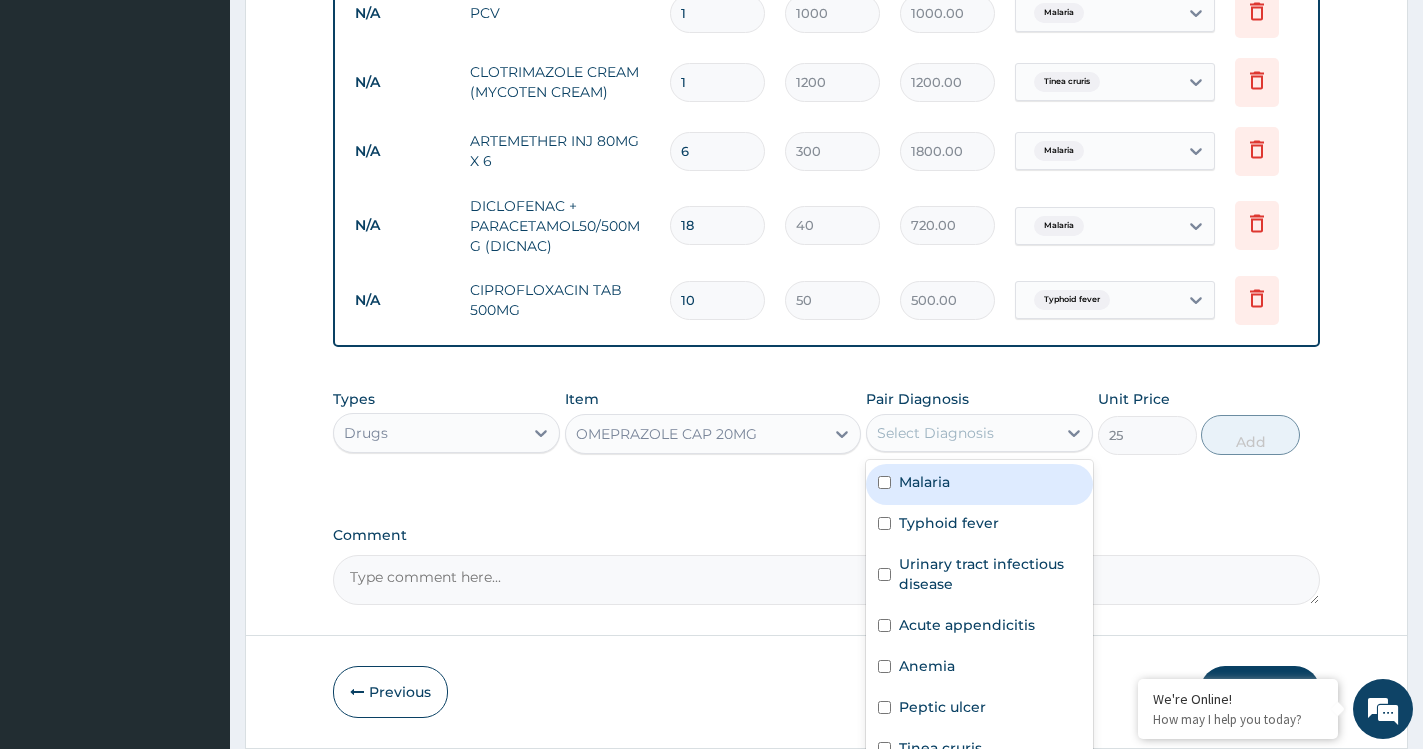 click on "Select Diagnosis" at bounding box center (961, 433) 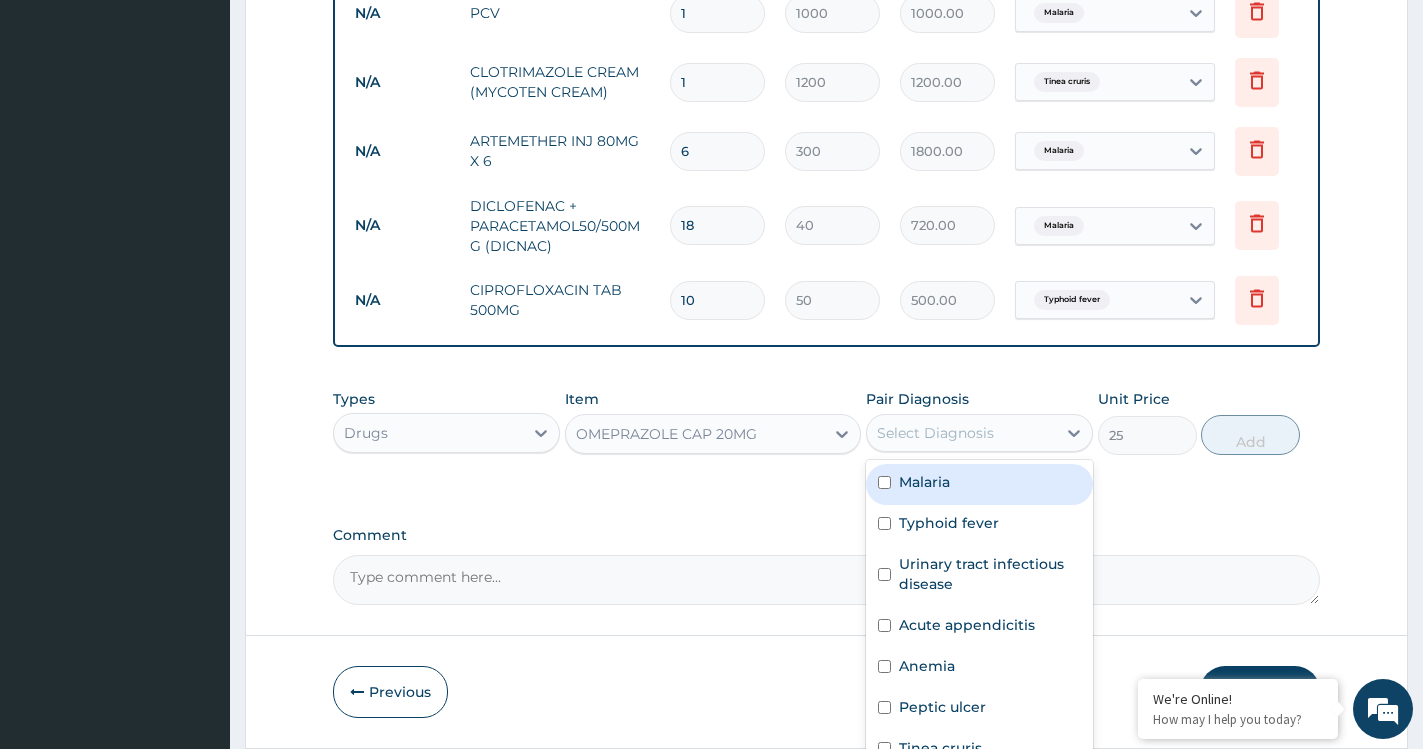 click on "Malaria" at bounding box center (979, 484) 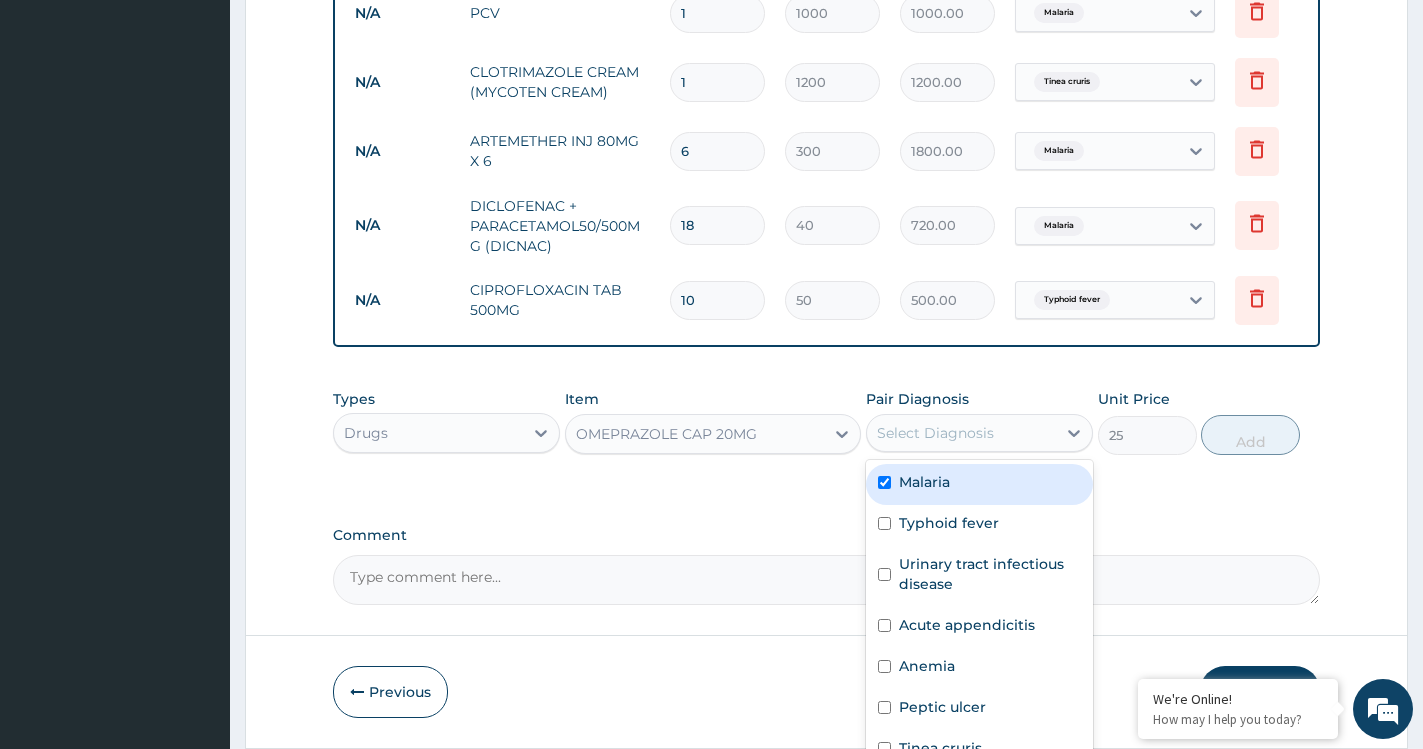 checkbox on "true" 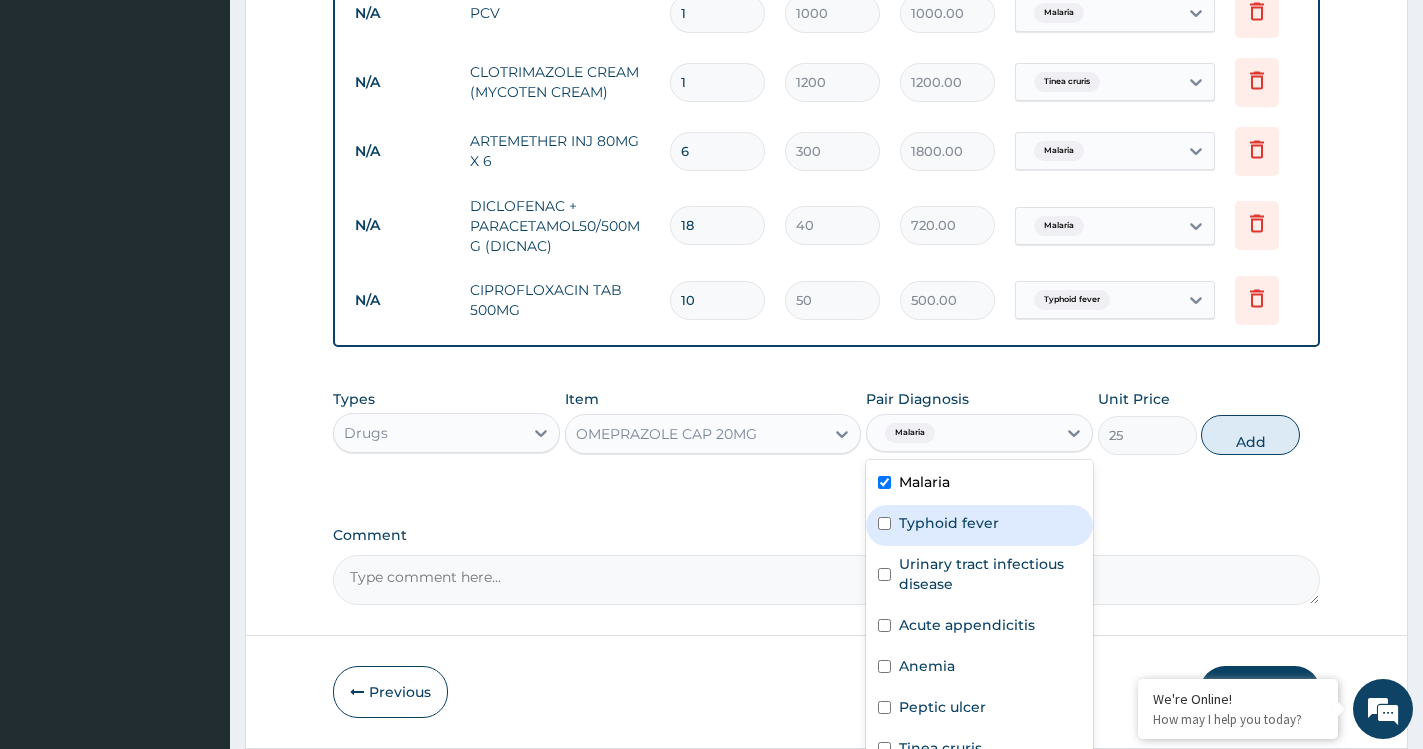 click on "Typhoid fever" at bounding box center (949, 523) 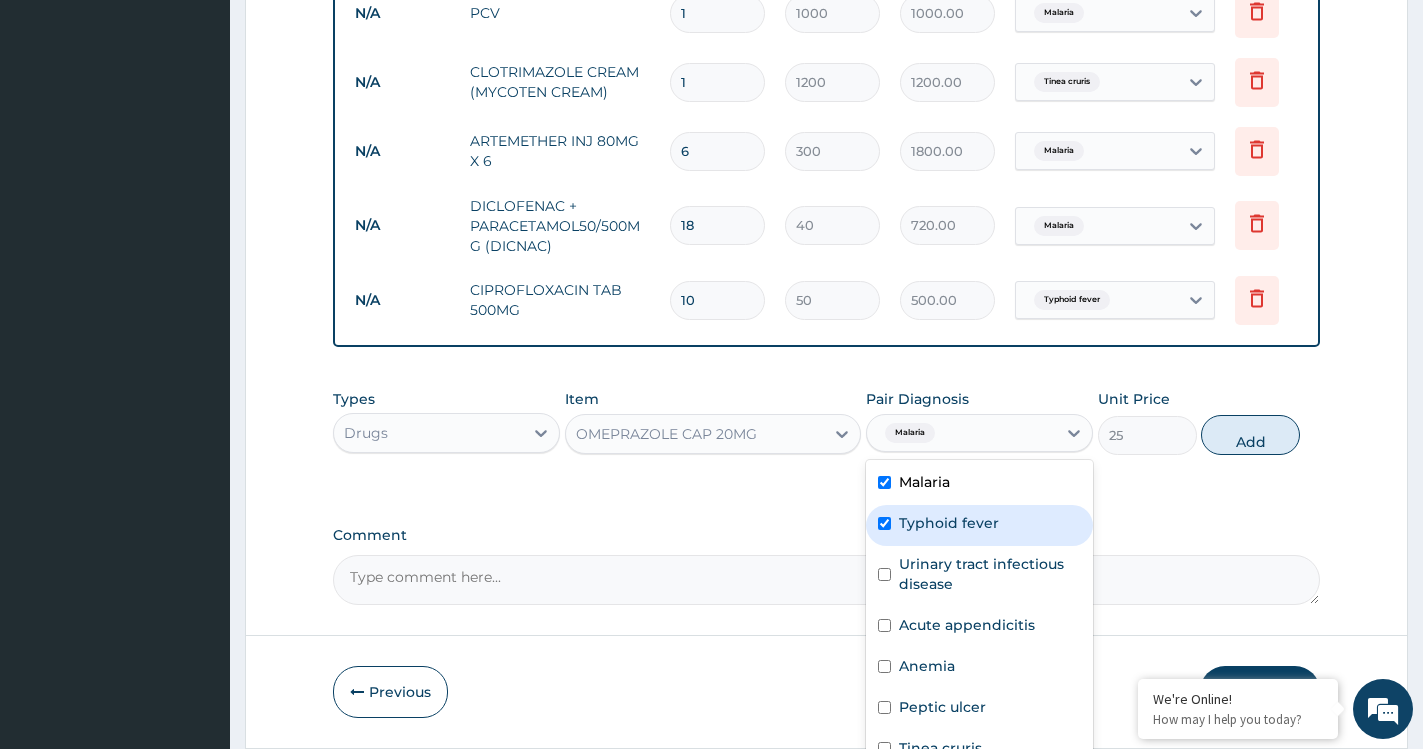 checkbox on "true" 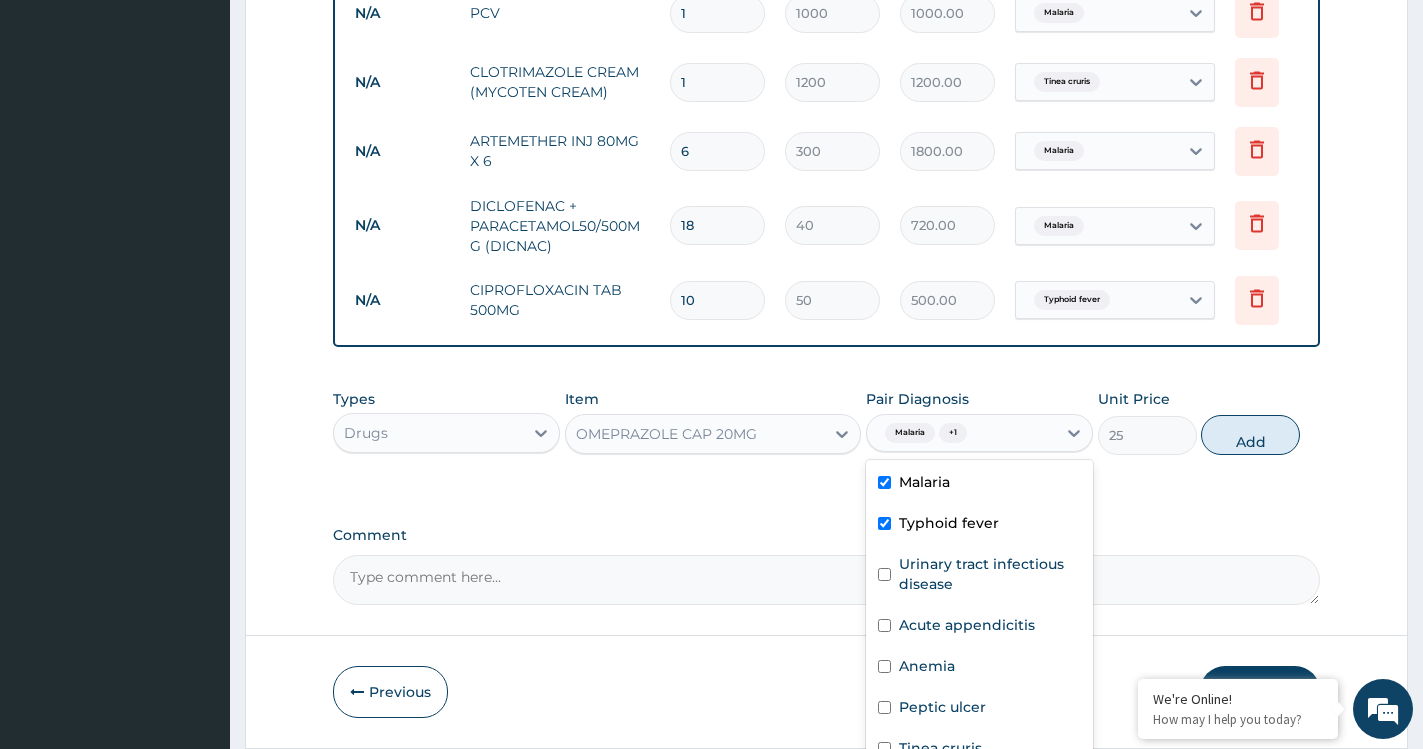 click on "Malaria" at bounding box center [979, 484] 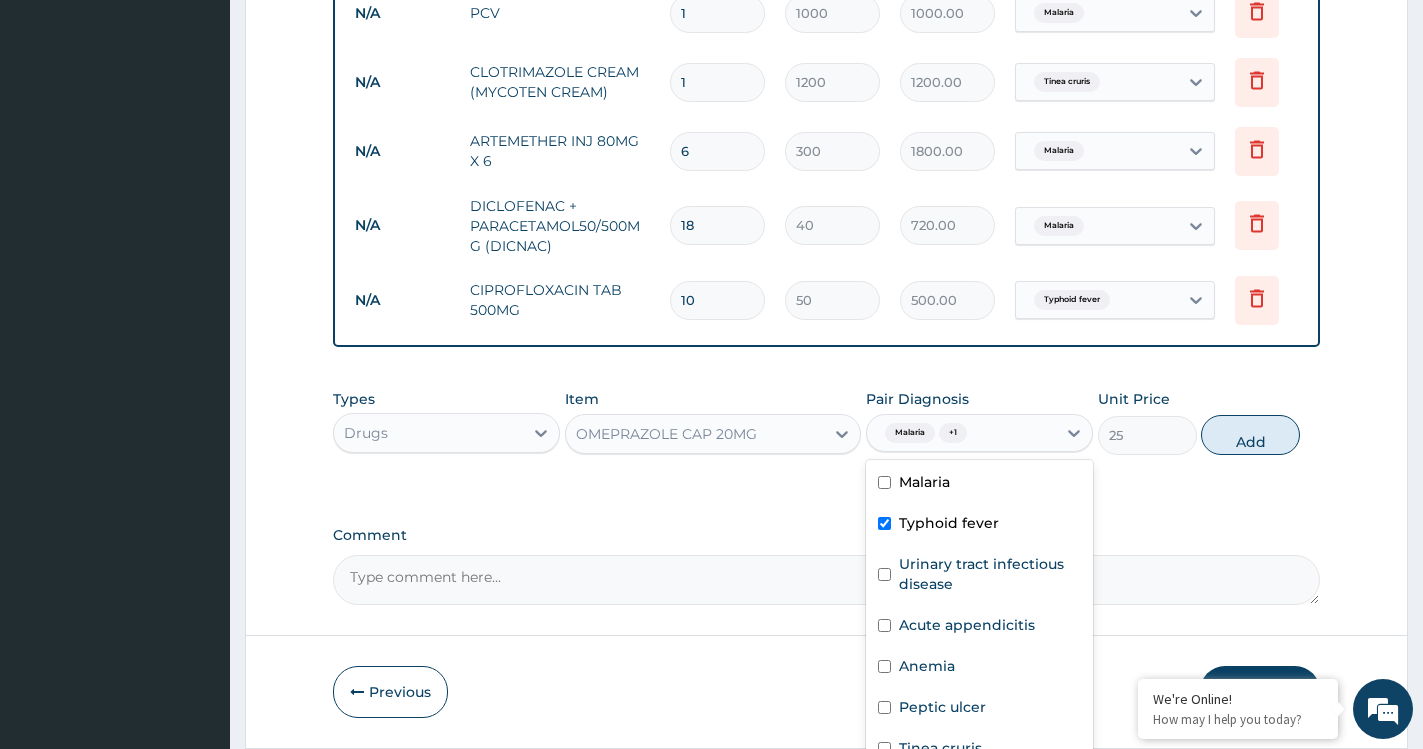 checkbox on "false" 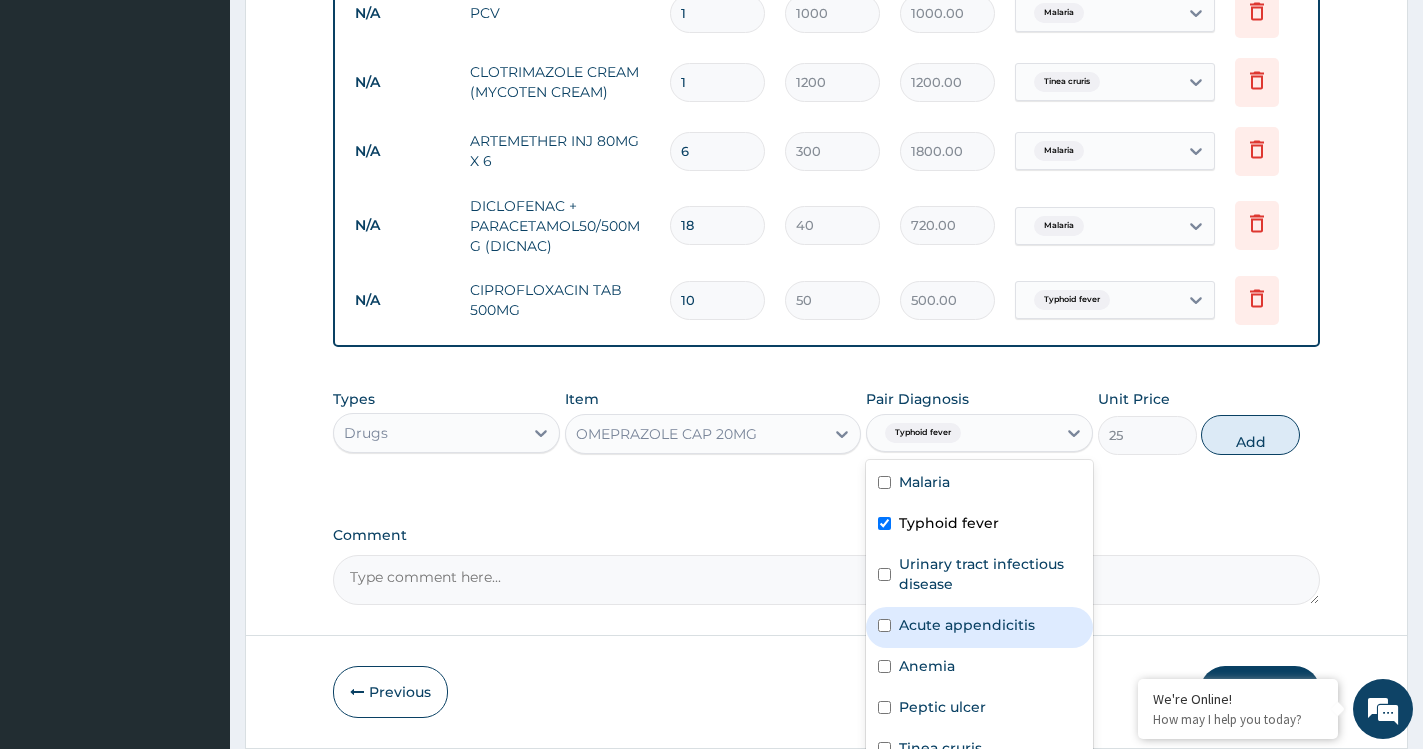scroll, scrollTop: 15, scrollLeft: 0, axis: vertical 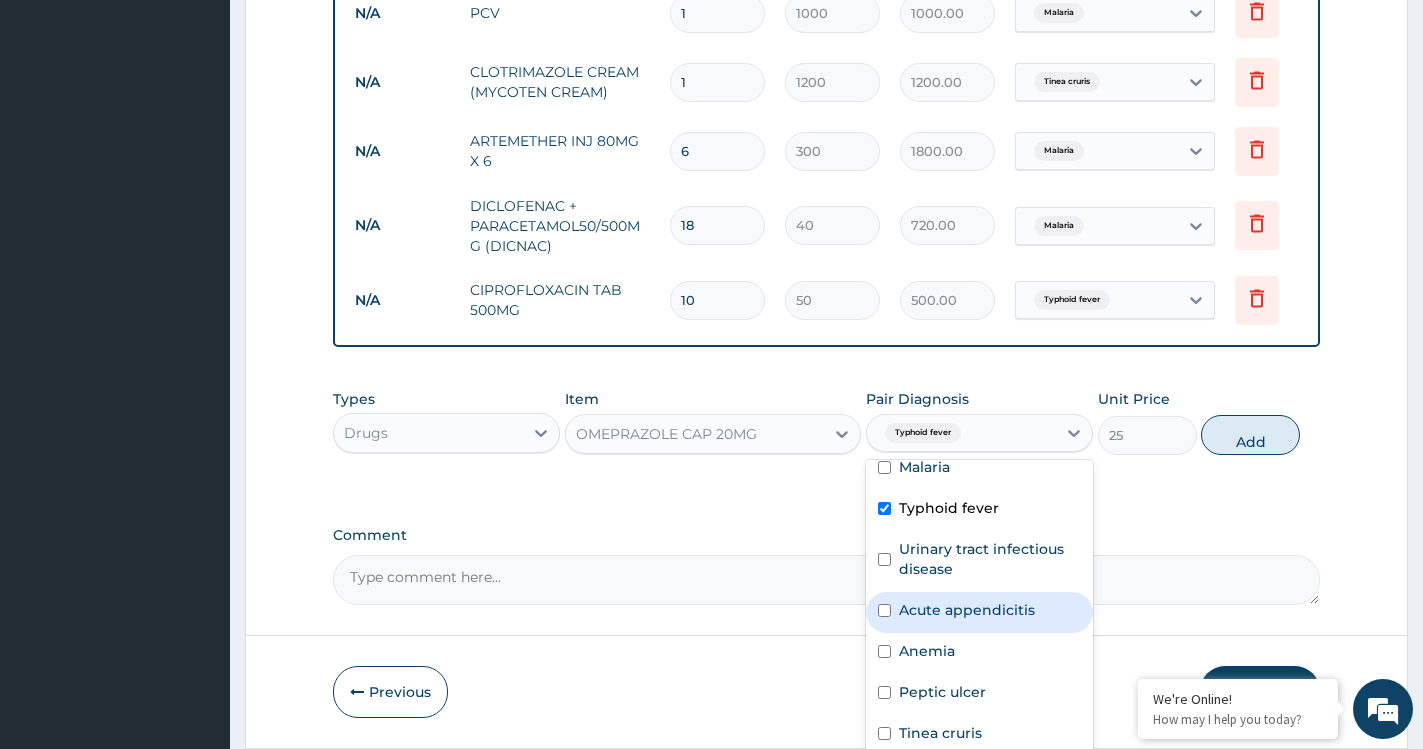 click at bounding box center (884, 610) 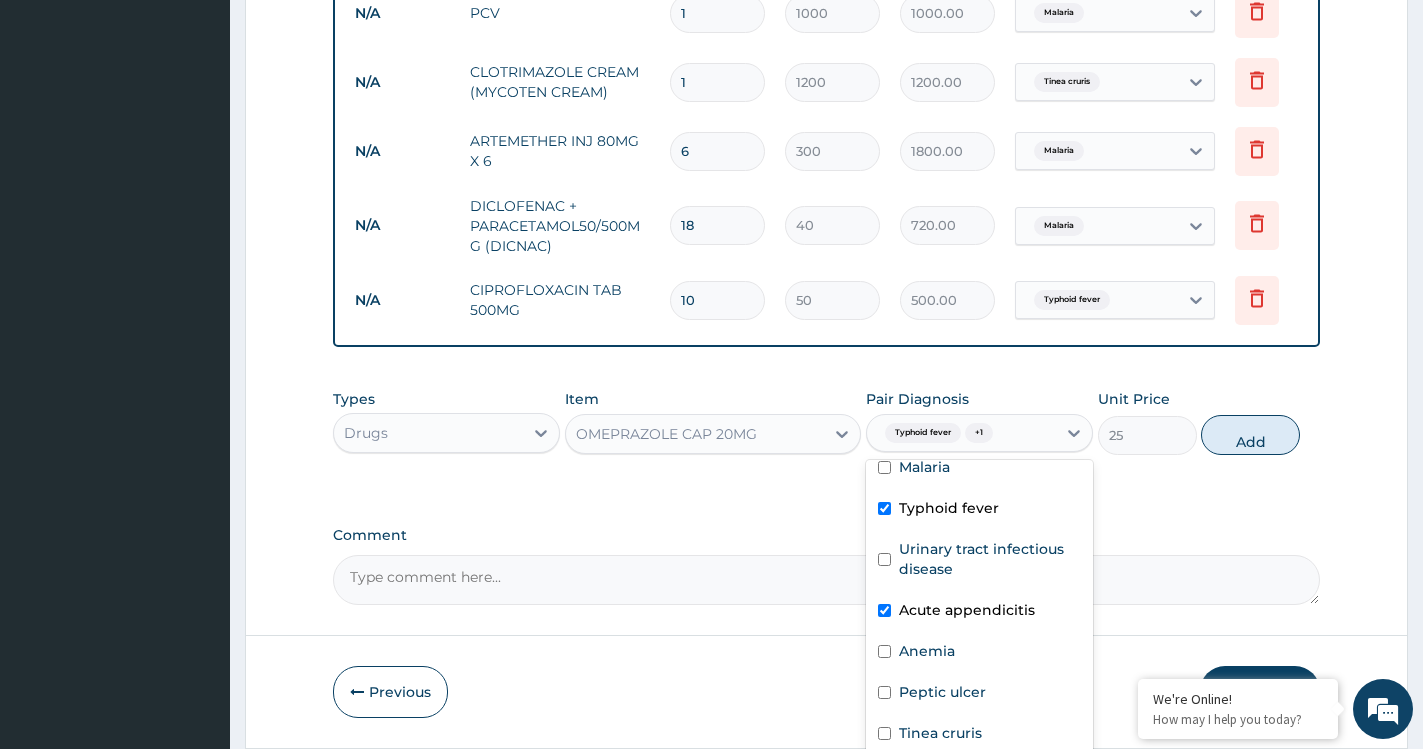 click at bounding box center [884, 610] 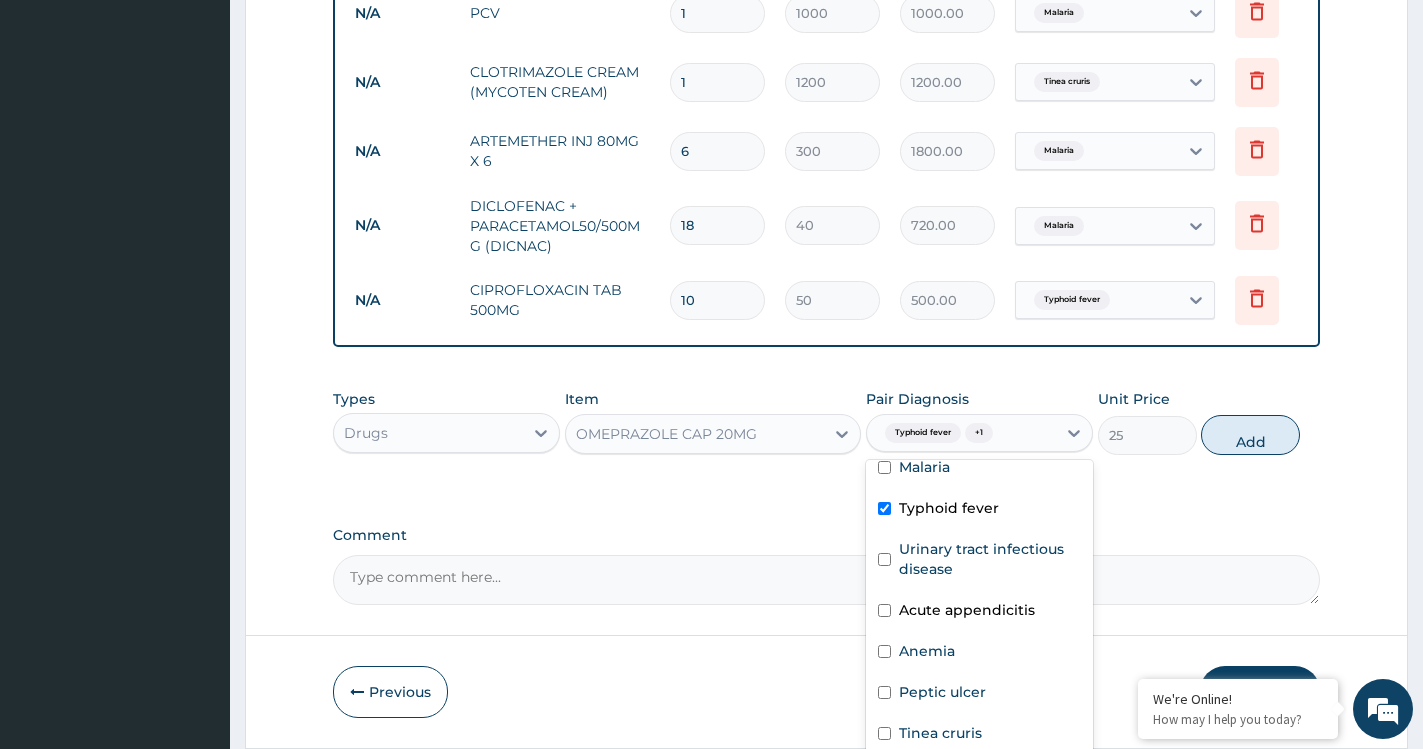 checkbox on "false" 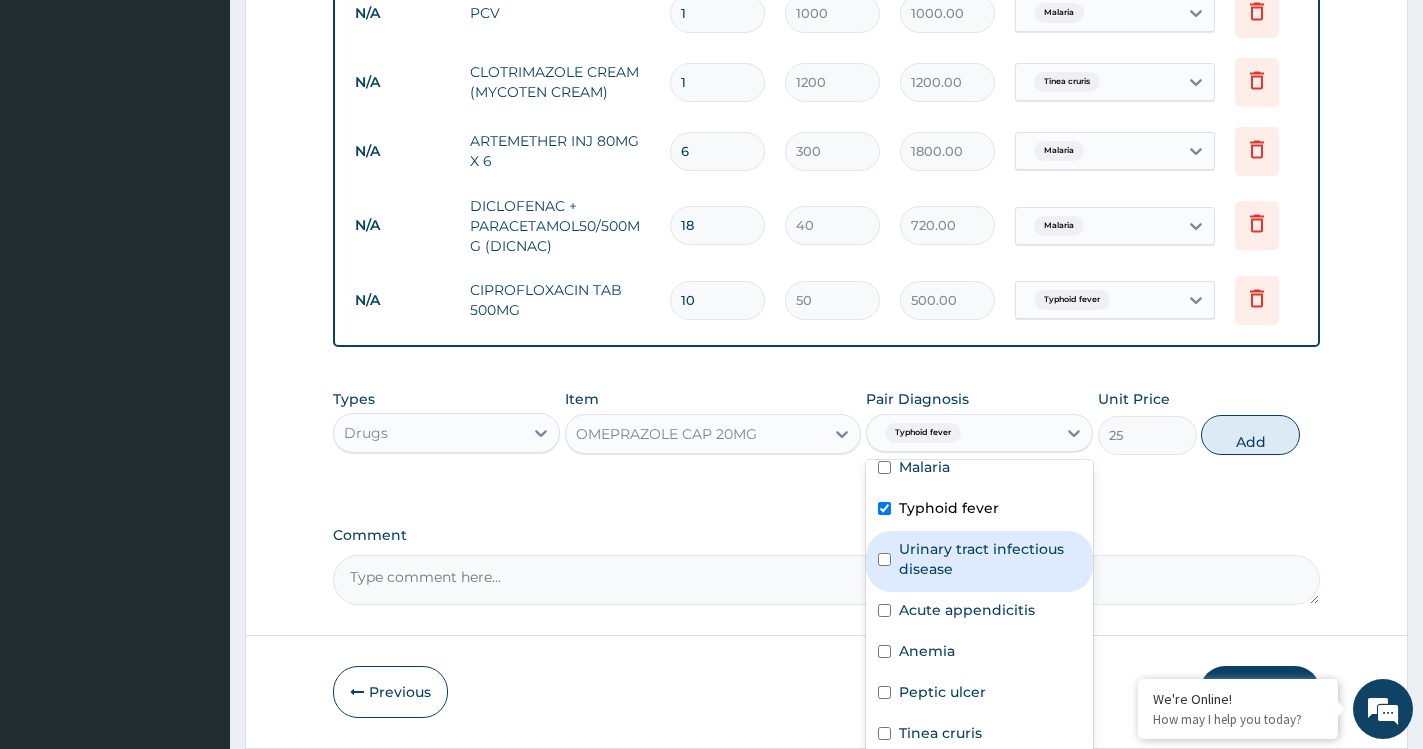 scroll, scrollTop: 1344, scrollLeft: 0, axis: vertical 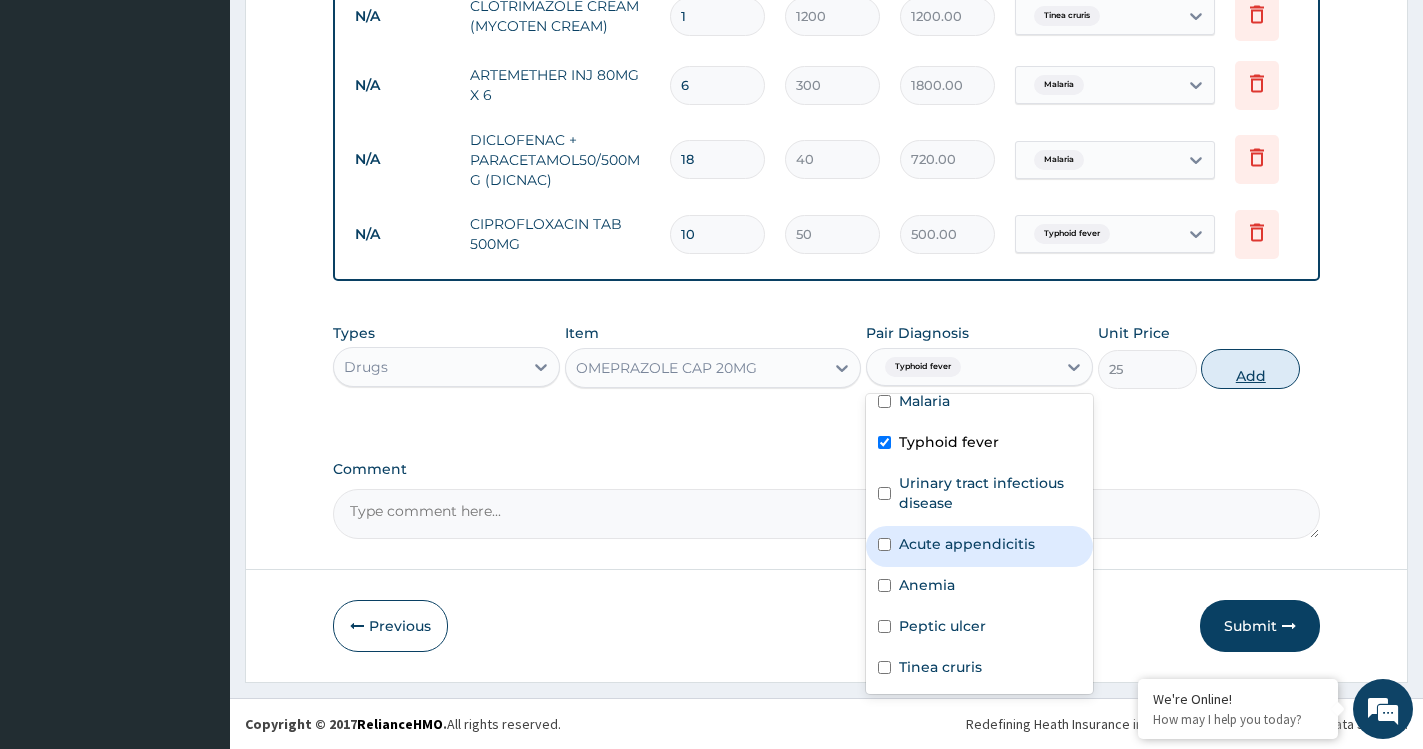click on "Add" at bounding box center [1250, 369] 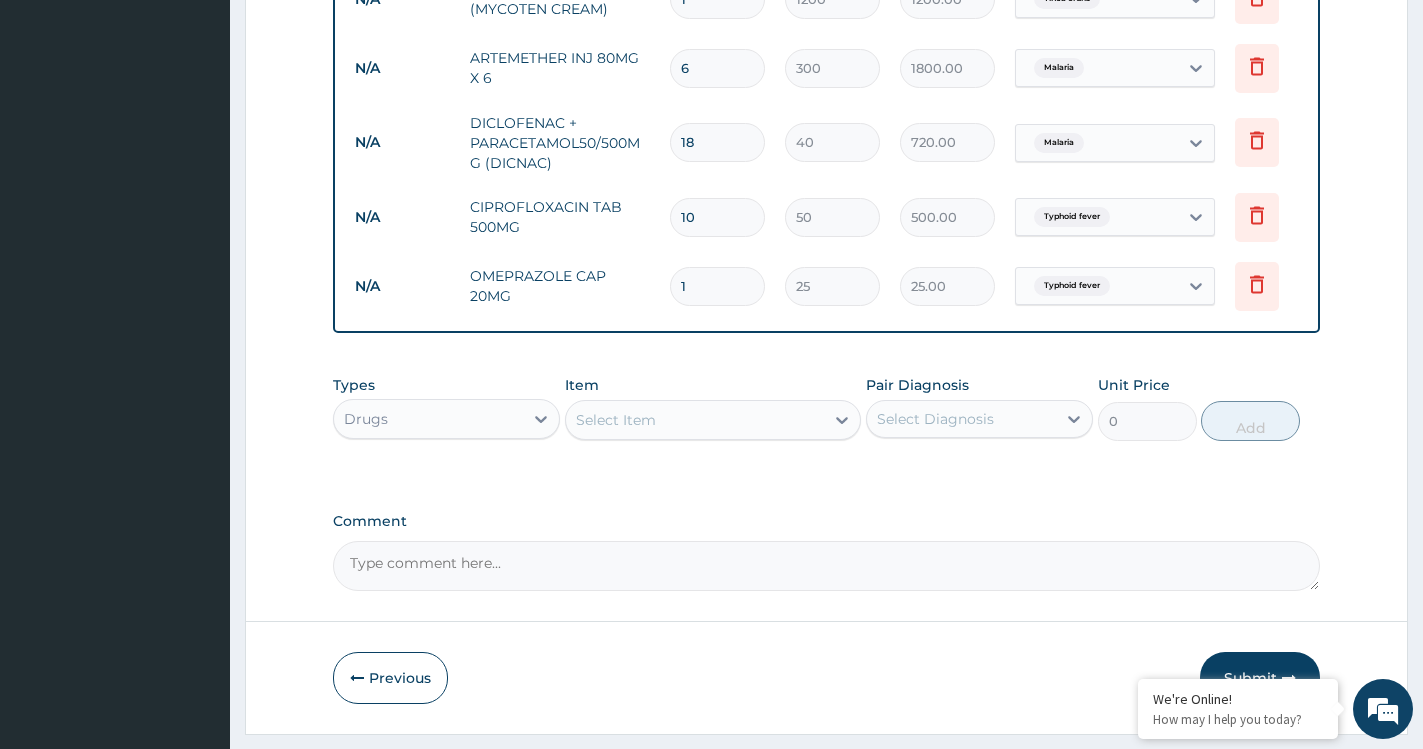 type on "10" 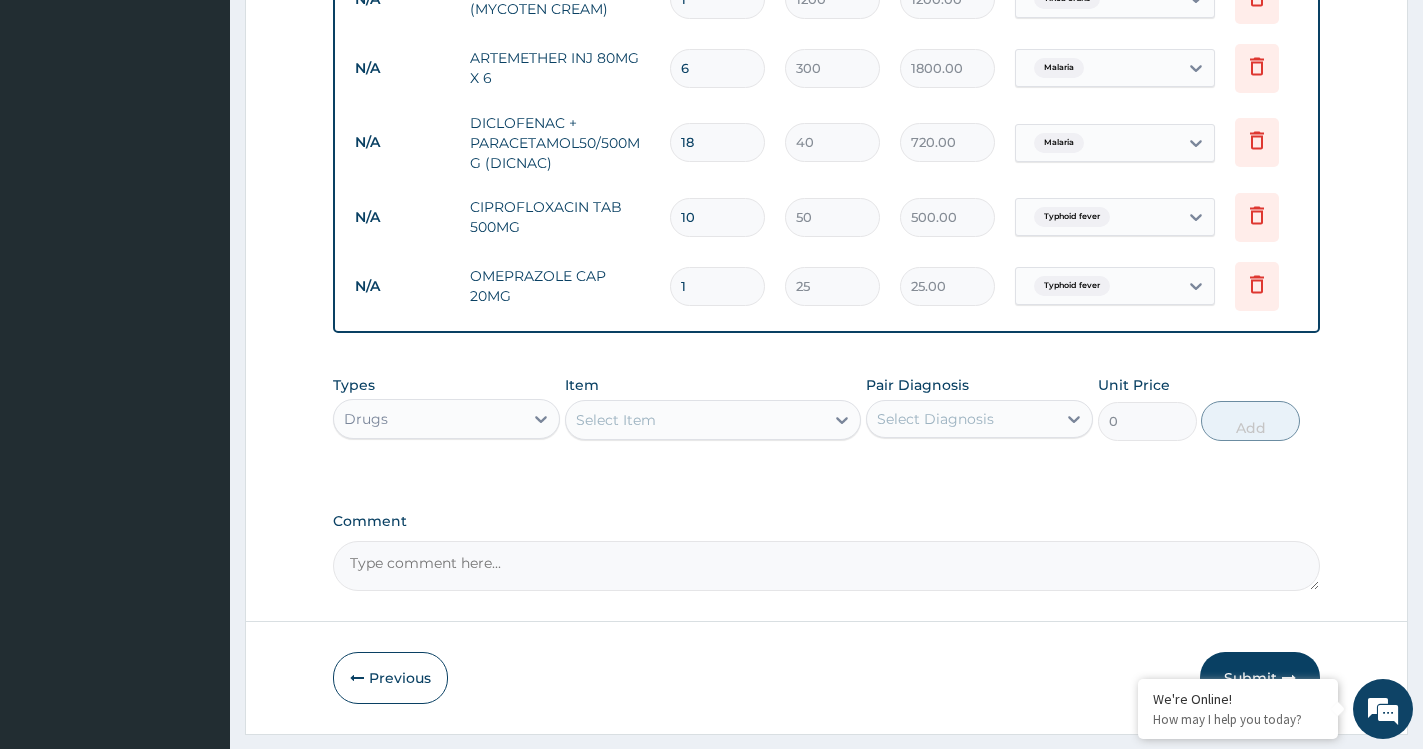 type on "250.00" 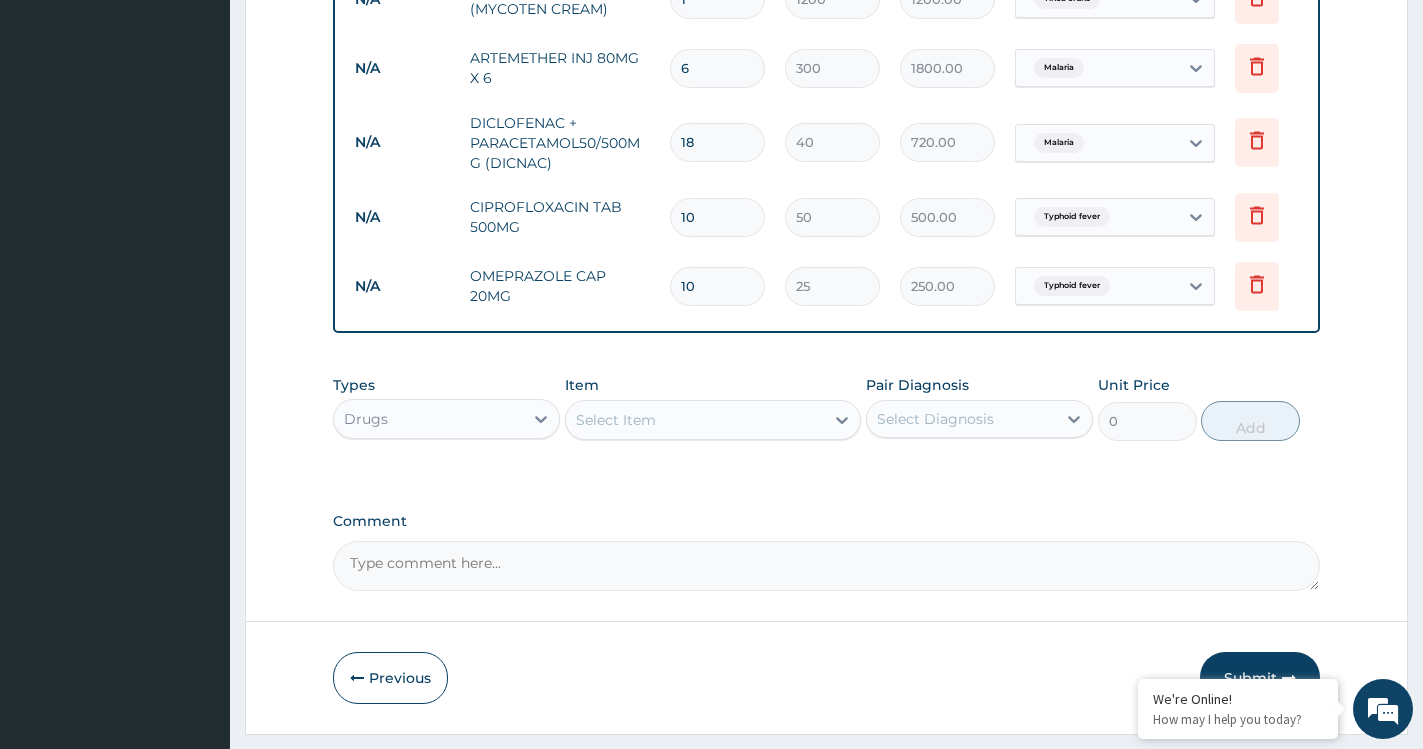 scroll, scrollTop: 1413, scrollLeft: 0, axis: vertical 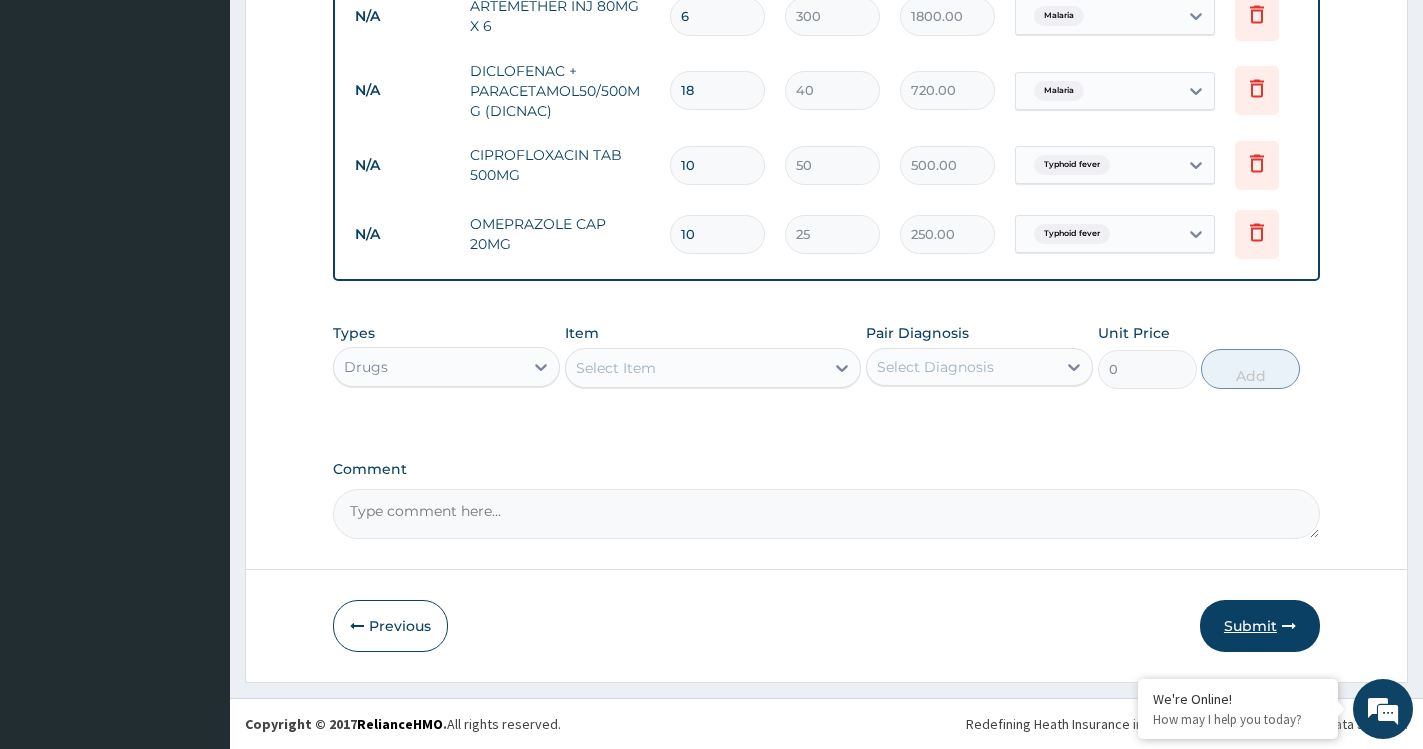 type on "10" 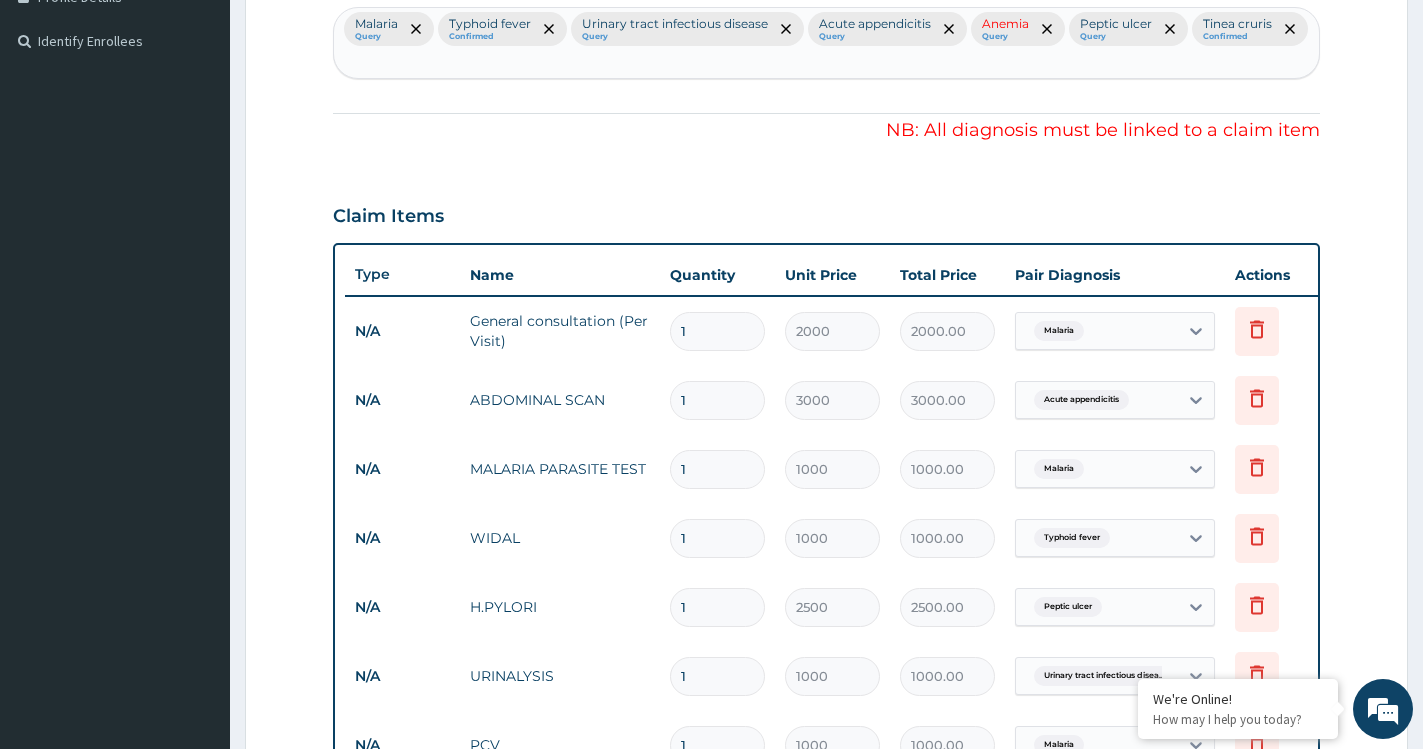 scroll, scrollTop: 257, scrollLeft: 0, axis: vertical 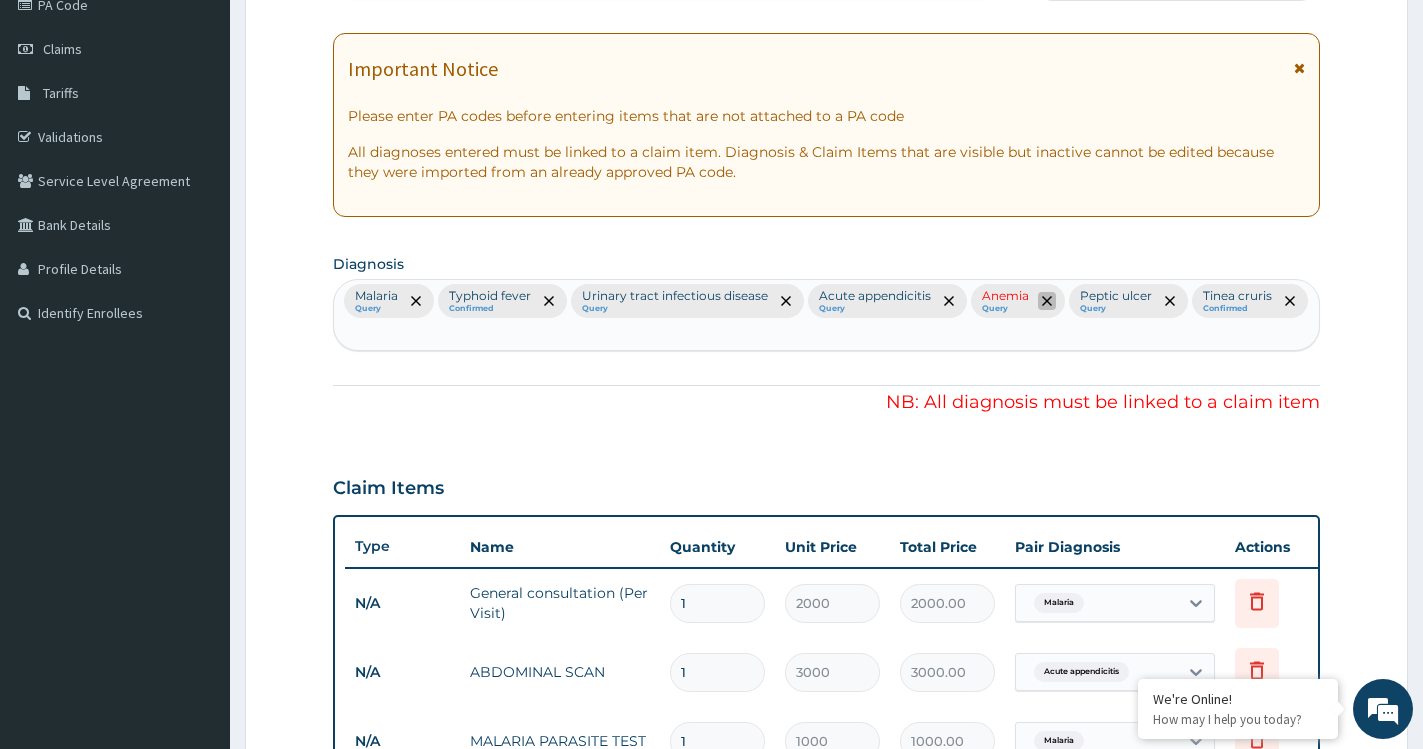 click at bounding box center (1047, 301) 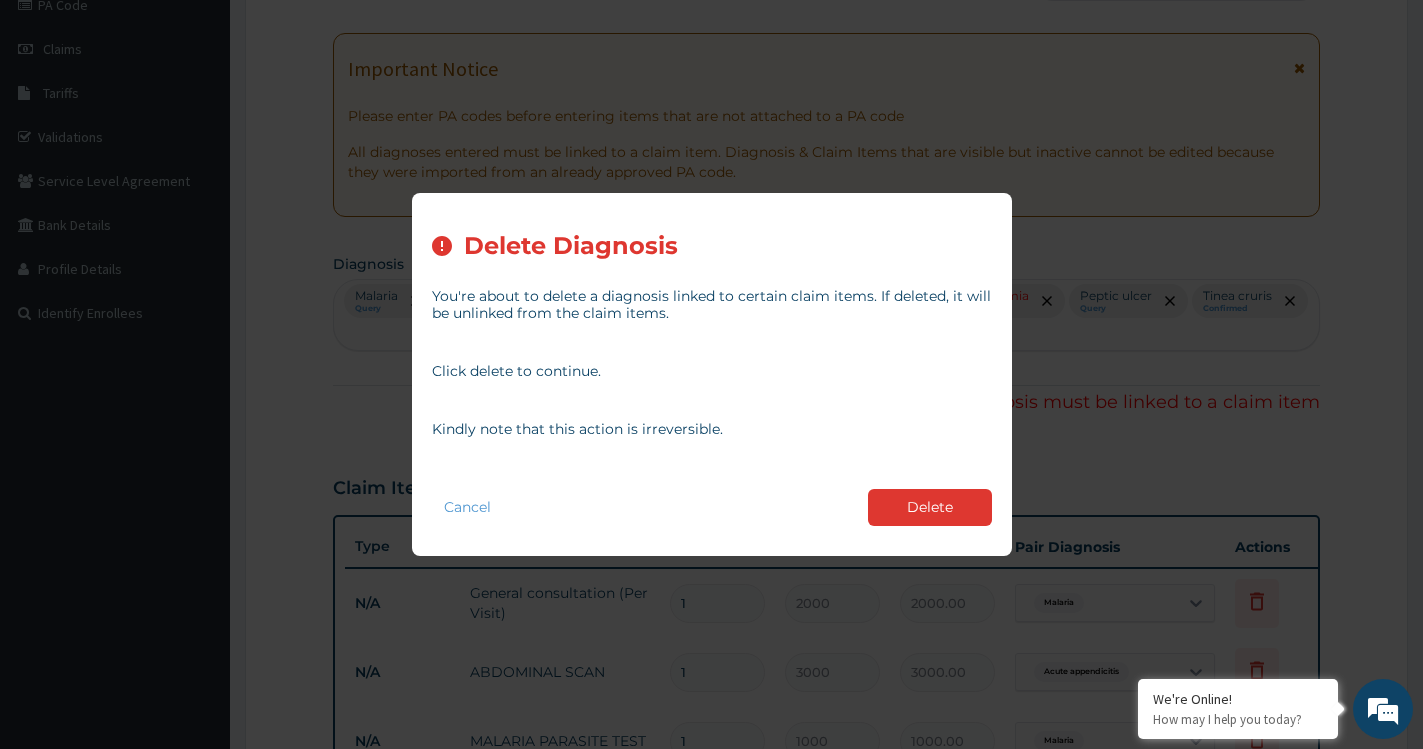 scroll, scrollTop: 529, scrollLeft: 0, axis: vertical 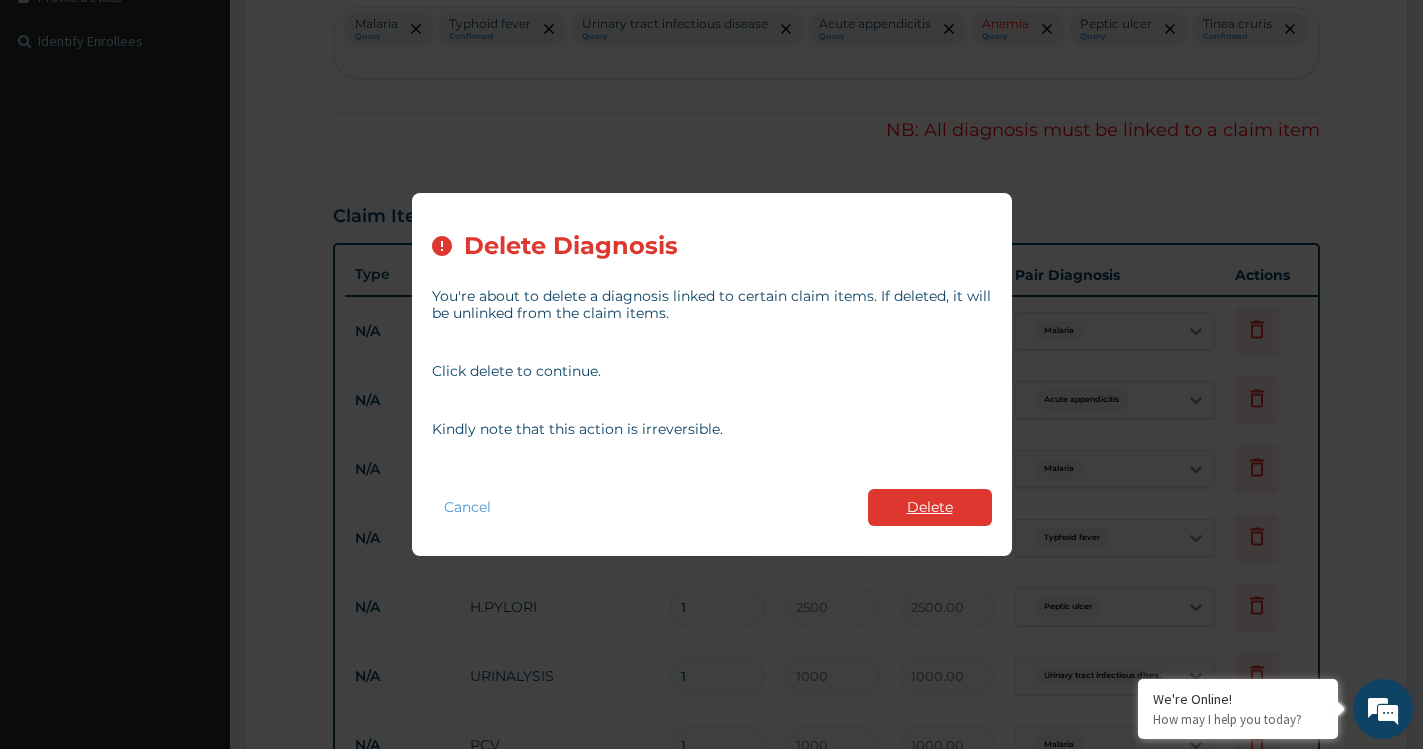 click on "Delete" at bounding box center (930, 507) 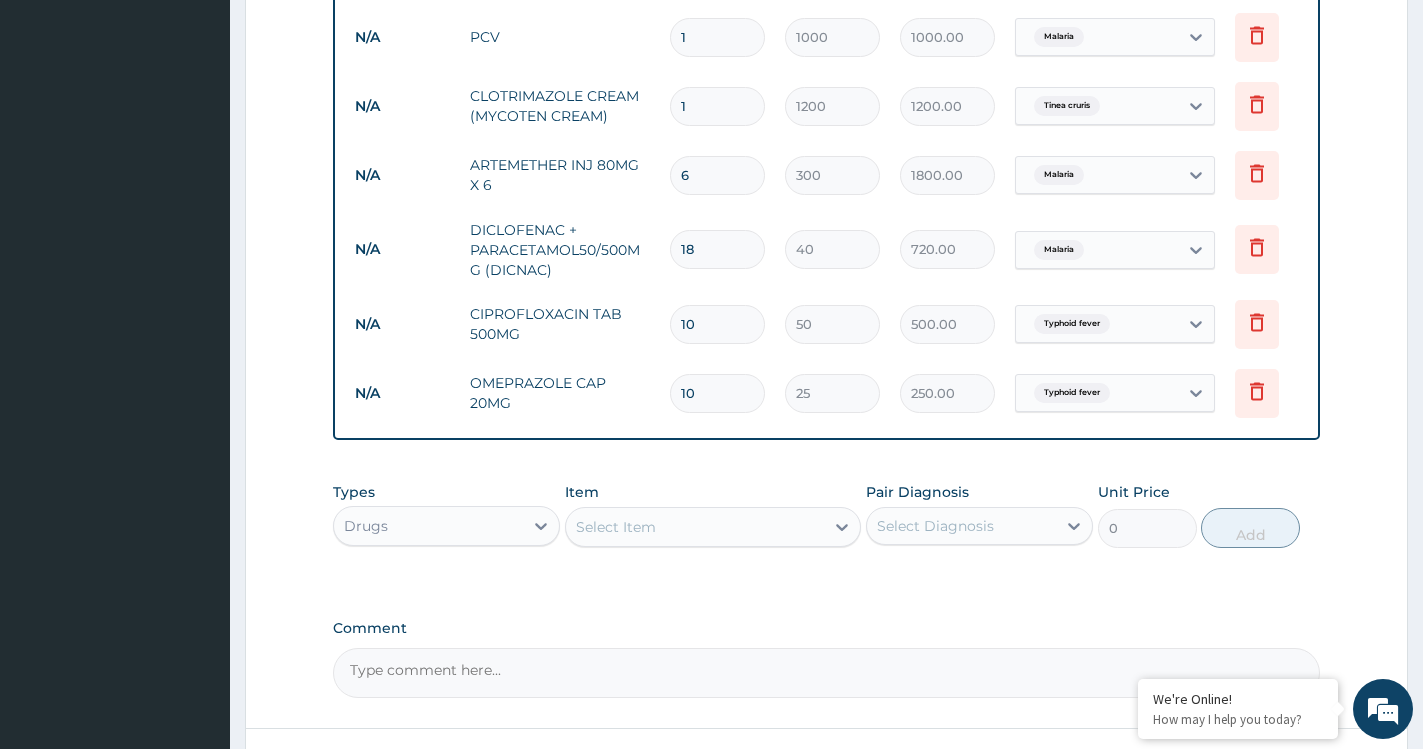 scroll, scrollTop: 1385, scrollLeft: 0, axis: vertical 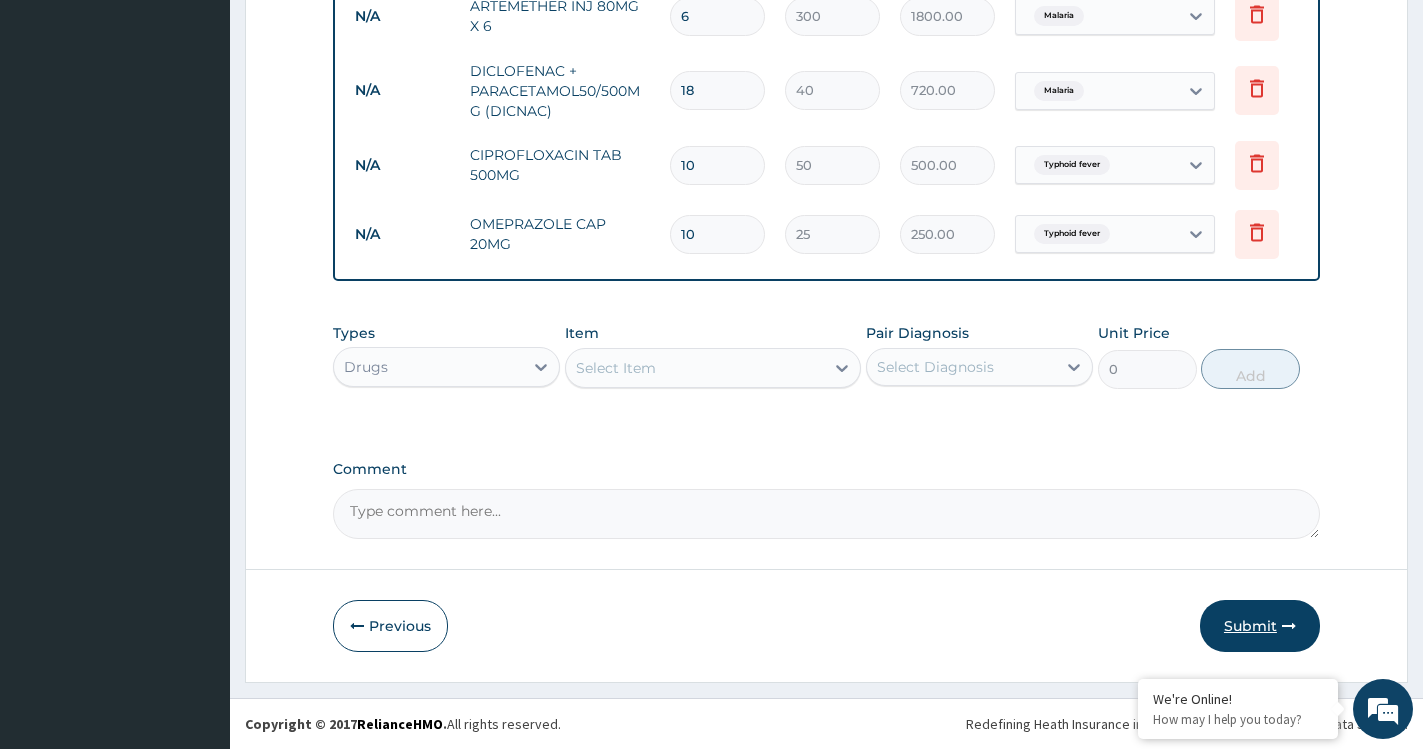 click at bounding box center (1289, 626) 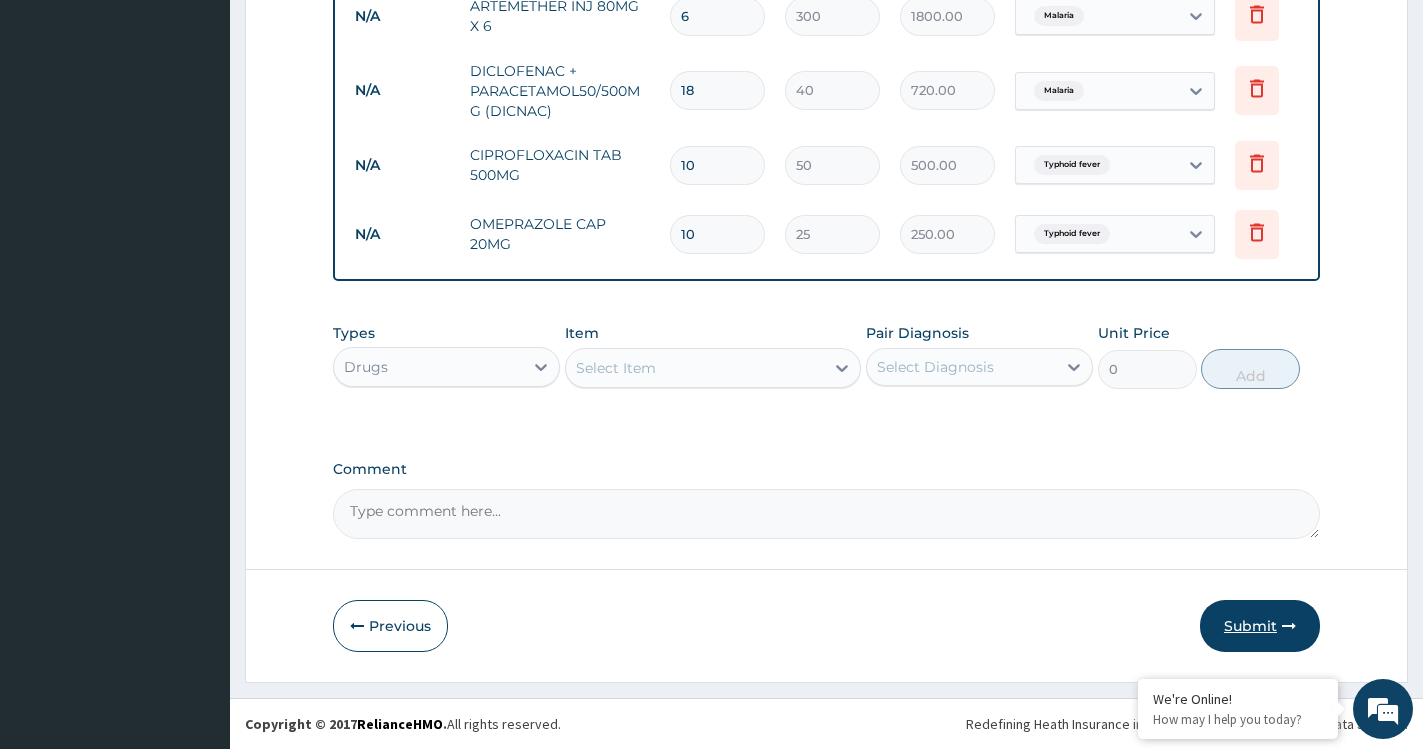 type 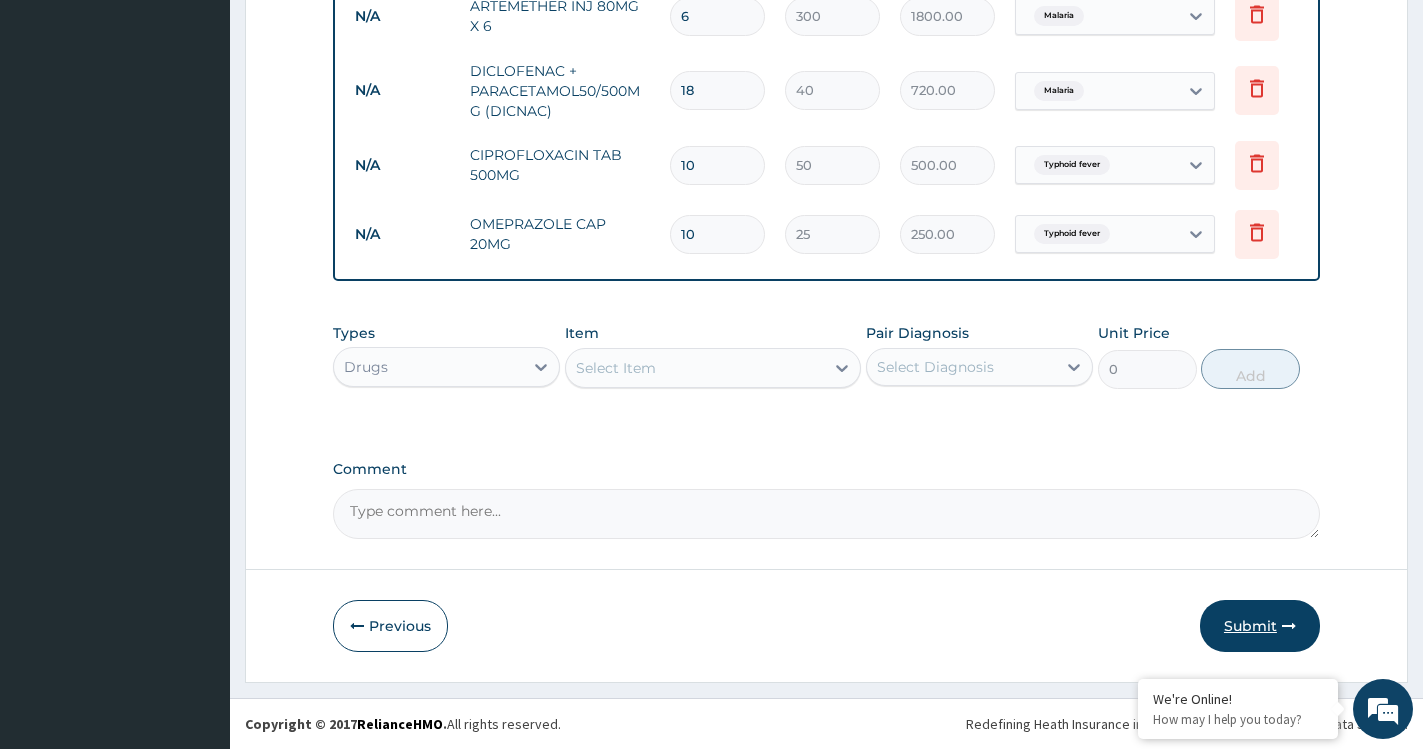 click on "Submit" at bounding box center (1260, 626) 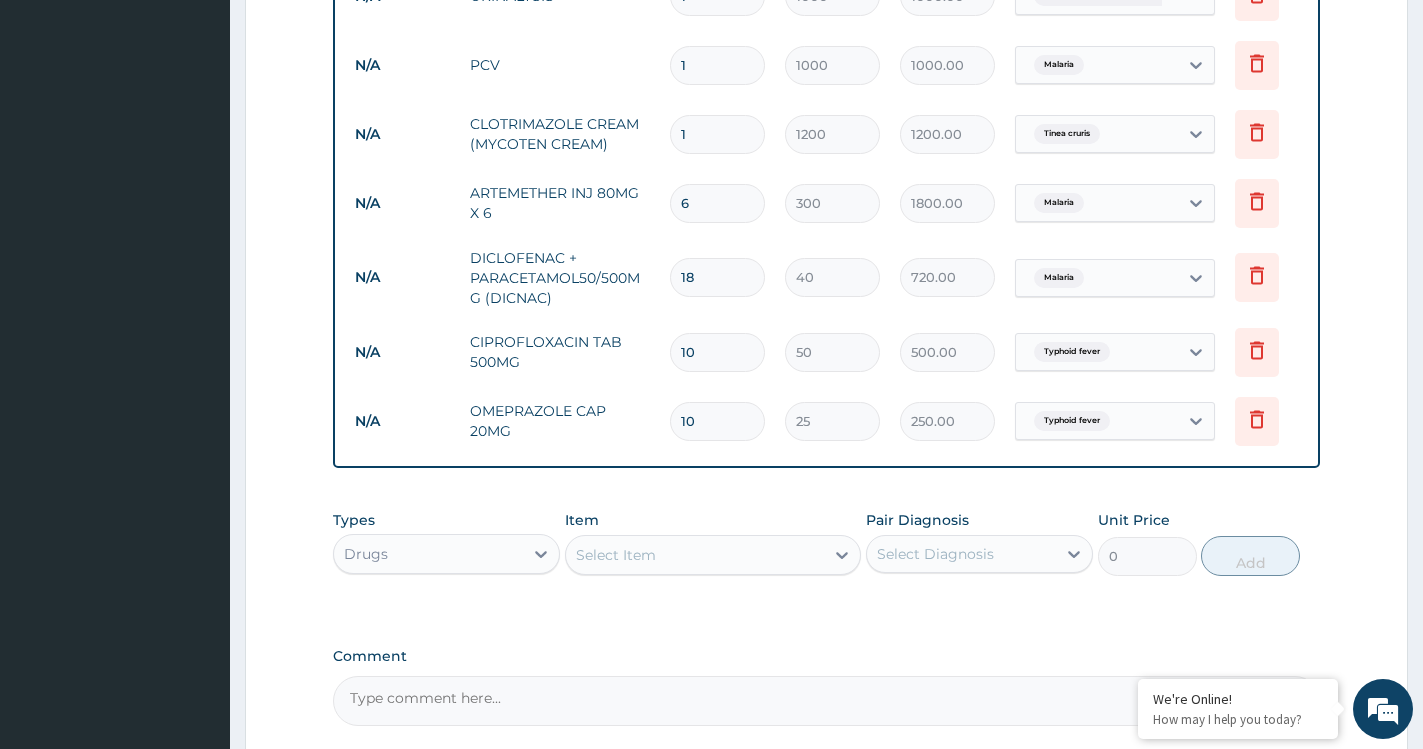 scroll, scrollTop: 1385, scrollLeft: 0, axis: vertical 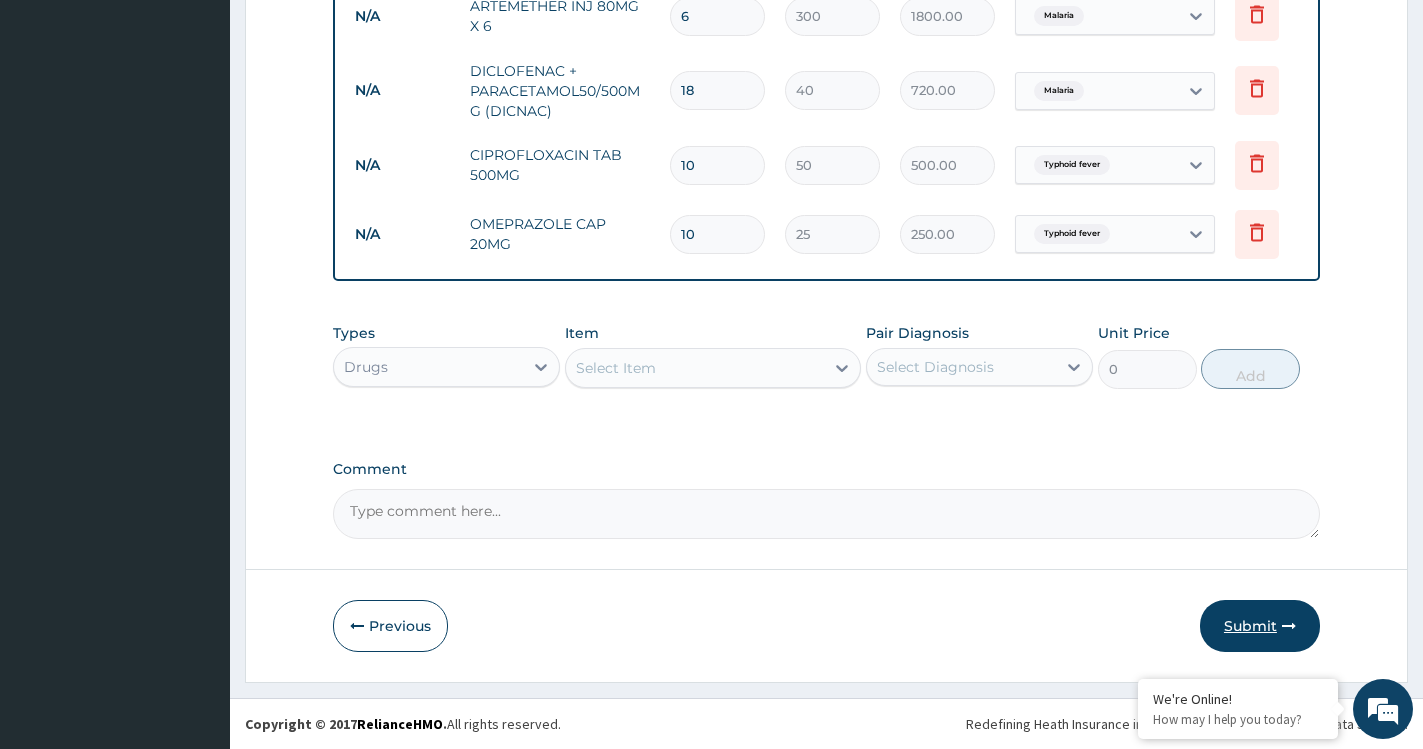 click on "Submit" at bounding box center (1260, 626) 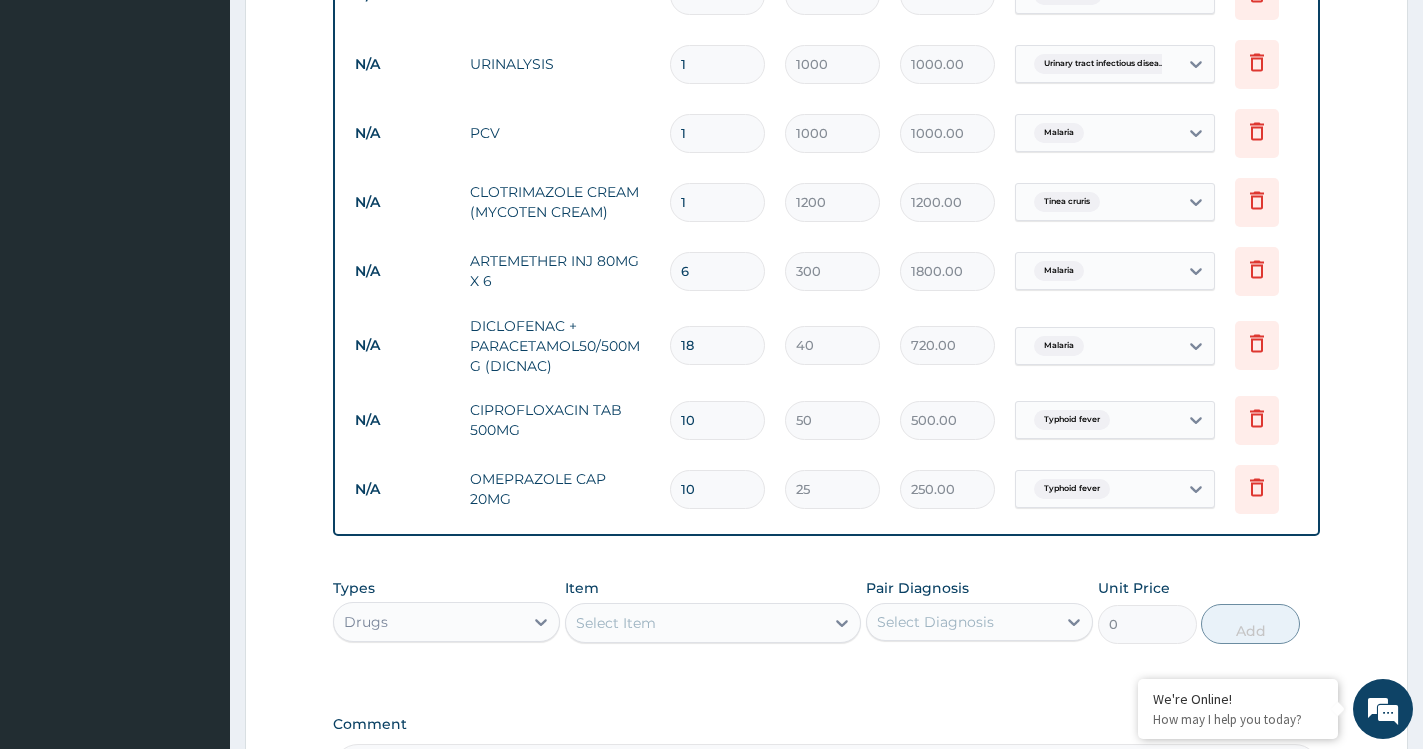 scroll, scrollTop: 1385, scrollLeft: 0, axis: vertical 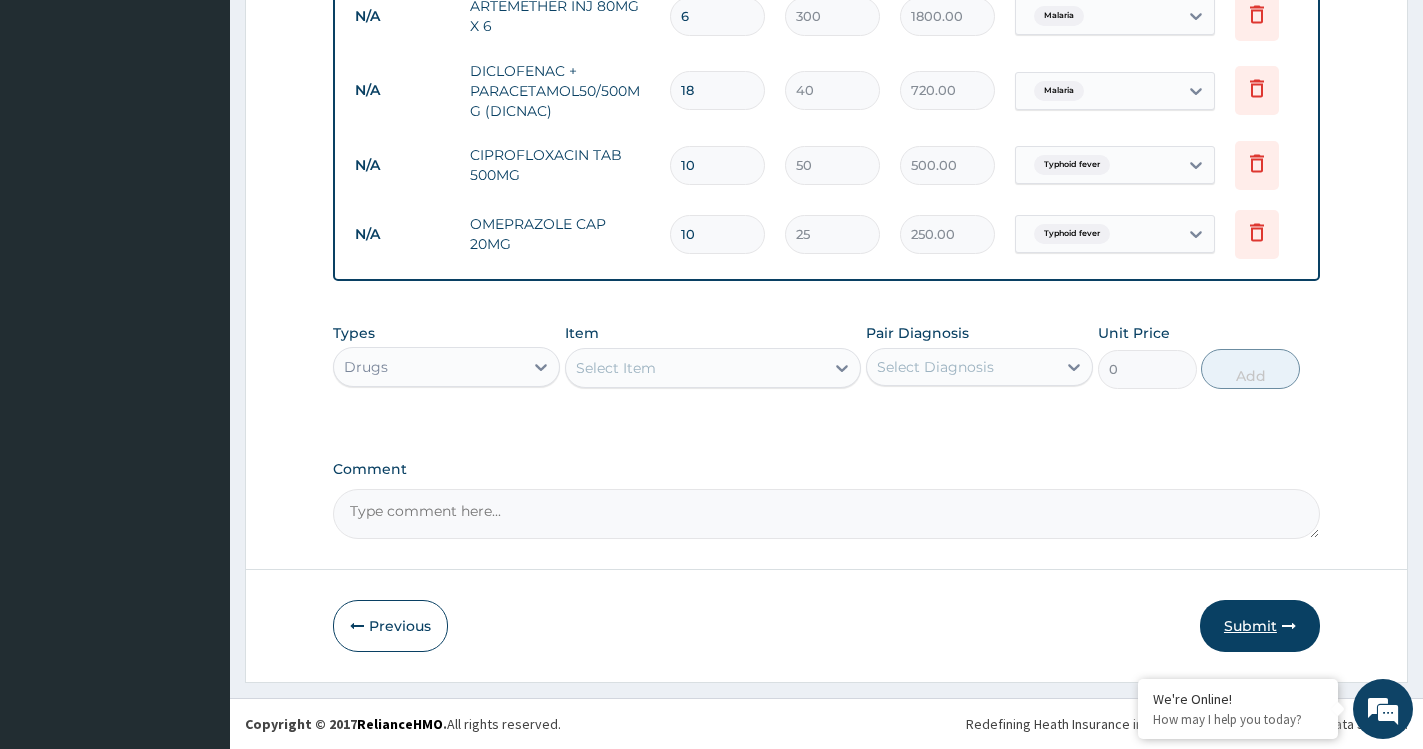 drag, startPoint x: 1291, startPoint y: 605, endPoint x: 1283, endPoint y: 619, distance: 16.124516 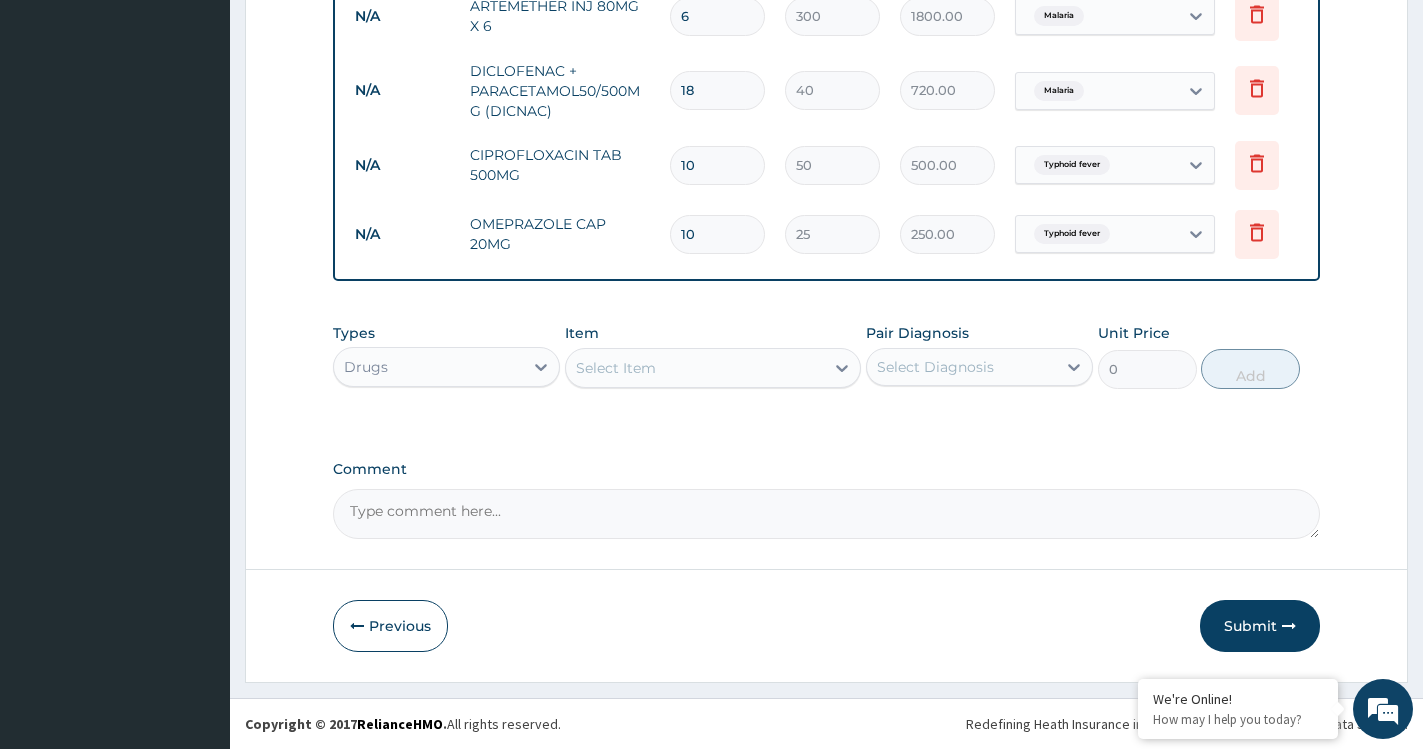 click on "Submit" at bounding box center [1260, 626] 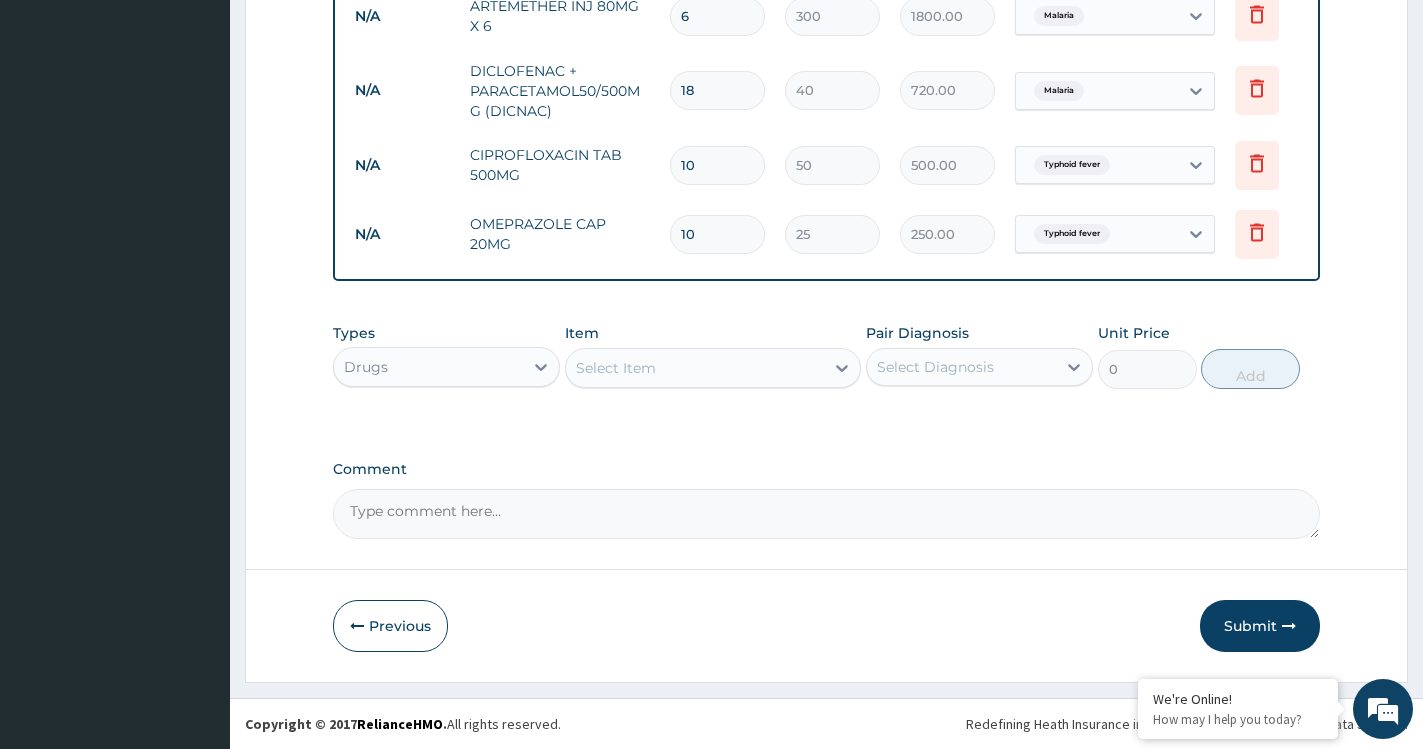 click at bounding box center [1289, 626] 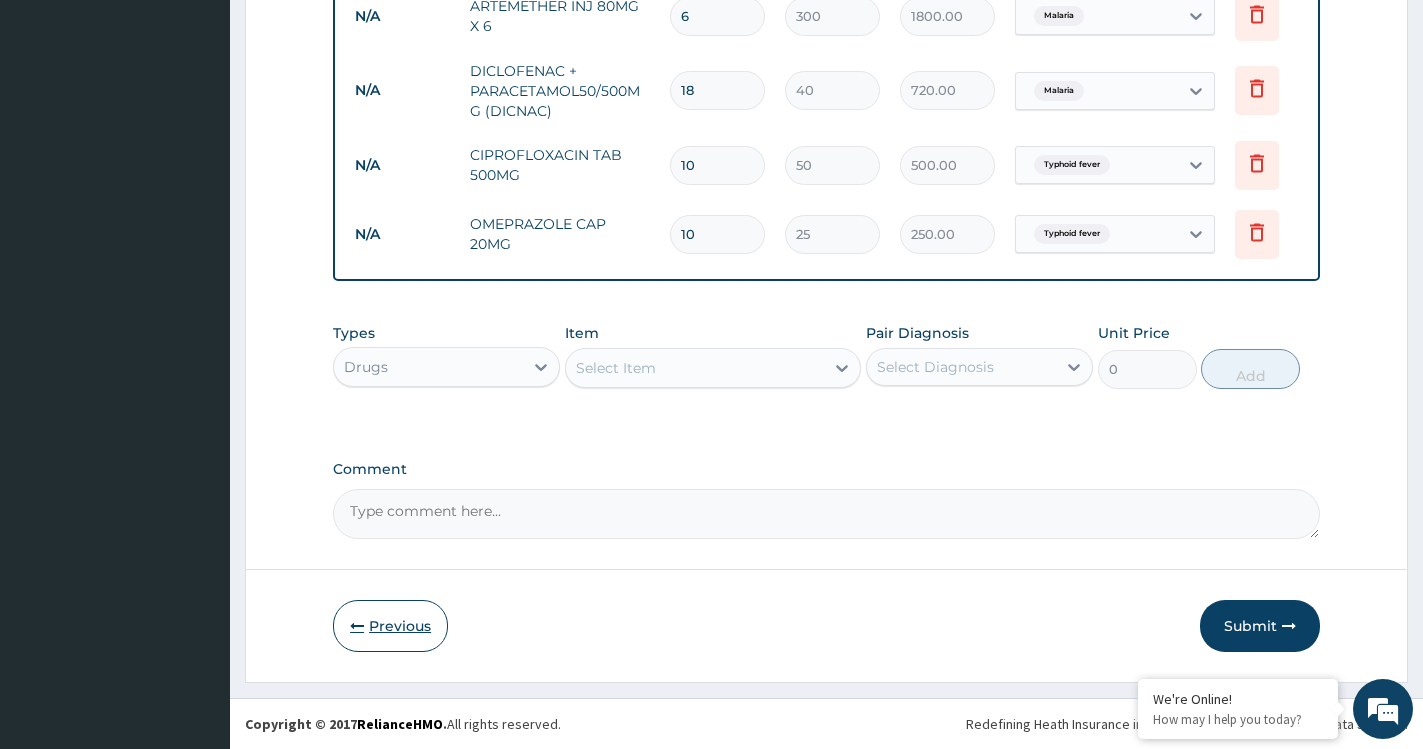 click on "Previous" at bounding box center (390, 626) 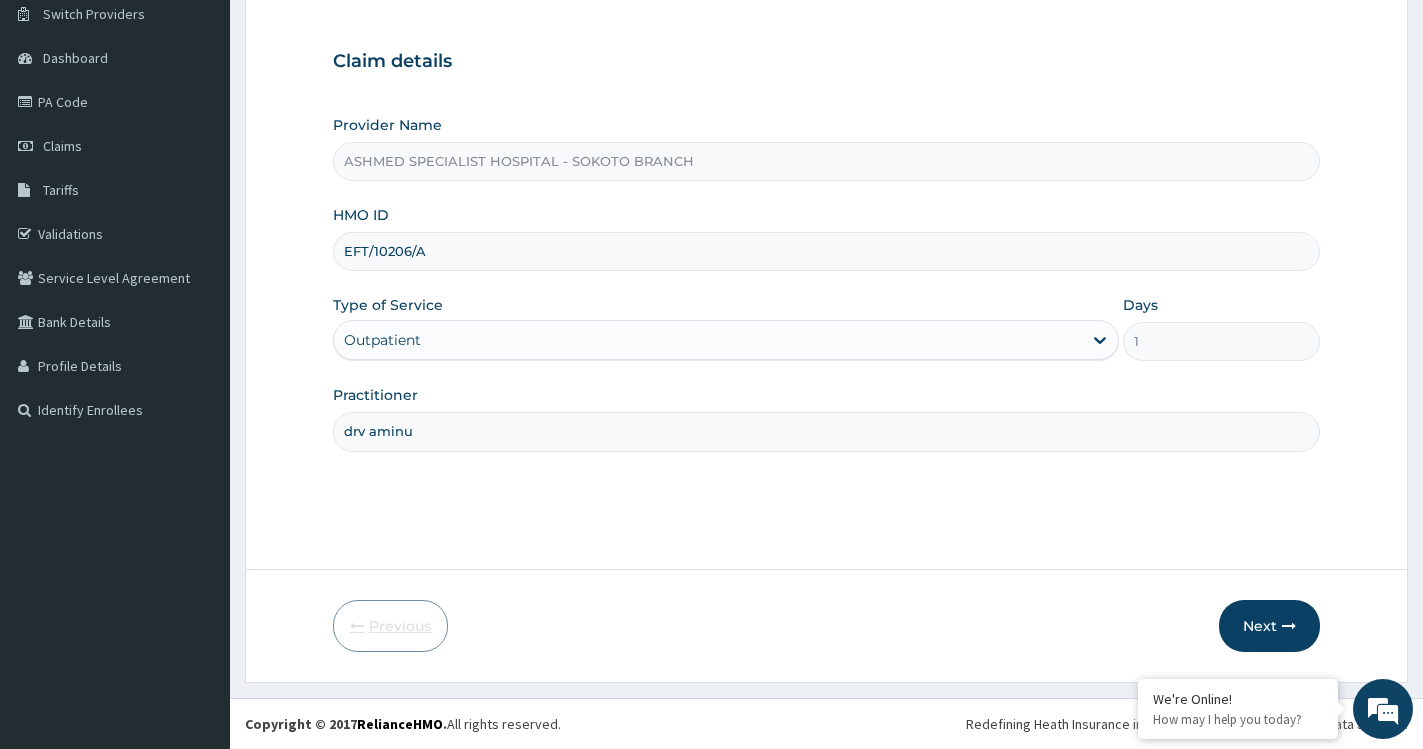 scroll, scrollTop: 160, scrollLeft: 0, axis: vertical 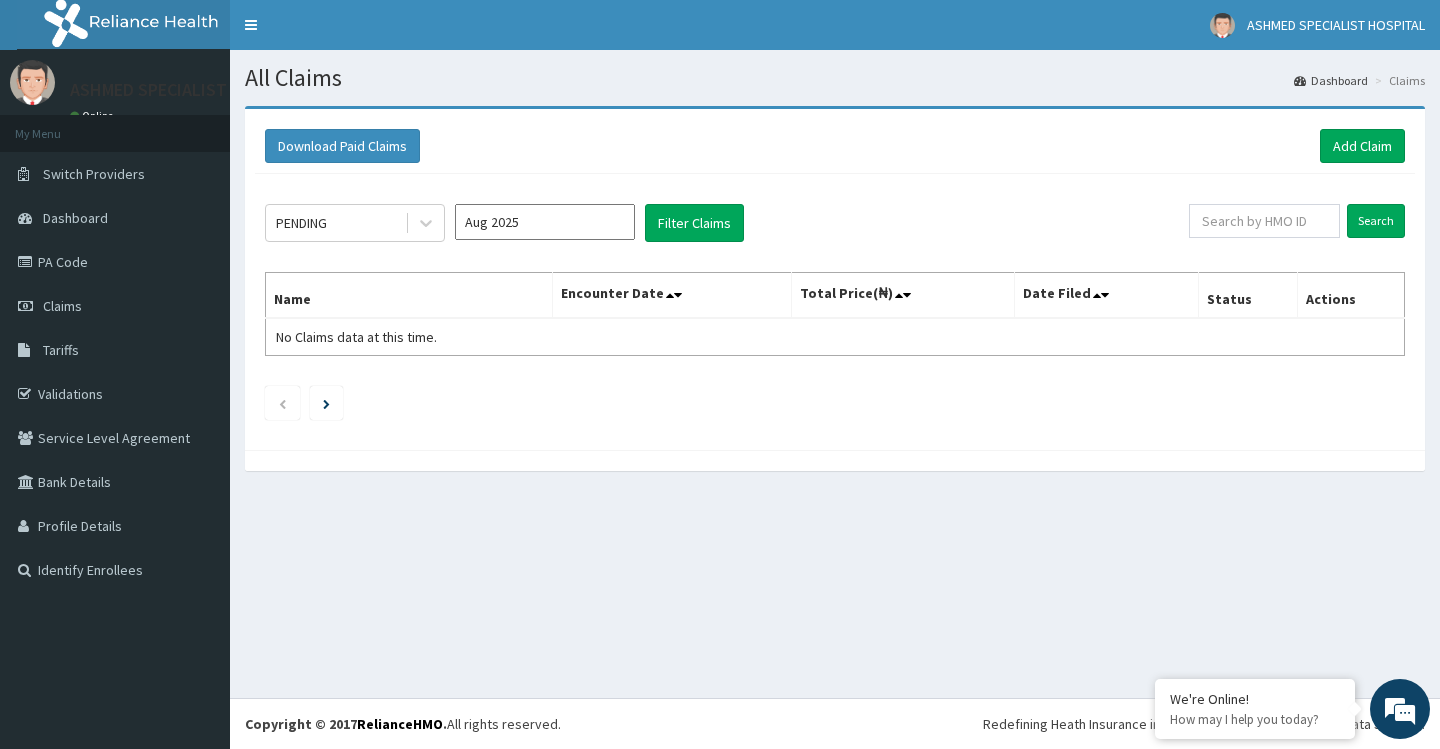 click on "Aug 2025" at bounding box center [545, 222] 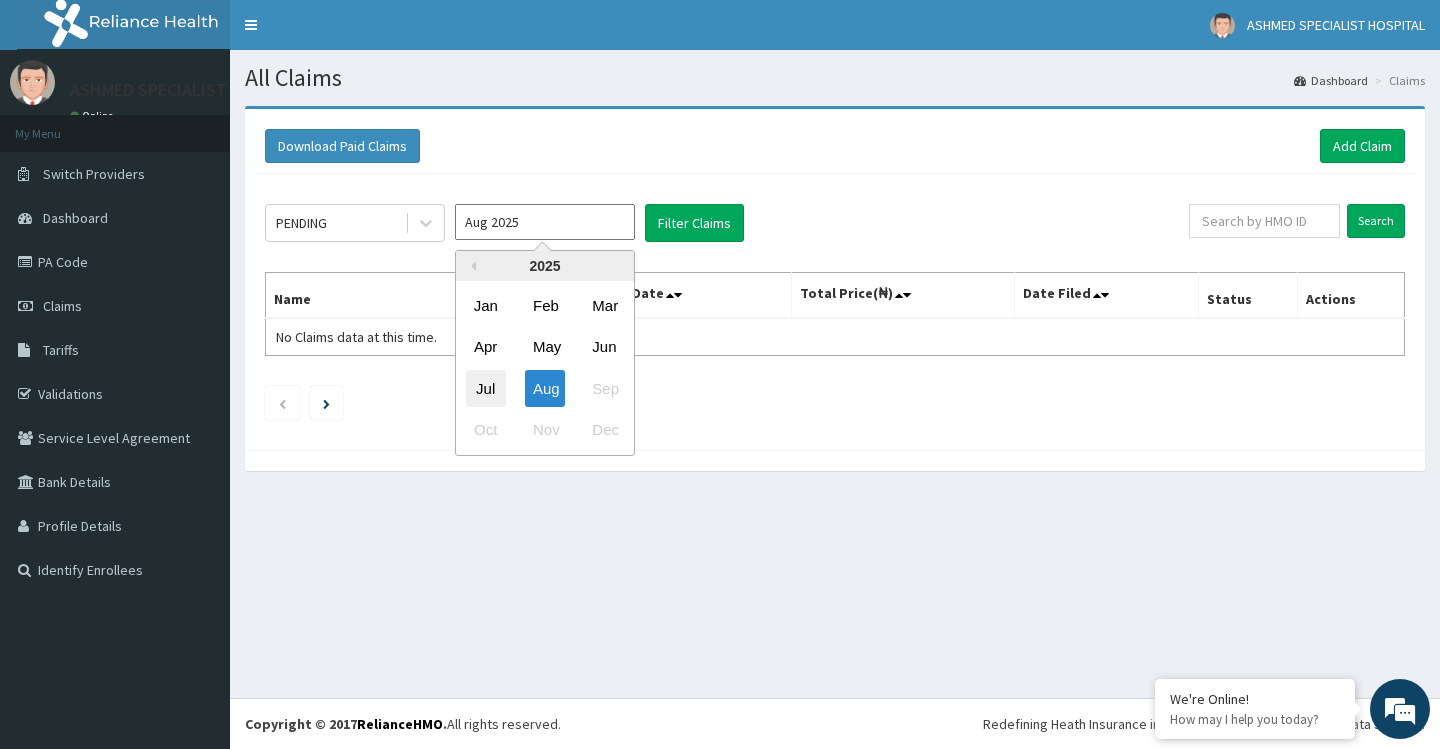 click on "Jul" at bounding box center (486, 388) 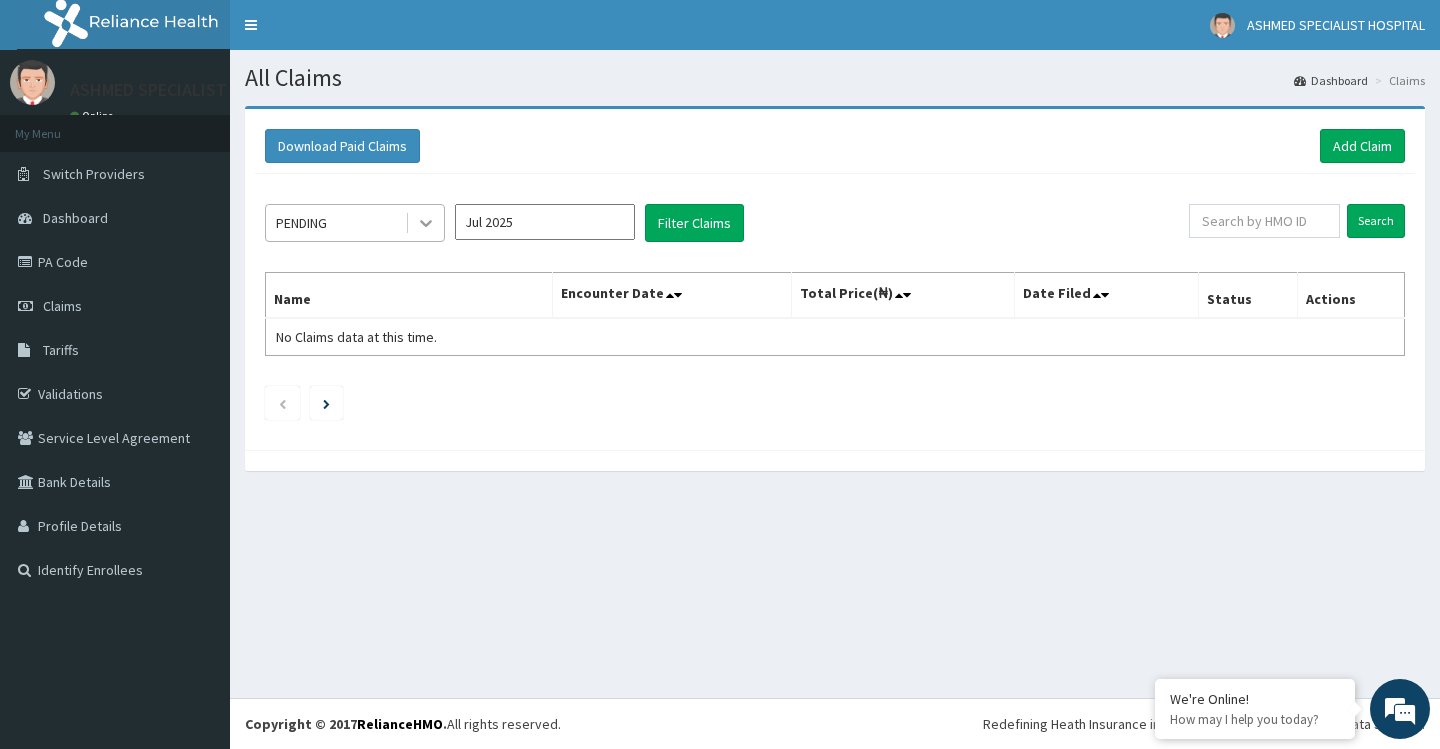 click 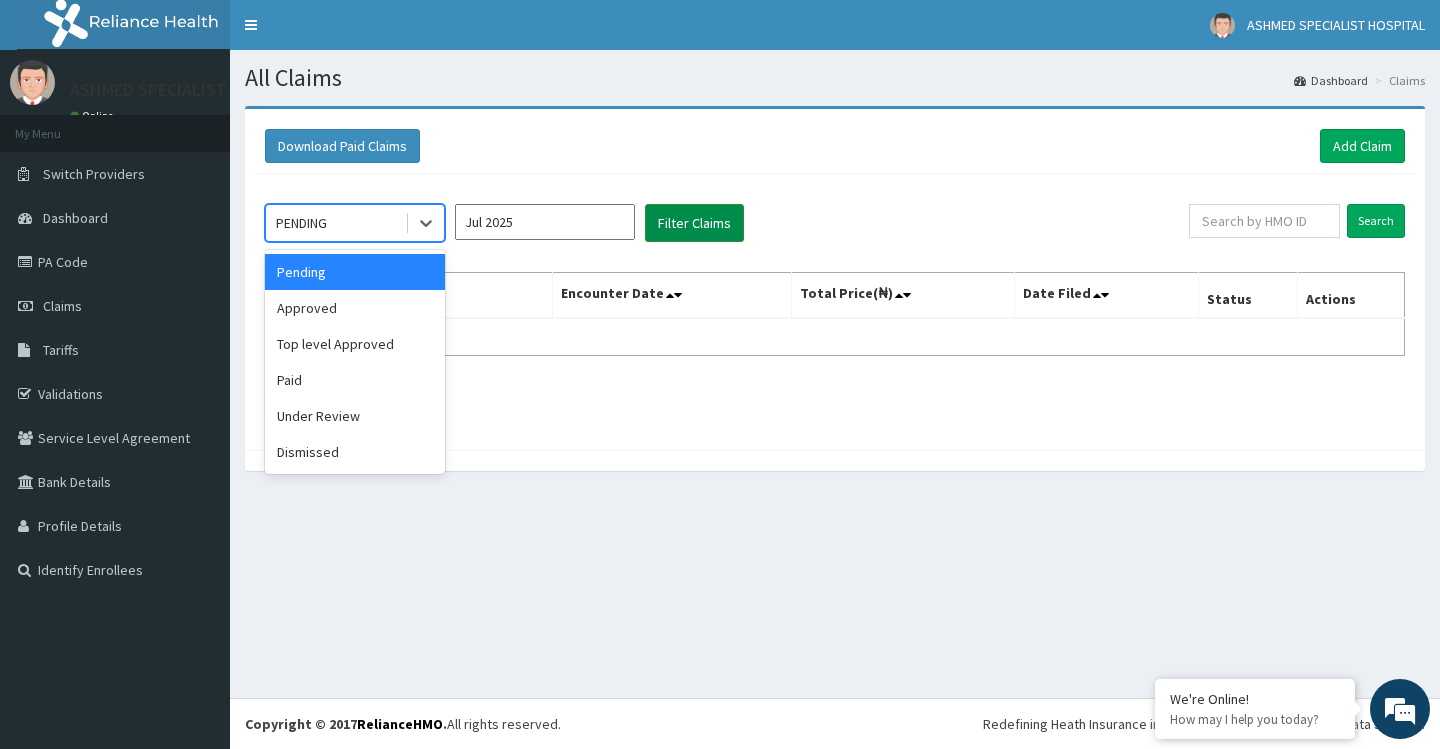 click on "Filter Claims" at bounding box center (694, 223) 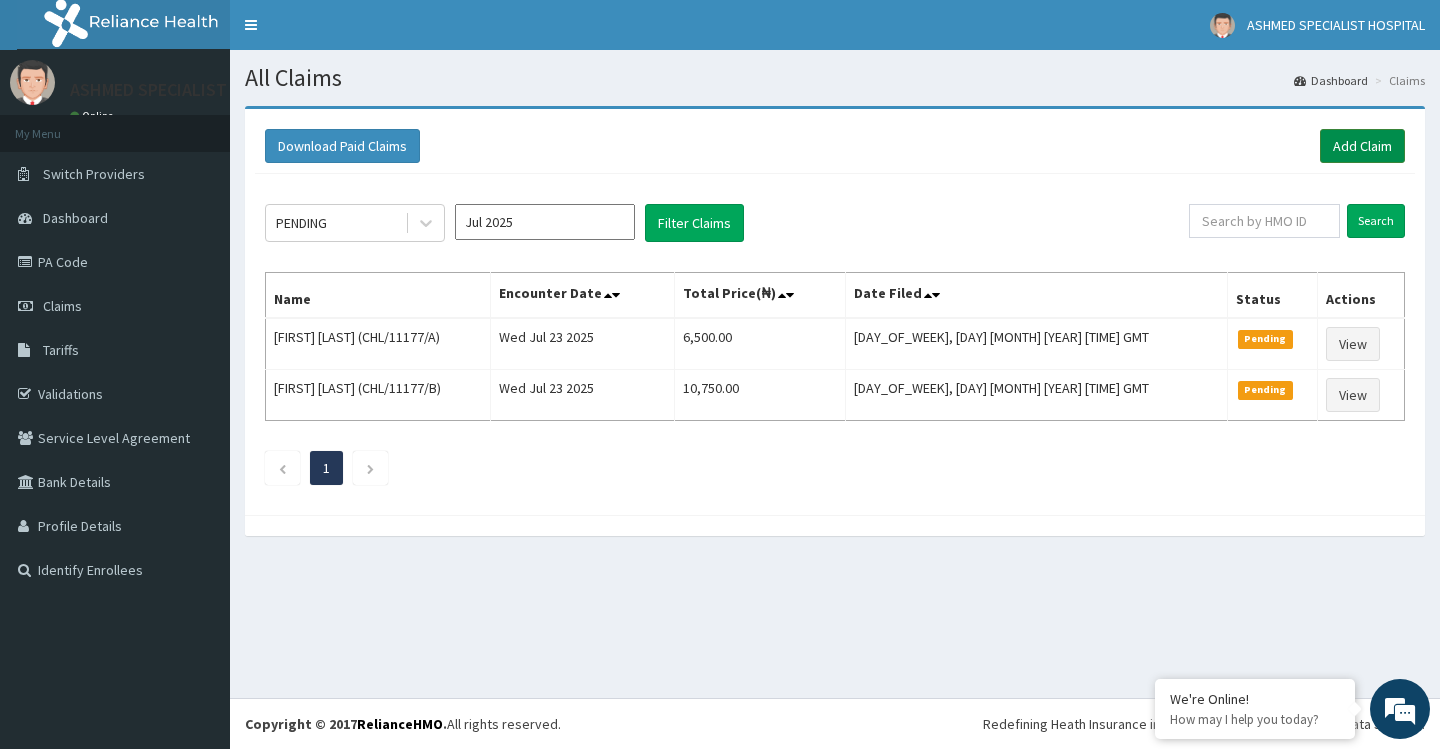 click on "Add Claim" at bounding box center (1362, 146) 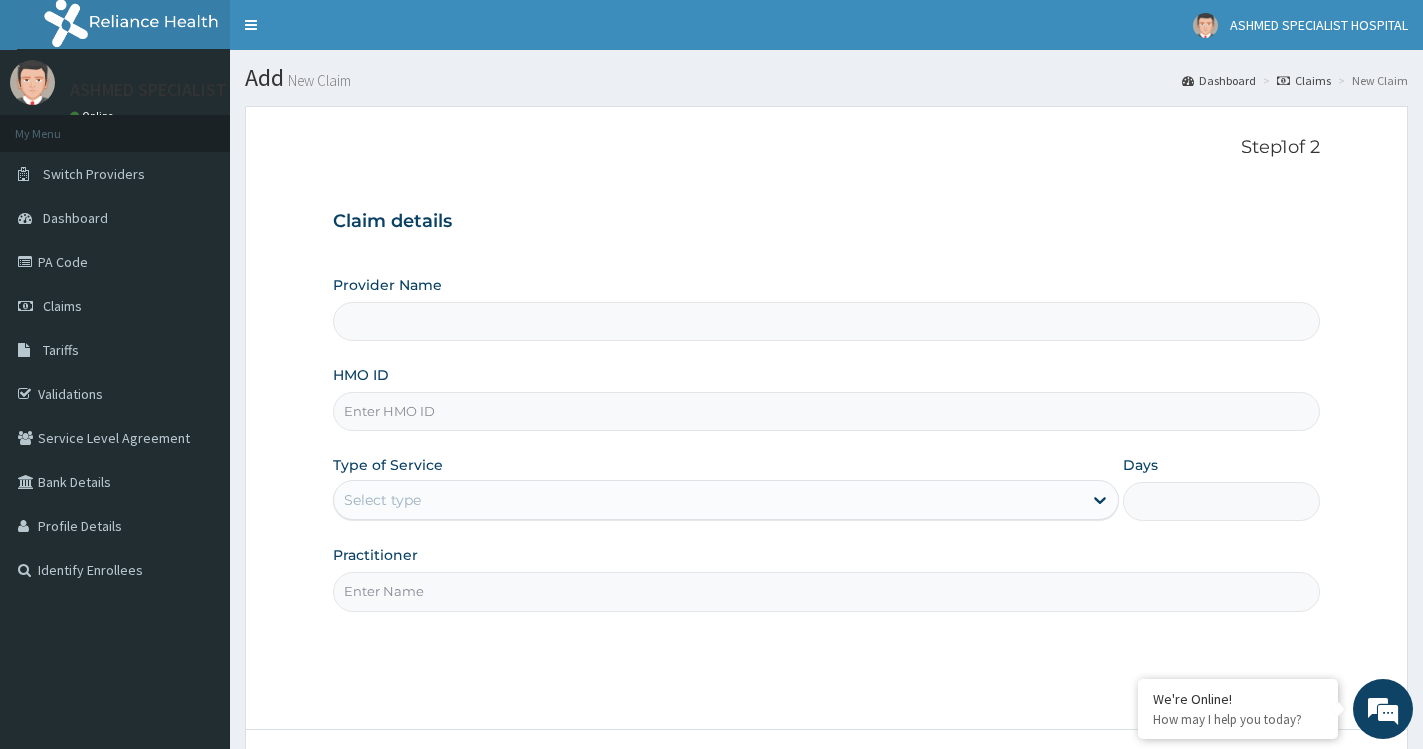 scroll, scrollTop: 0, scrollLeft: 0, axis: both 